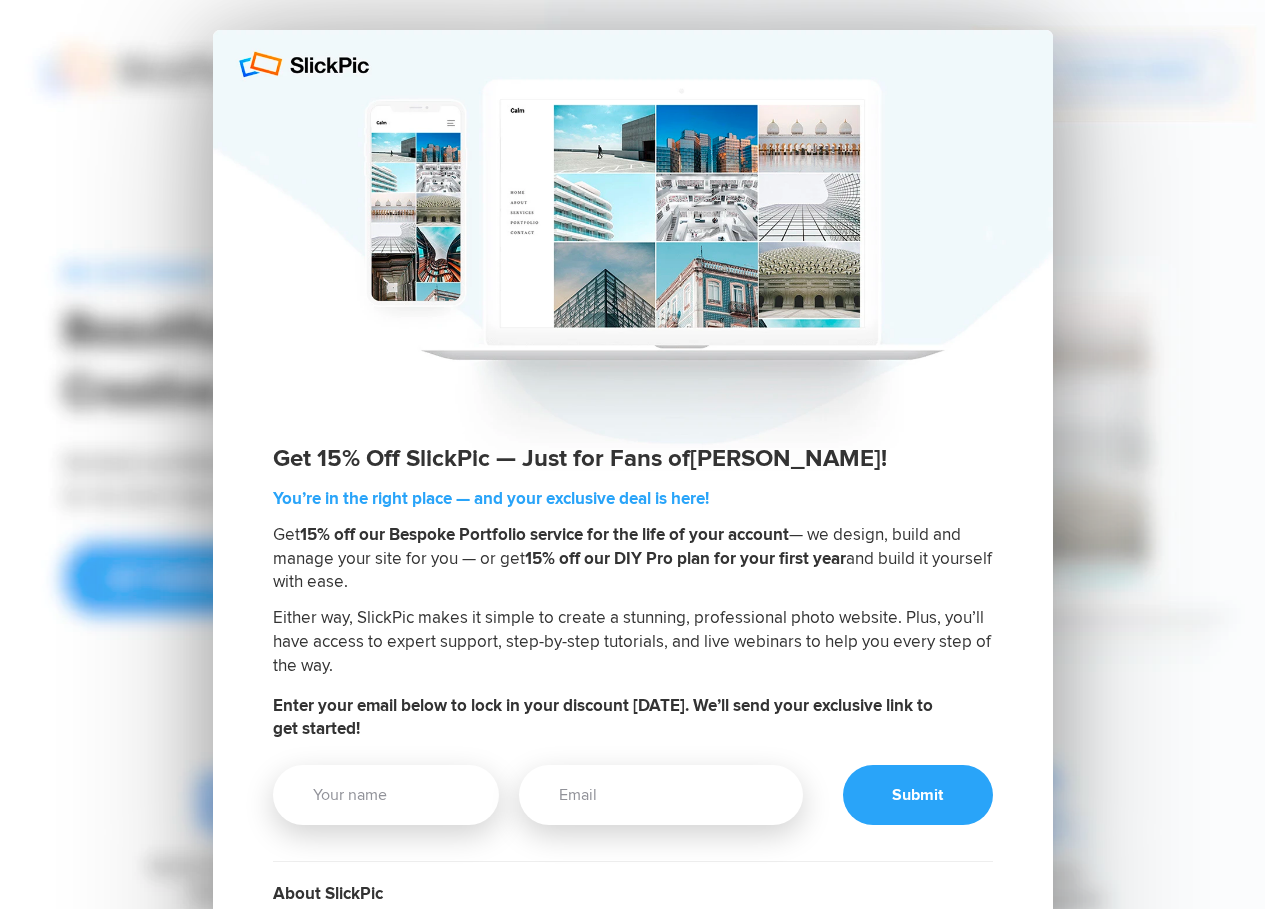 scroll, scrollTop: 6, scrollLeft: 0, axis: vertical 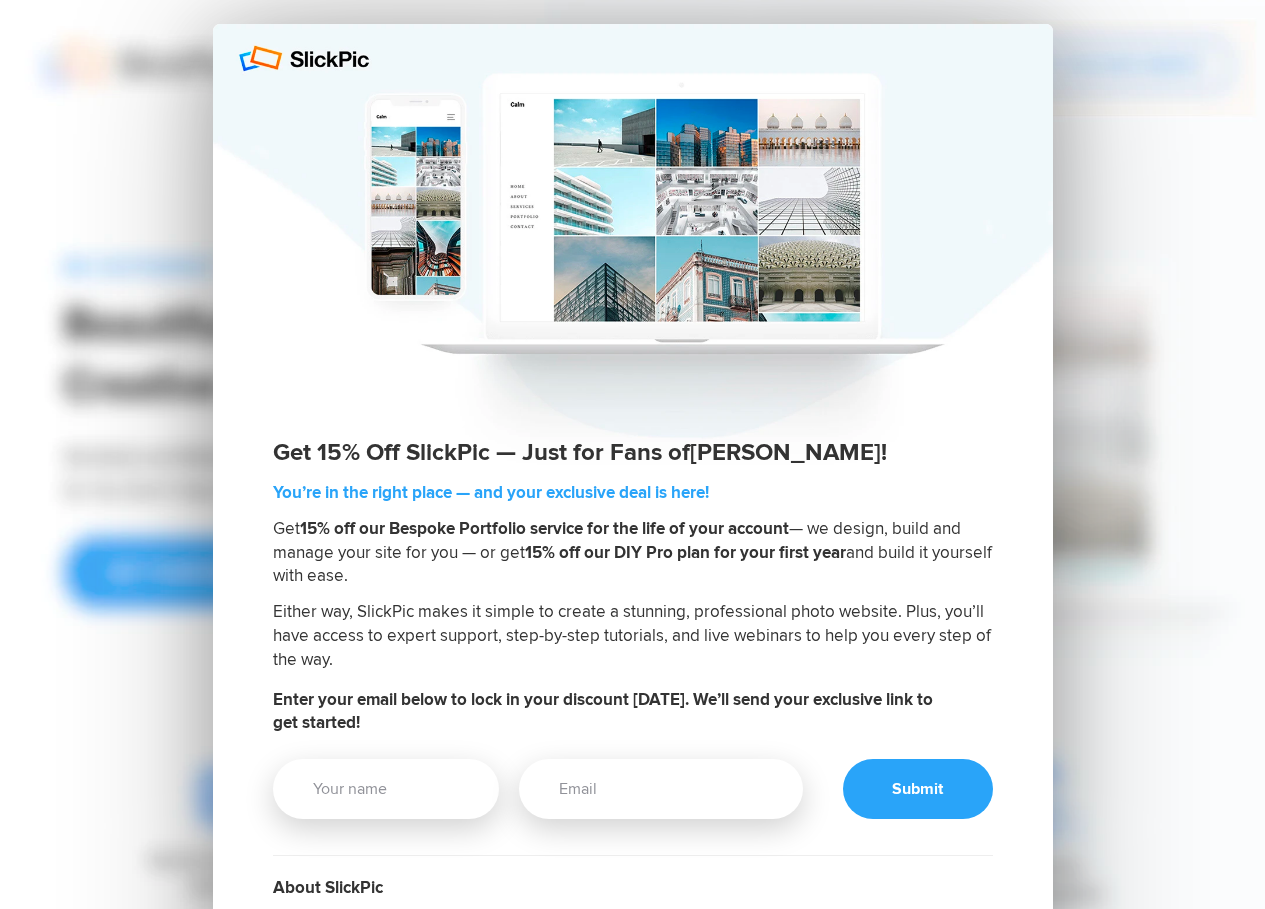 click at bounding box center [633, 244] 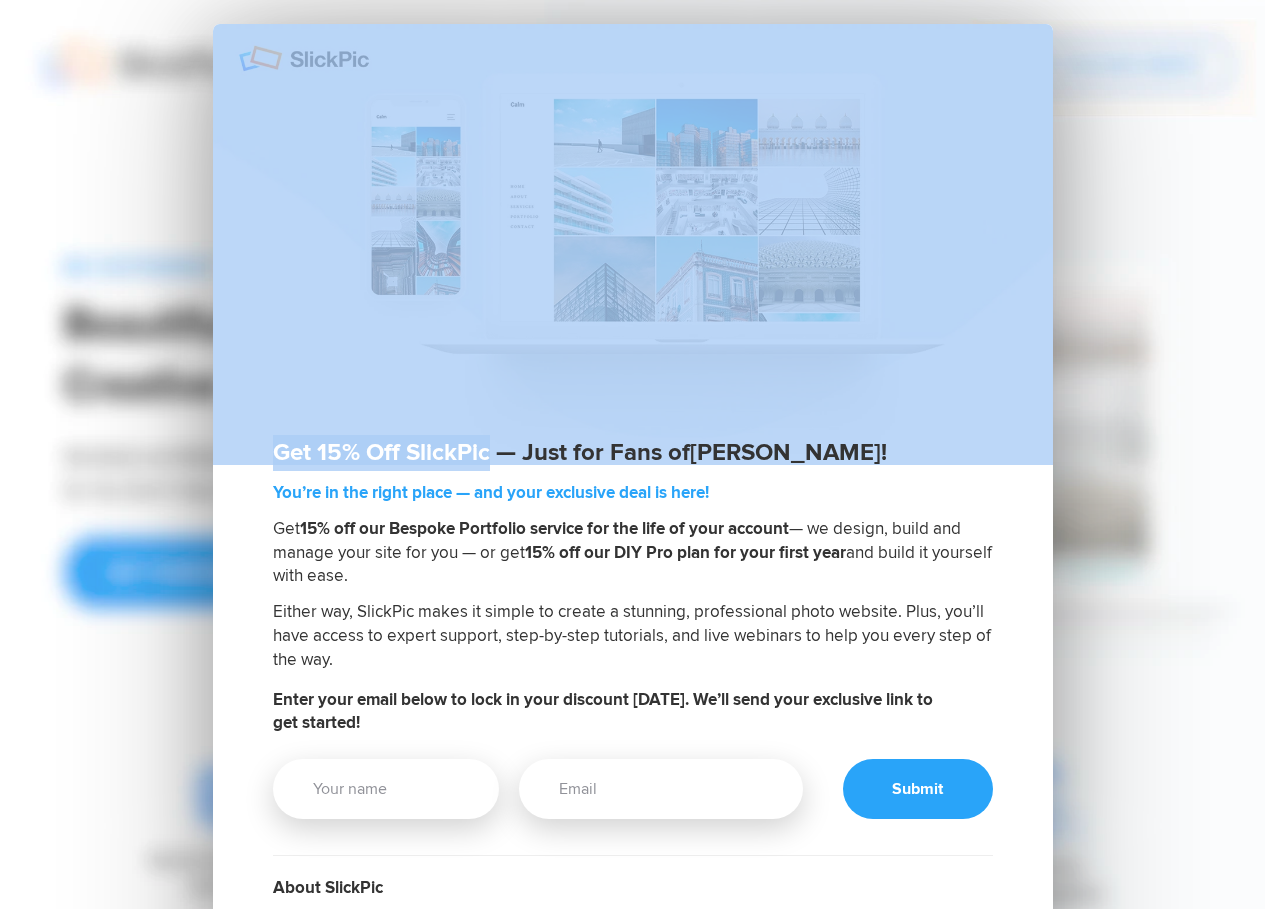click at bounding box center (633, 244) 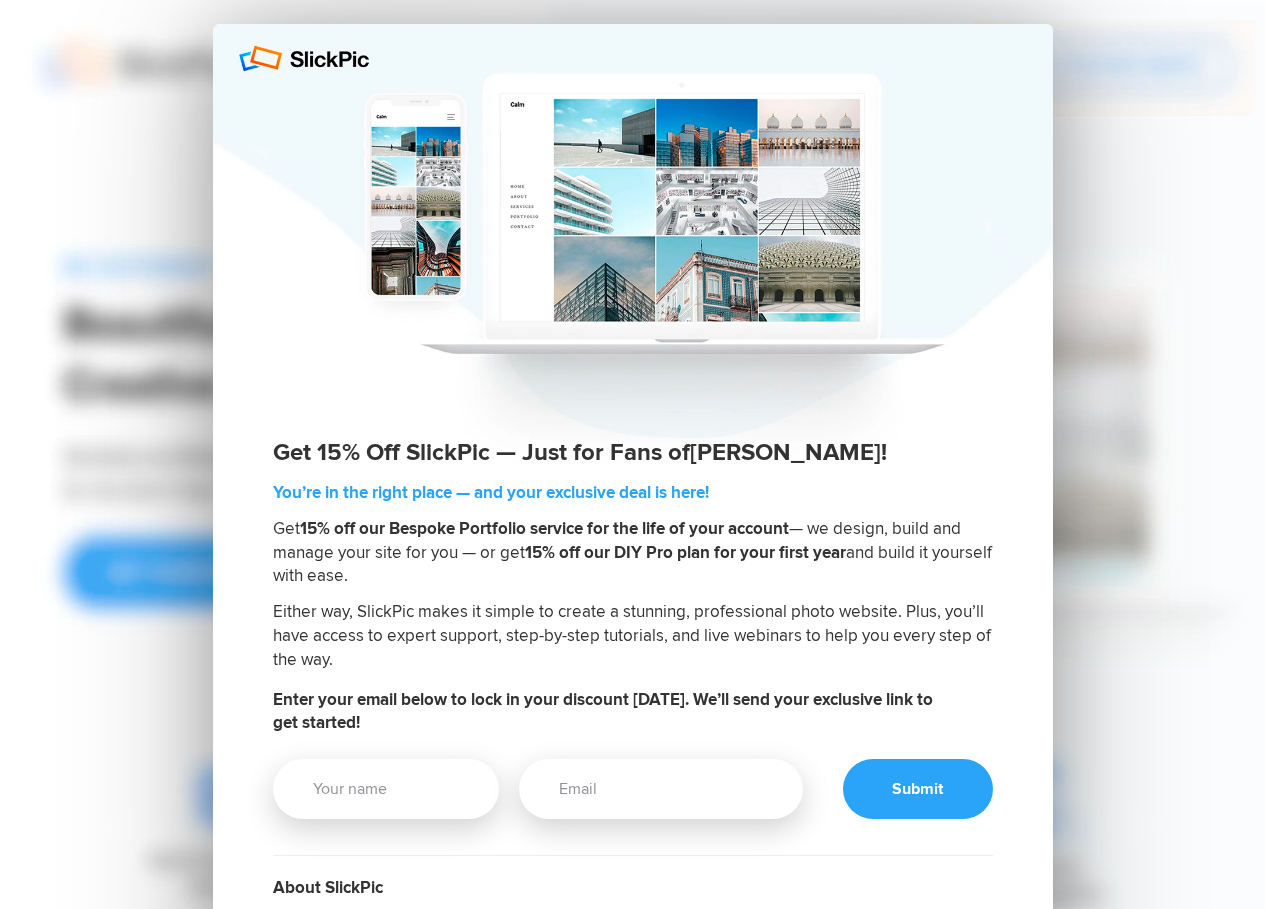 click at bounding box center (633, 244) 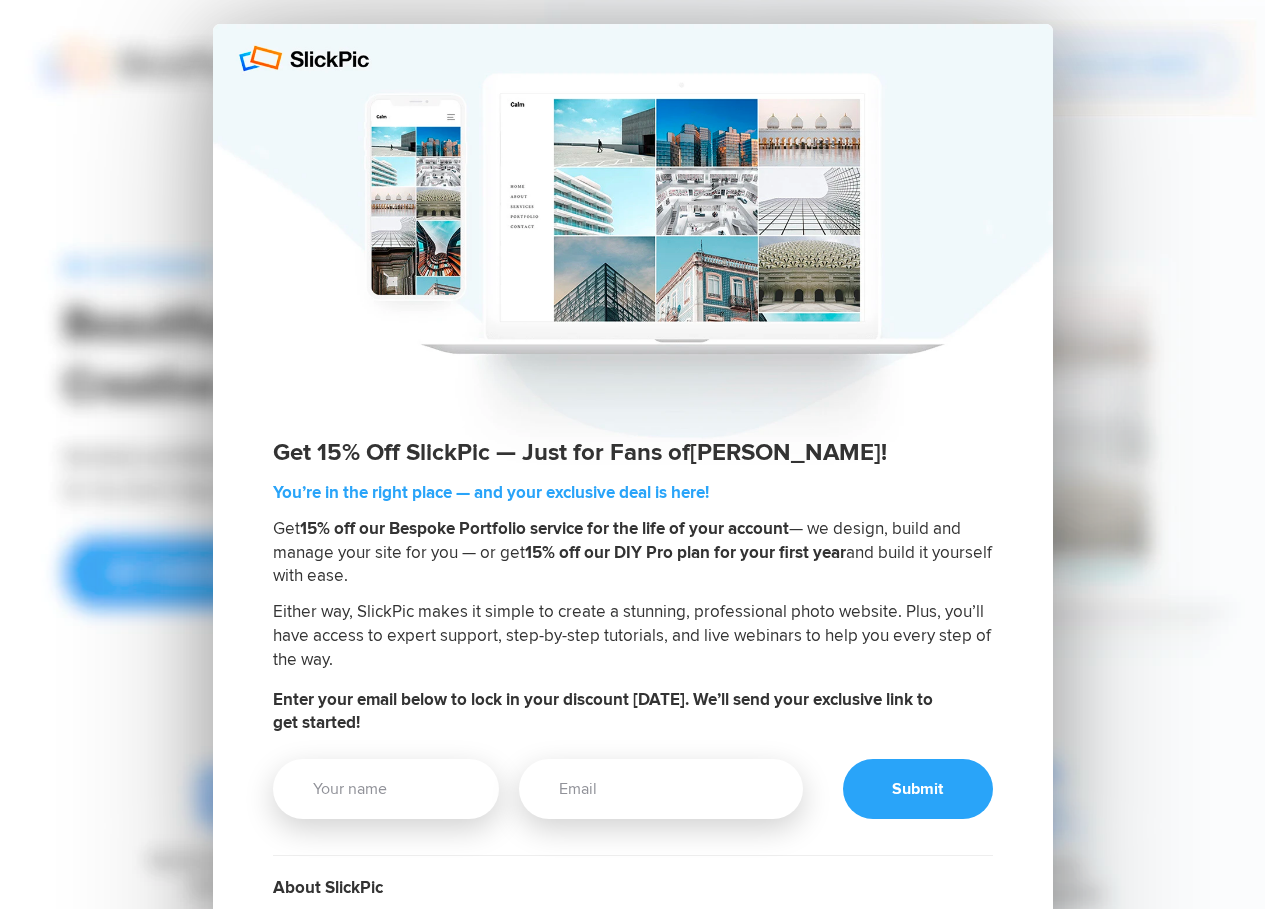 click on "Get 15% Off SlickPic — Just for Fans of  Alex Salas !
You’re in the right place — and your exclusive deal is here!
Get  15% off our Bespoke Portfolio service for the life of your account  — we design, build and manage your site for you — or get  15% off our DIY Pro plan for your first year  and build it yourself with ease.
Either way, SlickPic makes it simple to create a stunning, professional photo website. Plus, you’ll have access to expert support, step-by-step tutorials, and live webinars to help you every step of the way.
Enter your email below to lock in your discount today. We’ll send your exclusive link to get started!
Your Name" at bounding box center (633, 752) 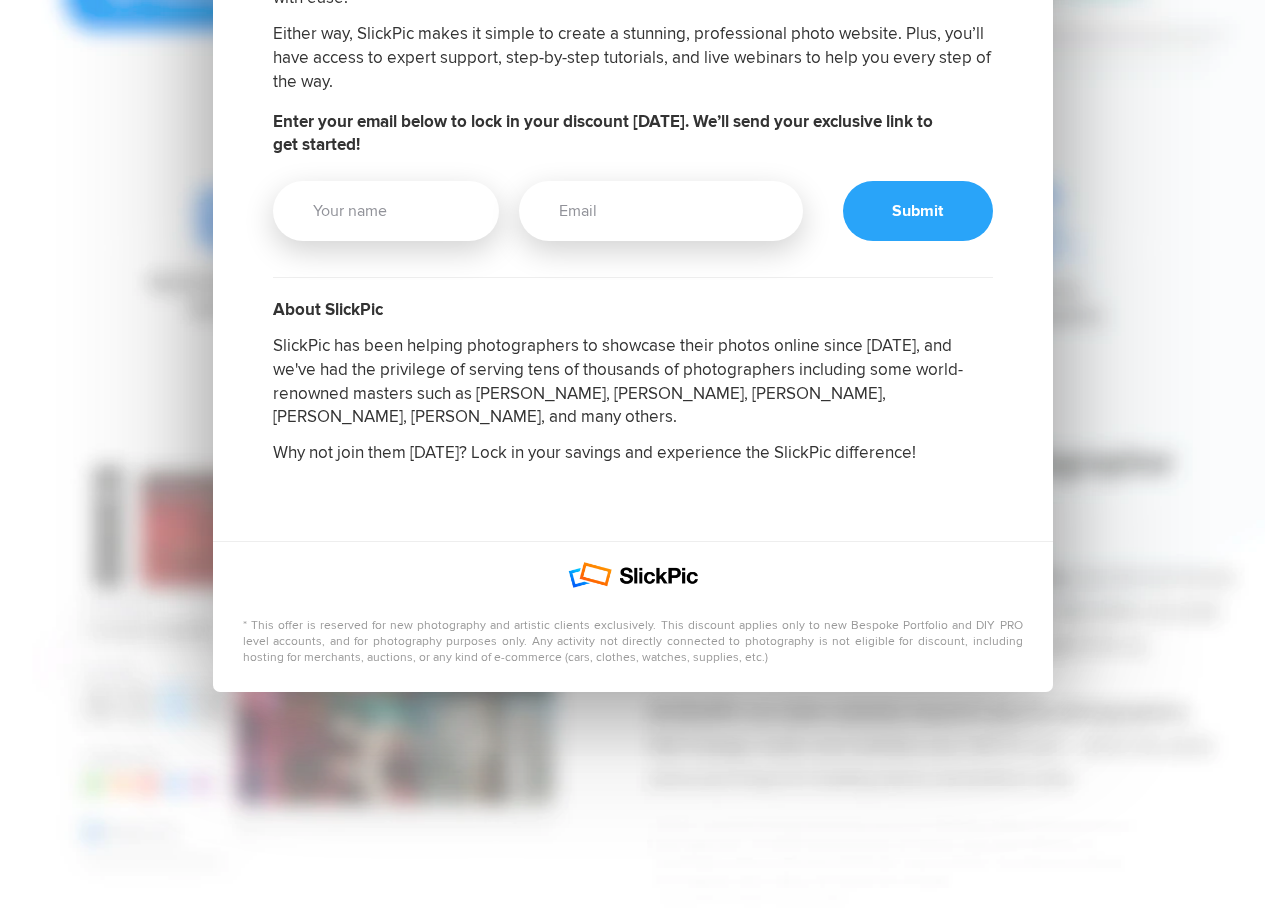 scroll, scrollTop: 711, scrollLeft: 0, axis: vertical 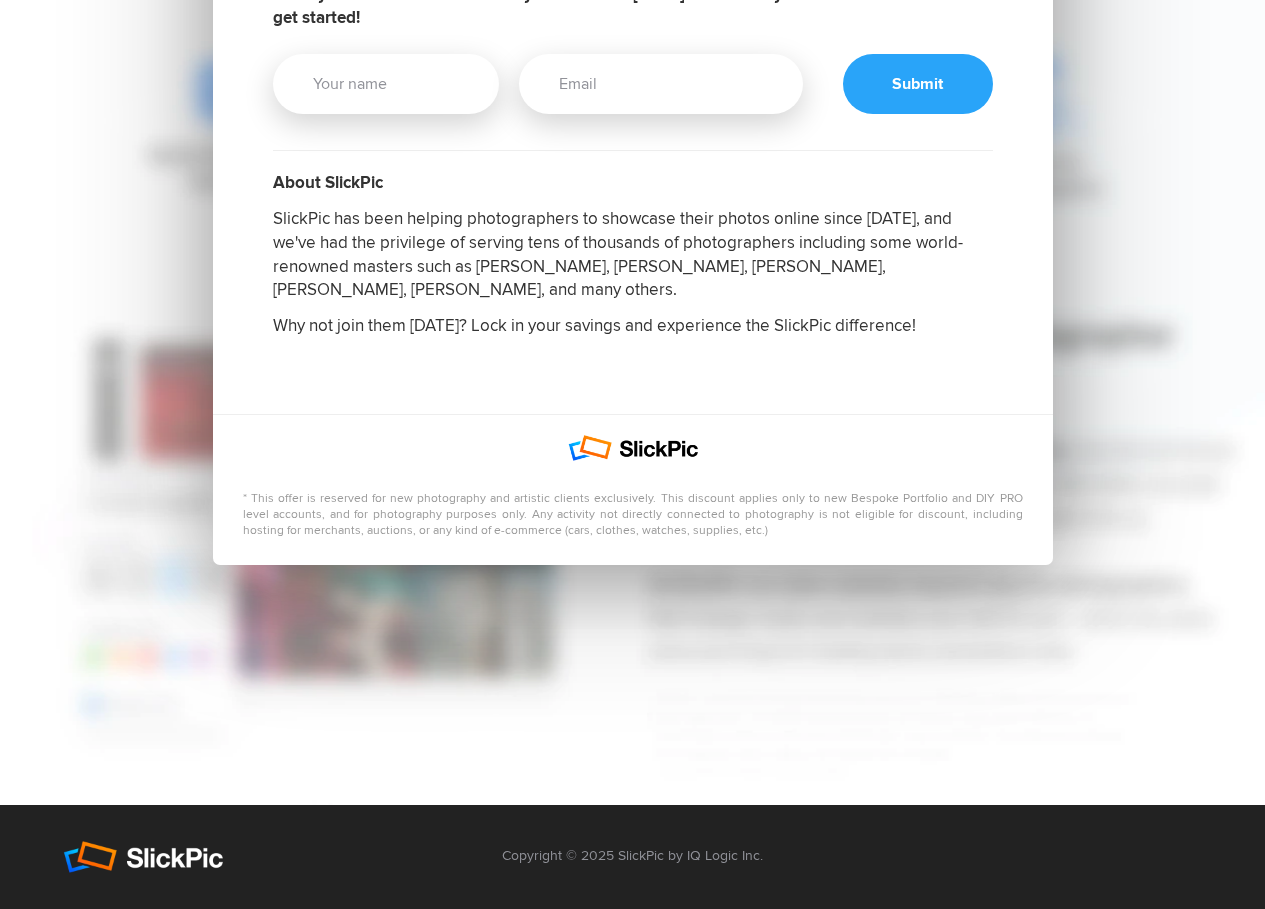 click on "Get 15% Off SlickPic — Just for Fans of  Alex Salas !
You’re in the right place — and your exclusive deal is here!
Get  15% off our Bespoke Portfolio service for the life of your account  — we design, build and manage your site for you — or get  15% off our DIY Pro plan for your first year  and build it yourself with ease.
Either way, SlickPic makes it simple to create a stunning, professional photo website. Plus, you’ll have access to expert support, step-by-step tutorials, and live webinars to help you every step of the way.
Enter your email below to lock in your discount today. We’ll send your exclusive link to get started!" at bounding box center [633, -58] 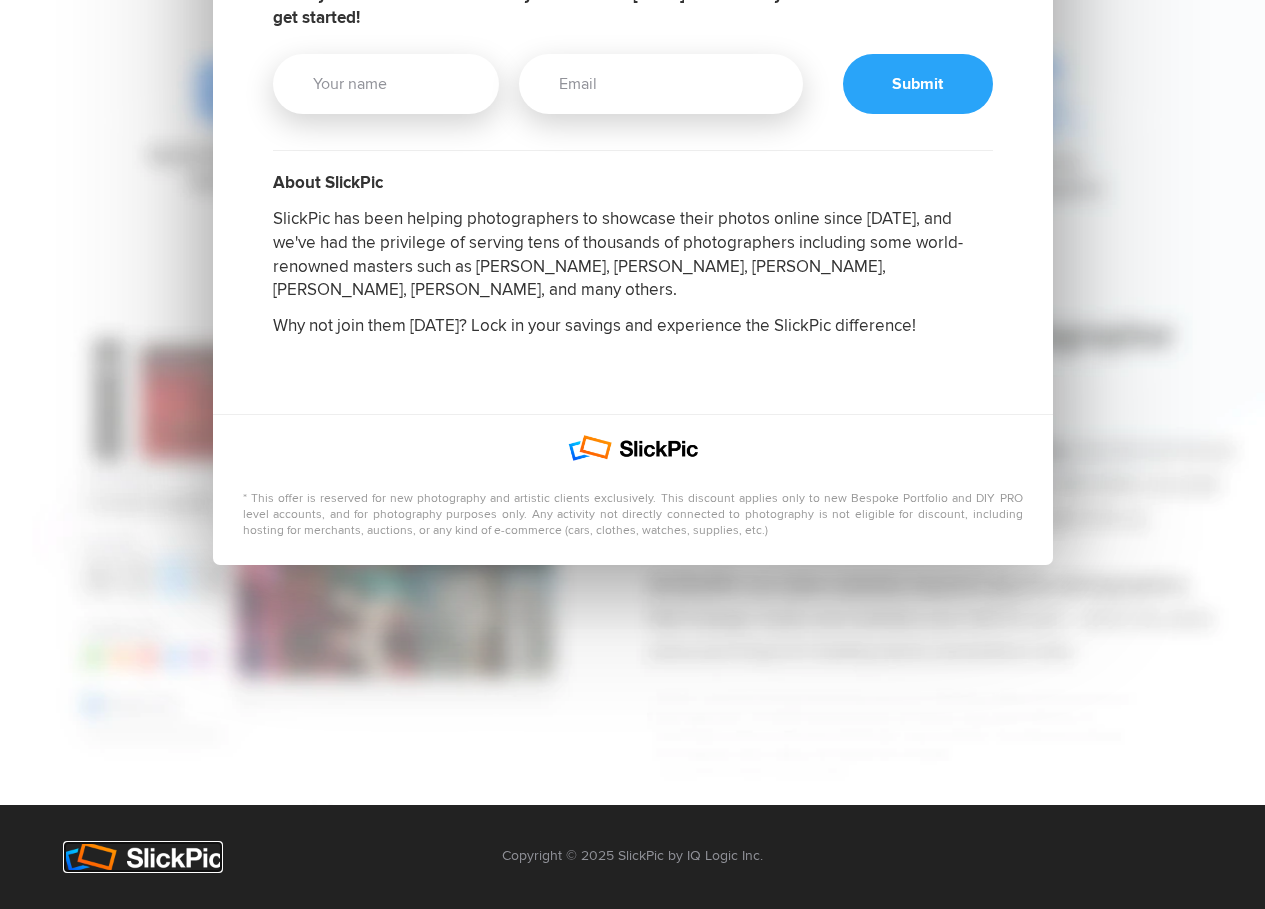 click at bounding box center [143, 857] 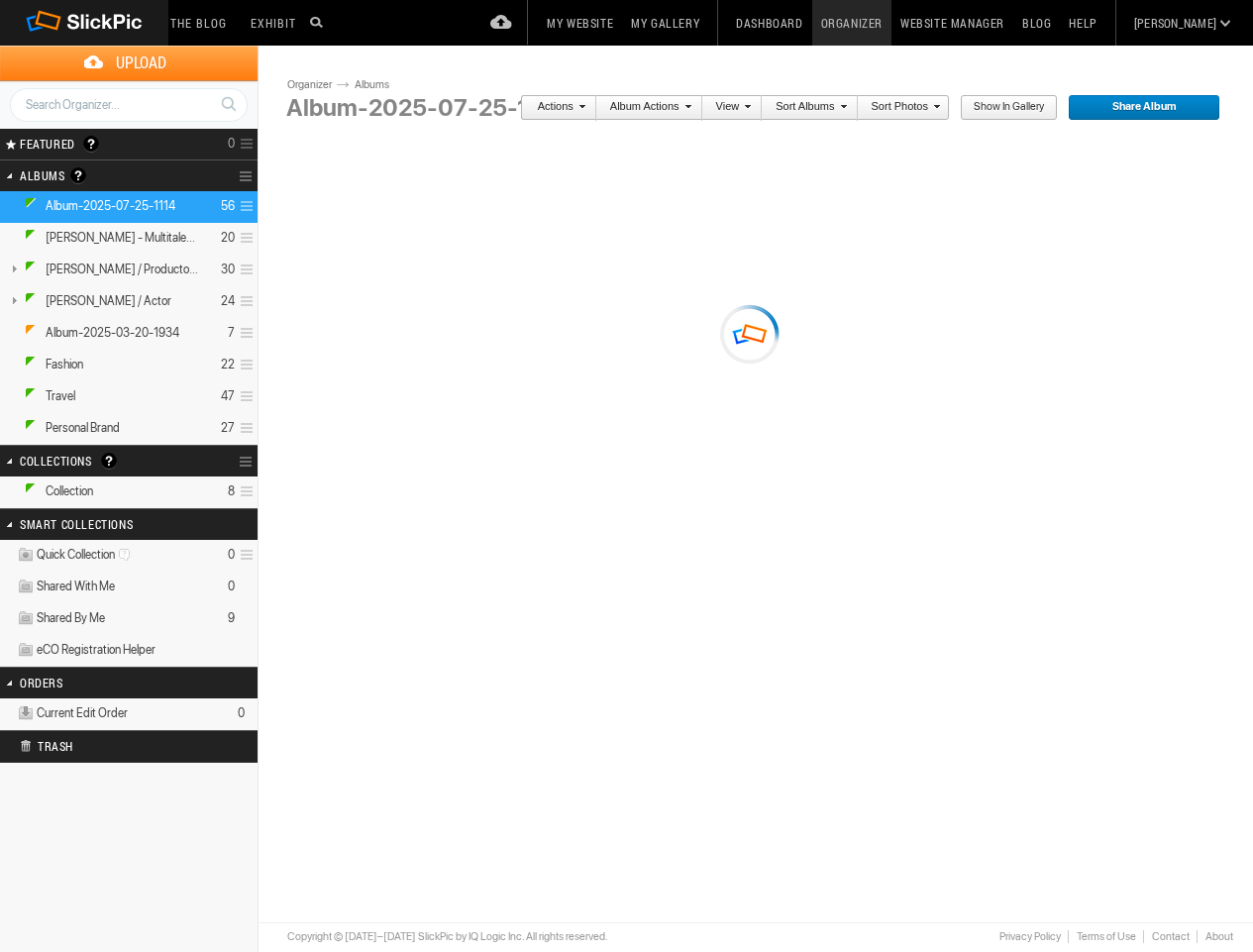 scroll, scrollTop: 0, scrollLeft: 0, axis: both 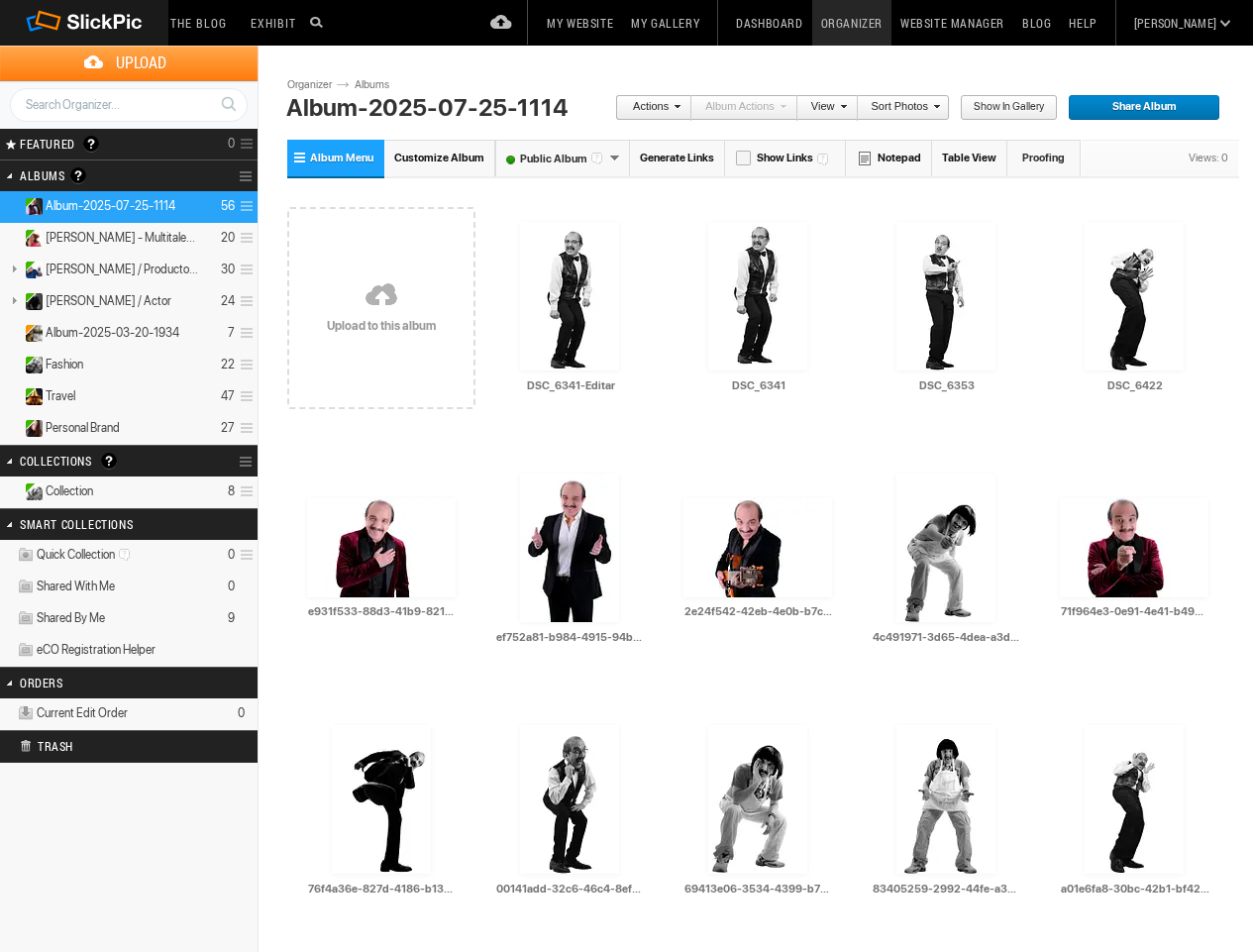 click on "Album-2025-07-25-1114" at bounding box center [468, 108] 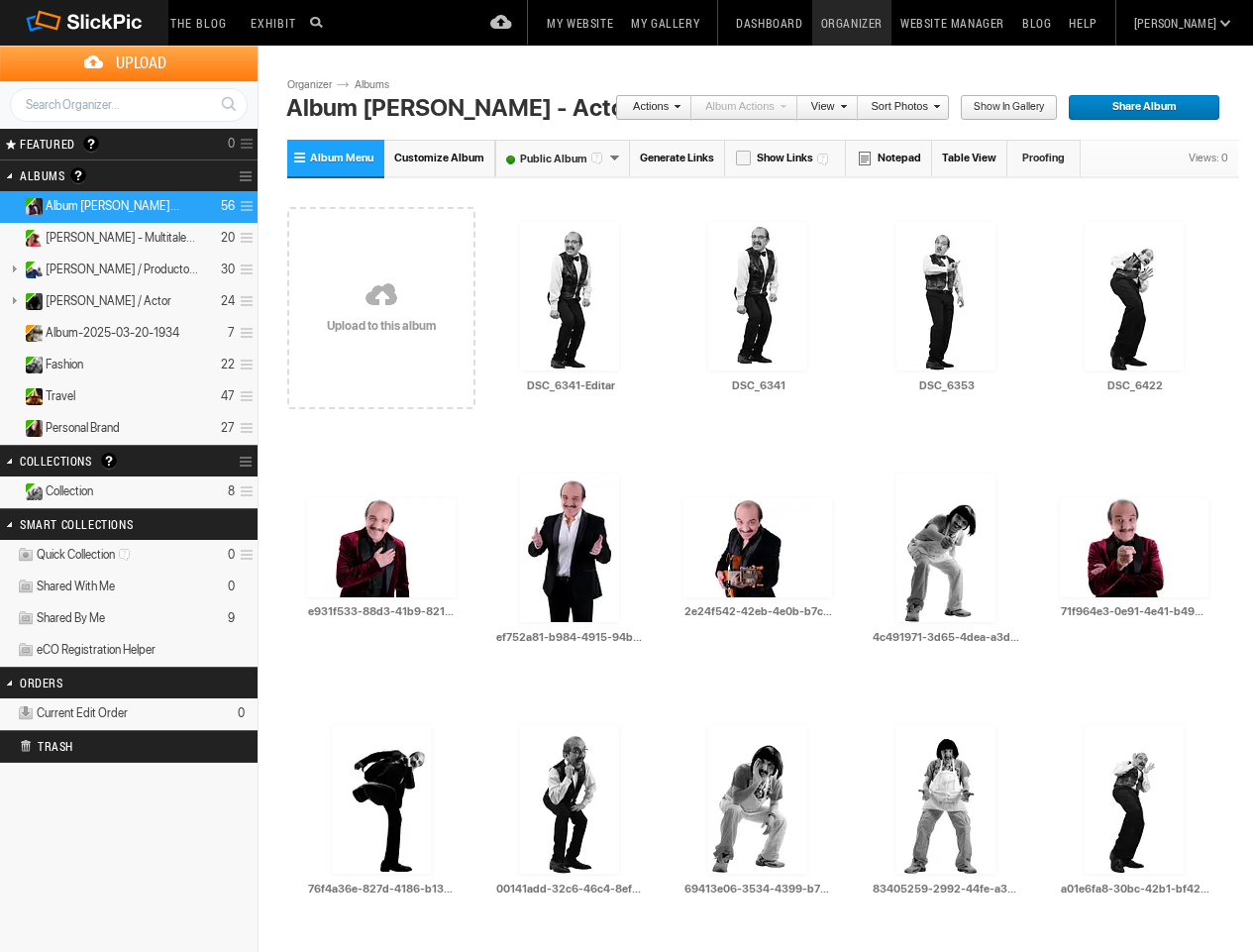 click on "Album Gustavo Munguia - Actor" at bounding box center [468, 108] 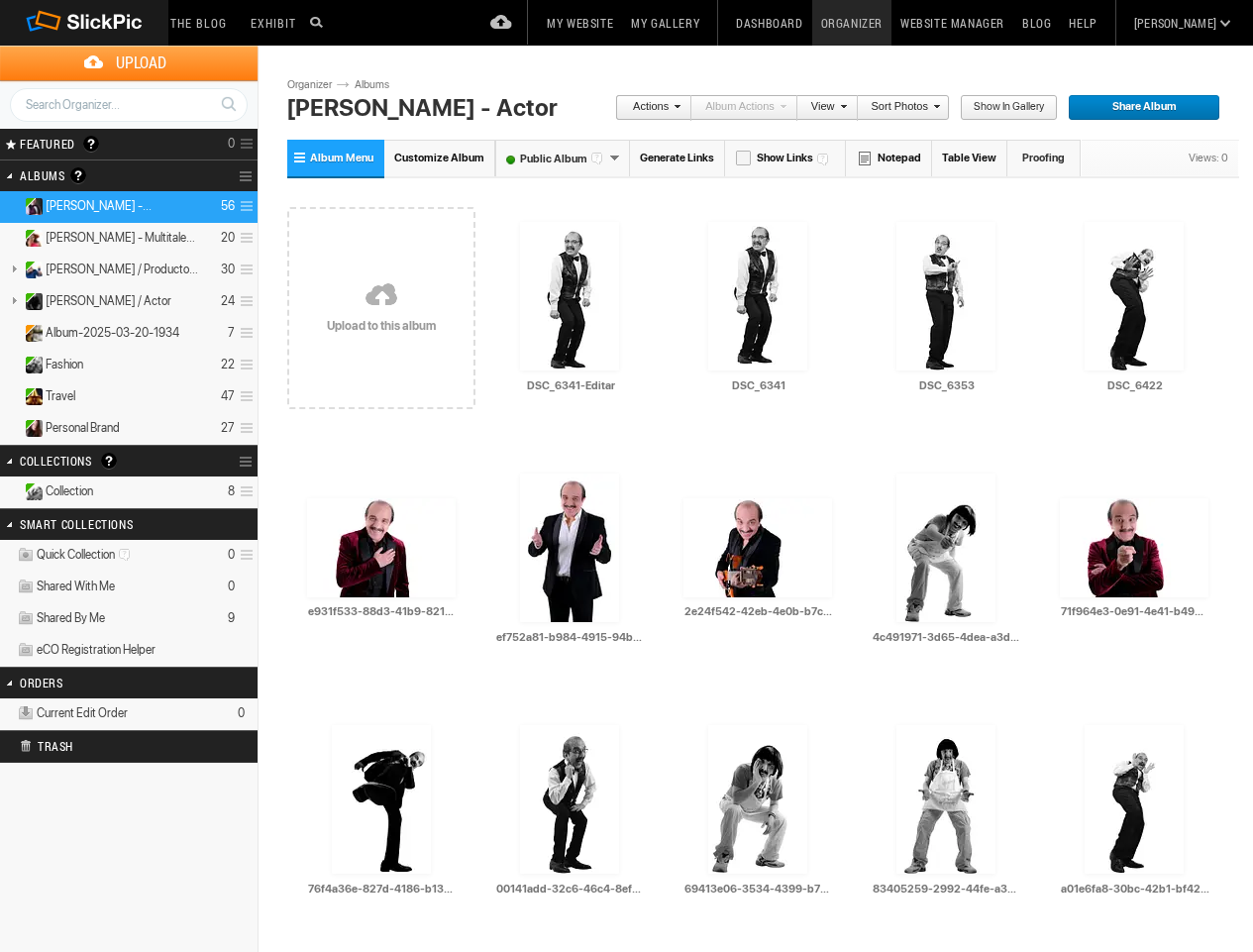 click on "Gustavo Munguia - Actor" at bounding box center [468, 108] 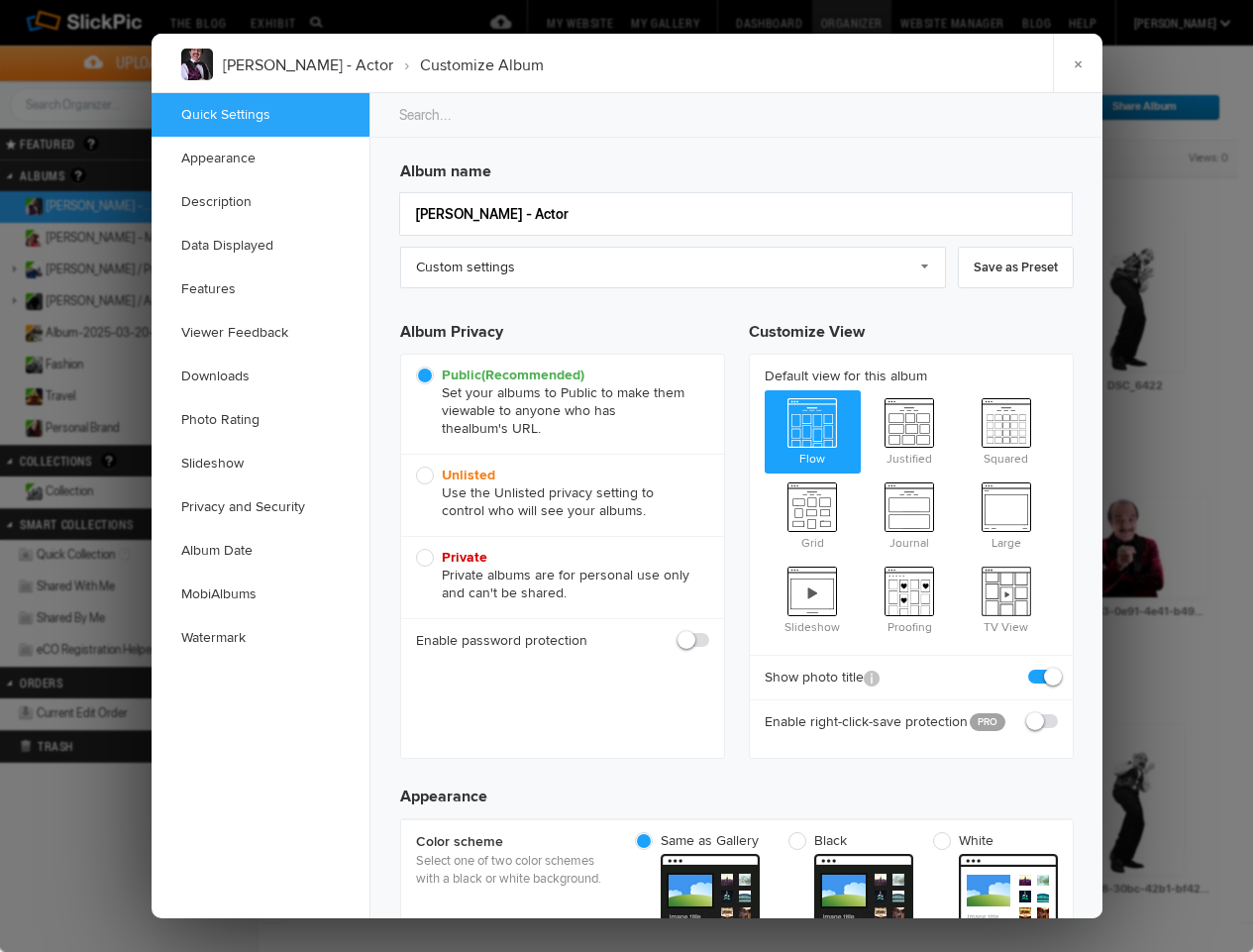 scroll, scrollTop: 0, scrollLeft: 0, axis: both 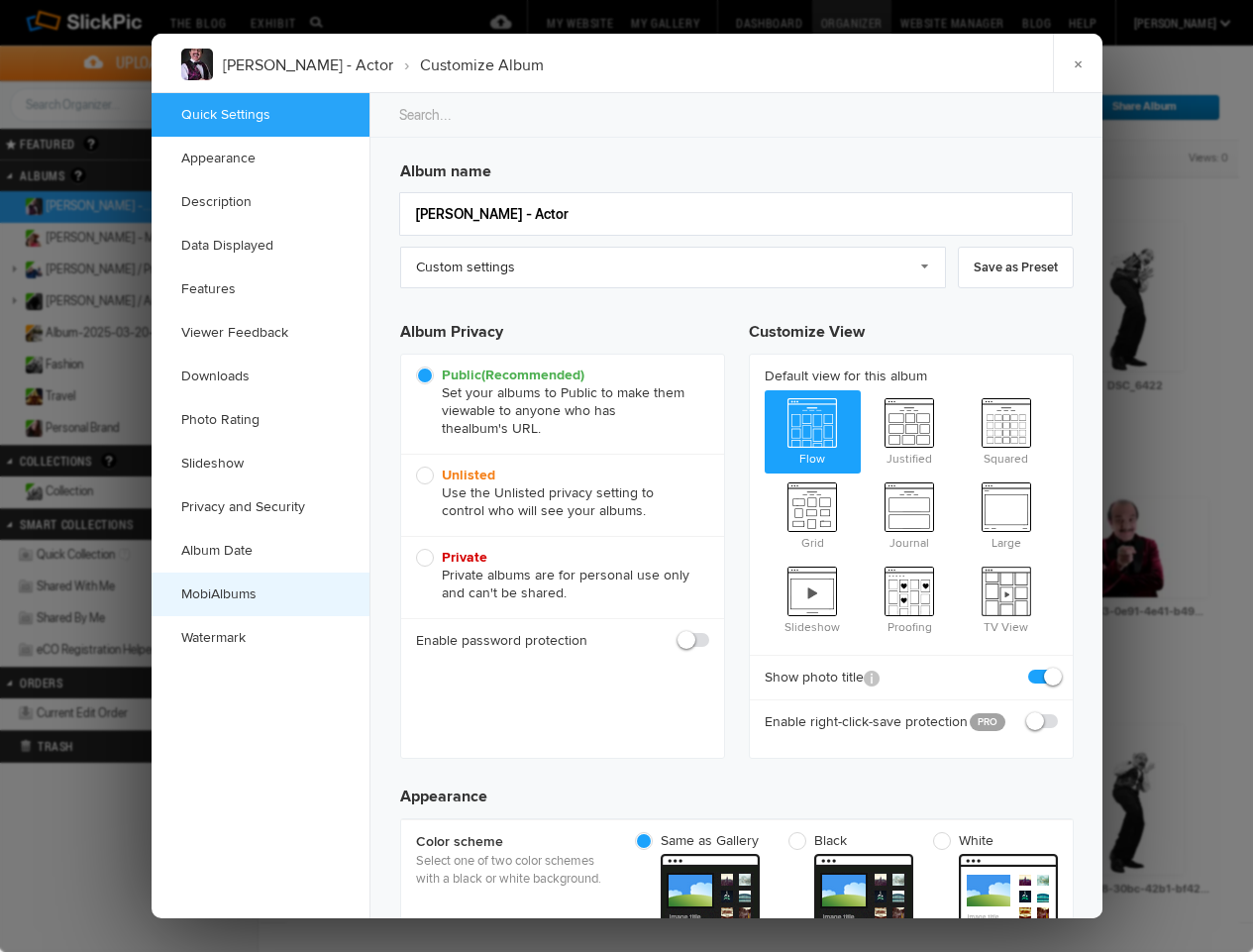 click on "MobiAlbums" 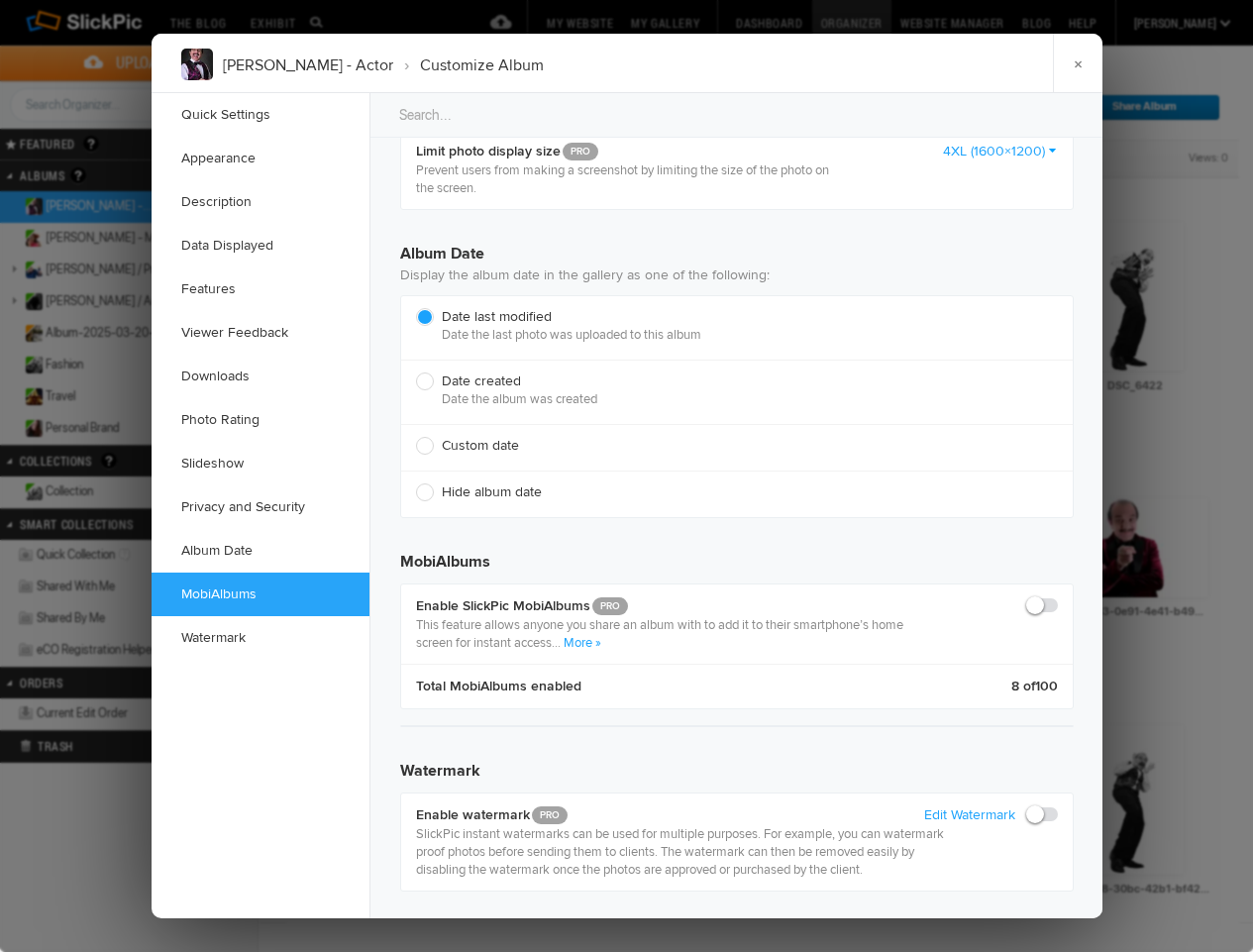 scroll, scrollTop: 4251, scrollLeft: 0, axis: vertical 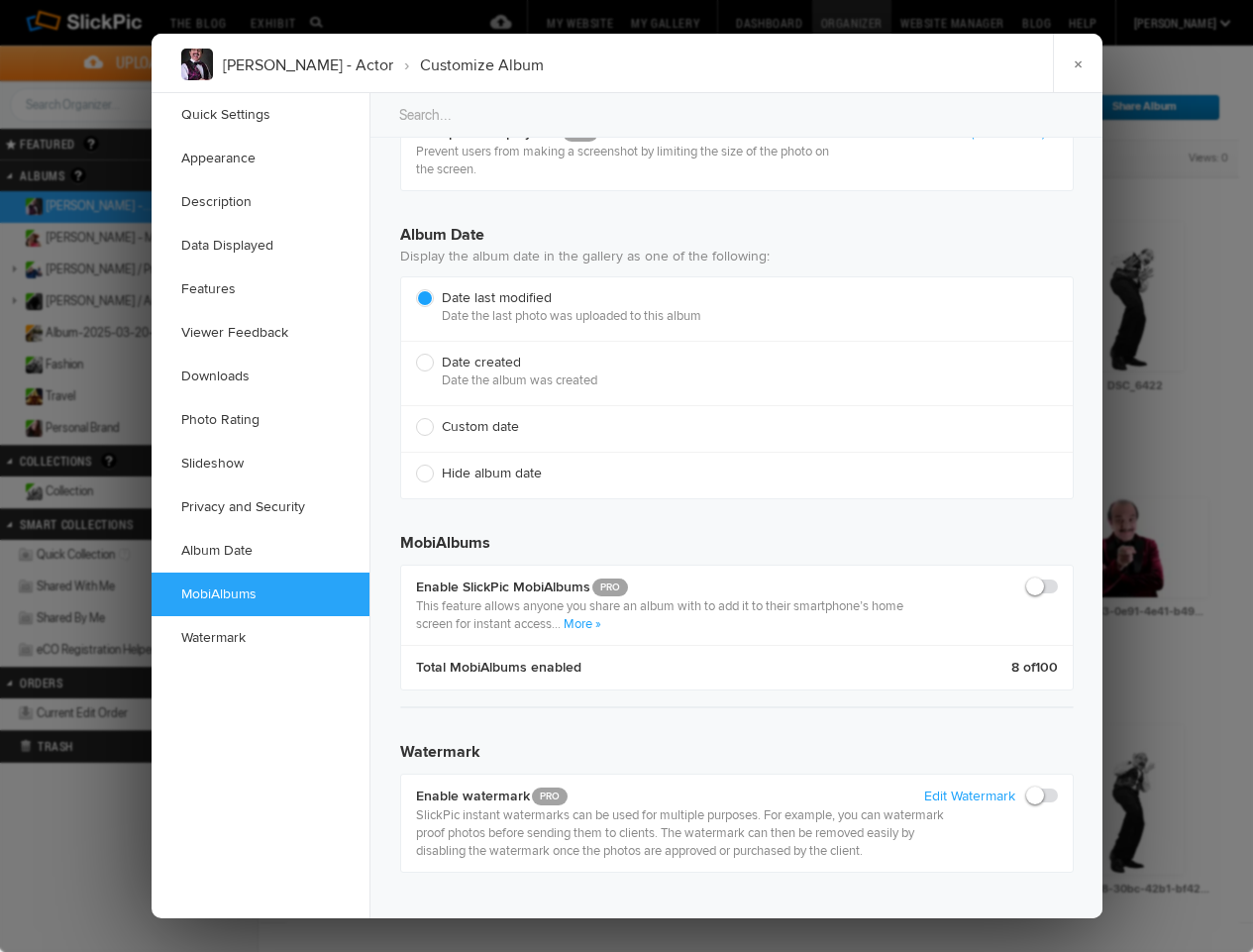 click 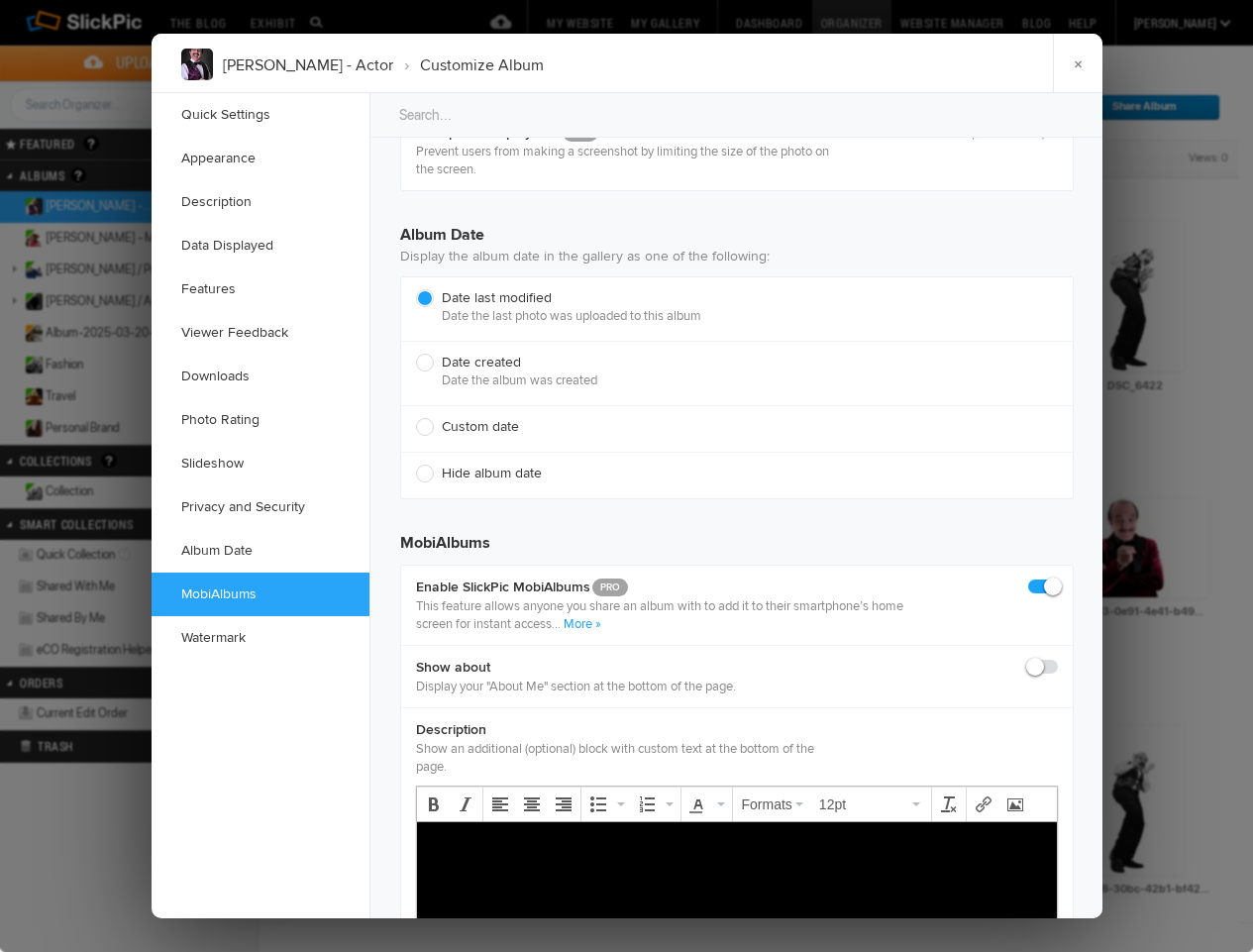 scroll, scrollTop: 0, scrollLeft: 0, axis: both 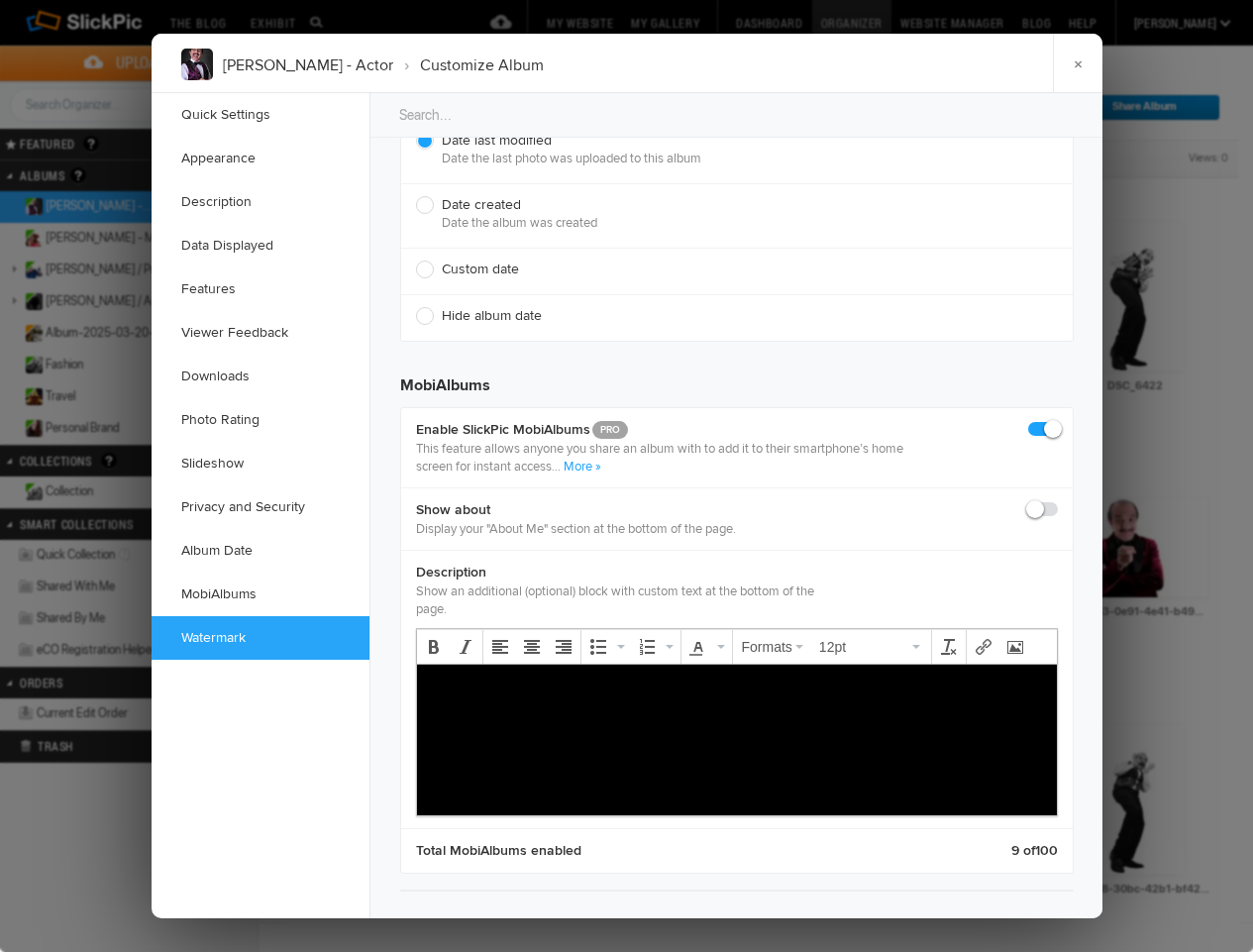 click 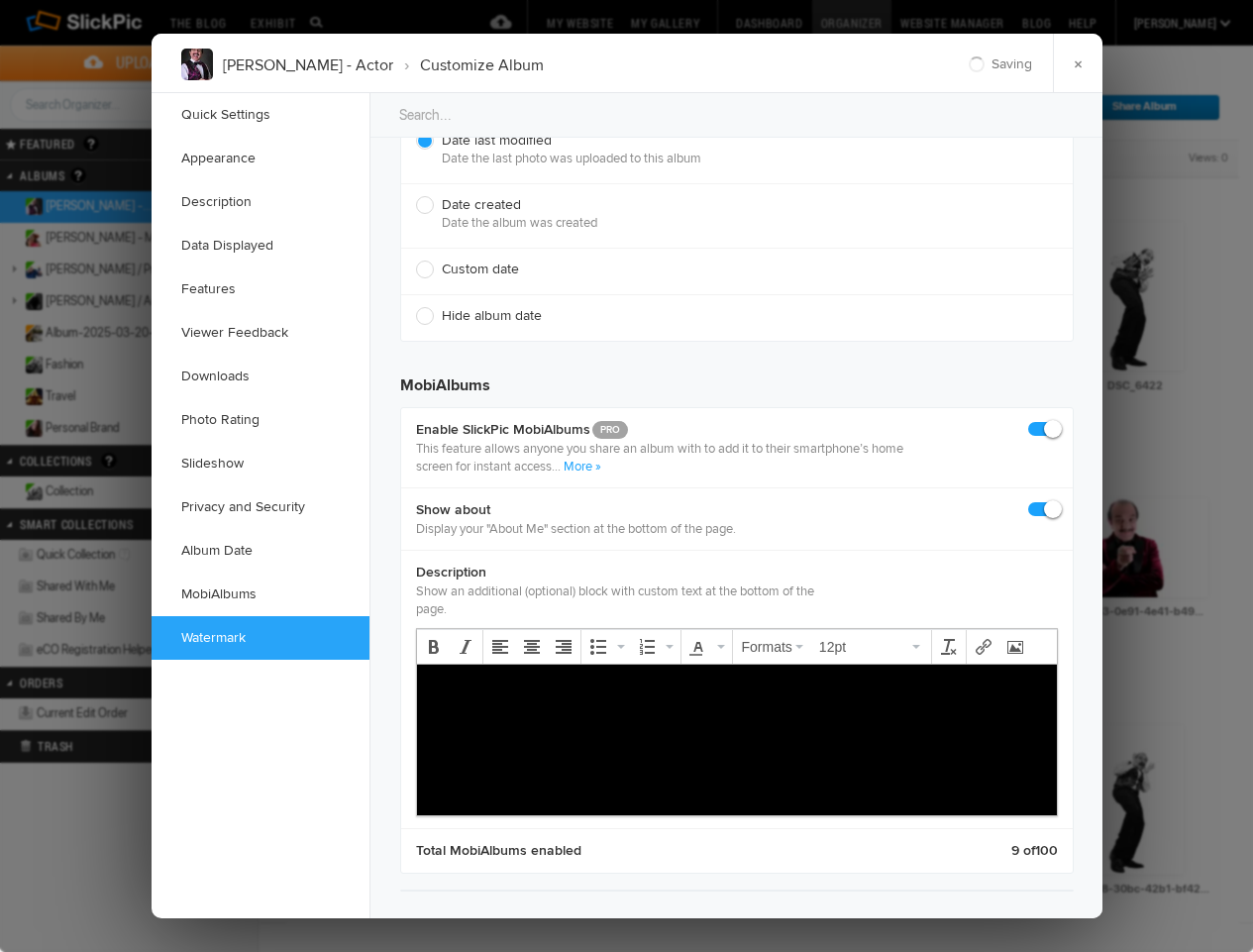 click at bounding box center (736, 688) 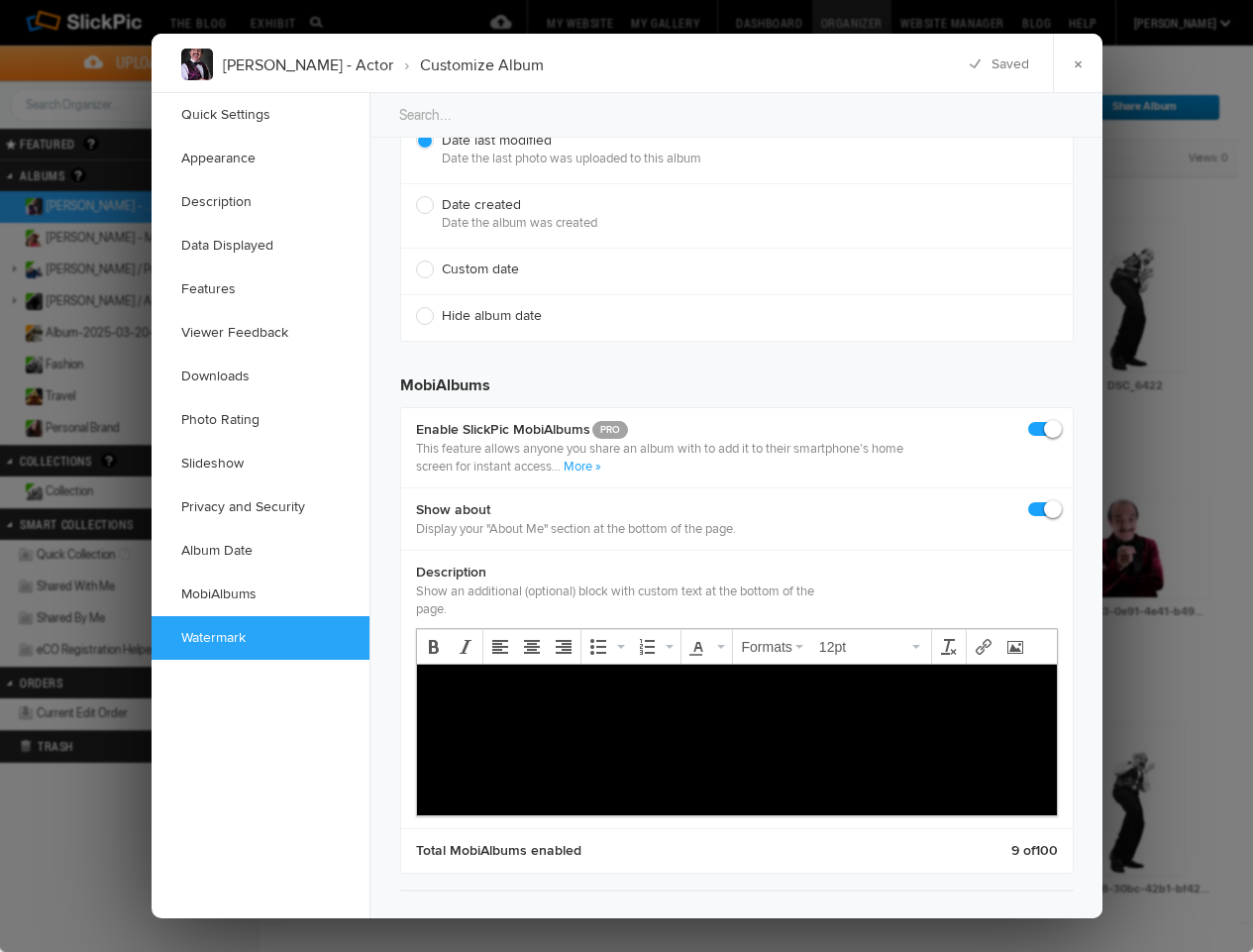 type 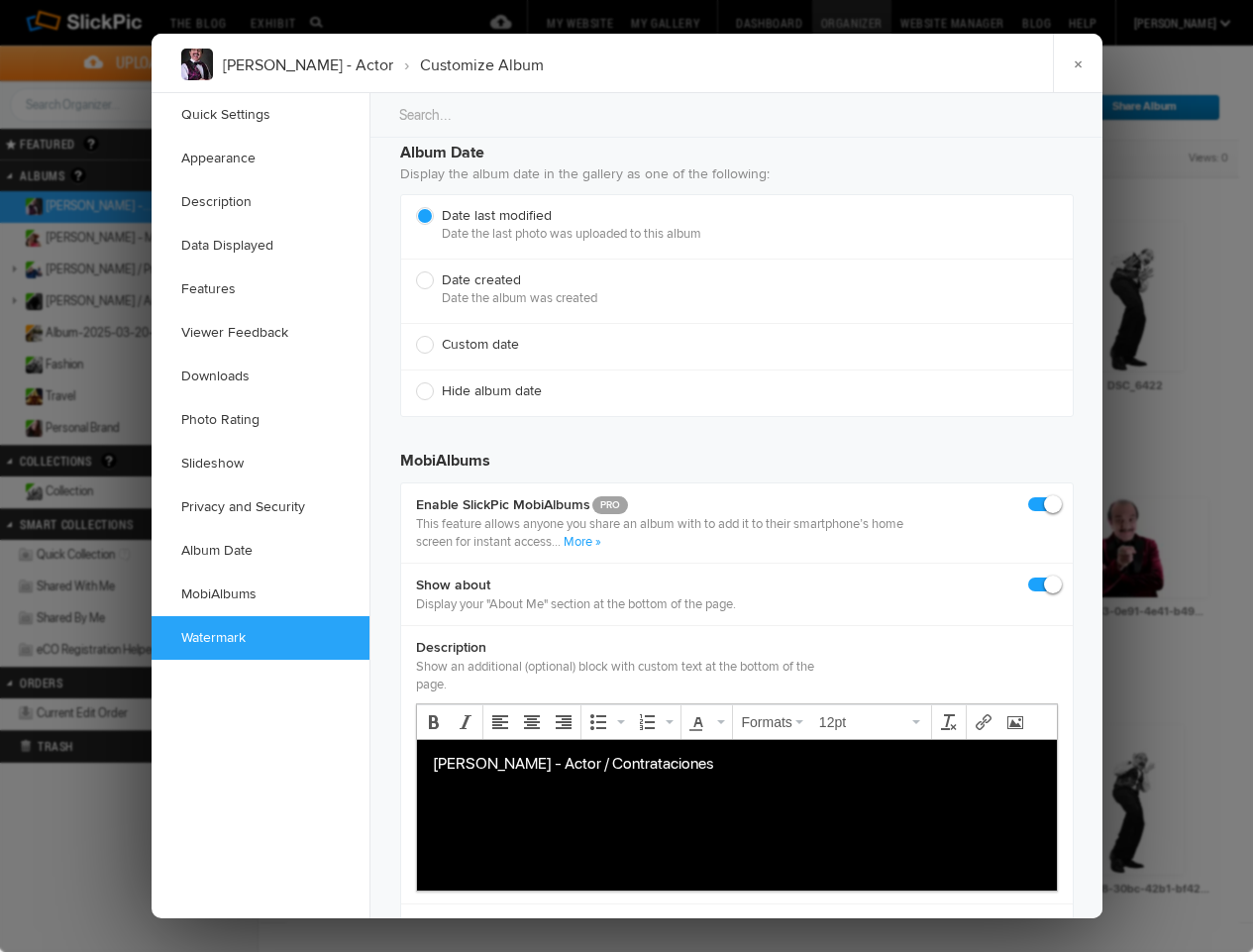 scroll, scrollTop: 4305, scrollLeft: 0, axis: vertical 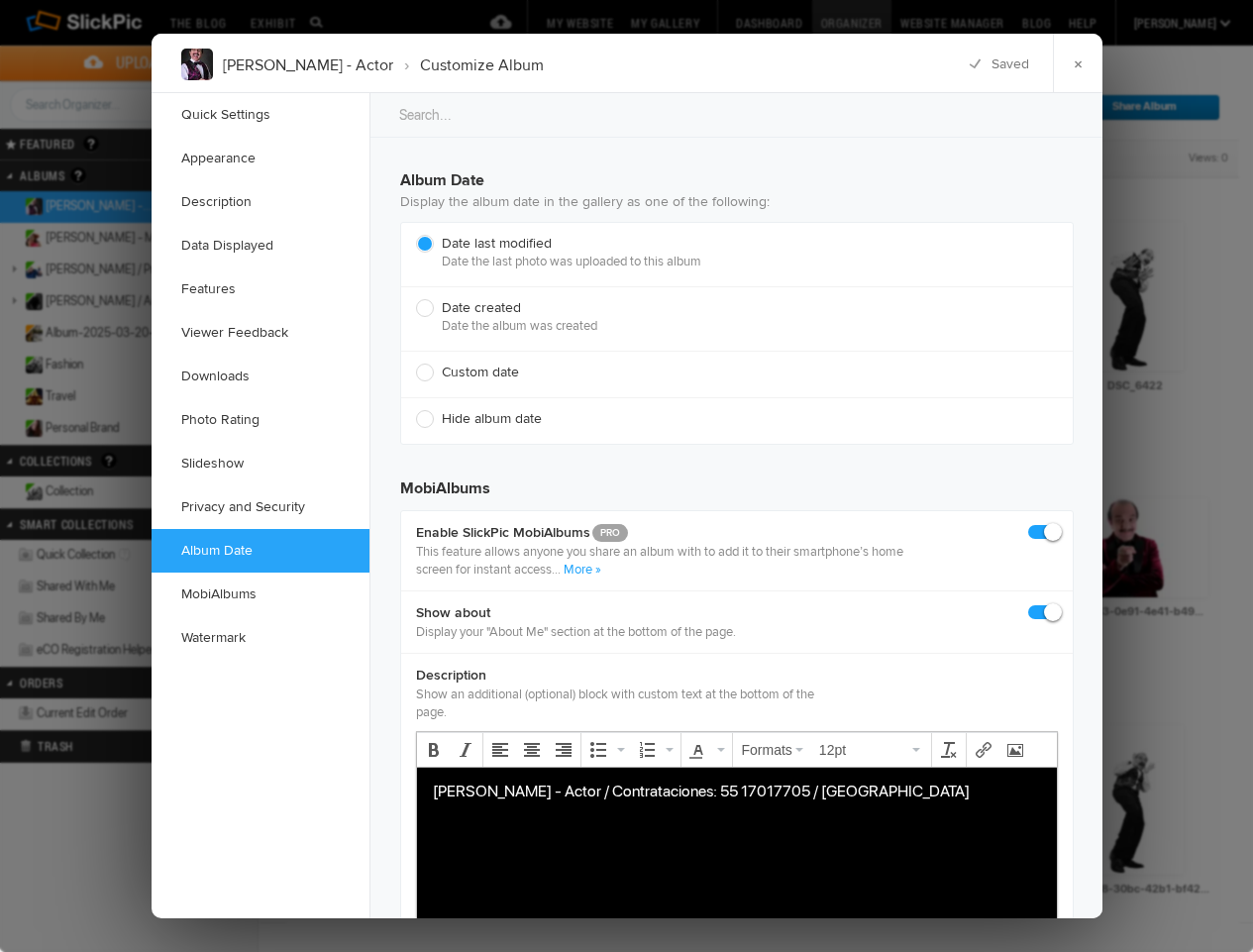 click on "Album name Gustavo Munguía - Actor Custom settings   Custom settings   SlickPic Preset  Manage My Presets Save as Preset Album Privacy Public  (Recommended)  Set your albums to Public to make them viewable to anyone who has the  album's URL. Unlisted  Use the Unlisted privacy setting to control who will see your albums.  Private  Private albums are for personal use only and can't be shared.   Enable password protection  Customize View  Default view for this album  Flow Justified Squared Grid Journal Large Slideshow Proofing TV View  Show photo title  Show the photo title in the thumbnail and large view. The photo title will still be visible when sharing a single photo and in the photo's URL.  Enable right-click-save protection  PRO Appearance  Default view for this Album  Justified Flow Squared Grid Journal Large Slideshow Proofing TV View  Color scheme   Select one of two color schemes with a black or white background.  Same as Gallery Black White  Album design  .. More » « Less Same as Gallery No cover" 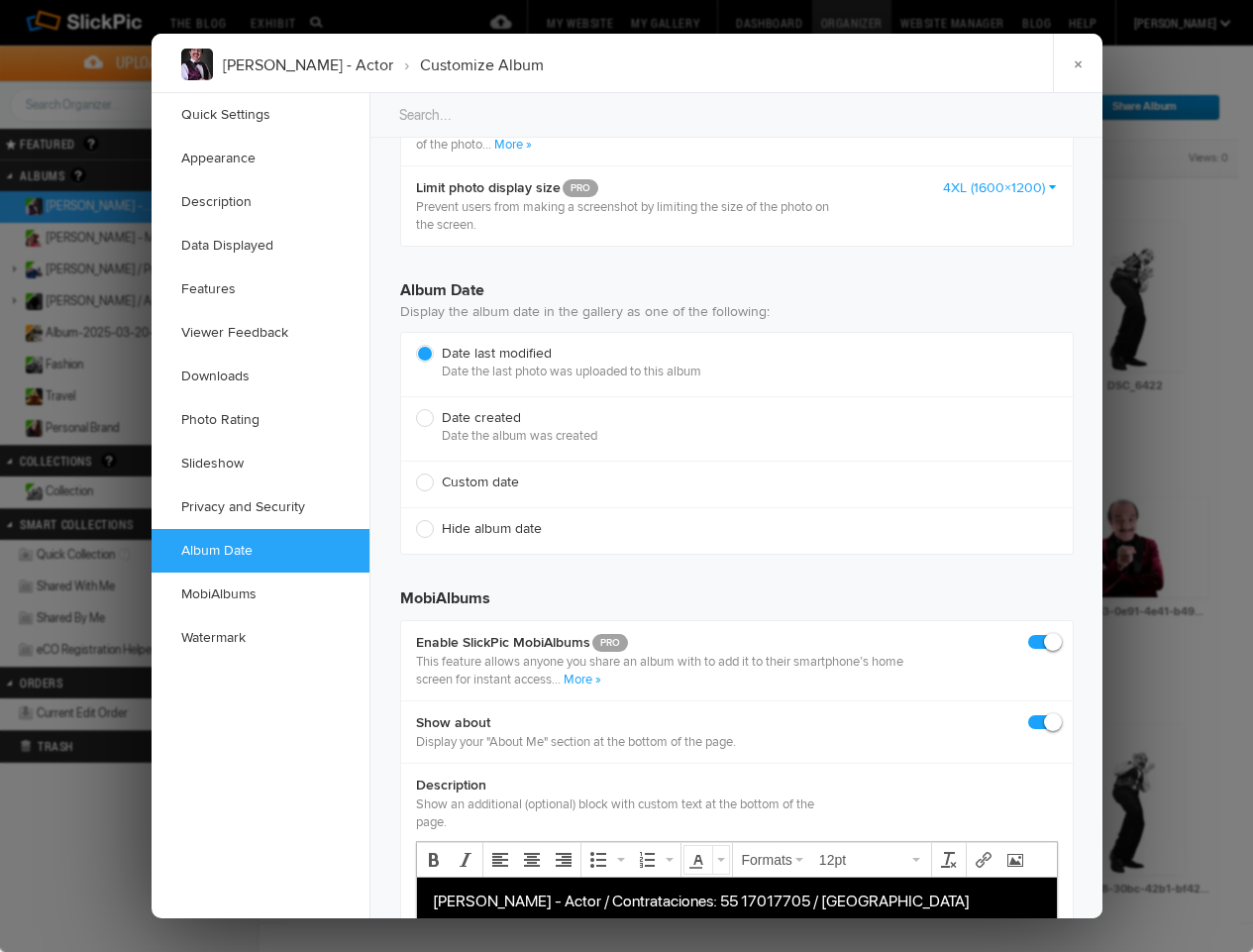 scroll, scrollTop: 4198, scrollLeft: 0, axis: vertical 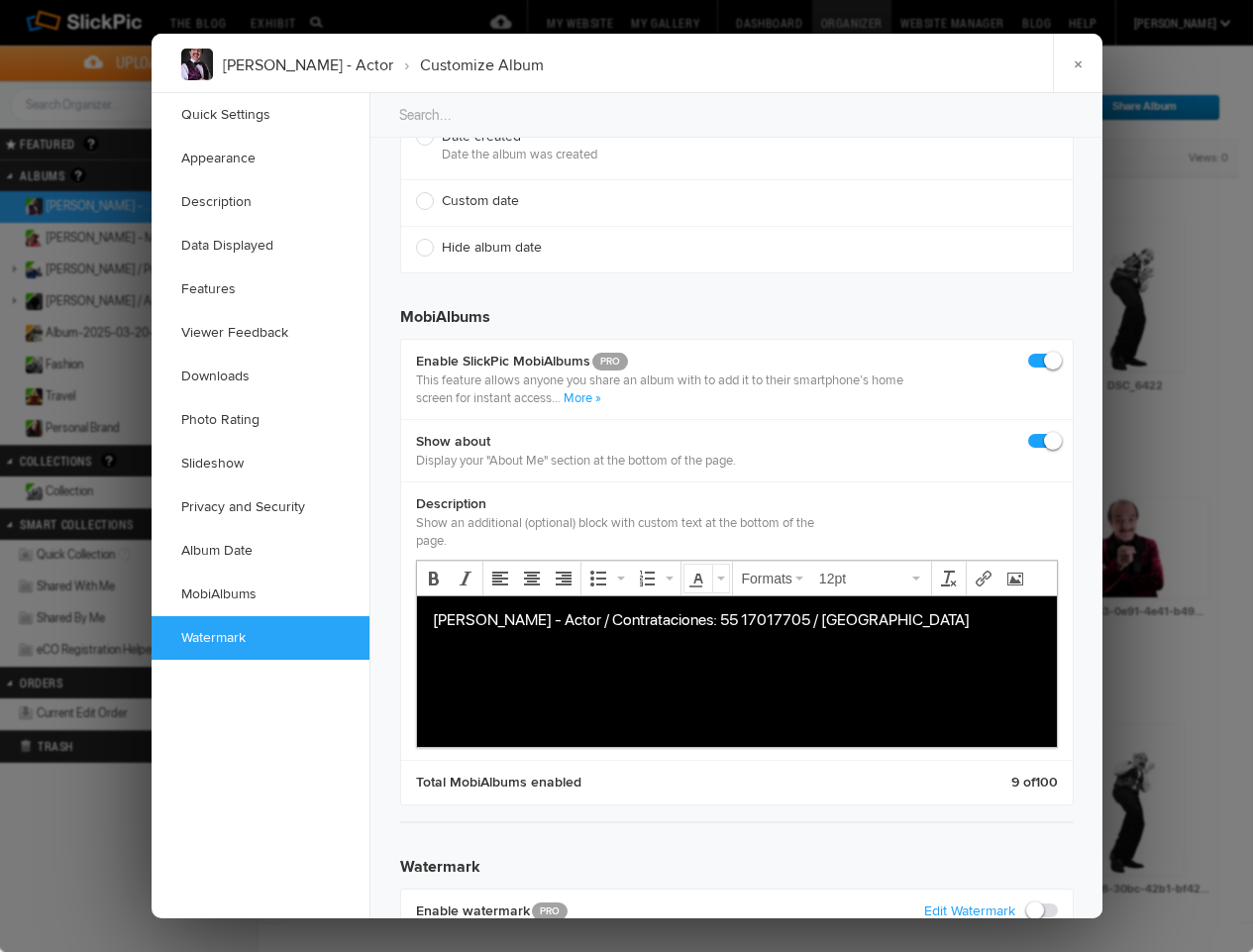 click on "Description   Show an additional (optional) block with custom text at the bottom of the page.        Formats   12pt" 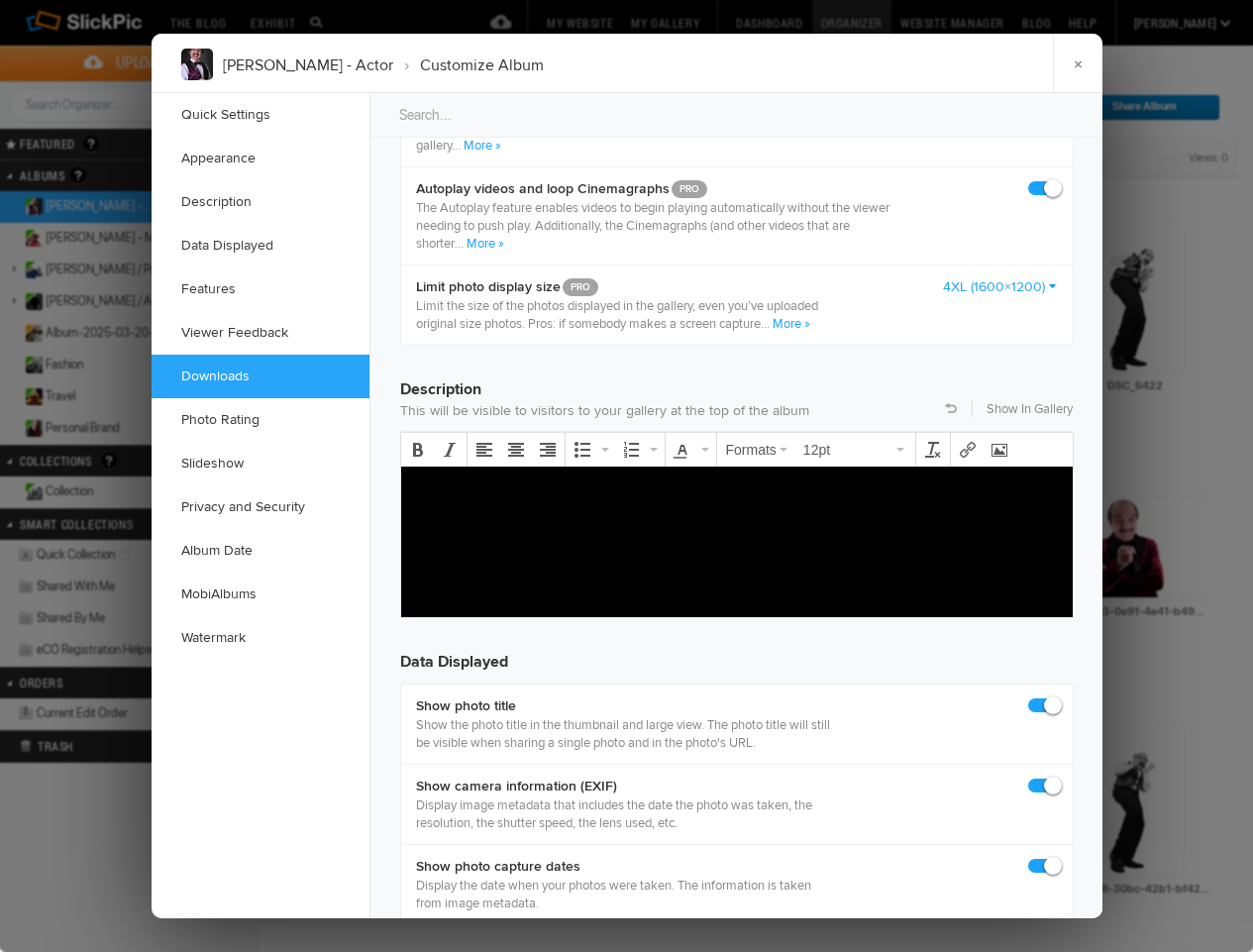 scroll, scrollTop: 1249, scrollLeft: 0, axis: vertical 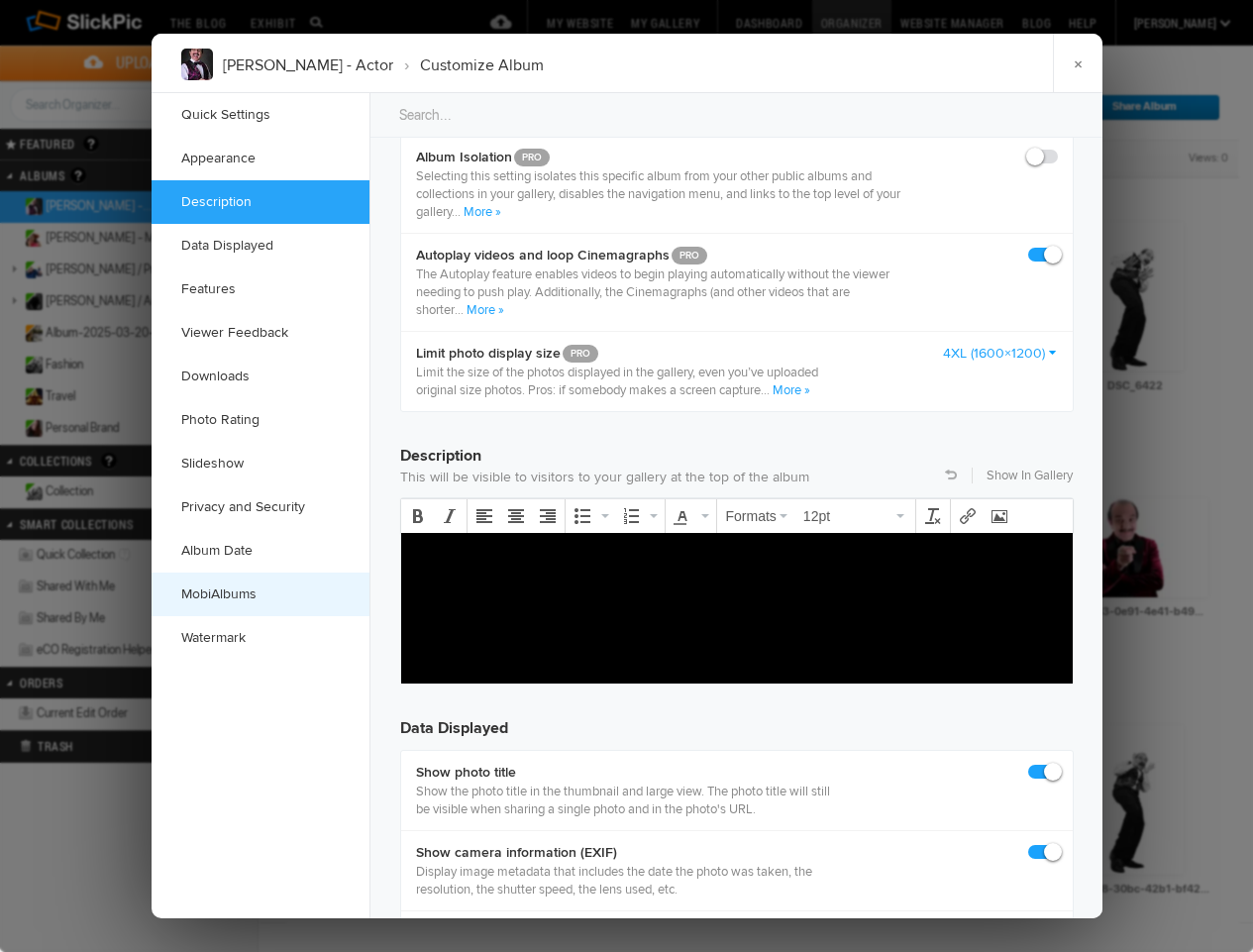 click on "MobiAlbums" 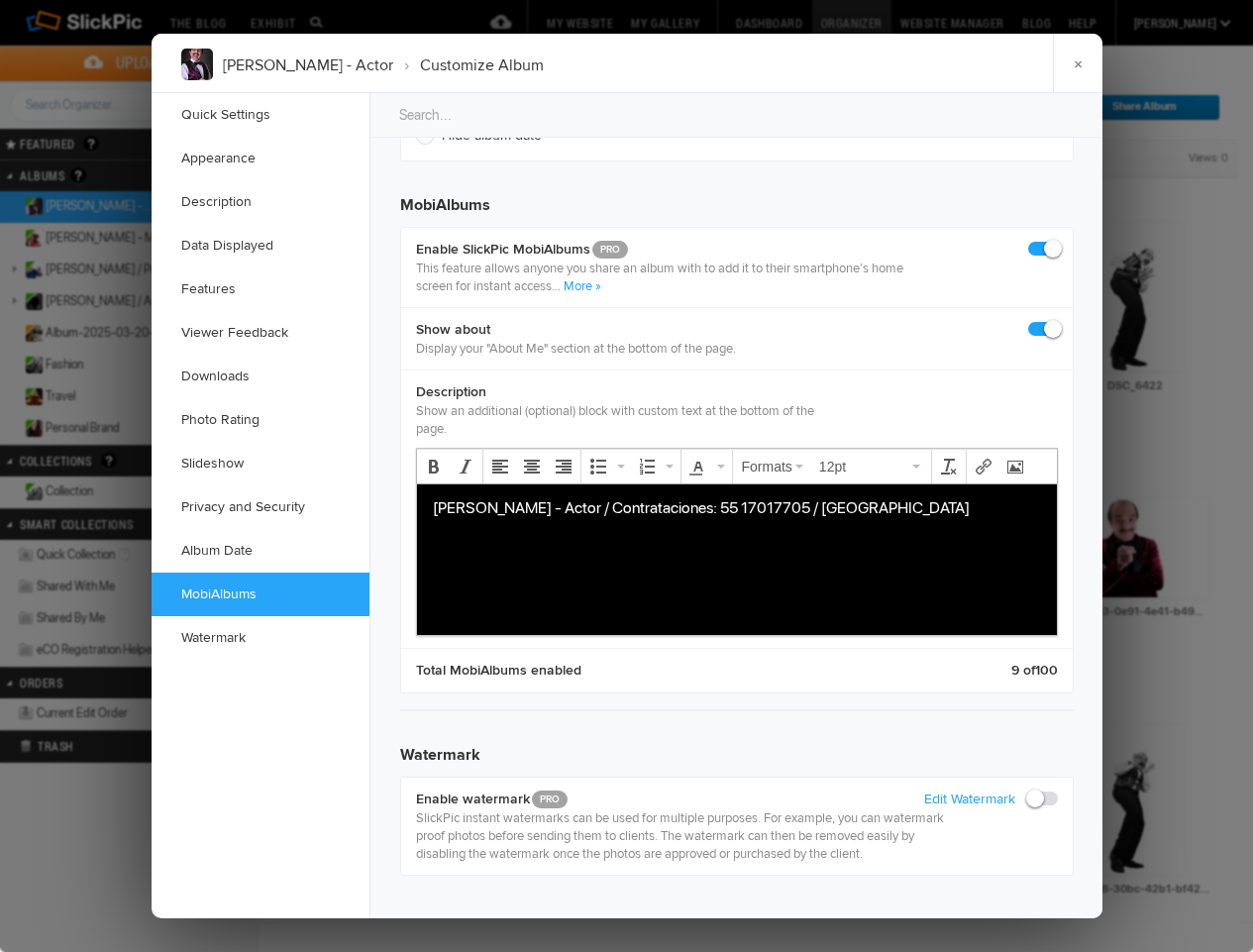 scroll, scrollTop: 4592, scrollLeft: 0, axis: vertical 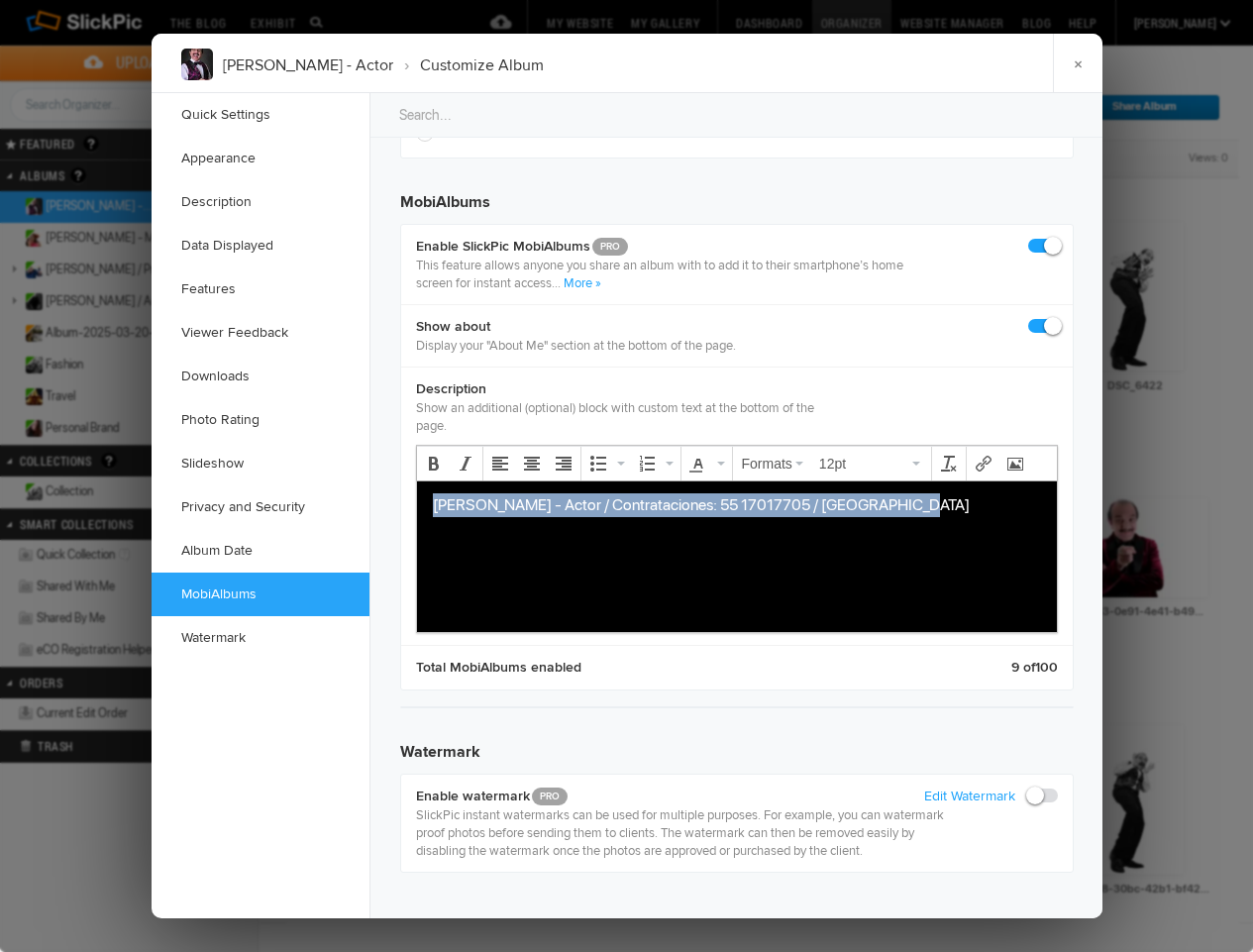 drag, startPoint x: 910, startPoint y: 507, endPoint x: 435, endPoint y: 493, distance: 475.20627 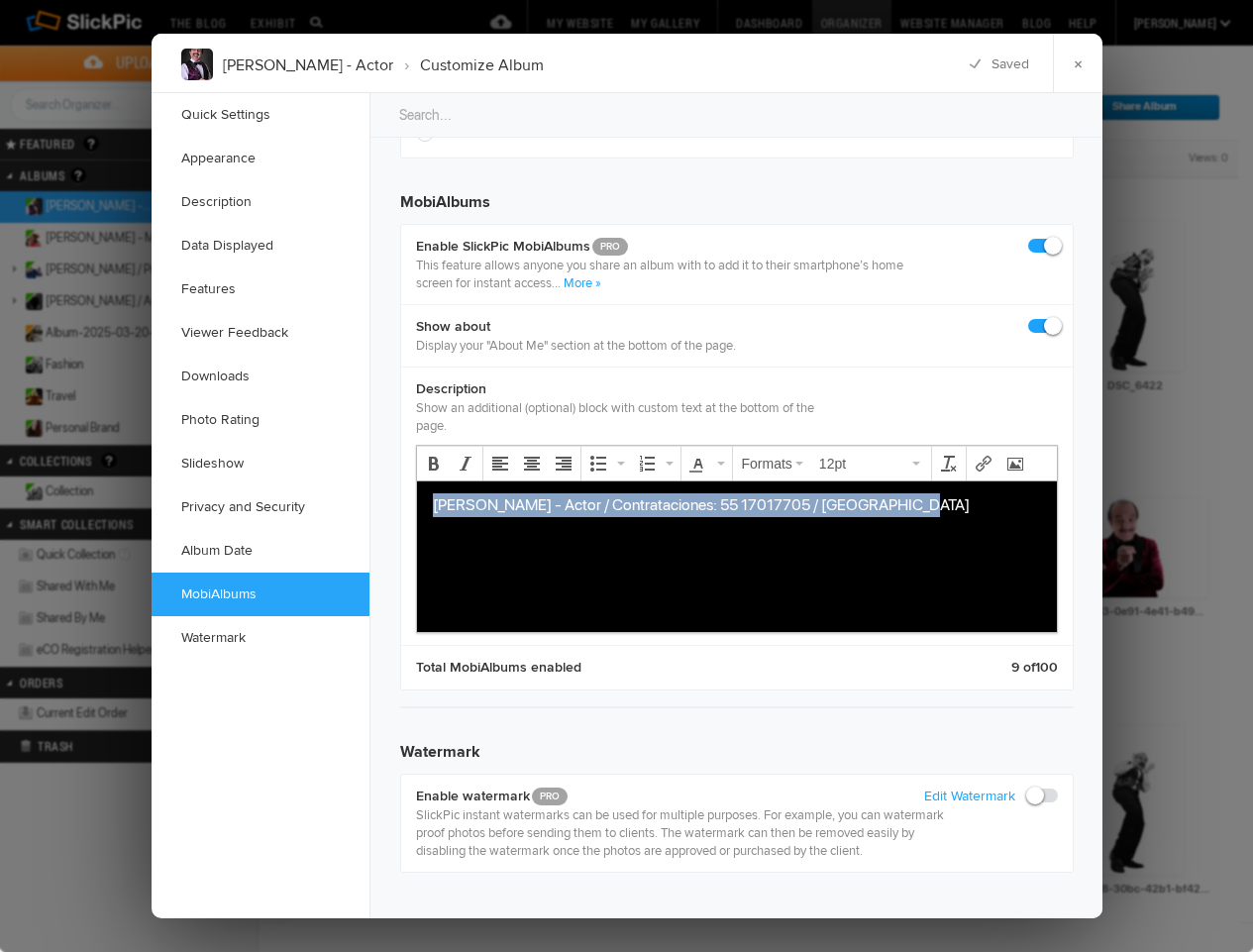 copy on "Gustavo Munguía - Actor / Contrataciones: 55 17017705 / Mexico City" 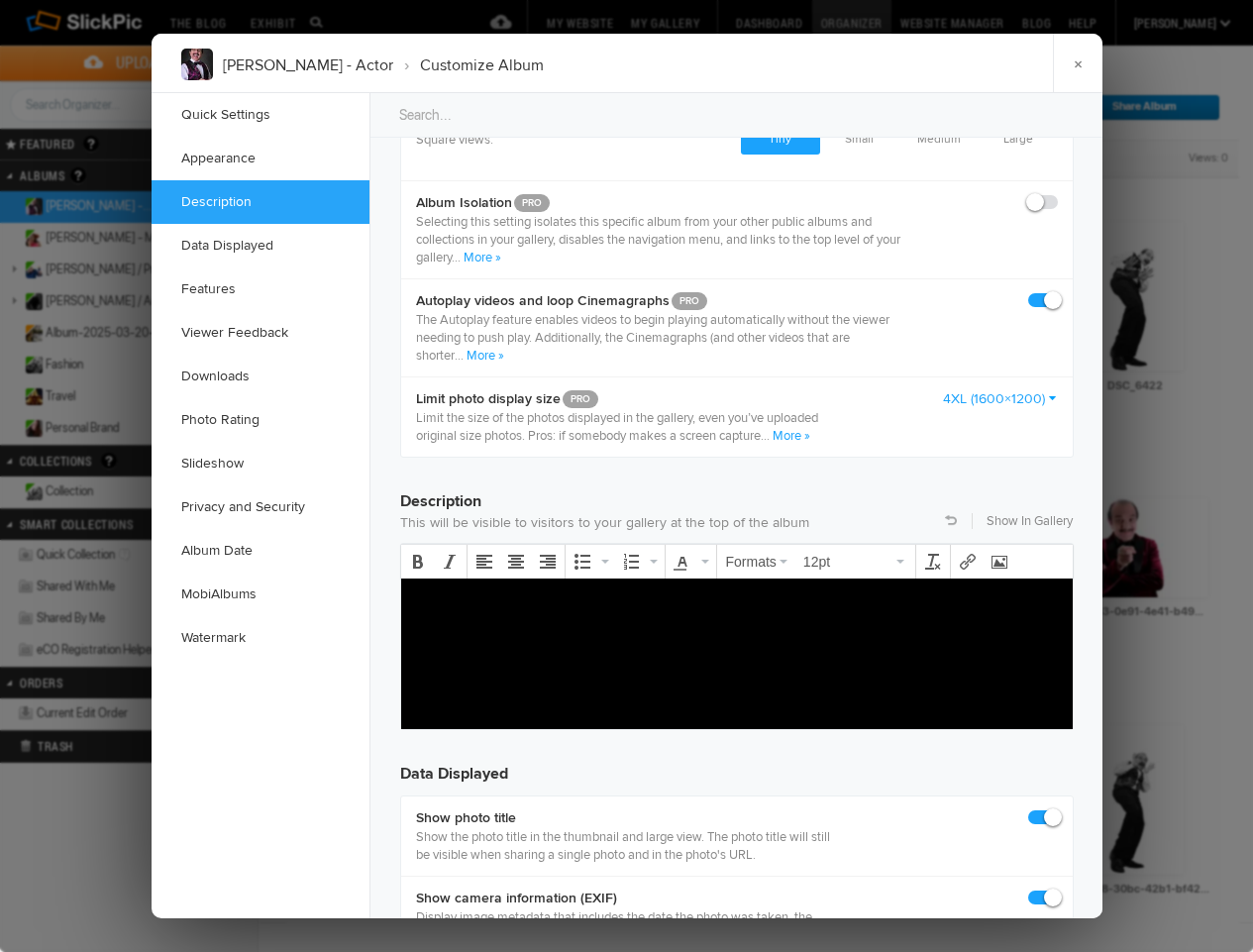 scroll, scrollTop: 1207, scrollLeft: 0, axis: vertical 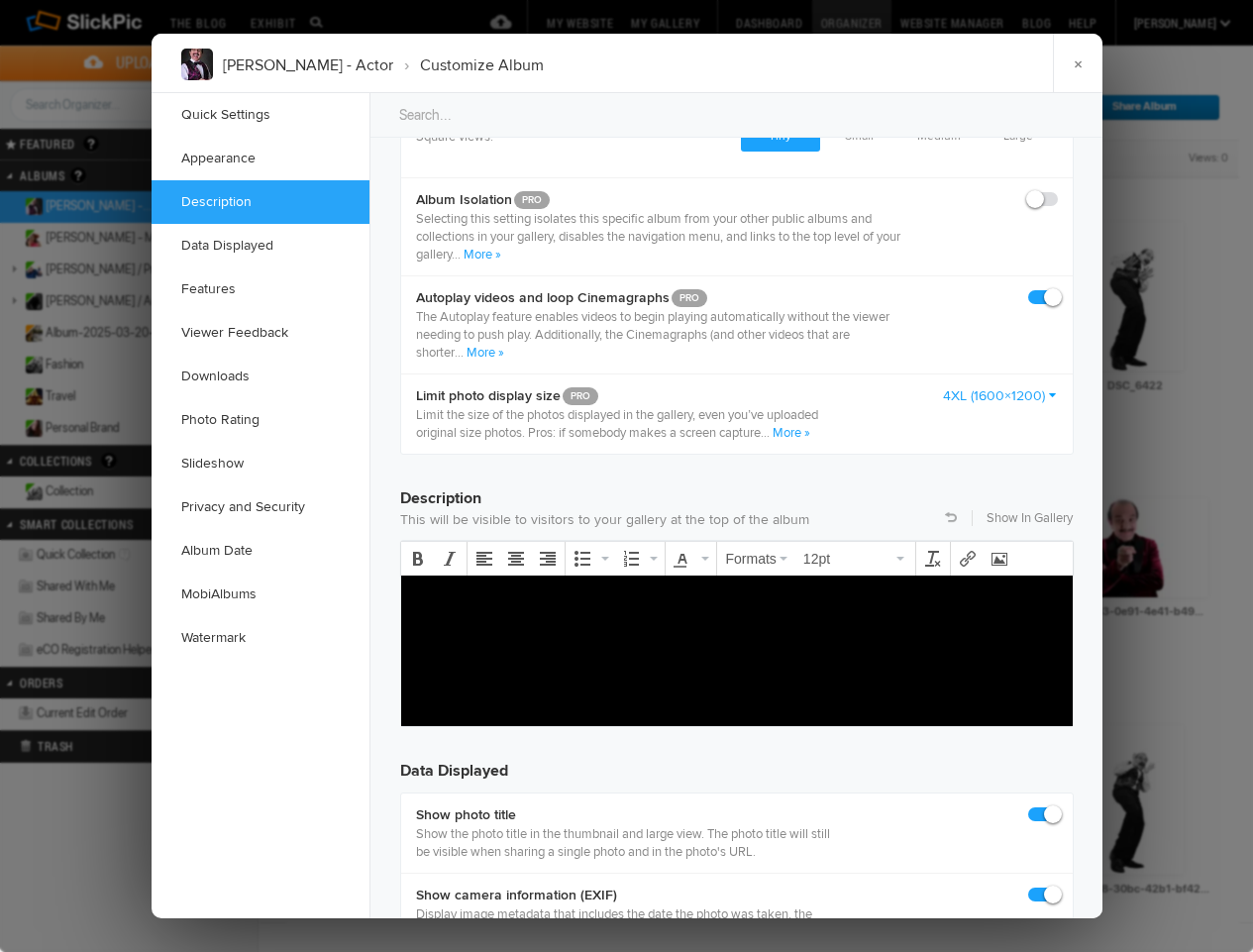 click at bounding box center (736, 630) 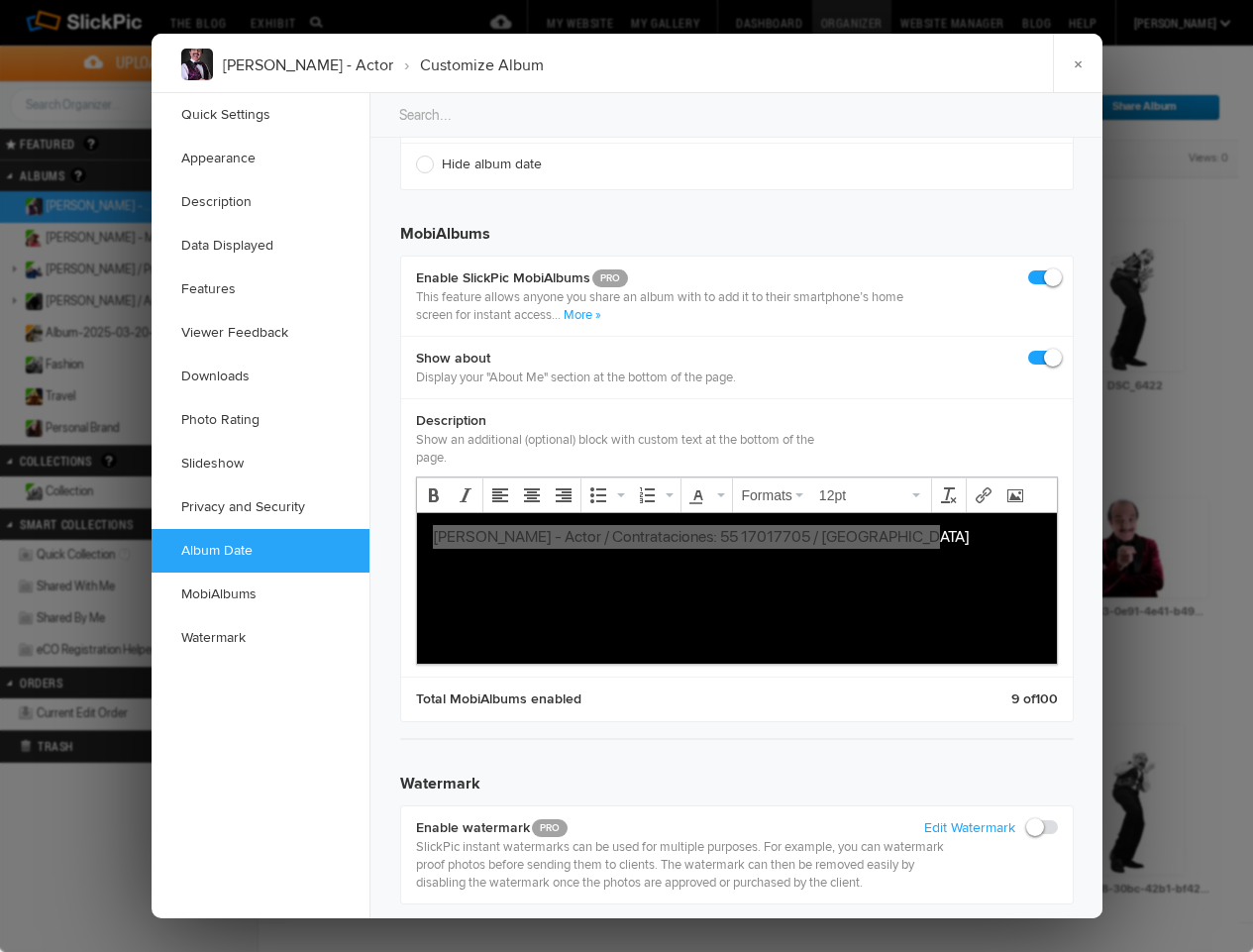 scroll, scrollTop: 4592, scrollLeft: 0, axis: vertical 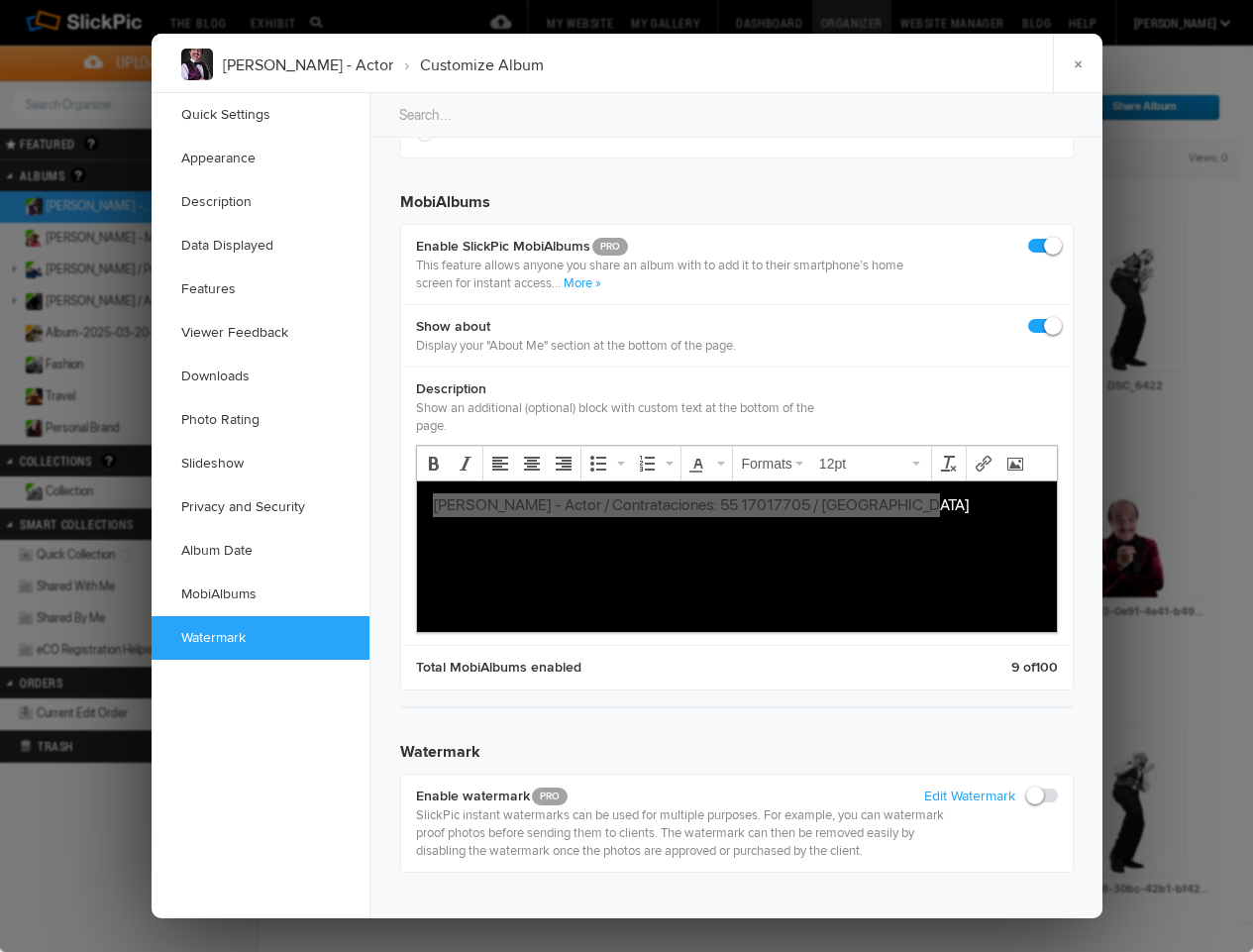 click 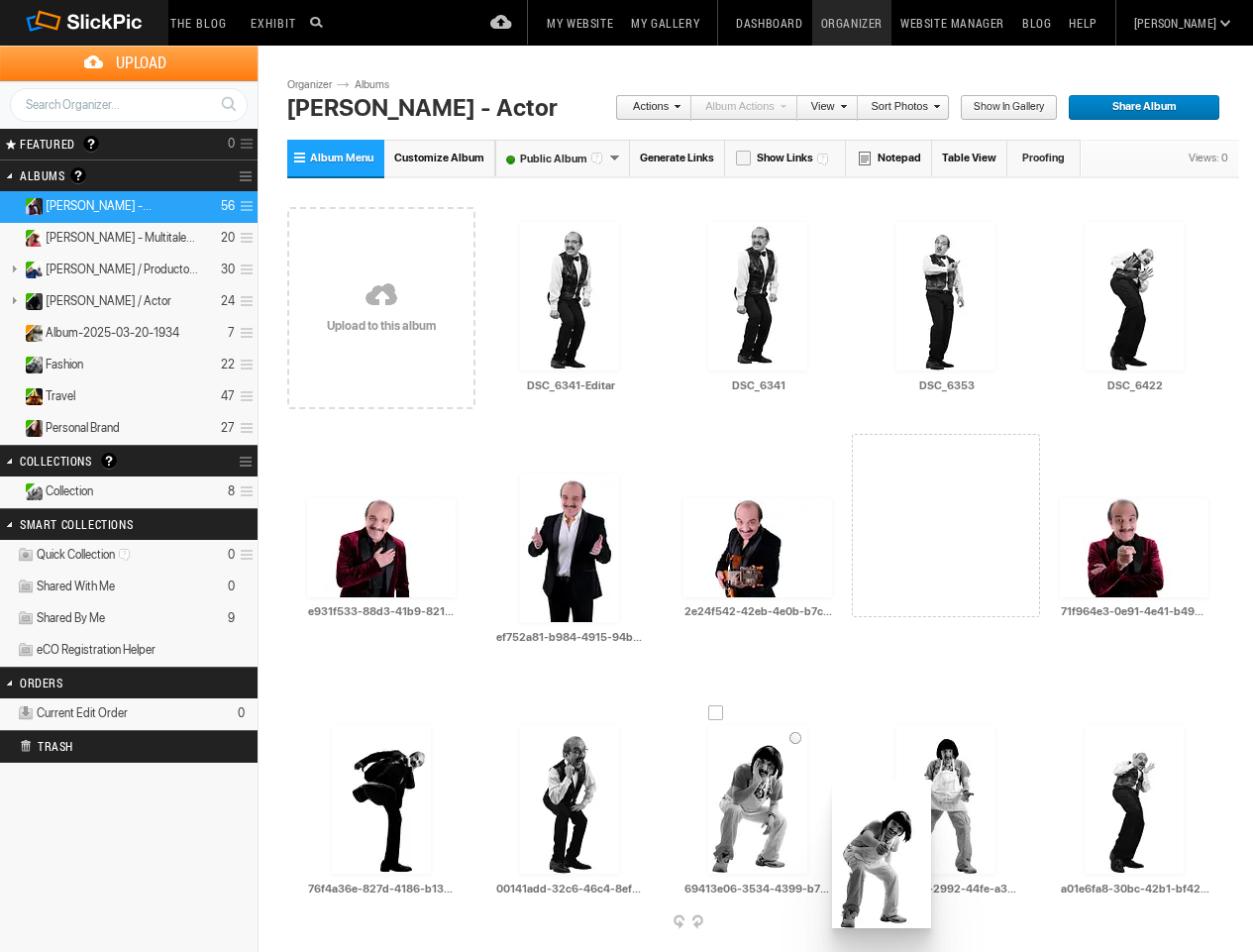 drag, startPoint x: 933, startPoint y: 573, endPoint x: 833, endPoint y: 772, distance: 222.71282 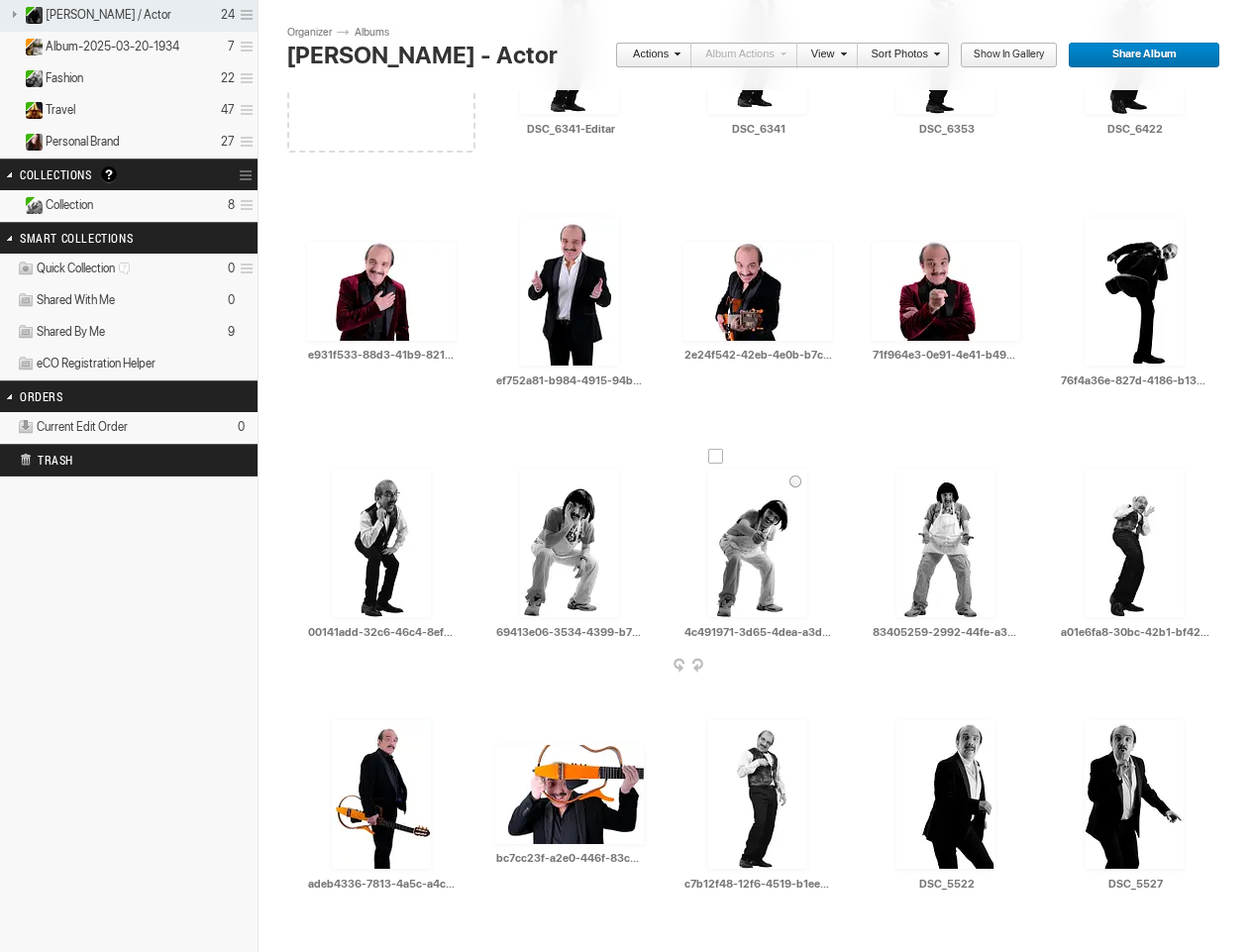 scroll, scrollTop: 298, scrollLeft: 0, axis: vertical 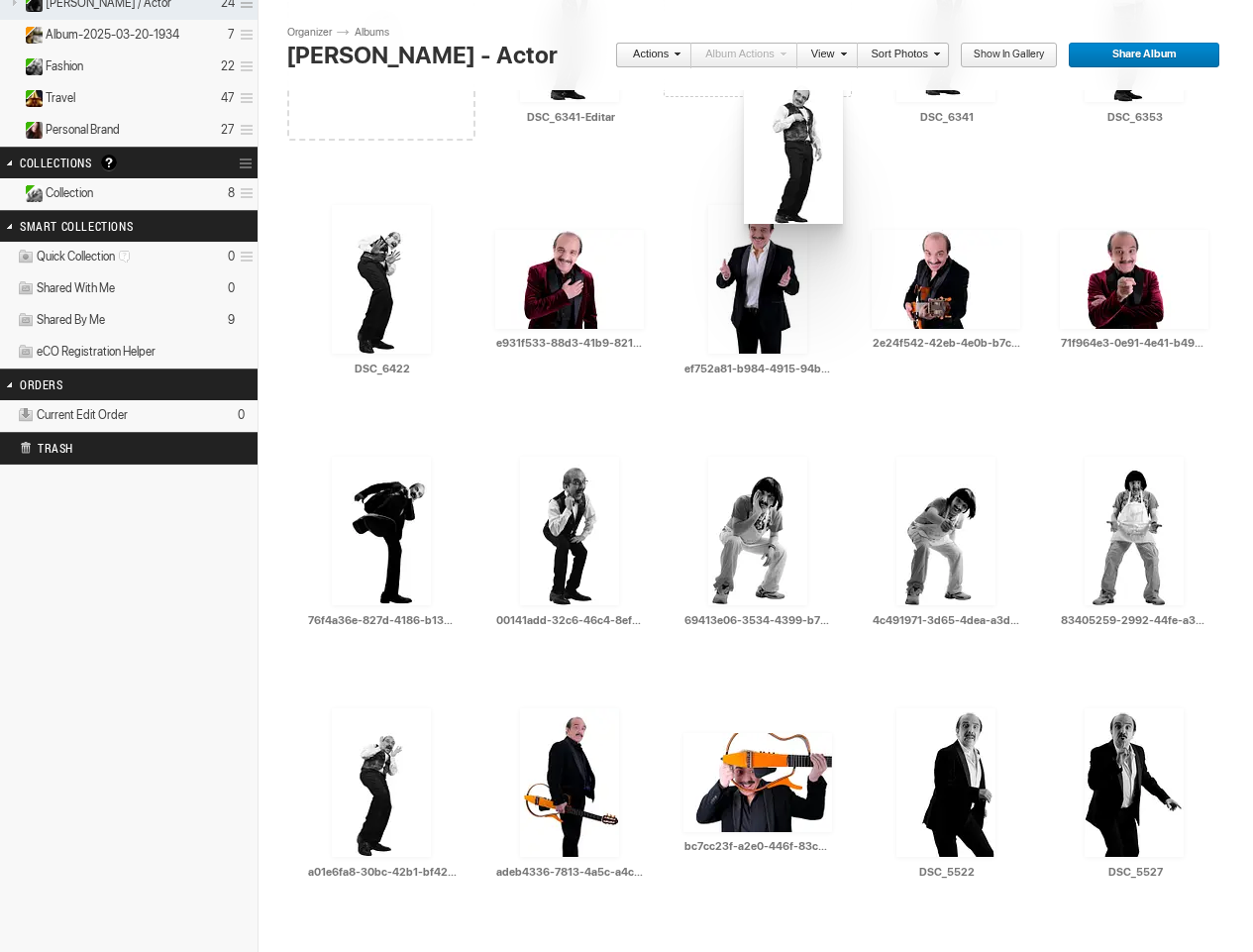 drag, startPoint x: 768, startPoint y: 790, endPoint x: 742, endPoint y: 77, distance: 713.47 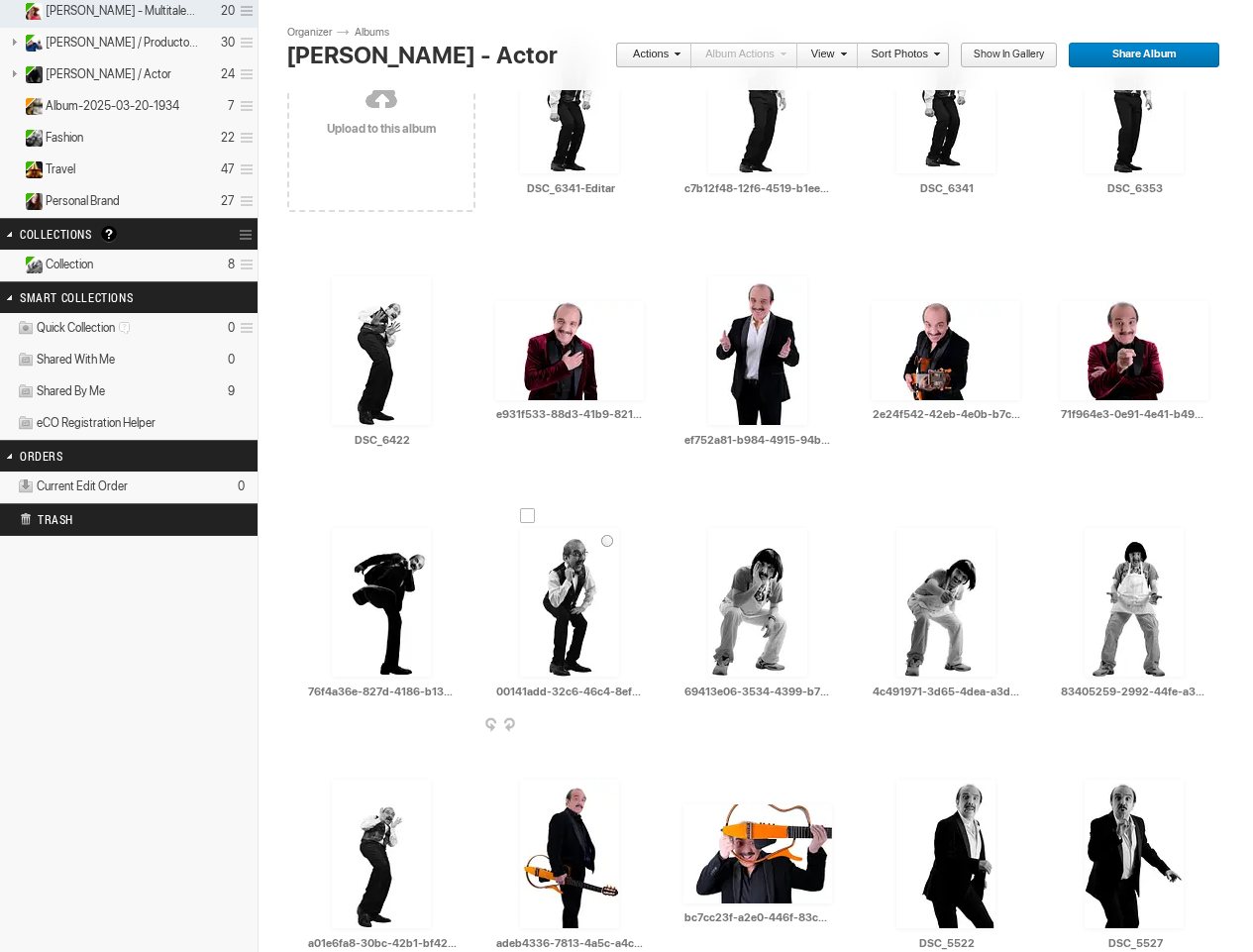 scroll, scrollTop: 228, scrollLeft: 0, axis: vertical 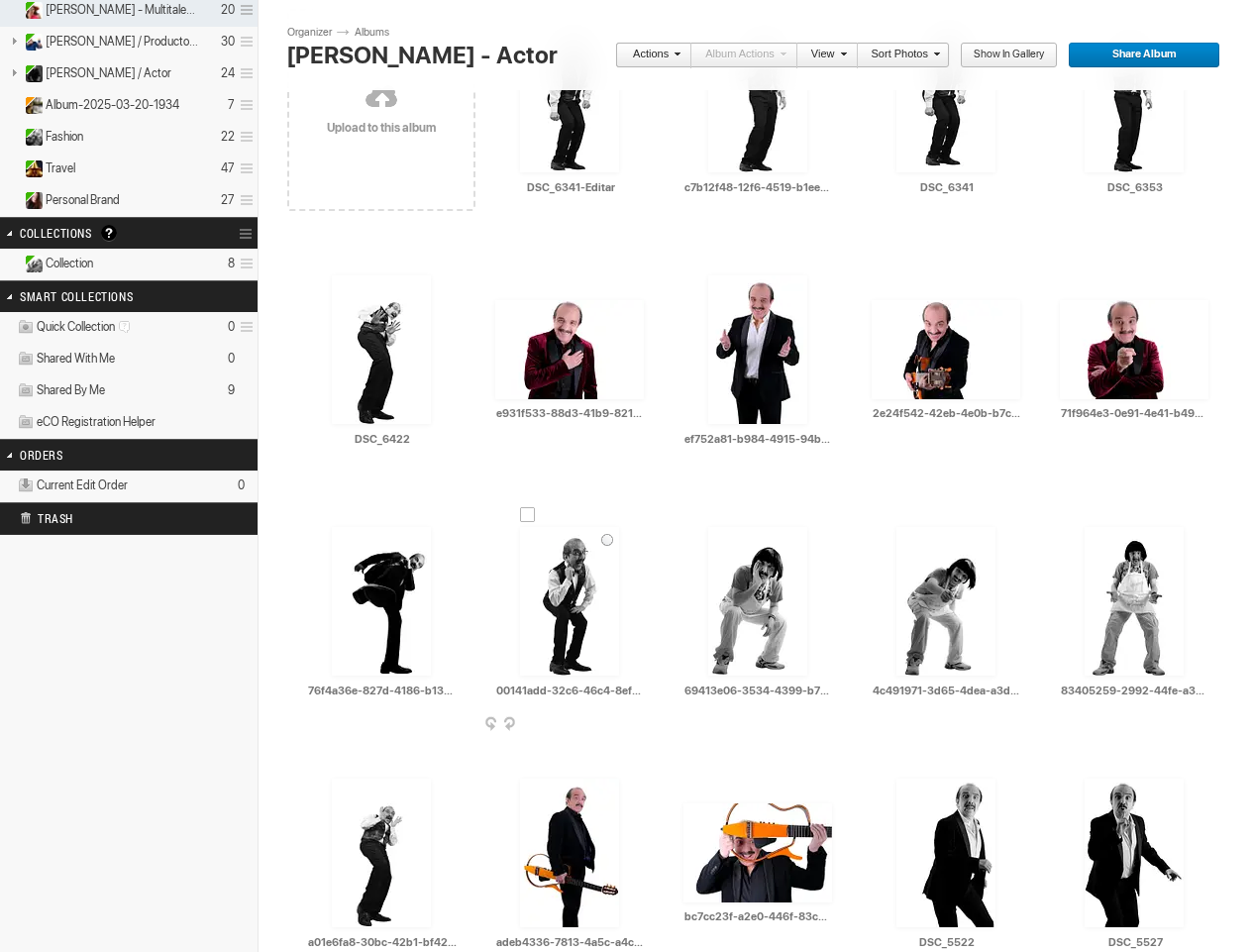 click at bounding box center [648, 725] 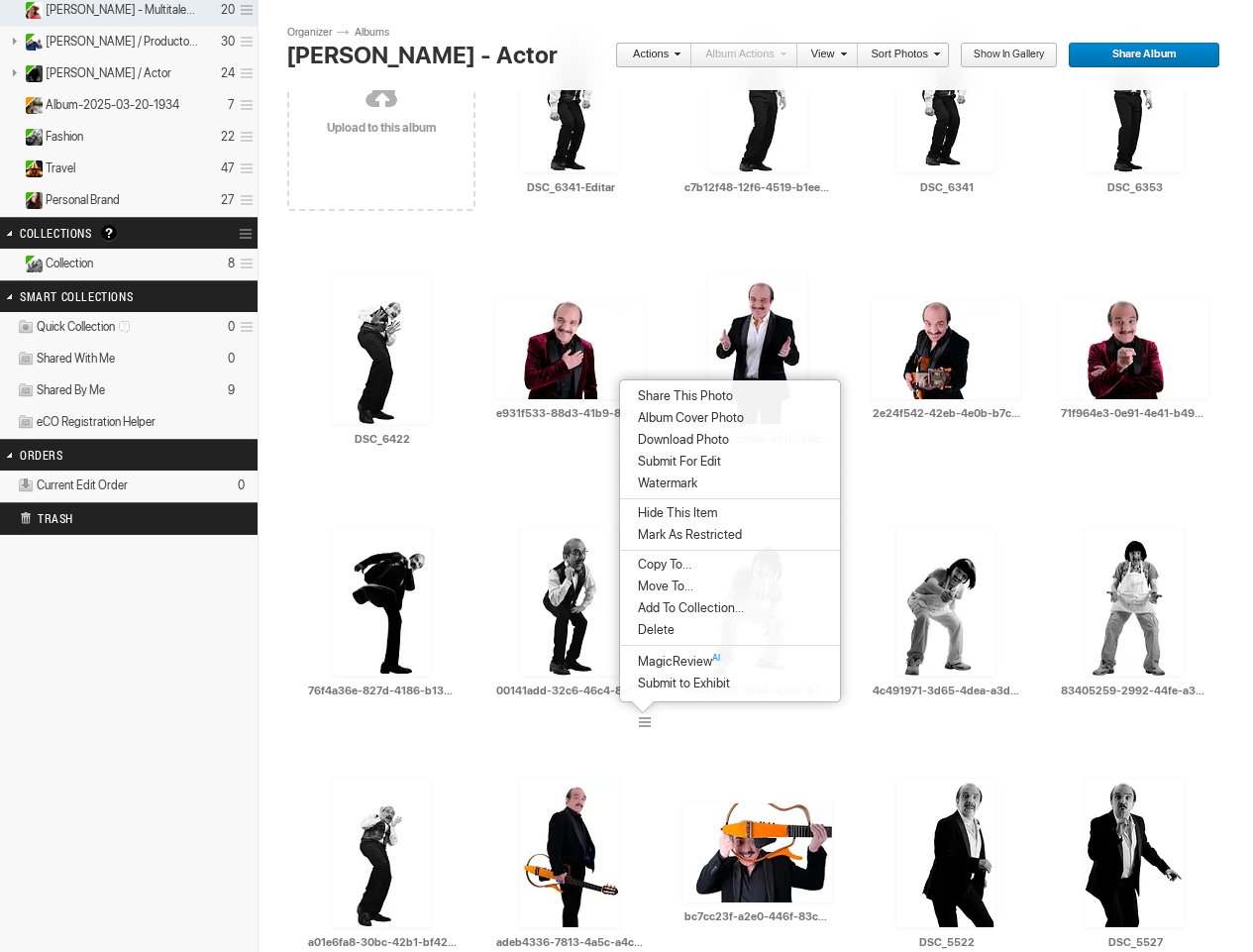 click on "Delete" at bounding box center (653, 630) 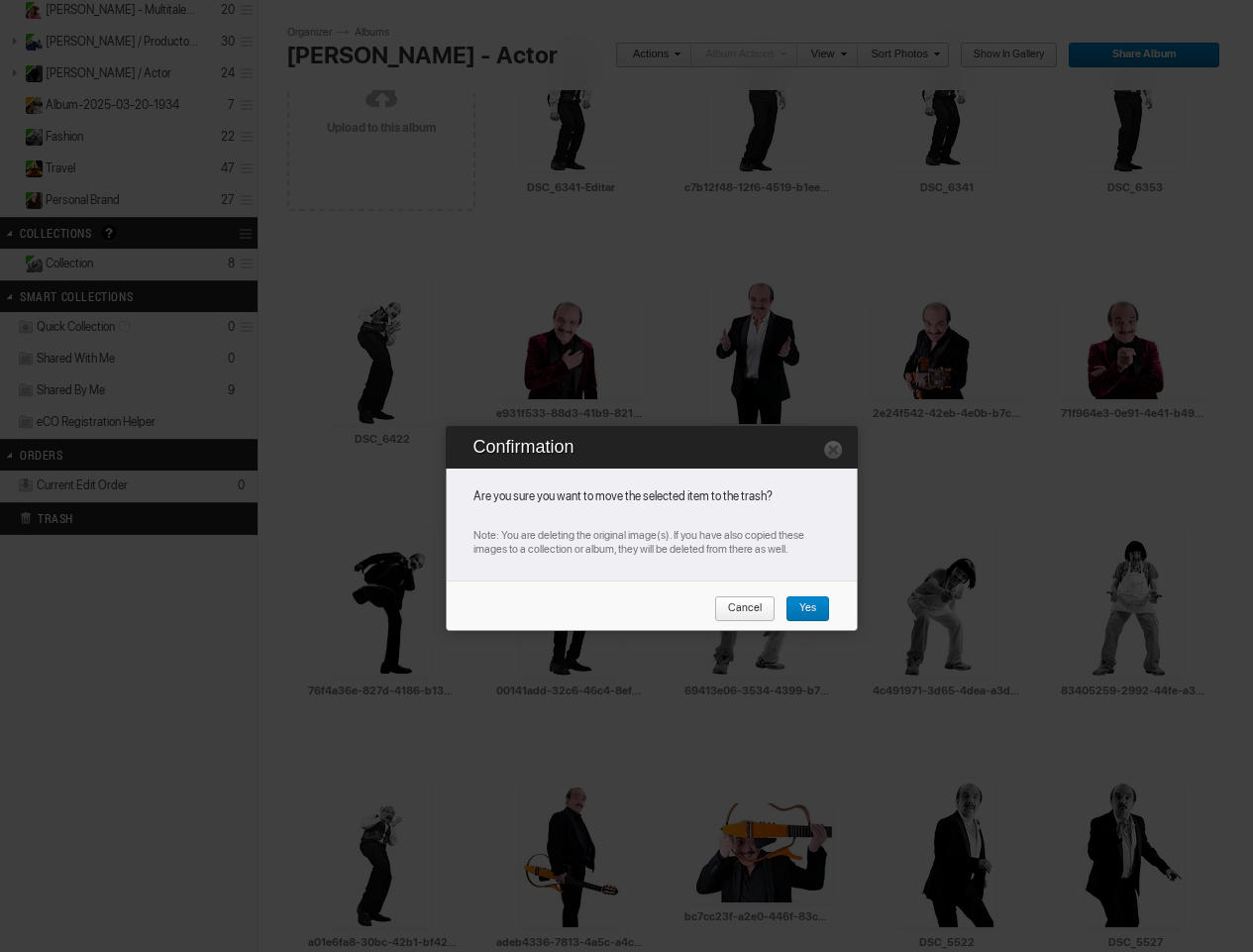 click on "Yes" at bounding box center (800, 609) 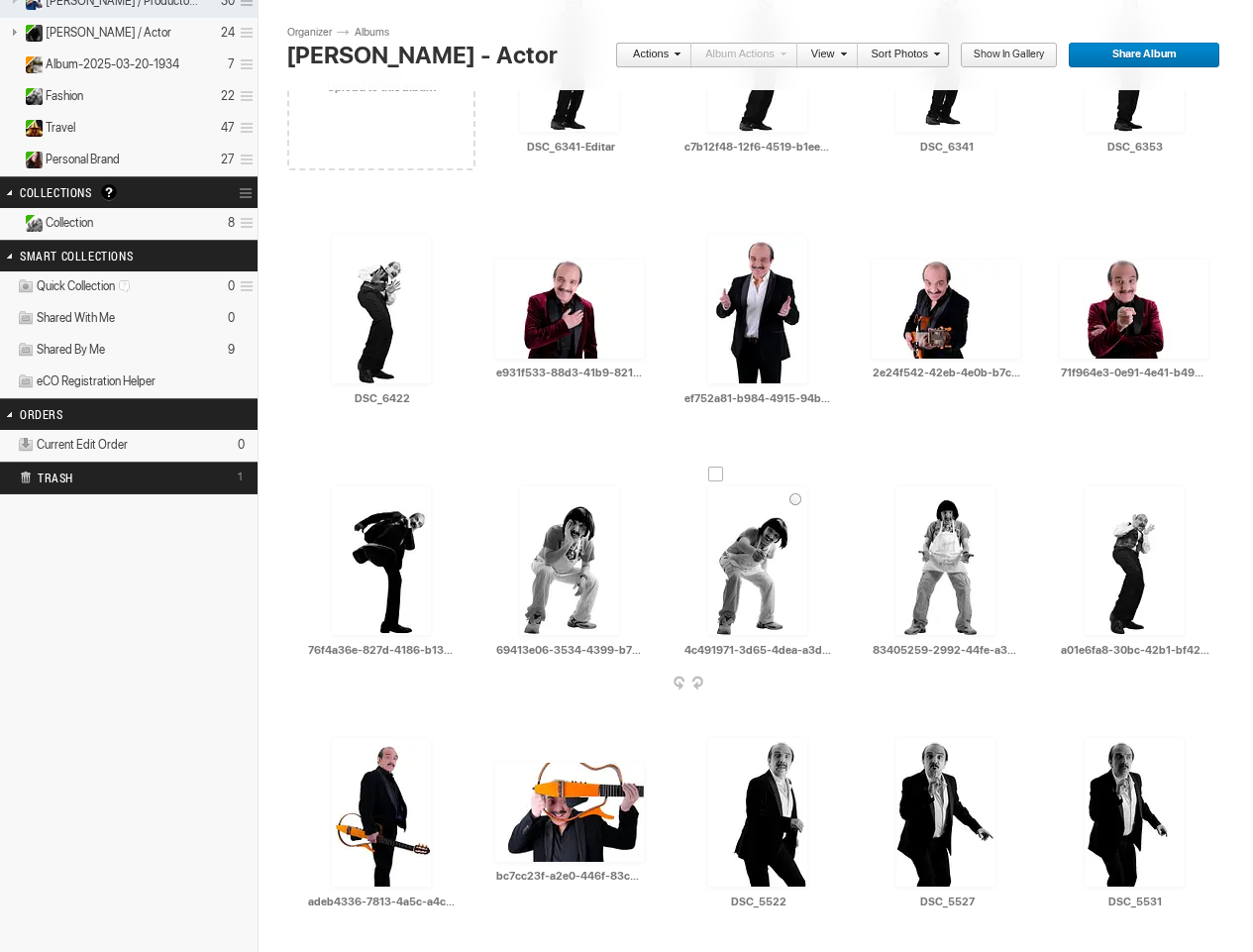 scroll, scrollTop: 269, scrollLeft: 0, axis: vertical 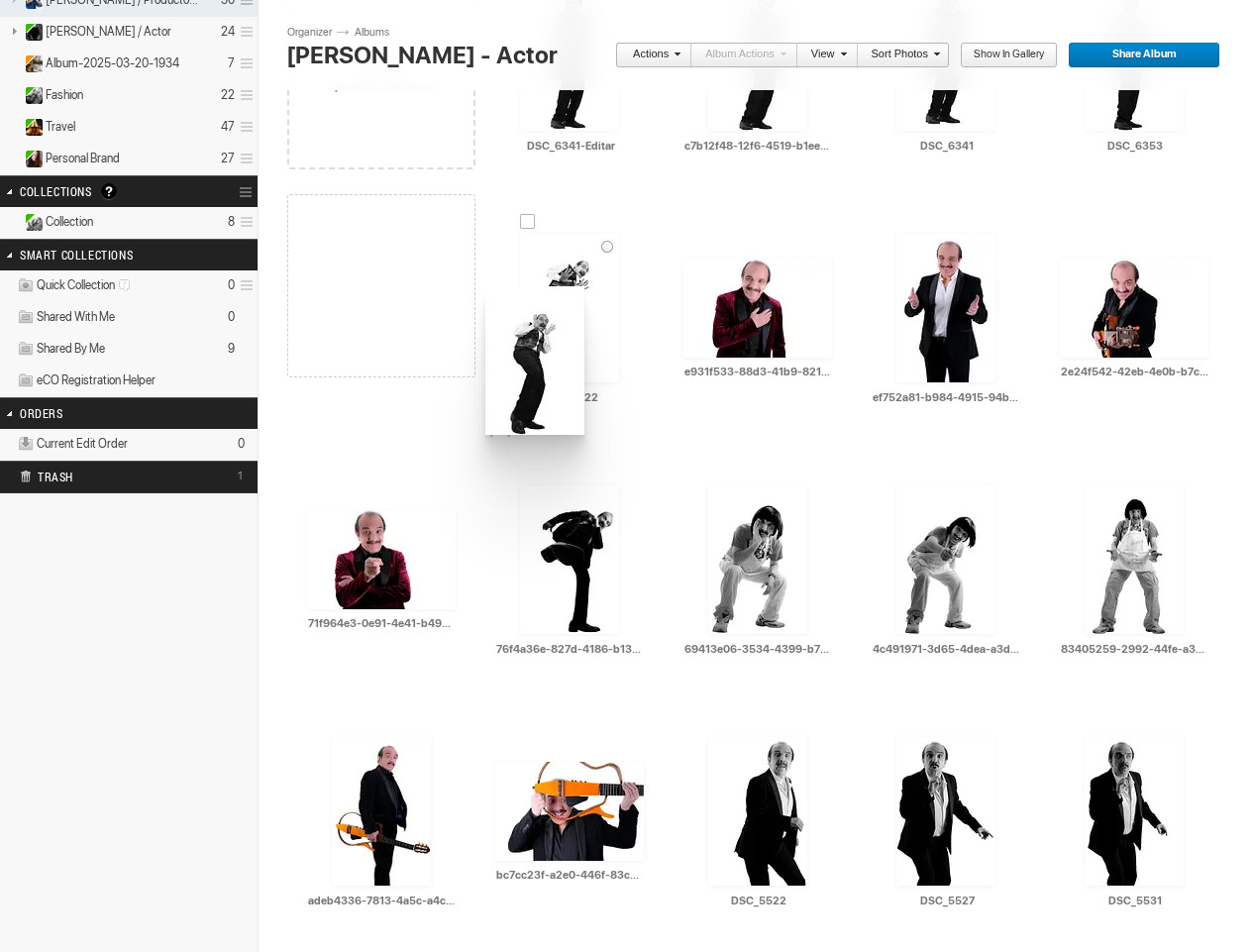 drag, startPoint x: 1124, startPoint y: 583, endPoint x: 491, endPoint y: 286, distance: 699.2124 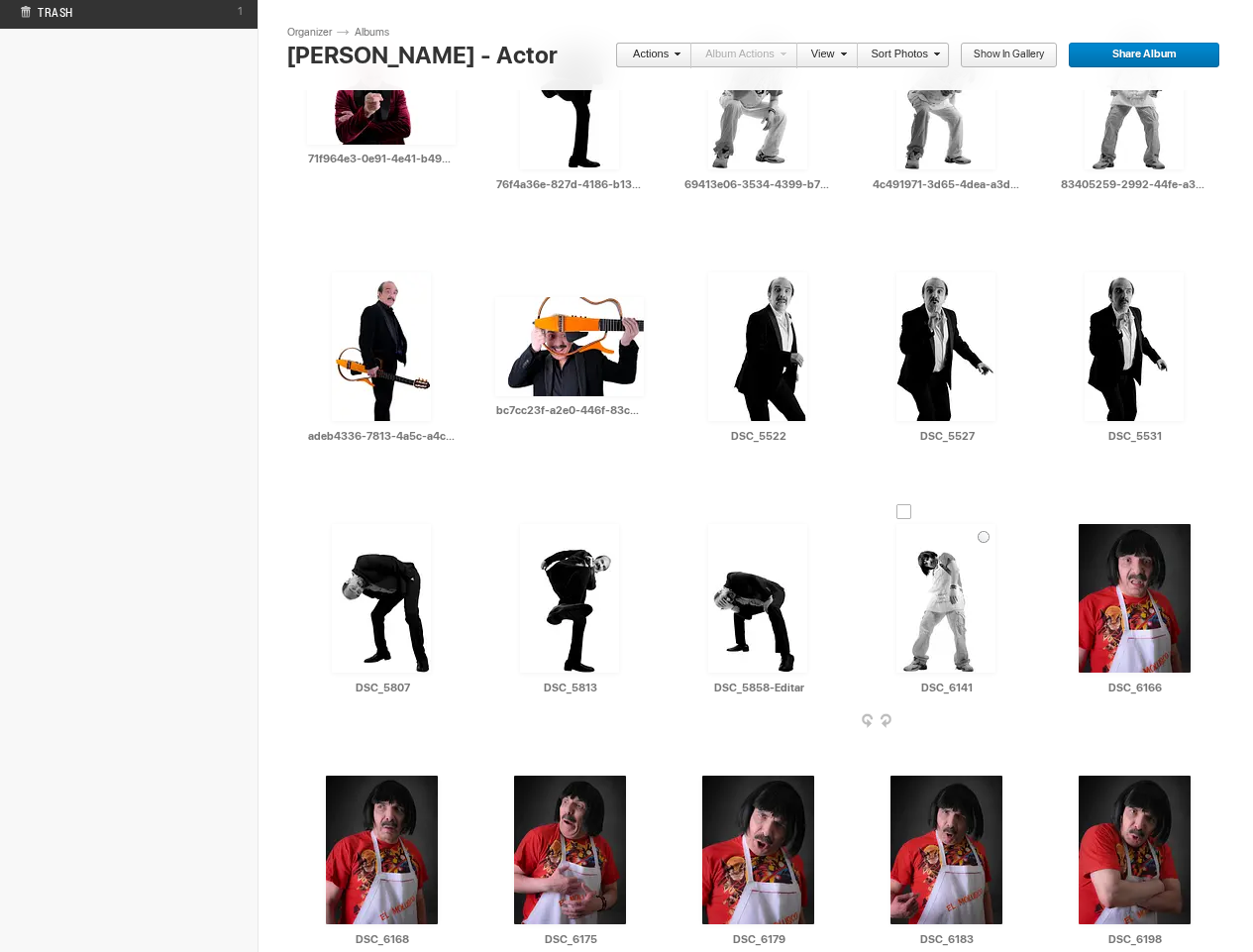 scroll, scrollTop: 738, scrollLeft: 0, axis: vertical 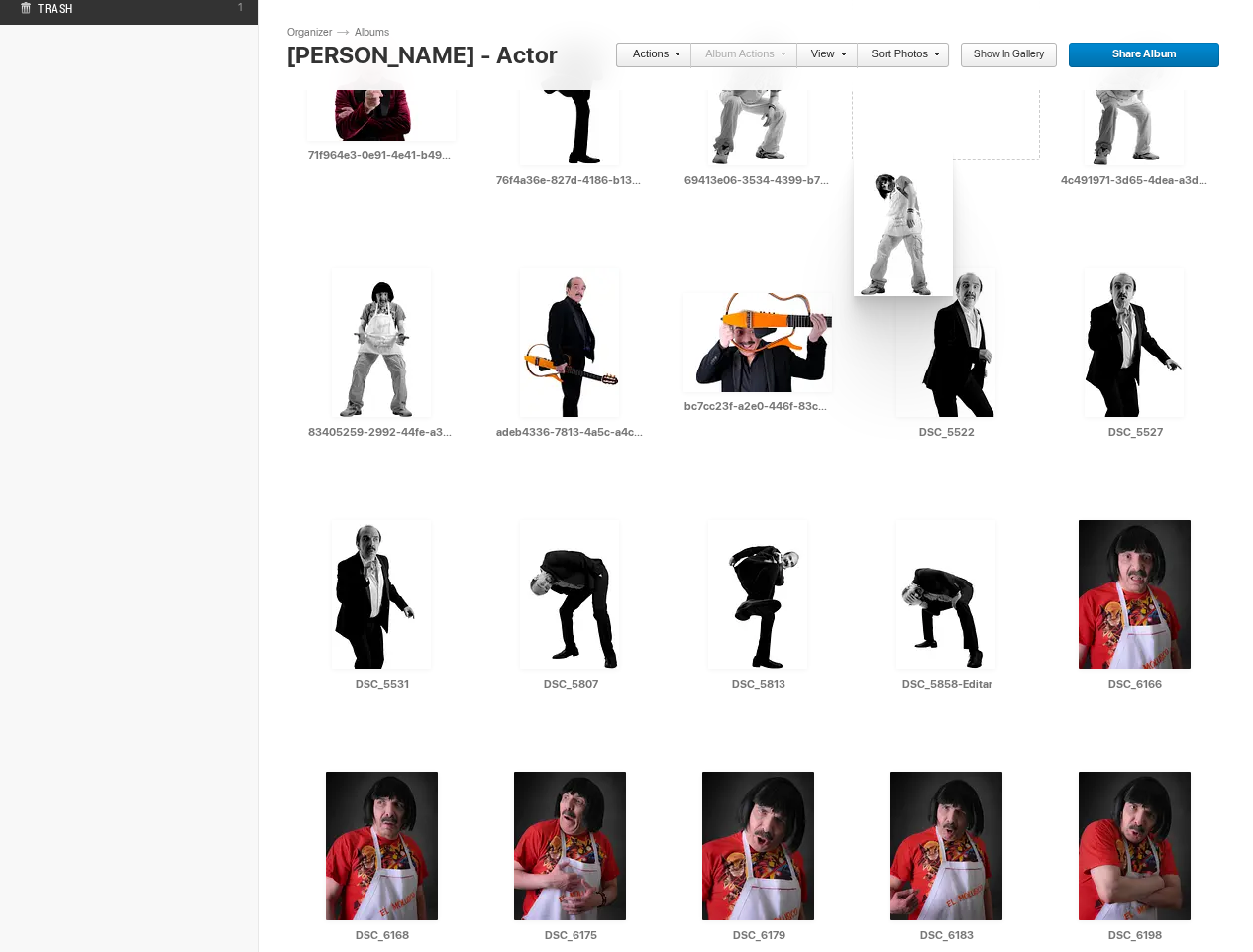 drag, startPoint x: 940, startPoint y: 635, endPoint x: 852, endPoint y: 148, distance: 494.887 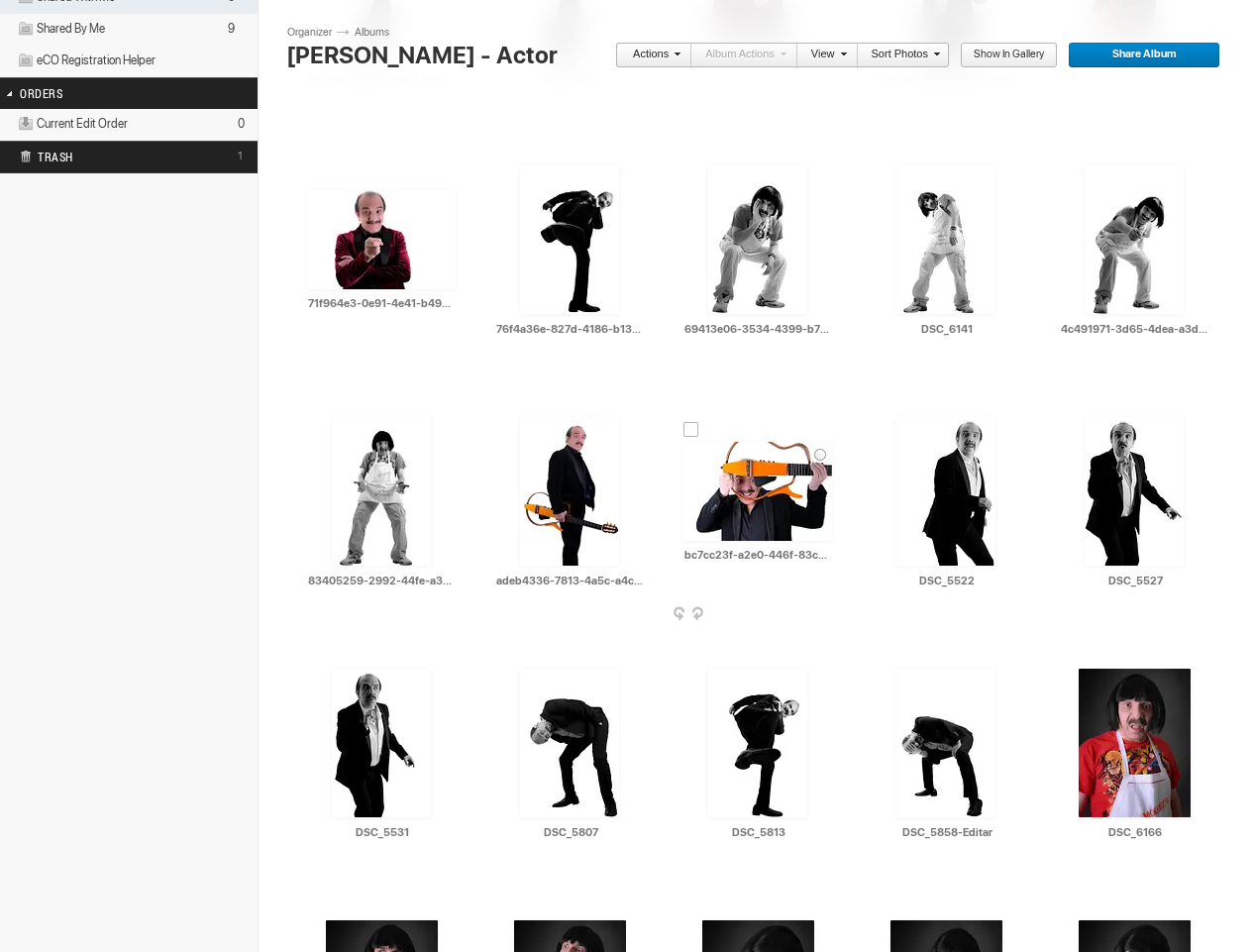 scroll, scrollTop: 587, scrollLeft: 0, axis: vertical 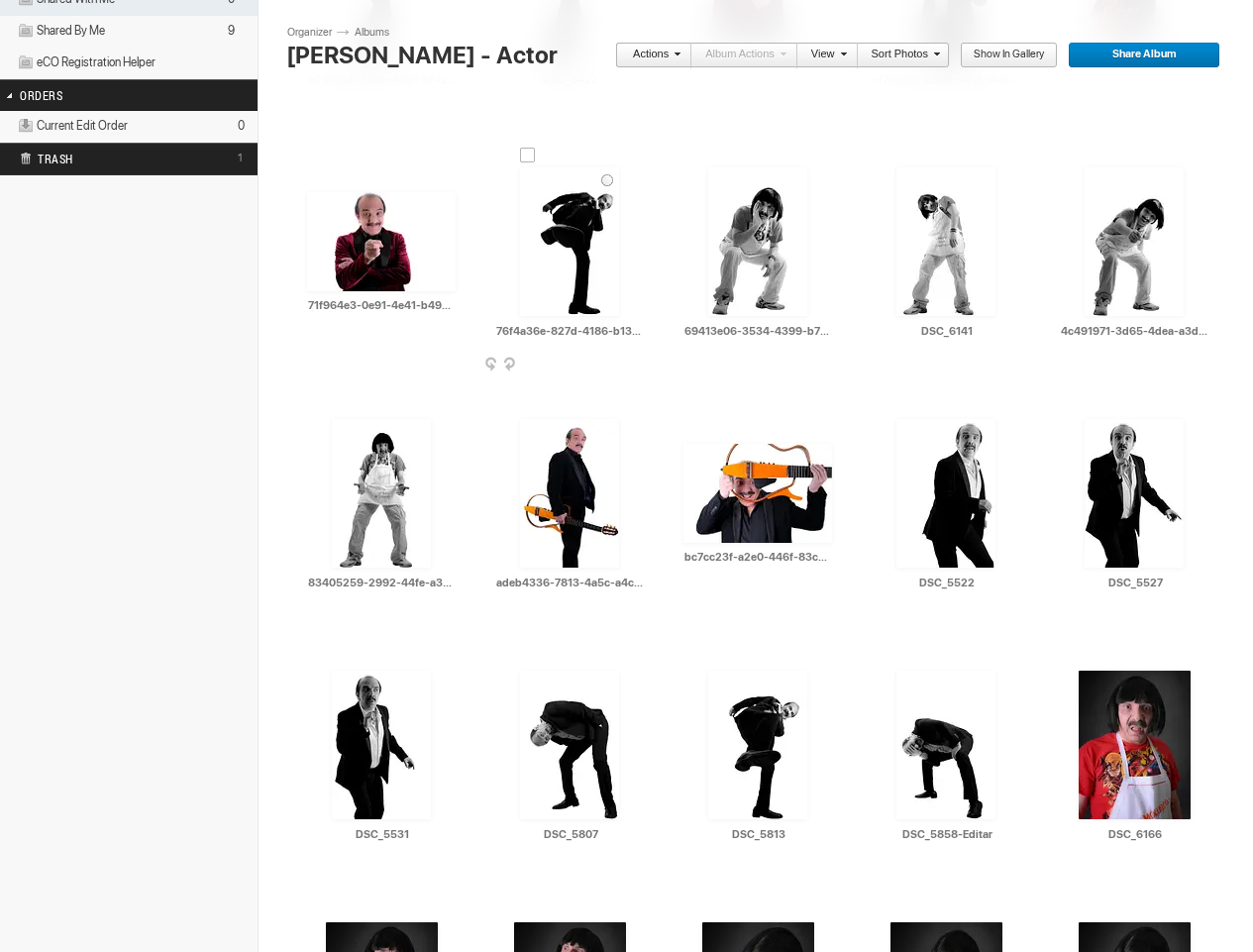 click at bounding box center (648, 366) 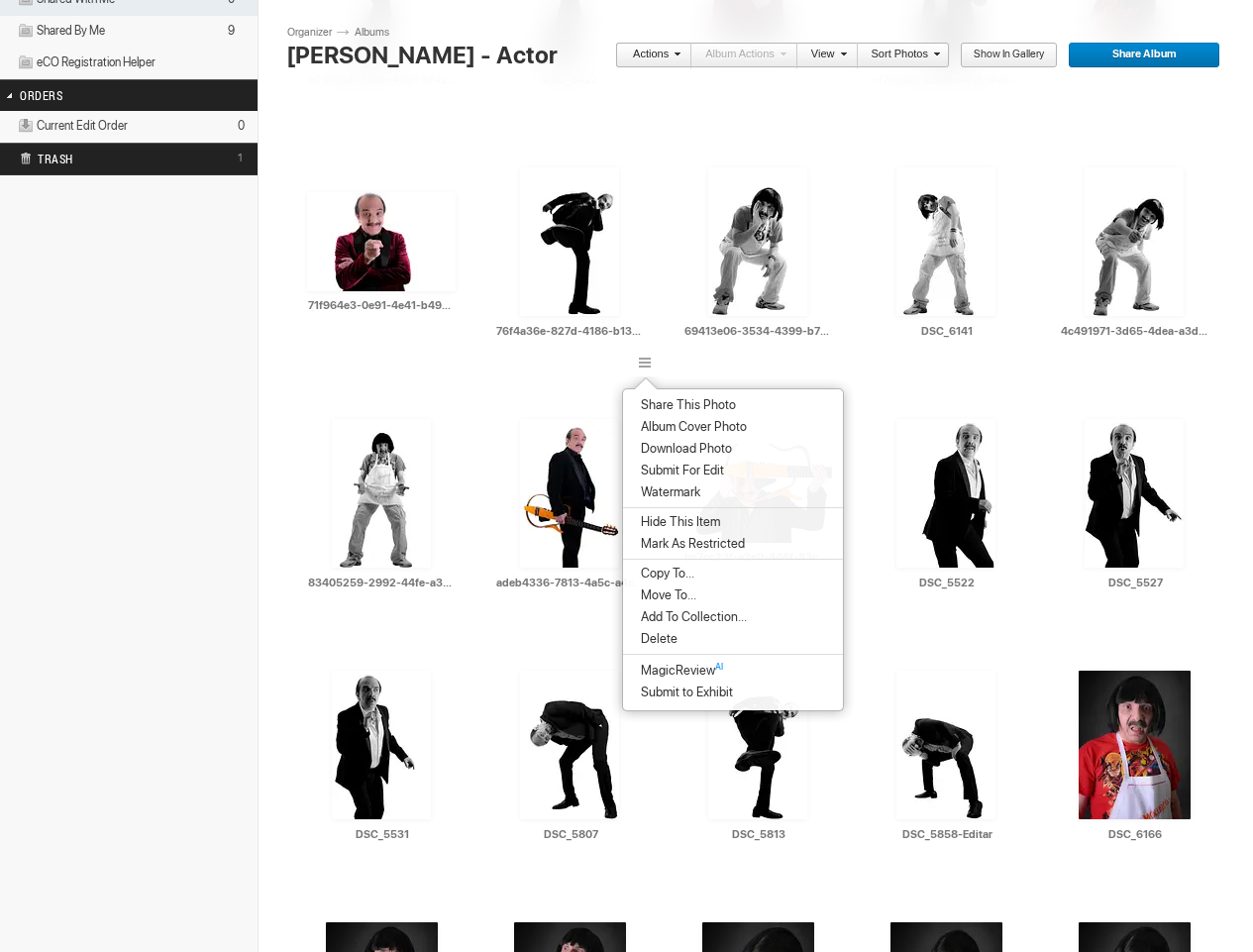 click on "Delete" at bounding box center (656, 639) 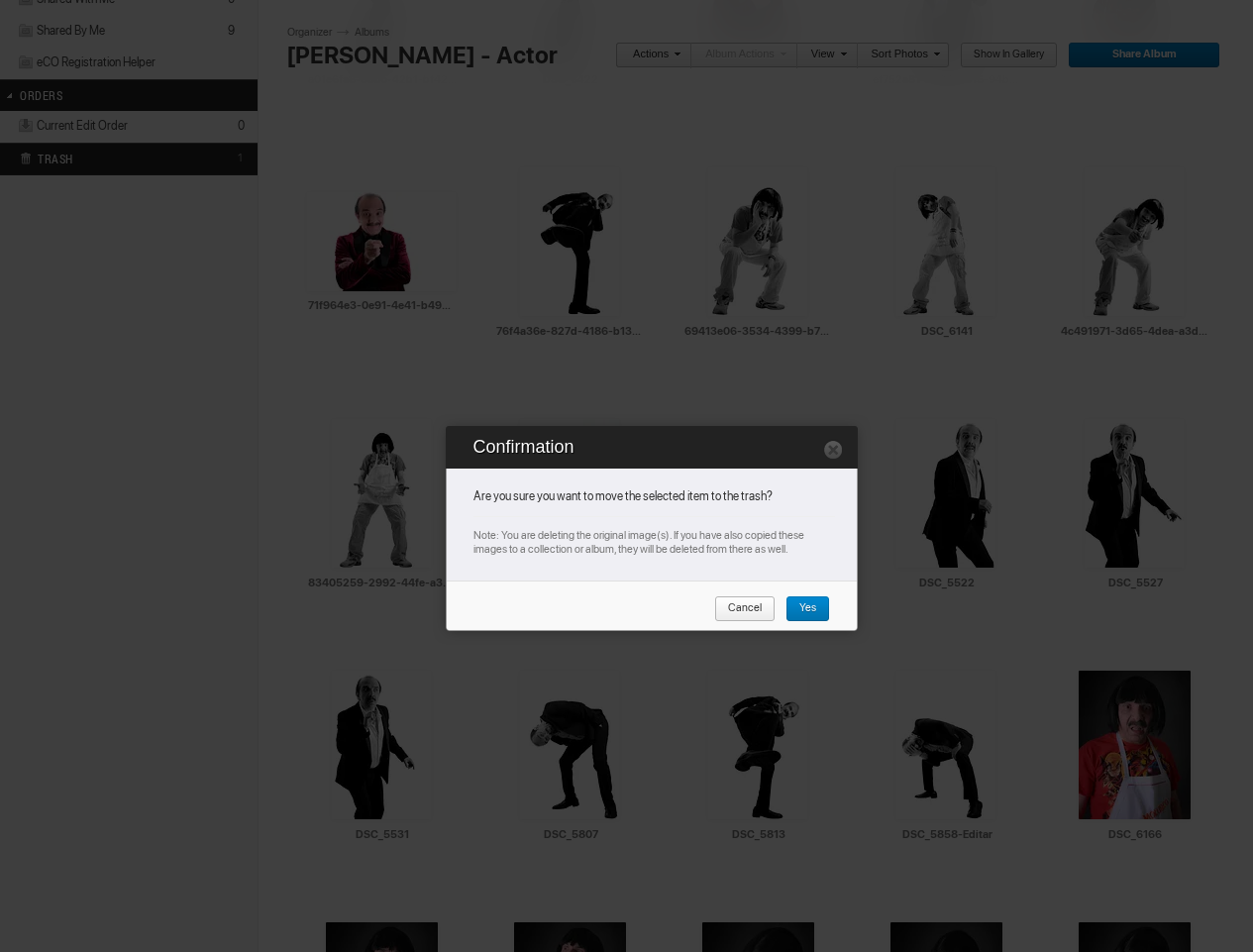 click on "Yes" at bounding box center (800, 609) 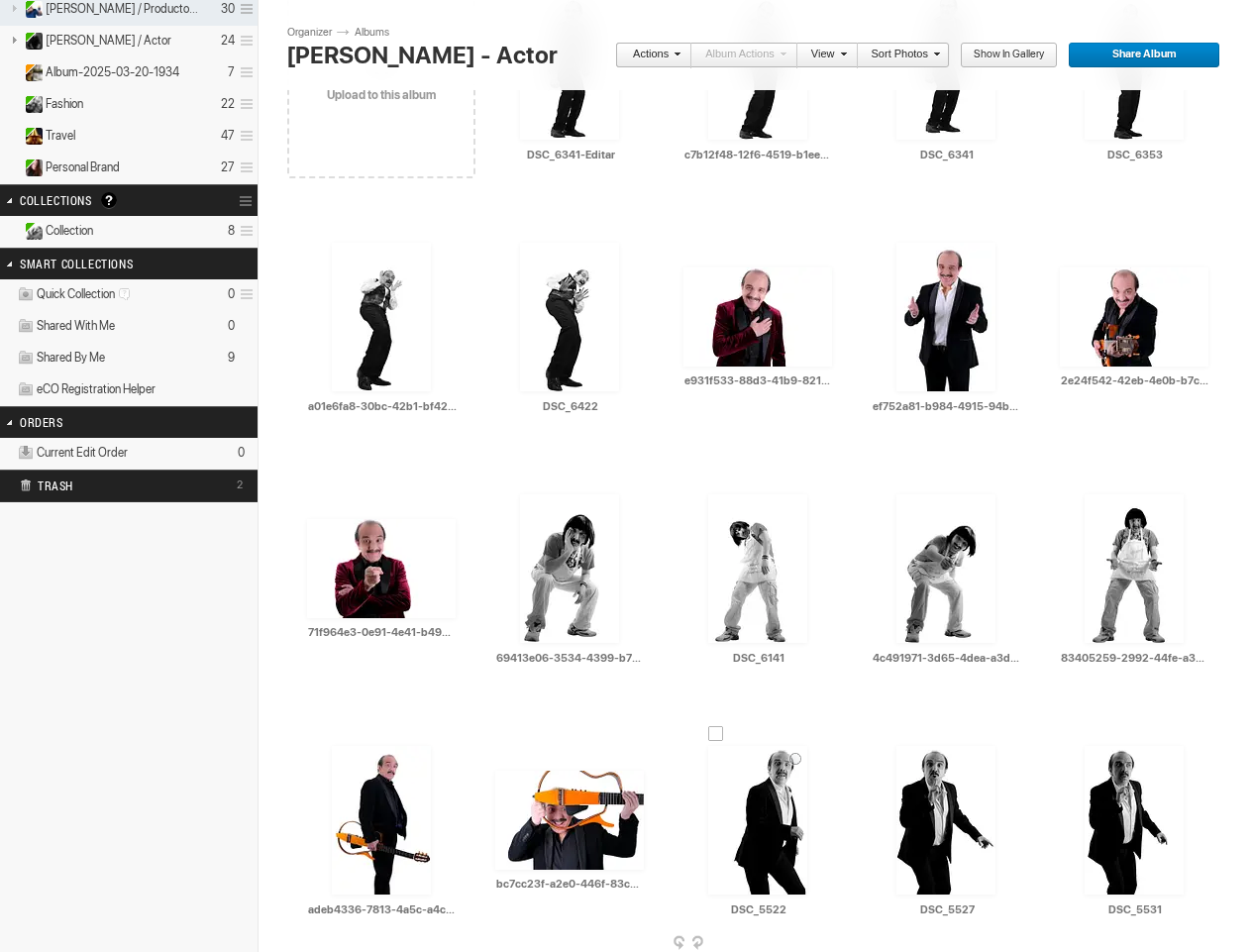 scroll, scrollTop: 258, scrollLeft: 0, axis: vertical 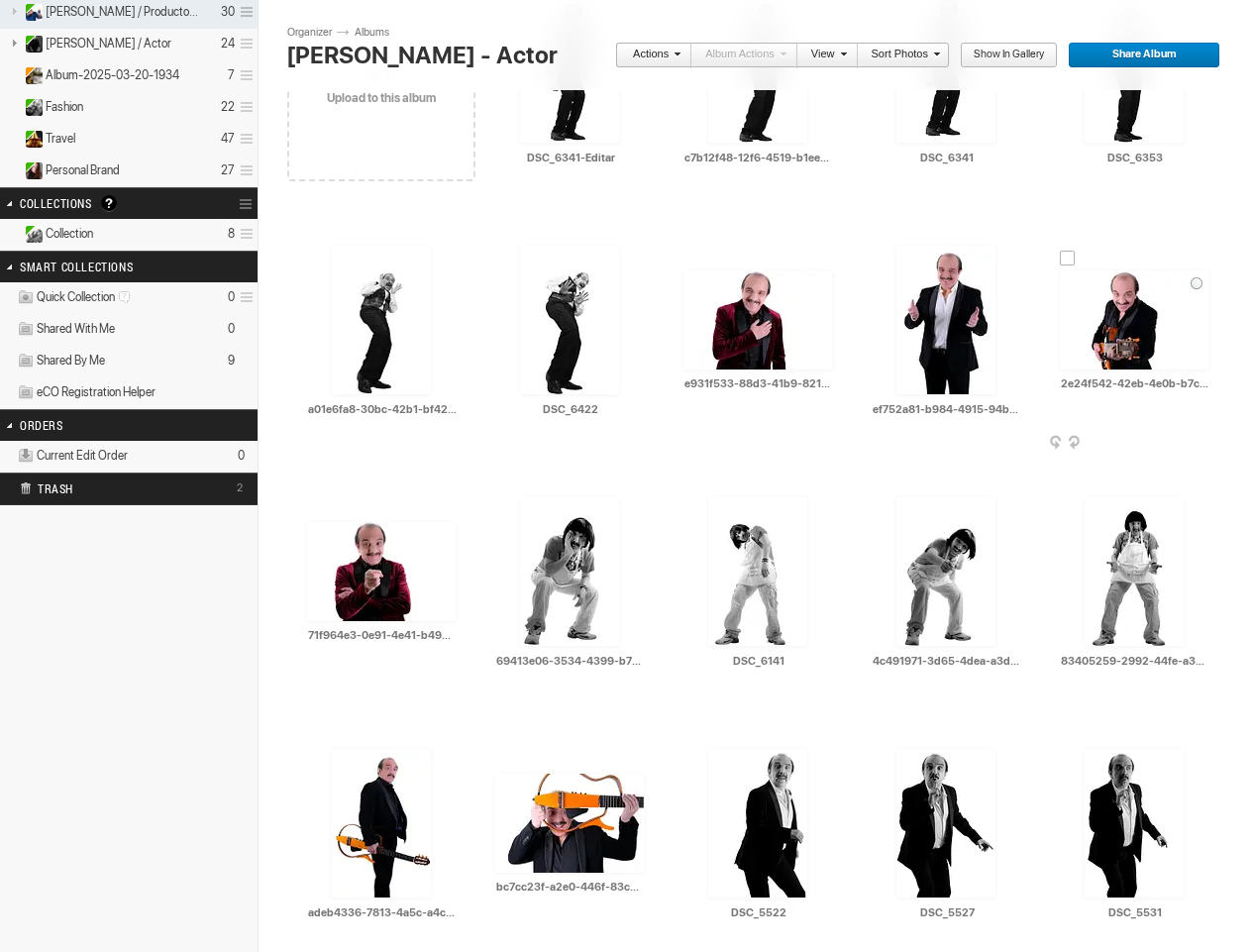 click at bounding box center [1134, 320] 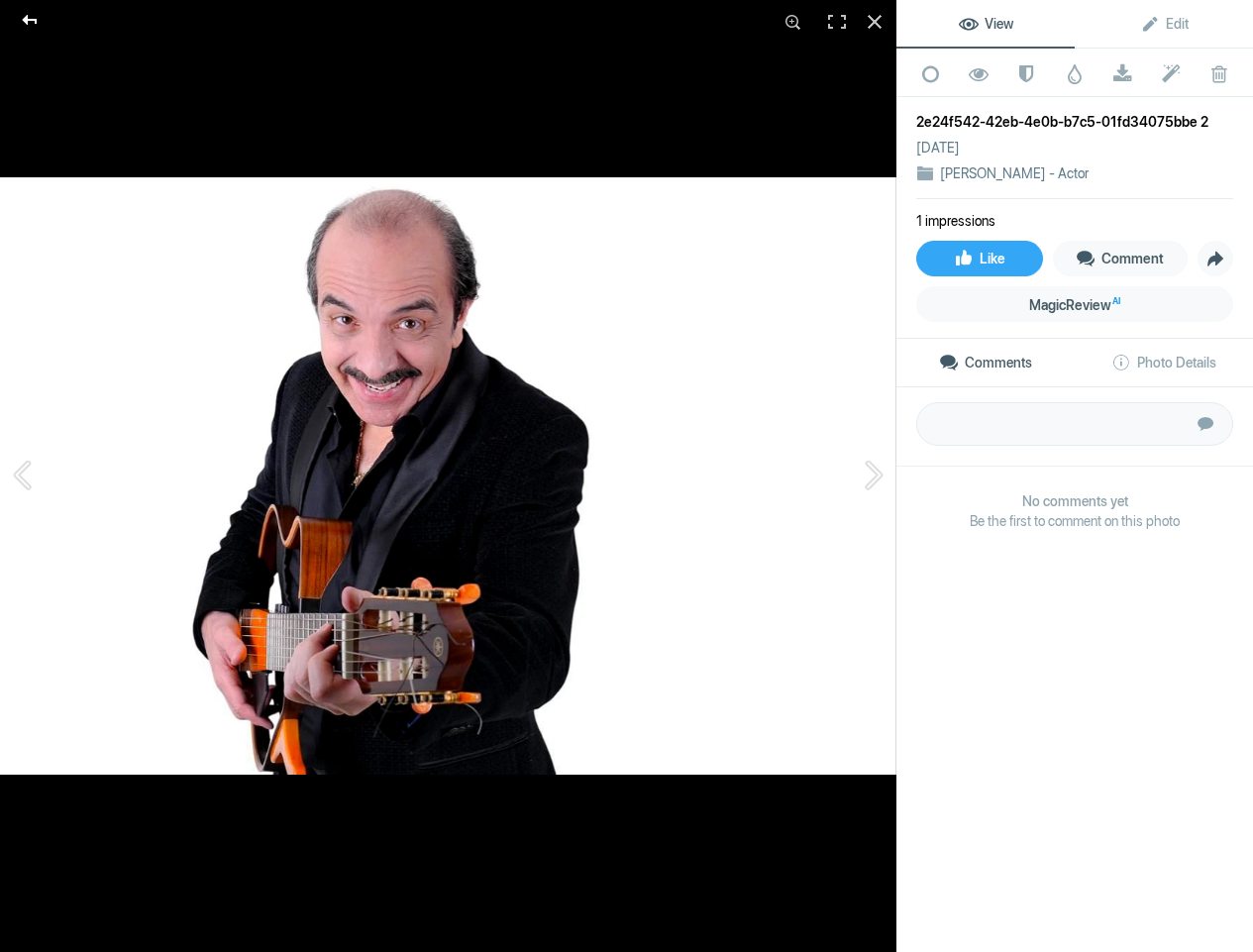 click 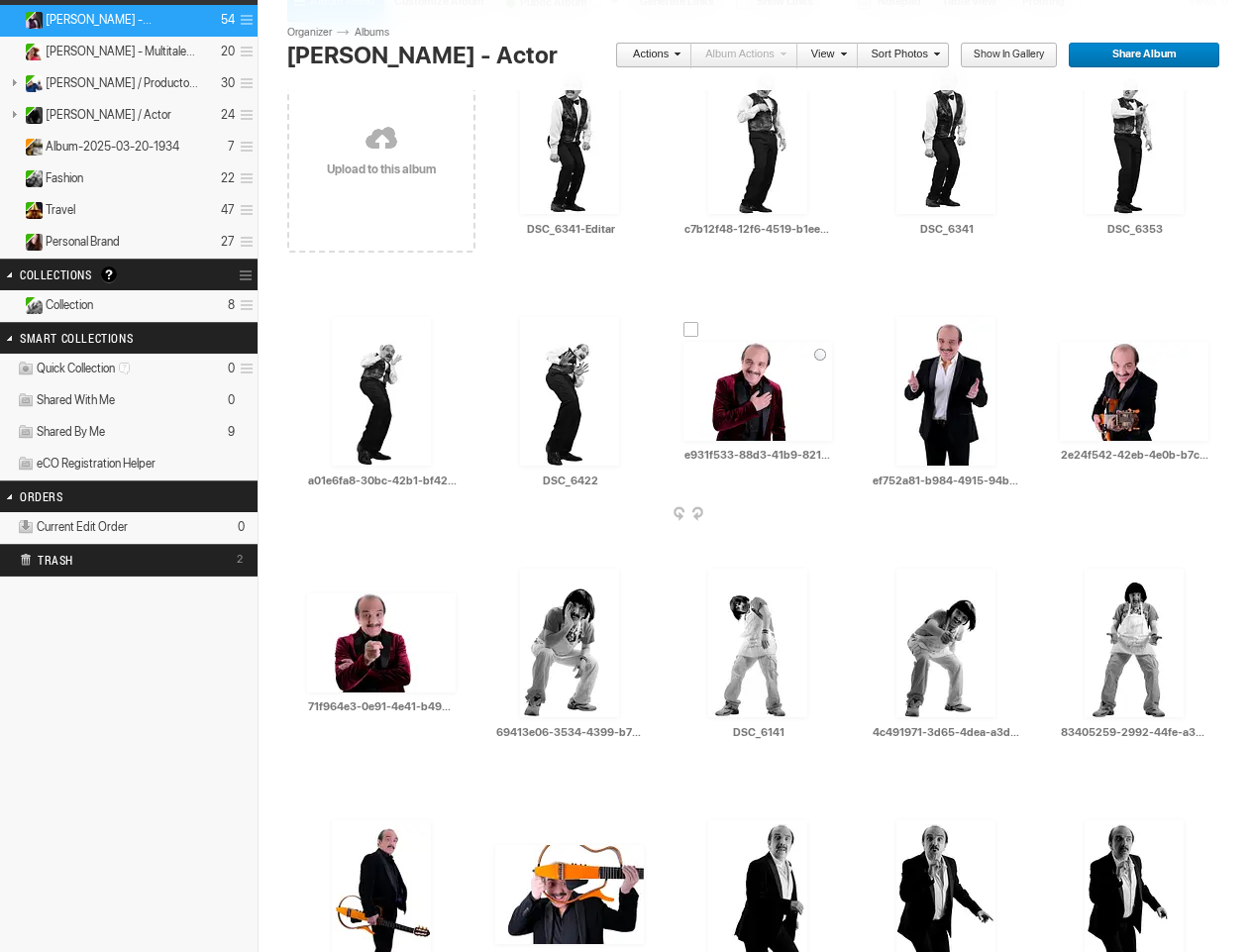 scroll, scrollTop: 182, scrollLeft: 0, axis: vertical 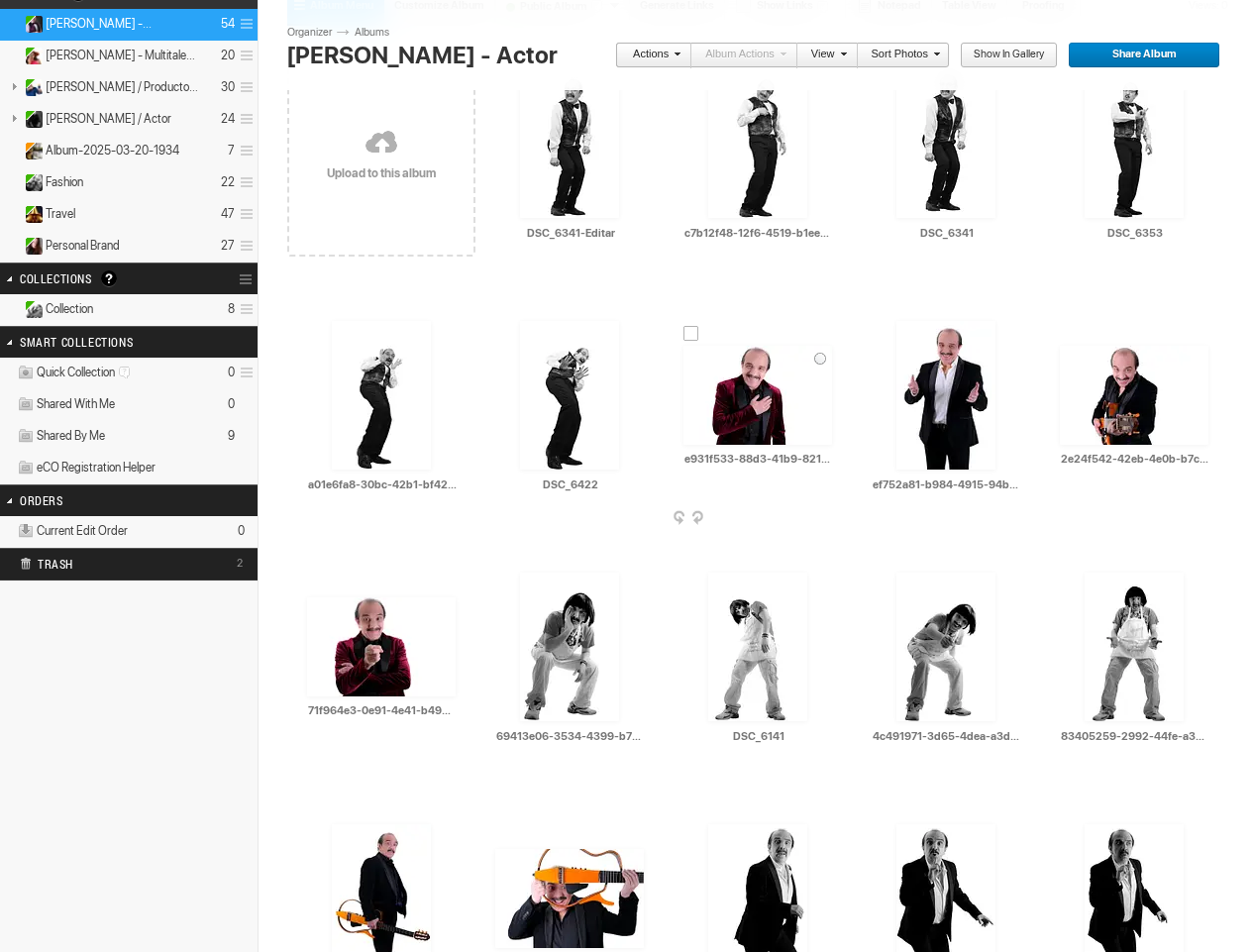 click at bounding box center [758, 395] 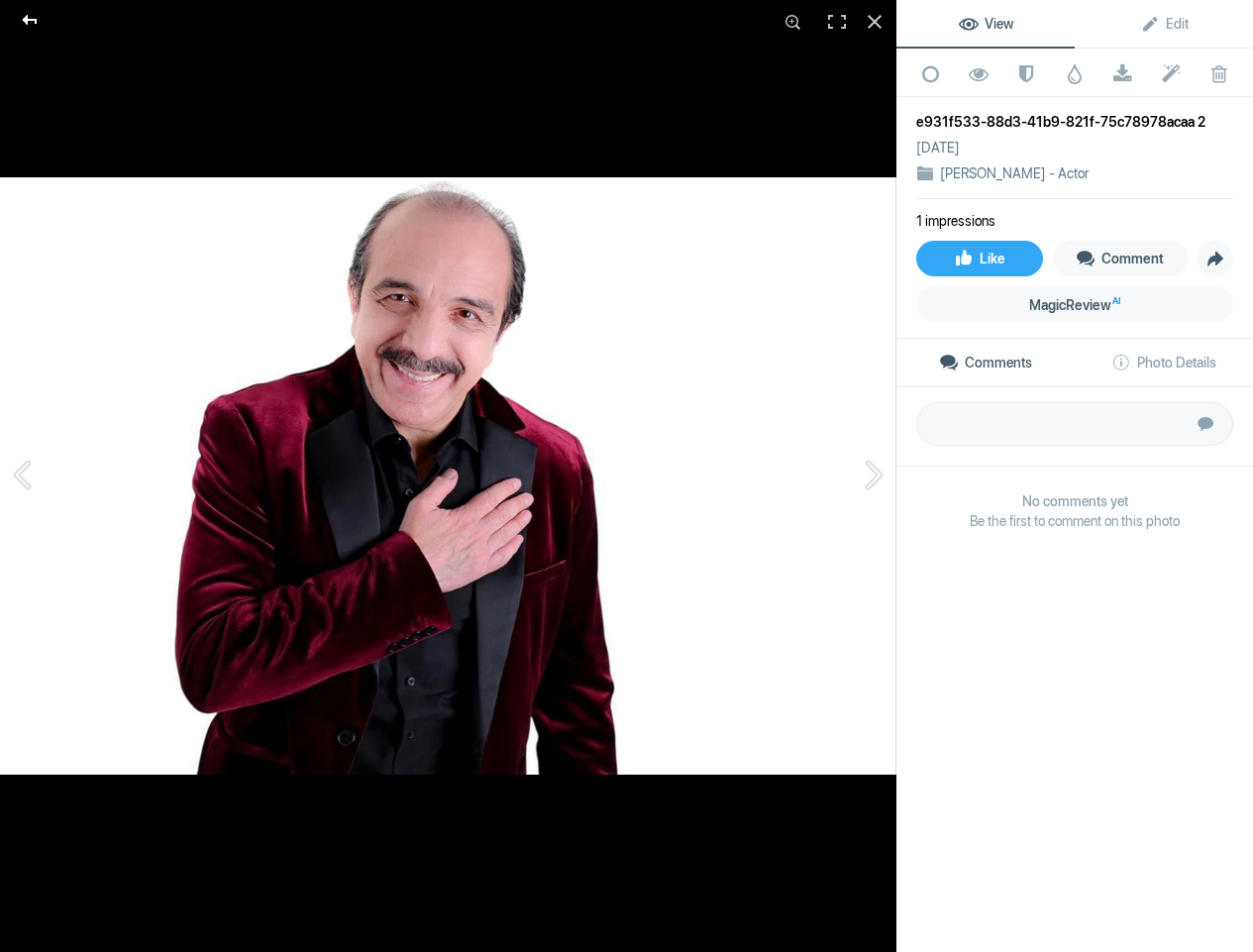 scroll, scrollTop: 0, scrollLeft: 0, axis: both 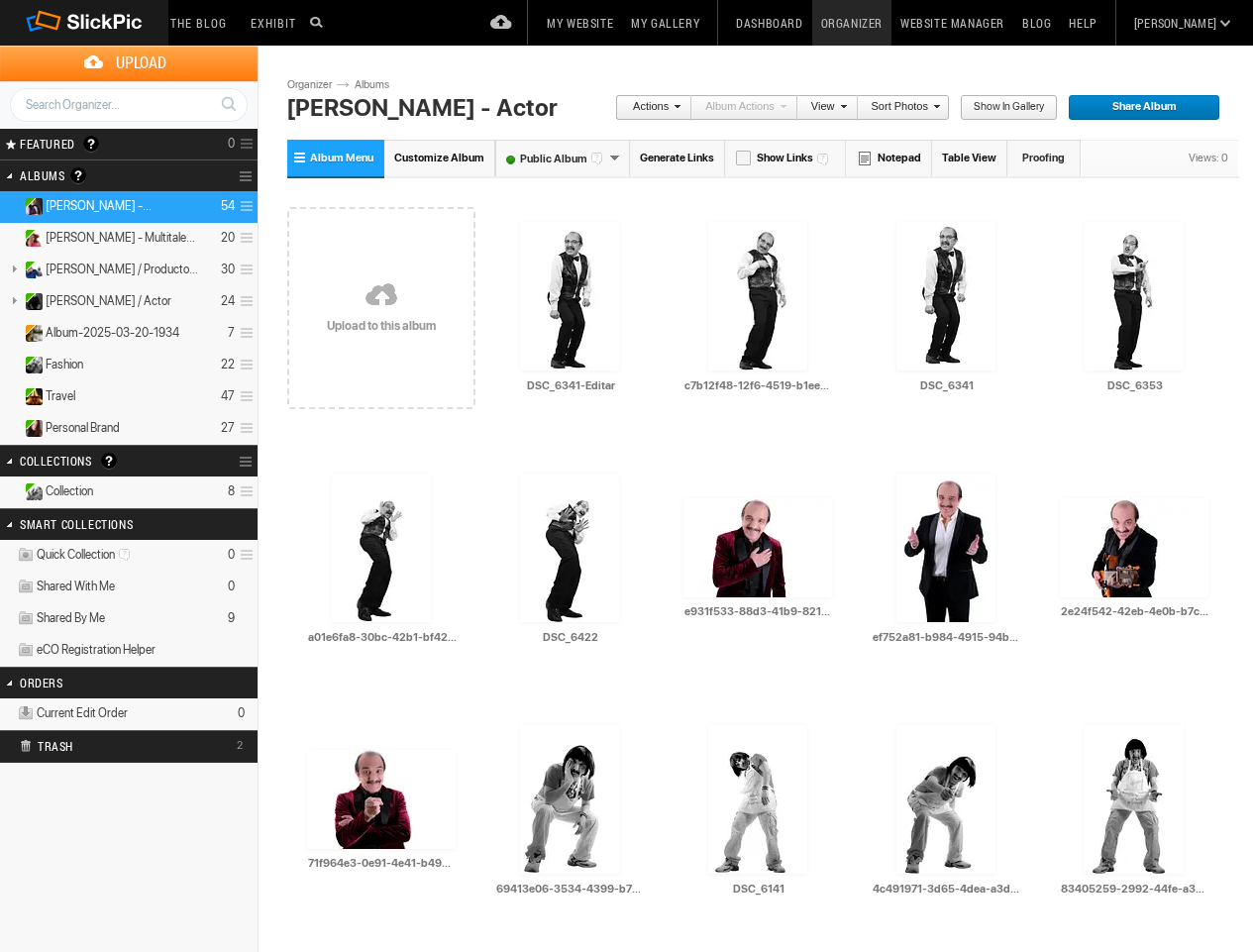 click at bounding box center [381, 296] 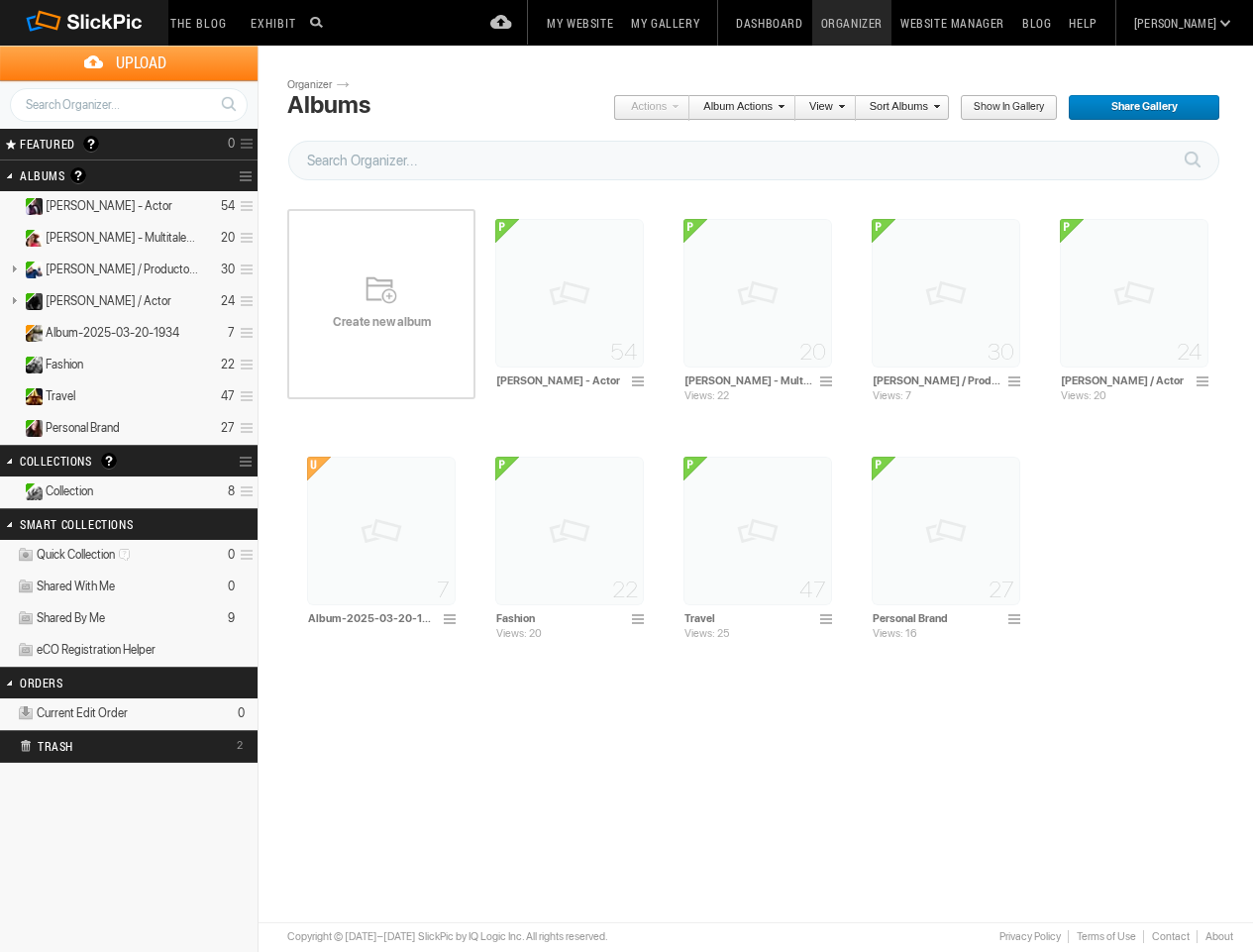 scroll, scrollTop: 0, scrollLeft: 0, axis: both 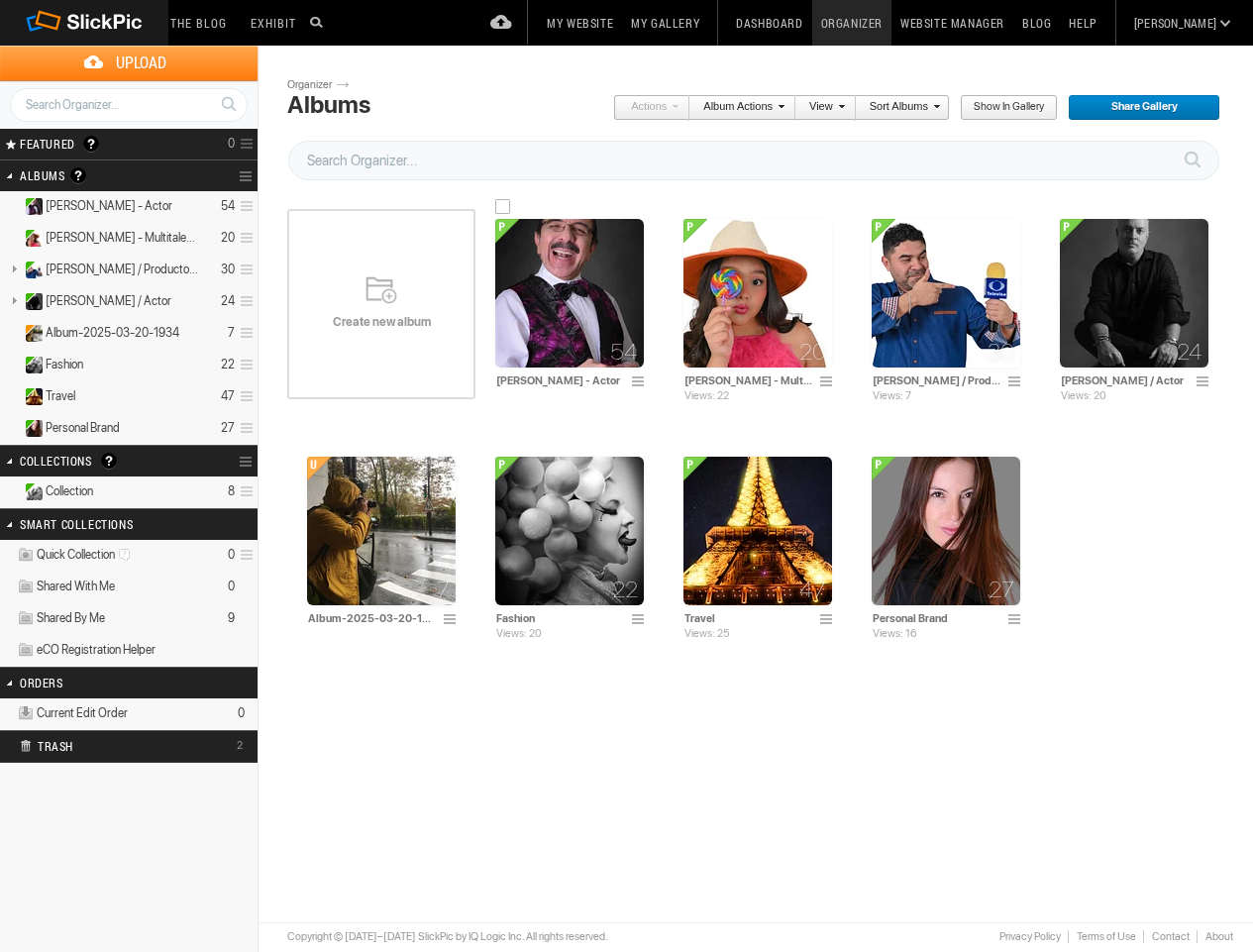 click at bounding box center [570, 293] 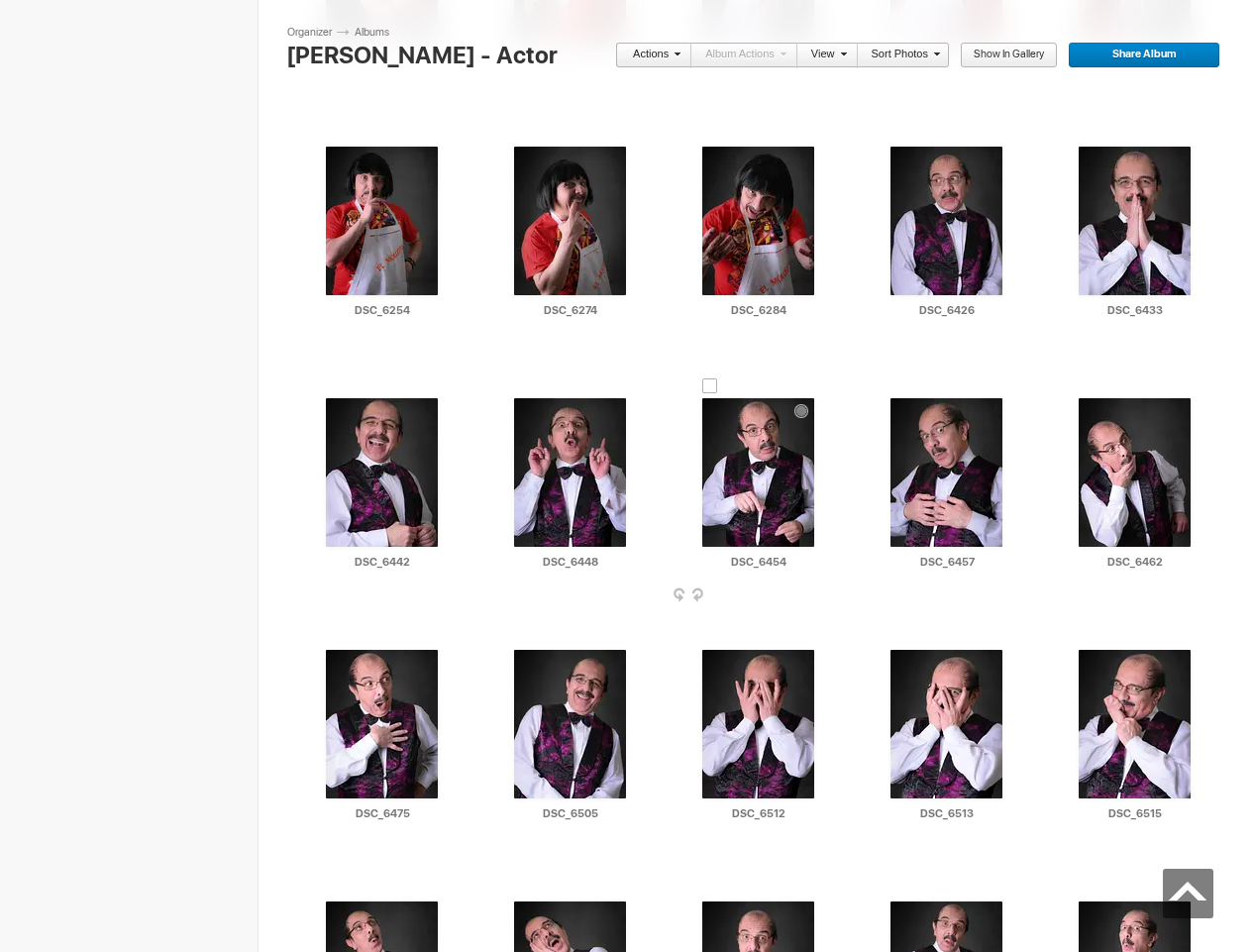 scroll, scrollTop: 1863, scrollLeft: 0, axis: vertical 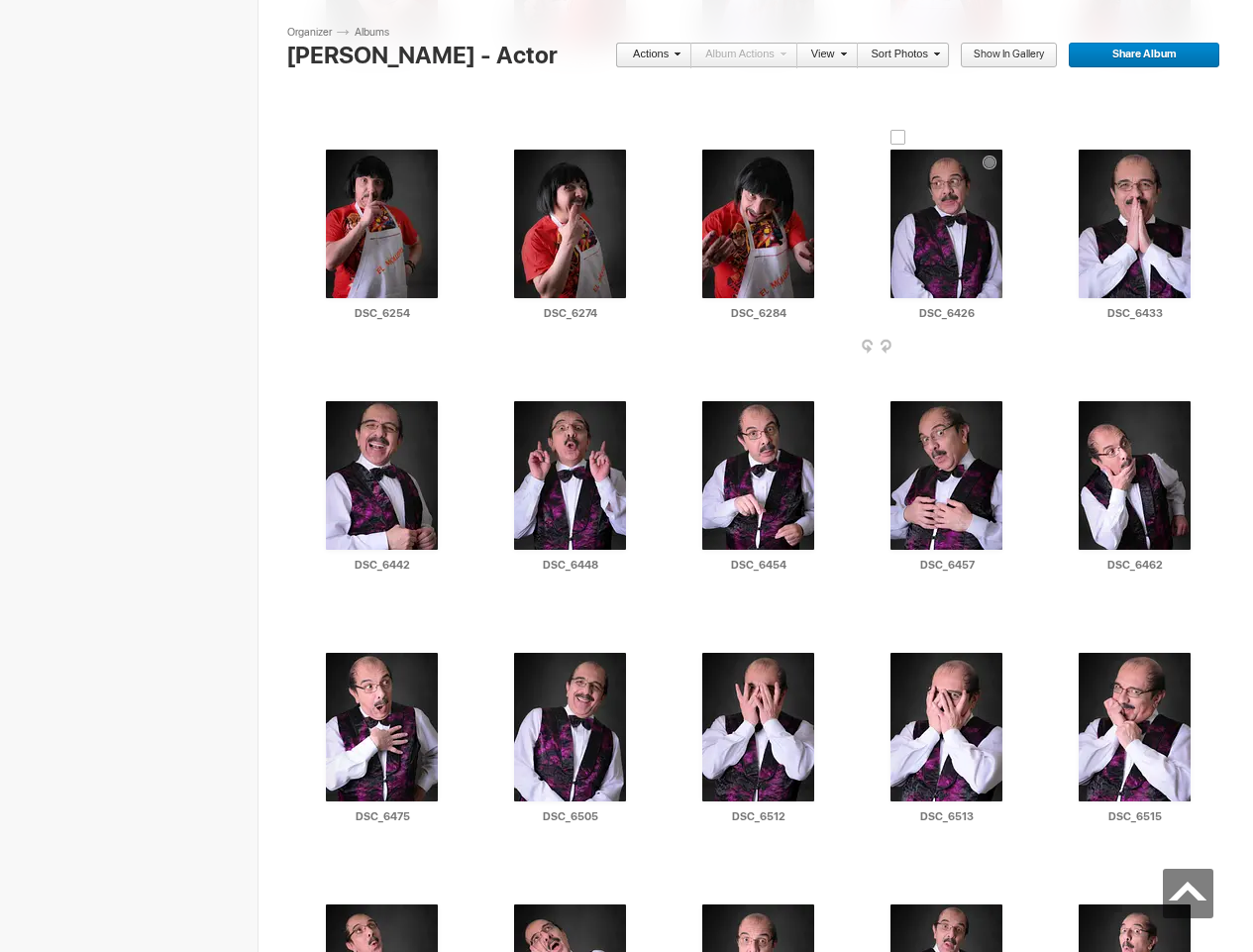 click at bounding box center (946, 224) 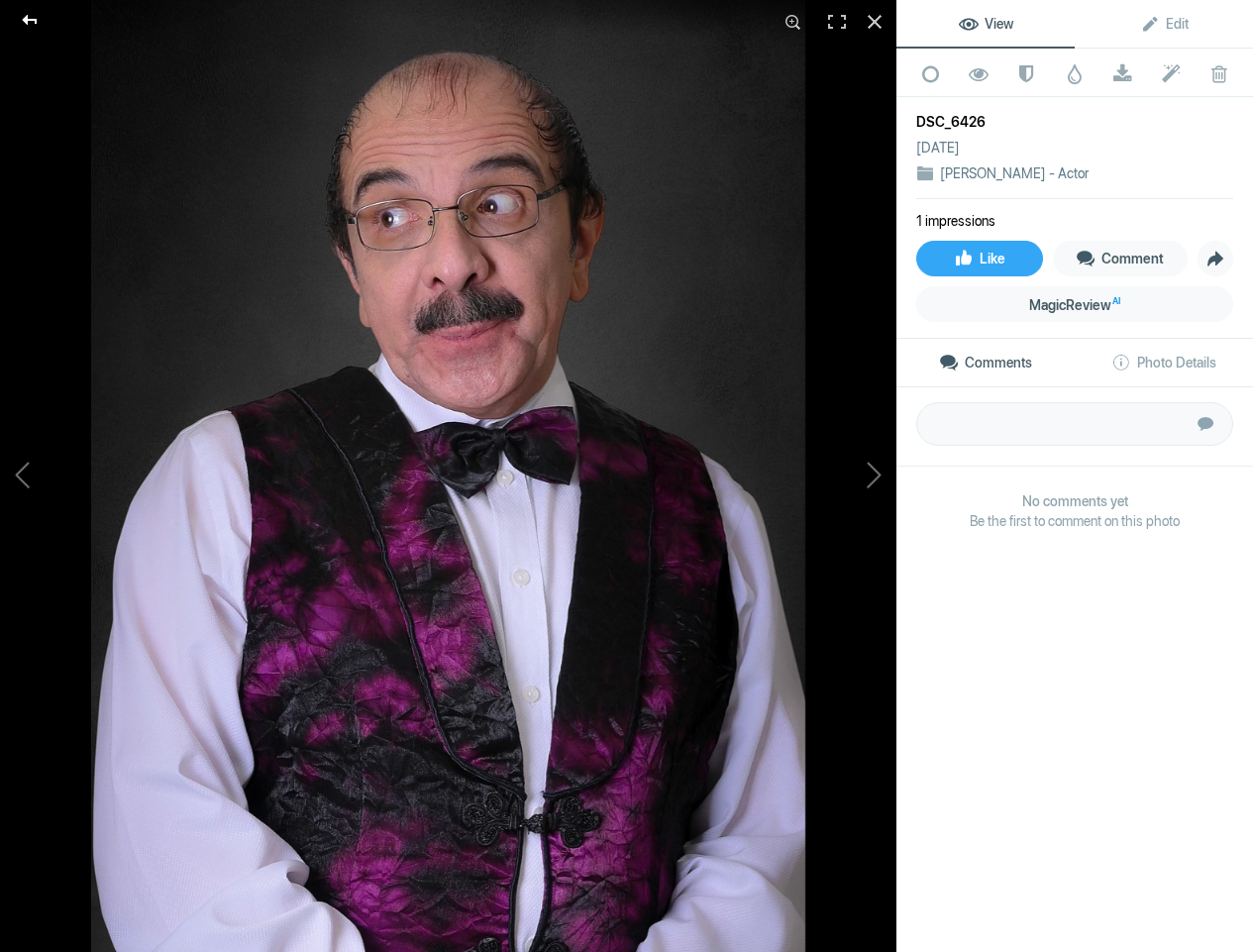 click 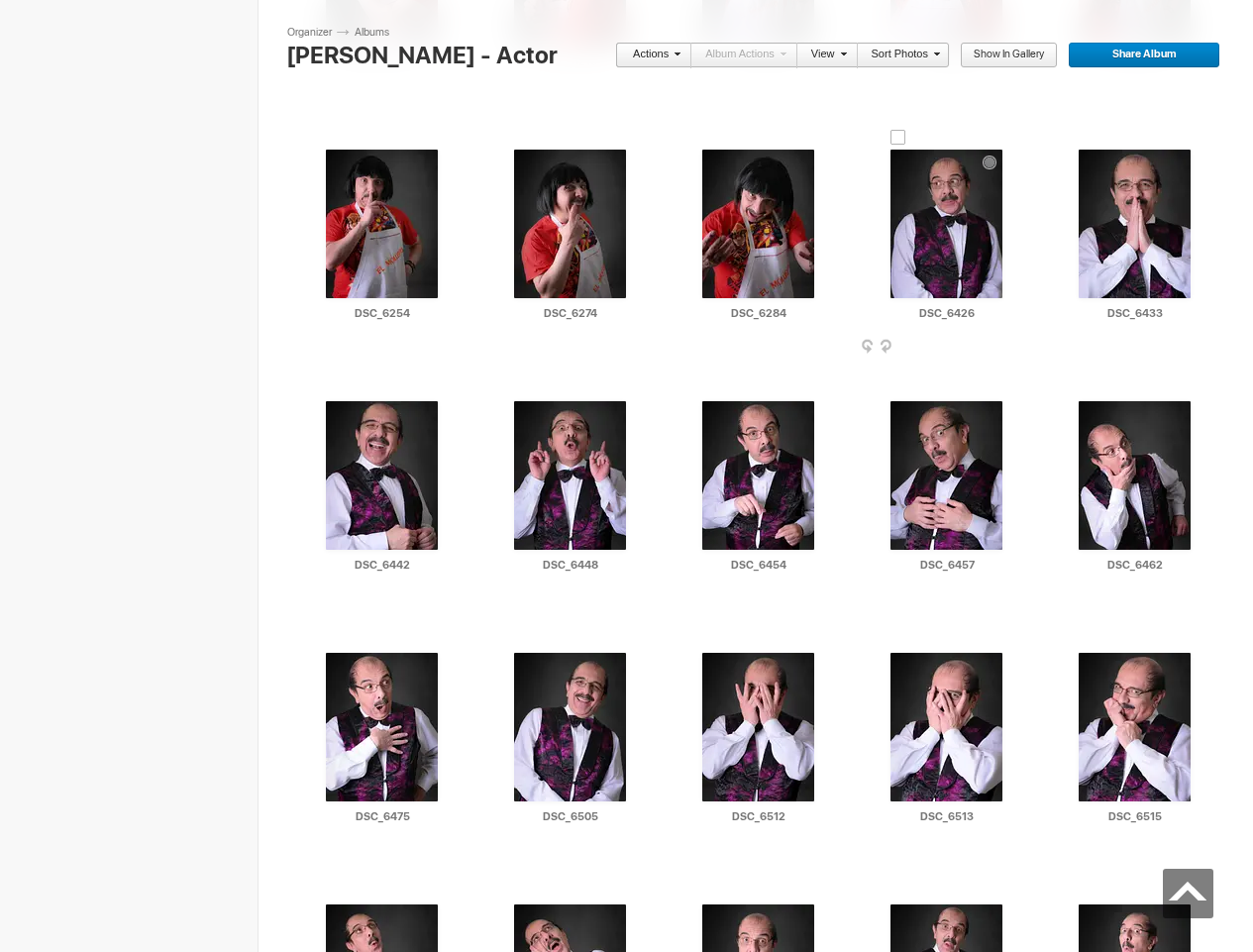 click at bounding box center [898, 138] 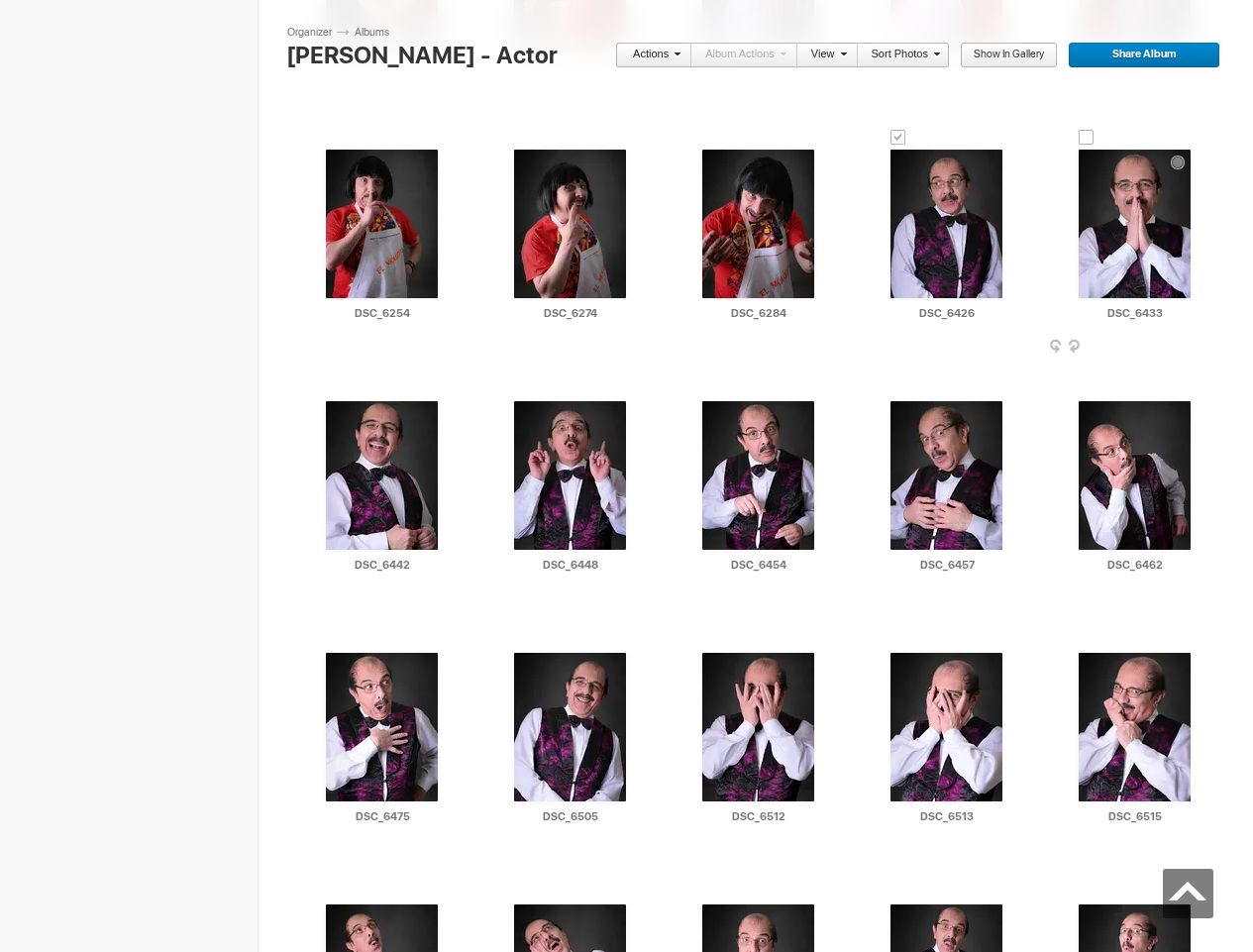 click at bounding box center [1087, 138] 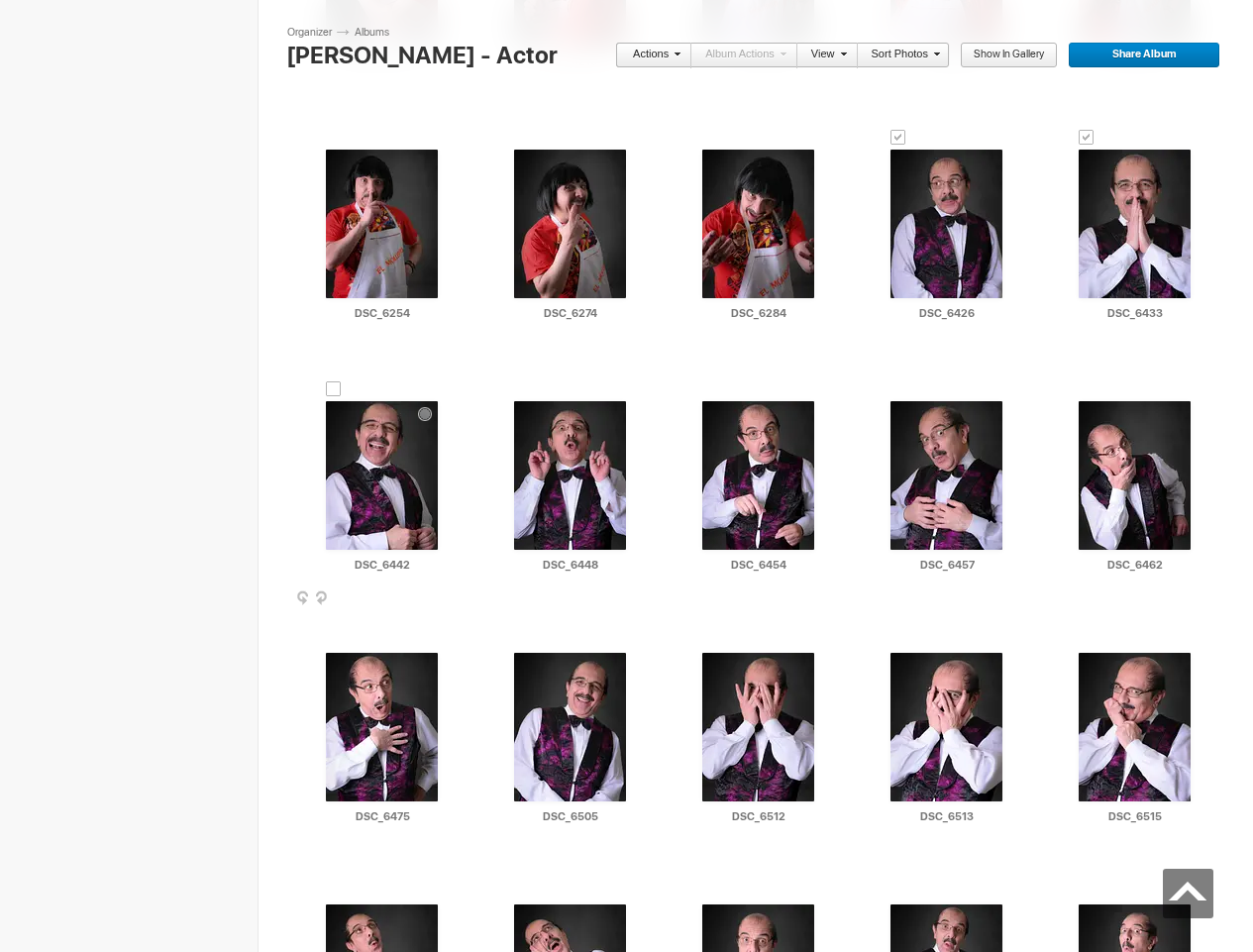 click at bounding box center (334, 389) 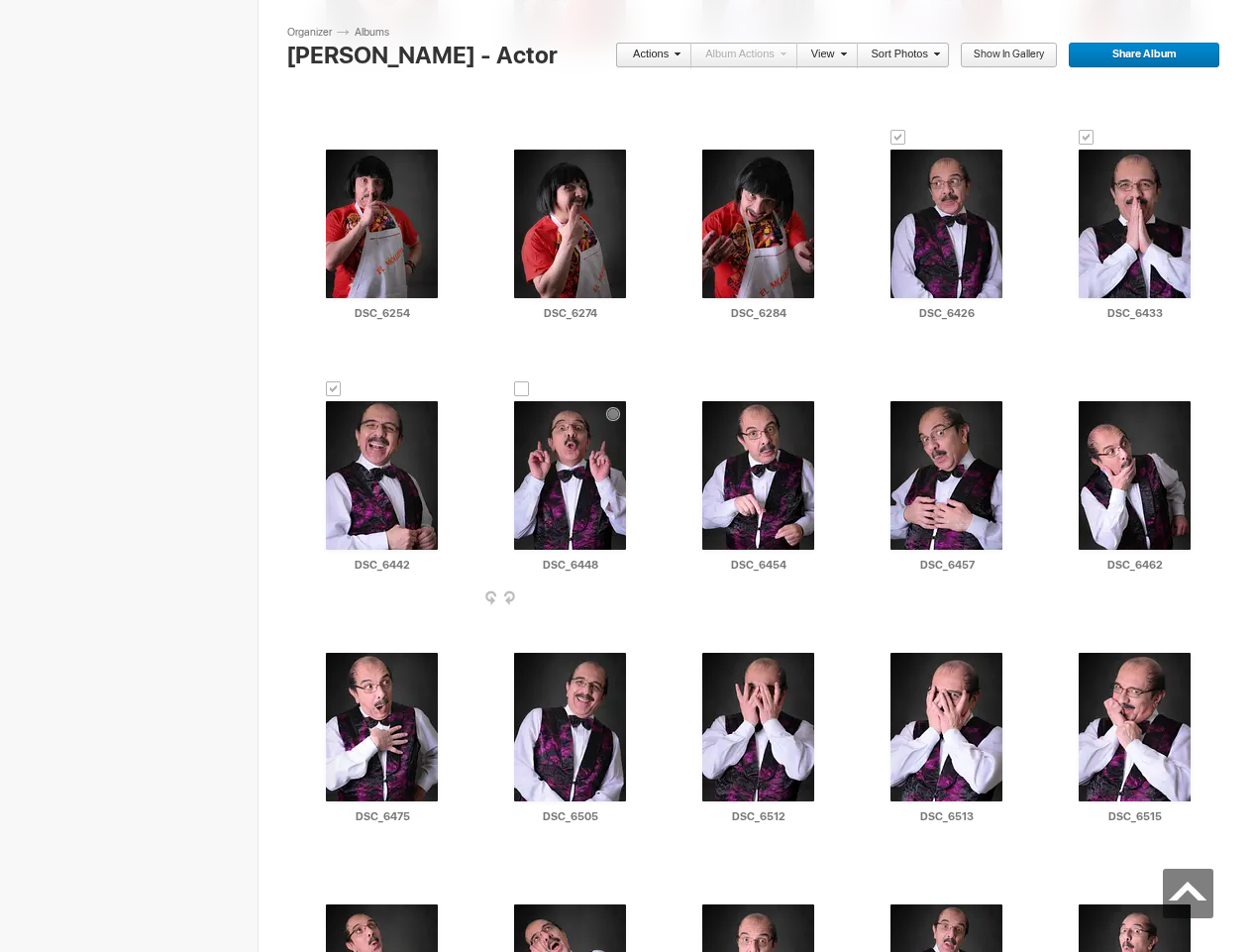 click at bounding box center [522, 389] 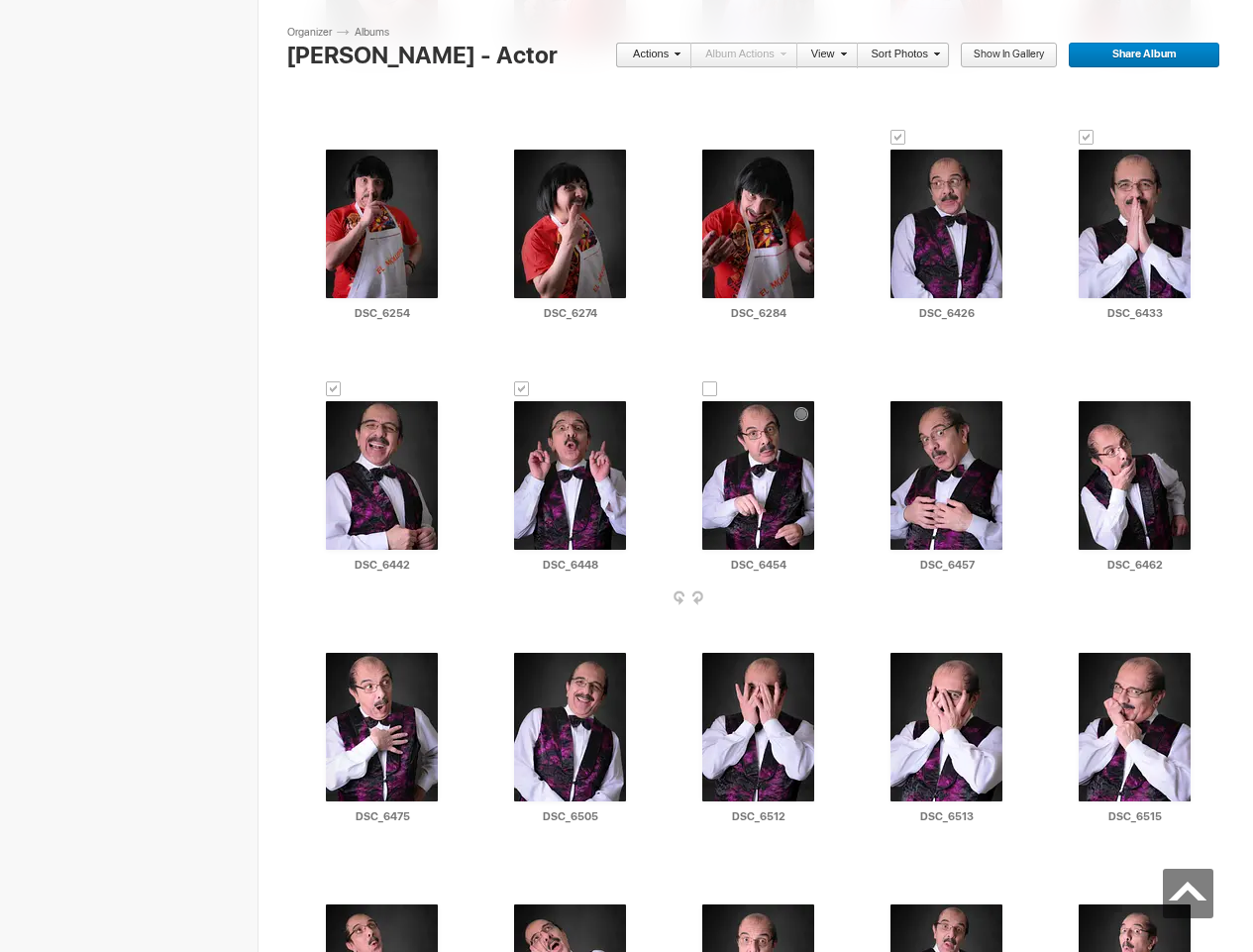 click at bounding box center [710, 389] 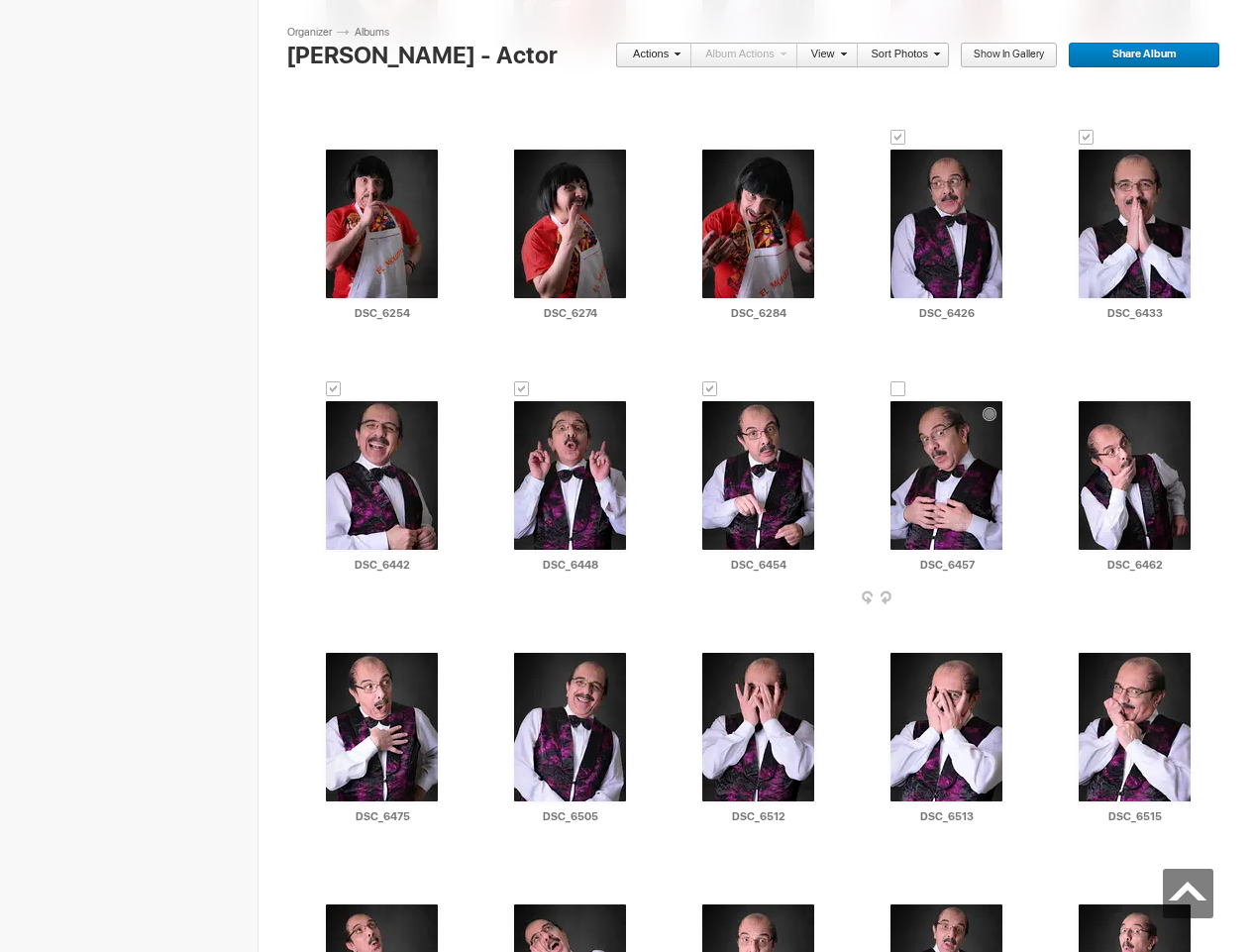 click at bounding box center (898, 389) 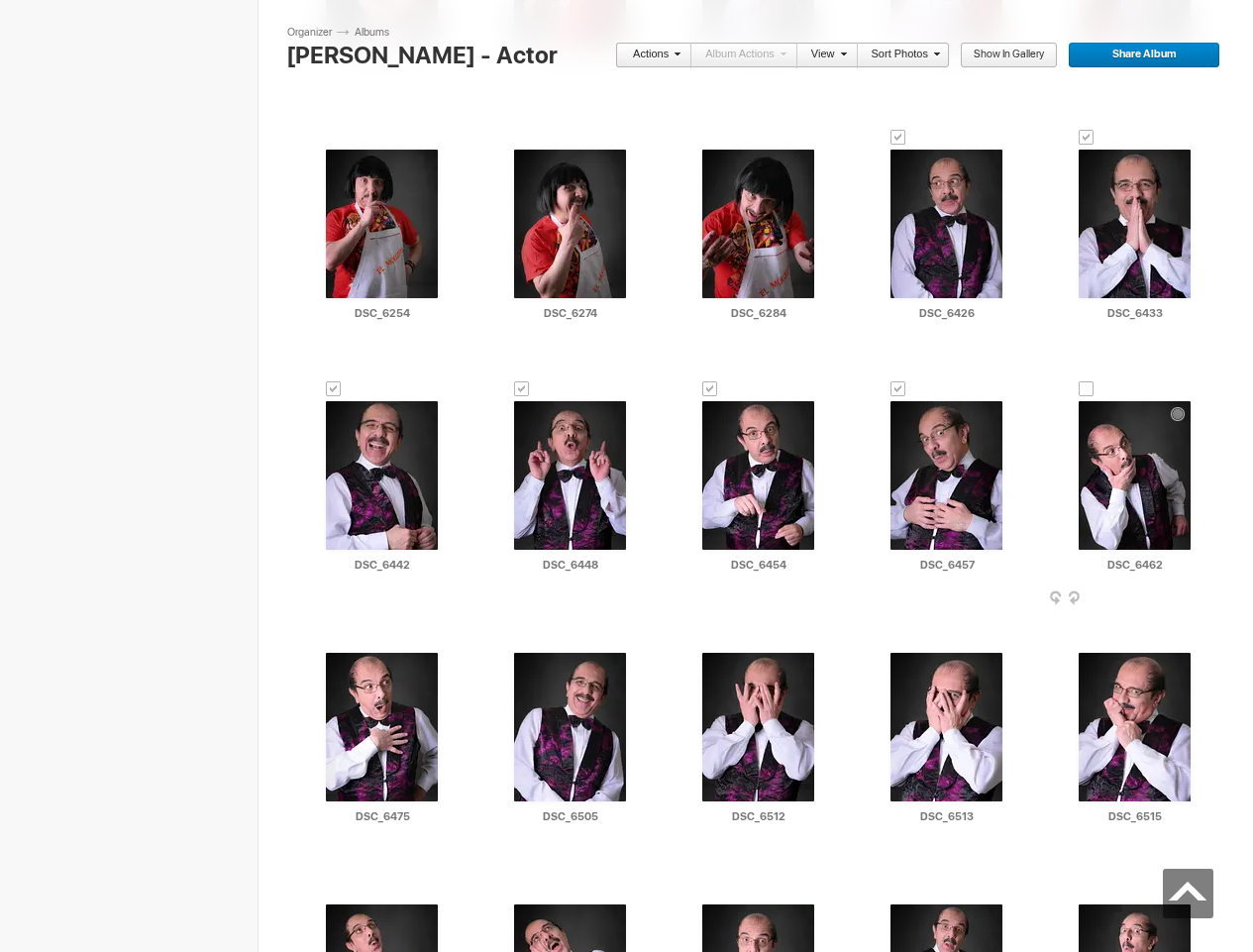 click at bounding box center (1087, 389) 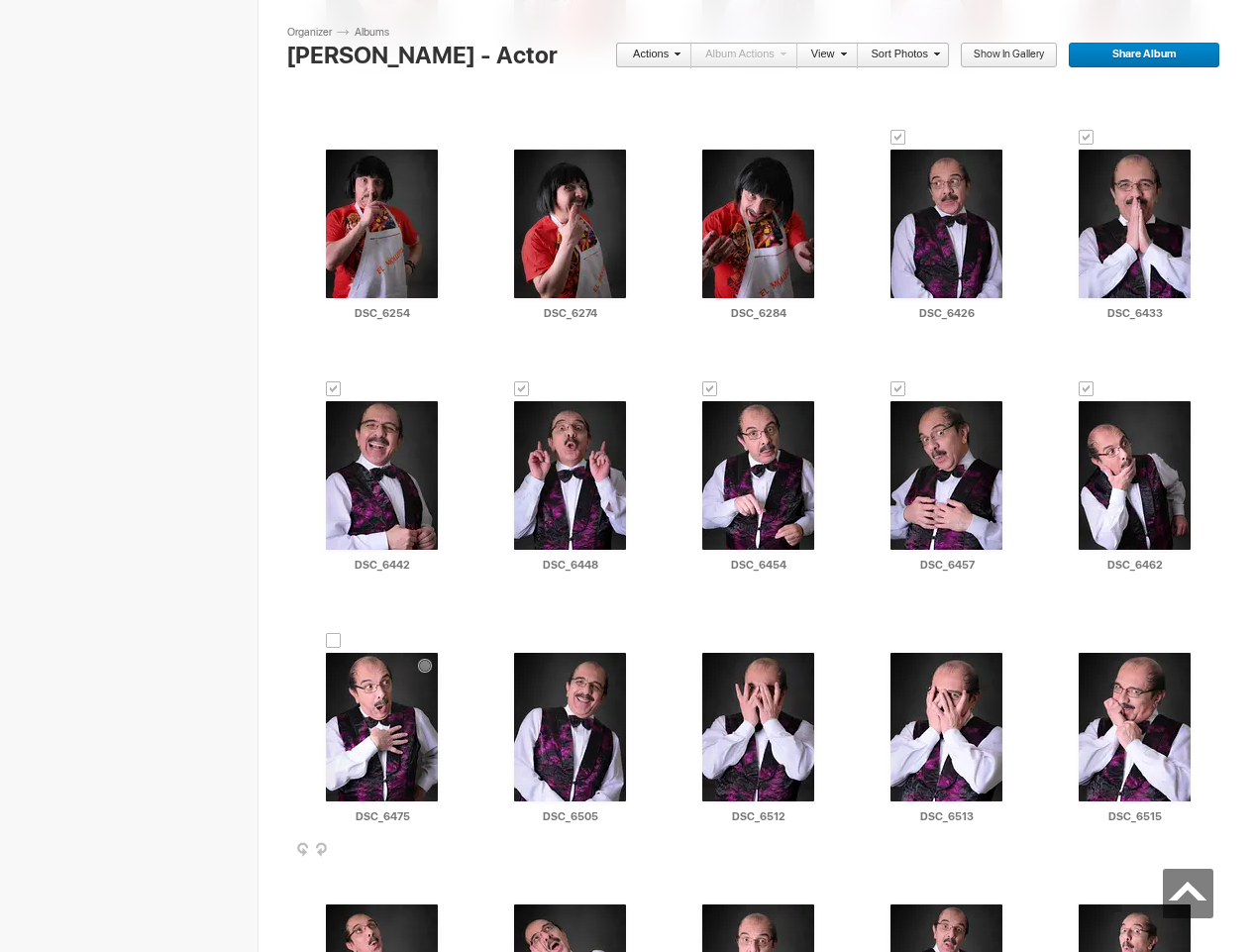 click at bounding box center (334, 641) 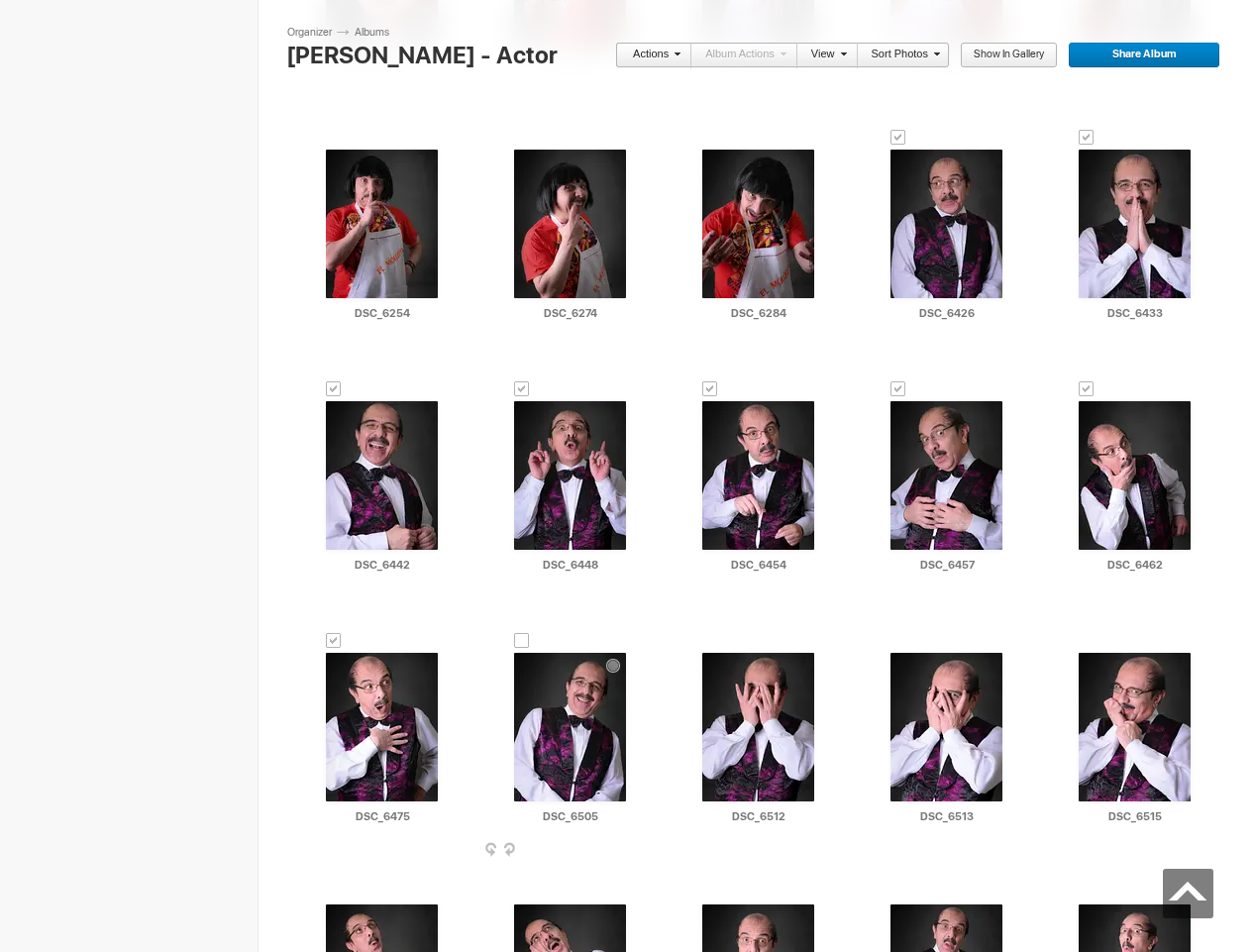 click at bounding box center [522, 641] 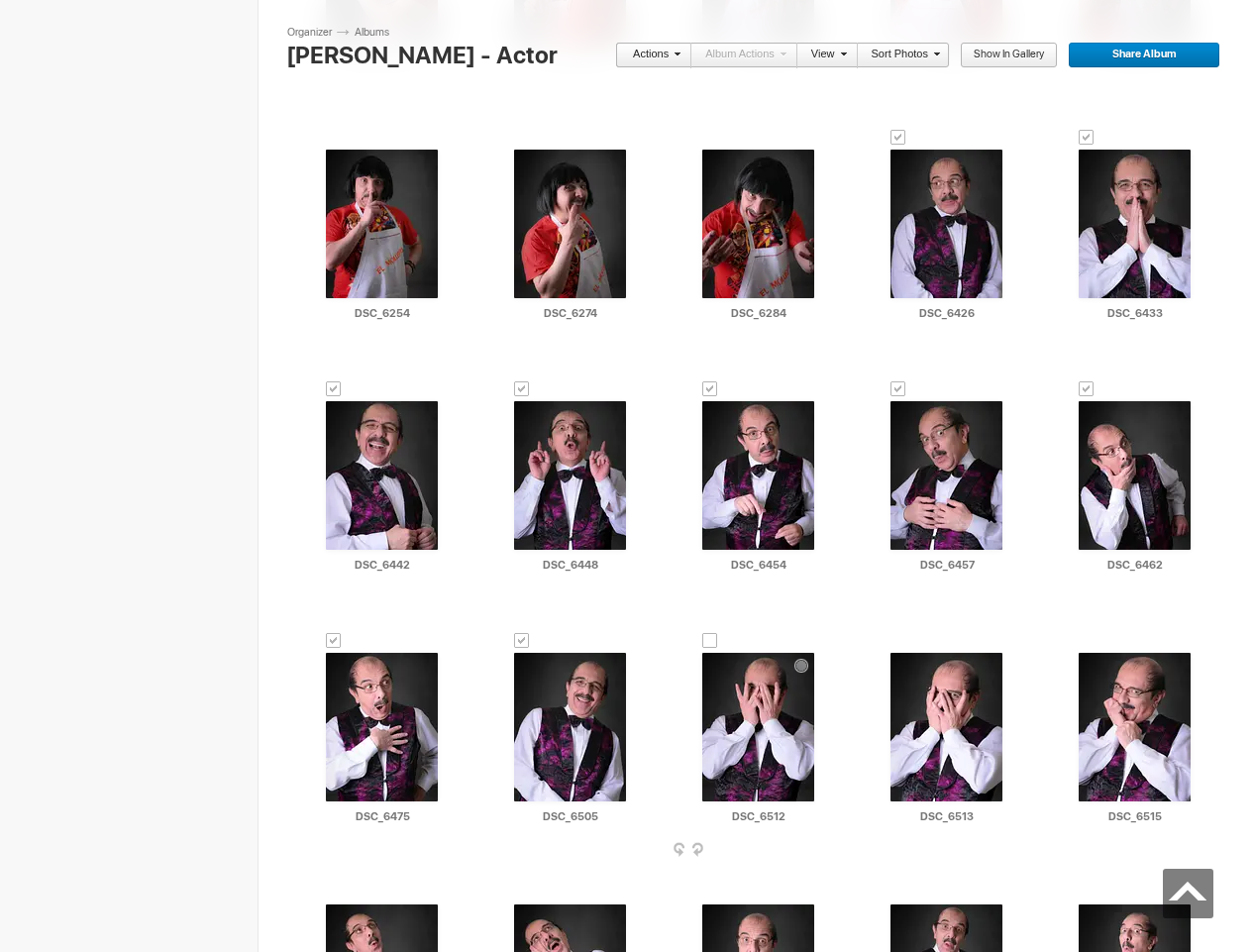 click at bounding box center [710, 641] 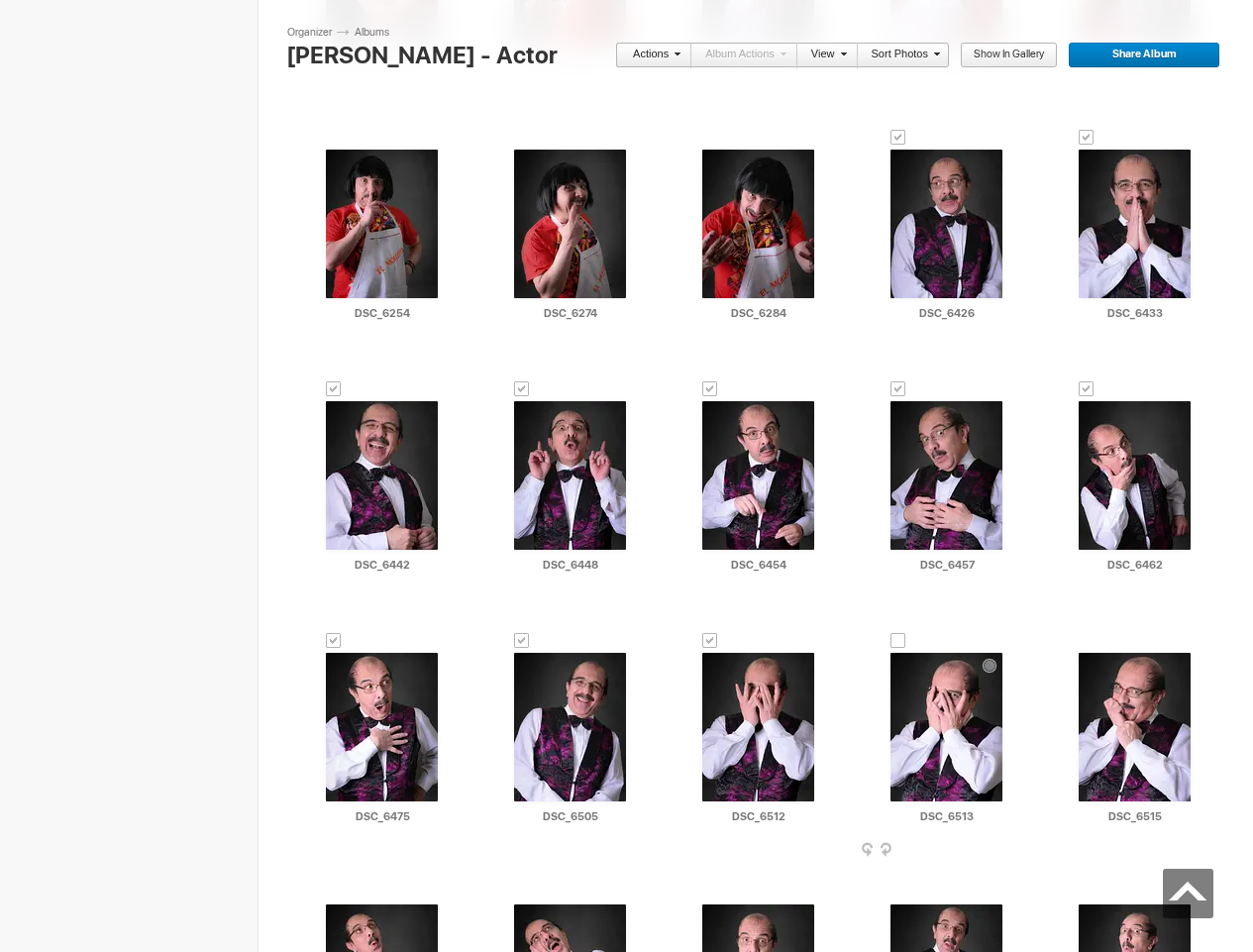 click at bounding box center (898, 641) 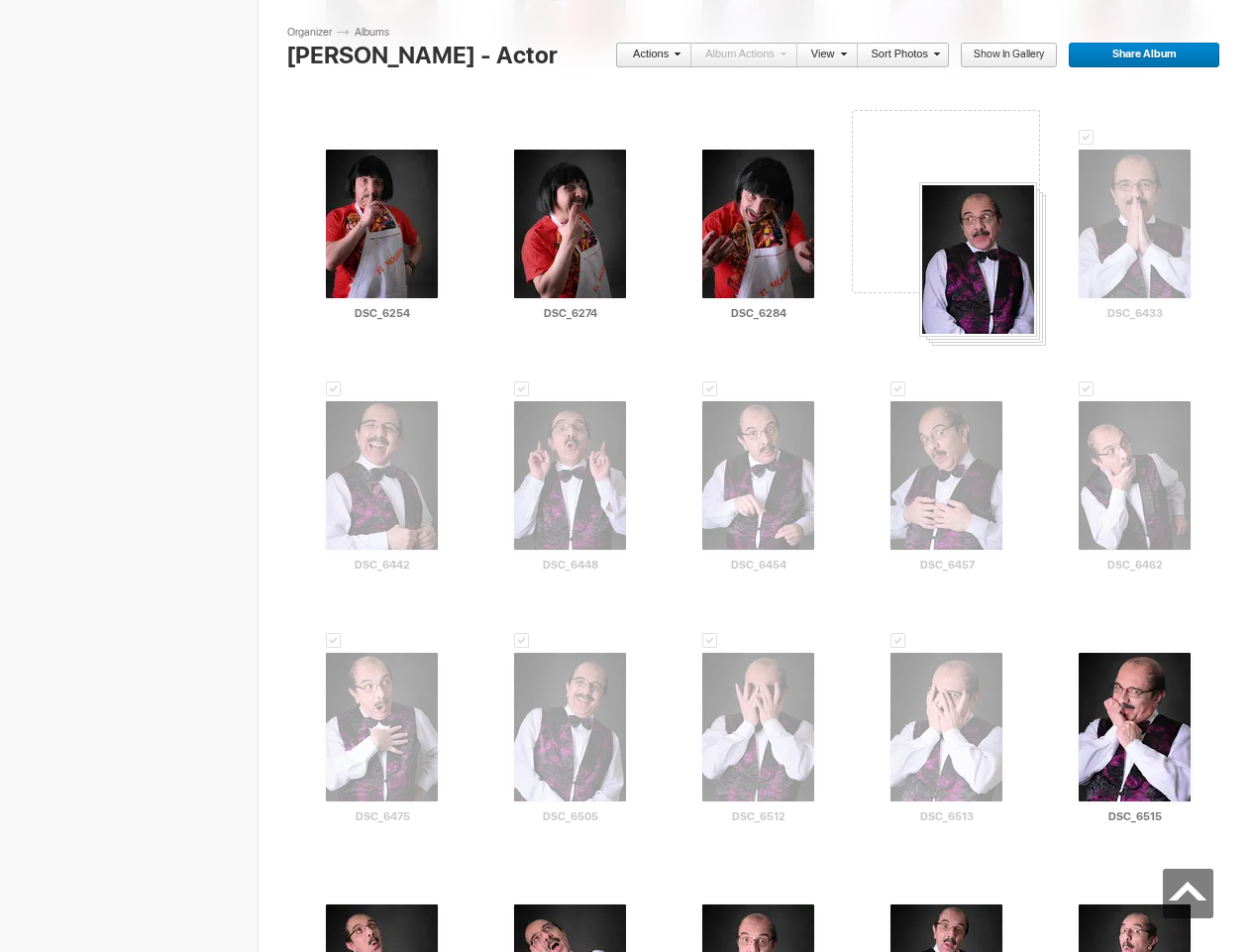 drag, startPoint x: 953, startPoint y: 241, endPoint x: 918, endPoint y: 183, distance: 67.74216 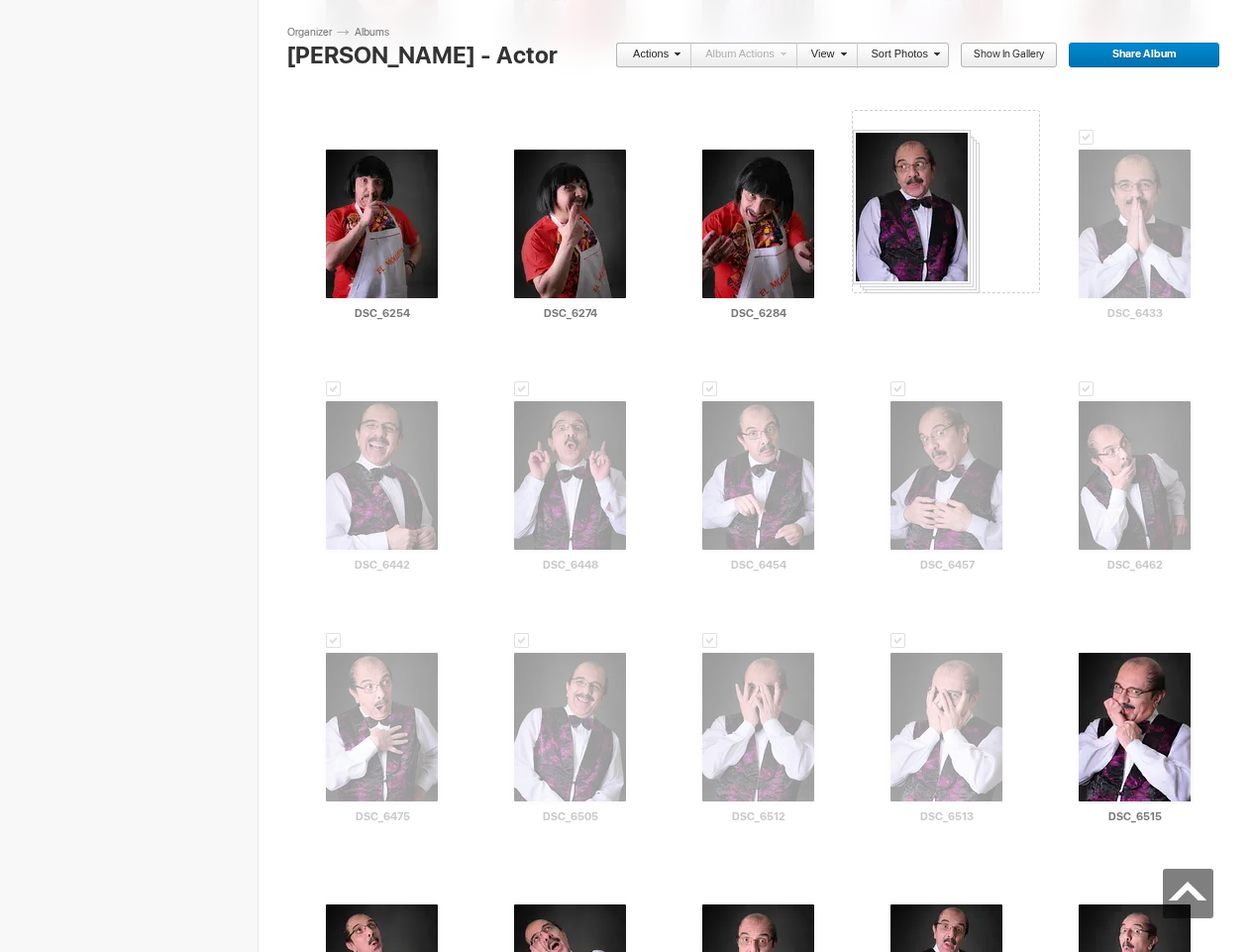drag, startPoint x: 875, startPoint y: 159, endPoint x: 853, endPoint y: 130, distance: 36.40055 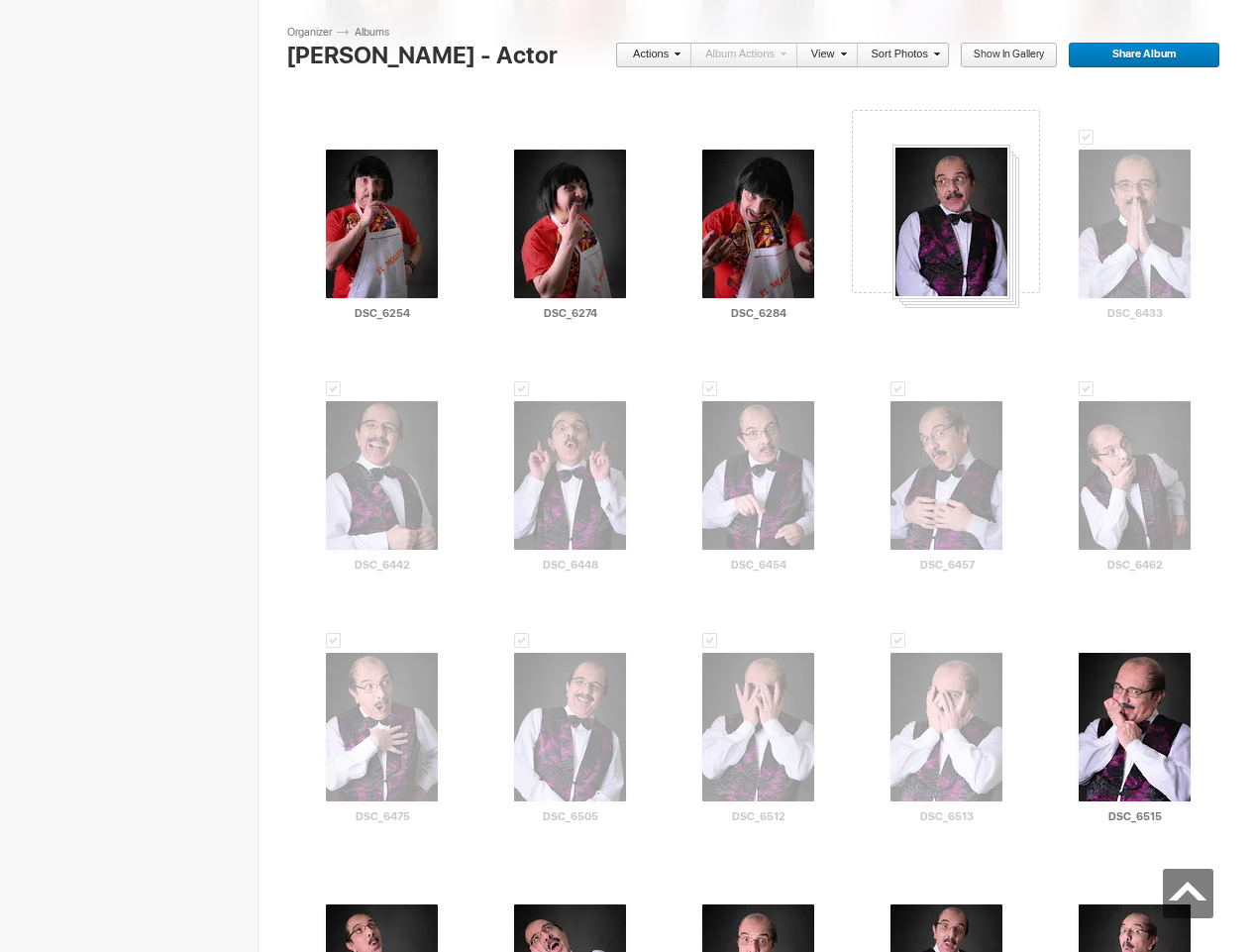 drag, startPoint x: 943, startPoint y: 213, endPoint x: 890, endPoint y: 145, distance: 86.214848 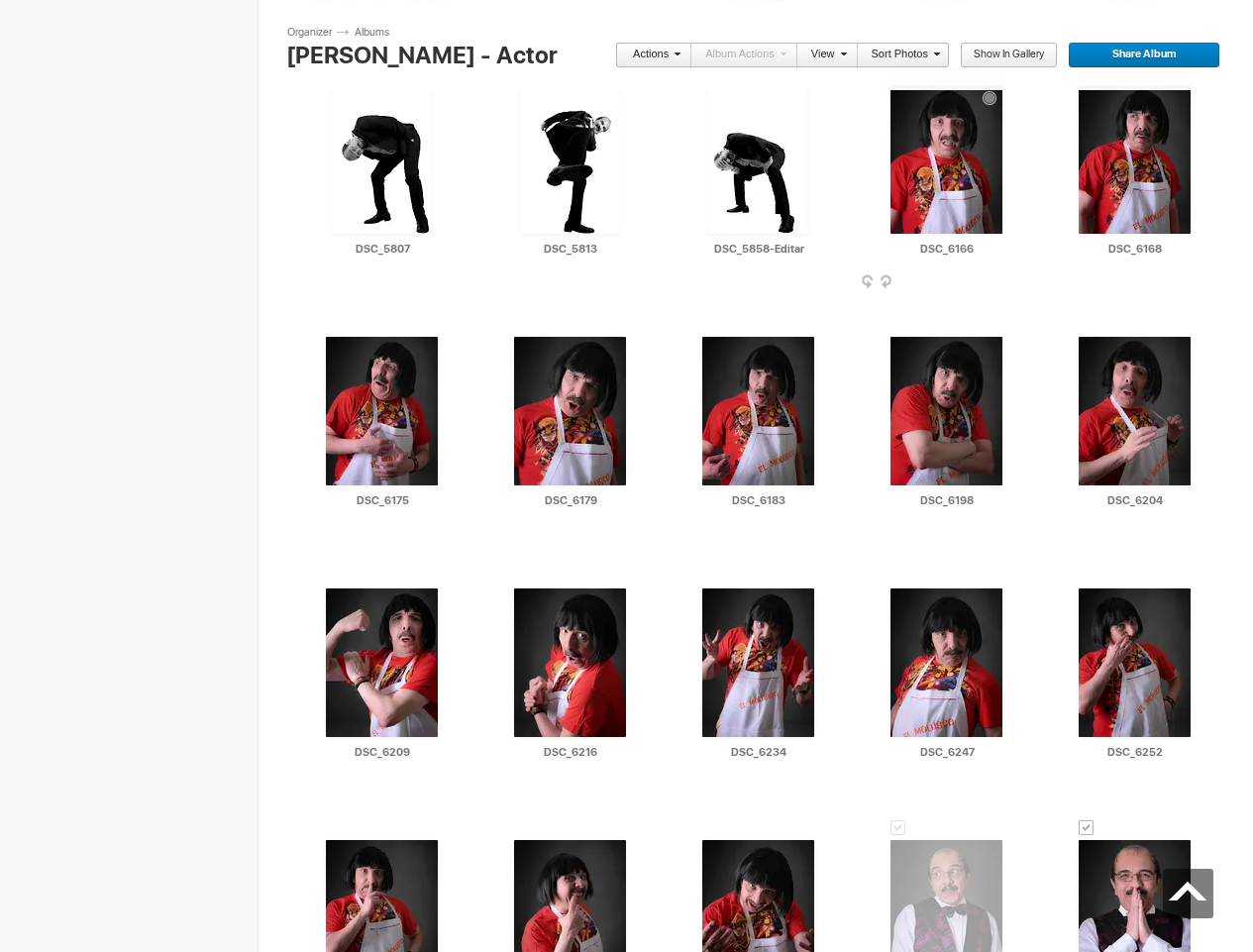 scroll, scrollTop: 1182, scrollLeft: 0, axis: vertical 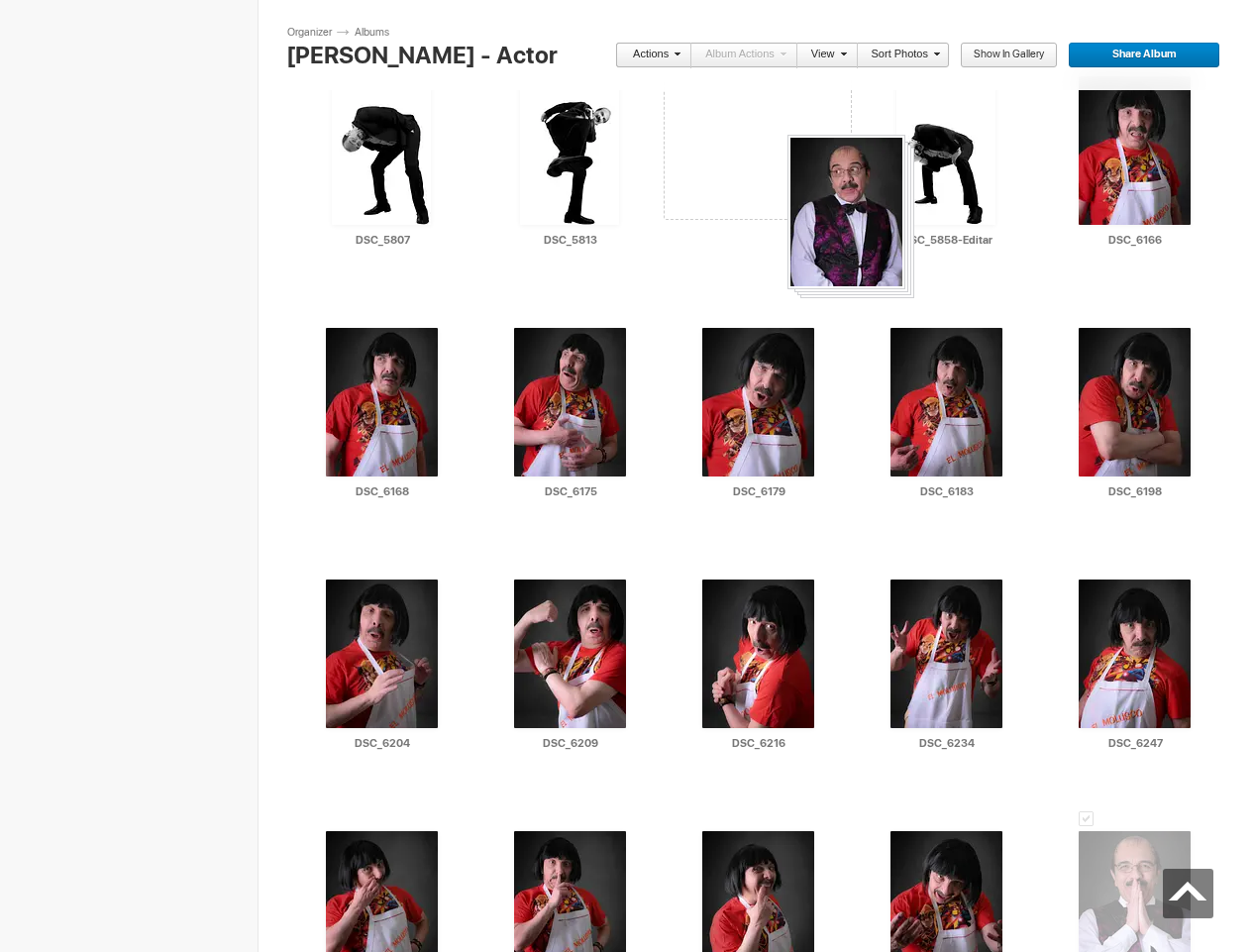 drag, startPoint x: 958, startPoint y: 888, endPoint x: 782, endPoint y: 137, distance: 771.34752 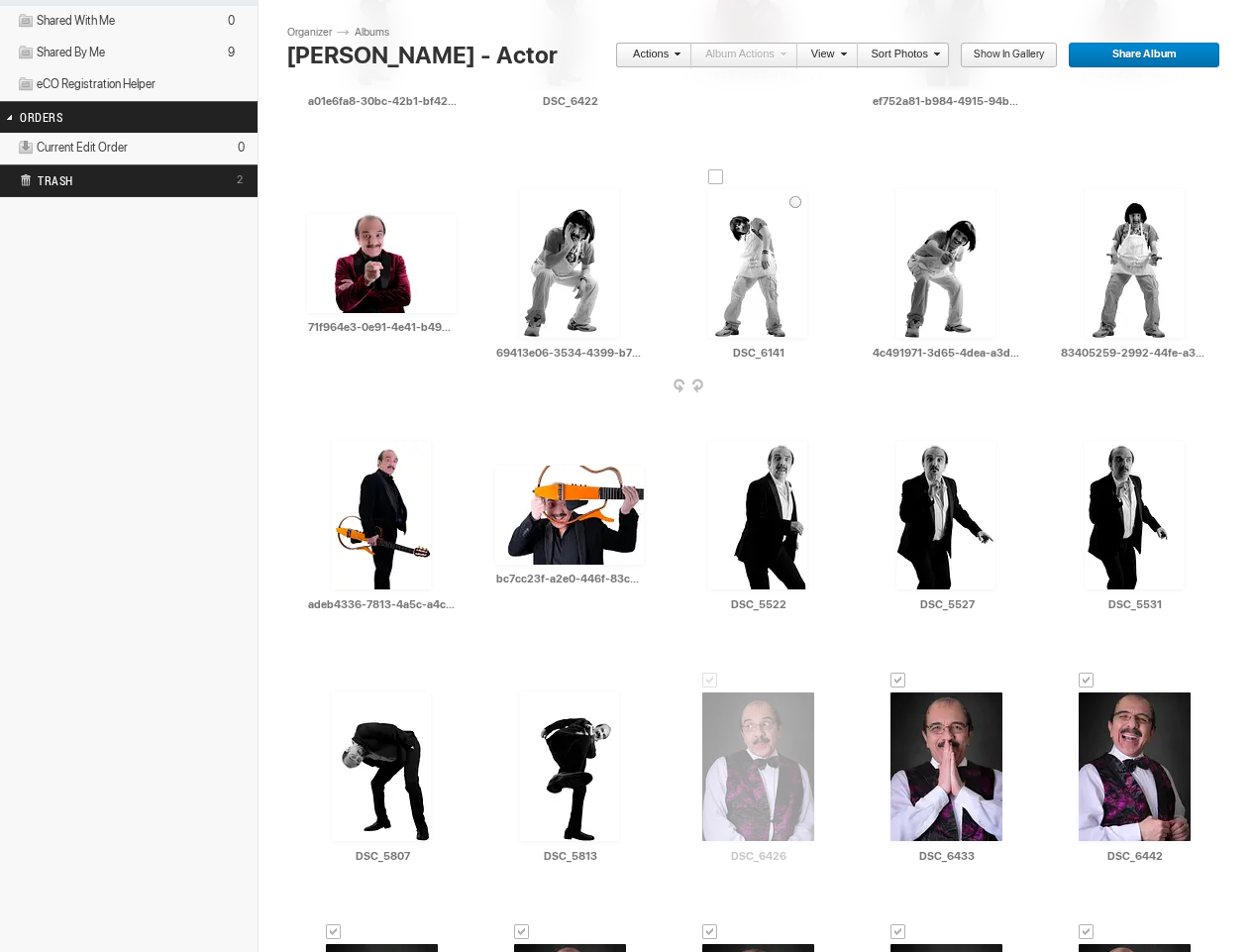 scroll, scrollTop: 553, scrollLeft: 0, axis: vertical 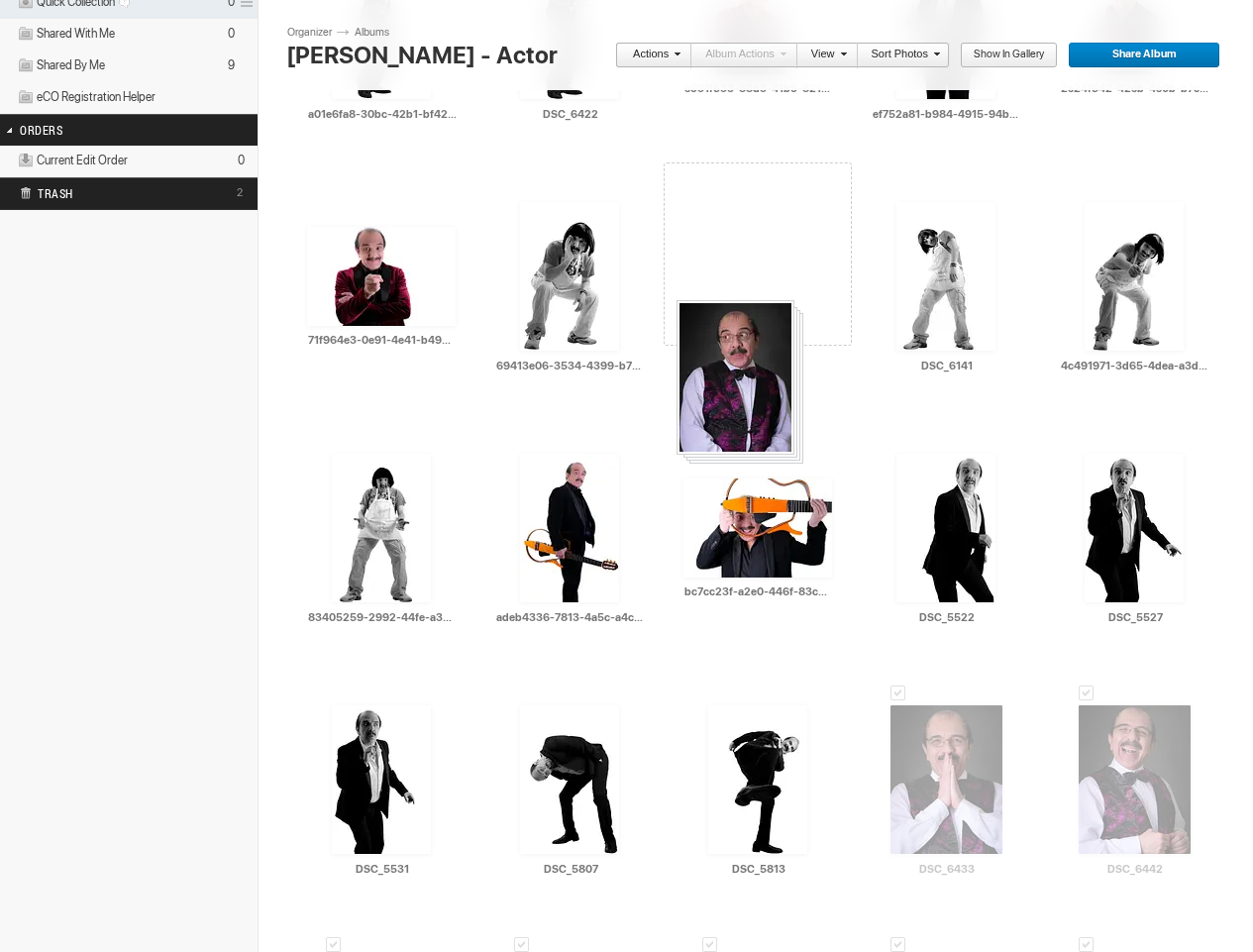 drag, startPoint x: 783, startPoint y: 780, endPoint x: 675, endPoint y: 297, distance: 494.92727 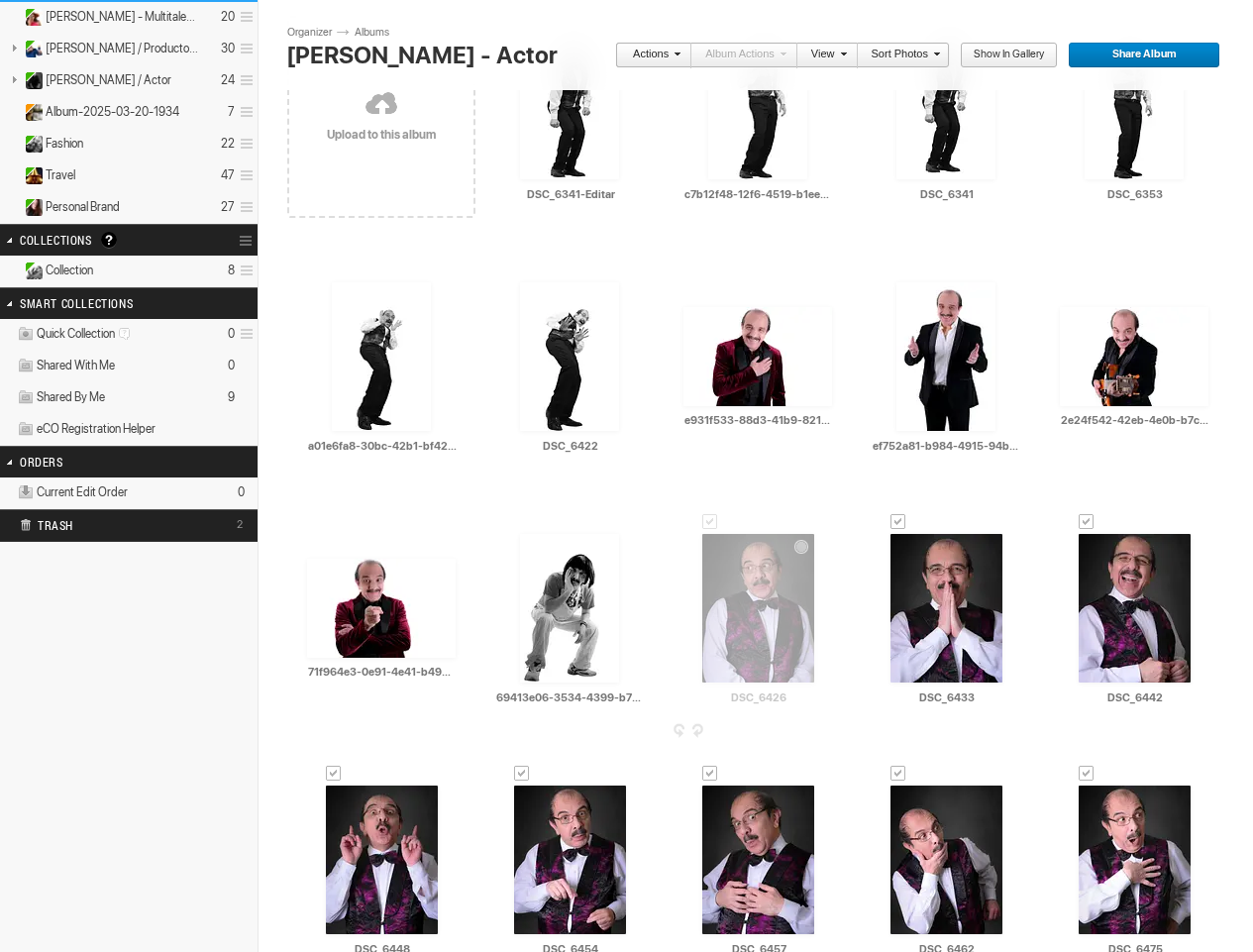 scroll, scrollTop: 217, scrollLeft: 0, axis: vertical 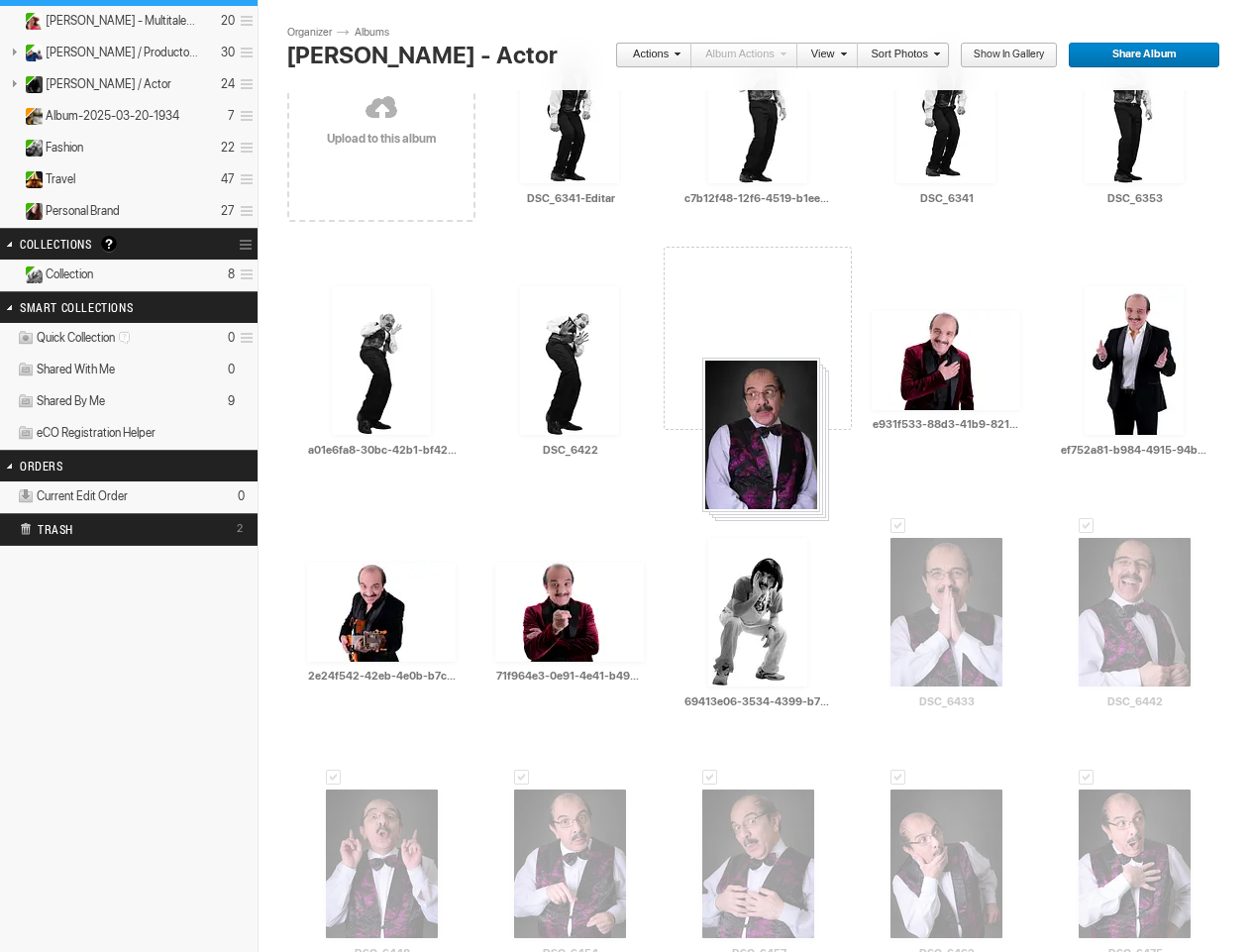 drag, startPoint x: 758, startPoint y: 628, endPoint x: 700, endPoint y: 363, distance: 271.2729 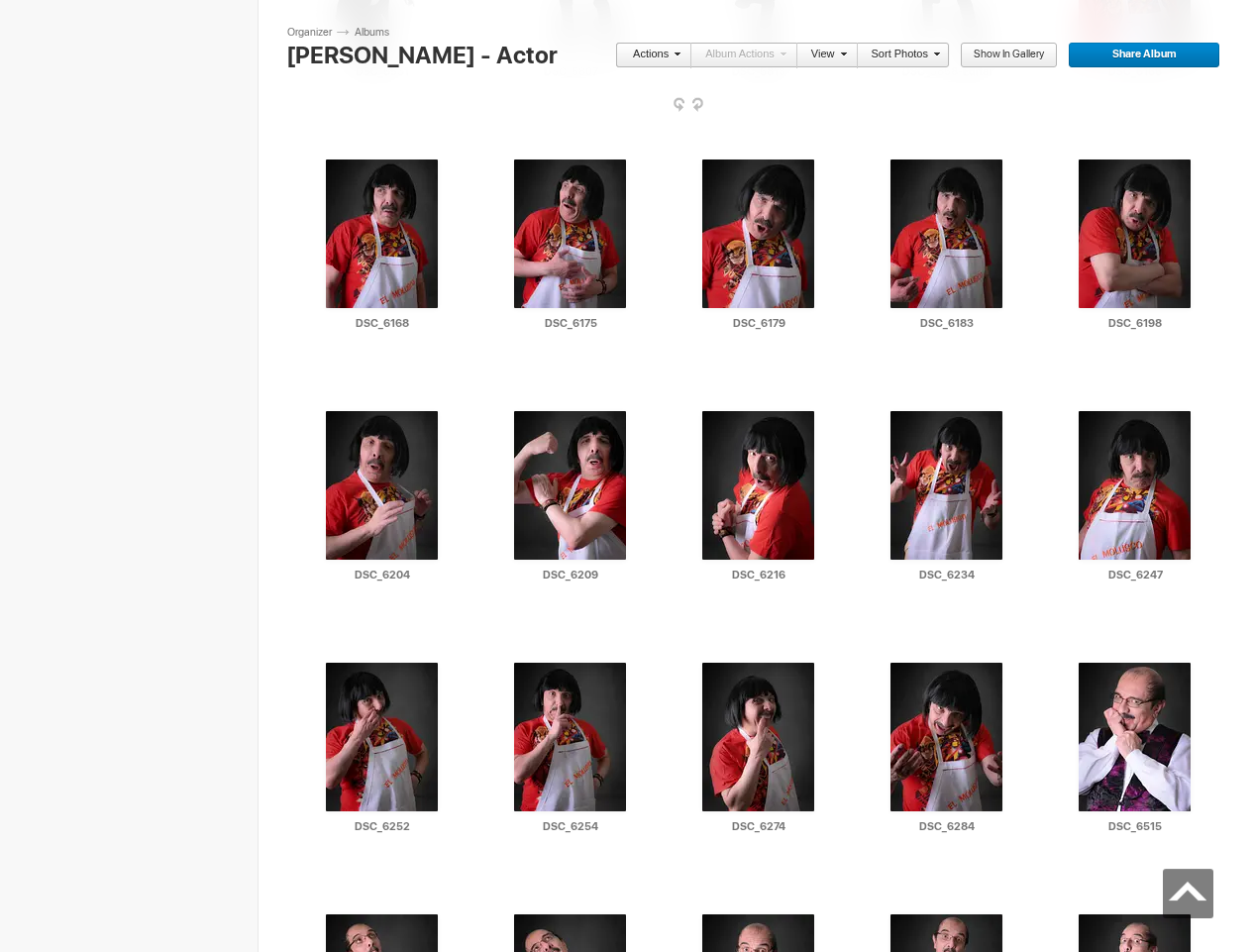 scroll, scrollTop: 2117, scrollLeft: 0, axis: vertical 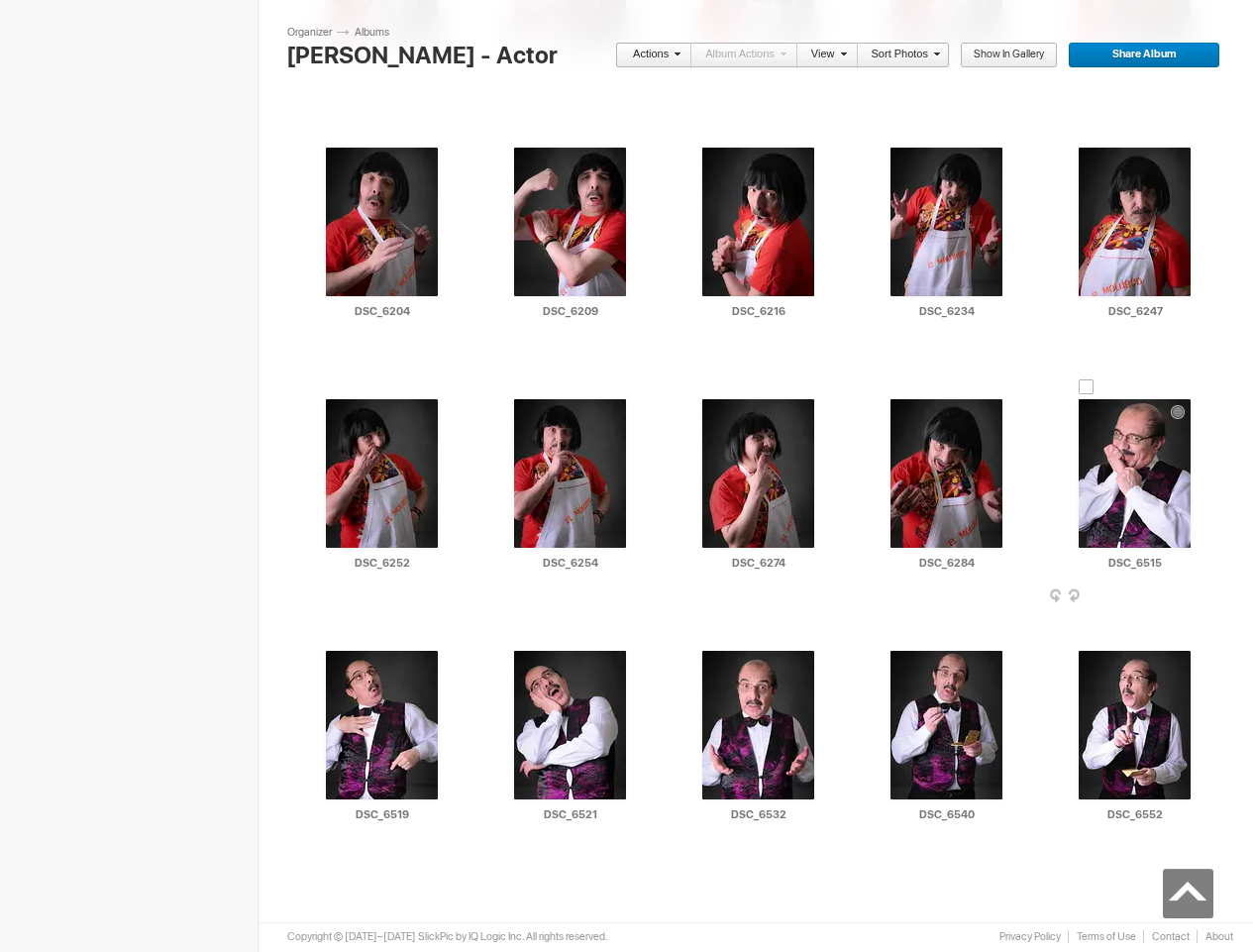 click at bounding box center (1087, 387) 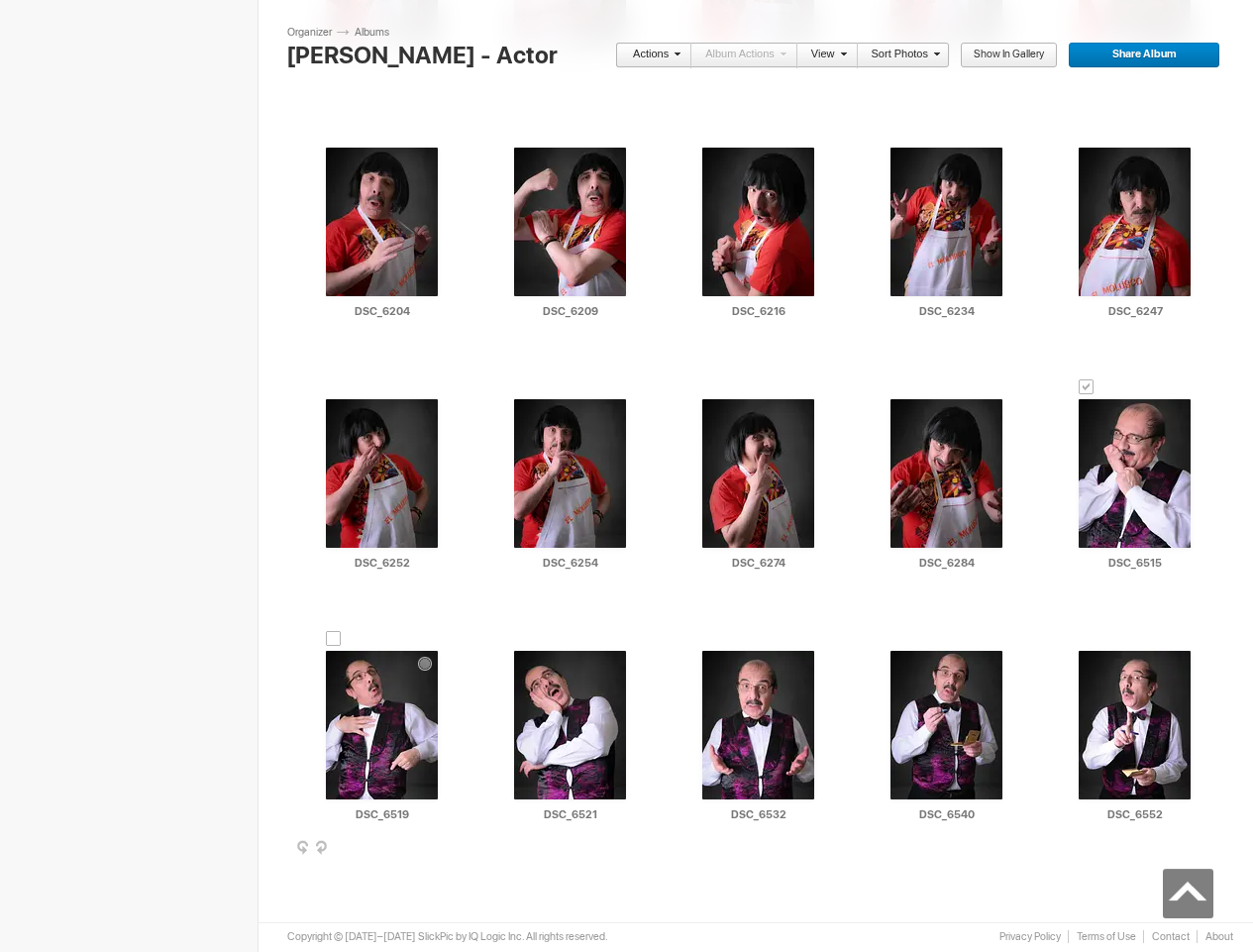 click at bounding box center [334, 639] 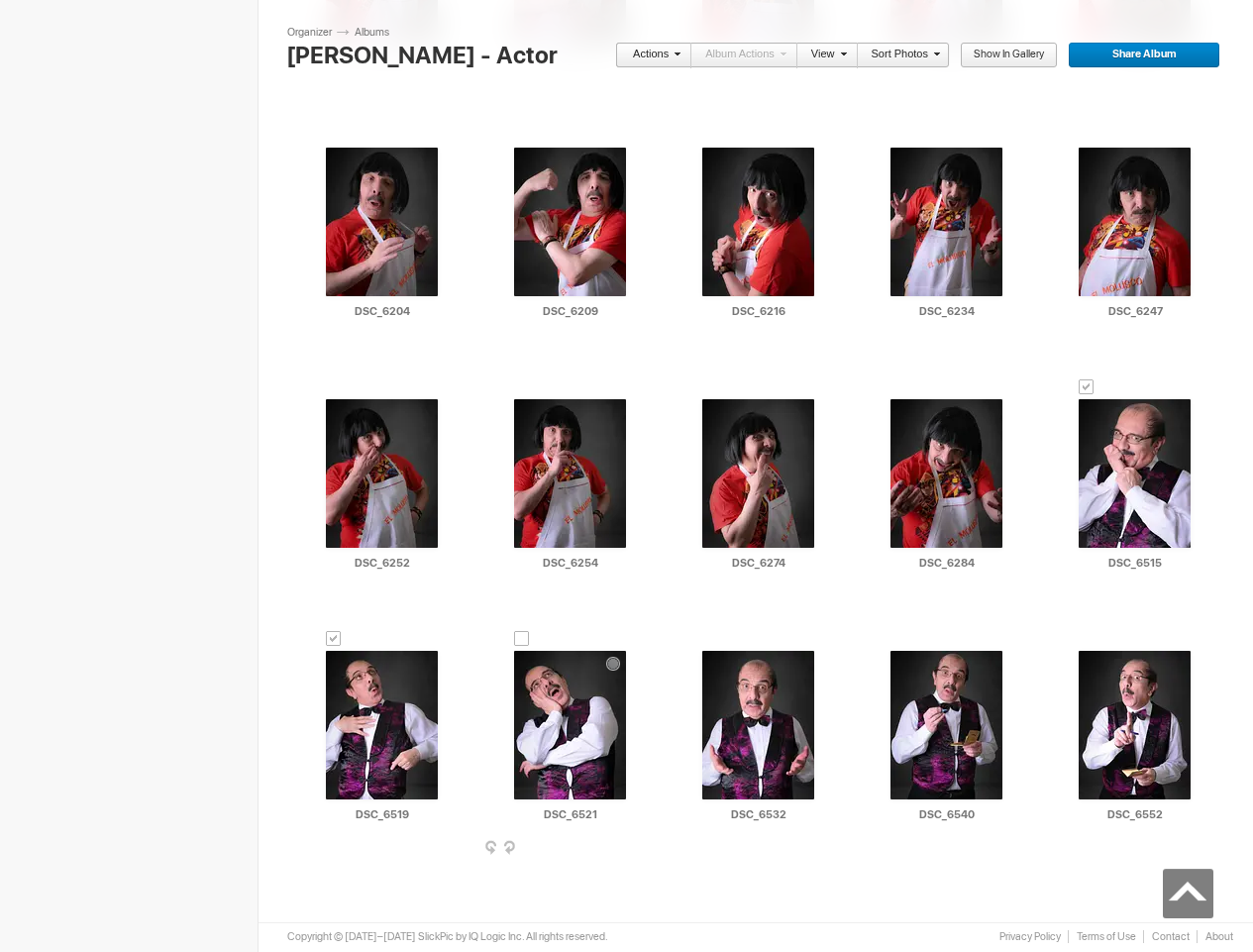 click at bounding box center (522, 639) 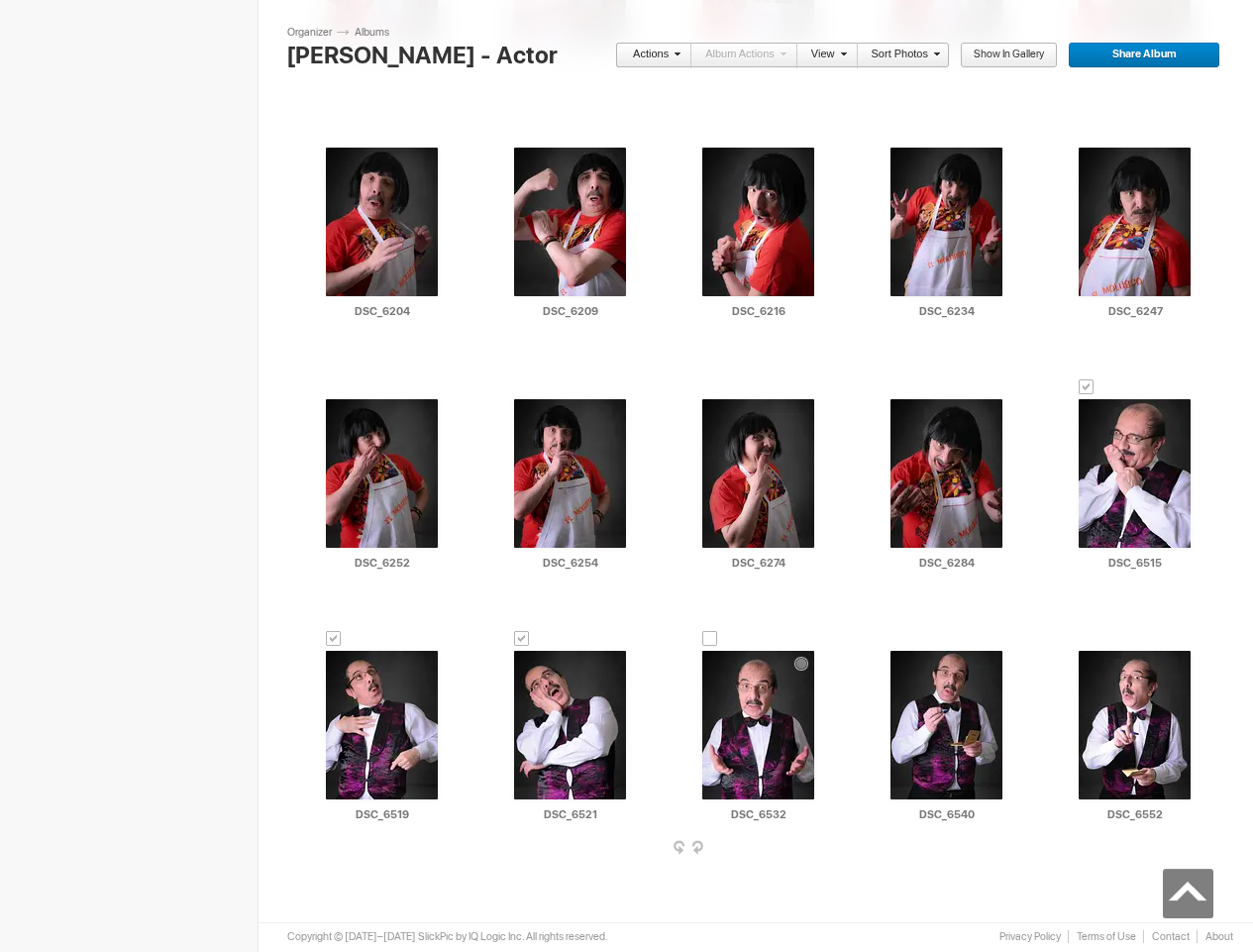 click at bounding box center [710, 639] 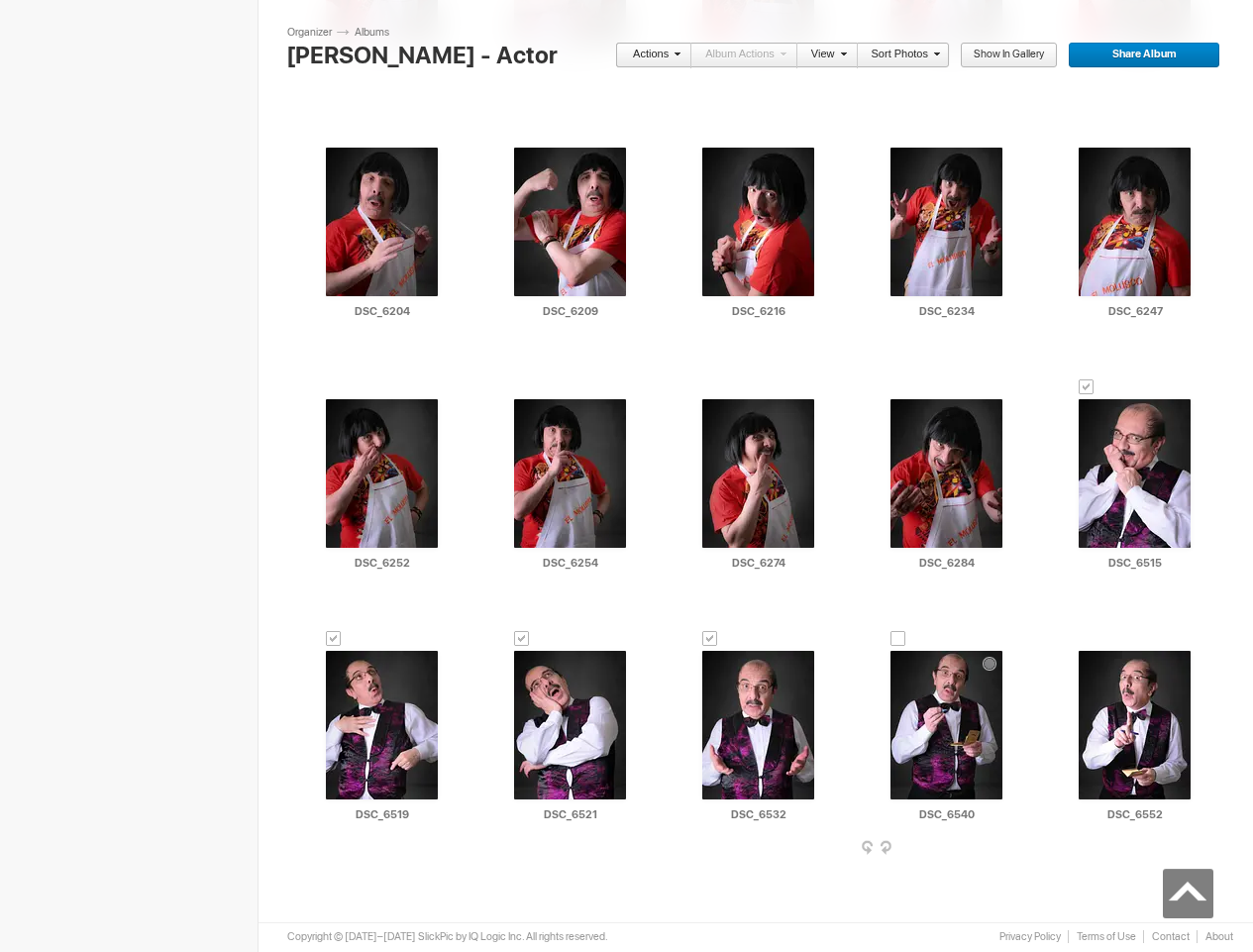 click at bounding box center (898, 639) 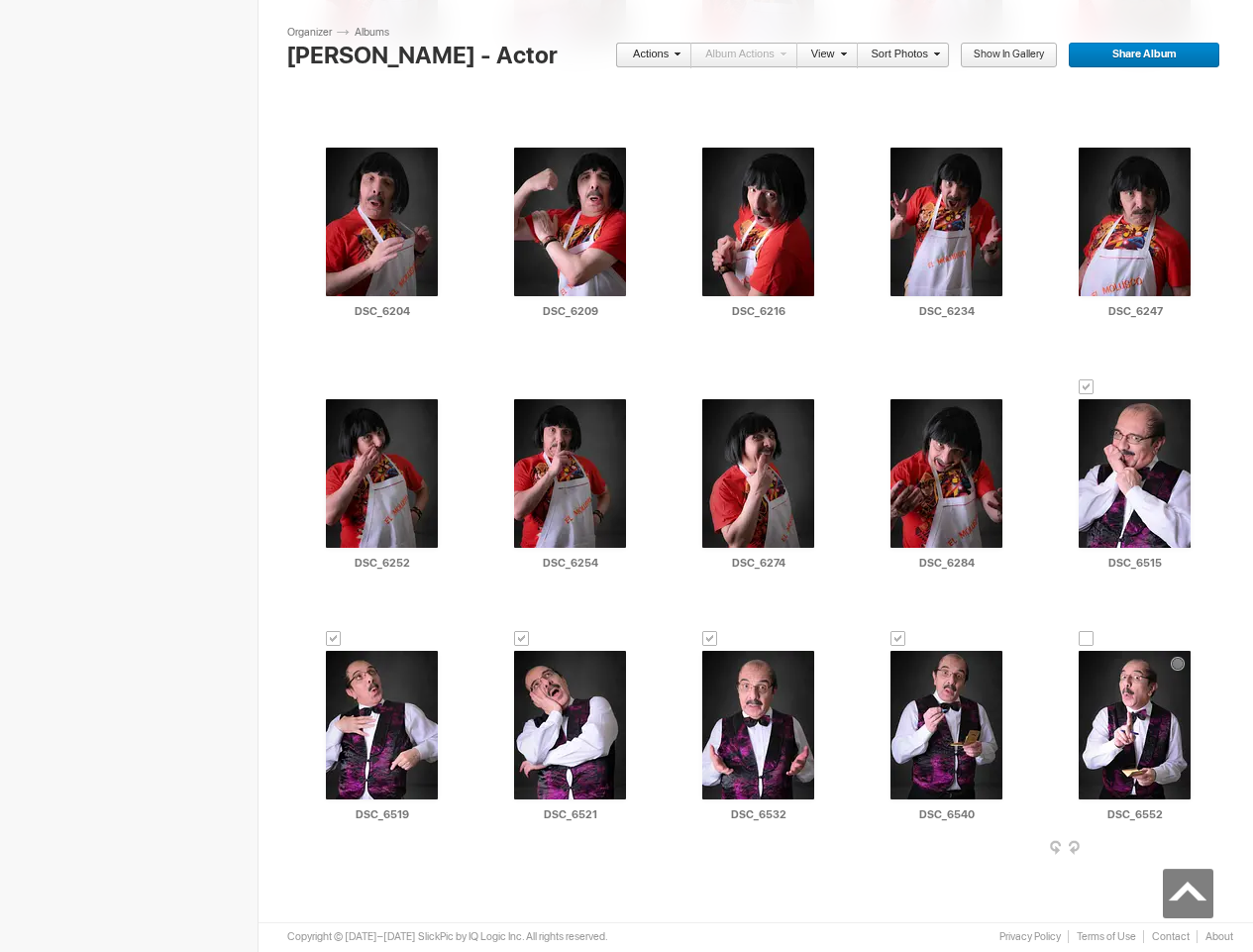 click at bounding box center [1087, 639] 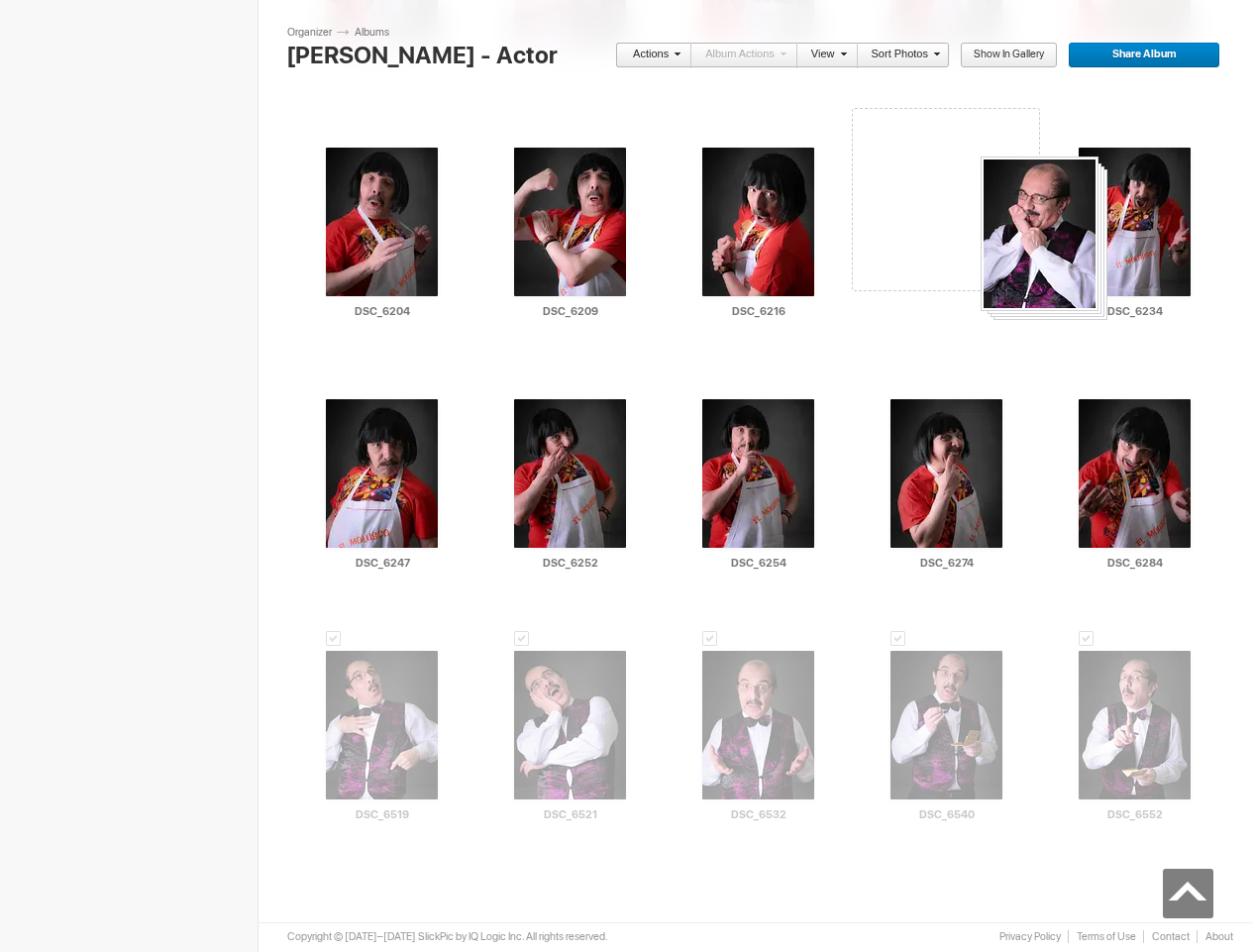 drag, startPoint x: 1125, startPoint y: 485, endPoint x: 979, endPoint y: 157, distance: 359.02646 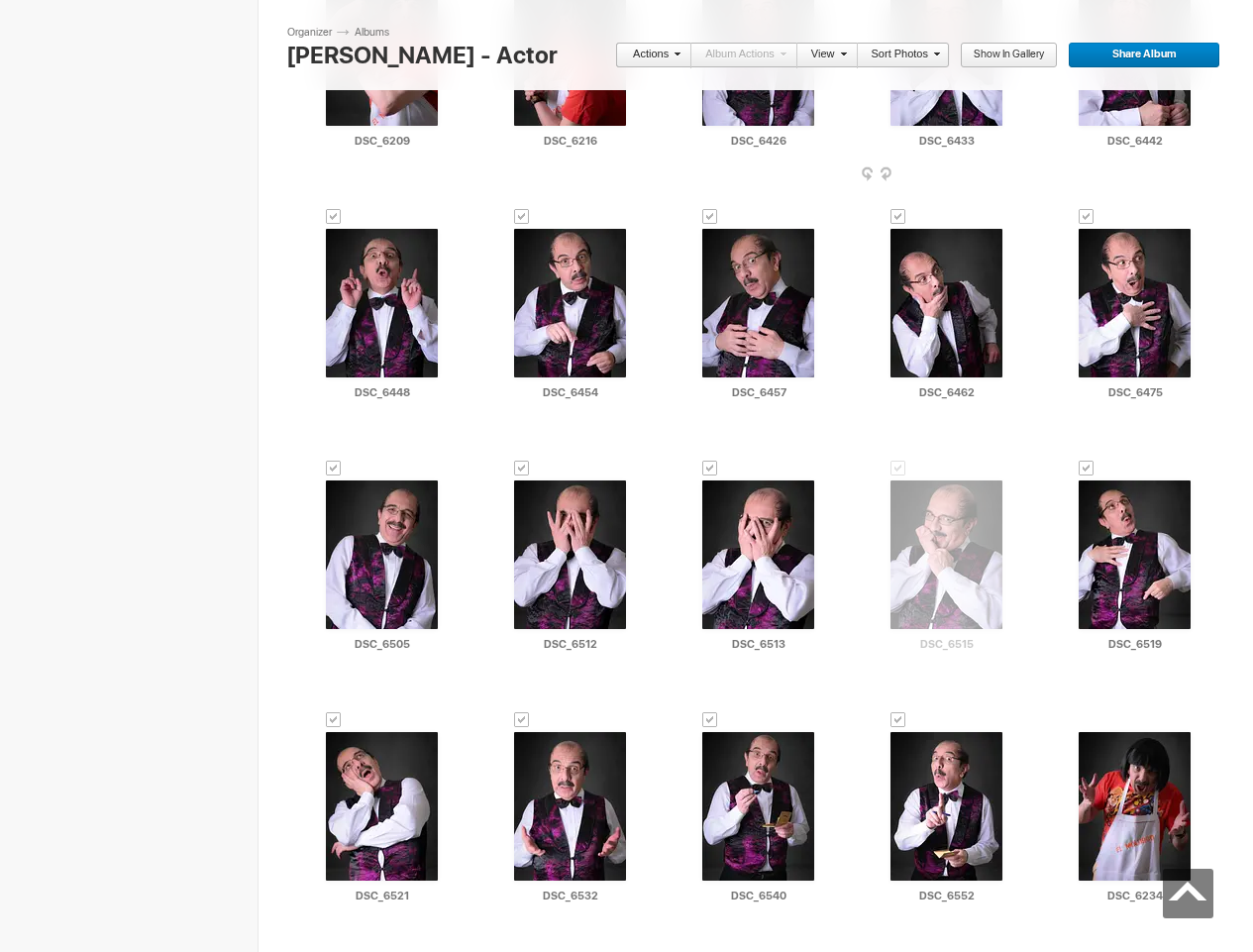 scroll, scrollTop: 1755, scrollLeft: 0, axis: vertical 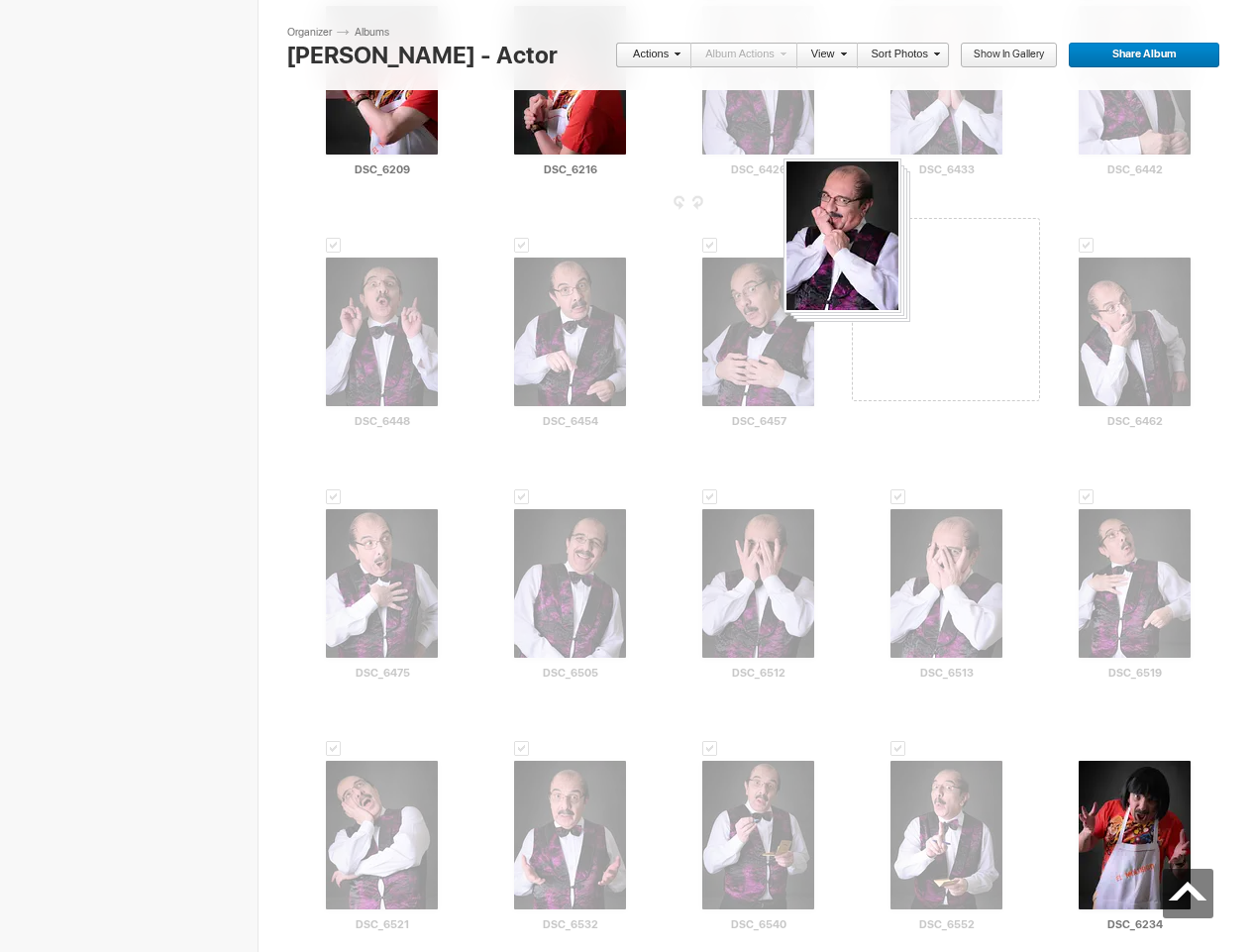 drag, startPoint x: 929, startPoint y: 588, endPoint x: 782, endPoint y: 159, distance: 453.48649 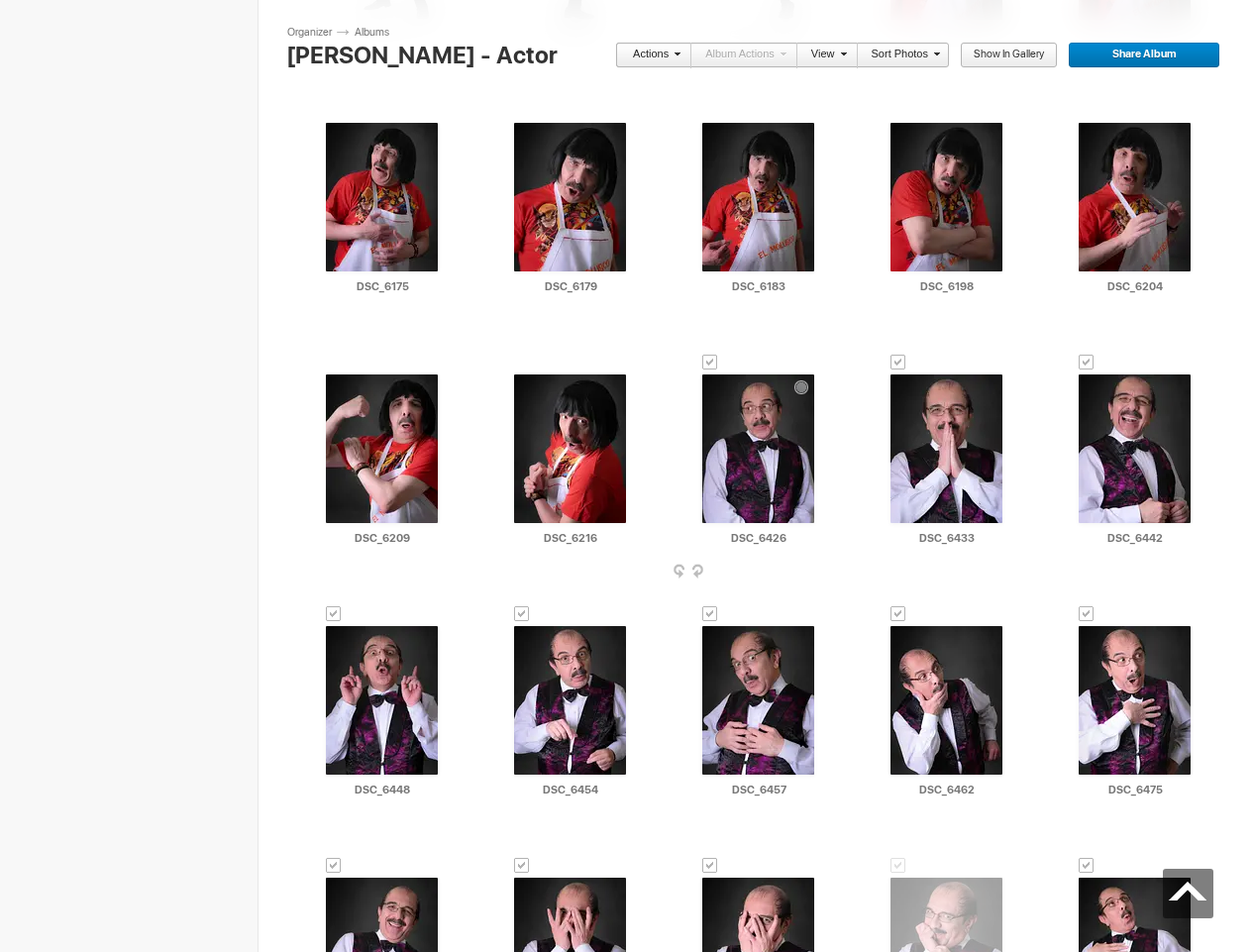 scroll, scrollTop: 1357, scrollLeft: 0, axis: vertical 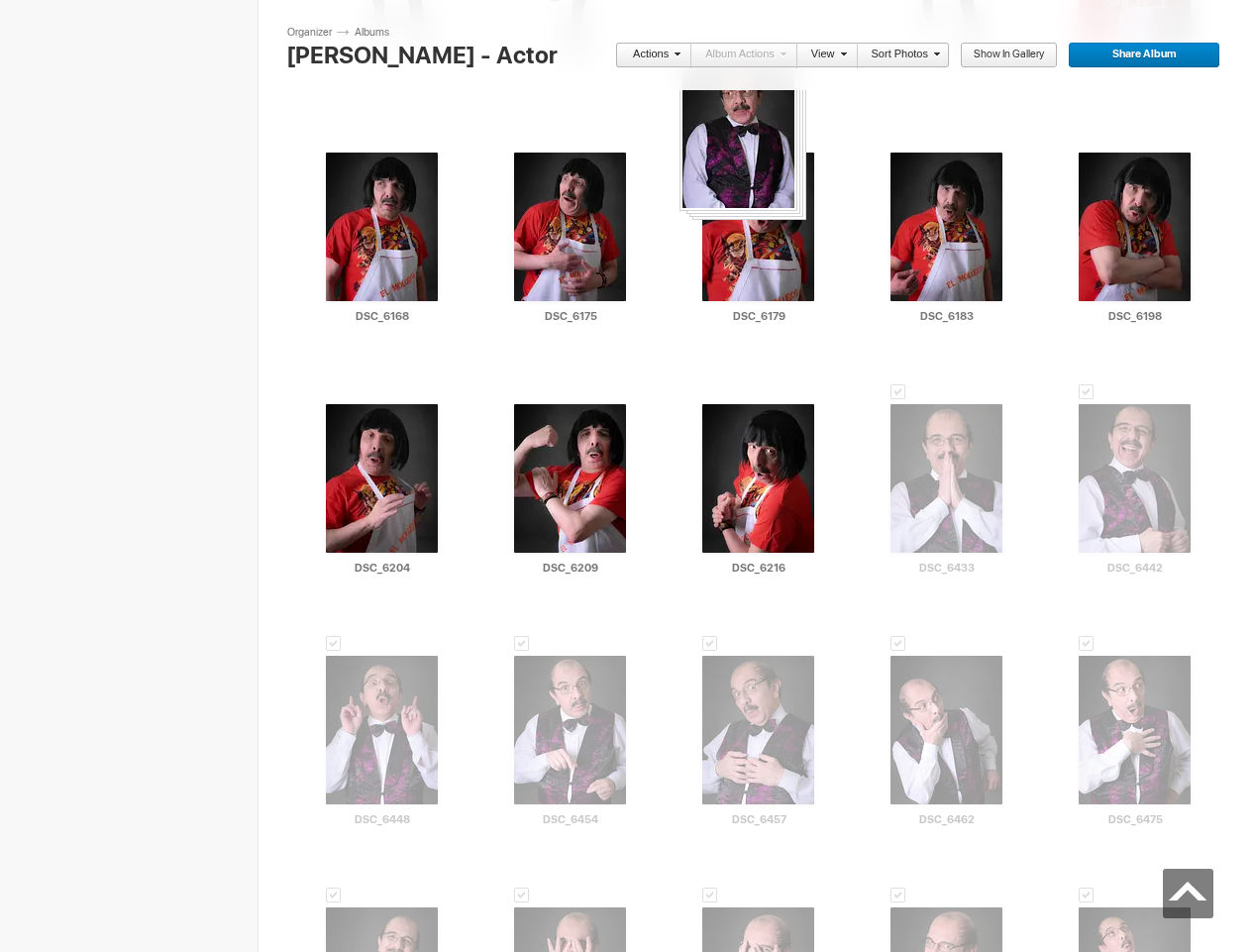 drag, startPoint x: 759, startPoint y: 445, endPoint x: 678, endPoint y: 57, distance: 396.36473 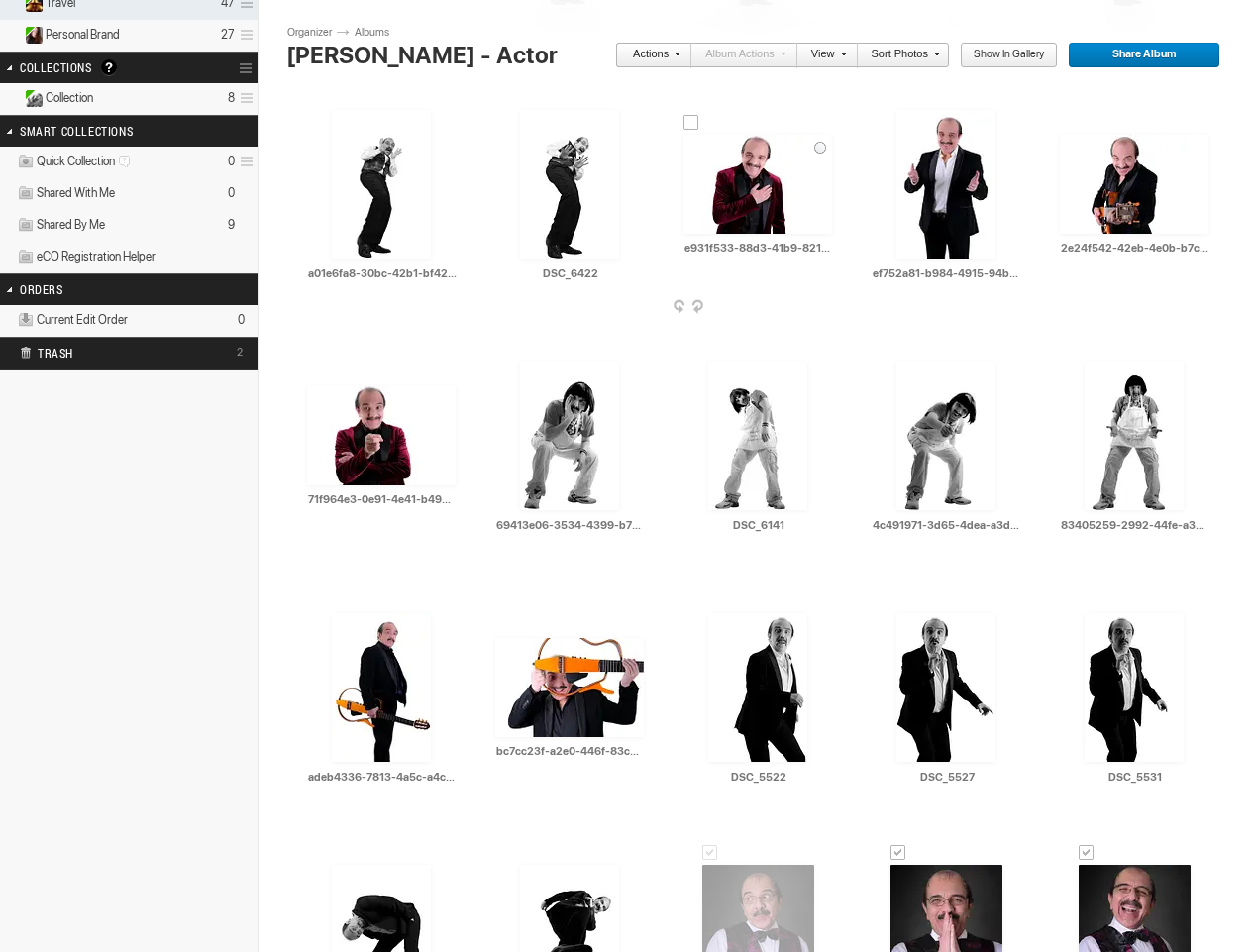 scroll, scrollTop: 386, scrollLeft: 0, axis: vertical 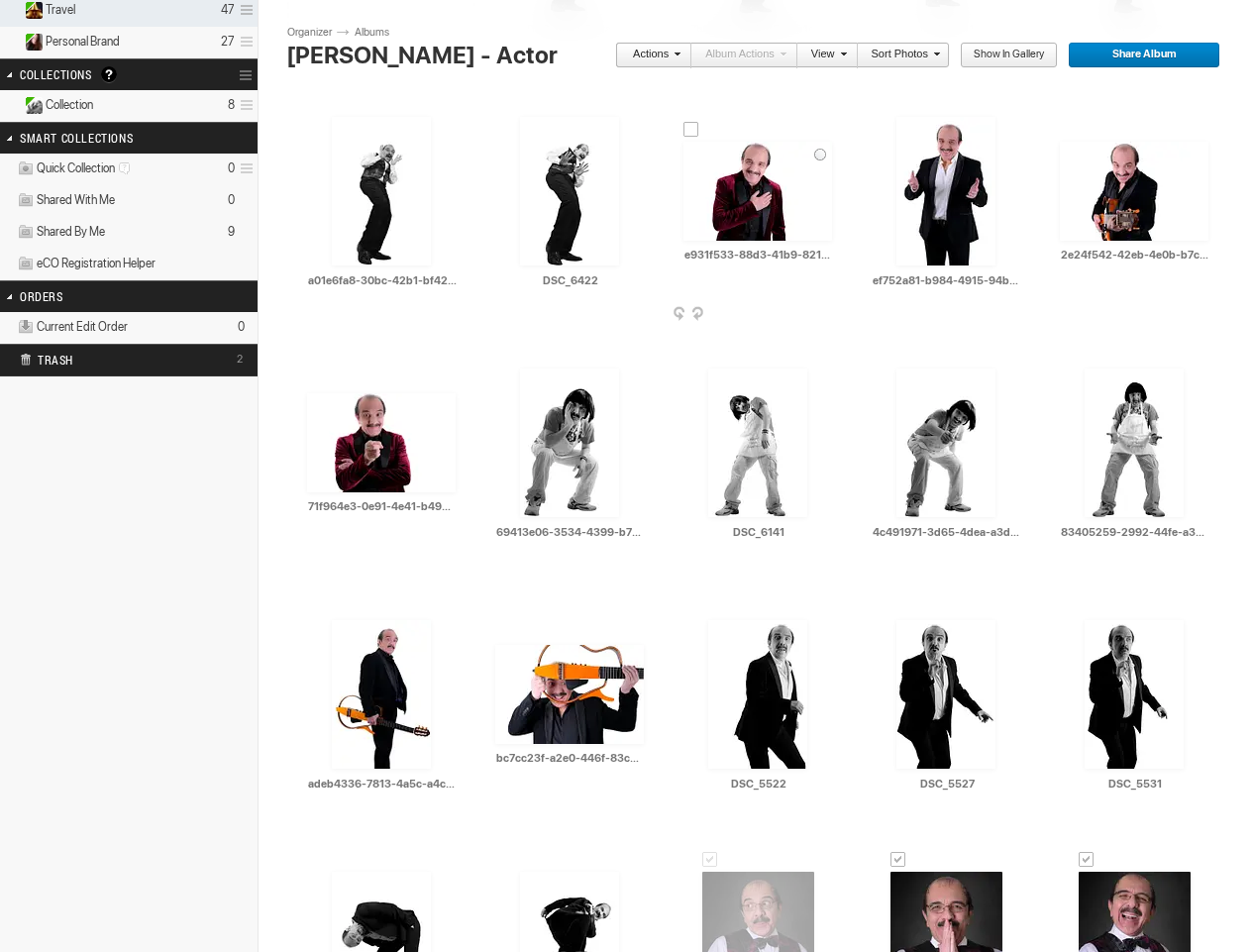 click at bounding box center (758, 191) 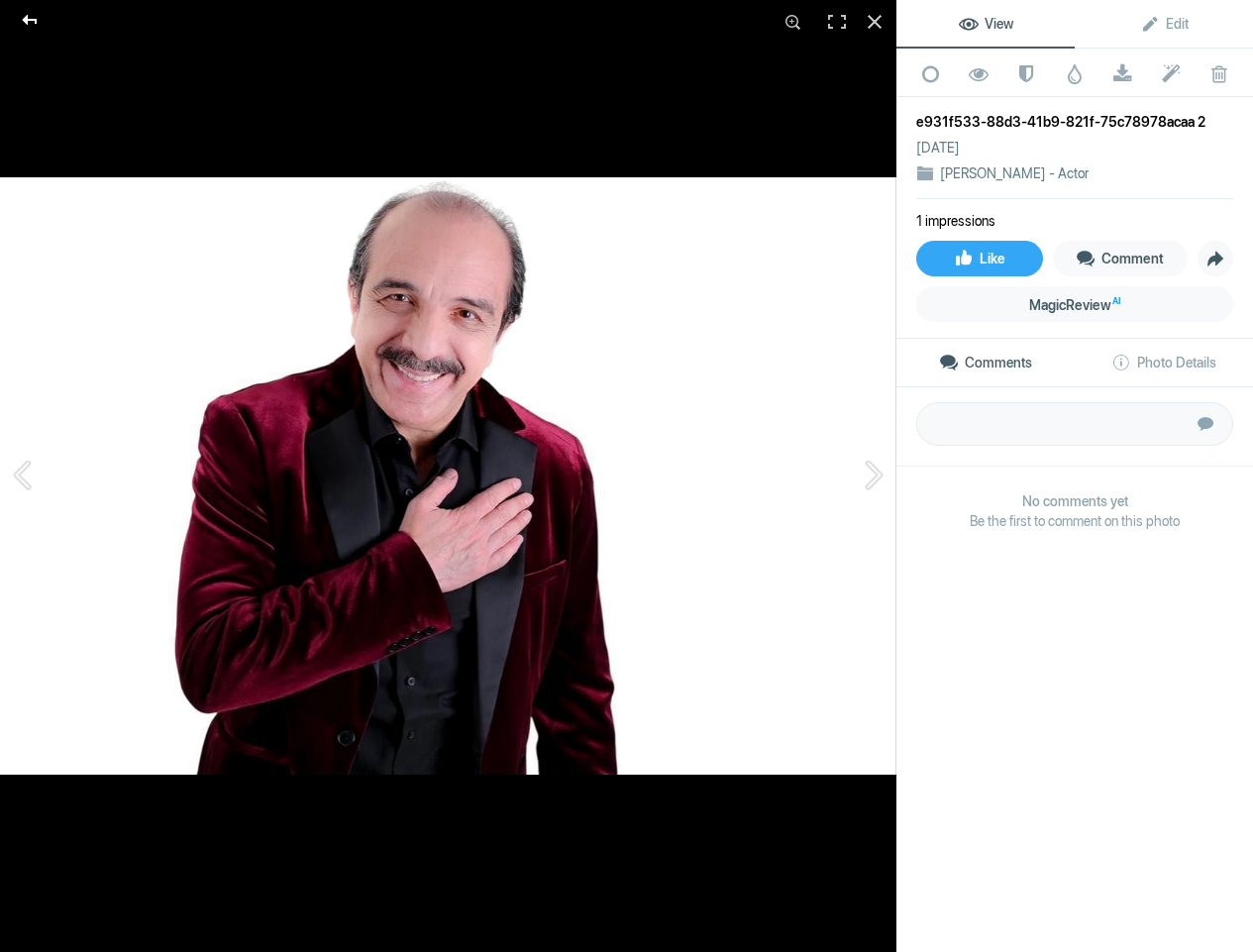 click 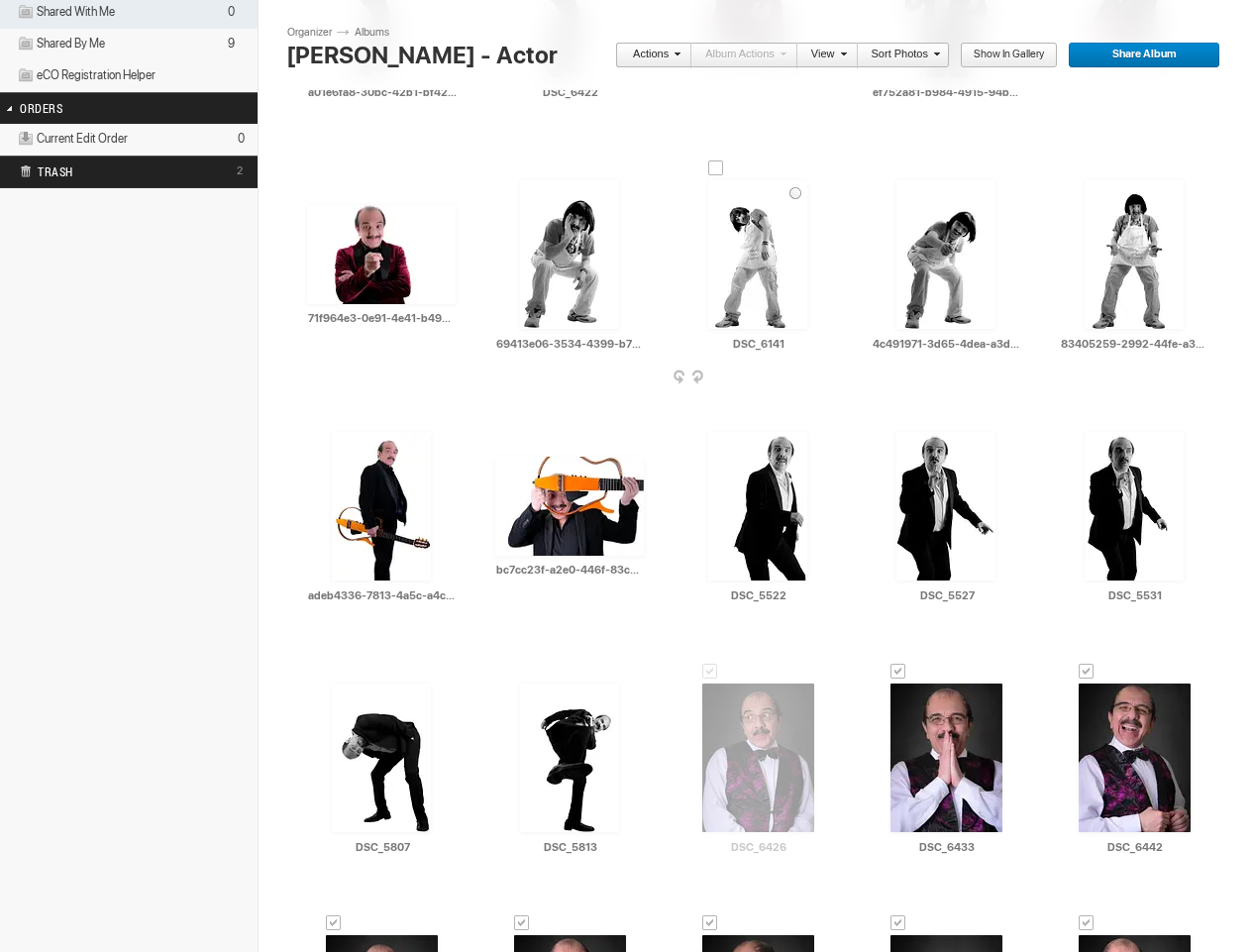 scroll, scrollTop: 597, scrollLeft: 0, axis: vertical 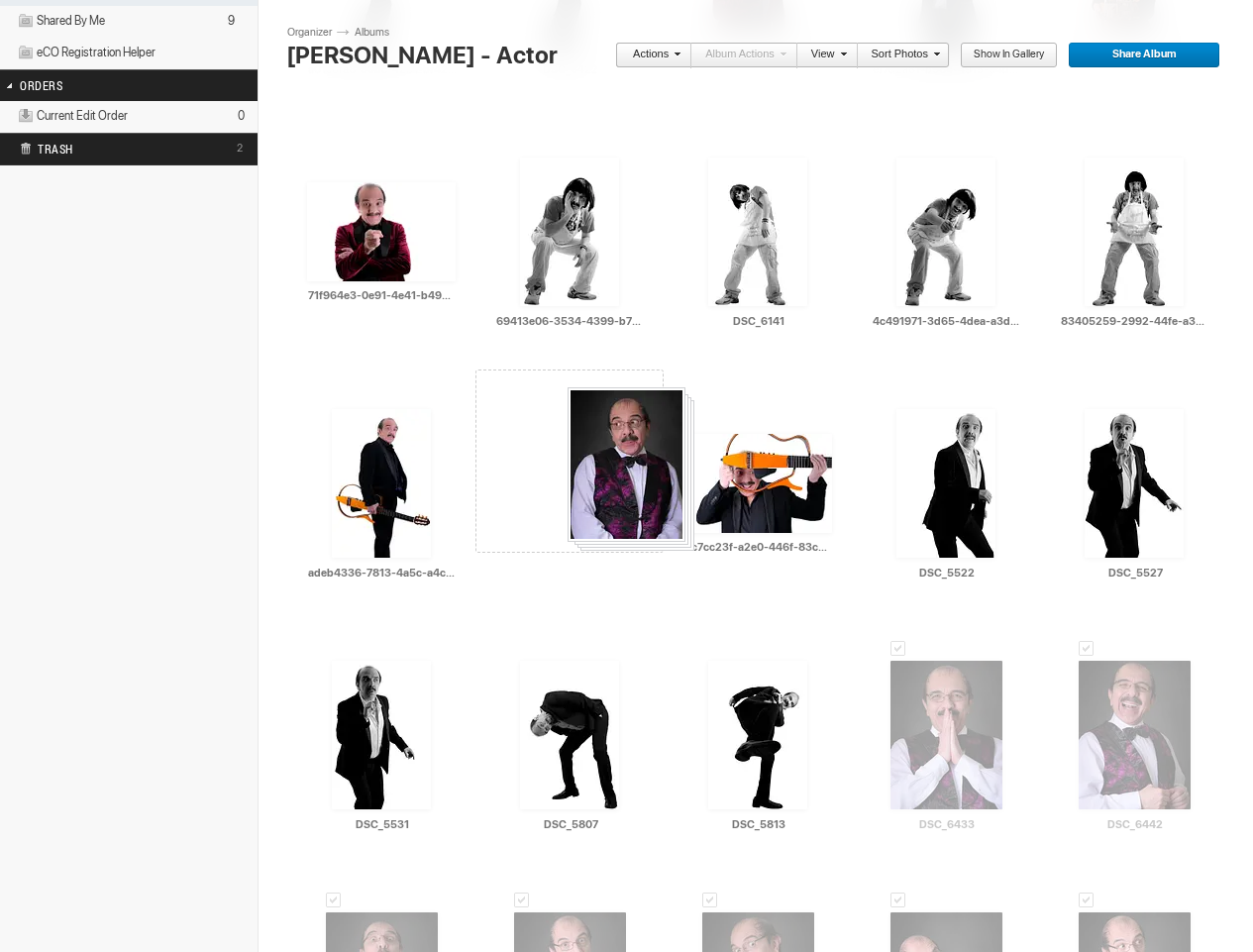 drag, startPoint x: 752, startPoint y: 729, endPoint x: 570, endPoint y: 401, distance: 375.11065 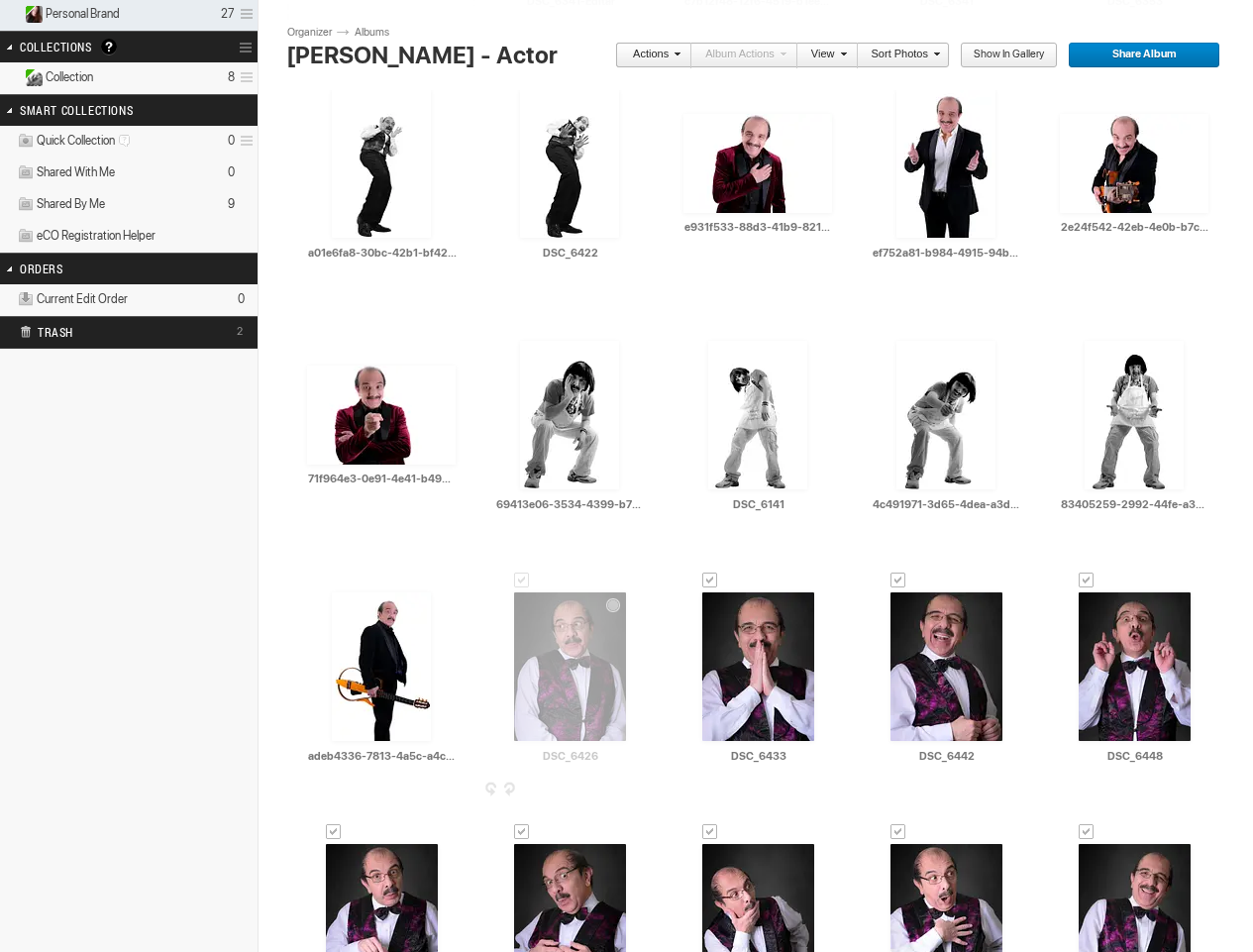 scroll, scrollTop: 407, scrollLeft: 0, axis: vertical 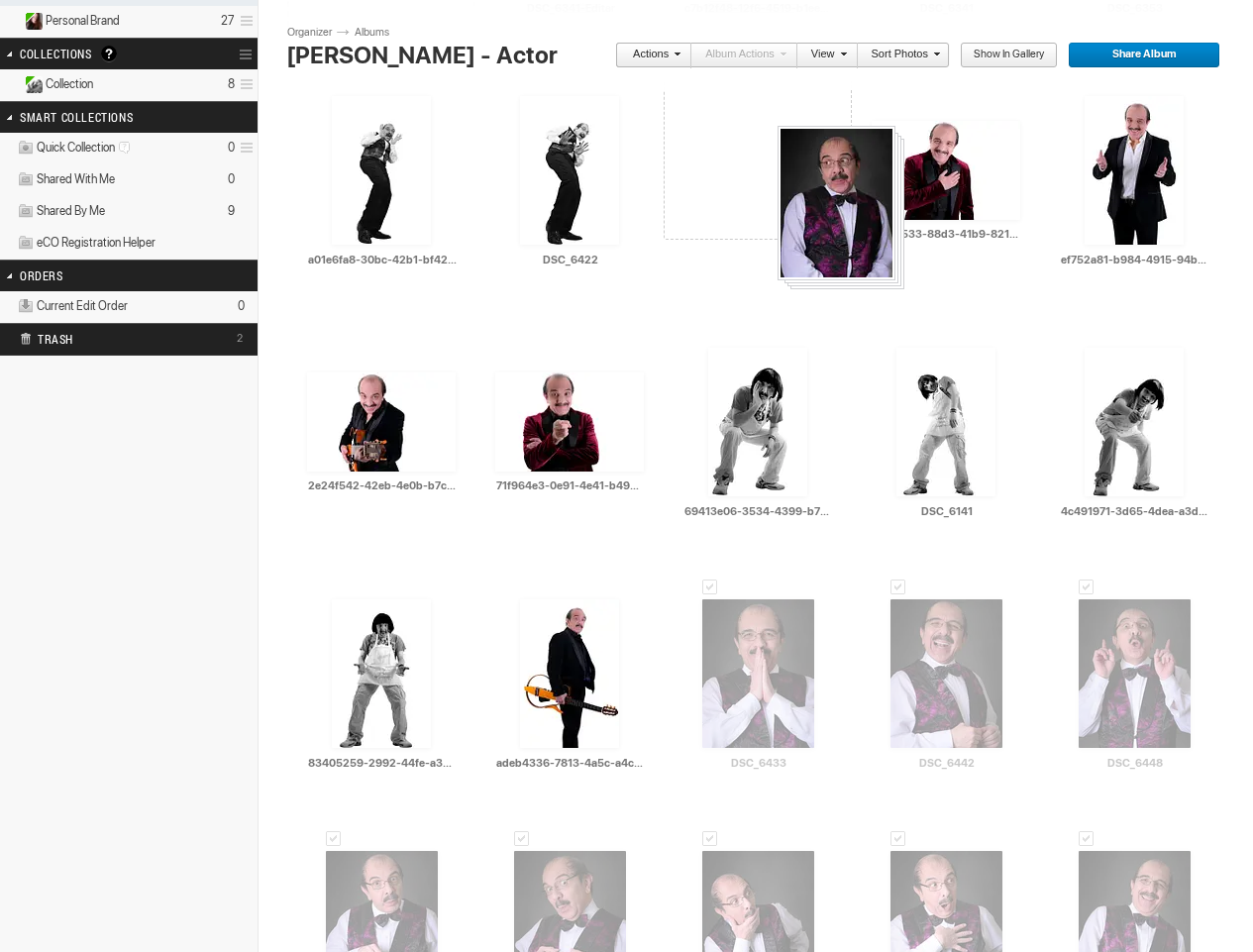 drag, startPoint x: 581, startPoint y: 723, endPoint x: 778, endPoint y: 126, distance: 628.66366 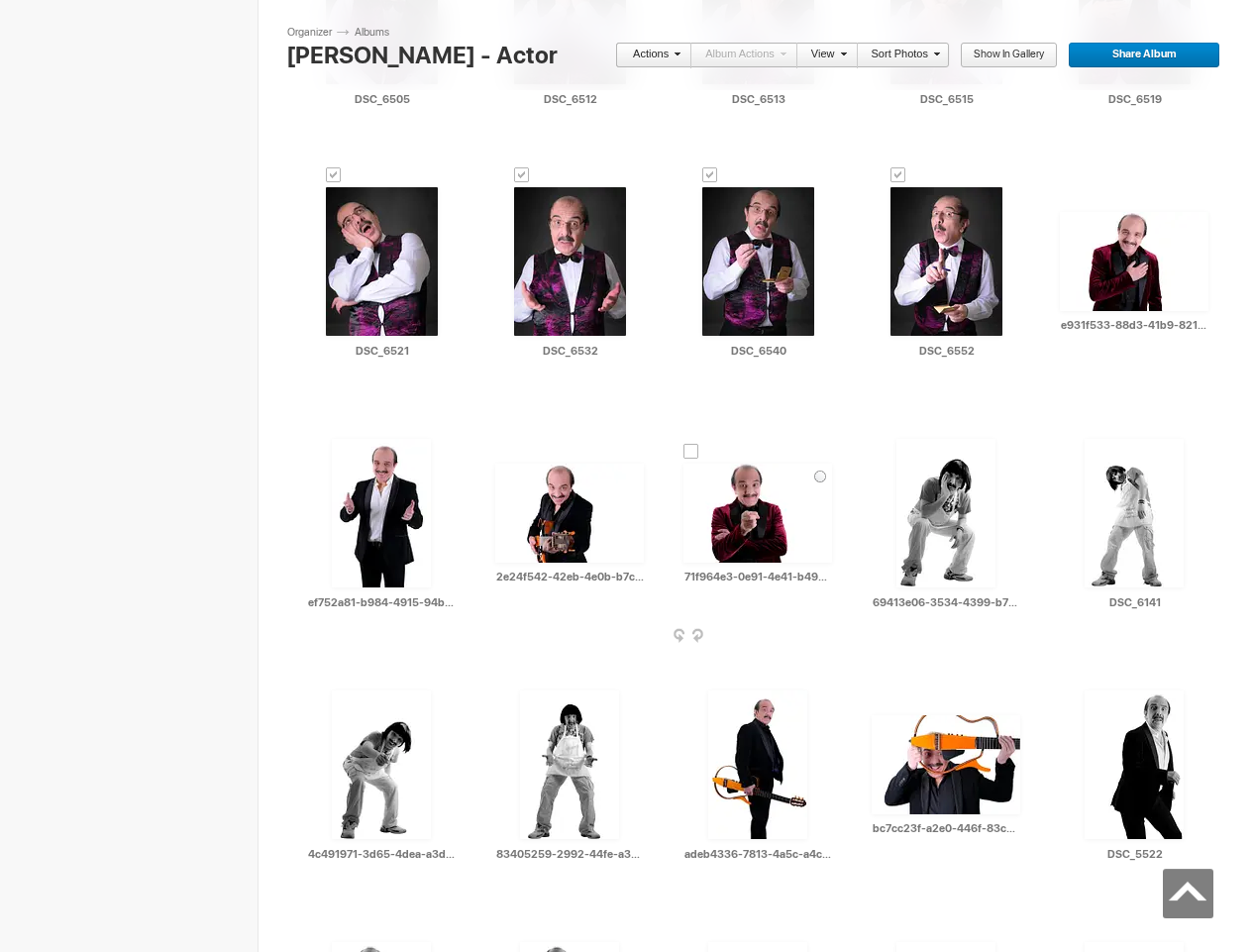 scroll, scrollTop: 1075, scrollLeft: 0, axis: vertical 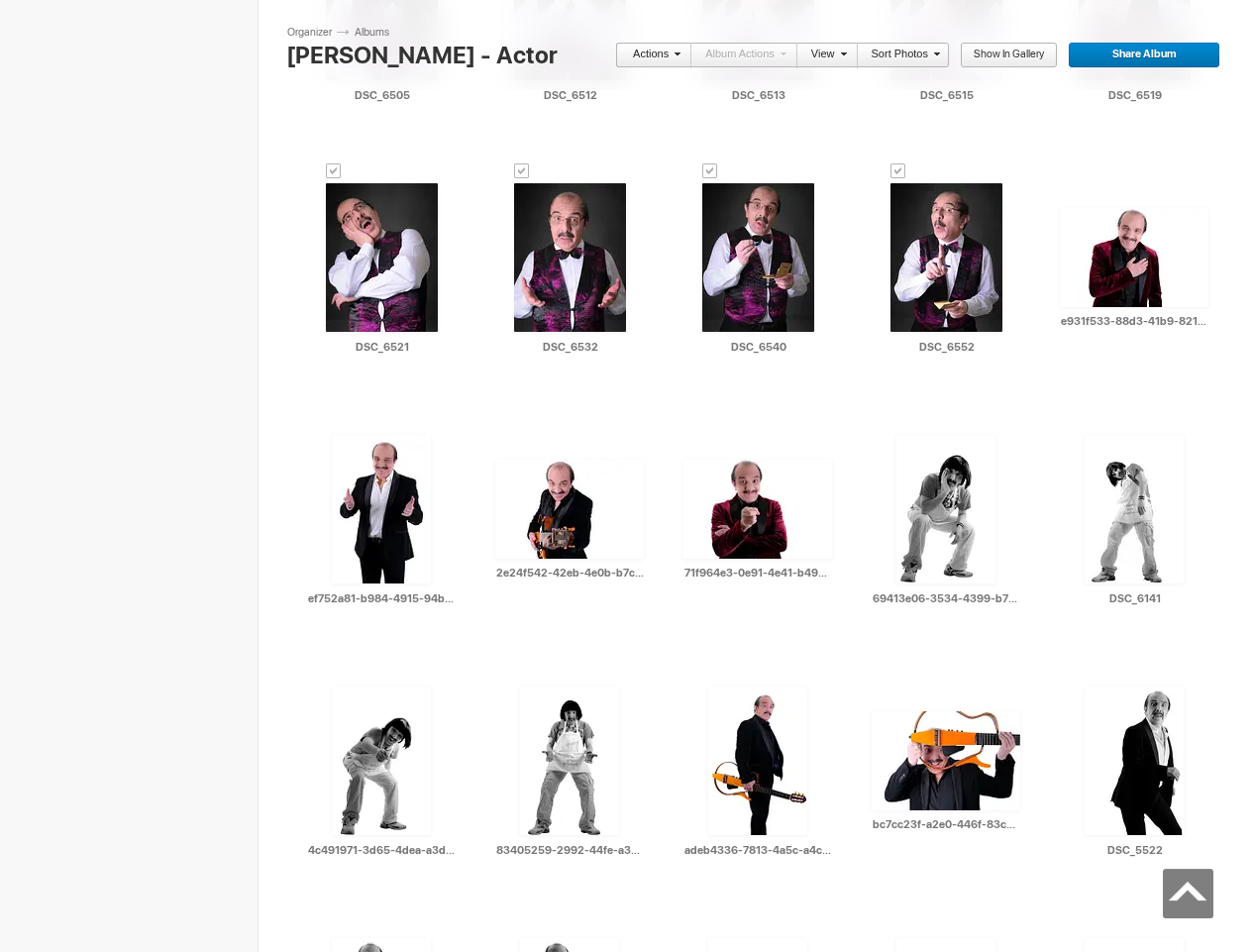 click on "The Blog
Search
Search
Exhibit
Fresh Photos Editor's Choice Photos Photoblogs My Featured Photos
Upload Photos My Website My Gallery Dashboard Organizer Website Manager Blog Help
Alex
My Gallery My Website
Dashboard
Organizer
Website Manager
Blog
Account
Membership
Global Settings
Gallery Settings
Domains
Q&A Forum
Help
Sign Out
Upload
Get Adobe® Lightroom® plug-in  here" at bounding box center [626, 460] 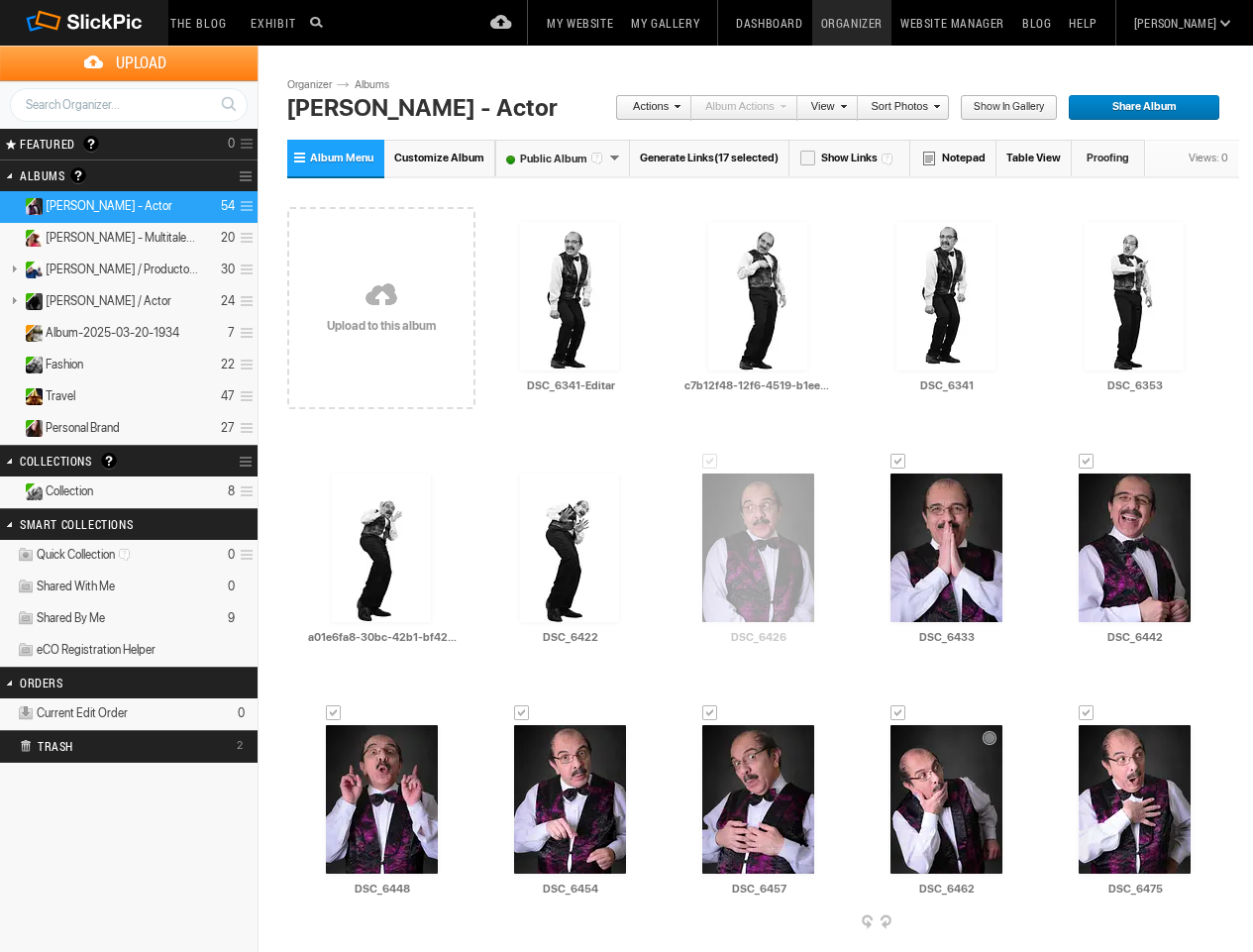 scroll, scrollTop: 67, scrollLeft: 0, axis: vertical 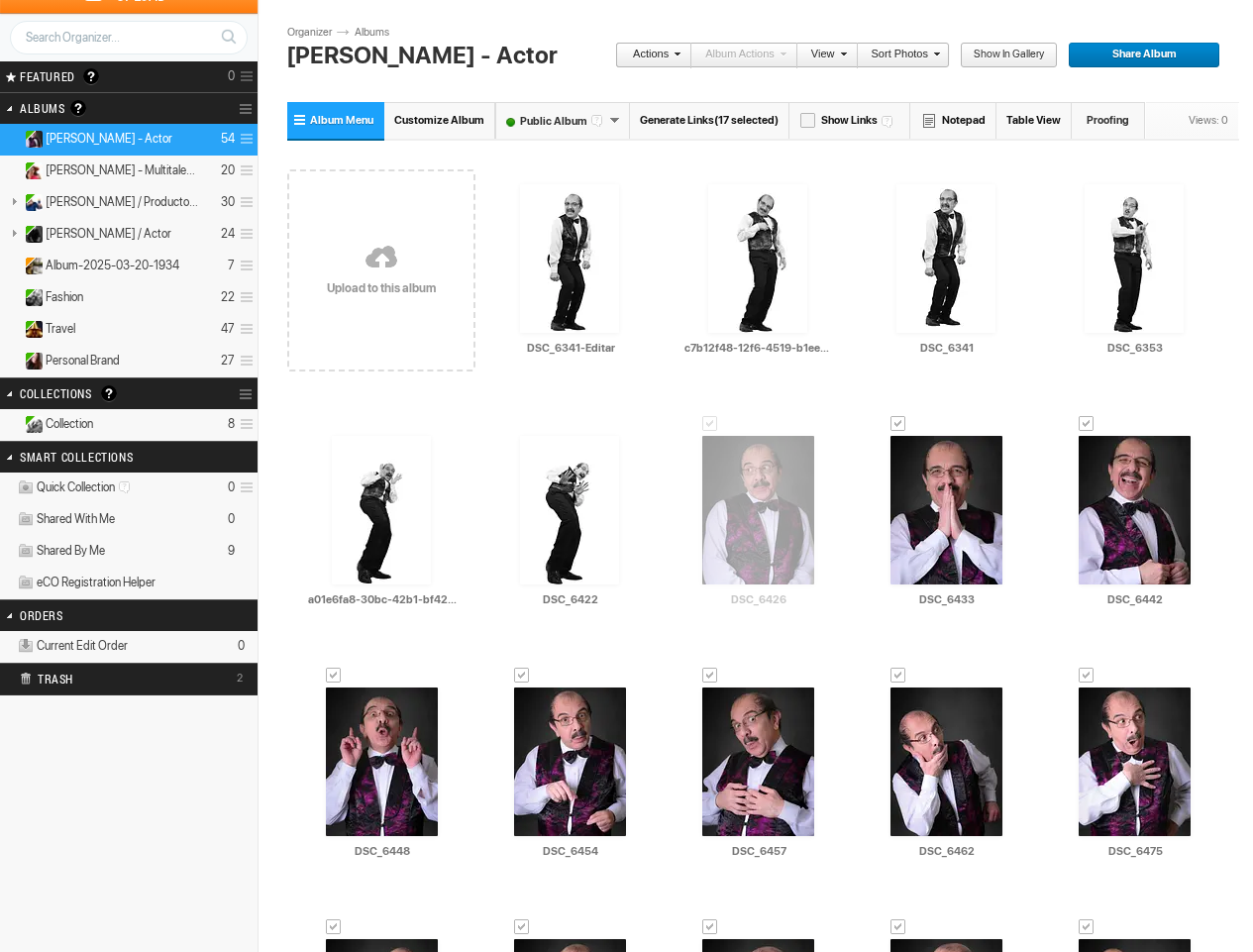 click on "Albums
Gustavo Munguía - Actor
← Back
Upload Page
Gustavo Munguía - Actor
Actions Album Actions Actions View Sort Albums Sort Photos
Show in Gallery
Share Album
Share Gallery
Quick tips: Drag and drop  photos around inside an album, drag and drop photos to other albums. Rename a photo by clicking on its title.
Close Quick Tips
Please do not navigate away from this pages while images and videos are uploading.
Upload Page
Use old upload page
Please do not navigate away from this page while images and videos are uploading." at bounding box center [626, 1477] 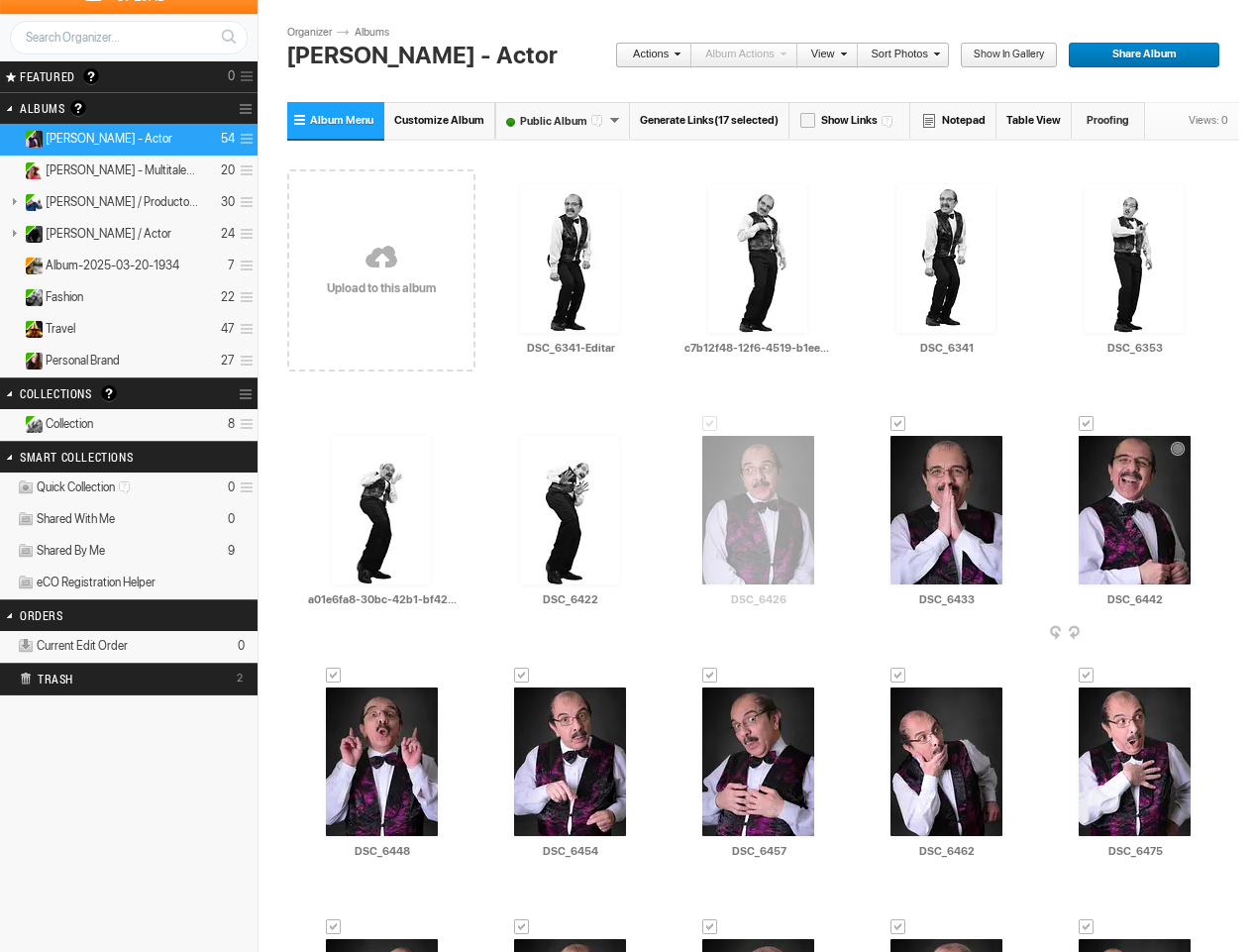 click on "AI DSC_6442
HTML:
Direct:
Forum:
Photo ID:
22752931
More...
Order Print Submit For Edit" at bounding box center [1134, 522] 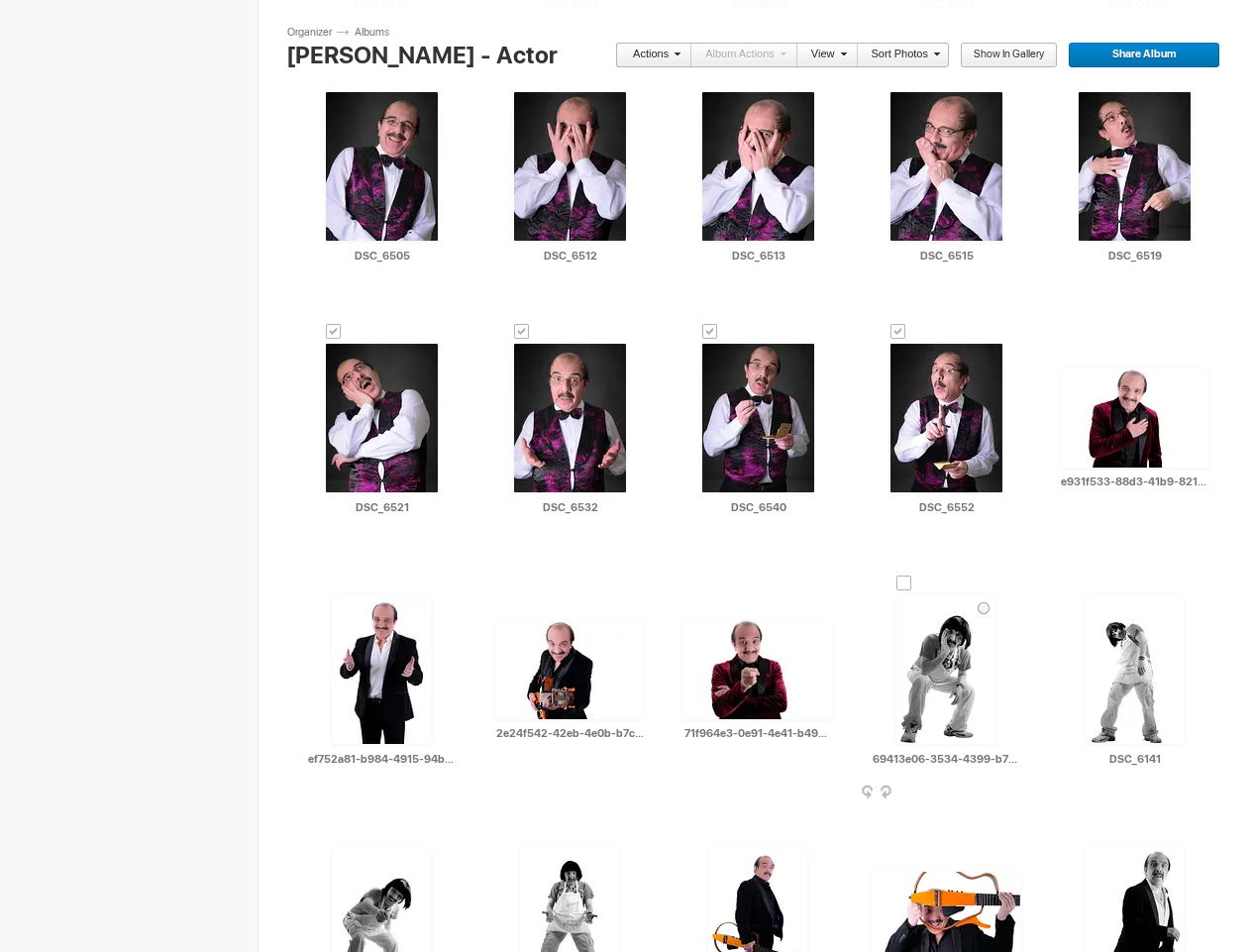 scroll, scrollTop: 920, scrollLeft: 0, axis: vertical 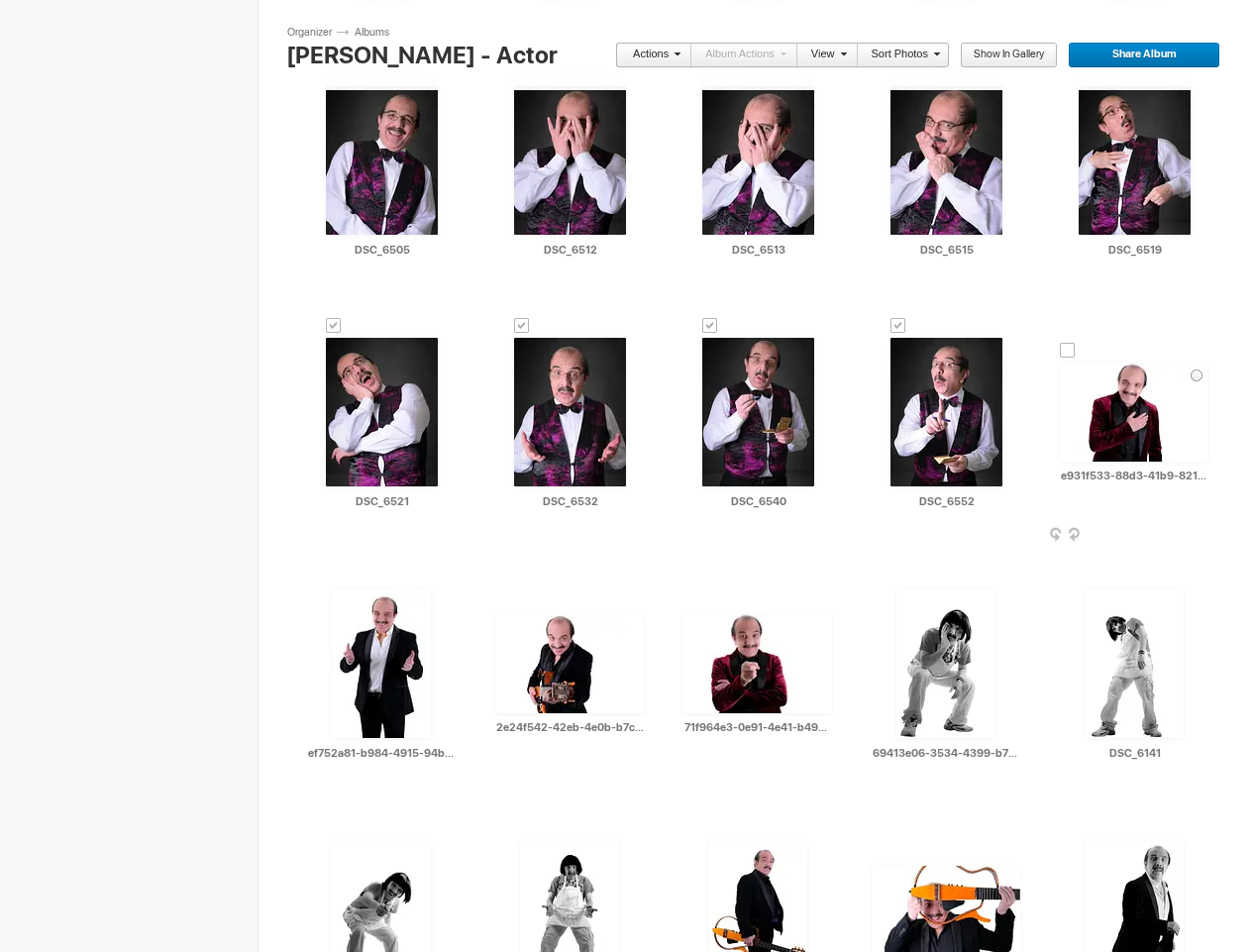 click at bounding box center [1068, 351] 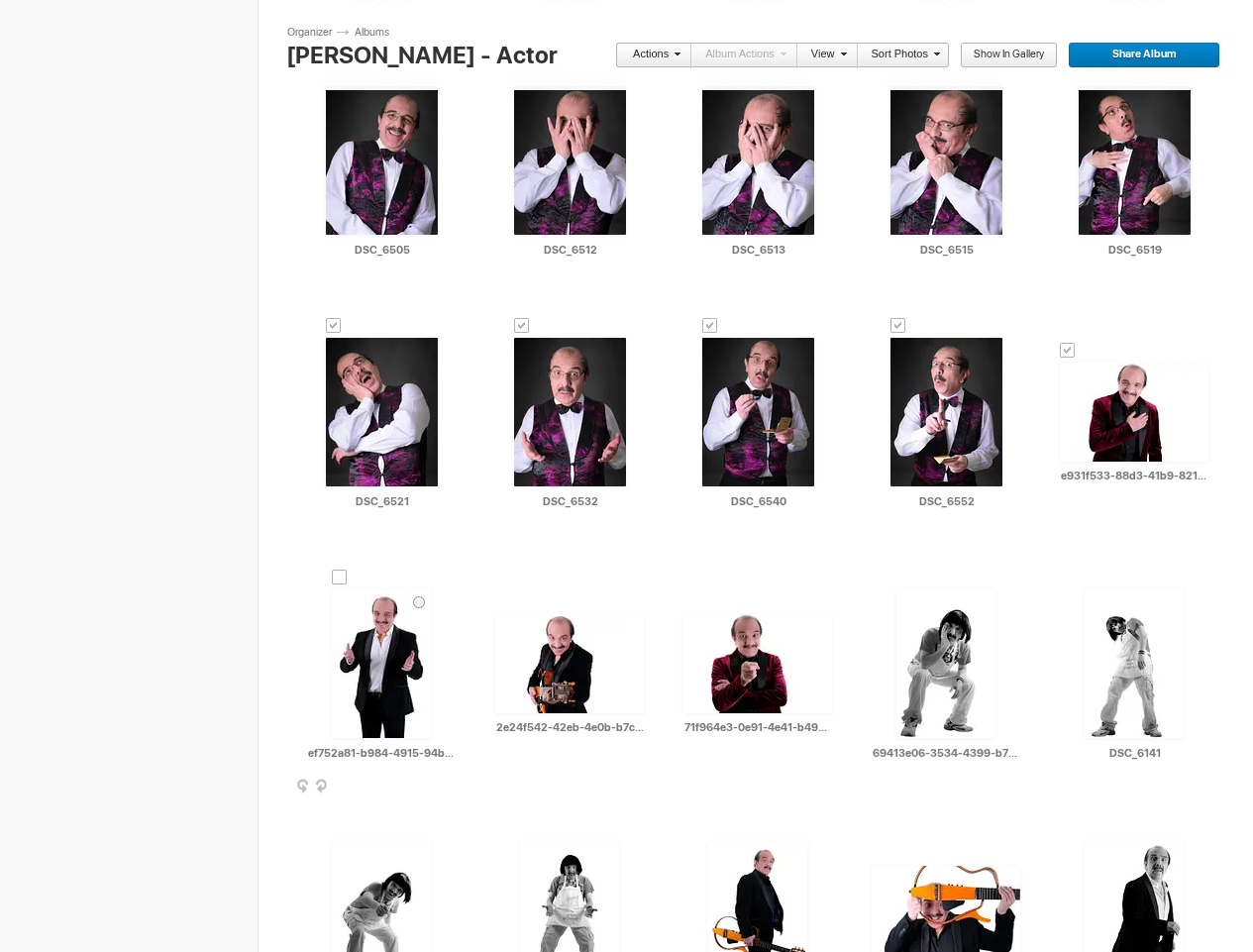 click at bounding box center [340, 578] 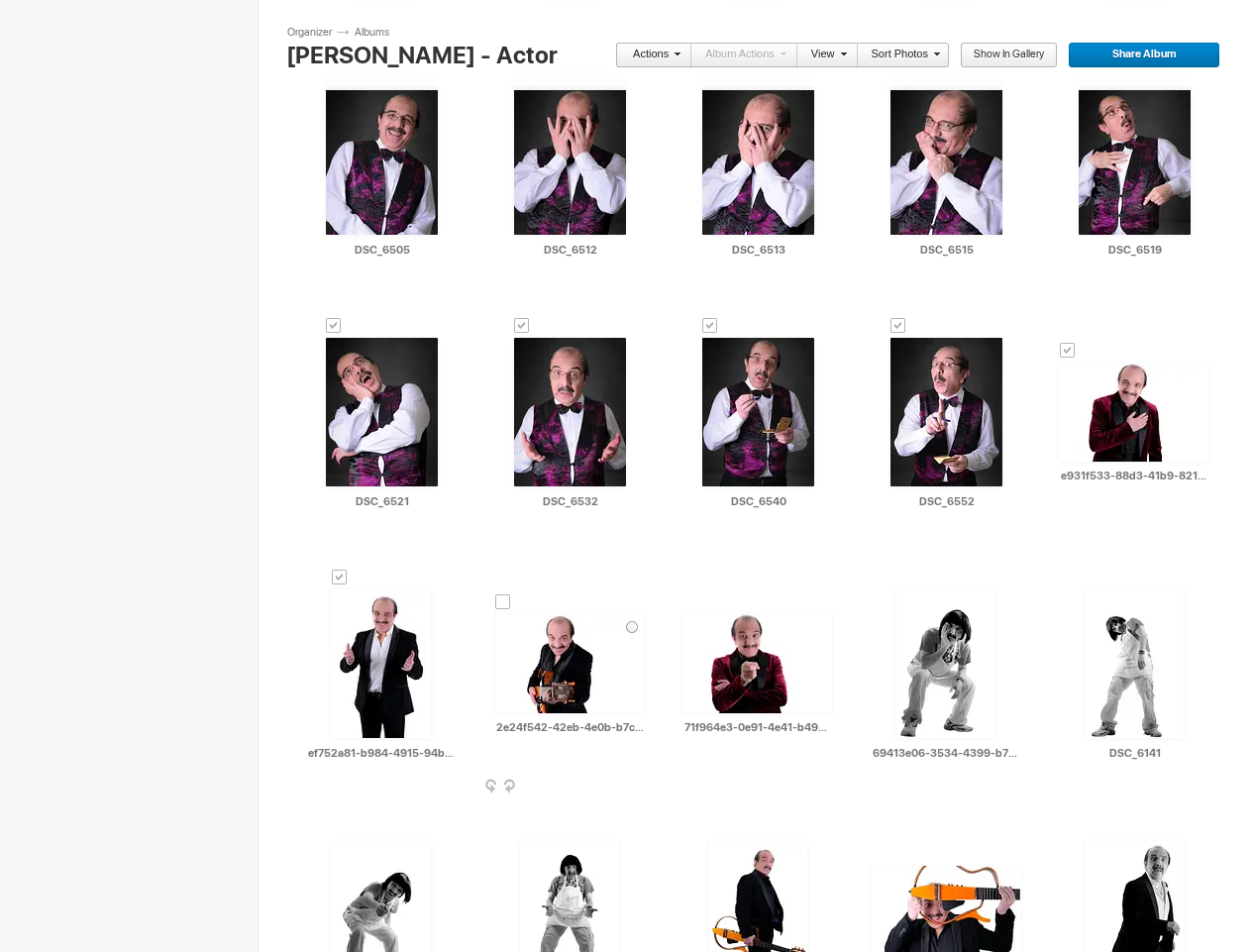 click at bounding box center (503, 602) 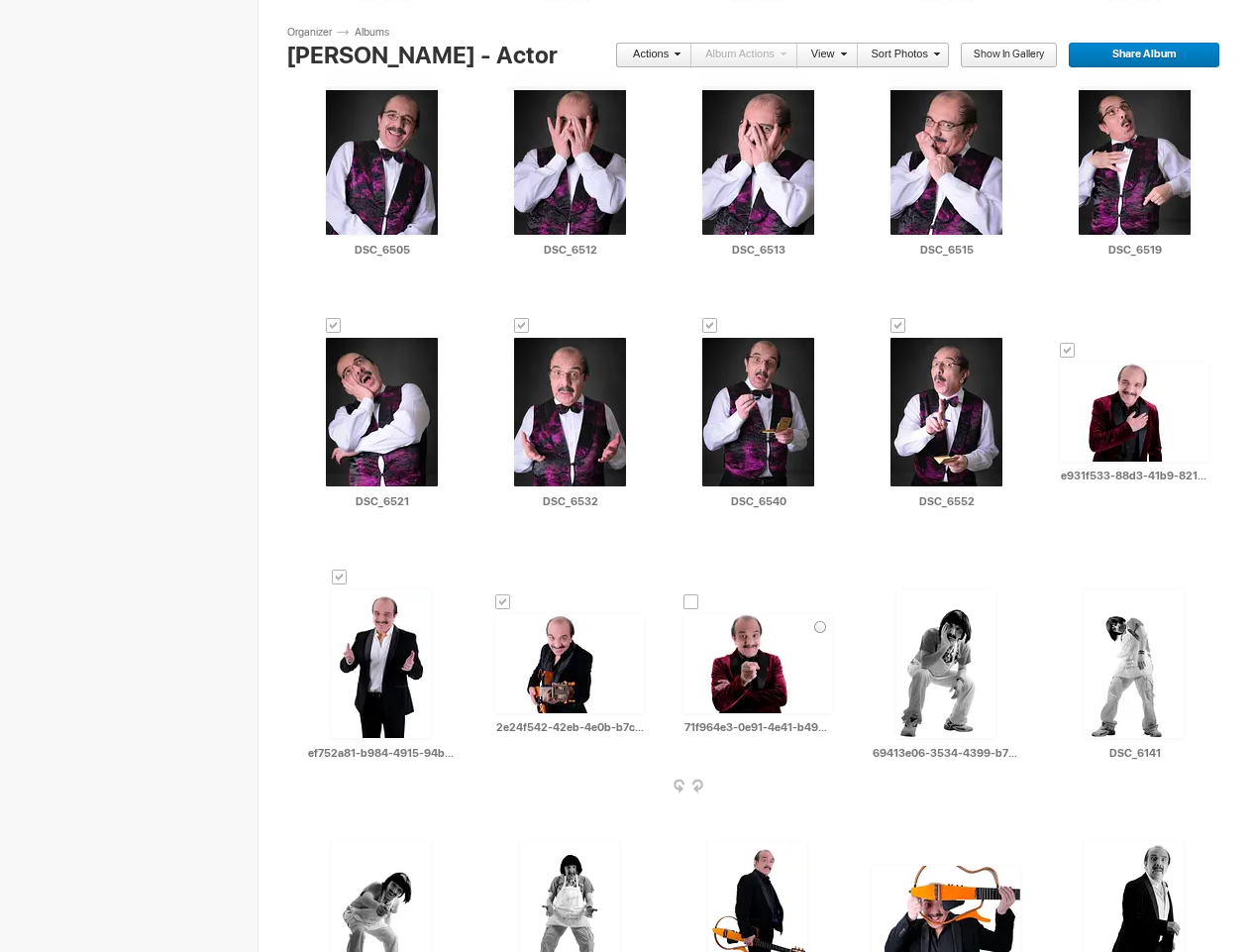 click at bounding box center [691, 602] 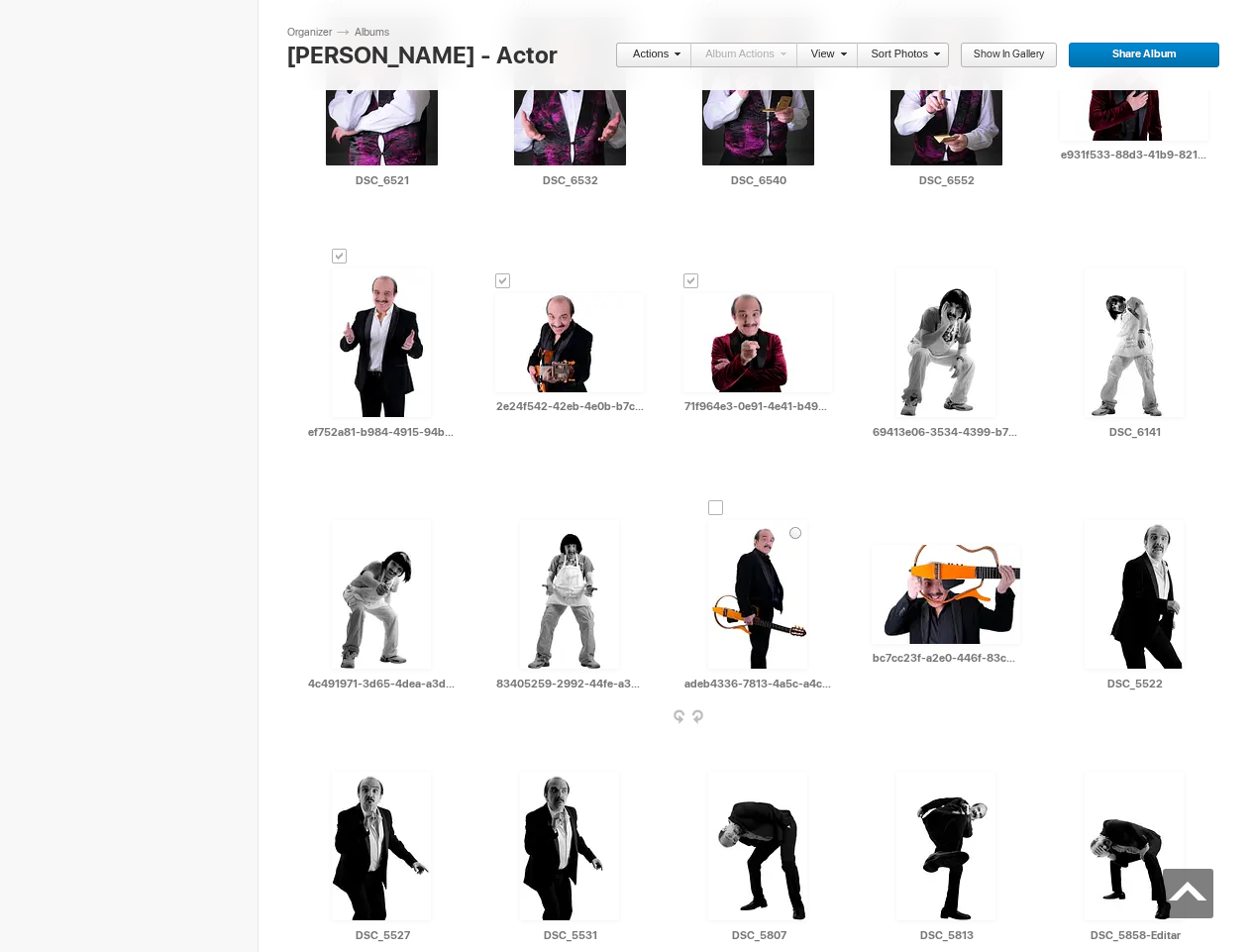 scroll, scrollTop: 1243, scrollLeft: 0, axis: vertical 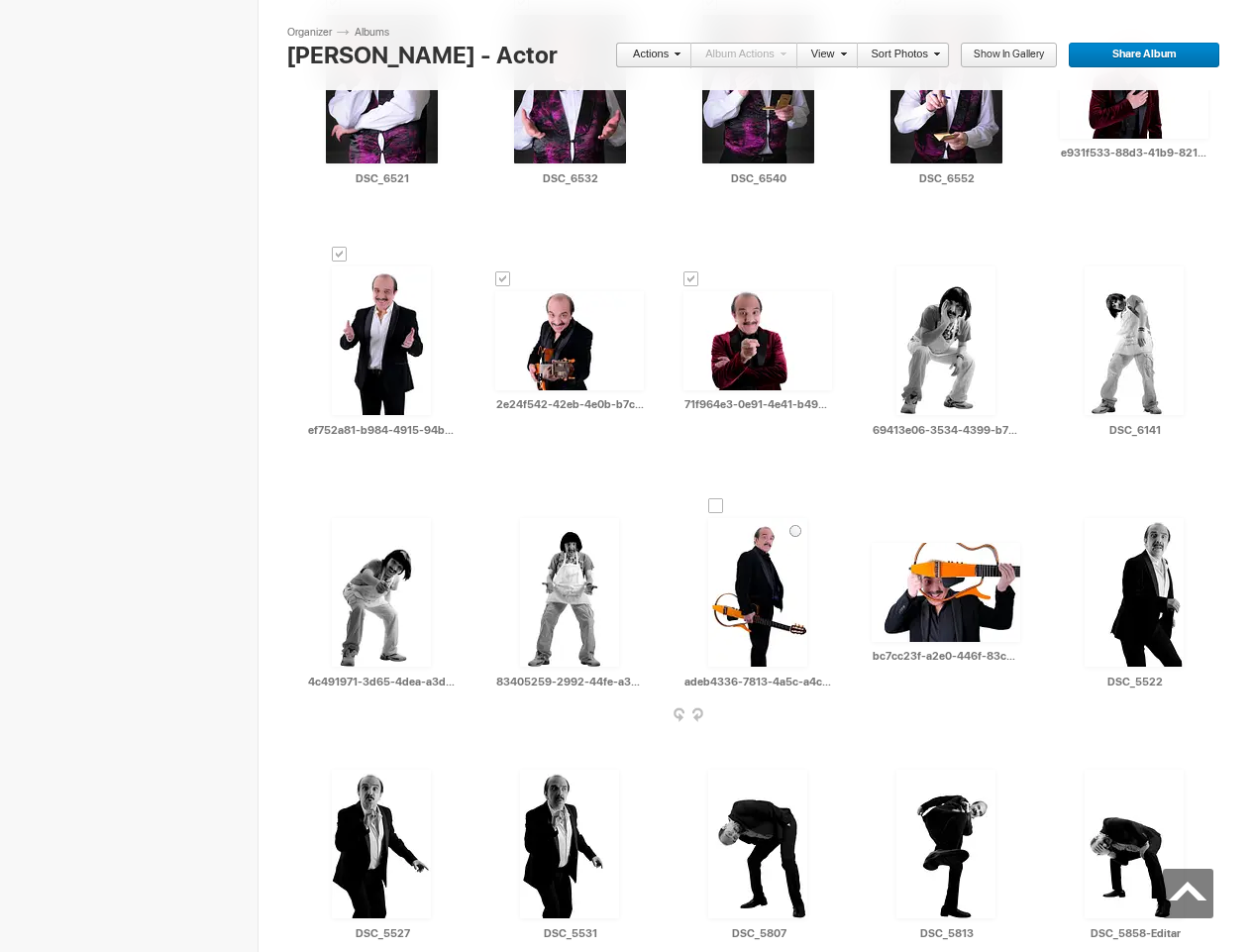 click at bounding box center [716, 506] 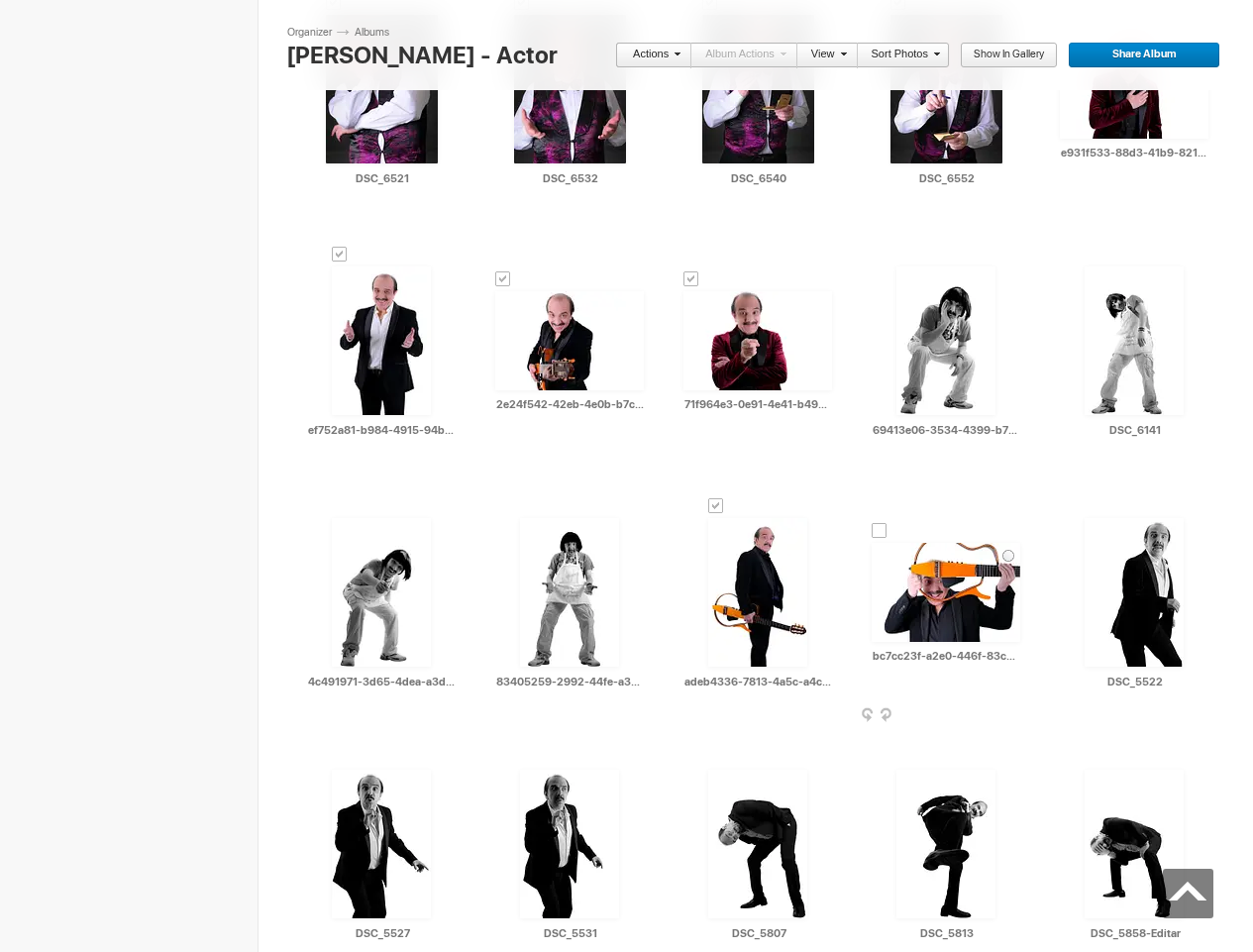 click at bounding box center [880, 531] 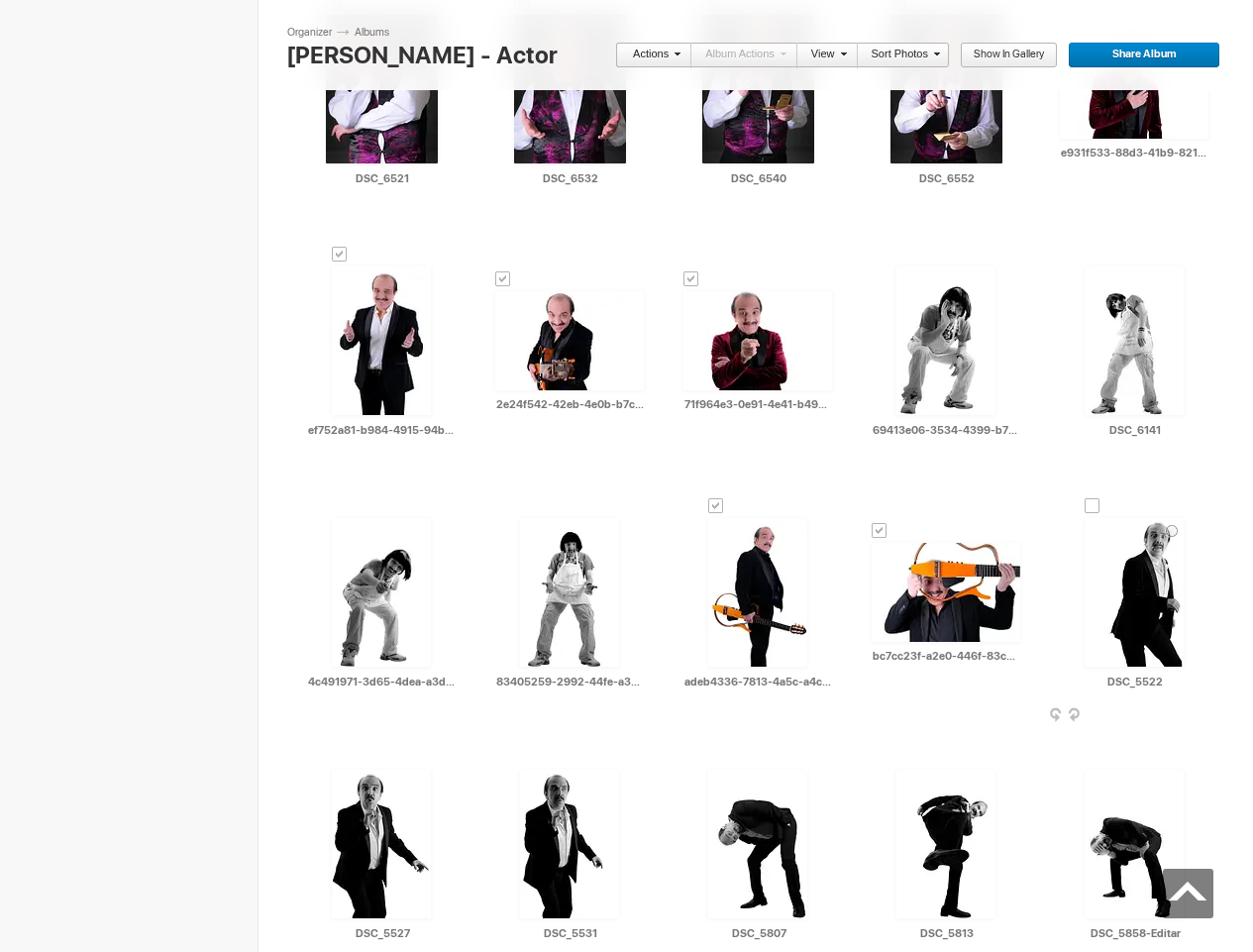 click at bounding box center (1093, 506) 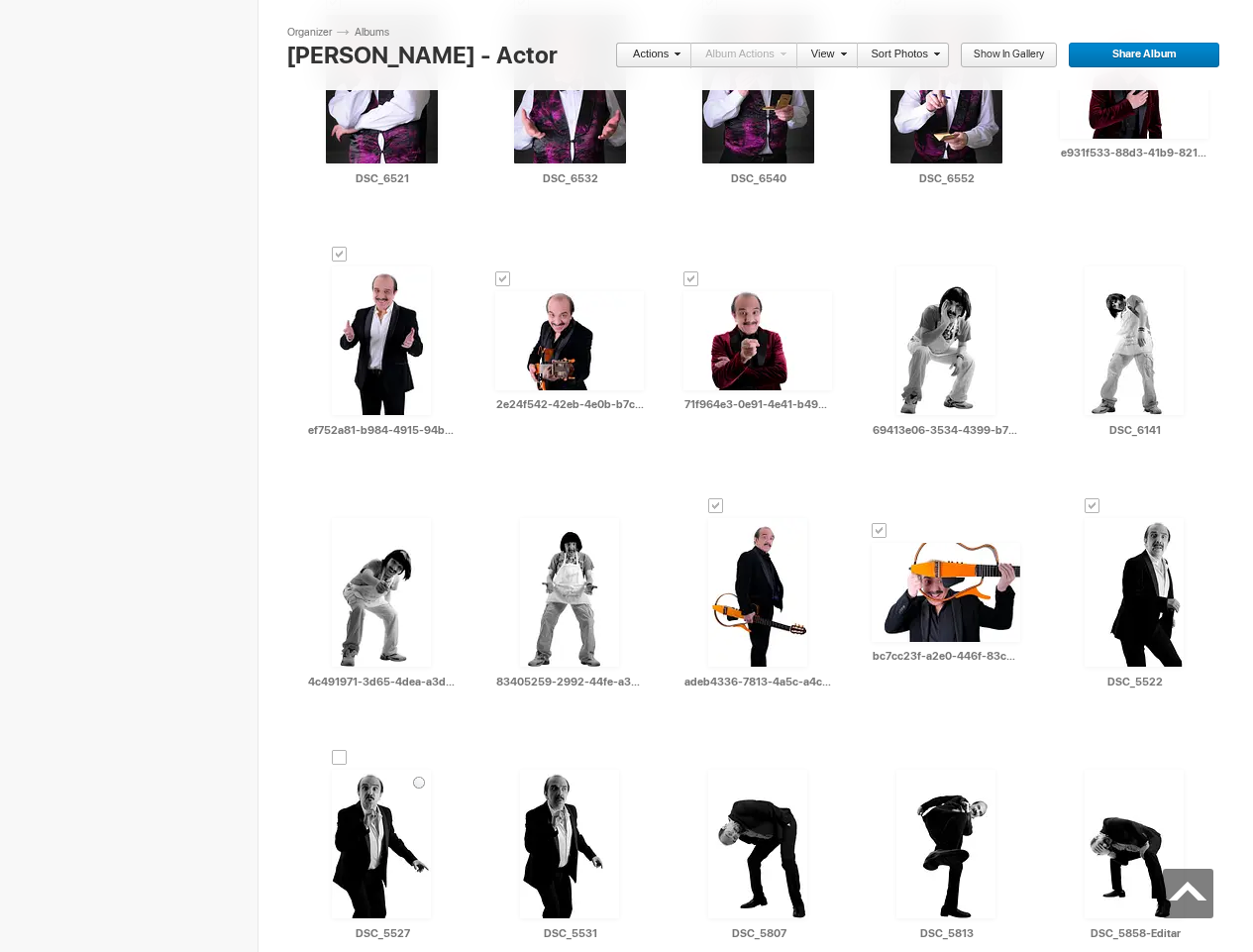 click at bounding box center [340, 758] 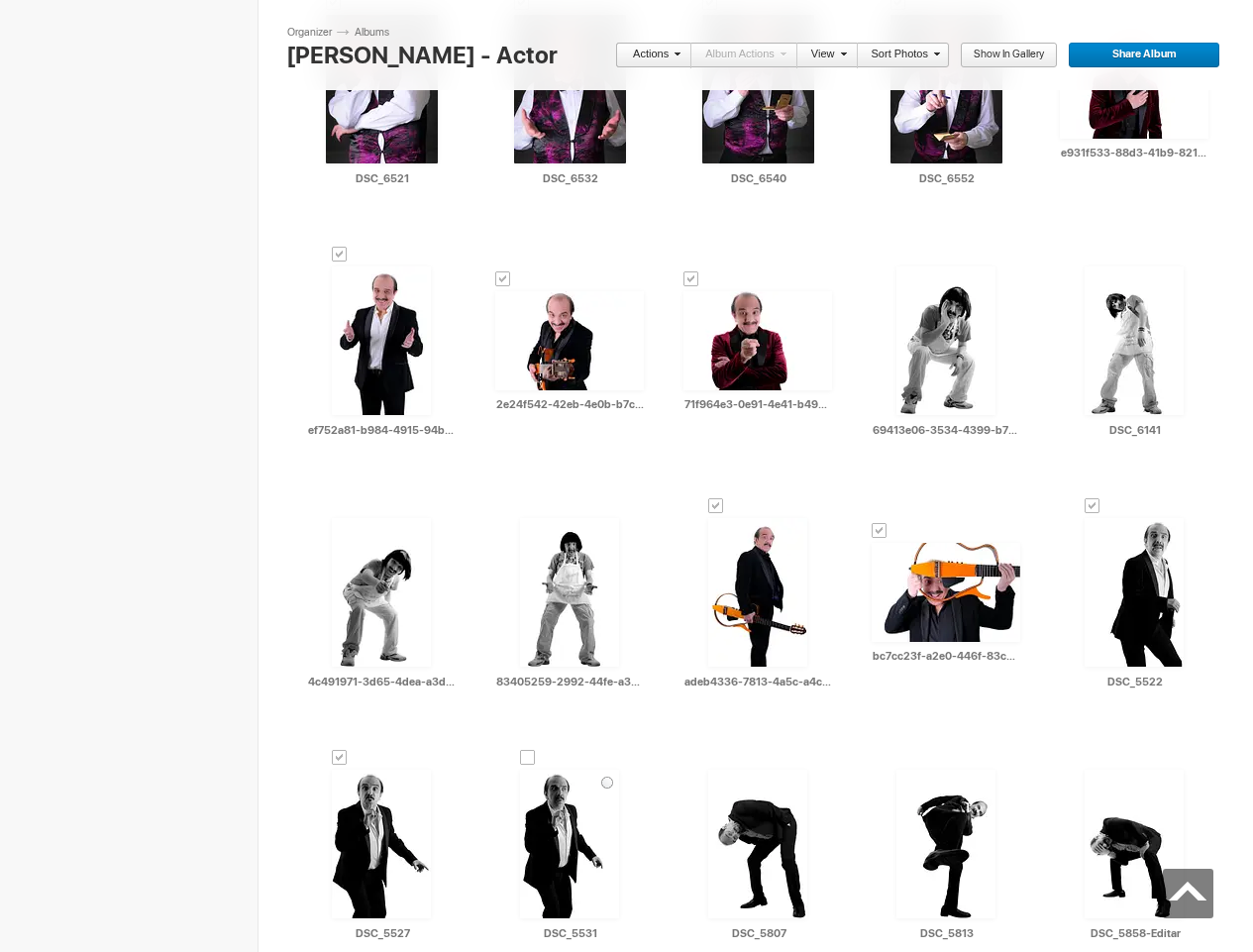 click at bounding box center [528, 758] 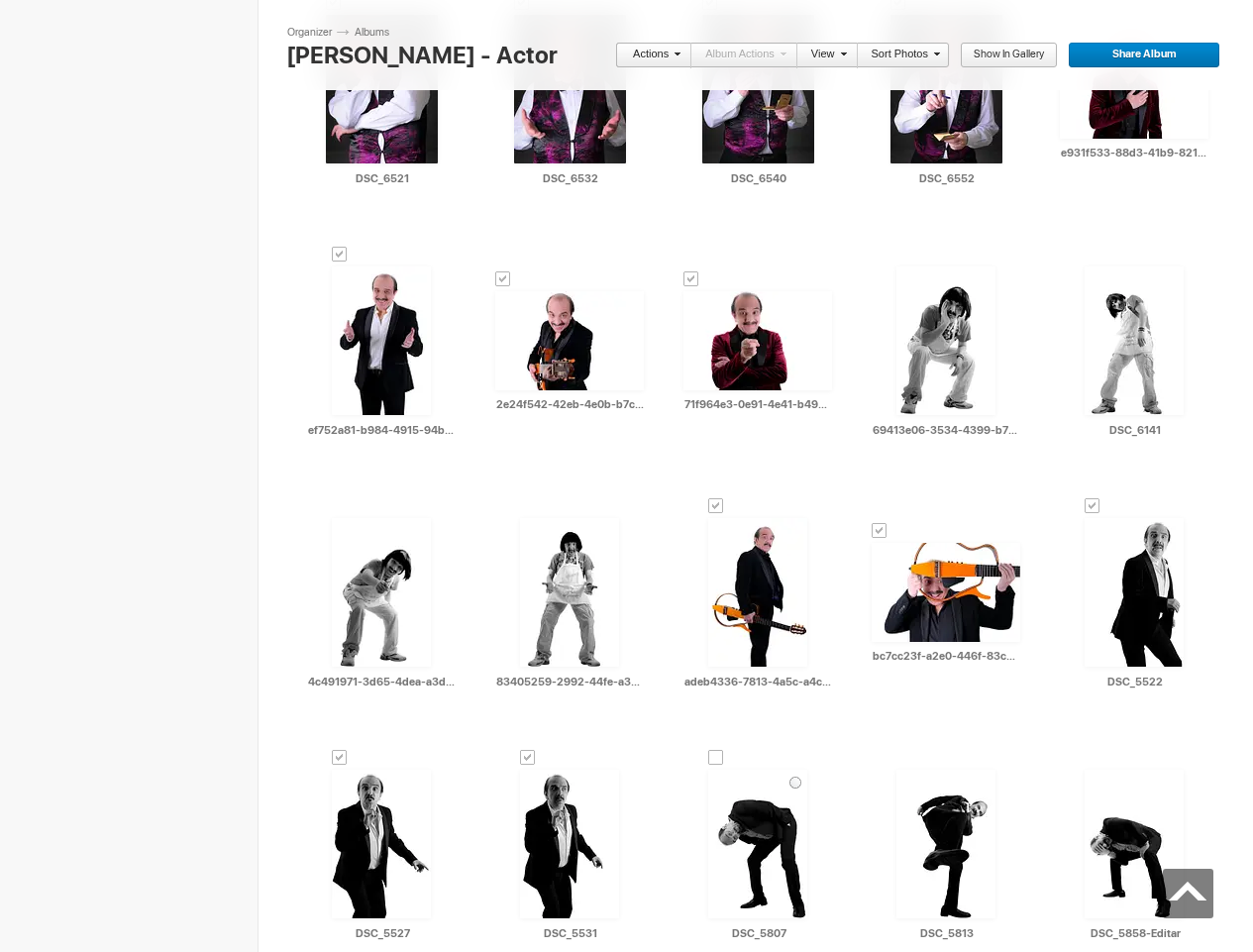 click at bounding box center [716, 758] 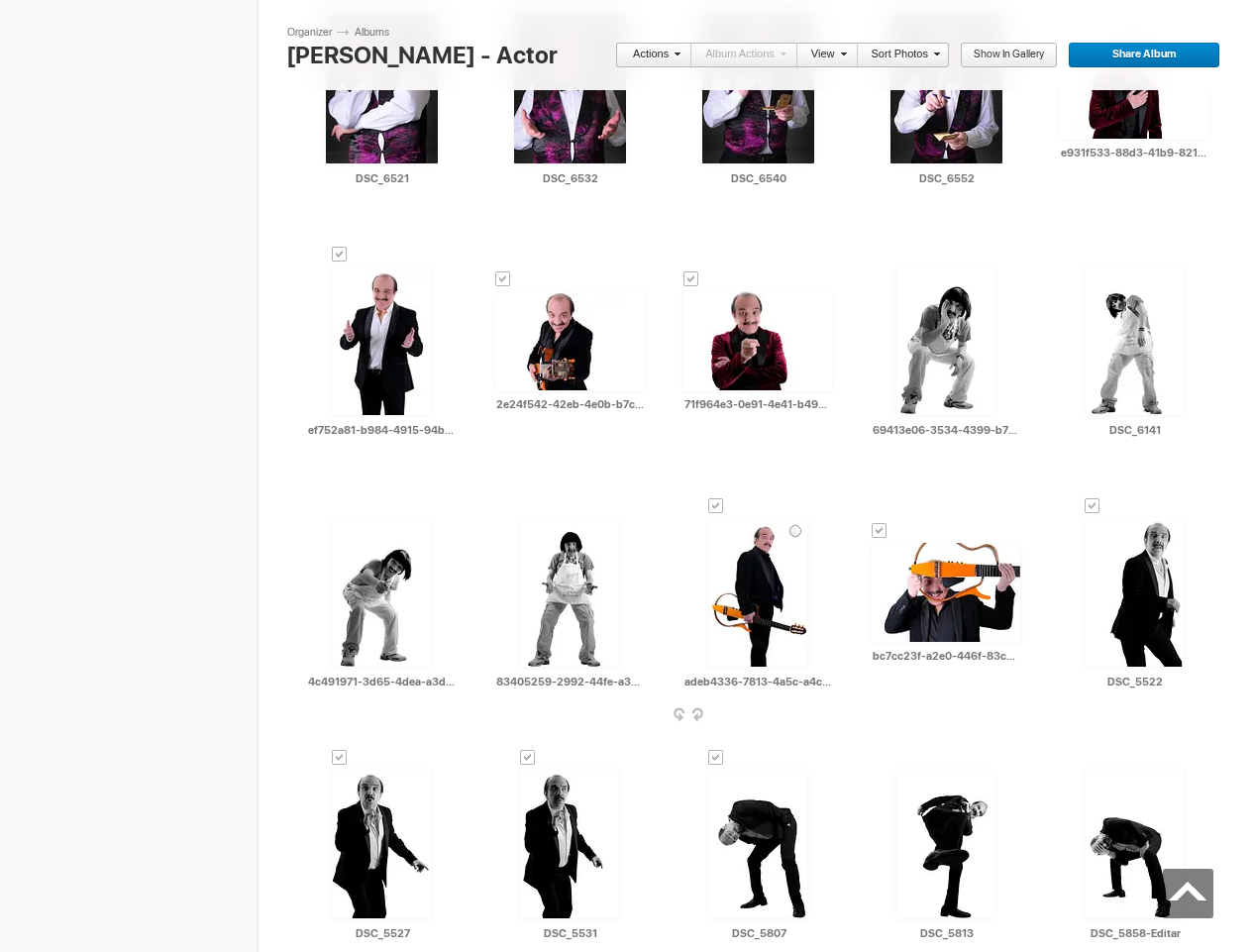 click at bounding box center [716, 506] 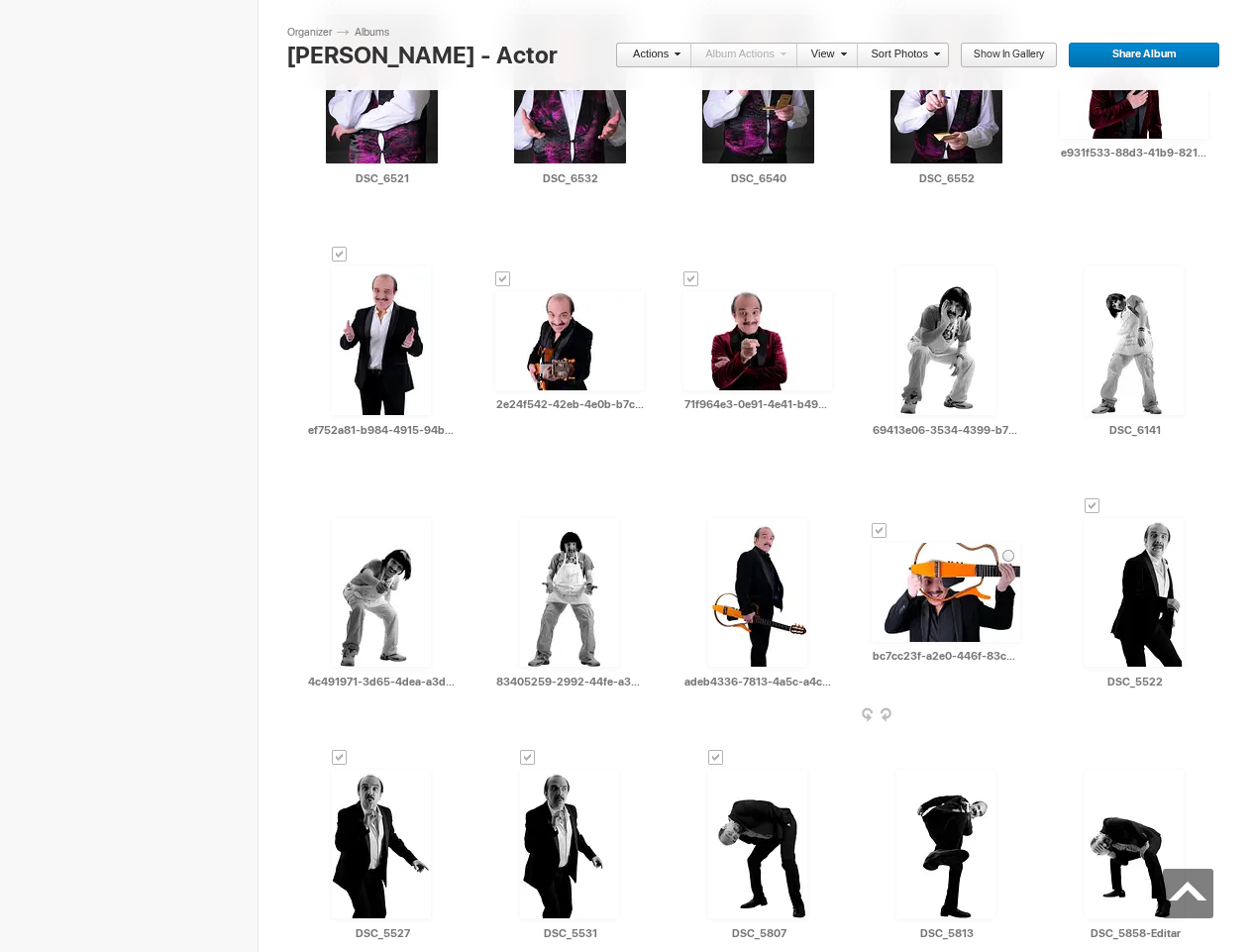 click at bounding box center (880, 531) 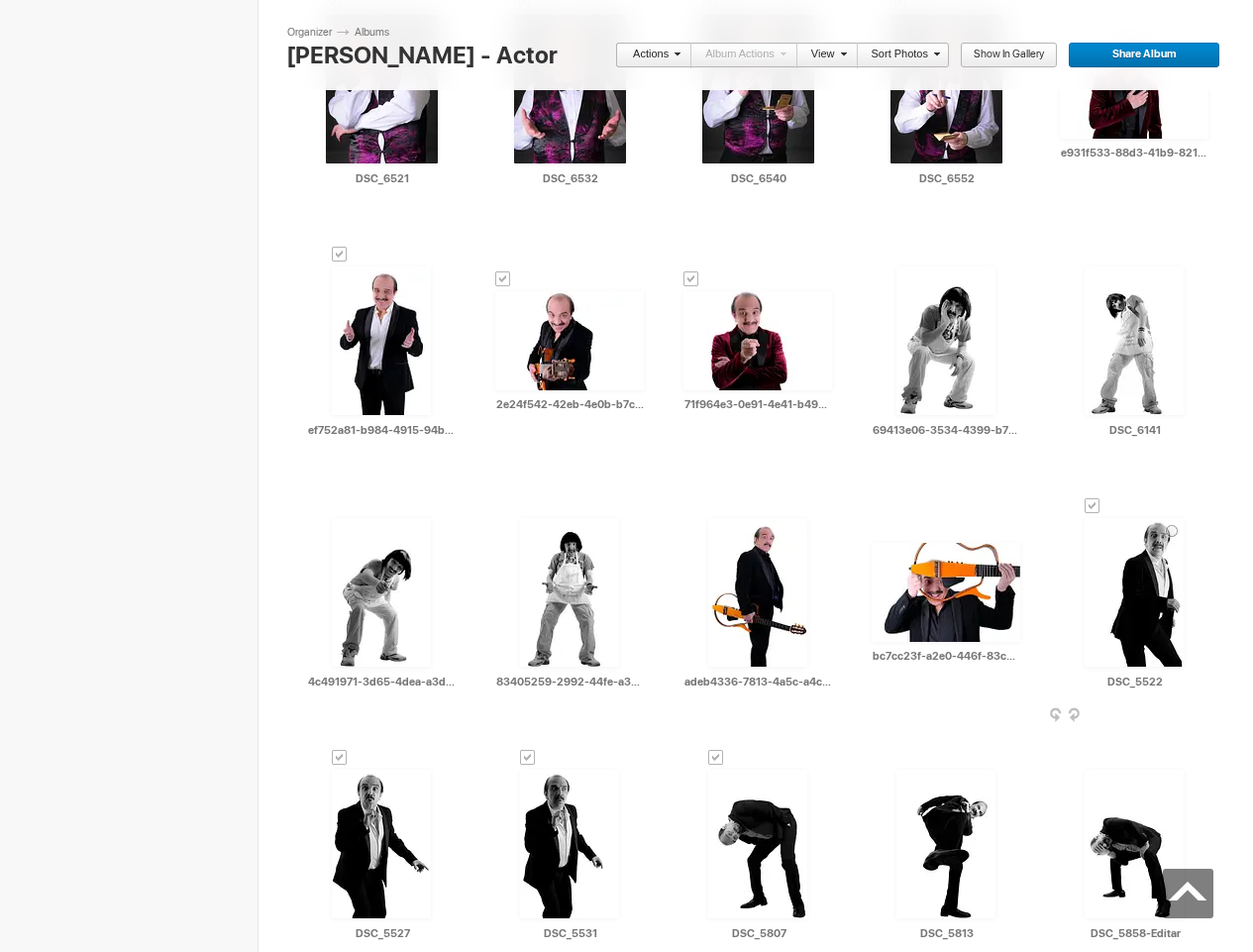 click at bounding box center [1093, 506] 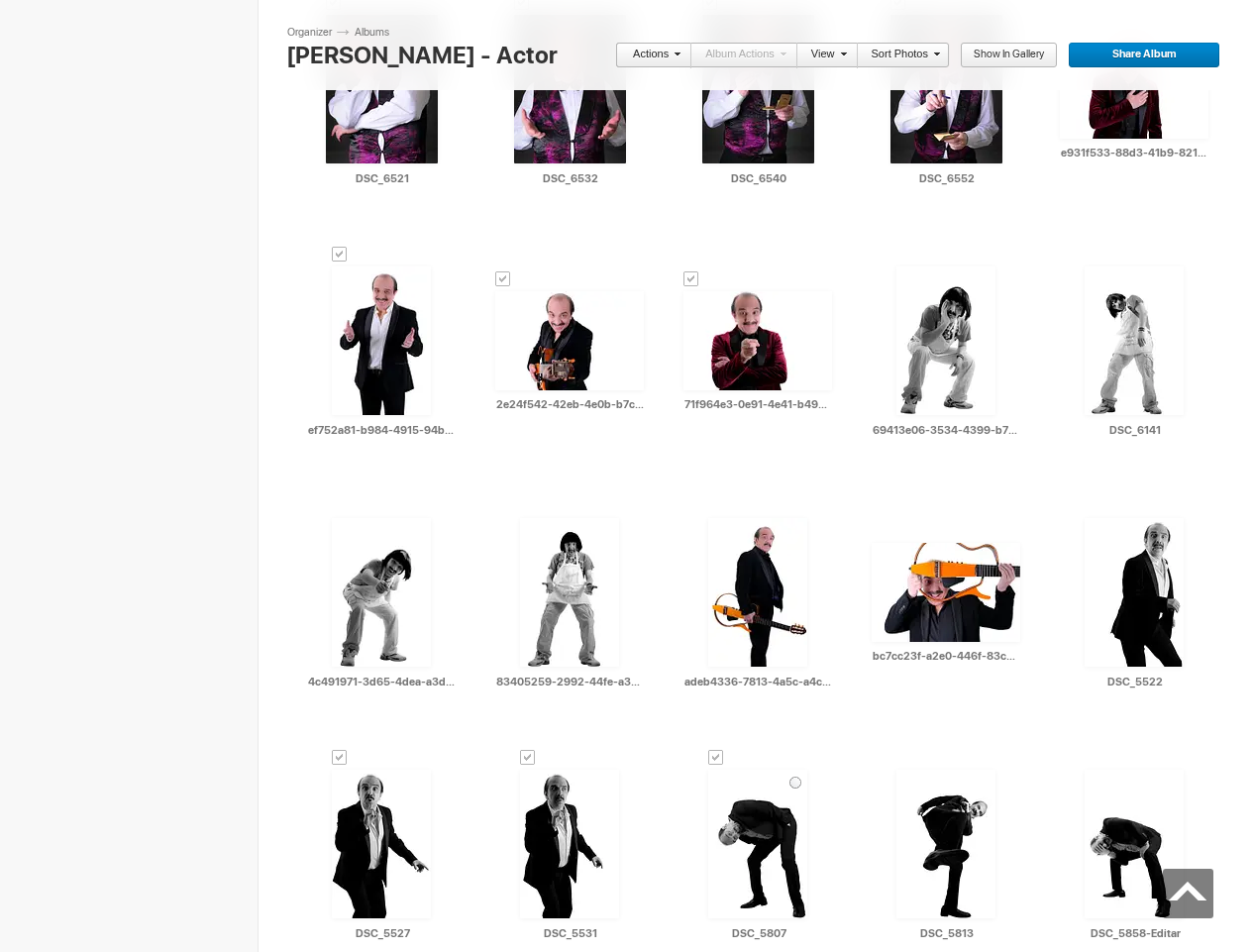 click at bounding box center [716, 758] 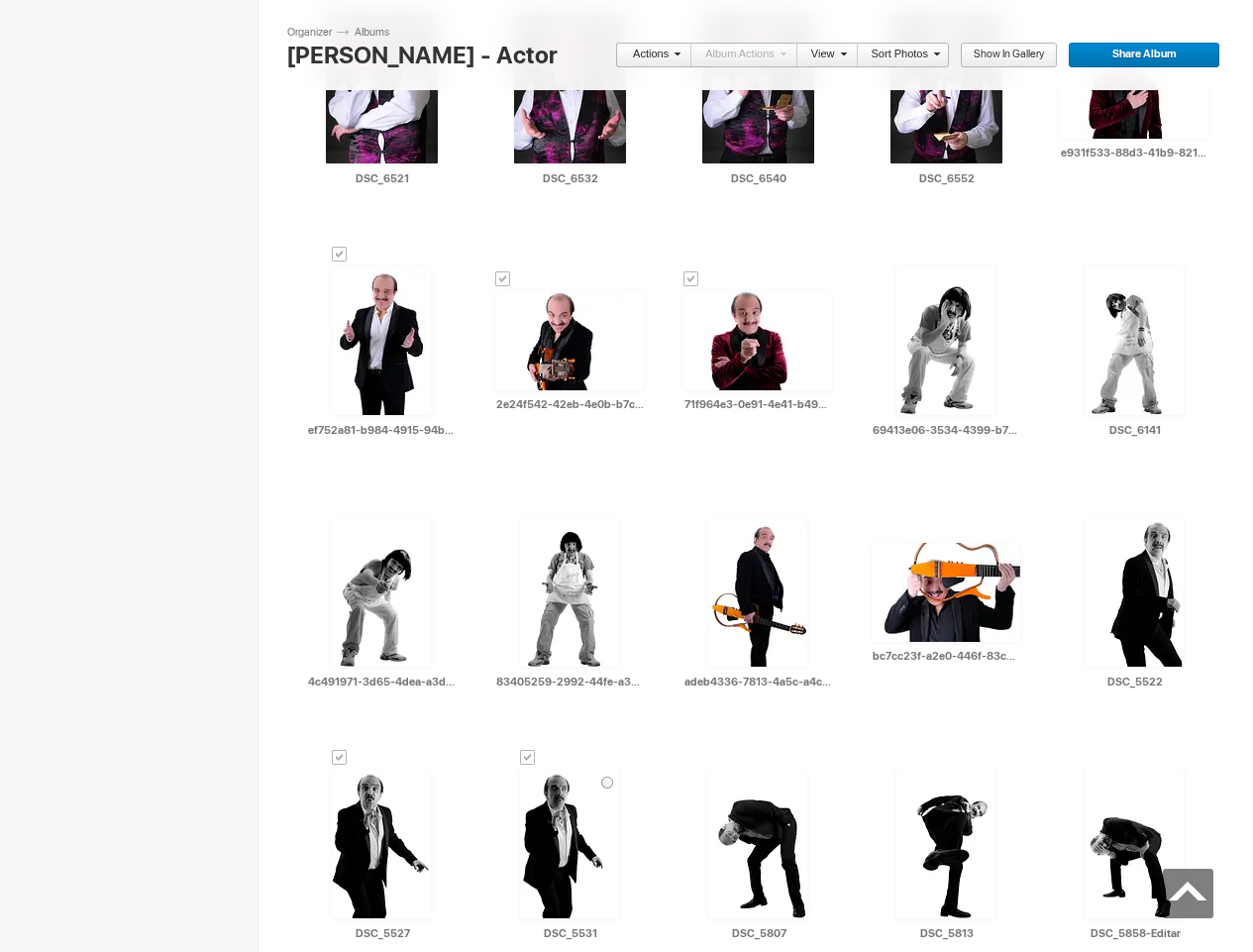 click at bounding box center [528, 758] 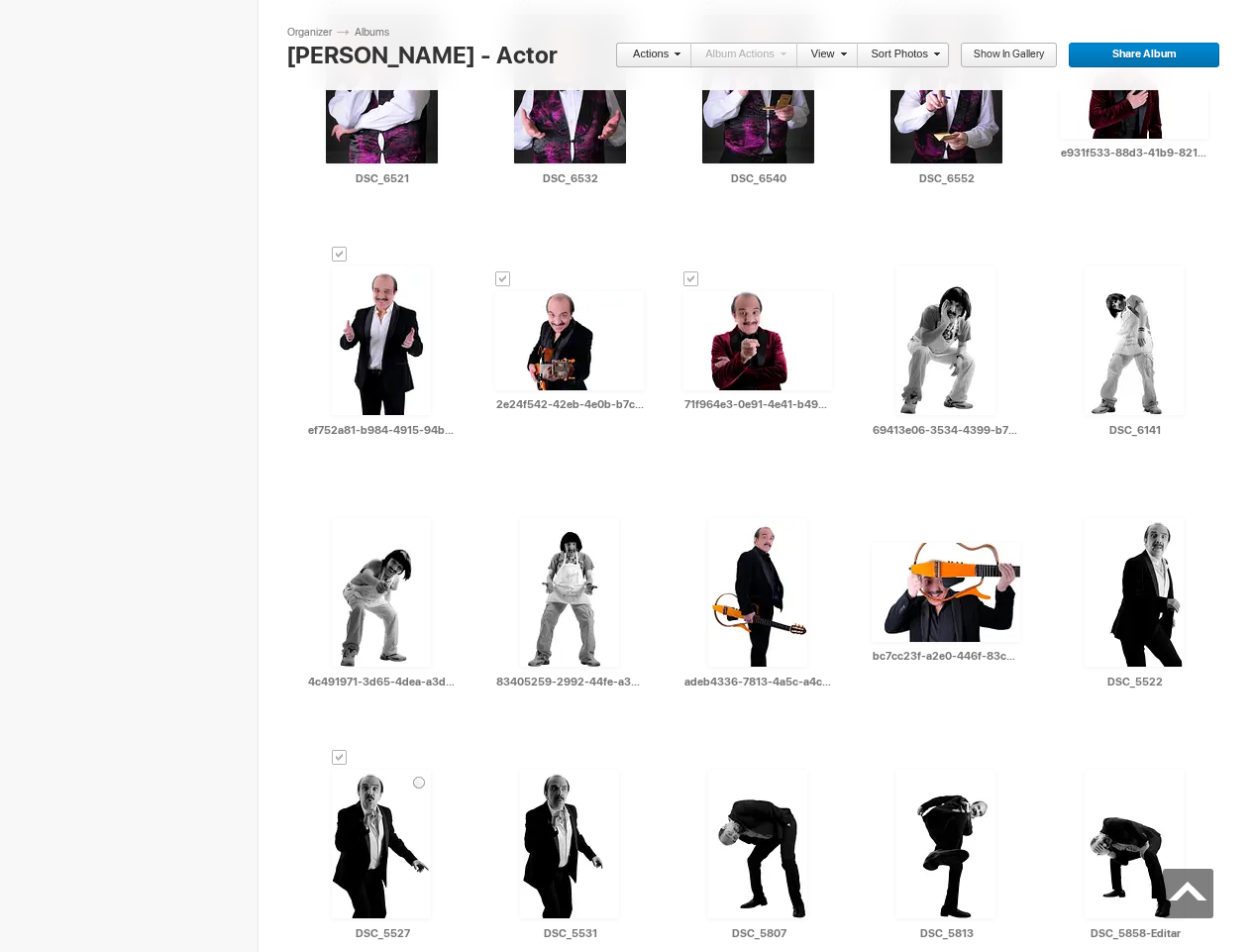click at bounding box center (340, 758) 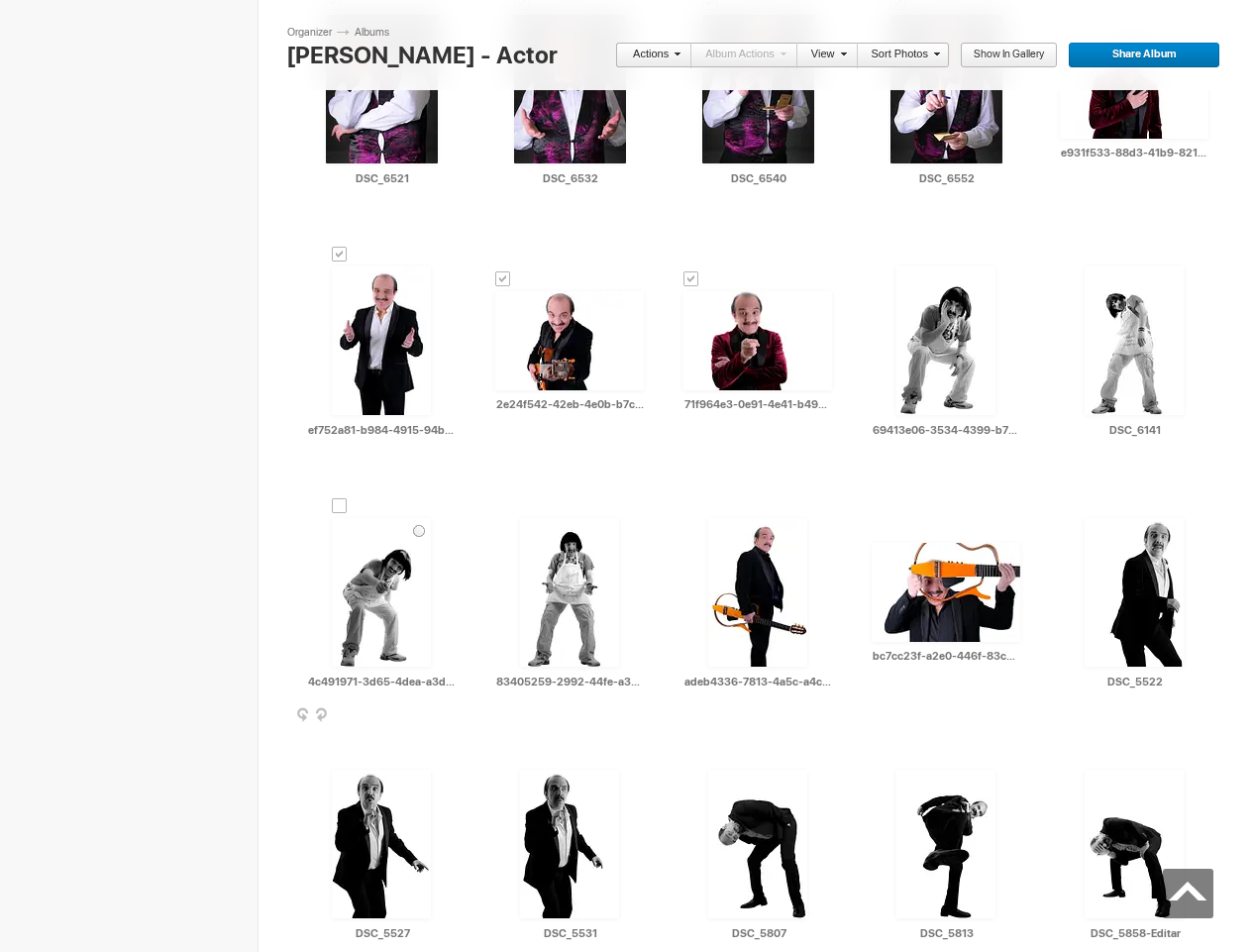 click at bounding box center (340, 506) 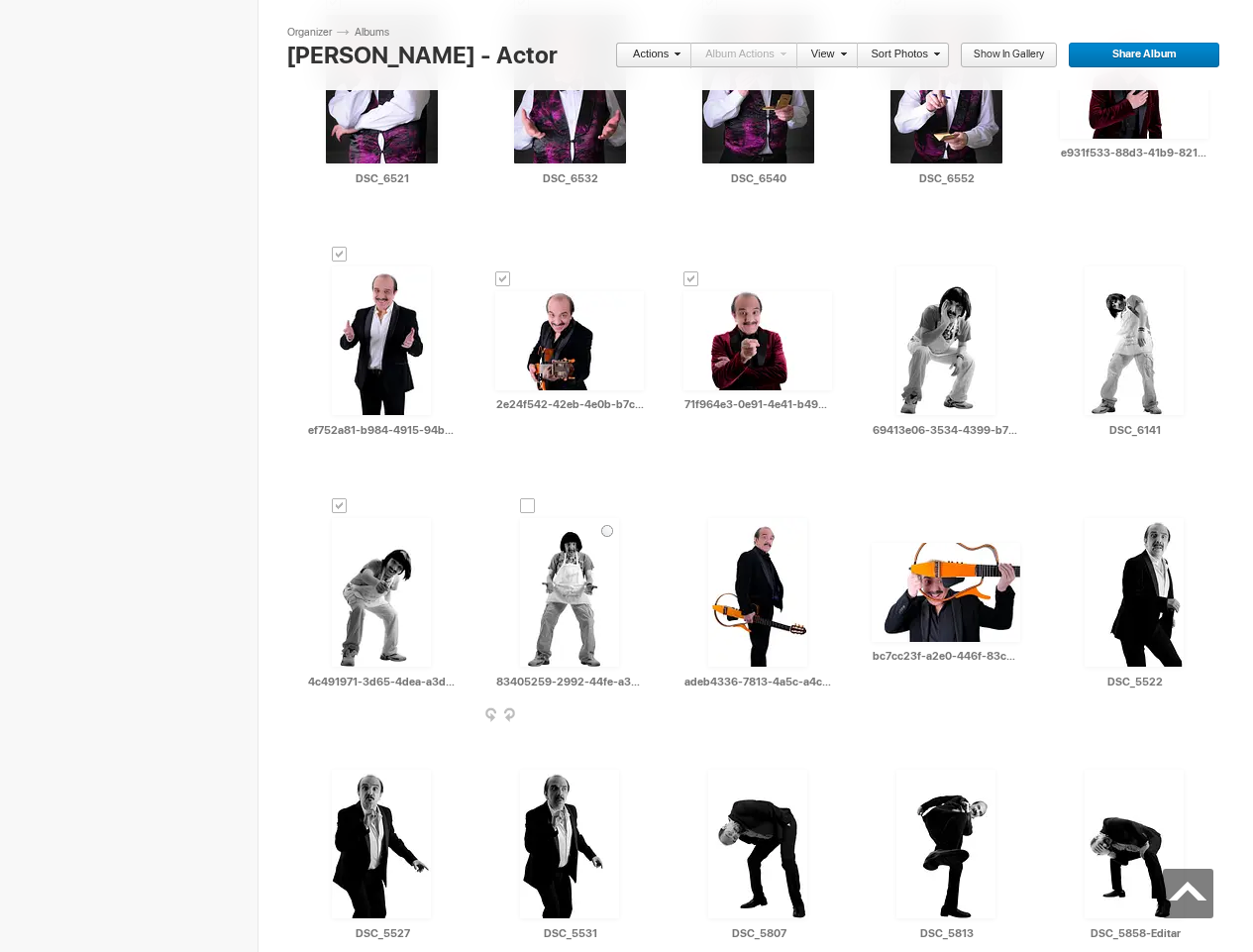 click at bounding box center (528, 506) 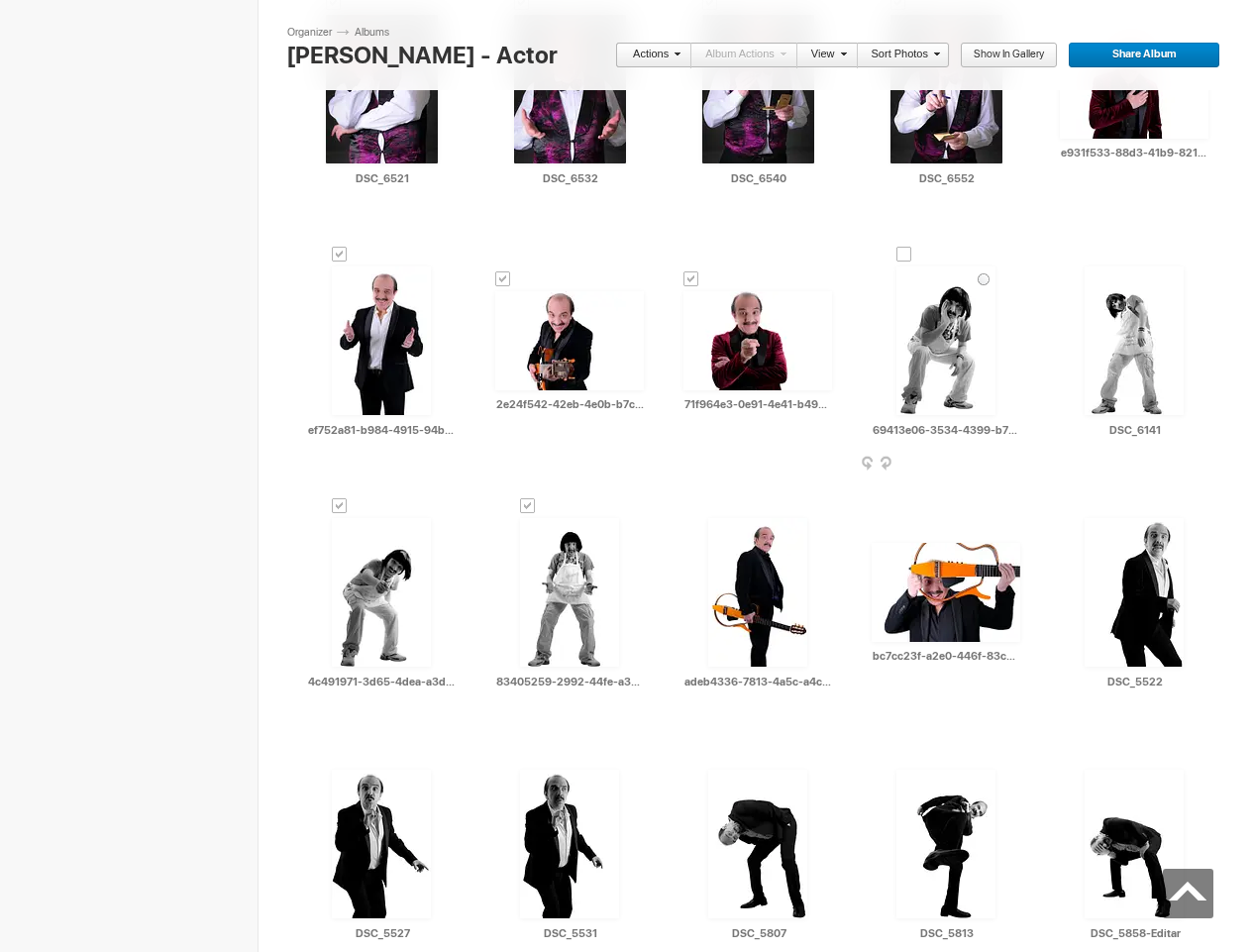 click at bounding box center (904, 255) 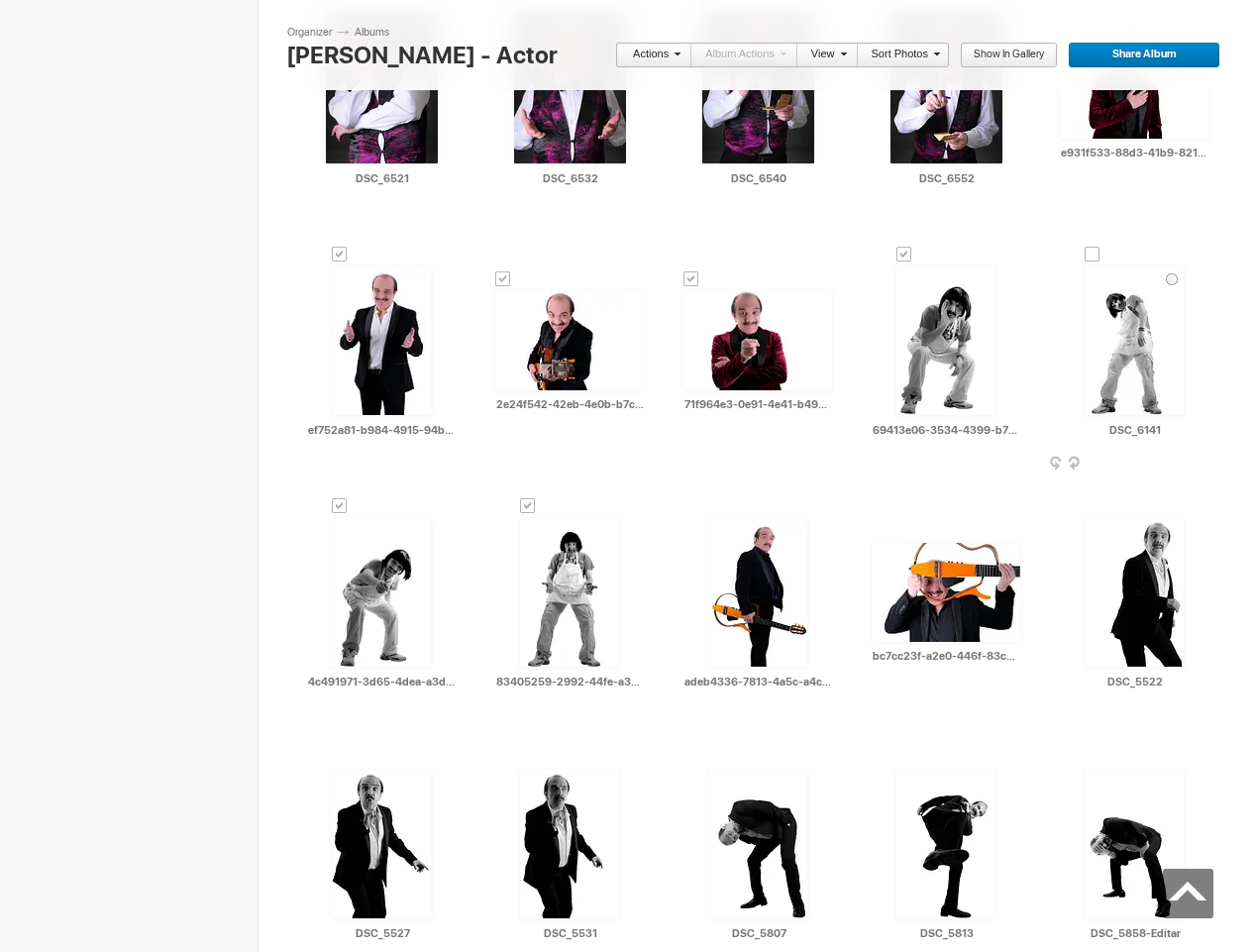 click at bounding box center [1093, 255] 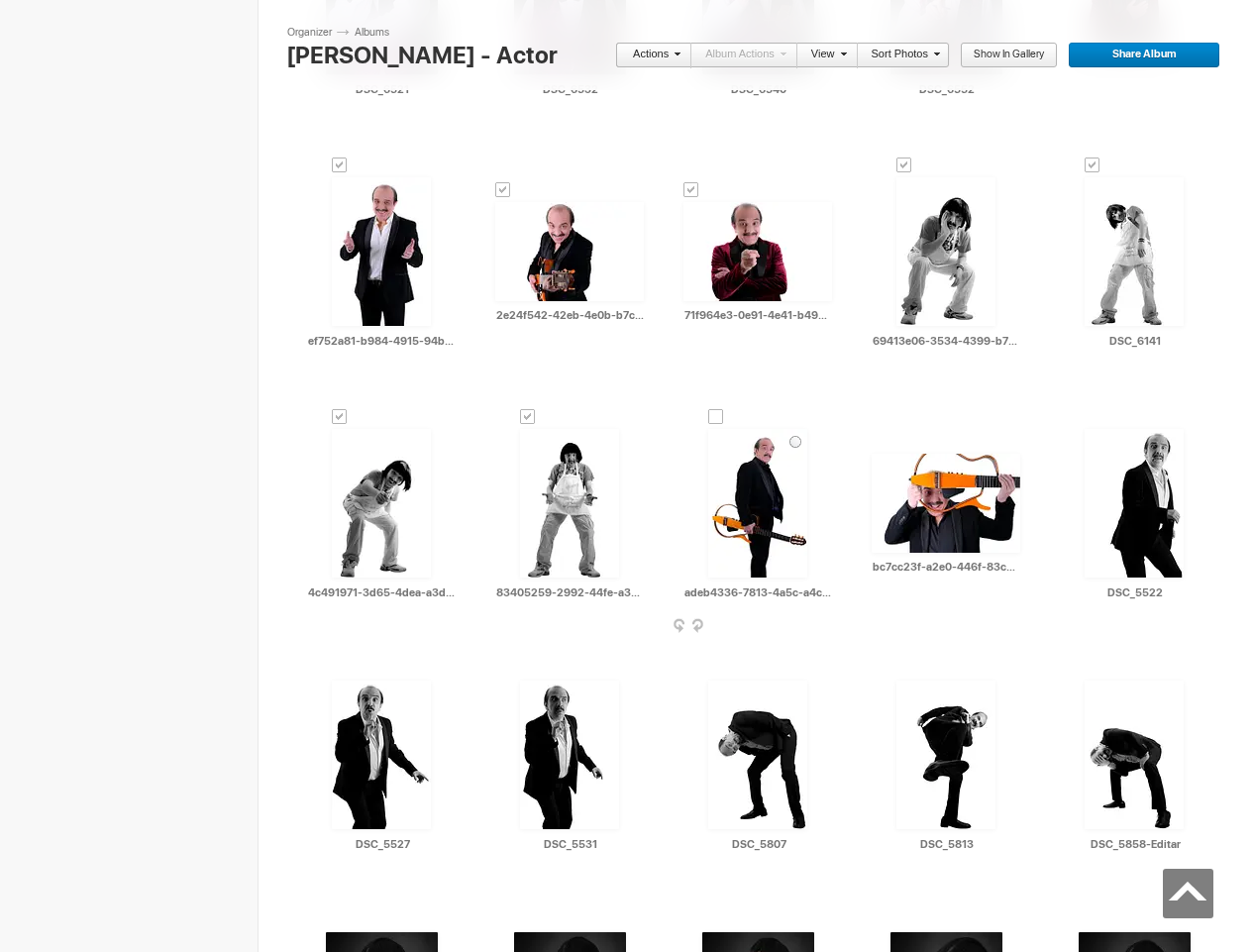 scroll, scrollTop: 1334, scrollLeft: 0, axis: vertical 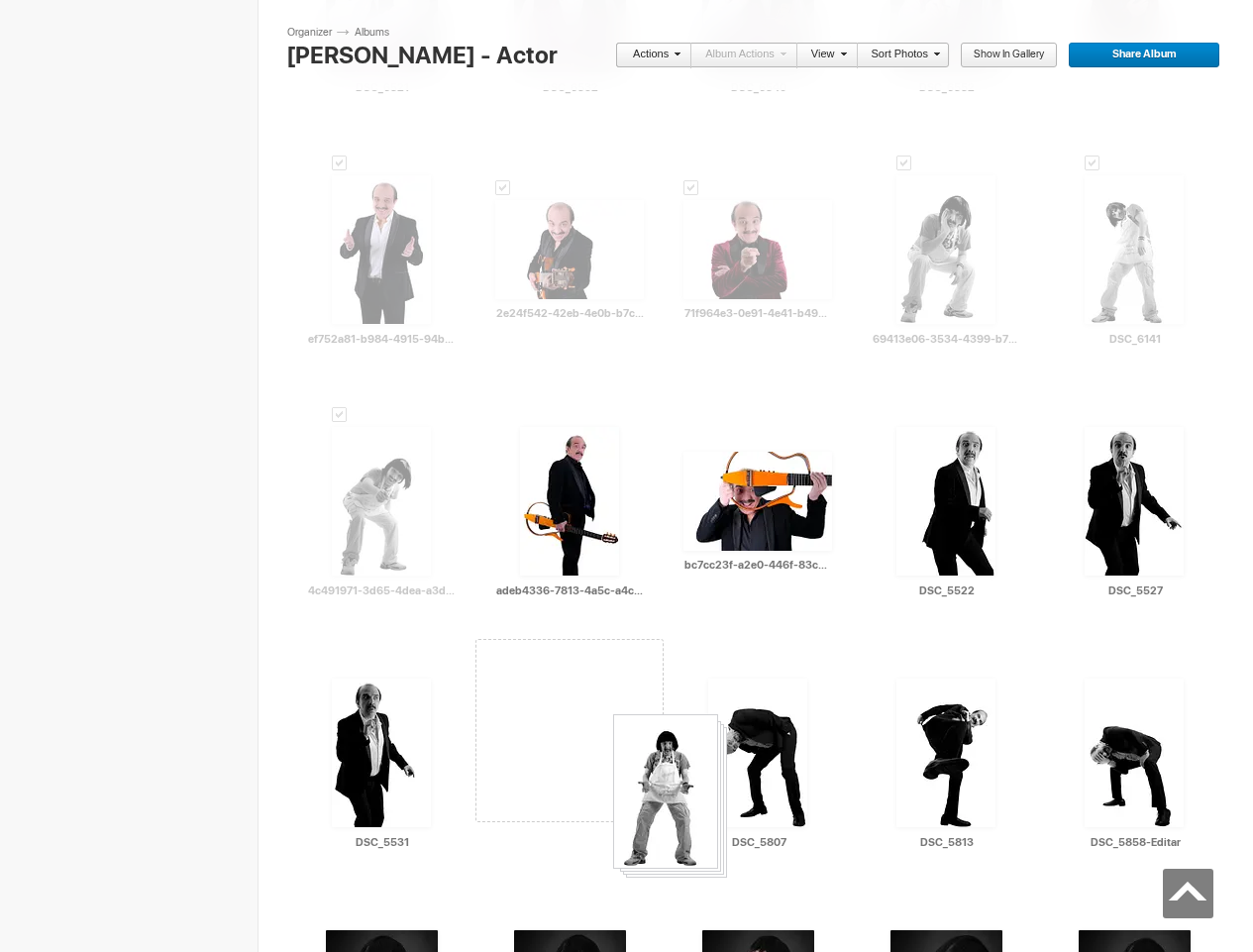 drag, startPoint x: 583, startPoint y: 536, endPoint x: 616, endPoint y: 724, distance: 190.8743 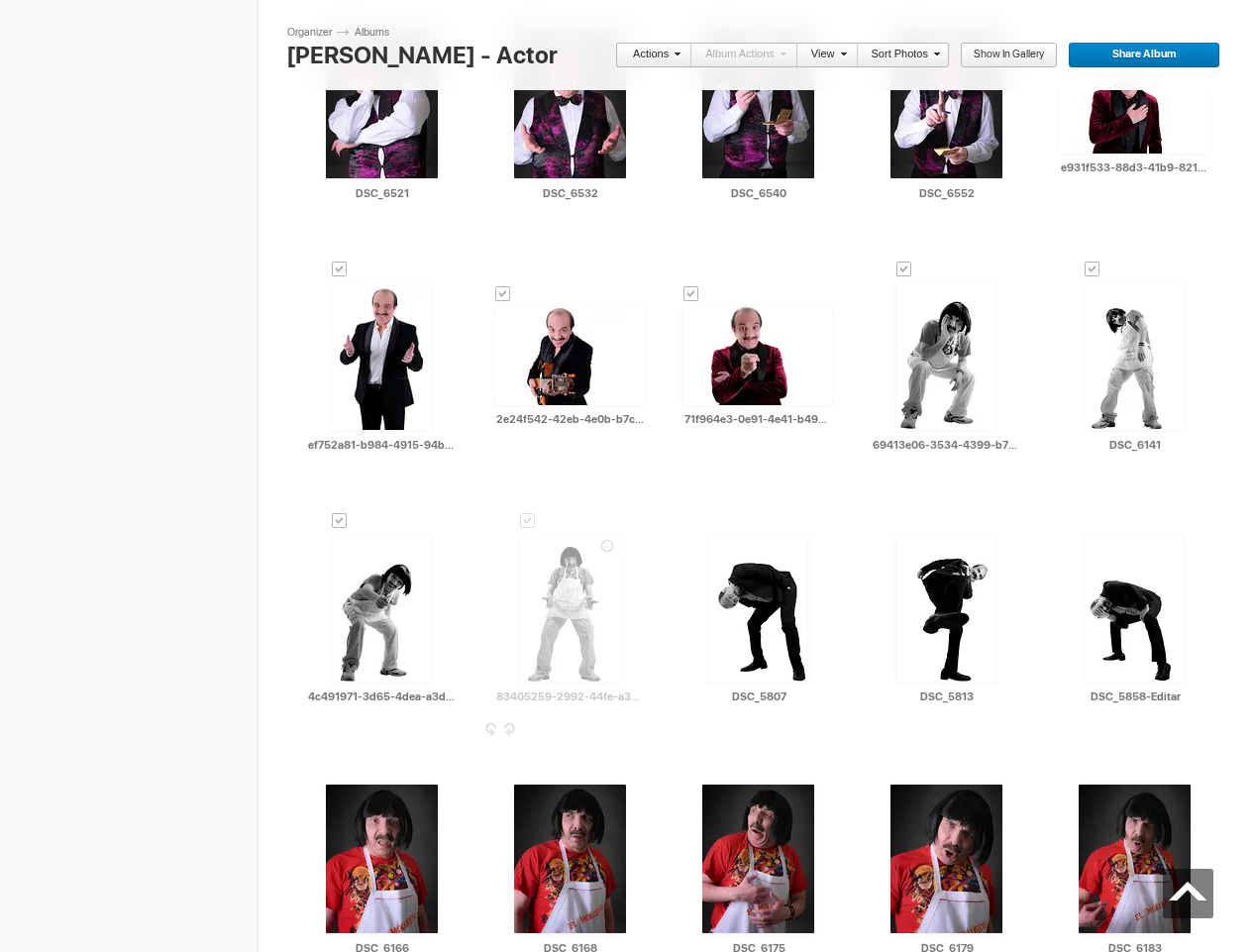 scroll, scrollTop: 1489, scrollLeft: 0, axis: vertical 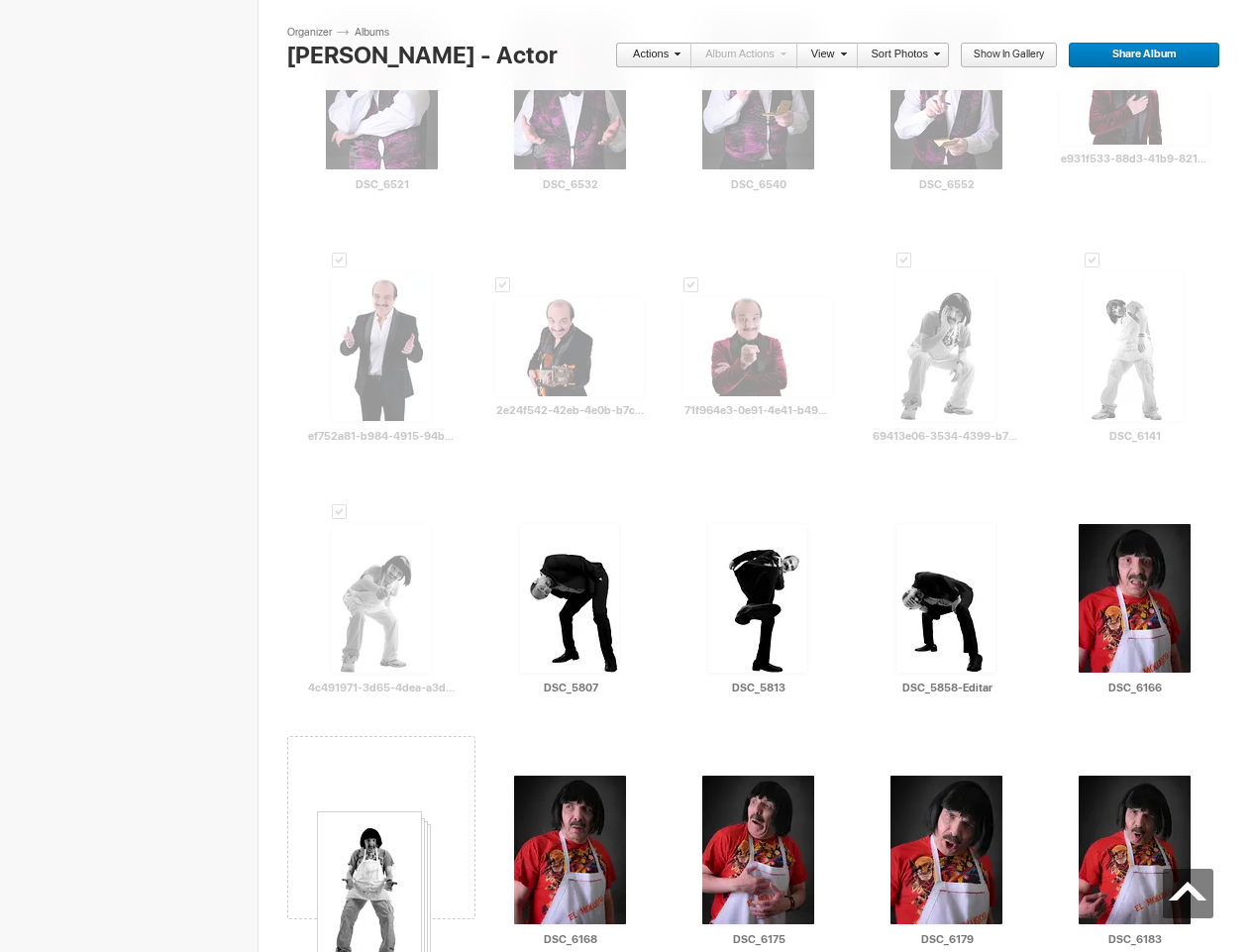 drag, startPoint x: 572, startPoint y: 562, endPoint x: 316, endPoint y: 811, distance: 357.1232 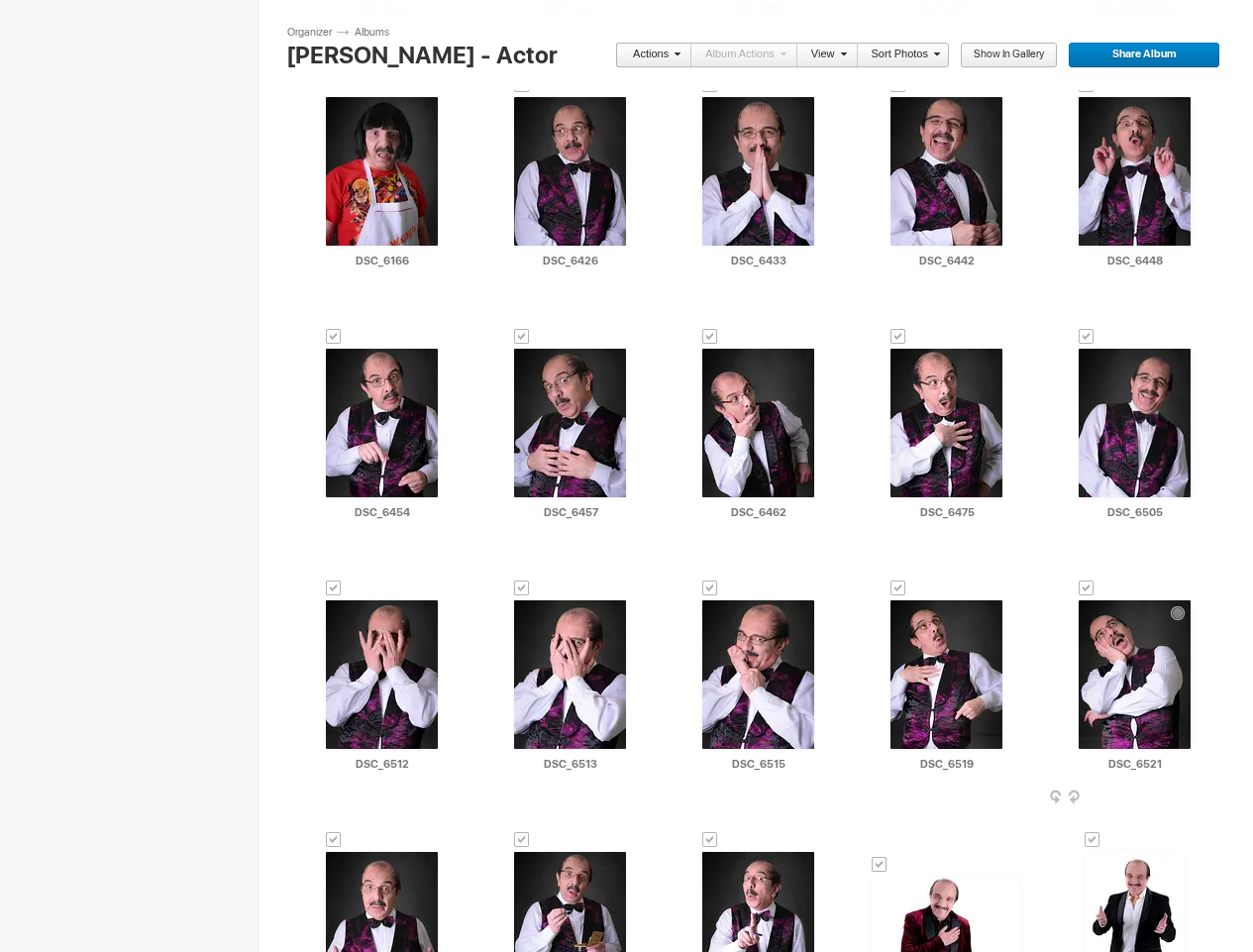 scroll, scrollTop: 901, scrollLeft: 0, axis: vertical 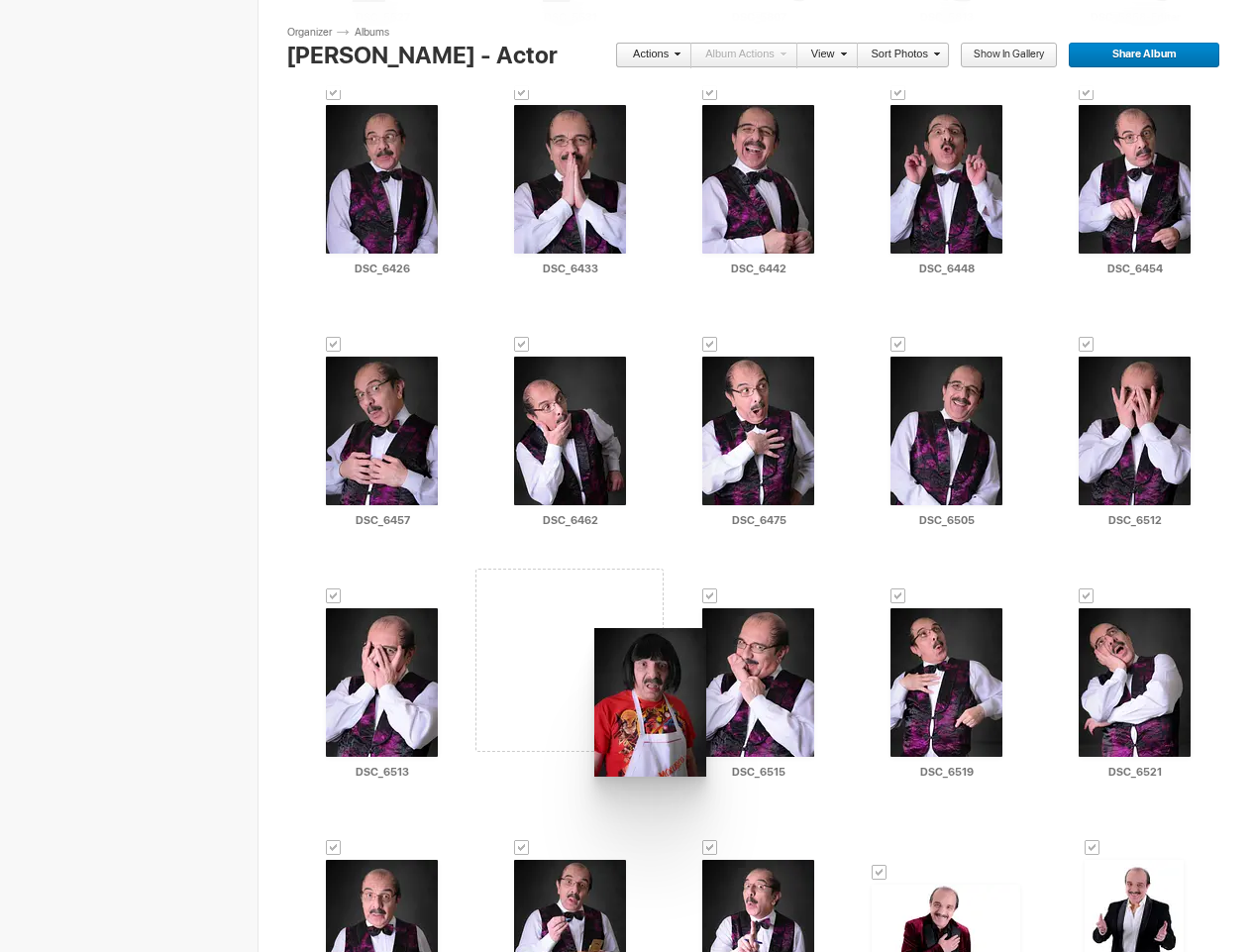 drag, startPoint x: 361, startPoint y: 194, endPoint x: 592, endPoint y: 630, distance: 493.4136 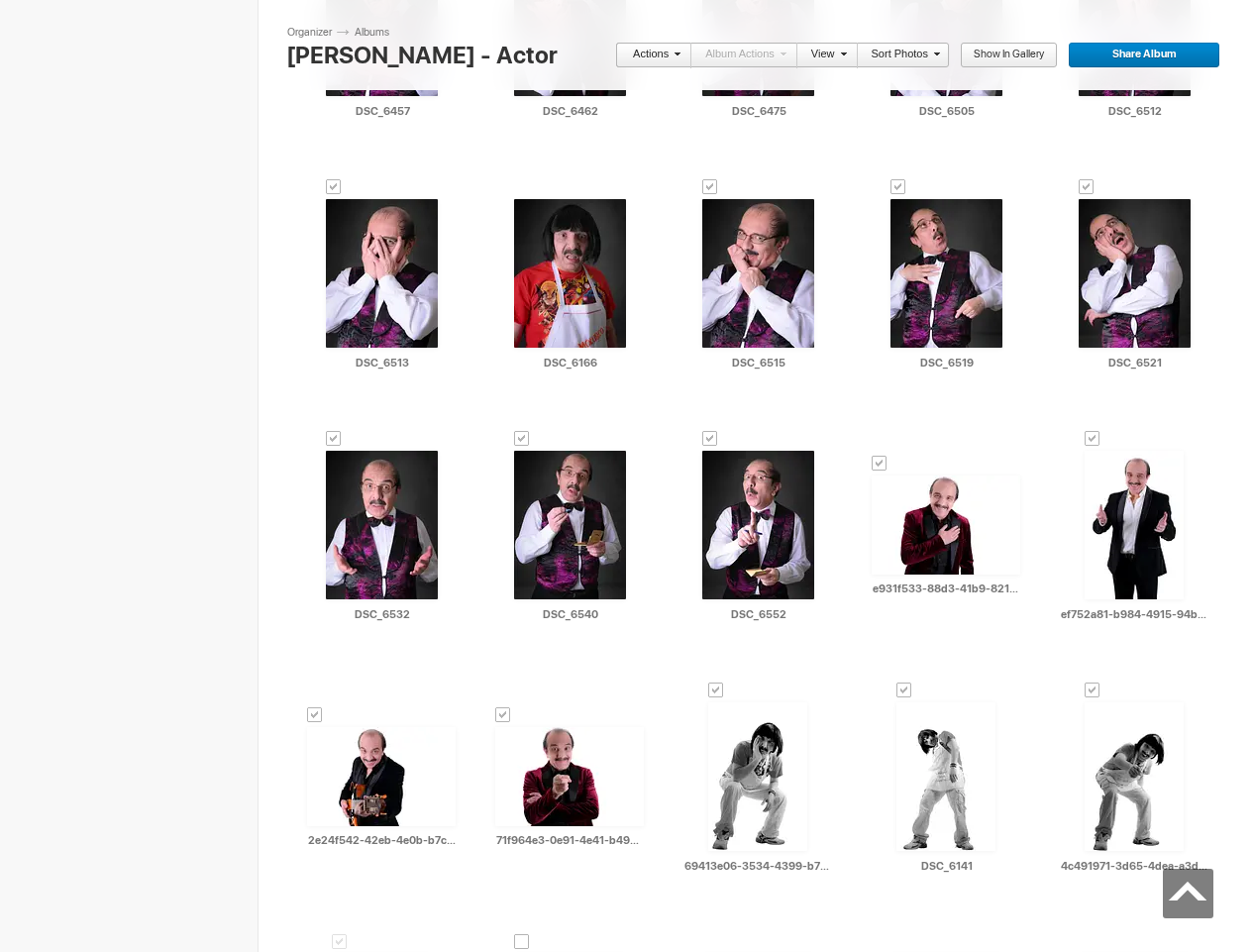 scroll, scrollTop: 1305, scrollLeft: 0, axis: vertical 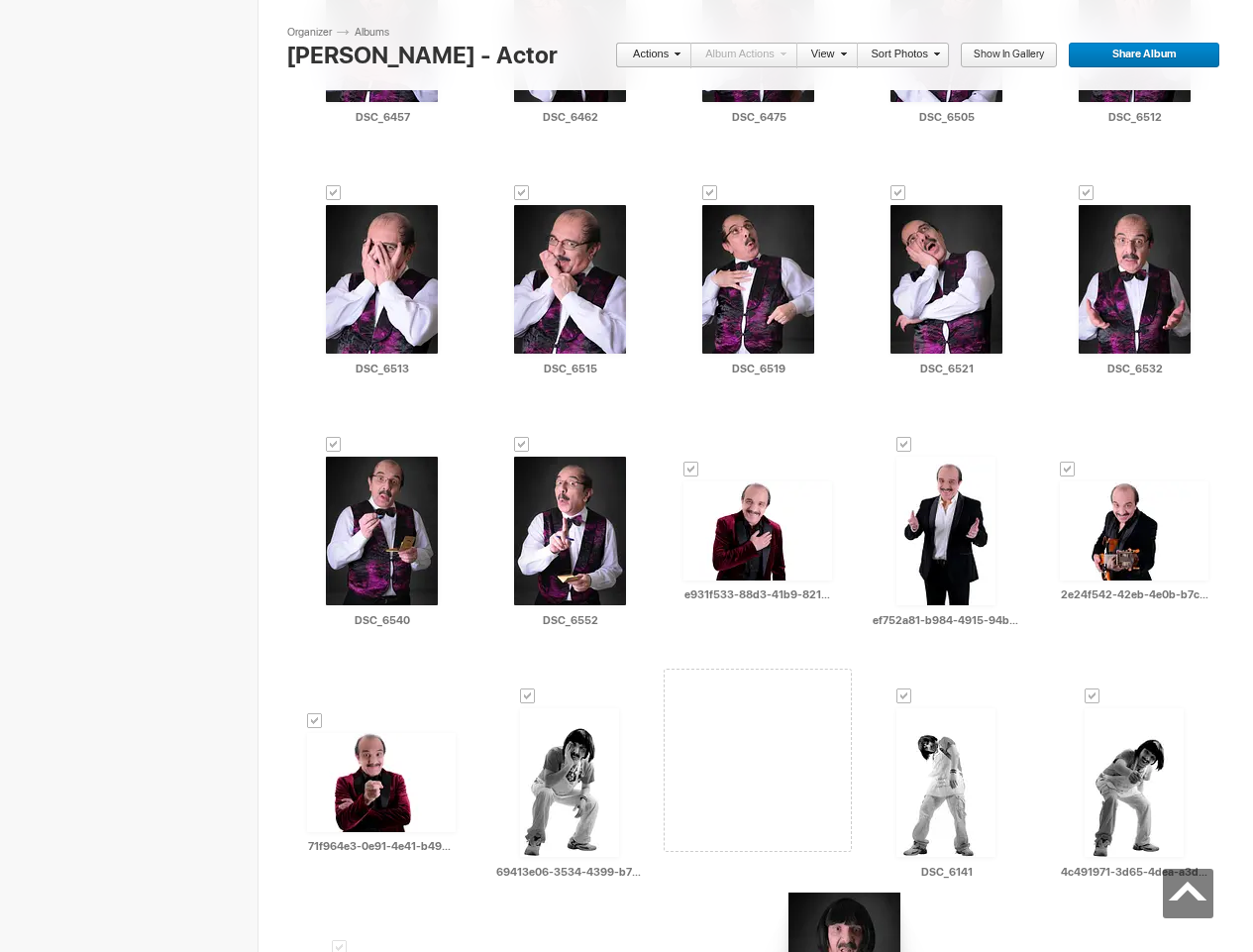 drag, startPoint x: 538, startPoint y: 279, endPoint x: 786, endPoint y: 892, distance: 661.266 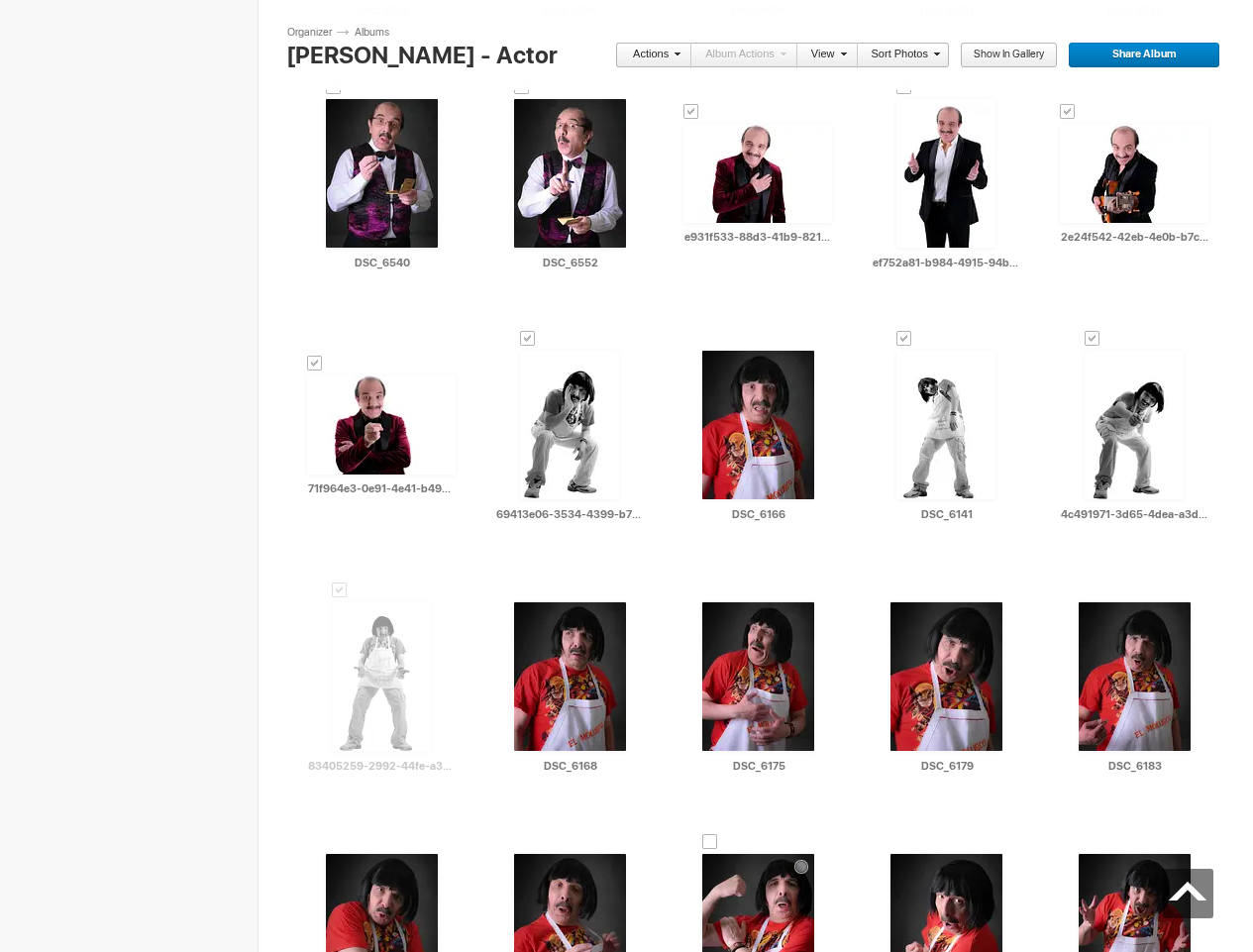 scroll, scrollTop: 1673, scrollLeft: 0, axis: vertical 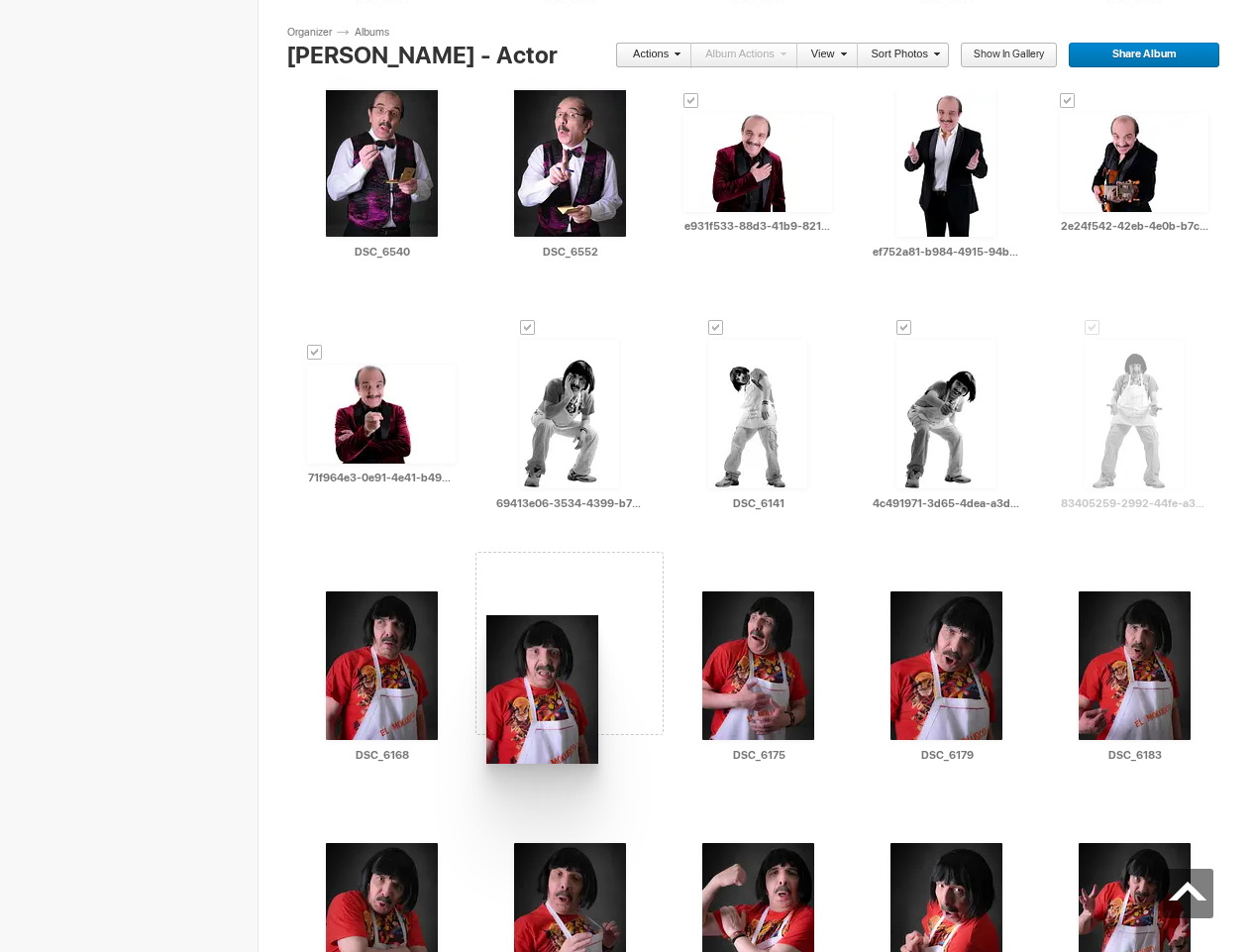 drag, startPoint x: 754, startPoint y: 409, endPoint x: 484, endPoint y: 615, distance: 339.61154 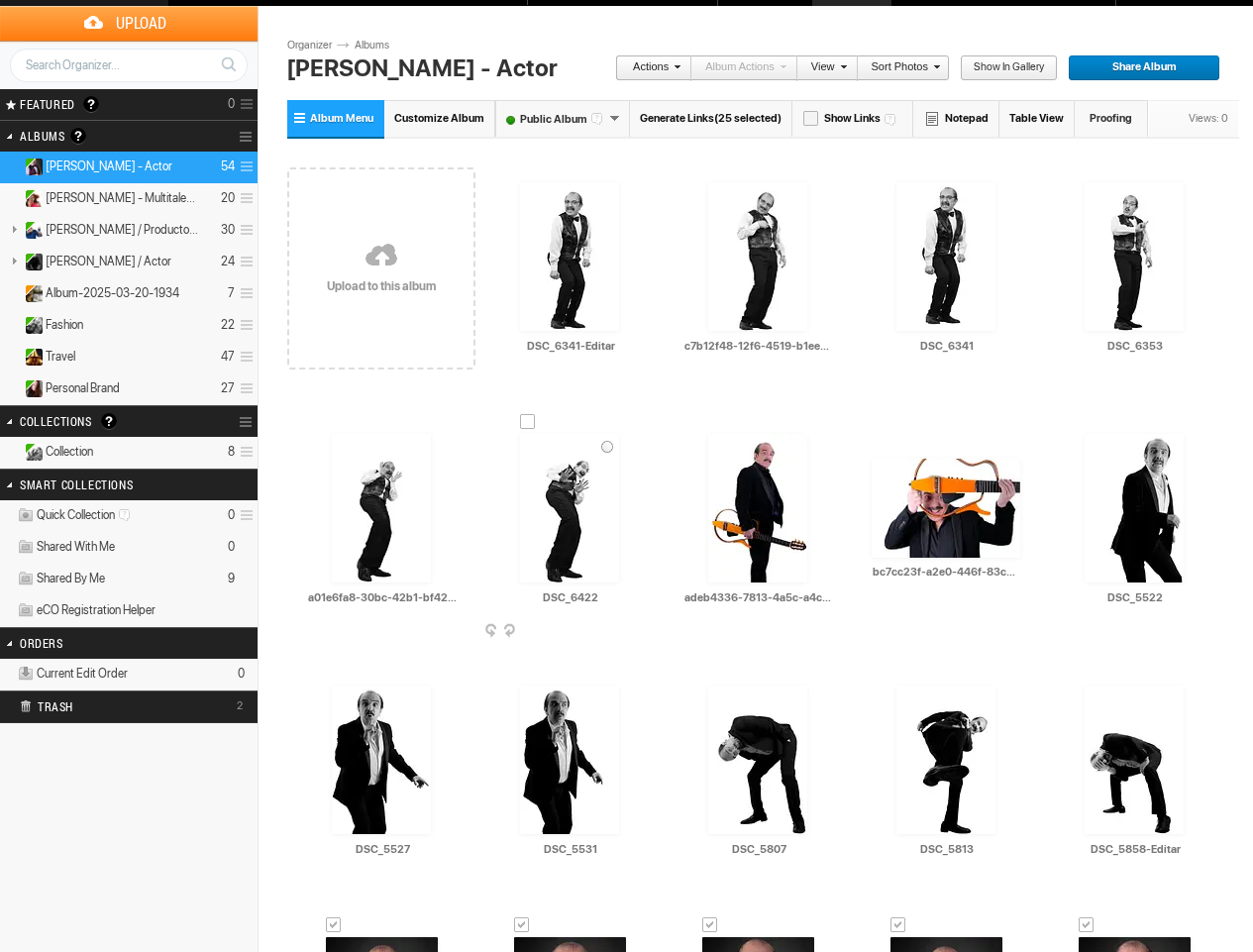 scroll, scrollTop: 33, scrollLeft: 0, axis: vertical 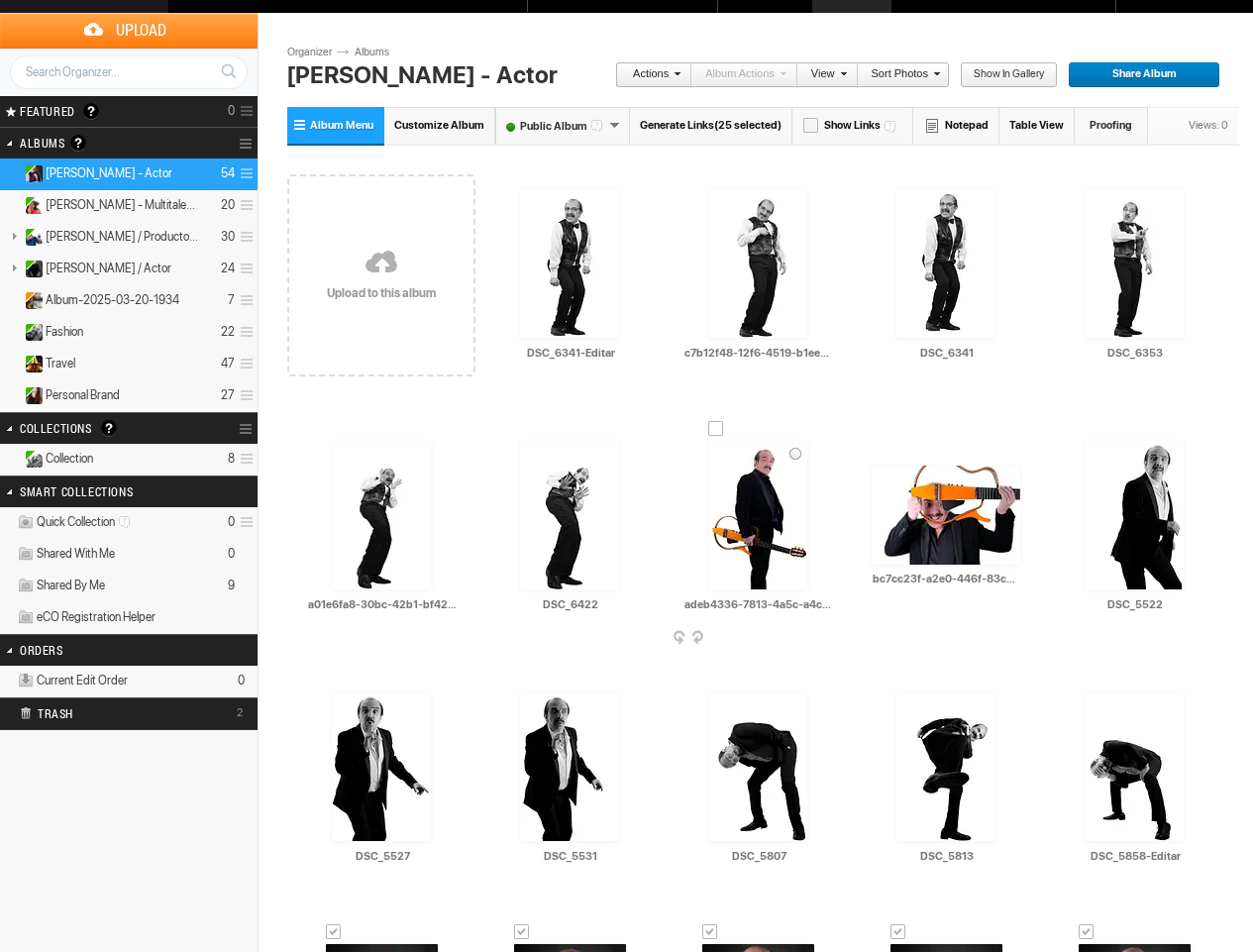 click at bounding box center (716, 429) 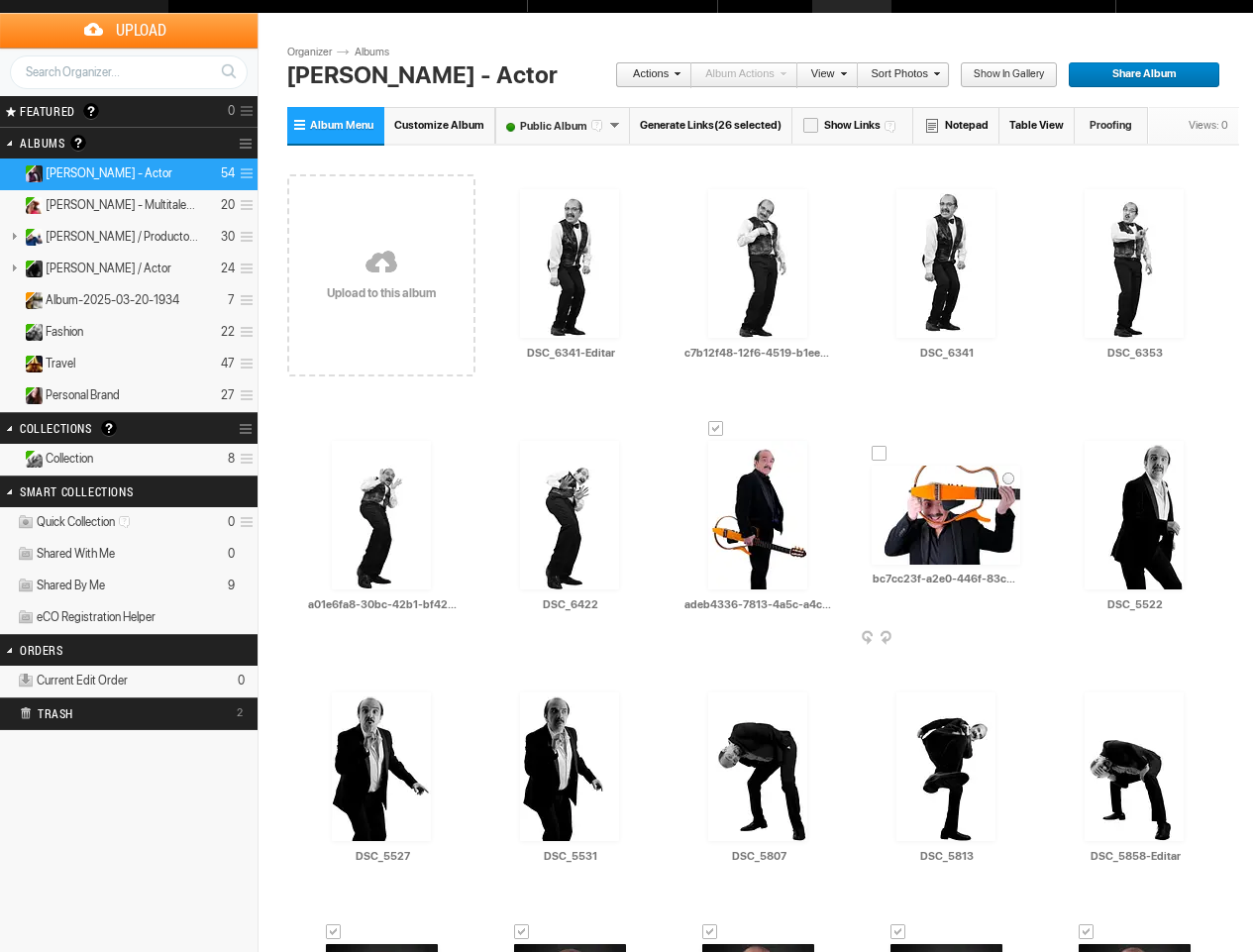 click at bounding box center (880, 454) 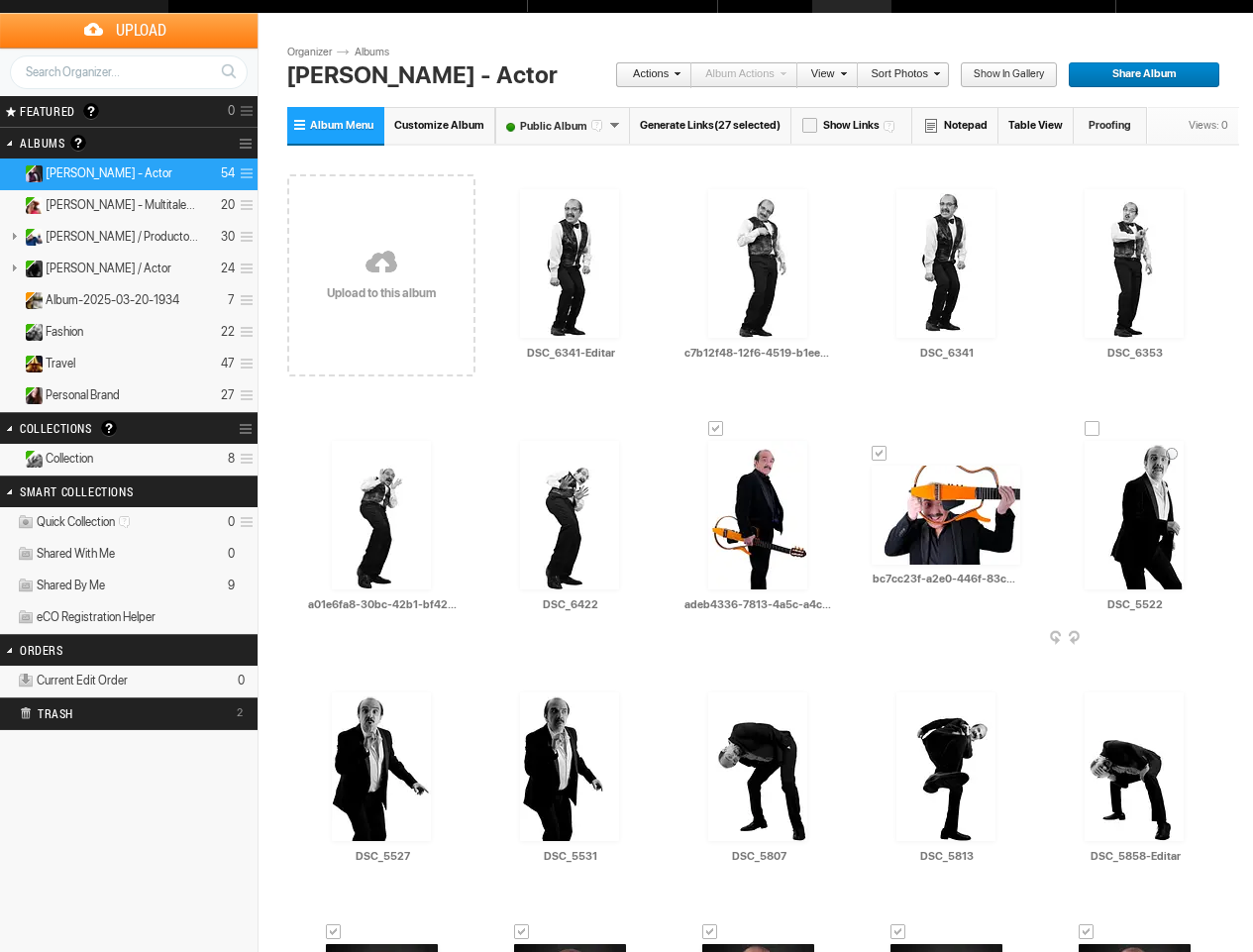 click at bounding box center [1093, 429] 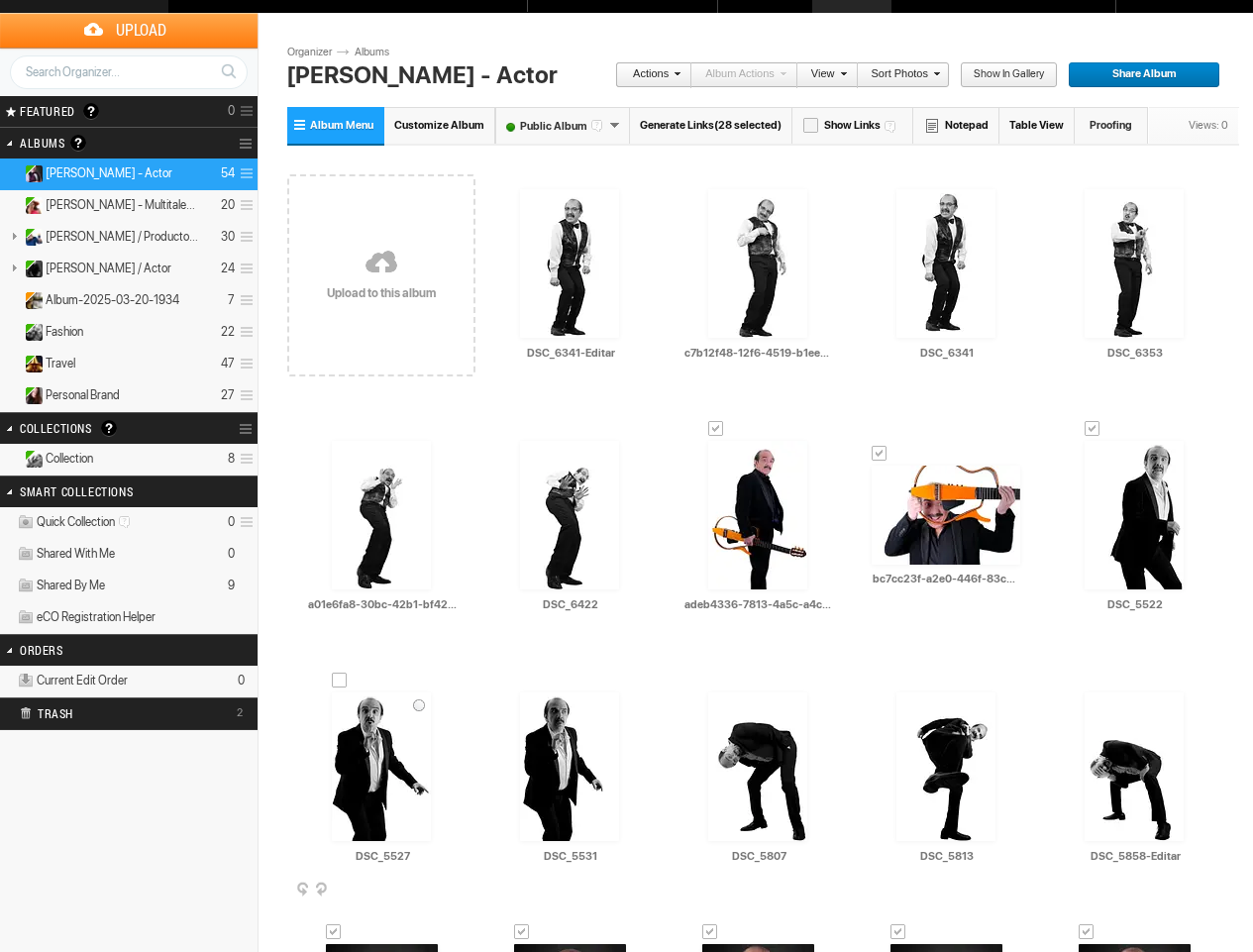 click at bounding box center (340, 681) 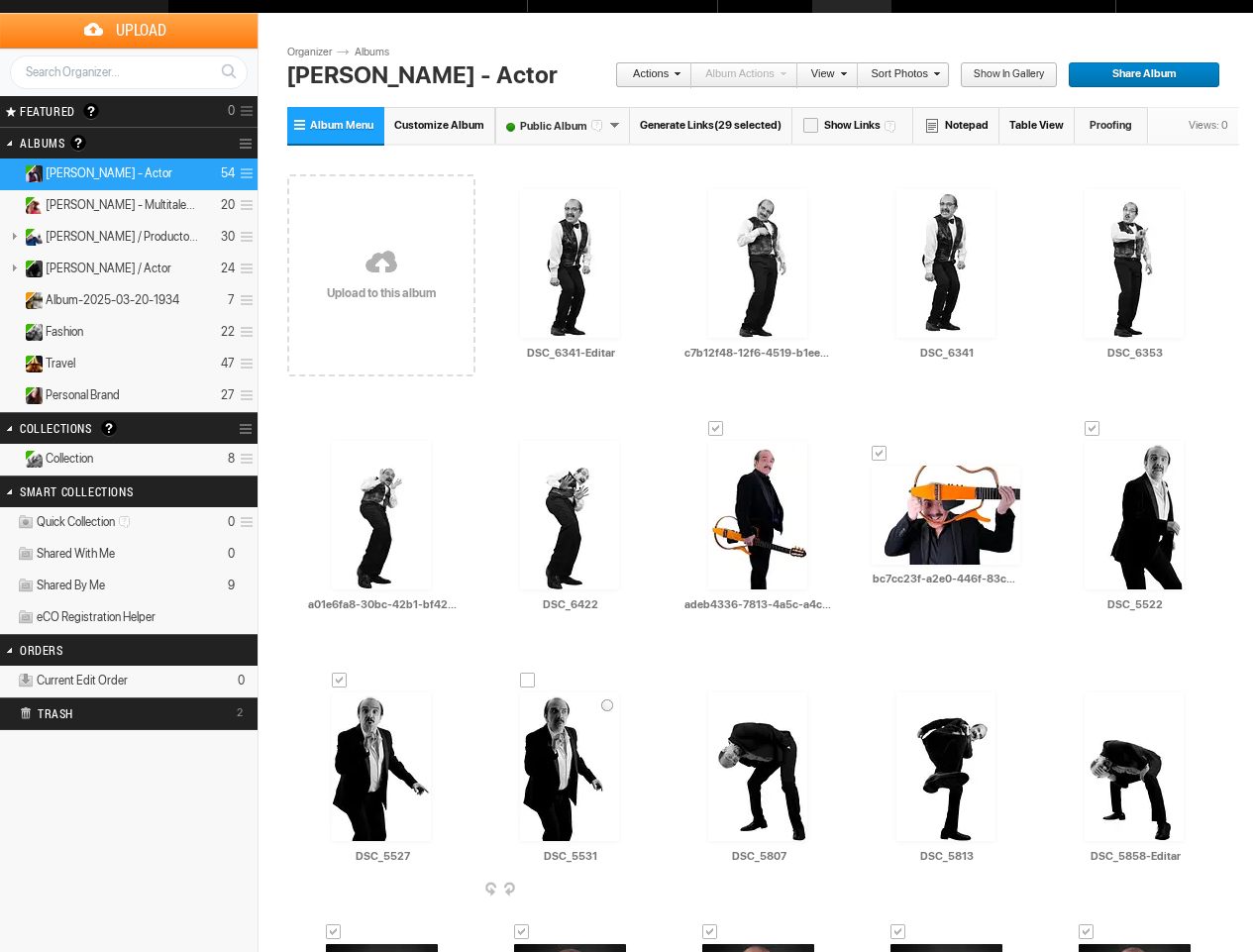 click at bounding box center (528, 681) 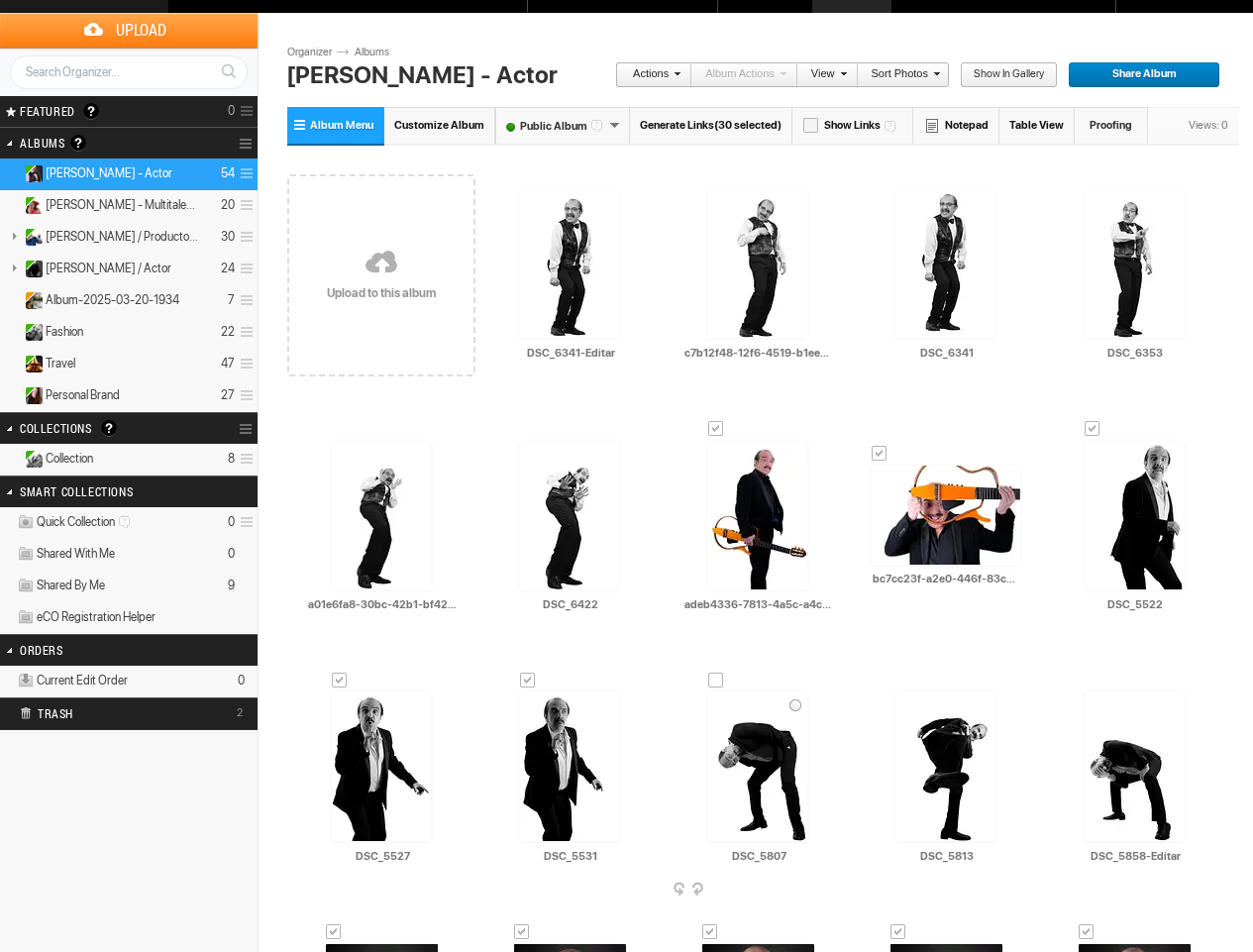 click at bounding box center [716, 681] 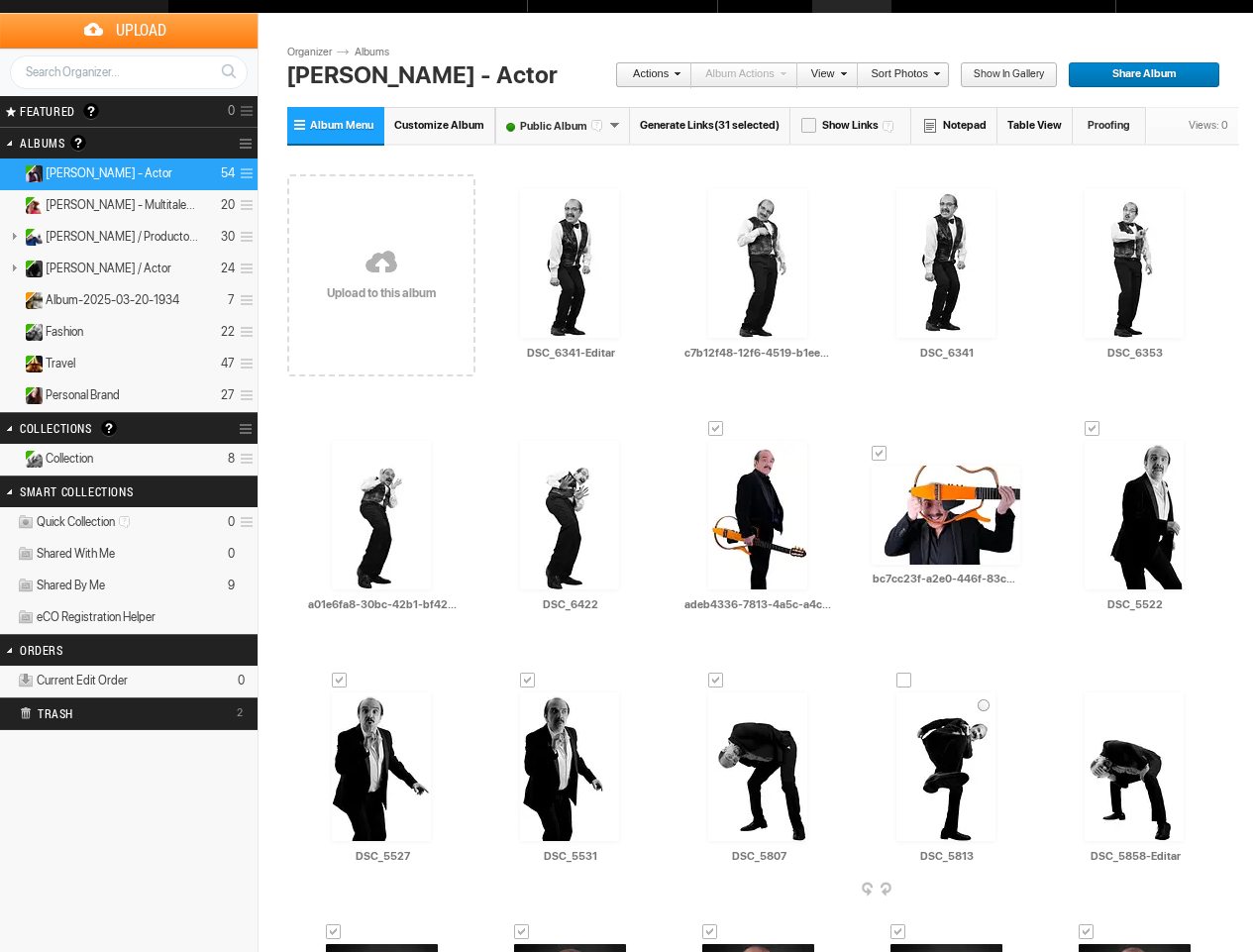 click on "AI DSC_5813
HTML:
Direct:
Forum:
Photo ID:
22752911
More..." at bounding box center [946, 767] 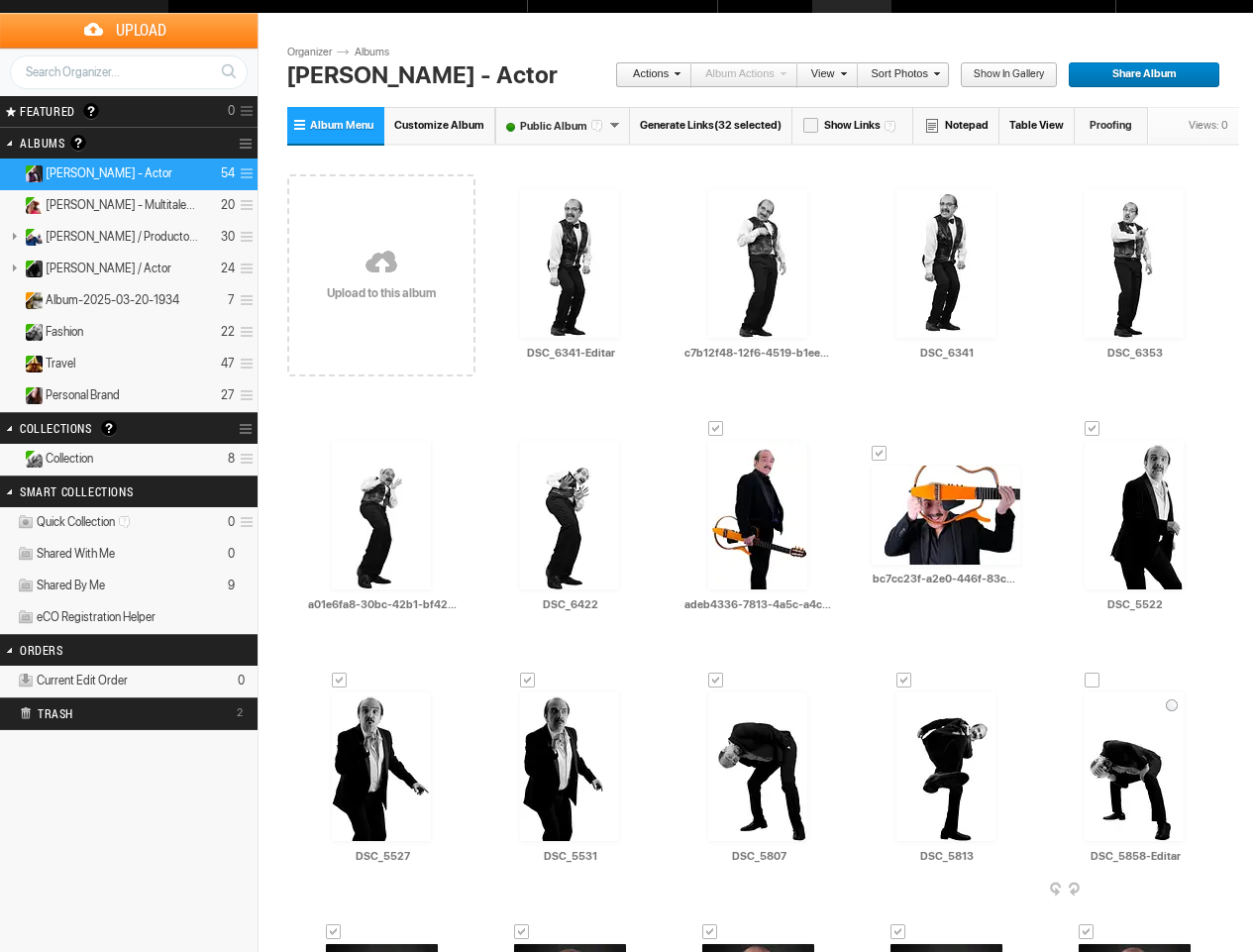 click at bounding box center [1093, 681] 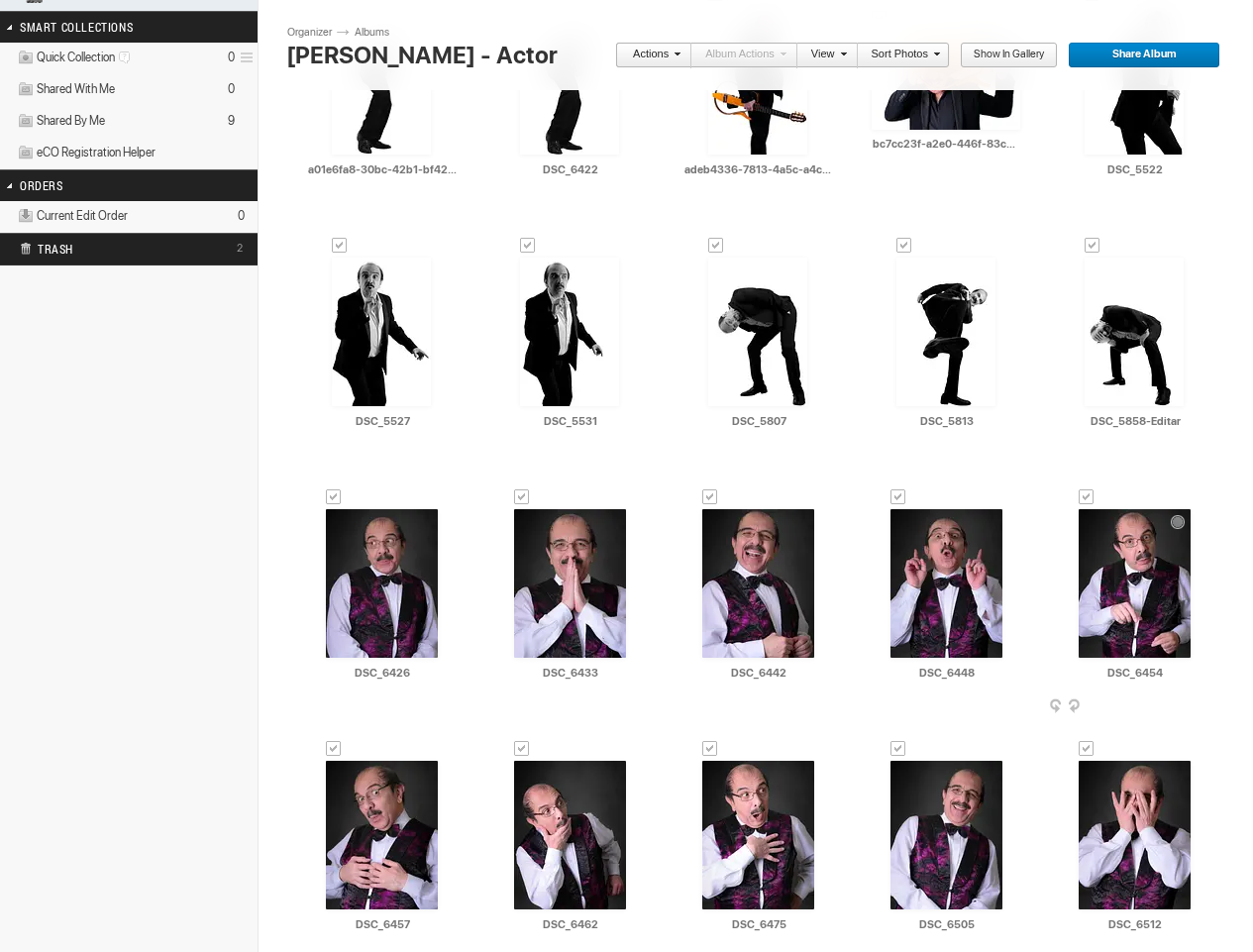 scroll, scrollTop: 501, scrollLeft: 0, axis: vertical 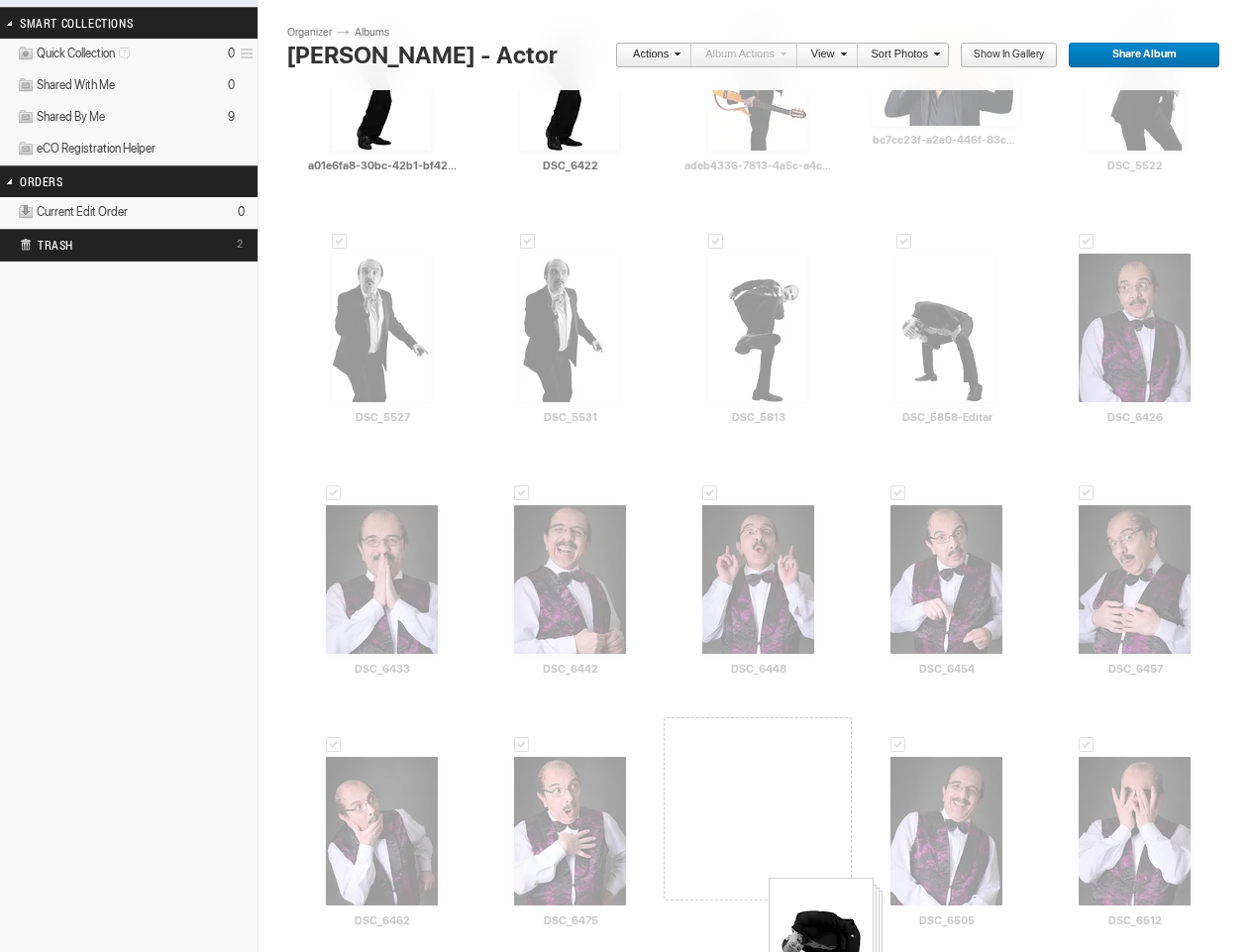 drag, startPoint x: 765, startPoint y: 360, endPoint x: 758, endPoint y: 849, distance: 489.0501 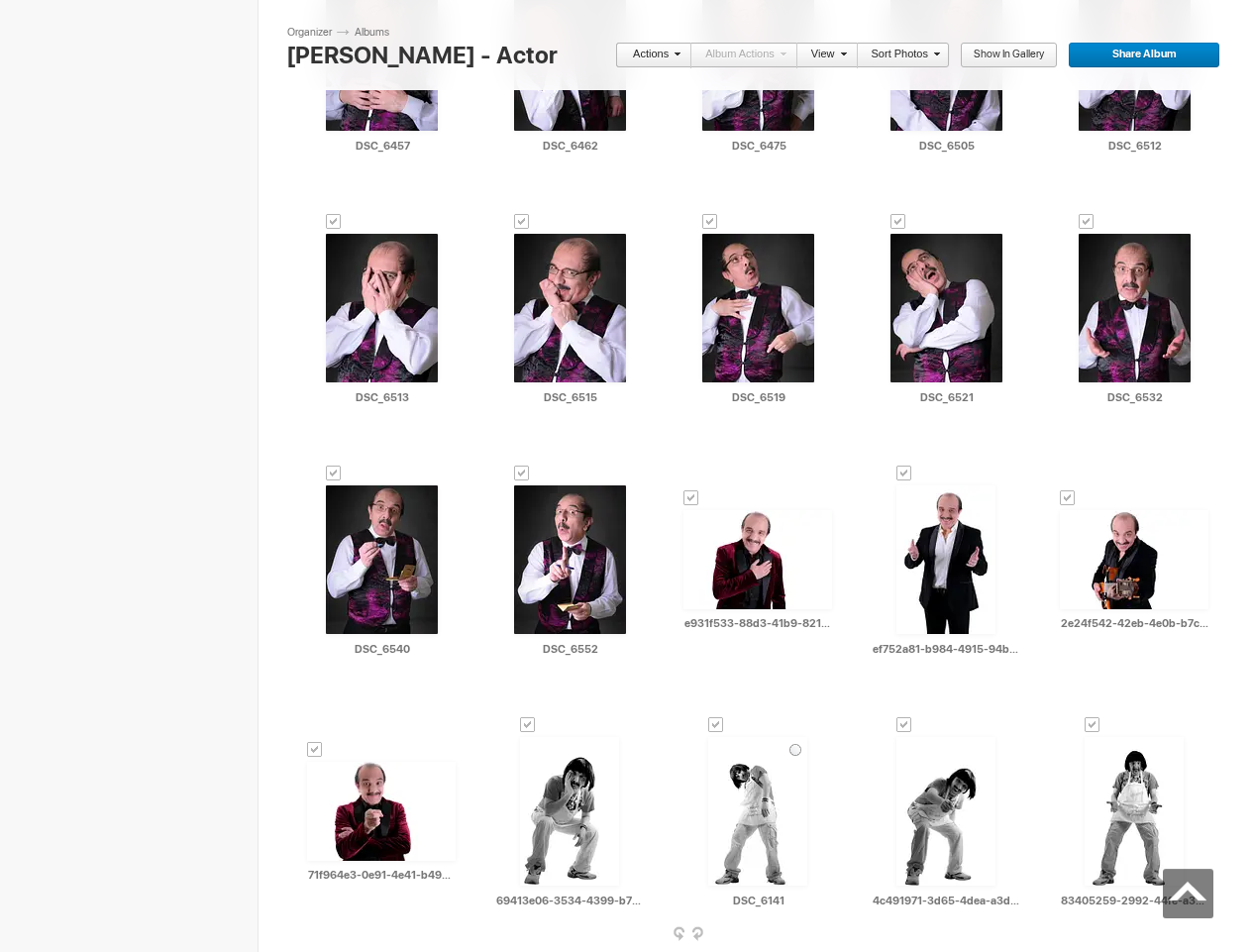 scroll, scrollTop: 1277, scrollLeft: 0, axis: vertical 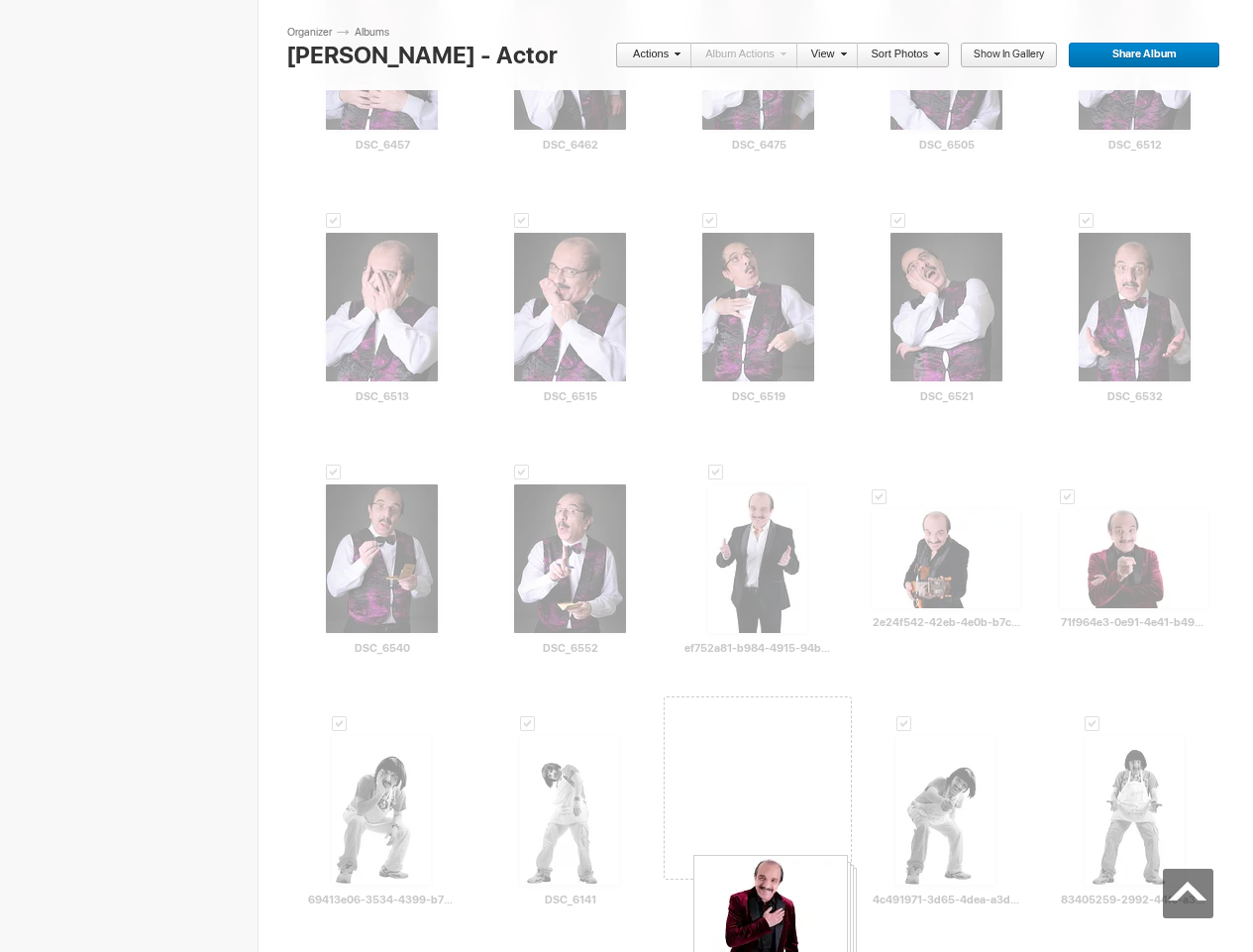 drag, startPoint x: 732, startPoint y: 564, endPoint x: 691, endPoint y: 855, distance: 293.87412 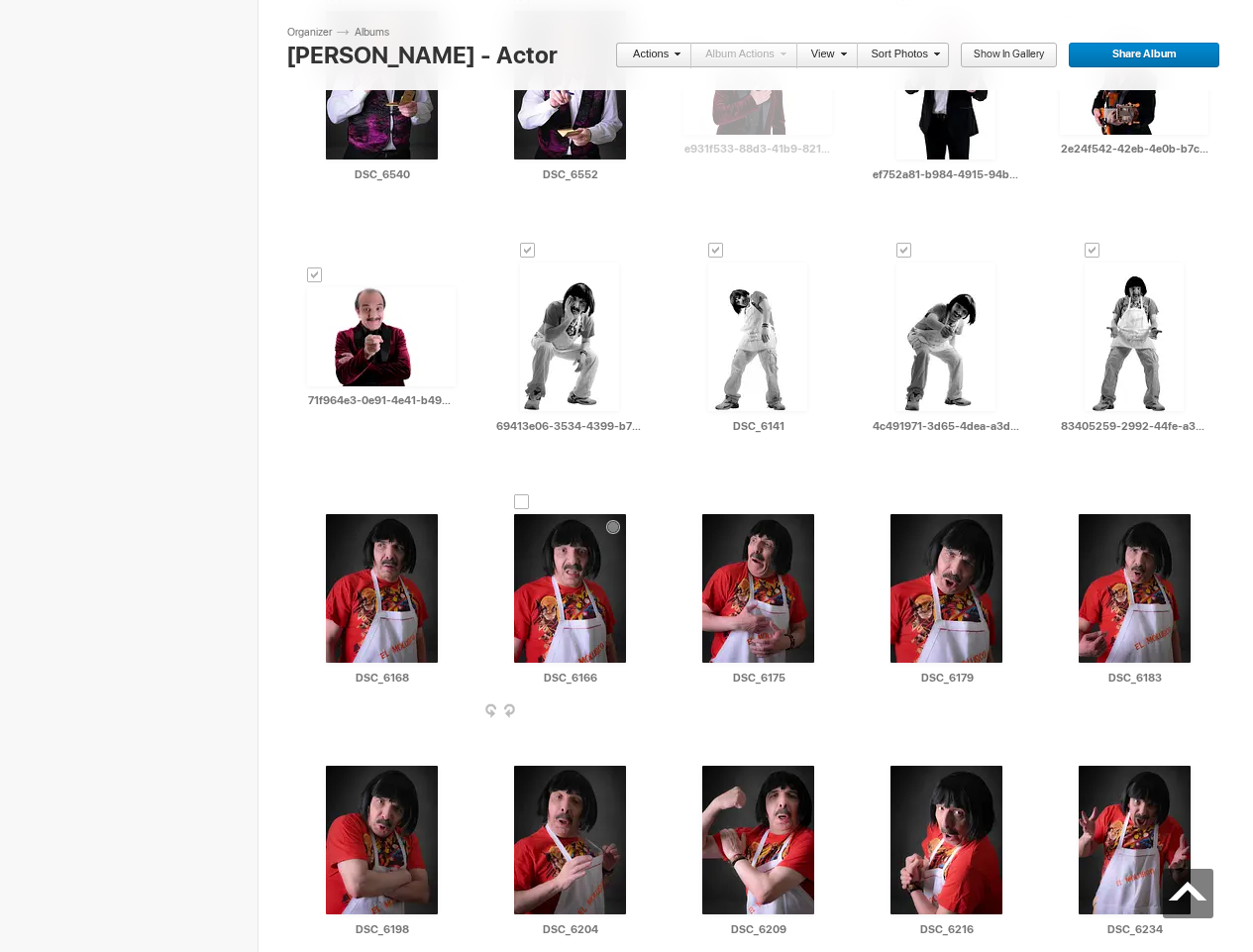 scroll, scrollTop: 1678, scrollLeft: 0, axis: vertical 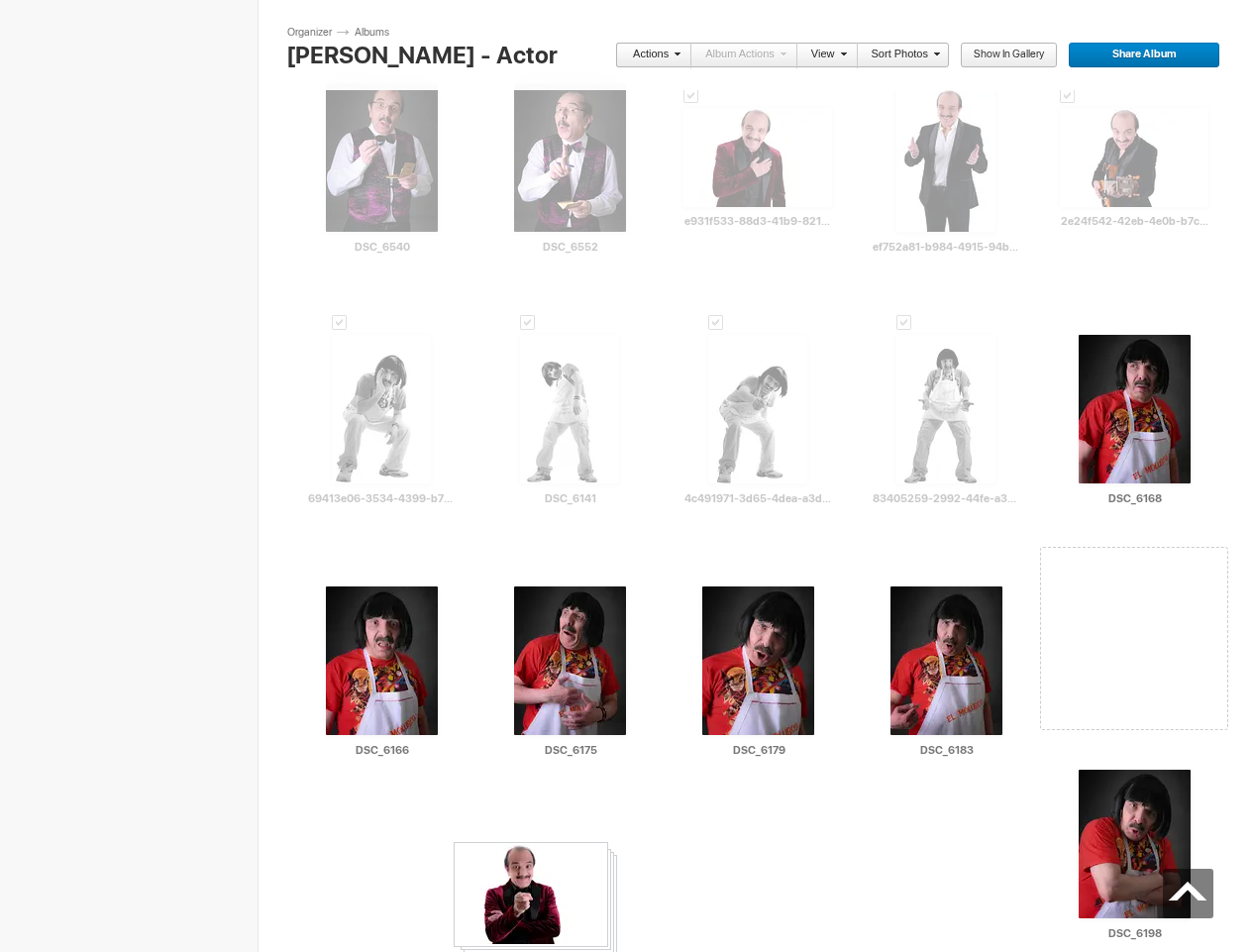 drag, startPoint x: 387, startPoint y: 424, endPoint x: 452, endPoint y: 843, distance: 424.01179 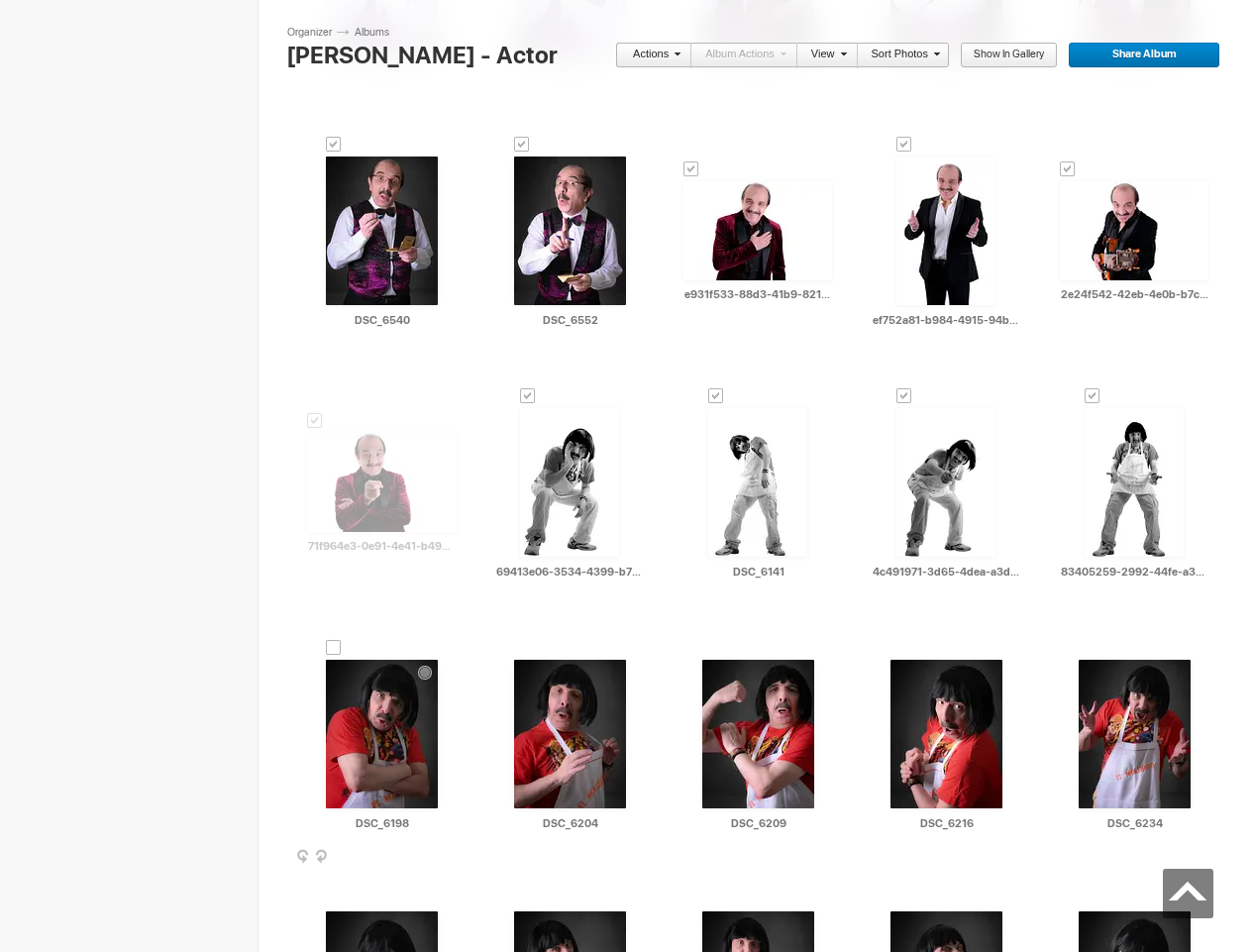scroll, scrollTop: 1682, scrollLeft: 0, axis: vertical 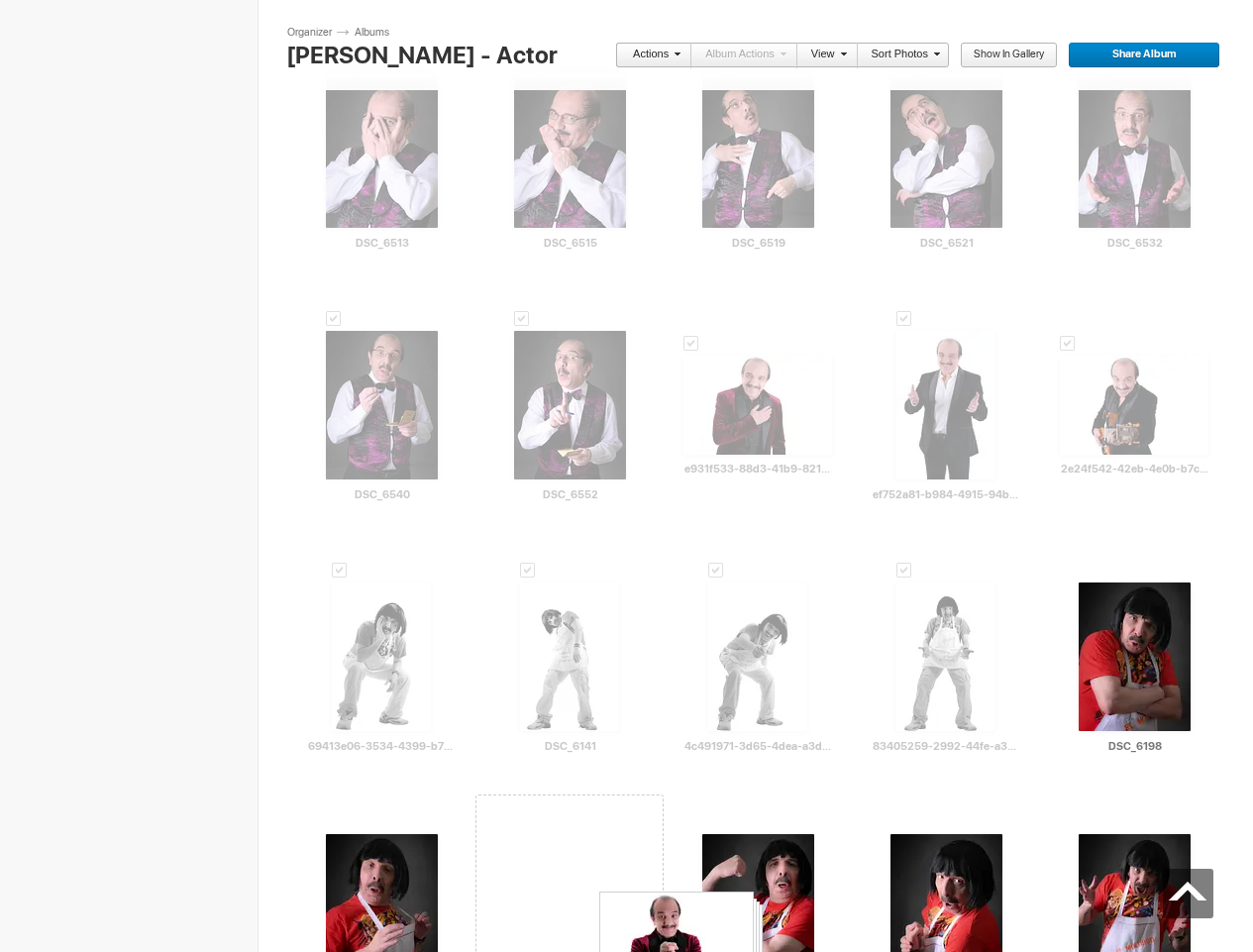 drag, startPoint x: 350, startPoint y: 671, endPoint x: 597, endPoint y: 891, distance: 330.77031 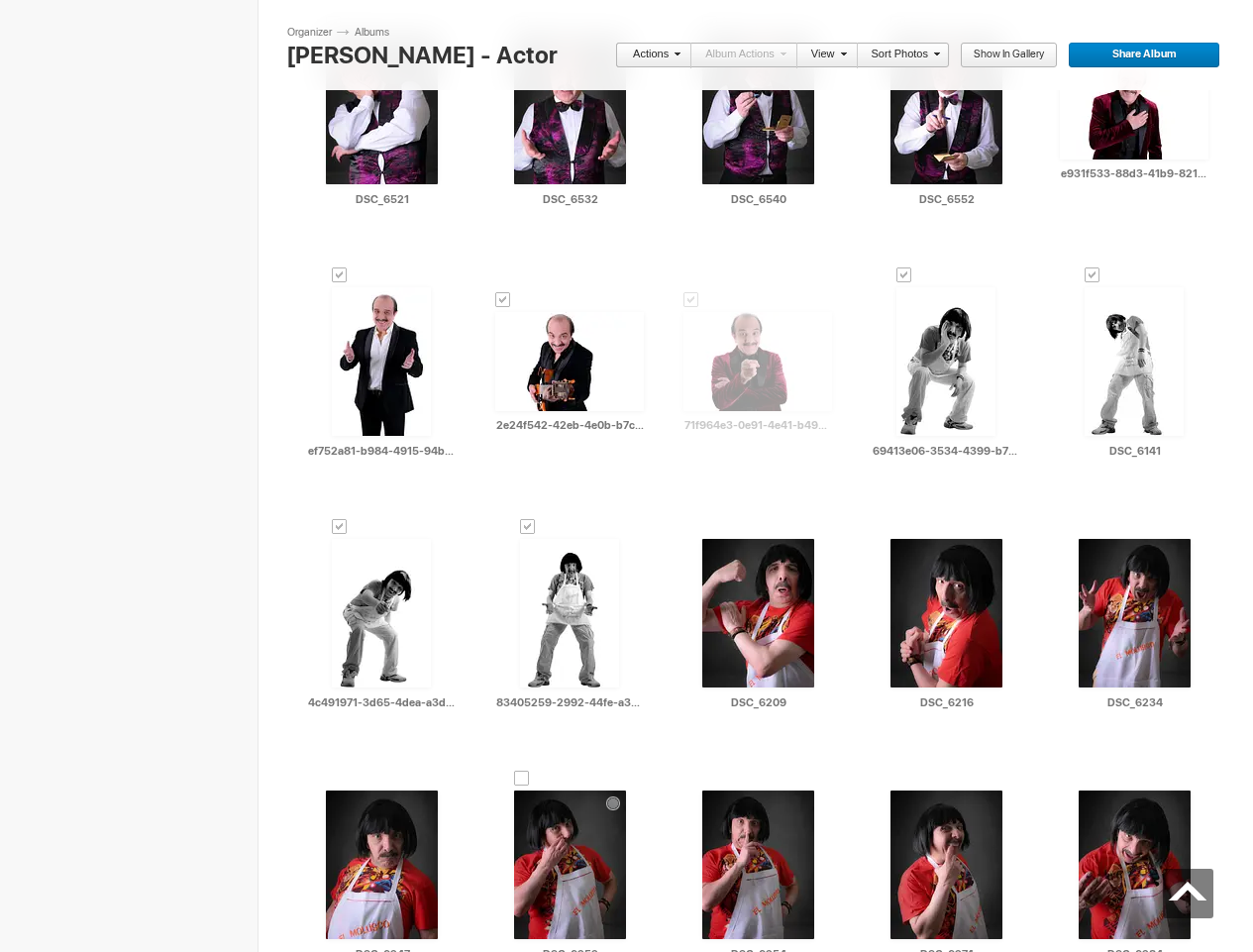 scroll, scrollTop: 2043, scrollLeft: 0, axis: vertical 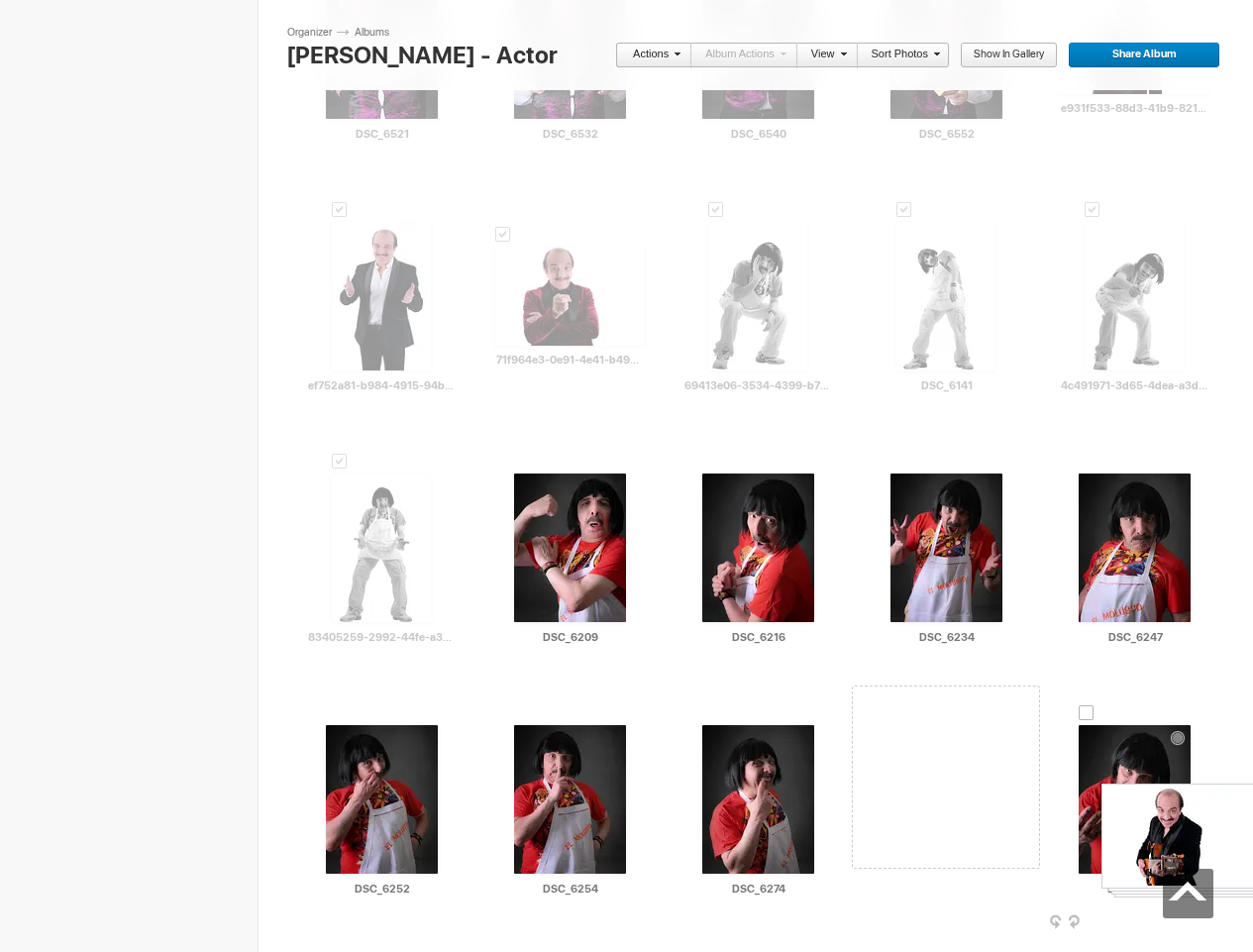 drag, startPoint x: 568, startPoint y: 307, endPoint x: 1099, endPoint y: 784, distance: 713.78568 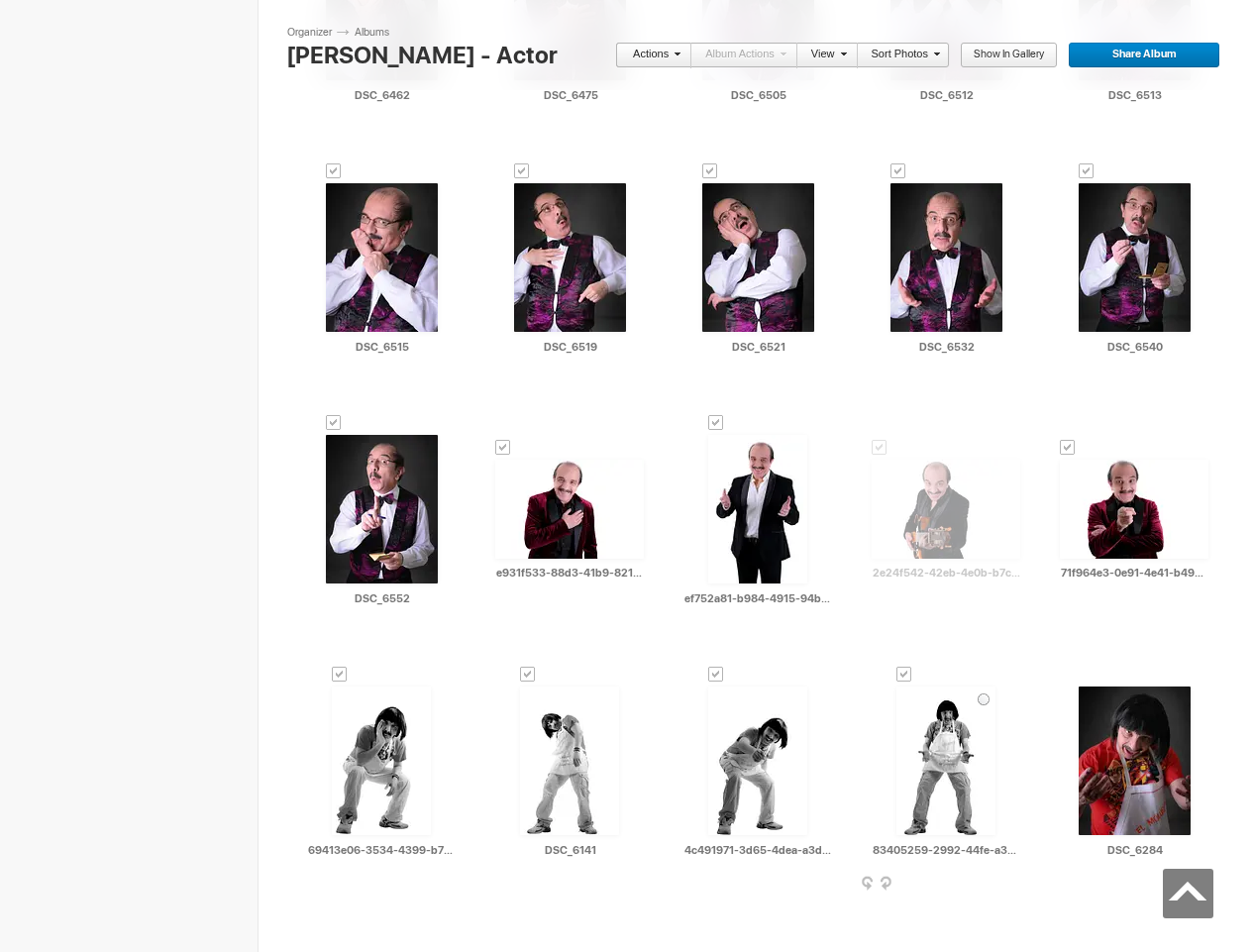 scroll, scrollTop: 2117, scrollLeft: 0, axis: vertical 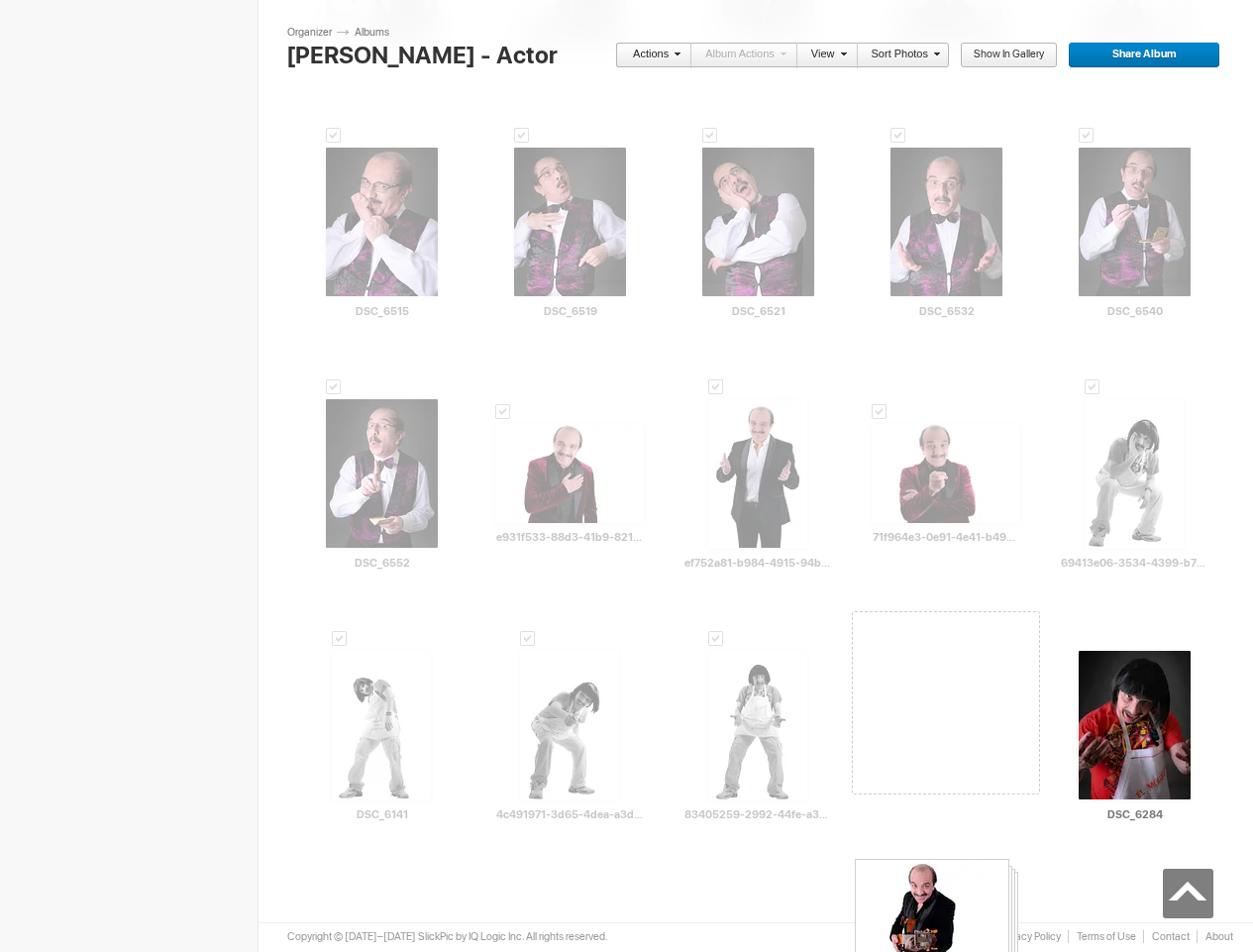 drag, startPoint x: 921, startPoint y: 469, endPoint x: 857, endPoint y: 848, distance: 384.3657 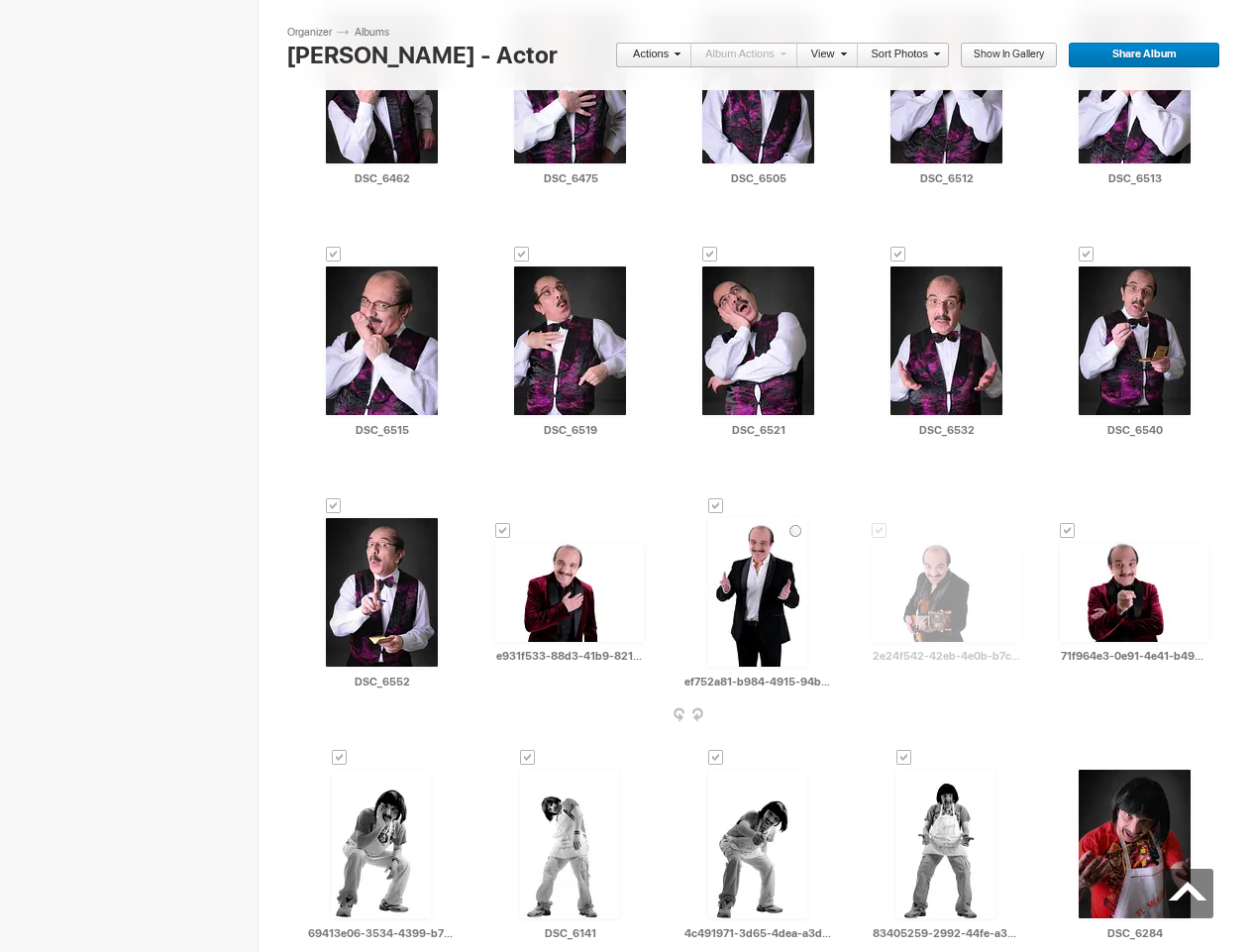 scroll, scrollTop: 2117, scrollLeft: 0, axis: vertical 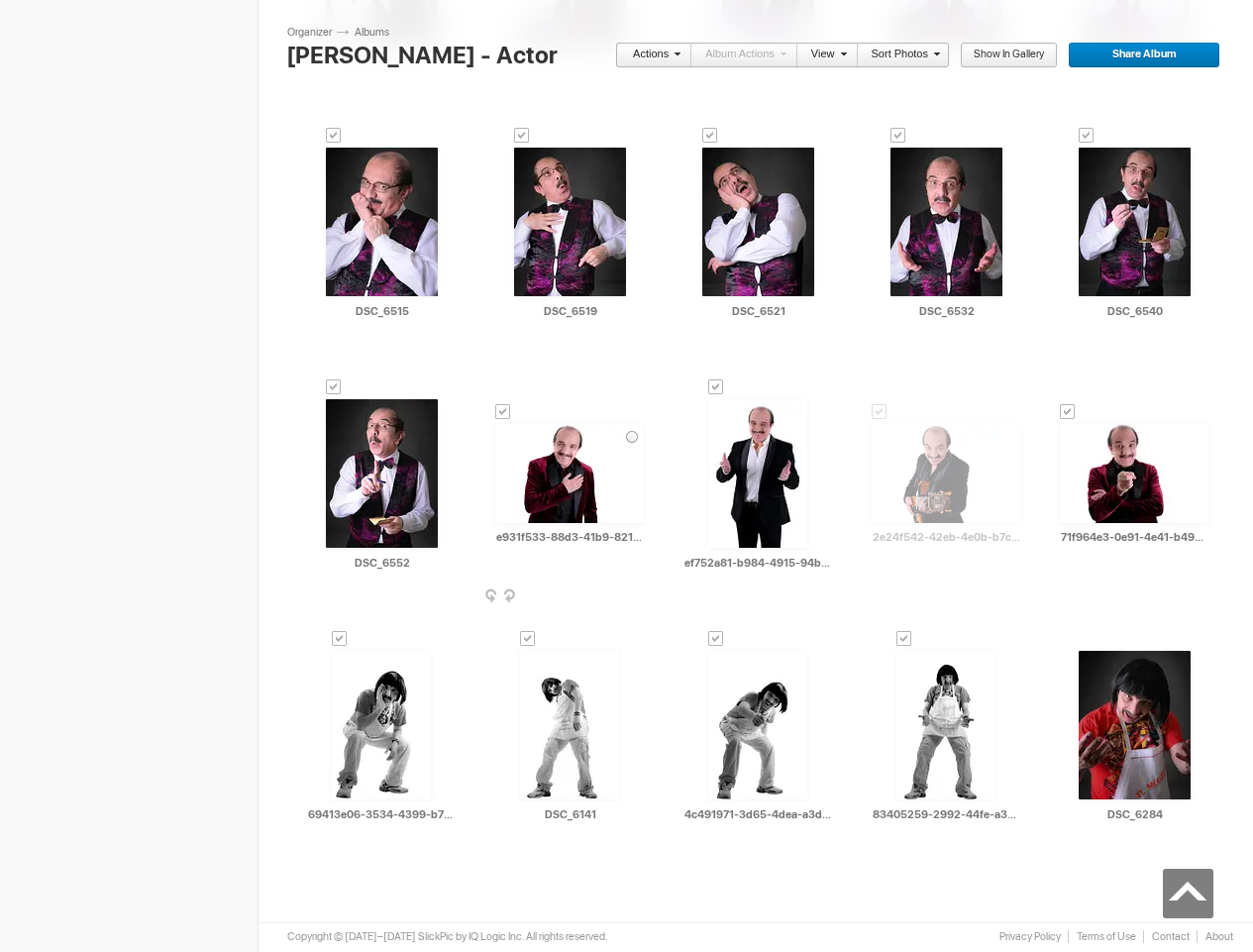 click at bounding box center [503, 412] 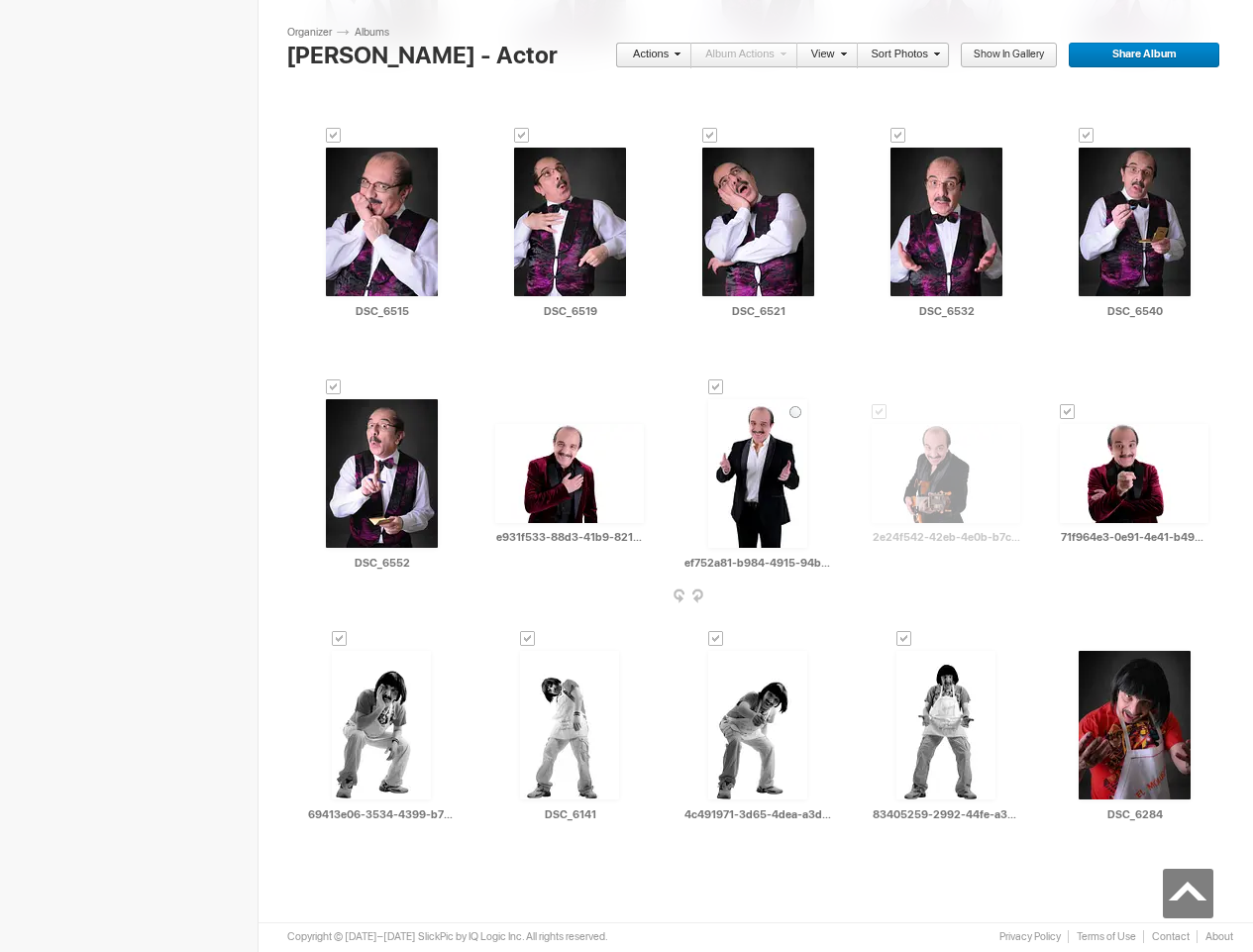 click at bounding box center (716, 387) 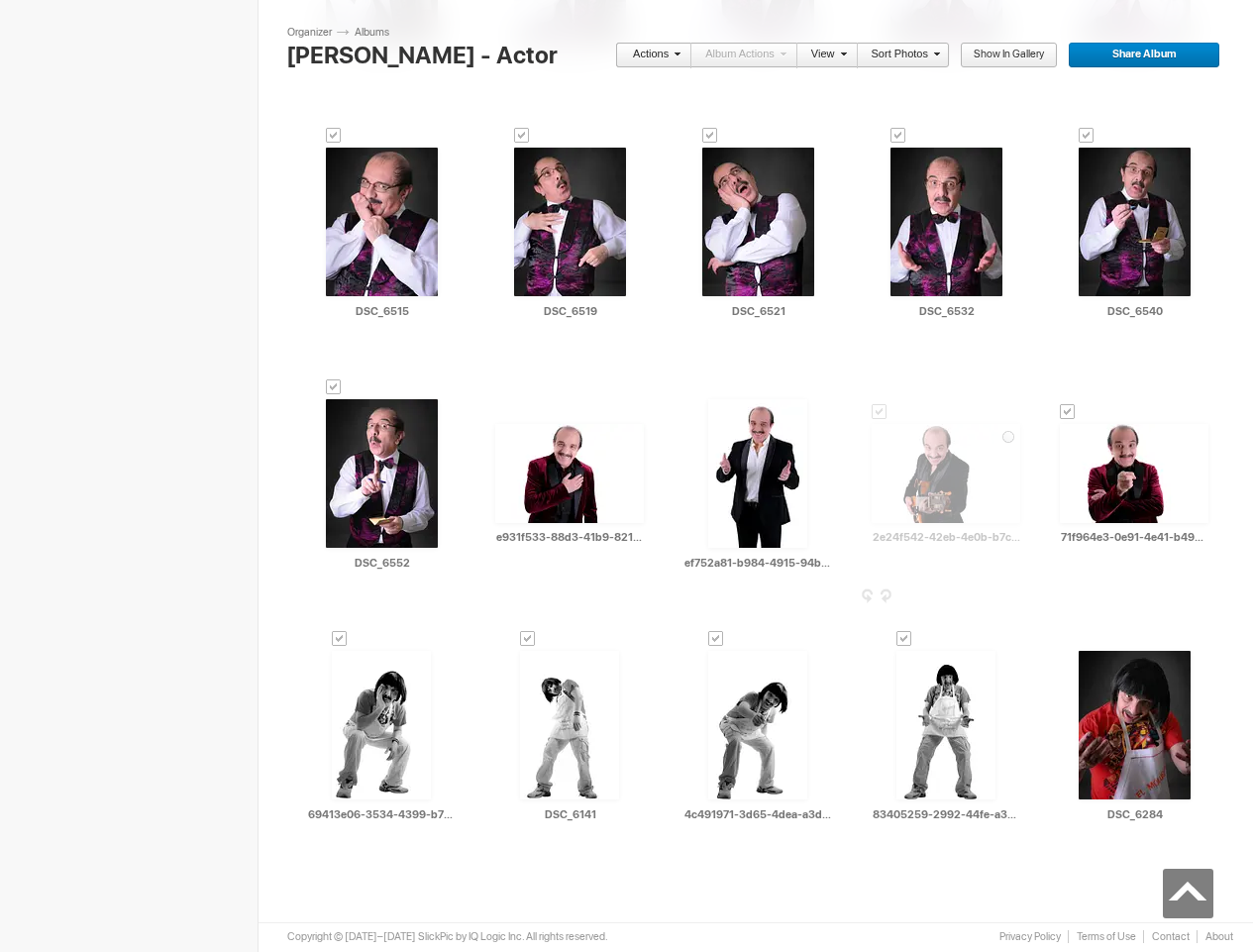 click at bounding box center (880, 412) 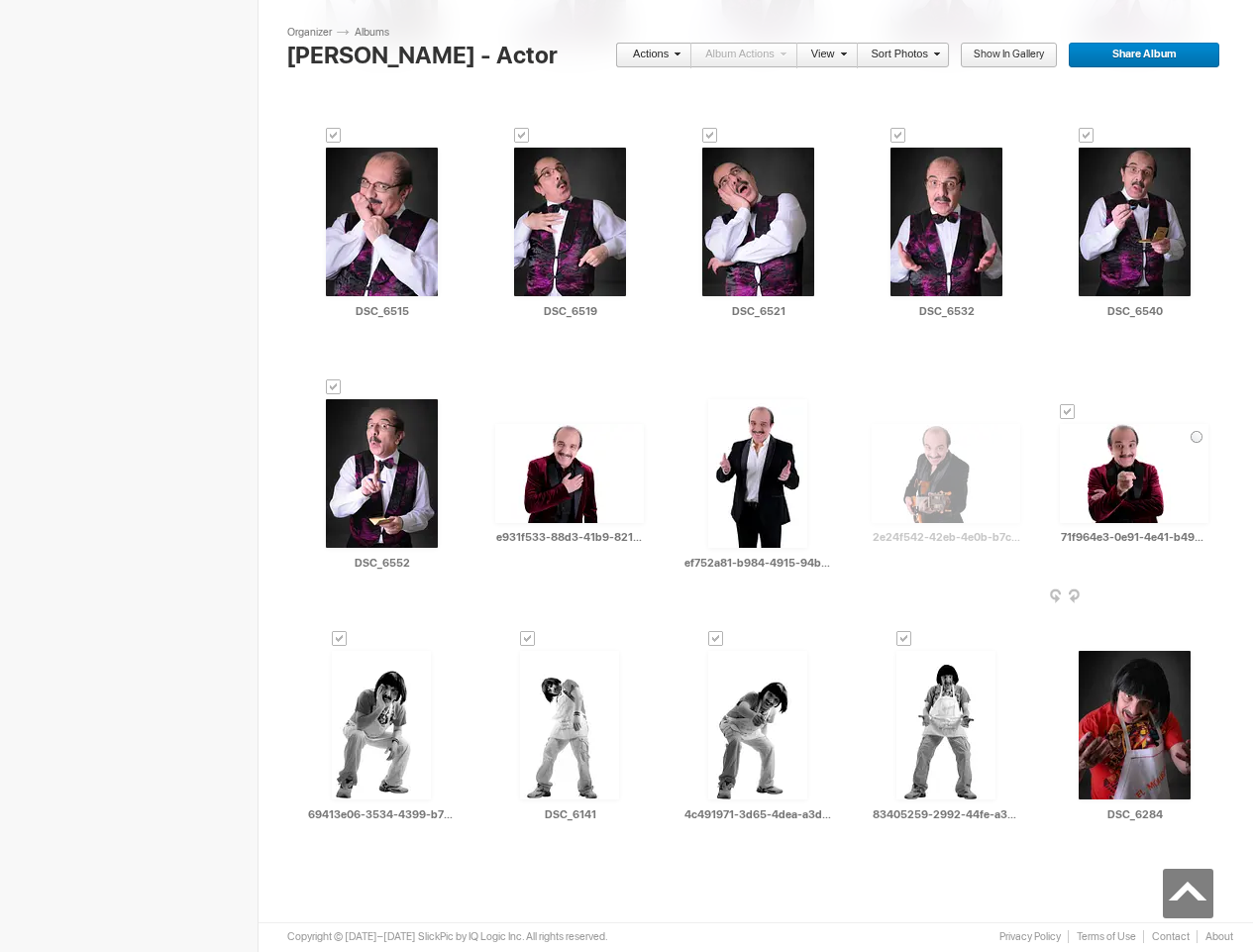 click at bounding box center [1068, 412] 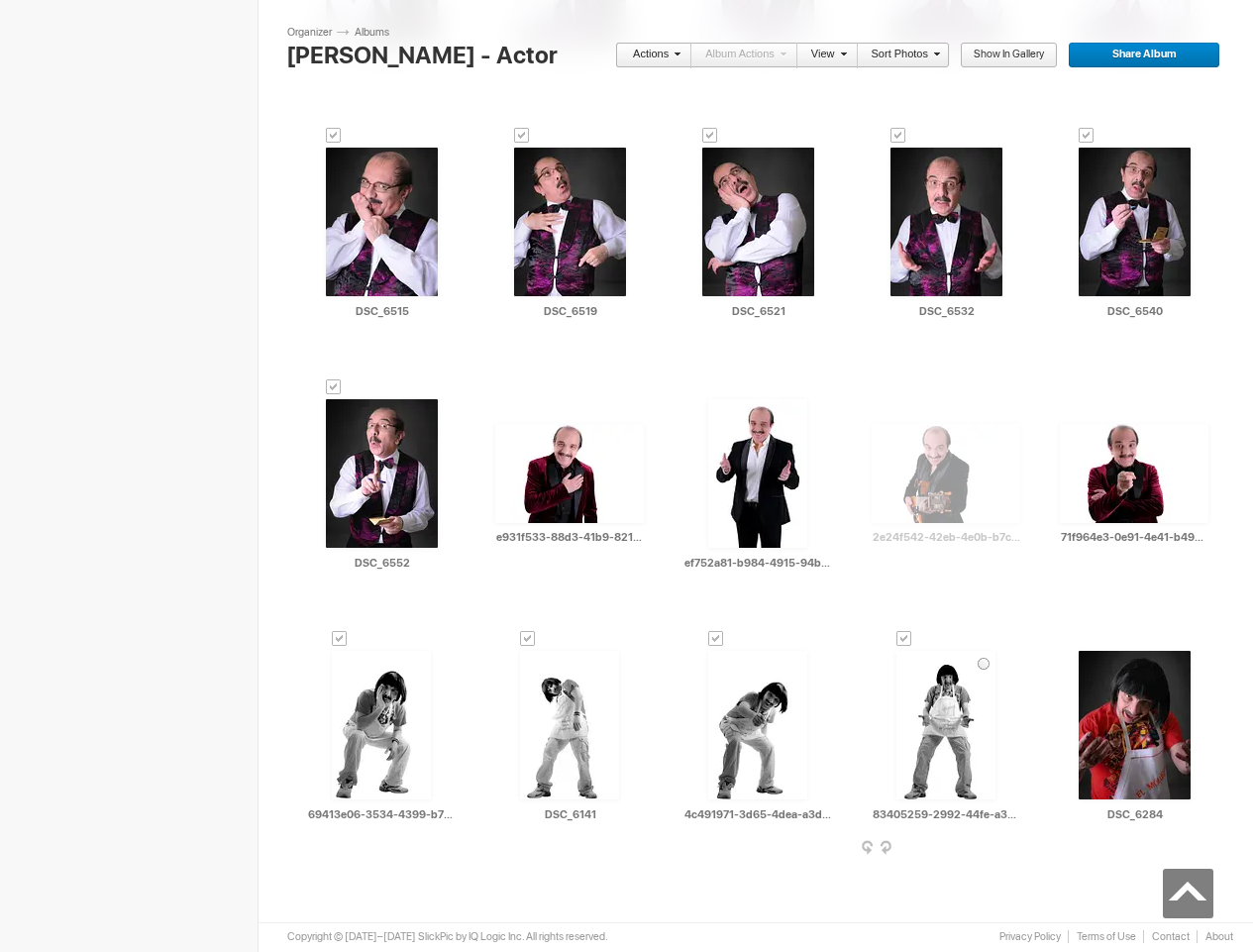 click at bounding box center (904, 639) 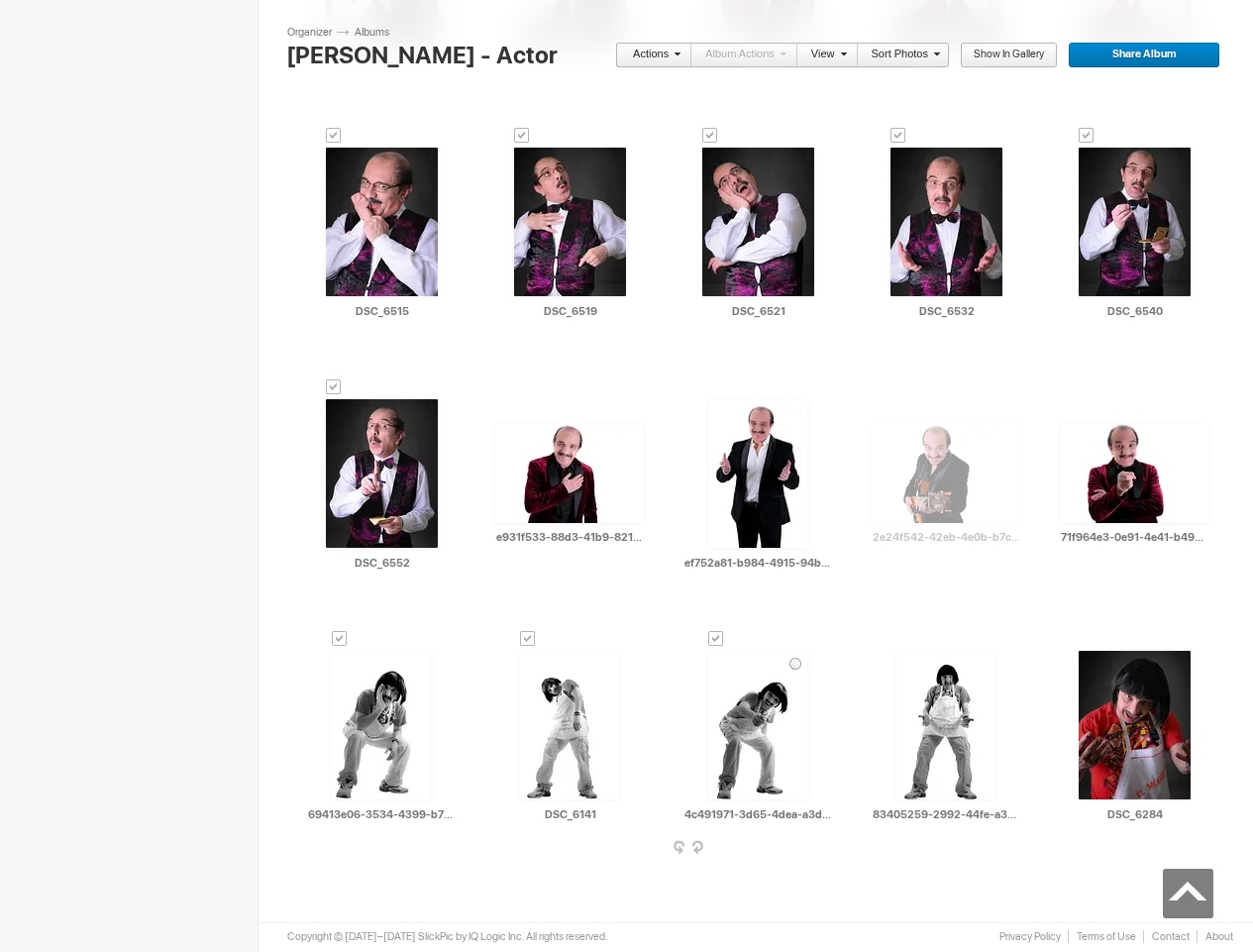 click at bounding box center [716, 639] 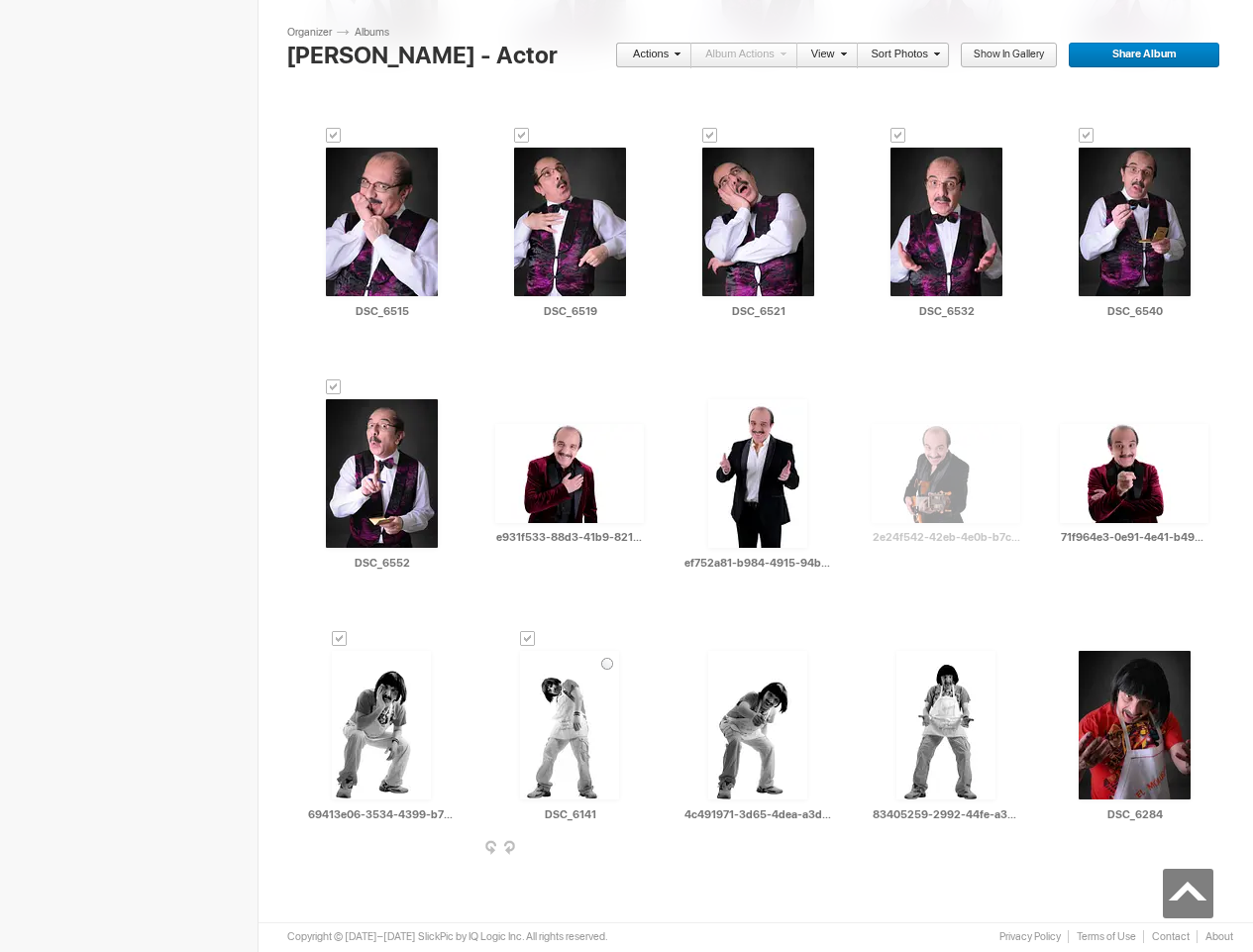 click at bounding box center (528, 639) 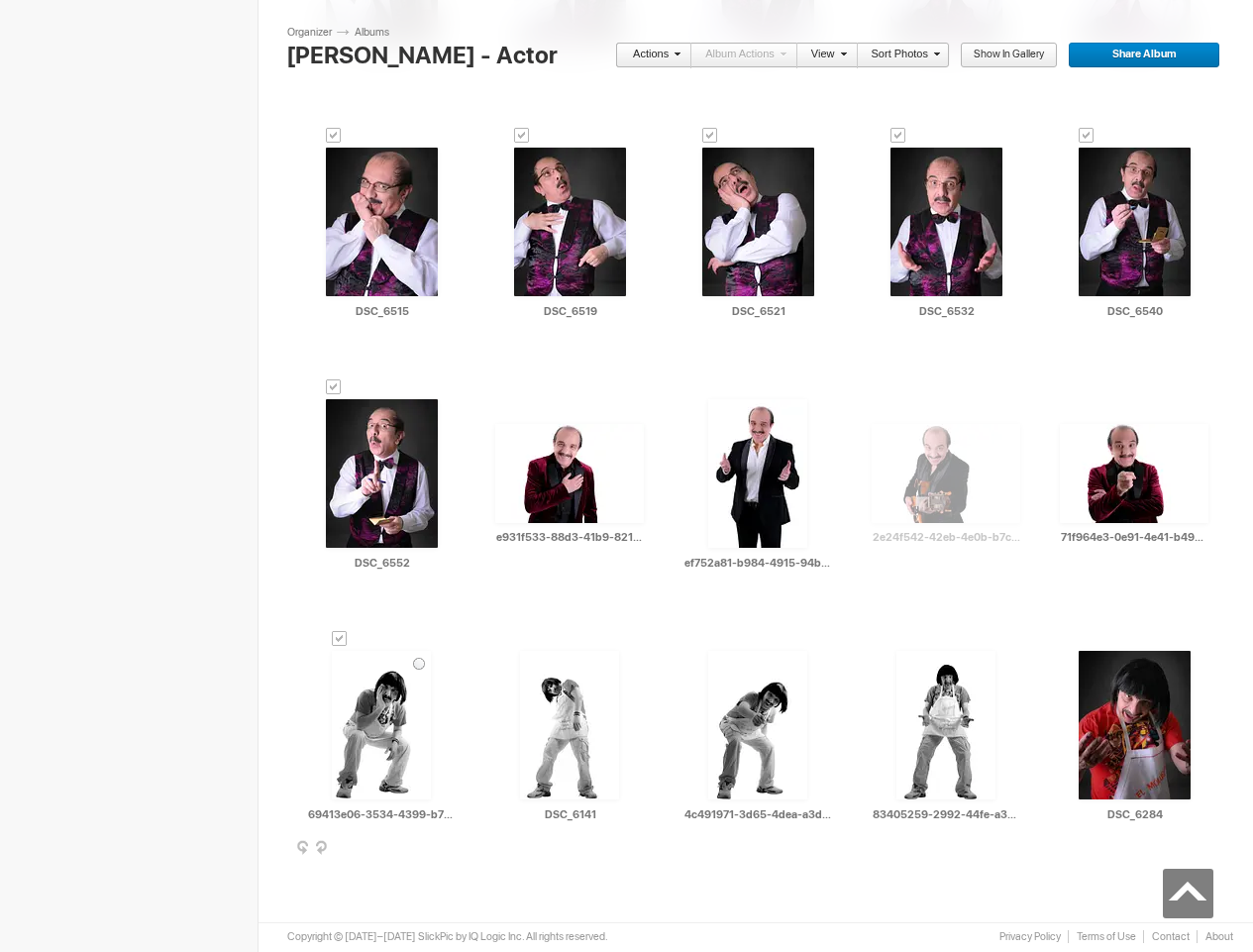 click at bounding box center (340, 639) 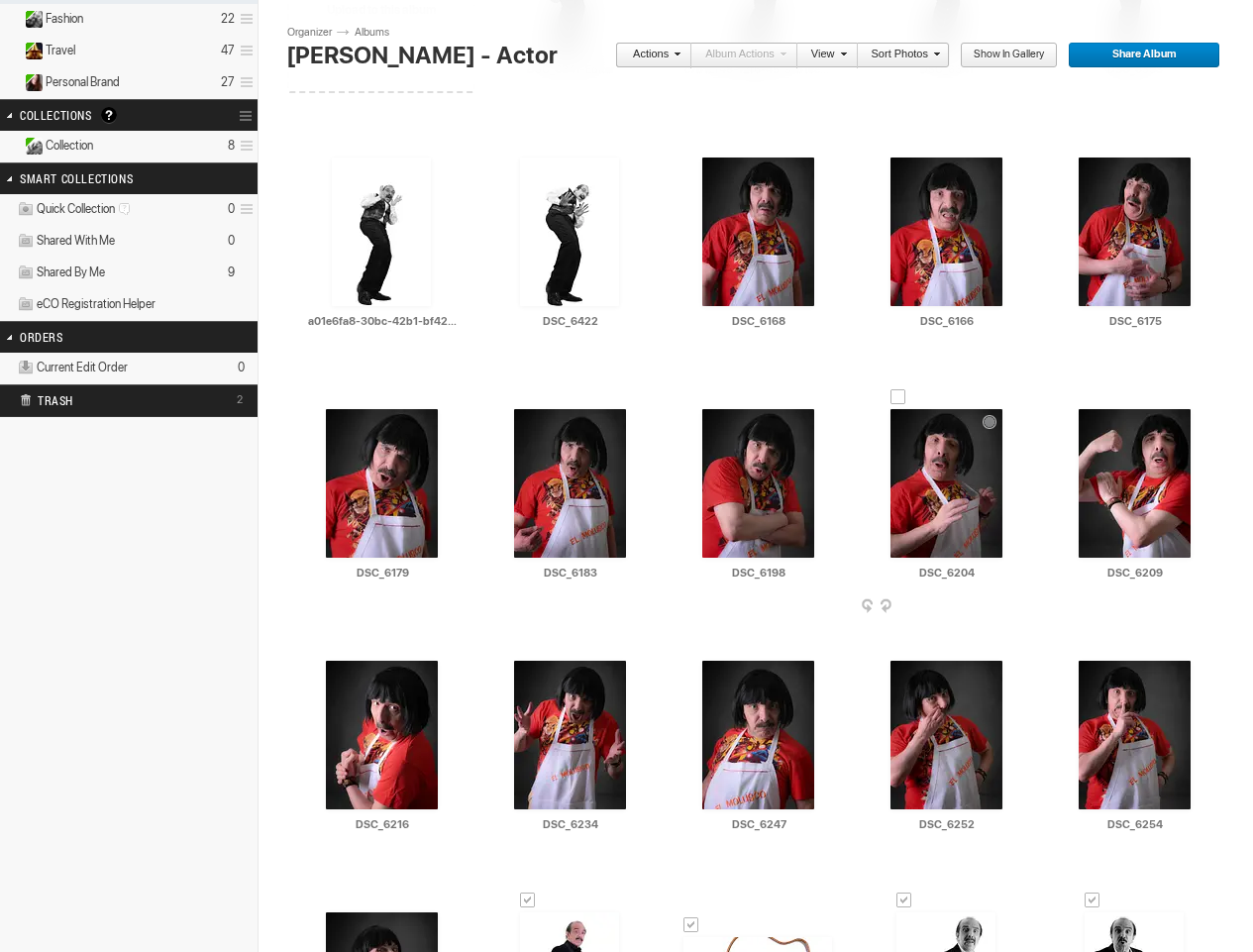 scroll, scrollTop: 350, scrollLeft: 0, axis: vertical 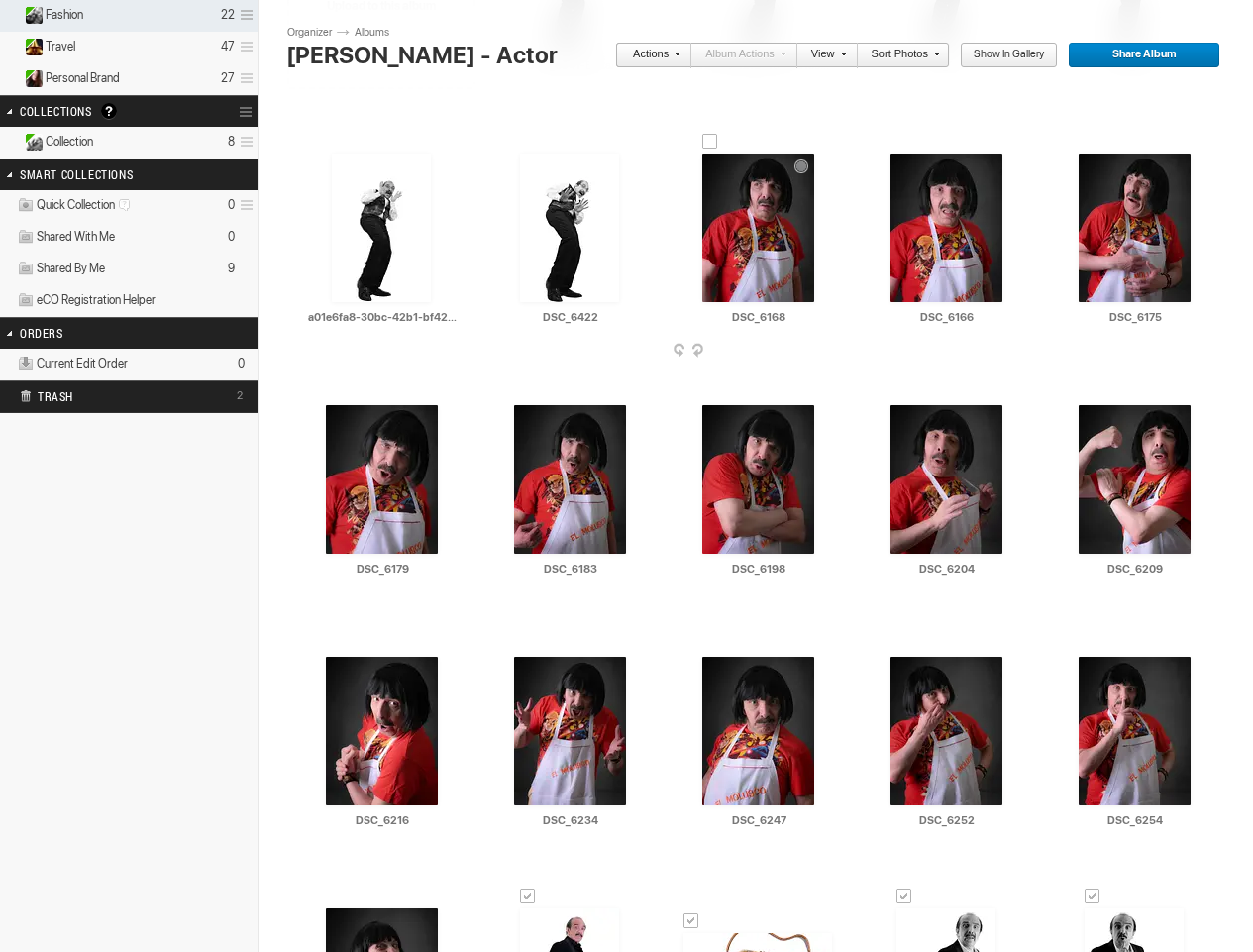 click at bounding box center [710, 142] 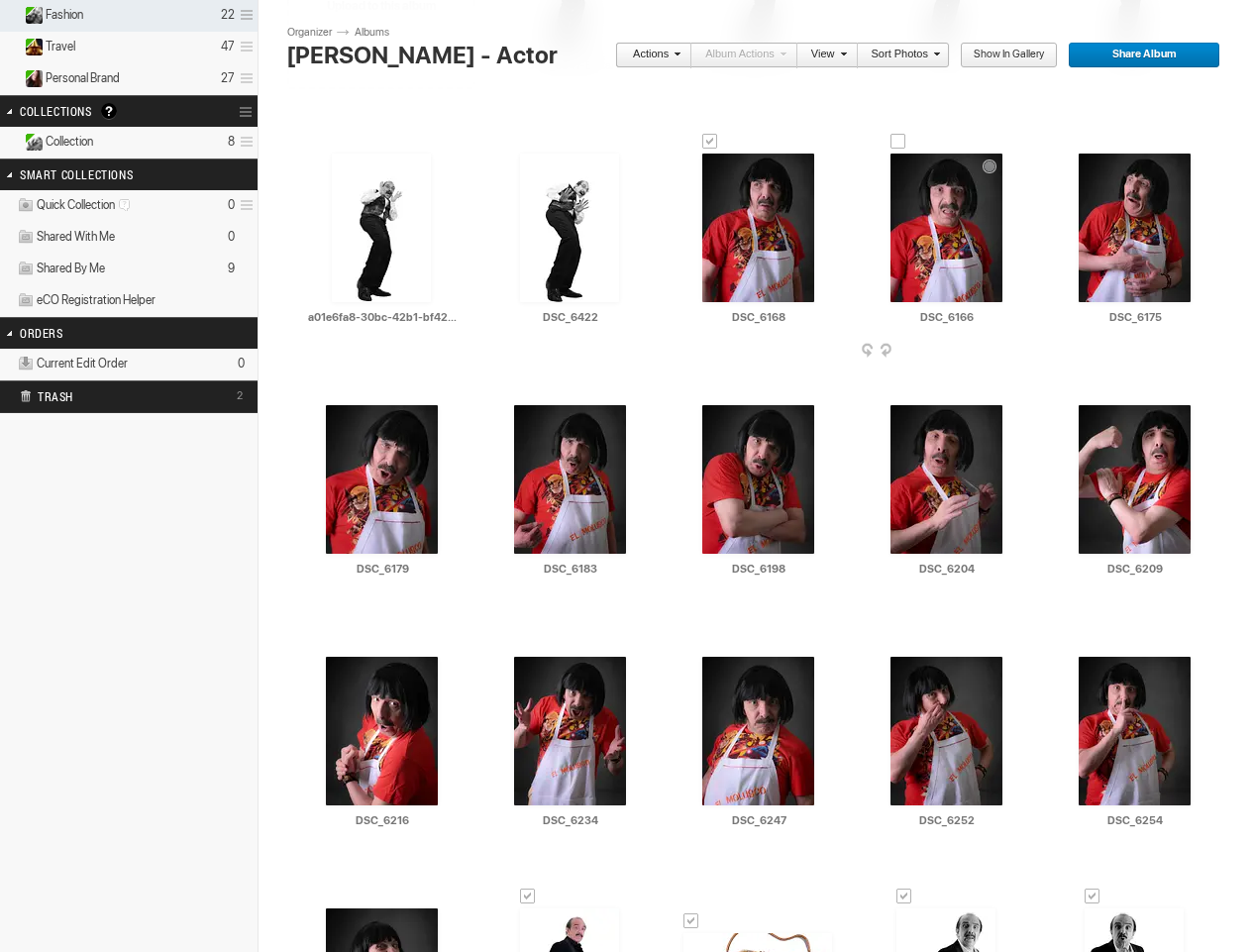 click at bounding box center [898, 142] 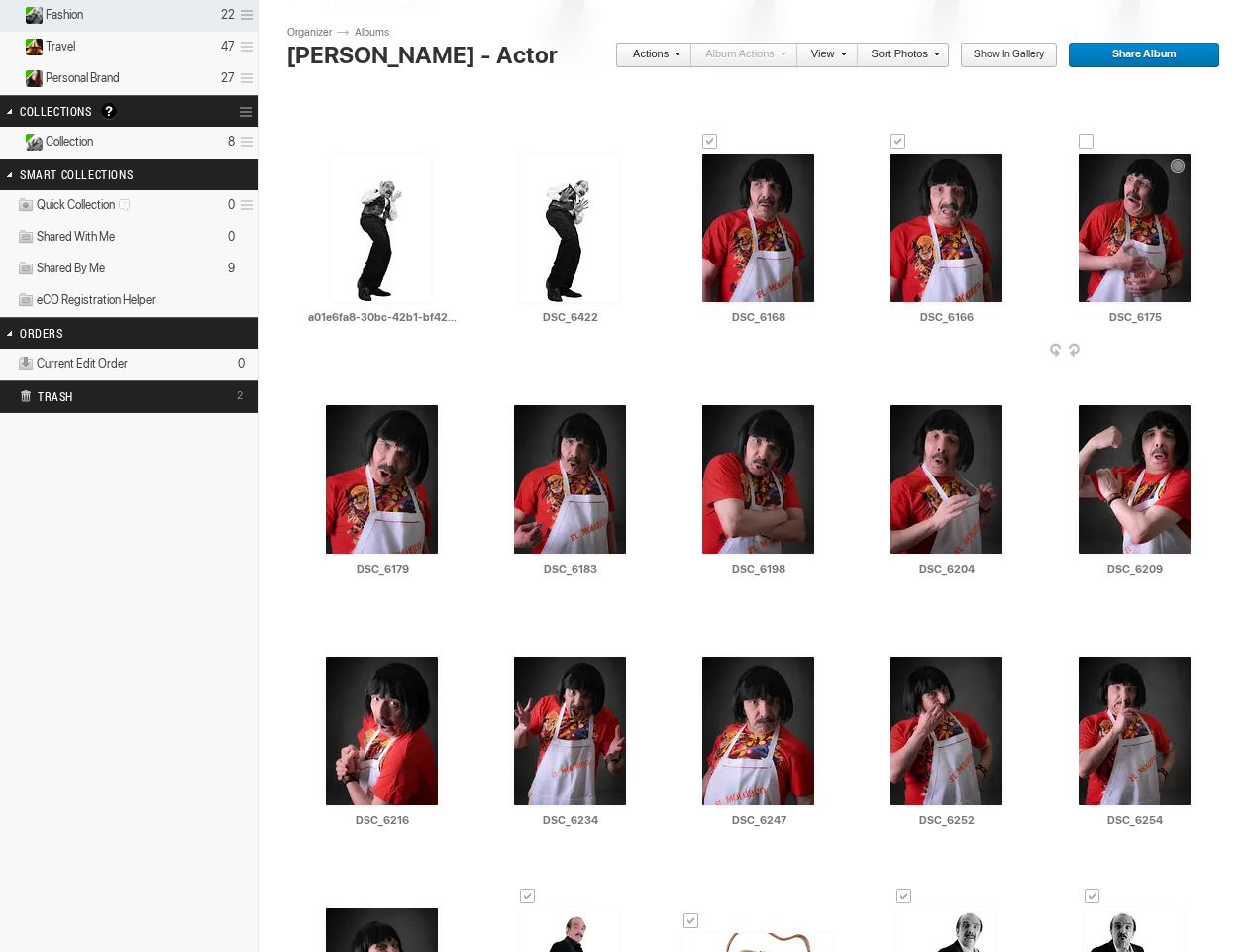 click at bounding box center [1087, 142] 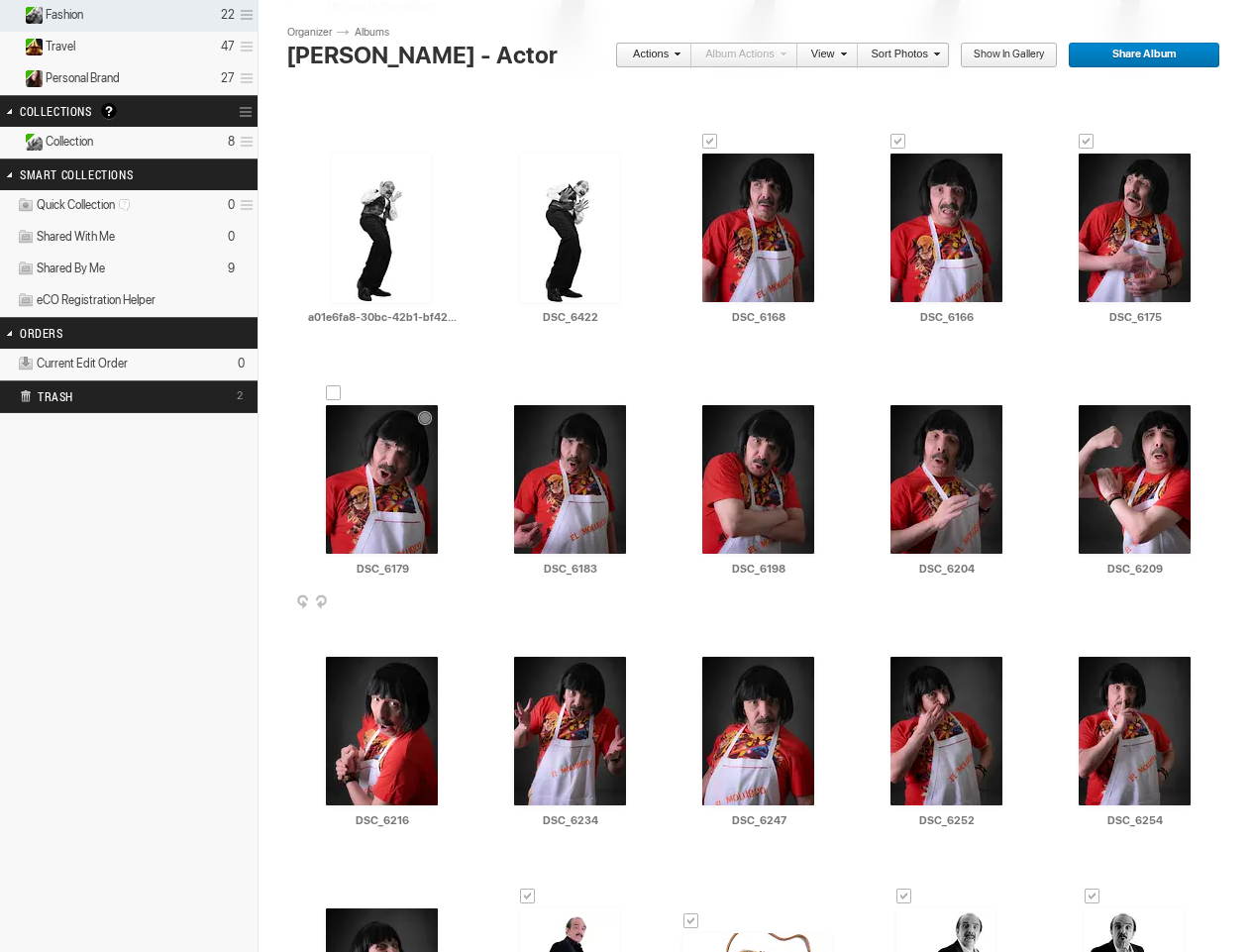 click at bounding box center (334, 393) 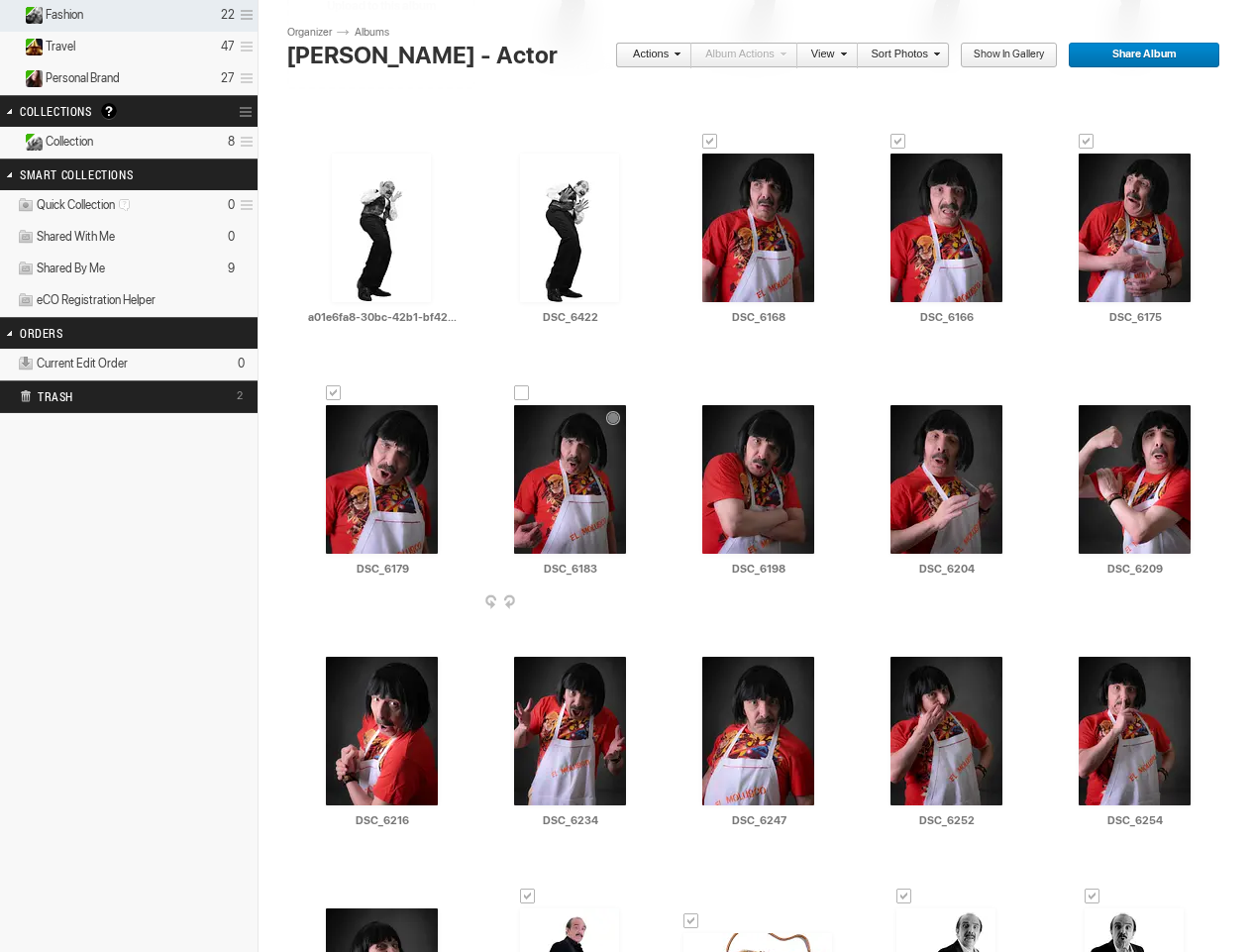 click at bounding box center [522, 393] 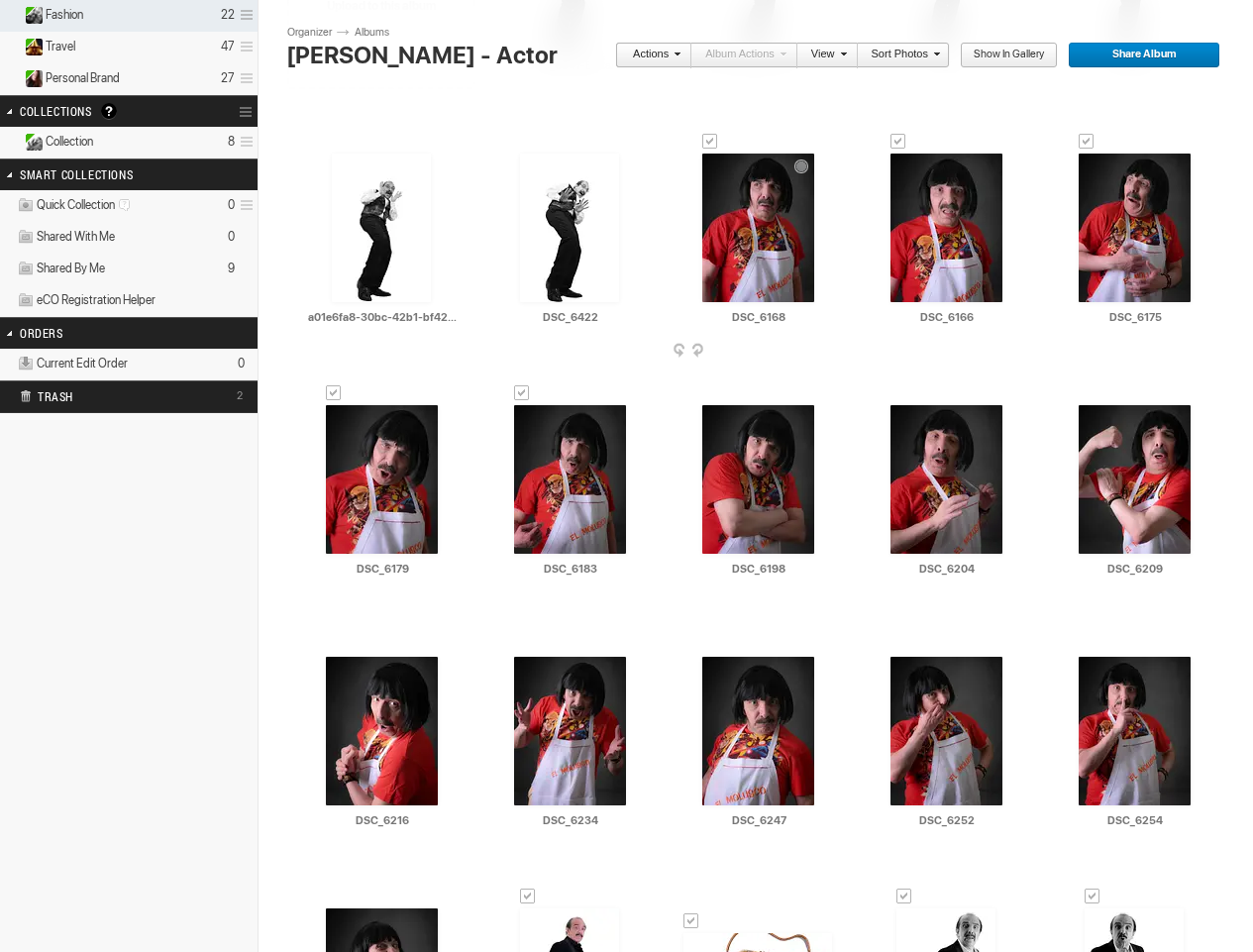 click at bounding box center (710, 142) 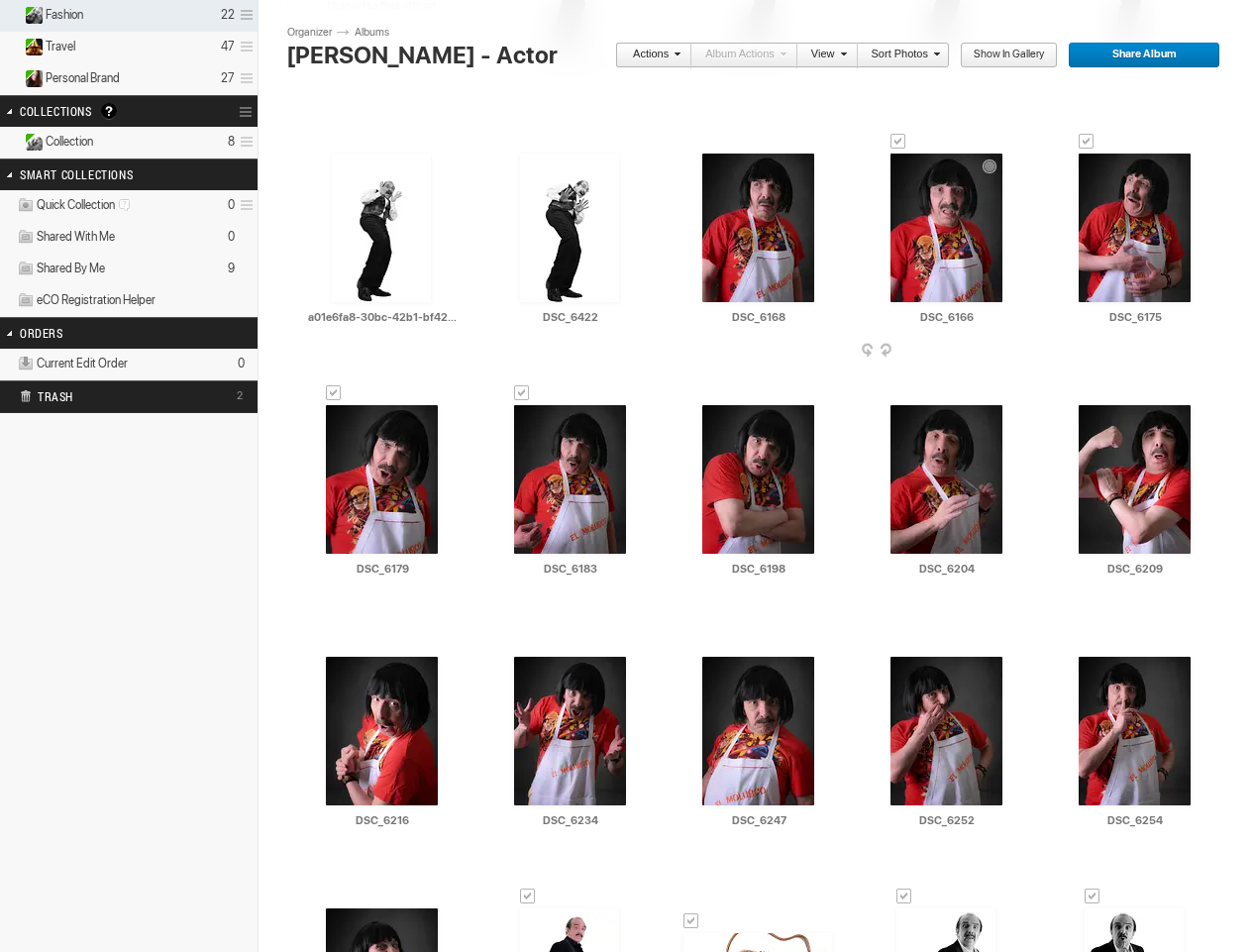 click at bounding box center [898, 142] 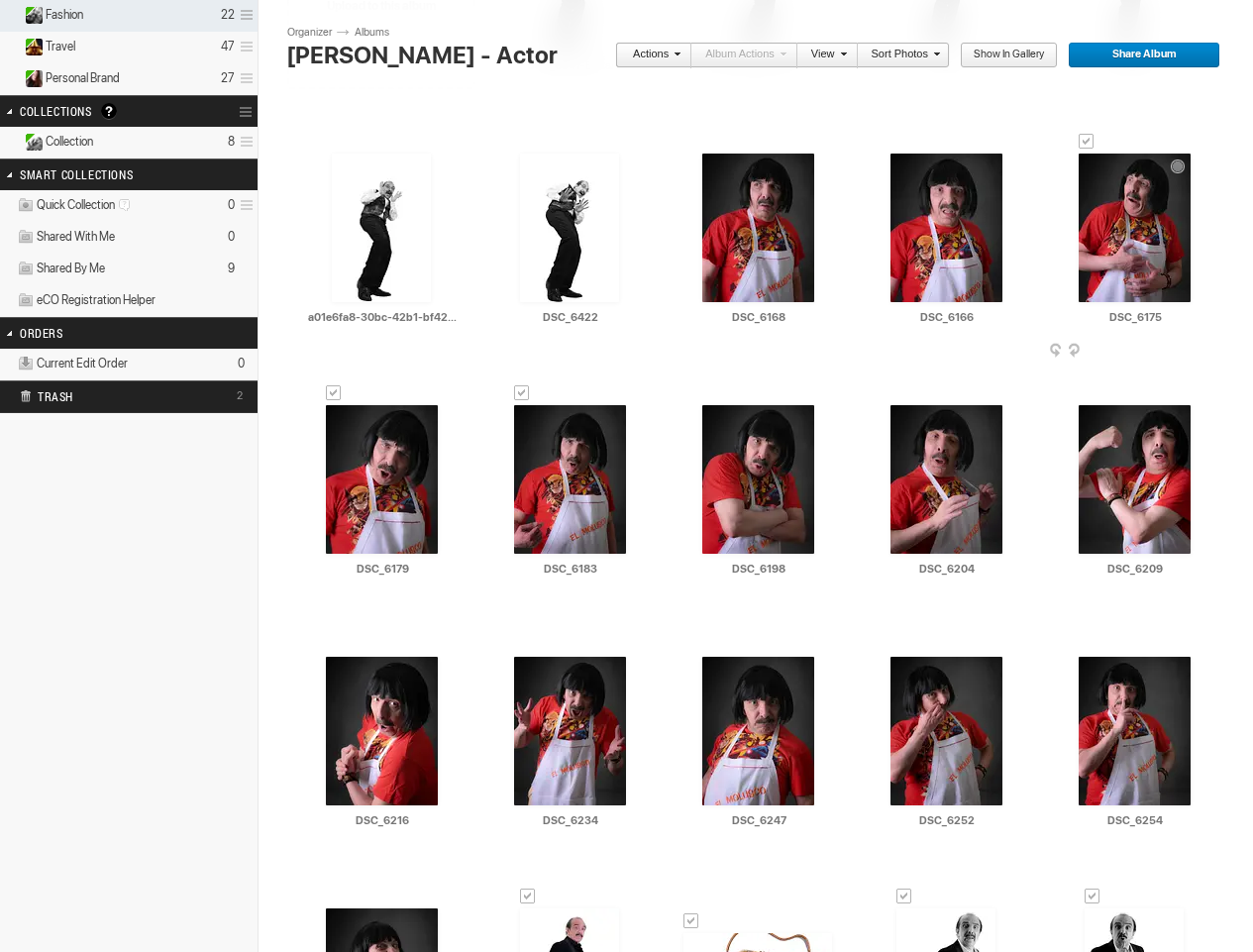 click at bounding box center [1087, 142] 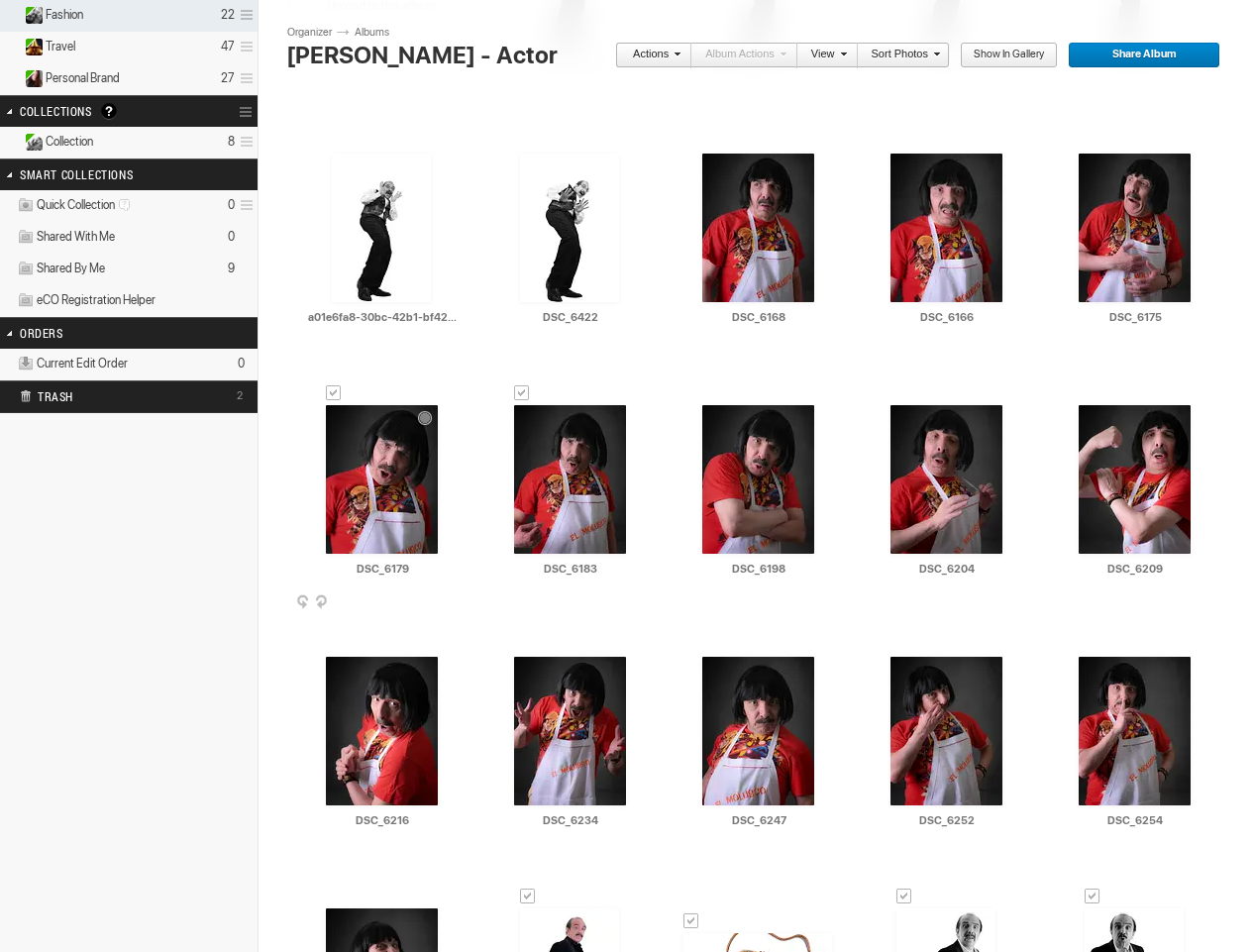 click at bounding box center [334, 393] 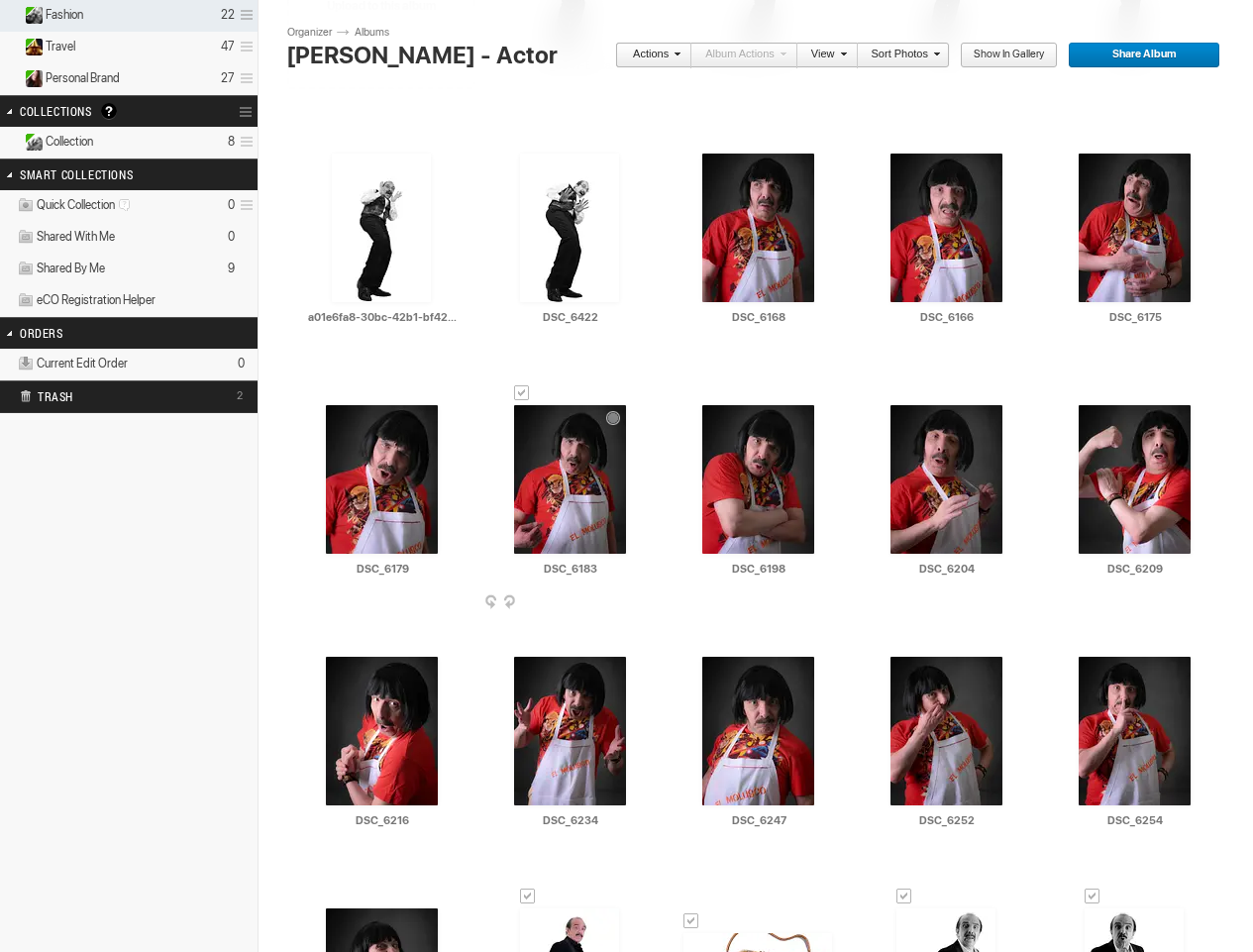 click at bounding box center [522, 393] 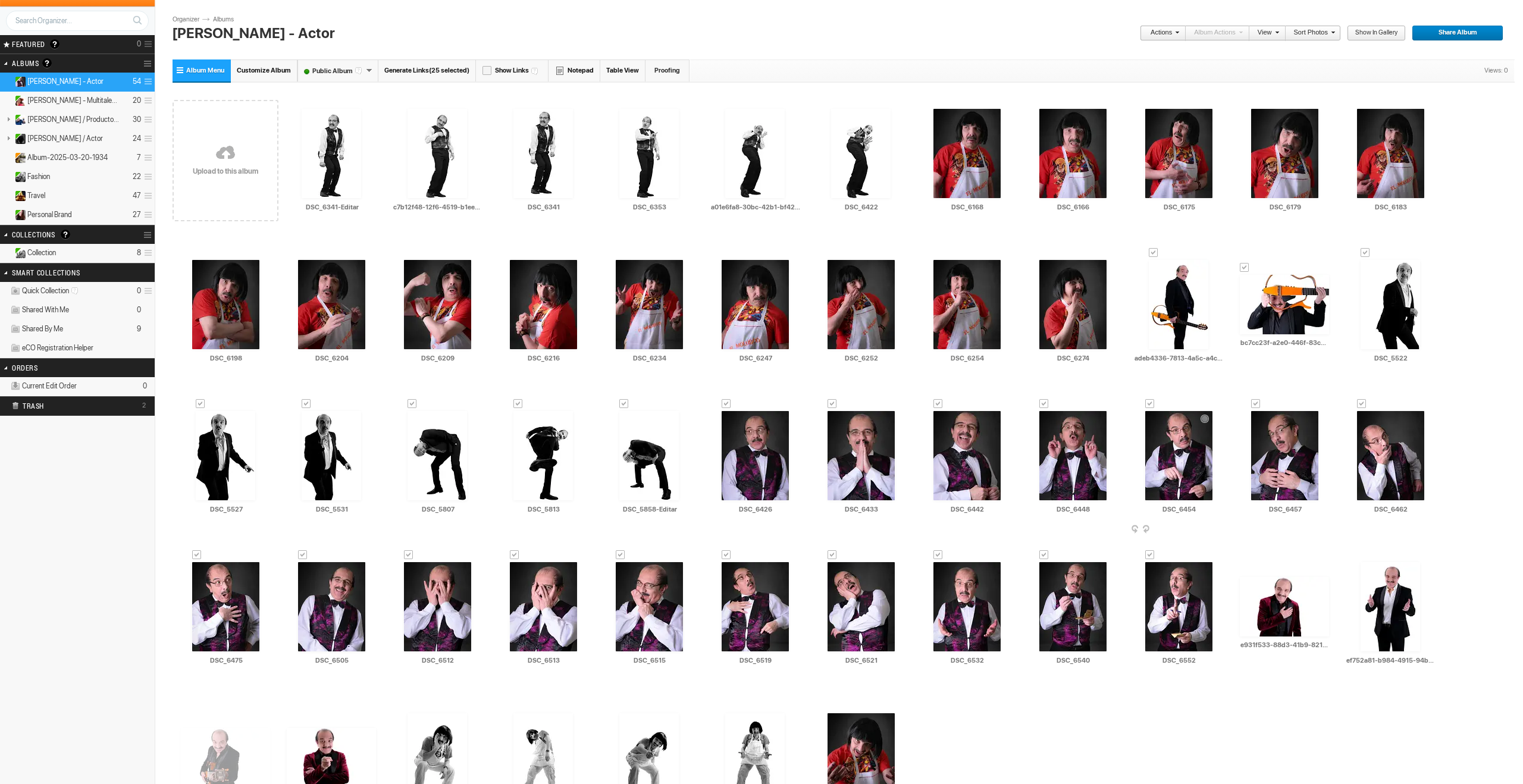 scroll, scrollTop: 57, scrollLeft: 0, axis: vertical 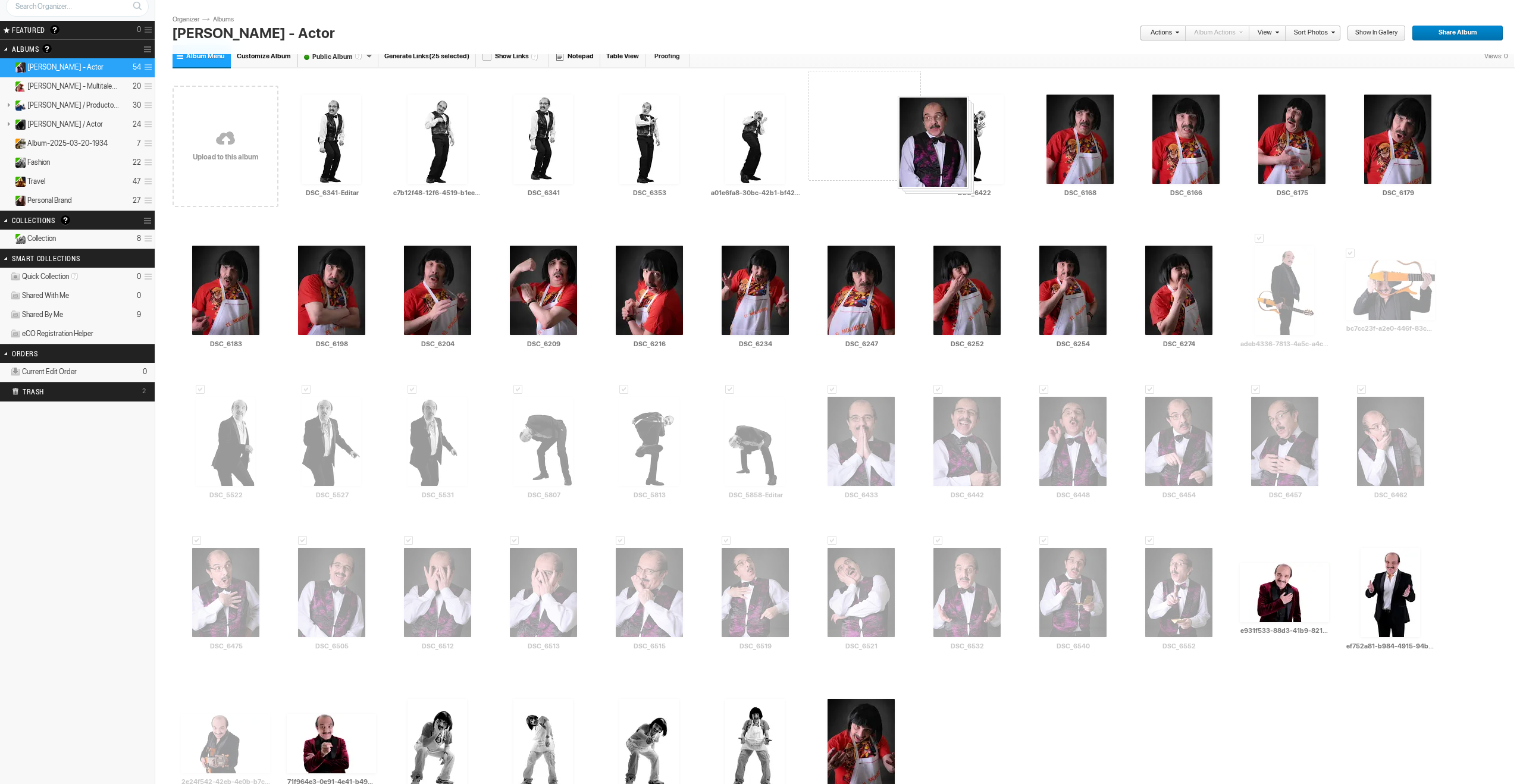 drag, startPoint x: 770, startPoint y: 471, endPoint x: 896, endPoint y: 95, distance: 396.5501 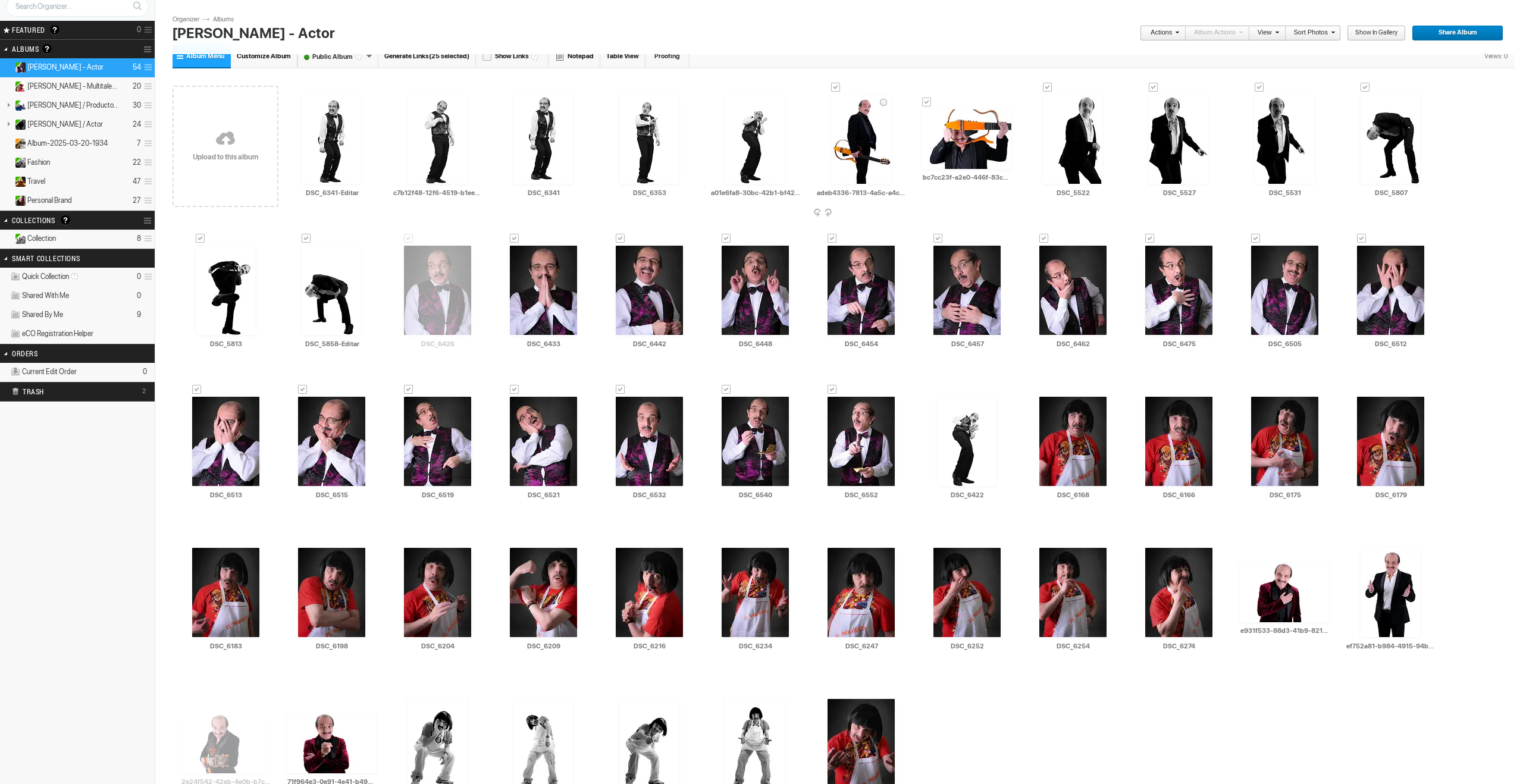 click at bounding box center (836, 87) 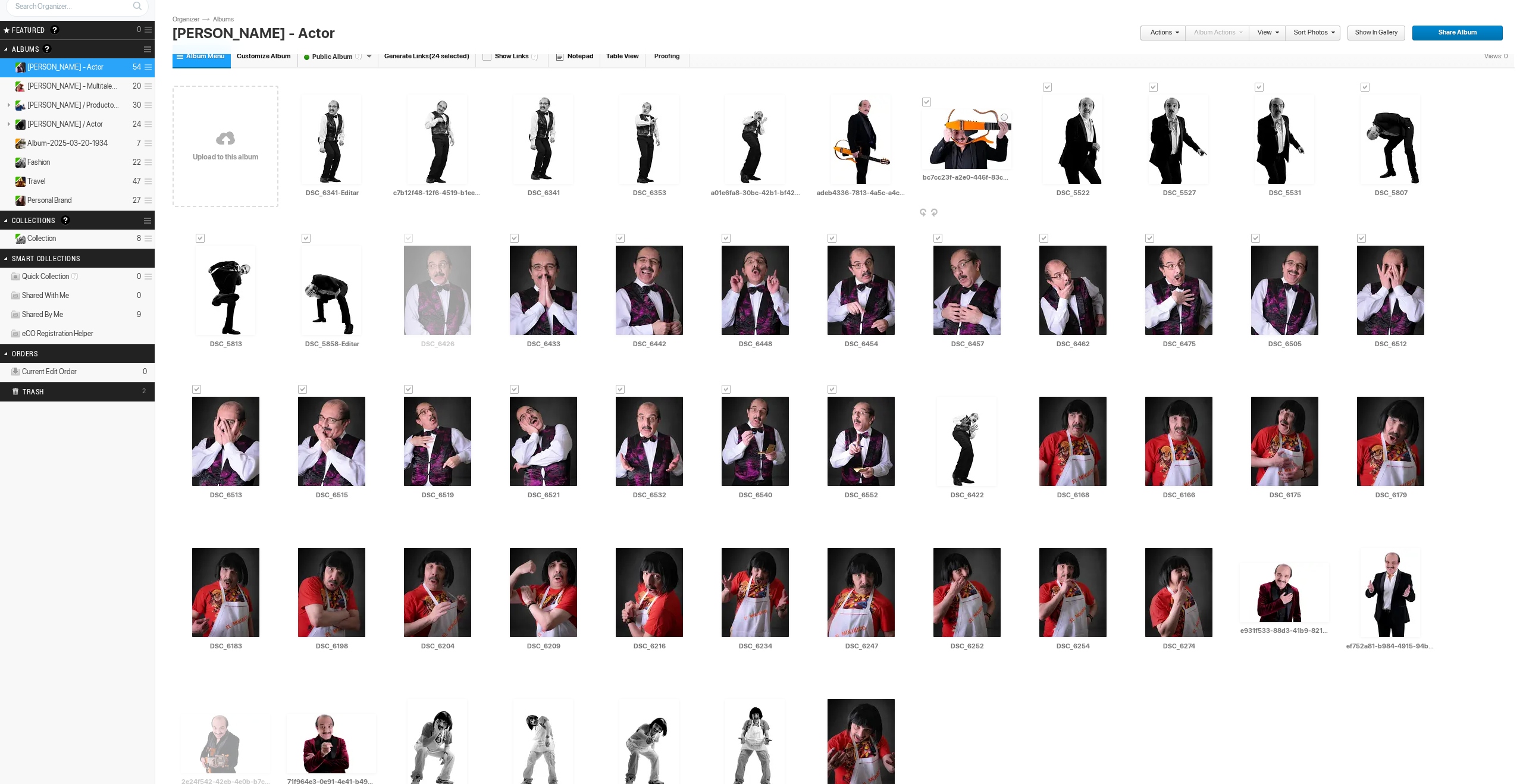 click at bounding box center (927, 102) 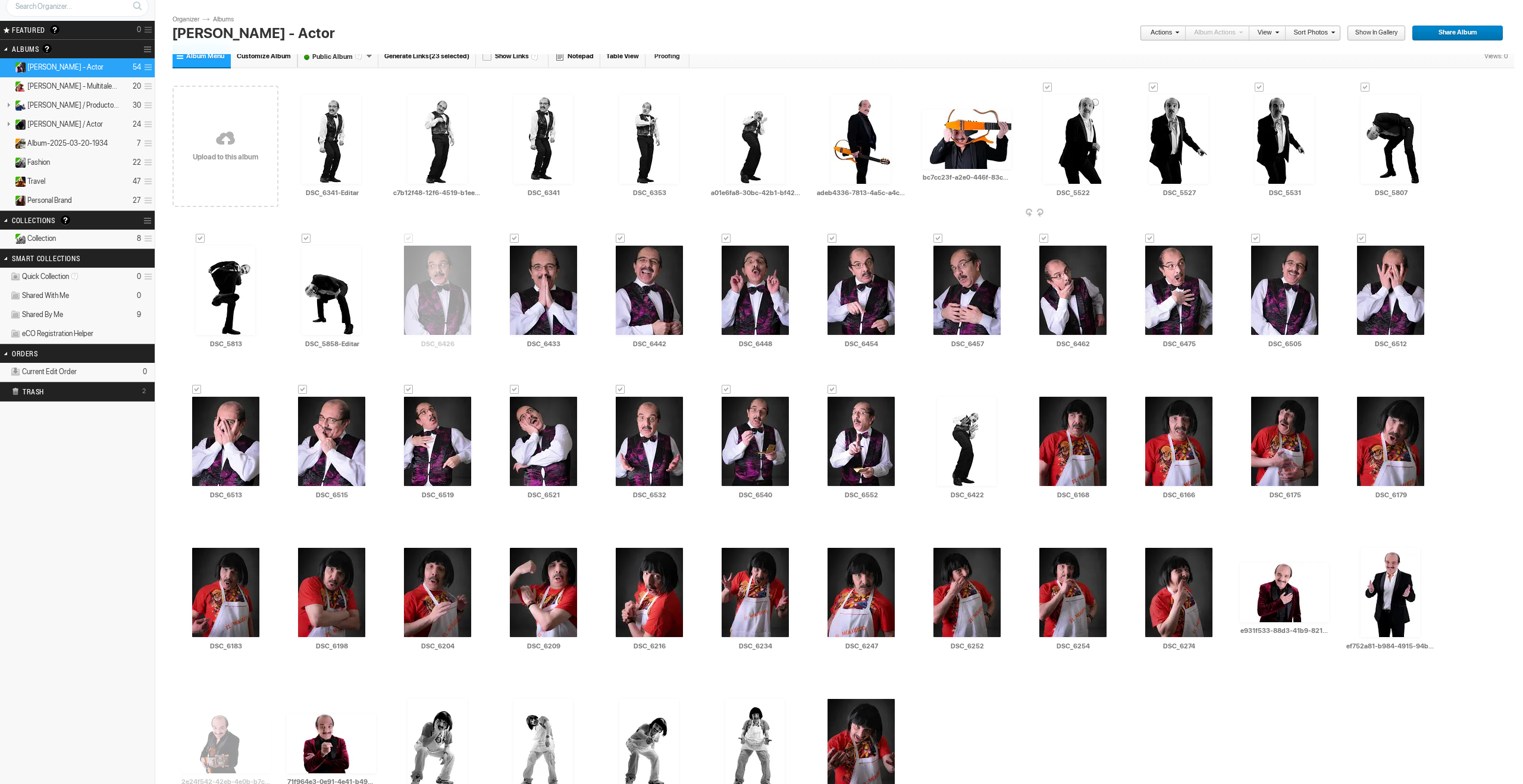 click at bounding box center [1048, 87] 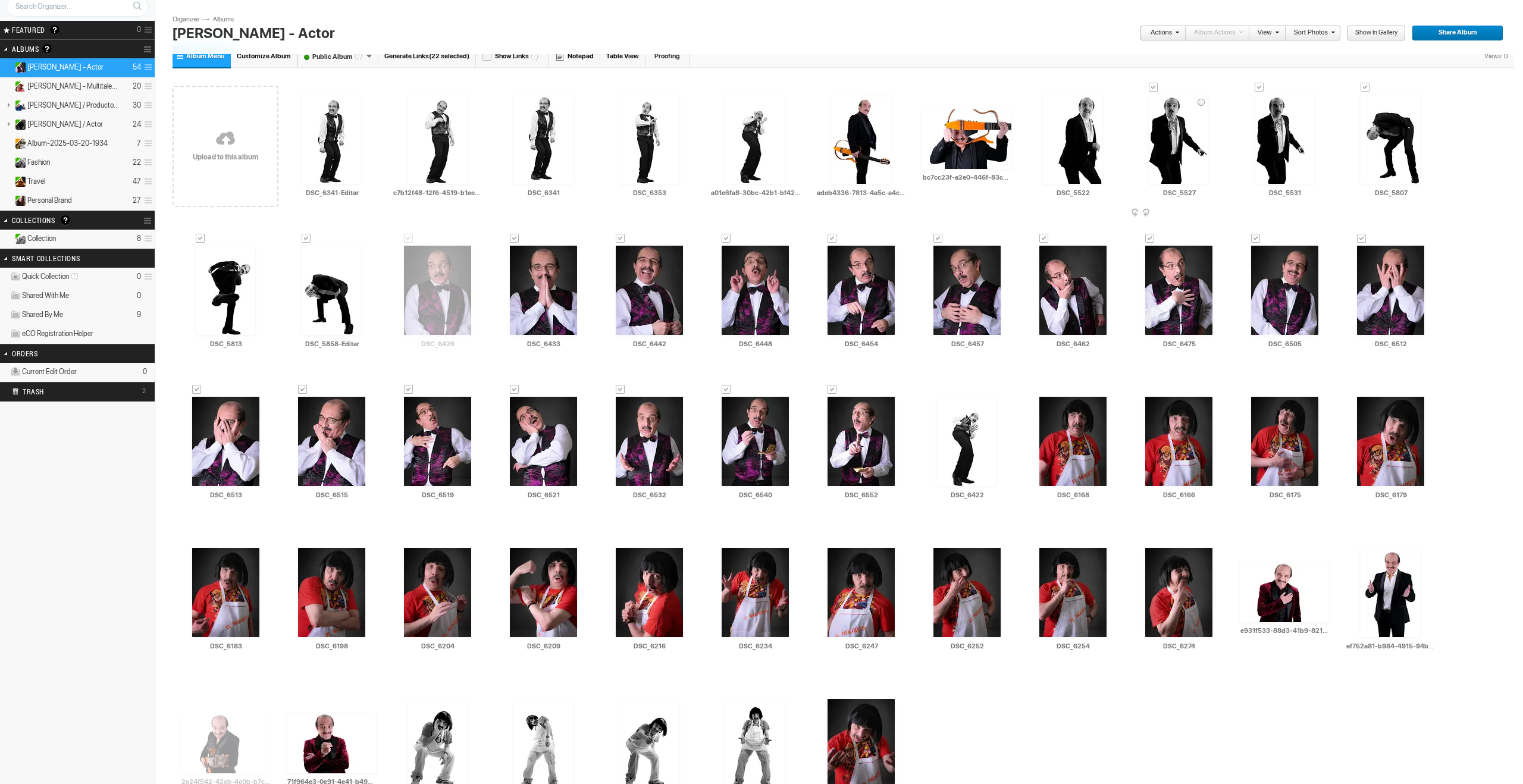 click at bounding box center [1154, 87] 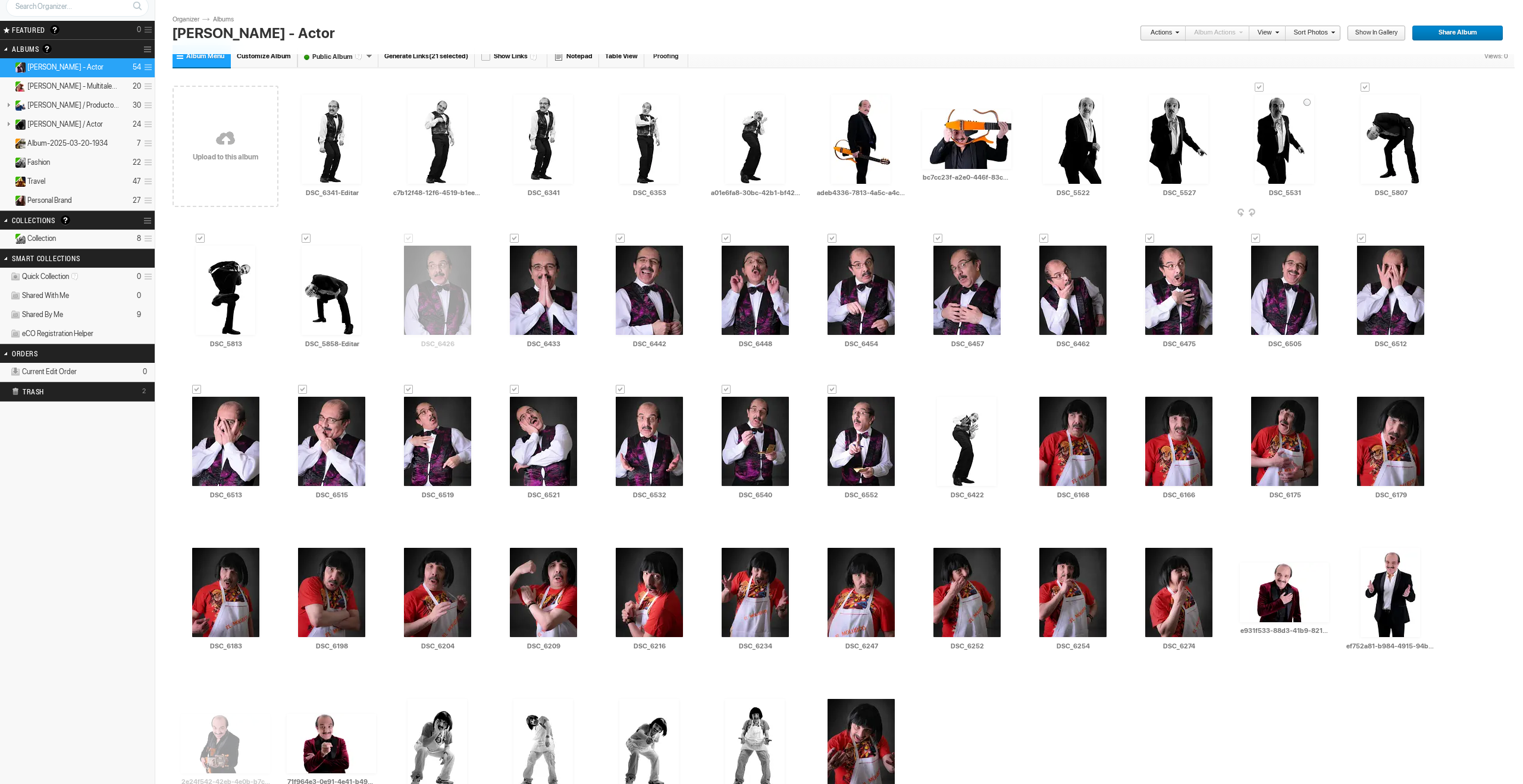 click at bounding box center (1259, 87) 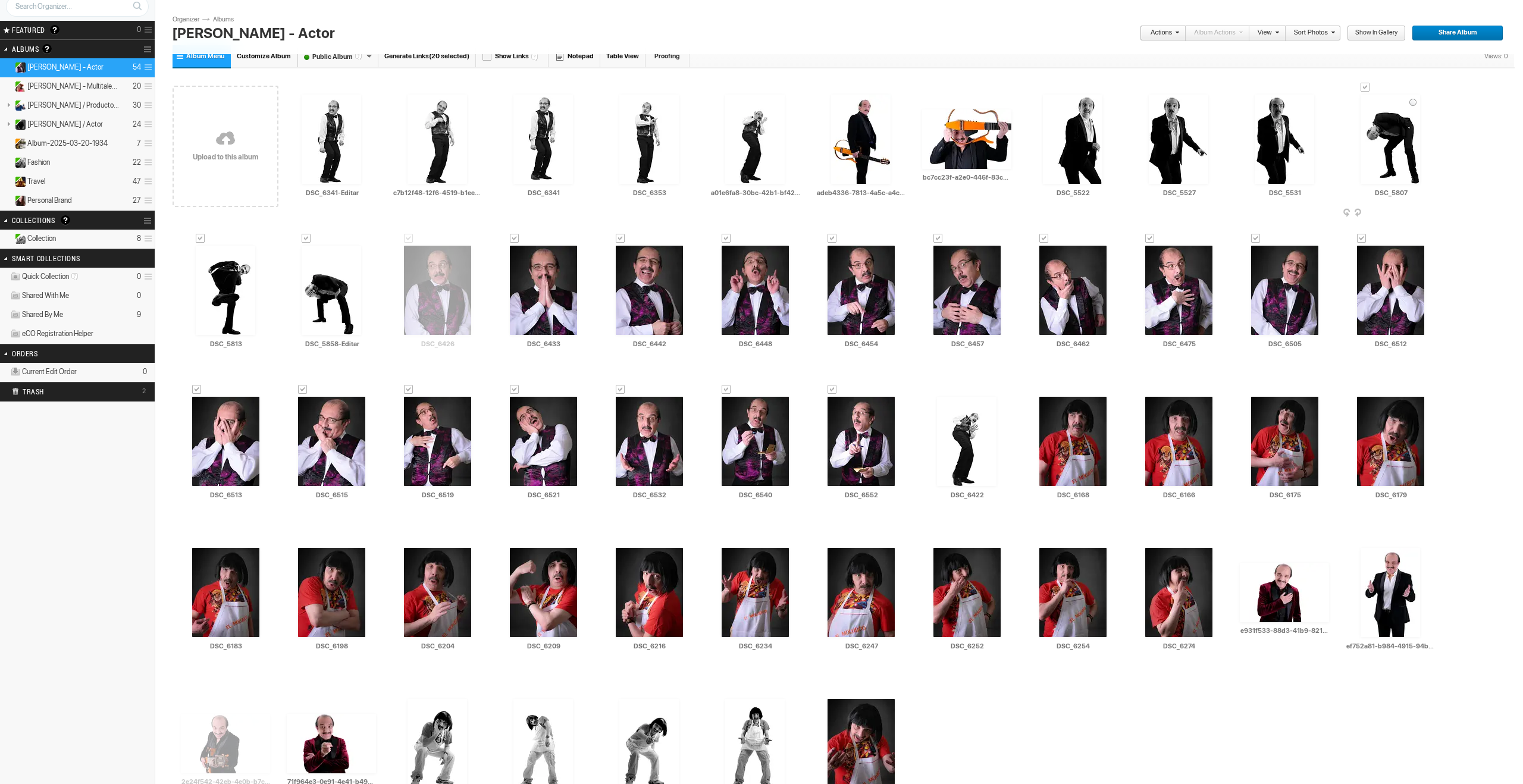 click at bounding box center (1365, 87) 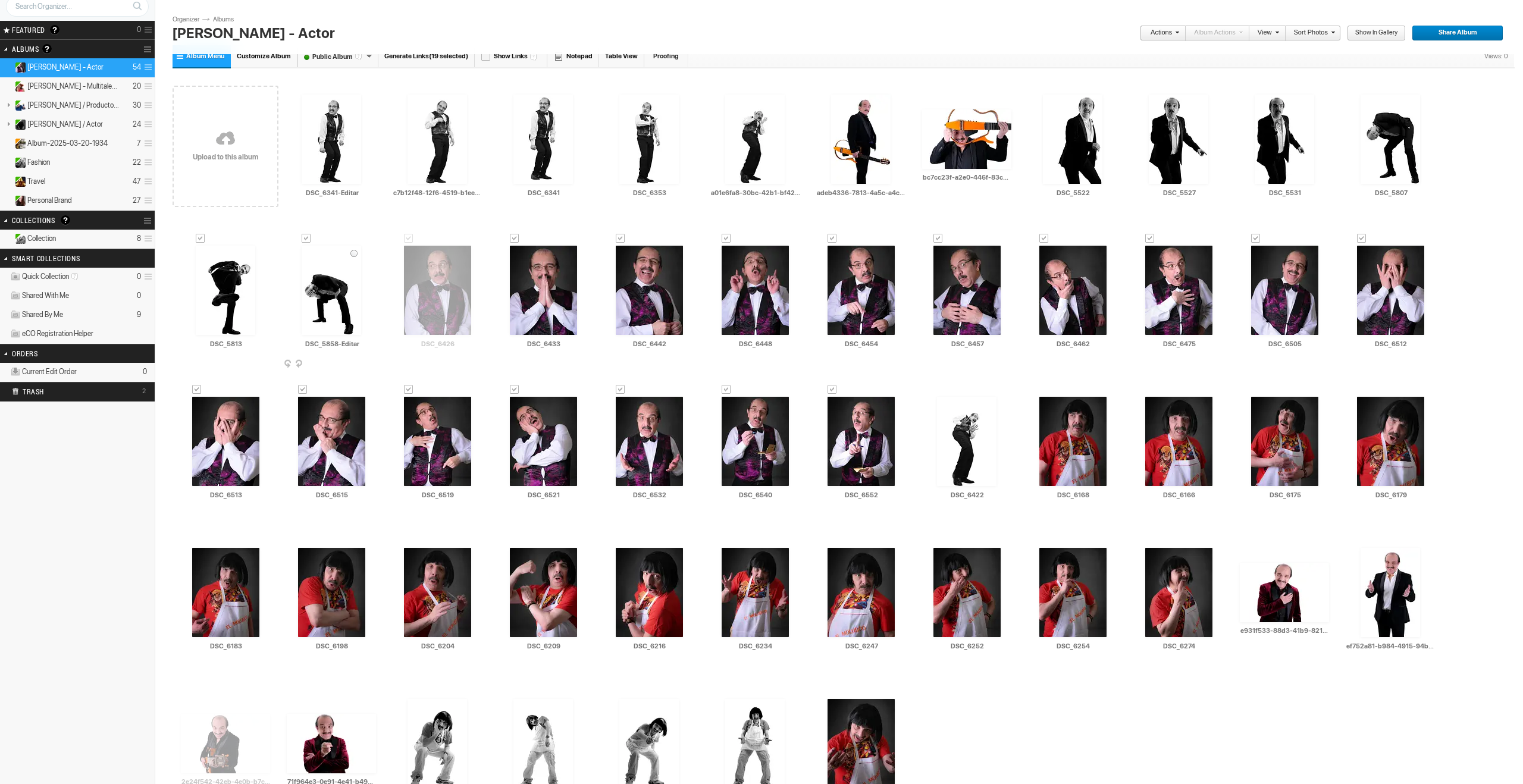 click at bounding box center (306, 239) 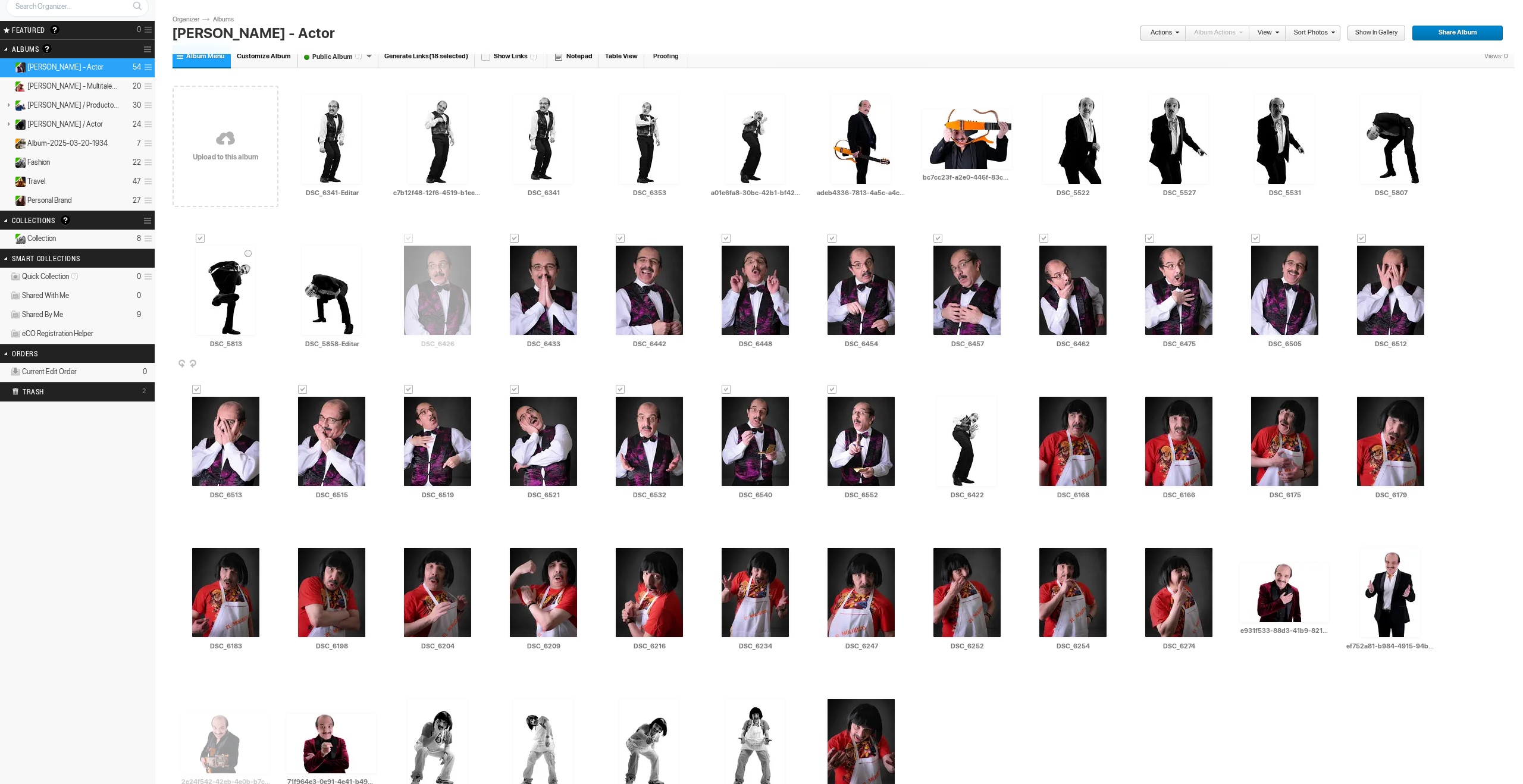 click at bounding box center [200, 239] 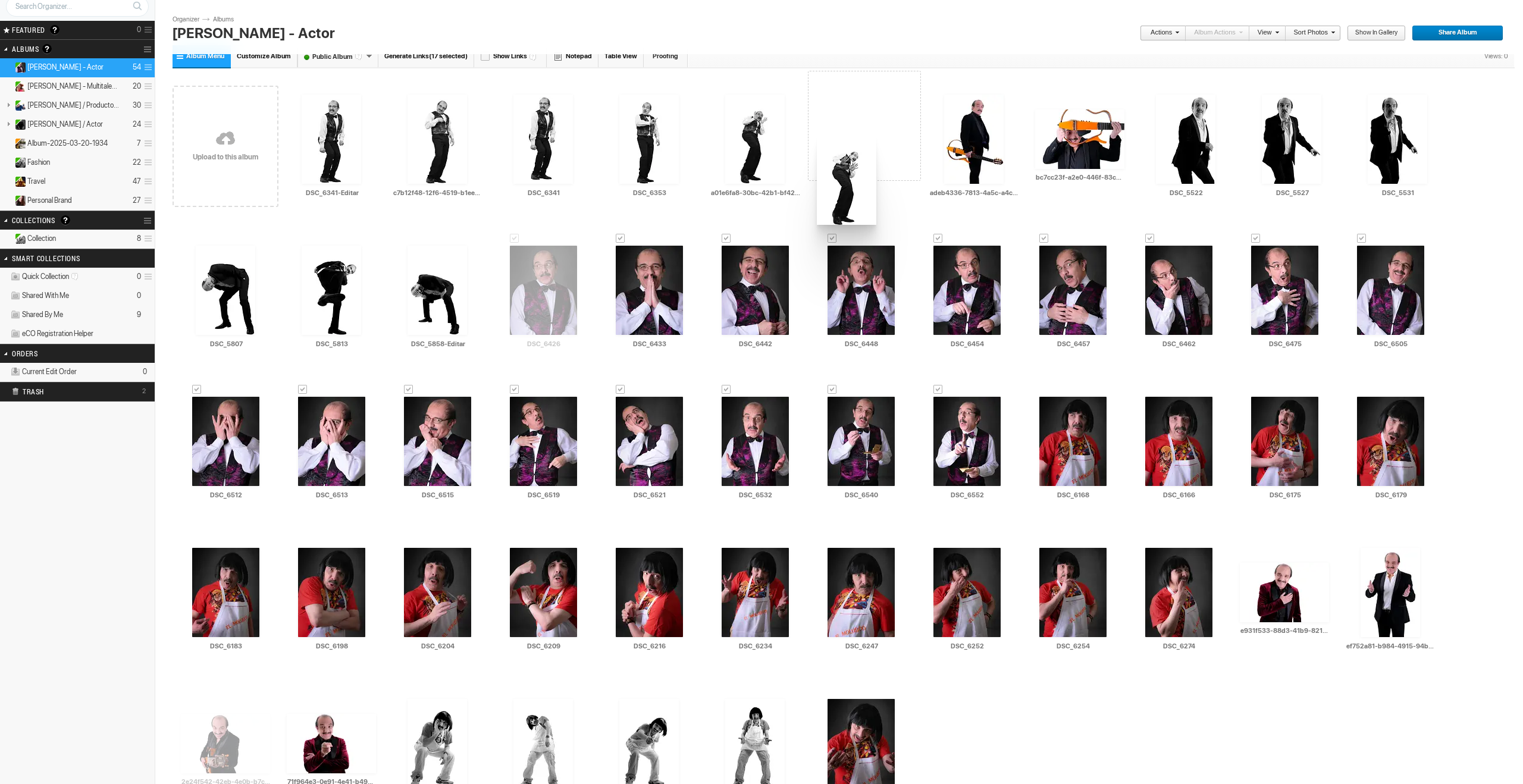 drag, startPoint x: 967, startPoint y: 457, endPoint x: 816, endPoint y: 137, distance: 353.8375 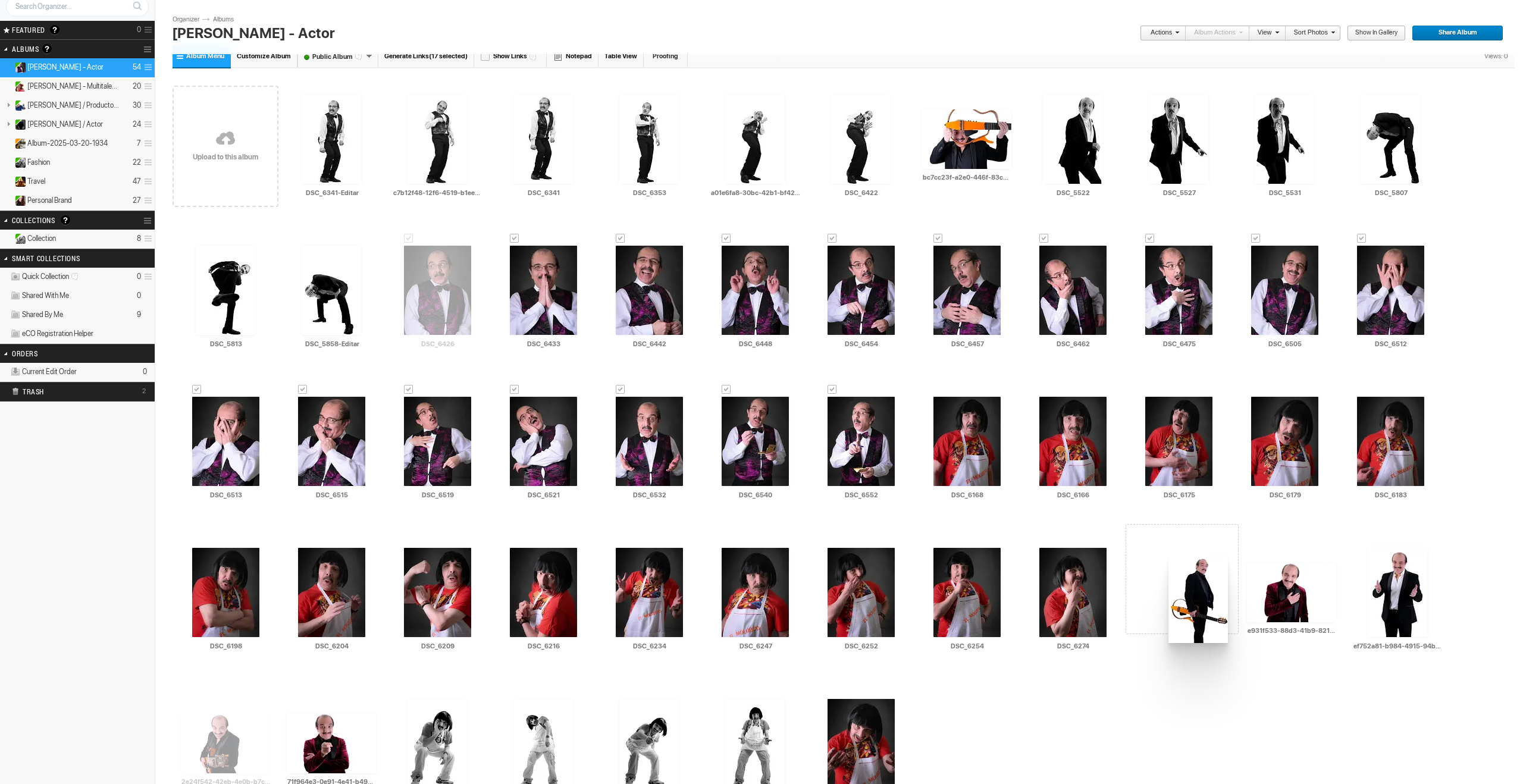 drag, startPoint x: 975, startPoint y: 136, endPoint x: 1167, endPoint y: 547, distance: 453.6353 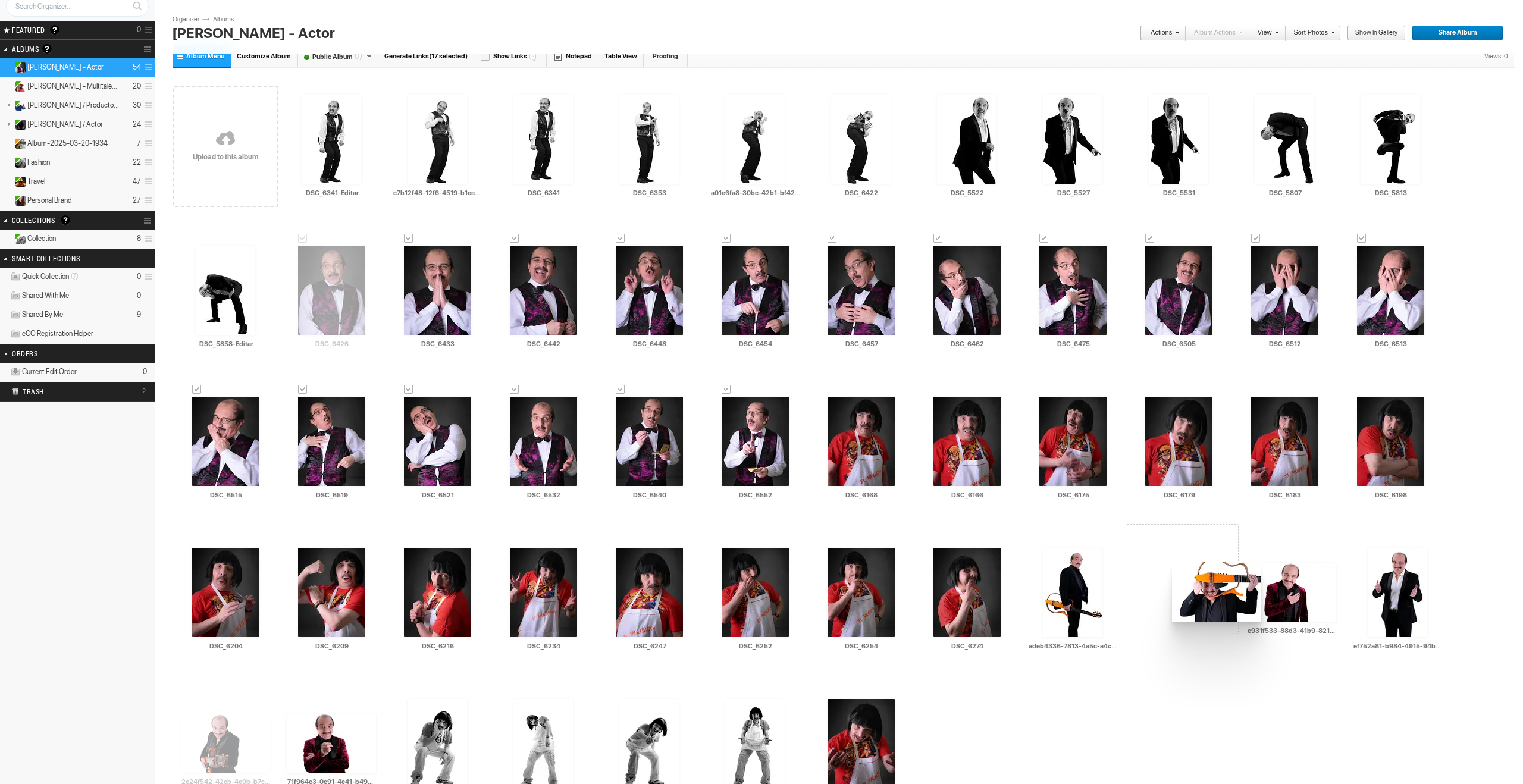 drag, startPoint x: 965, startPoint y: 133, endPoint x: 1167, endPoint y: 557, distance: 469.6595 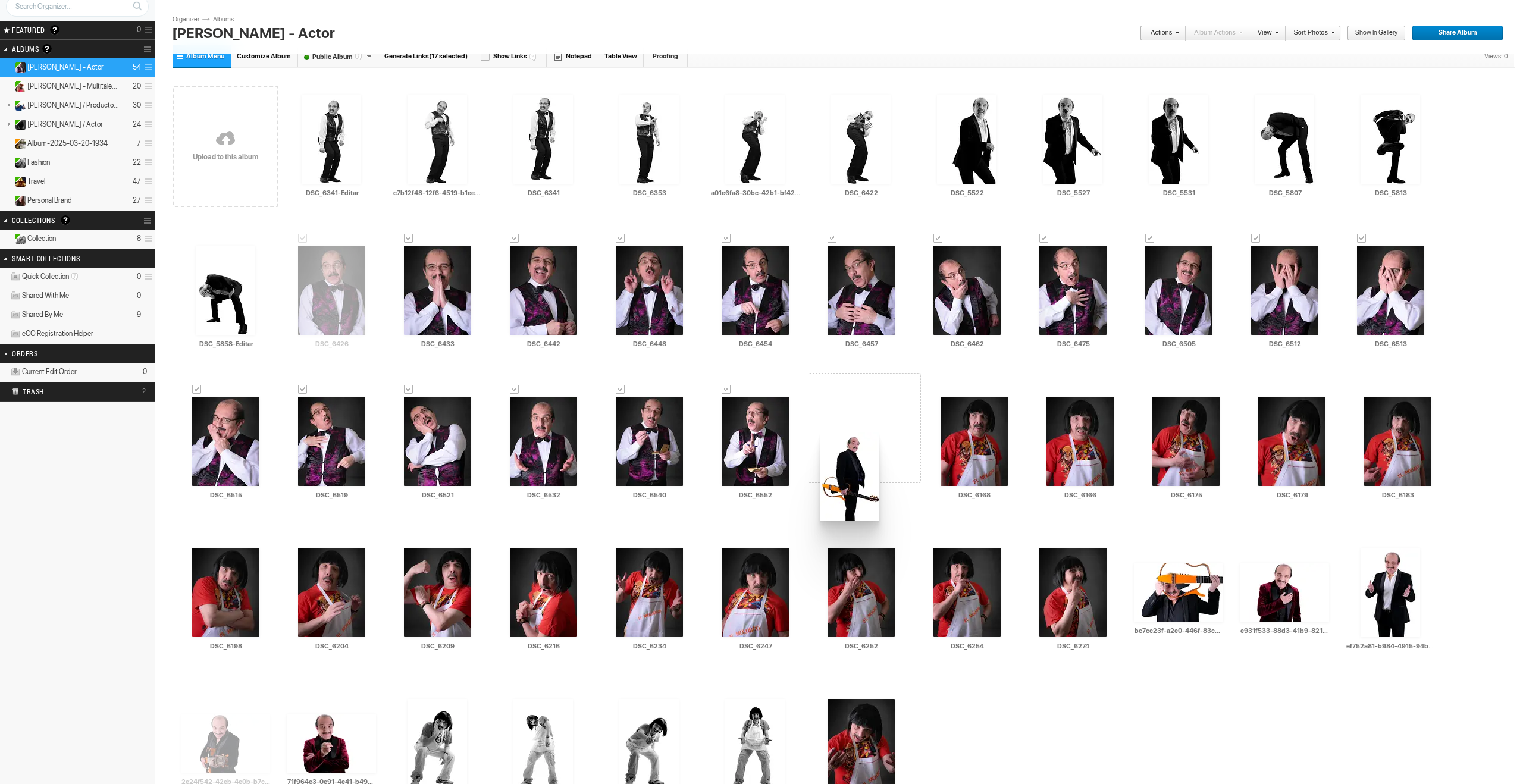 drag, startPoint x: 1079, startPoint y: 592, endPoint x: 819, endPoint y: 432, distance: 305.2868 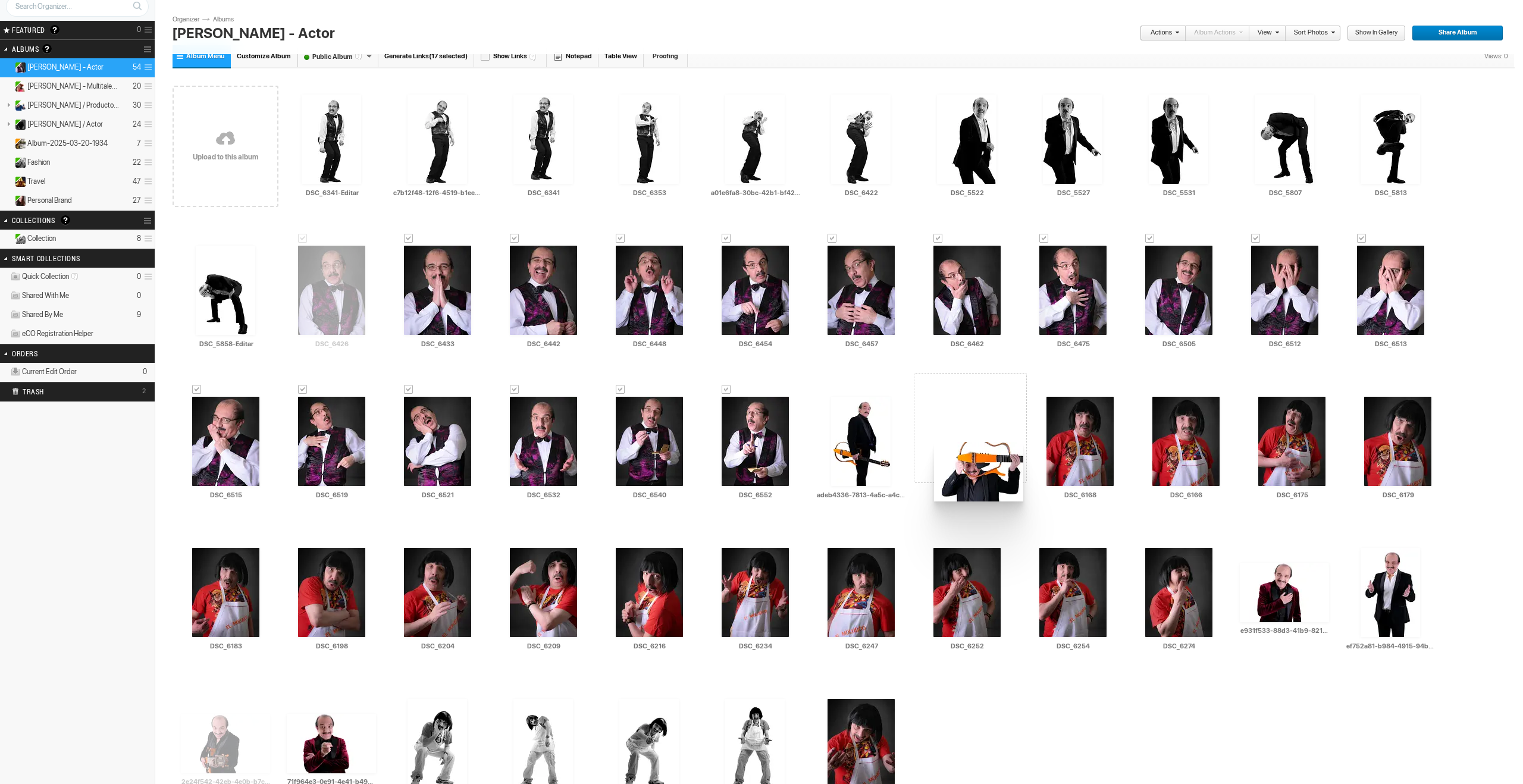 drag, startPoint x: 1205, startPoint y: 601, endPoint x: 929, endPoint y: 438, distance: 320.53861 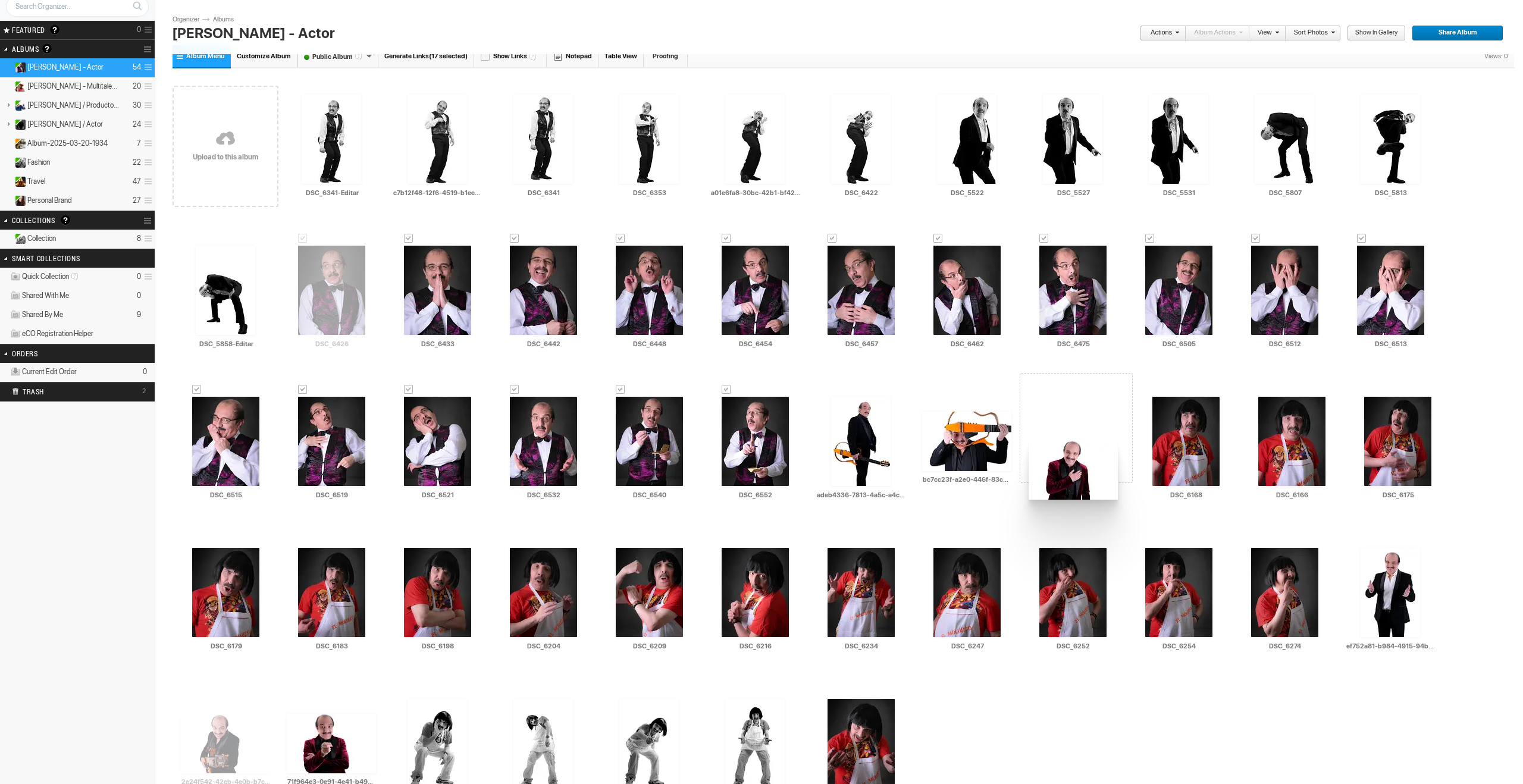 drag, startPoint x: 1280, startPoint y: 611, endPoint x: 1027, endPoint y: 440, distance: 305.3686 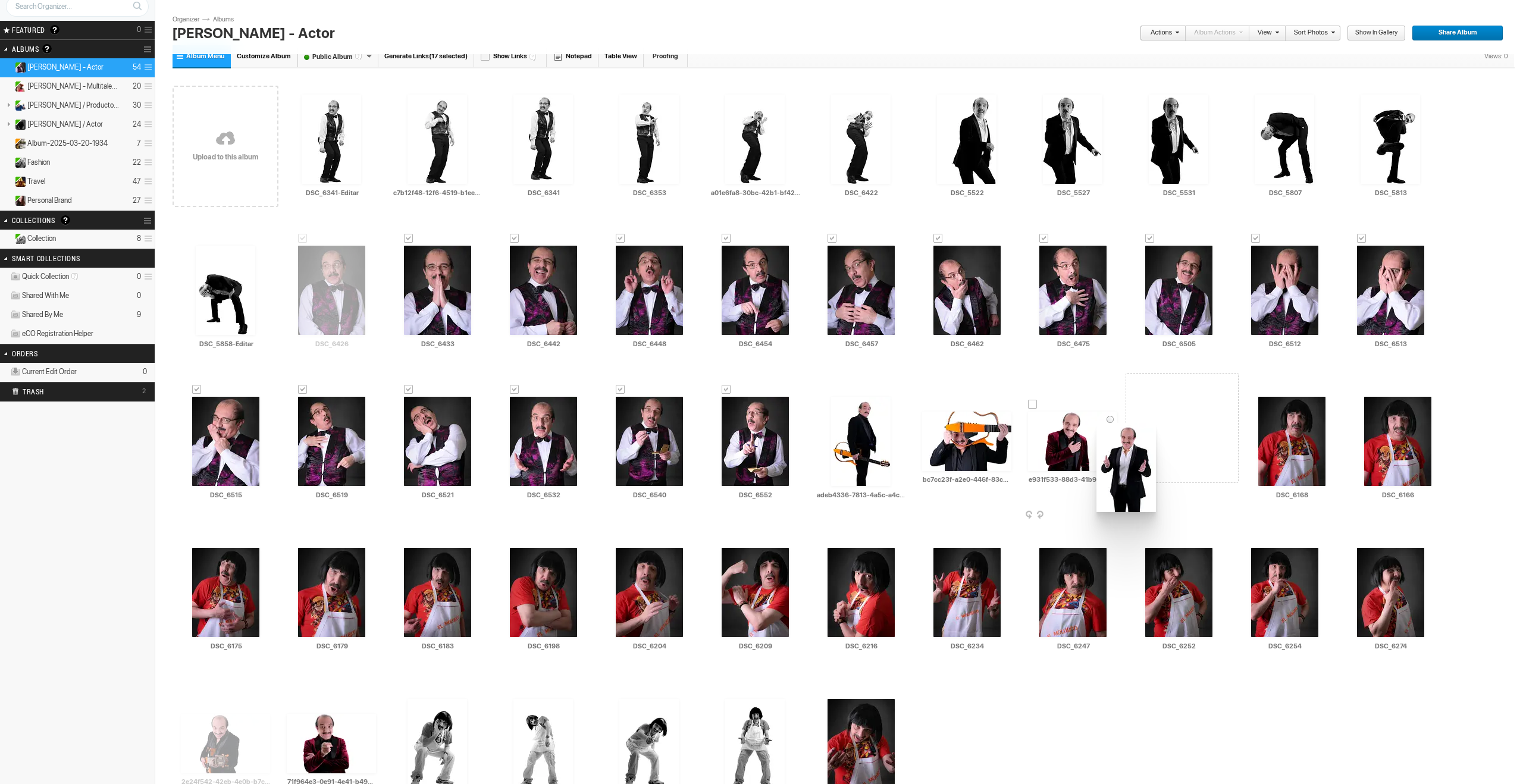 drag, startPoint x: 1381, startPoint y: 591, endPoint x: 1101, endPoint y: 425, distance: 325.5088 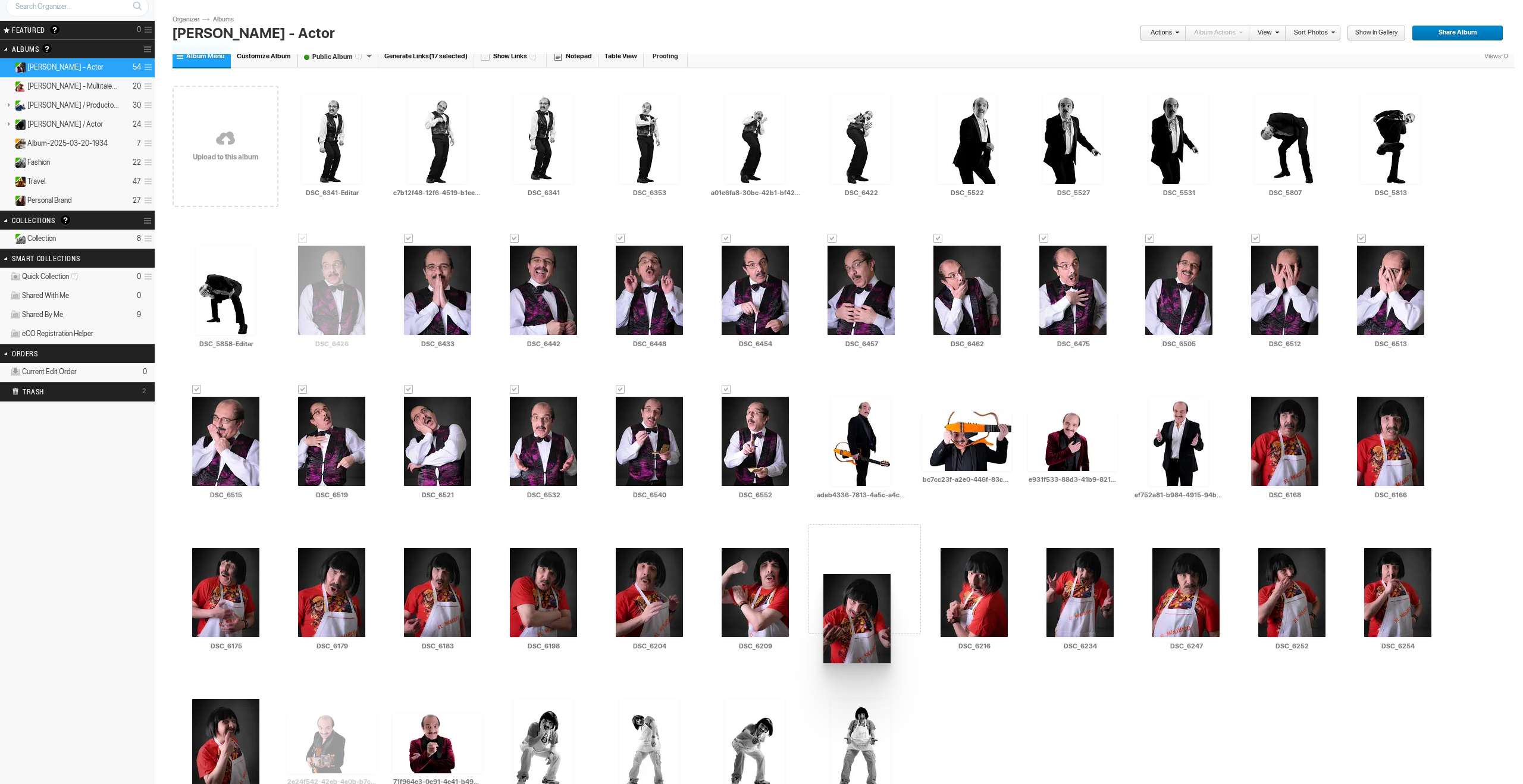 drag, startPoint x: 855, startPoint y: 745, endPoint x: 813, endPoint y: 560, distance: 189.7077 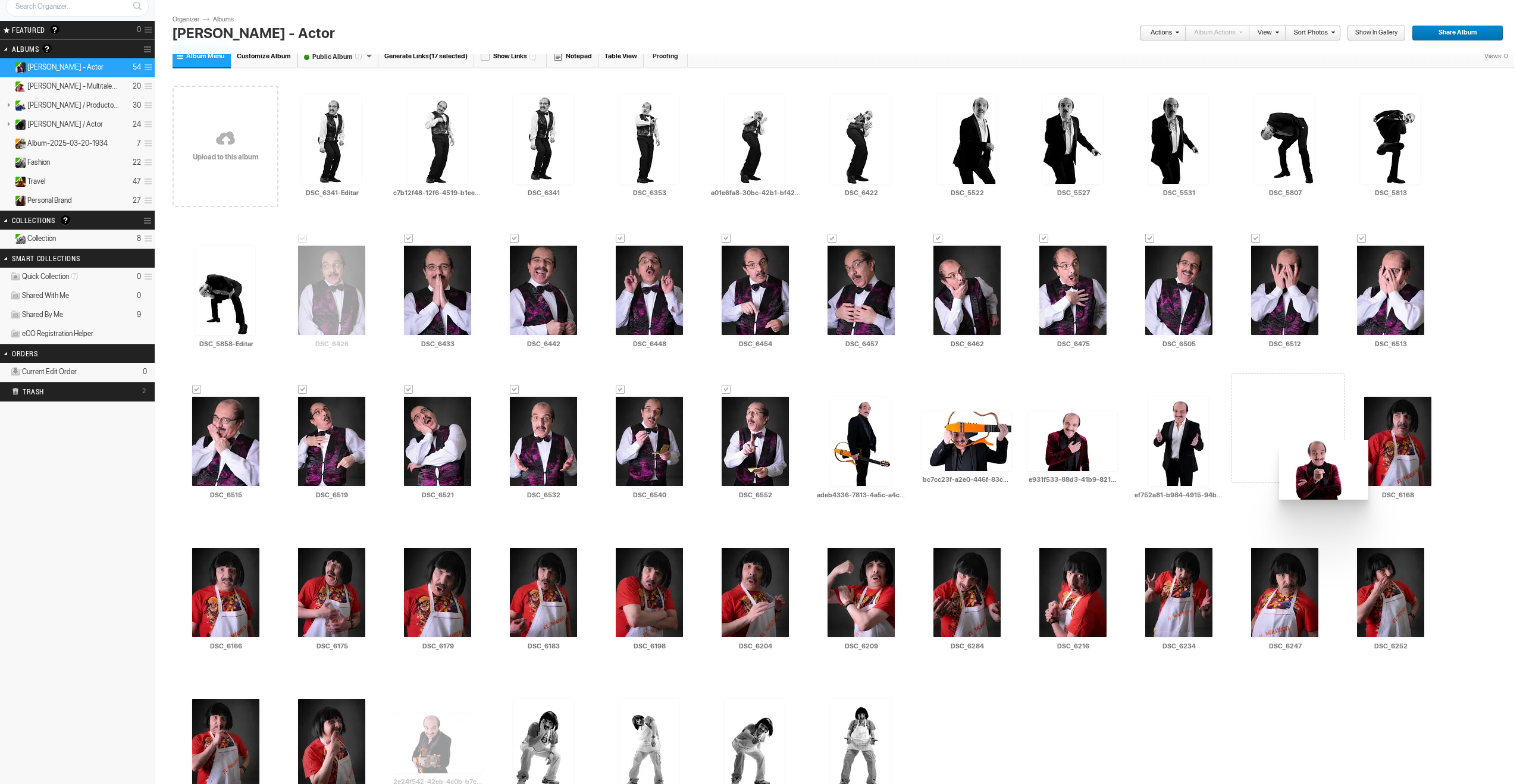 drag, startPoint x: 421, startPoint y: 758, endPoint x: 1277, endPoint y: 440, distance: 913.1594 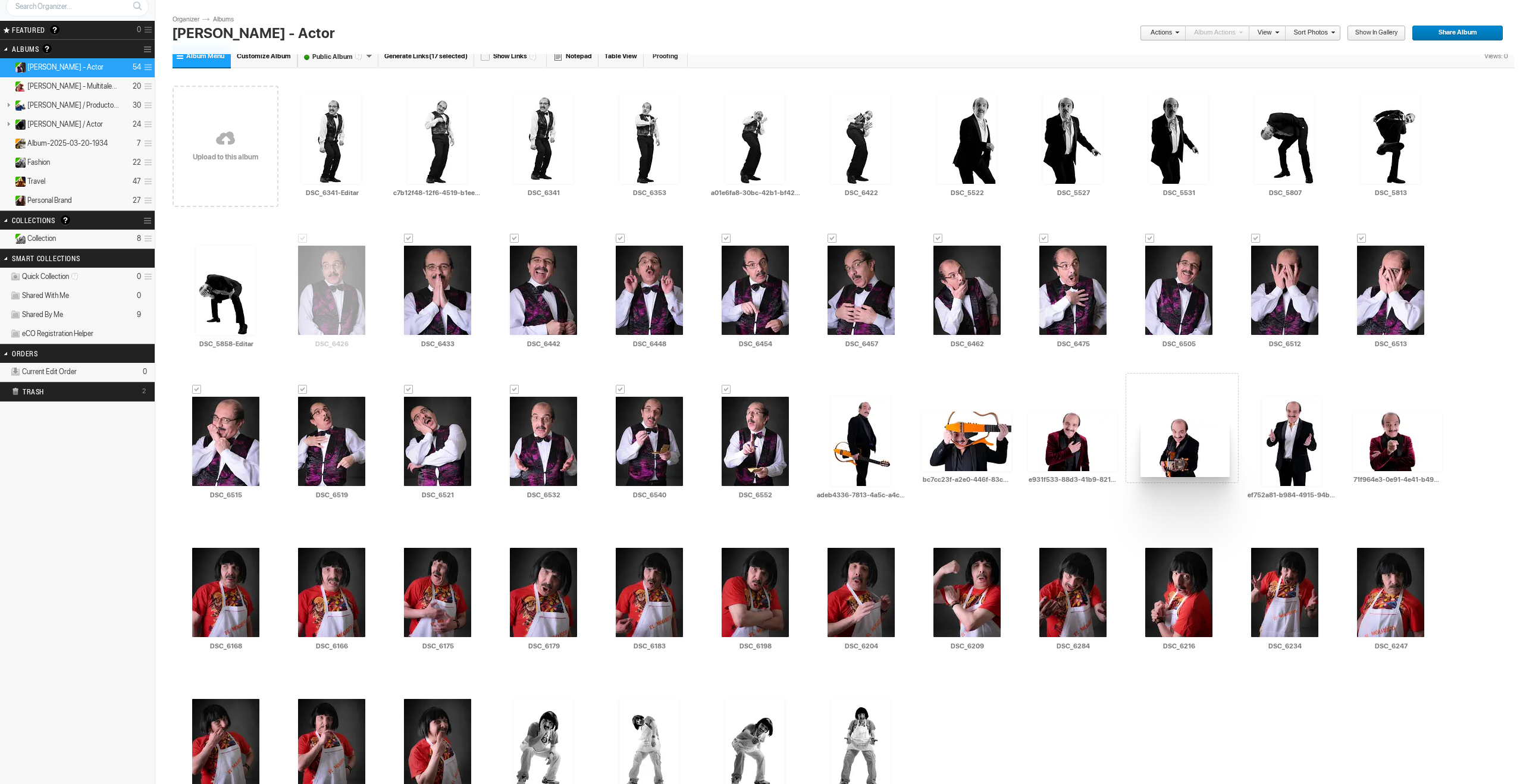 drag, startPoint x: 452, startPoint y: 752, endPoint x: 1139, endPoint y: 418, distance: 763.8881 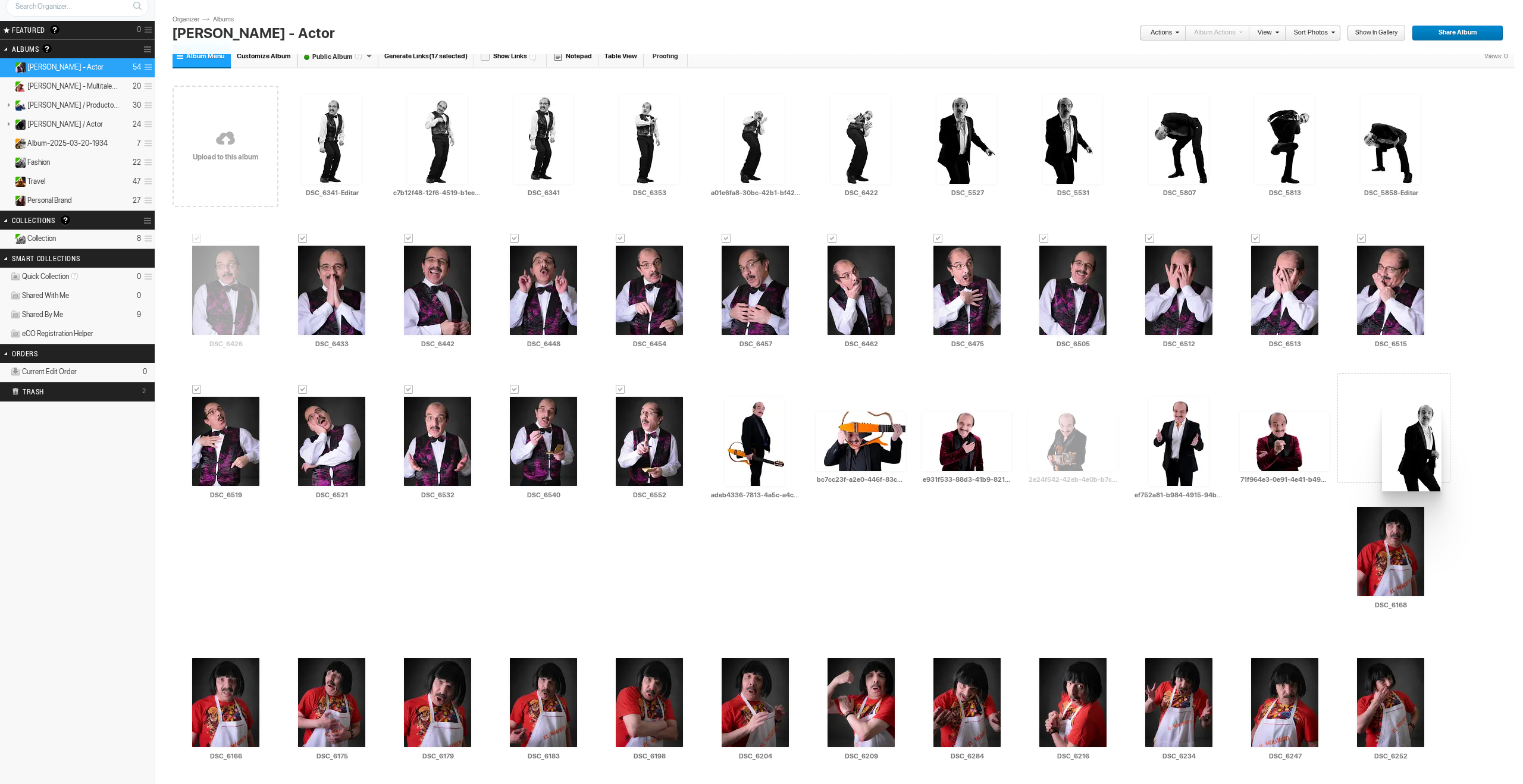 drag, startPoint x: 972, startPoint y: 148, endPoint x: 1382, endPoint y: 400, distance: 481.2525 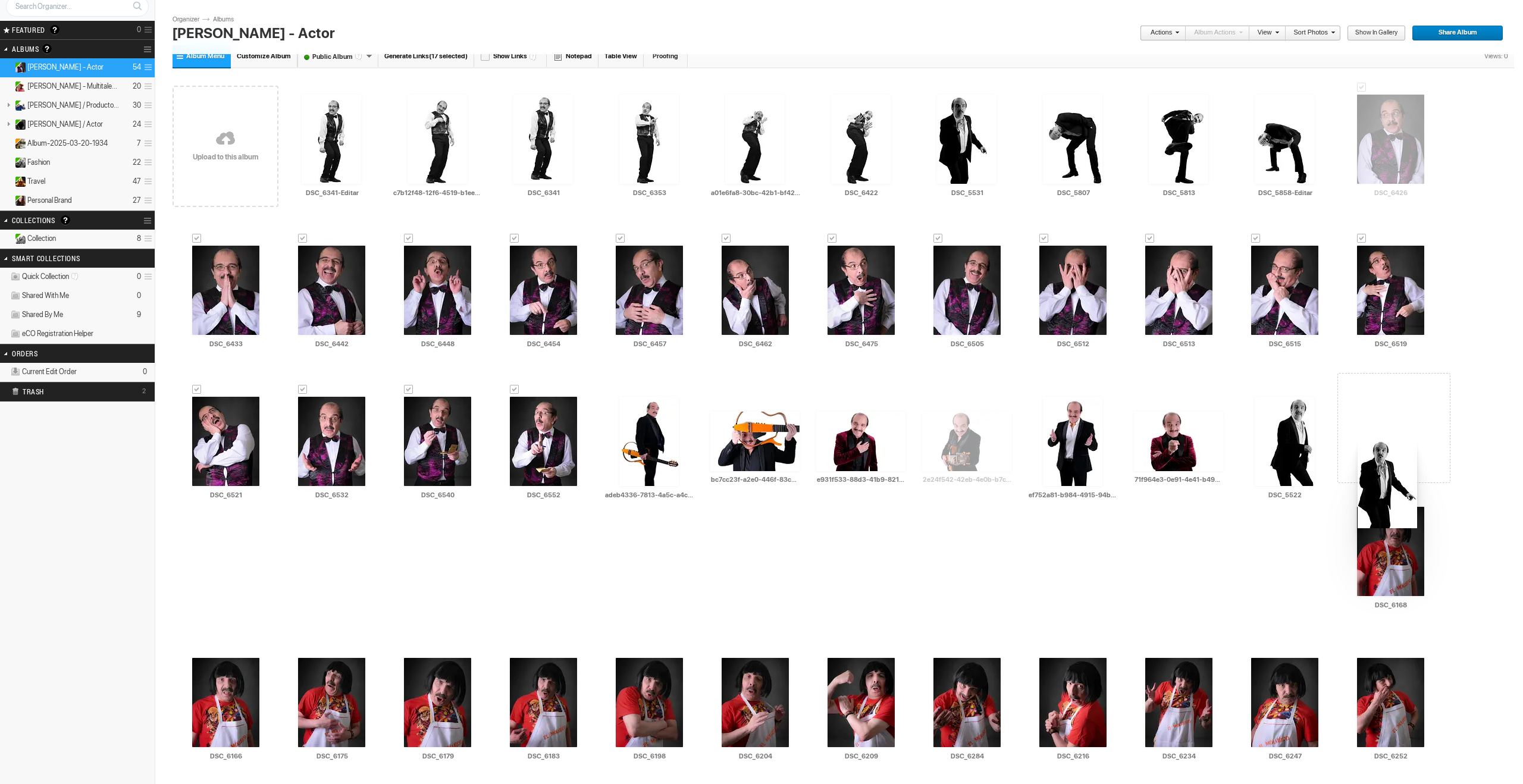 drag, startPoint x: 985, startPoint y: 149, endPoint x: 1357, endPoint y: 437, distance: 470.4551 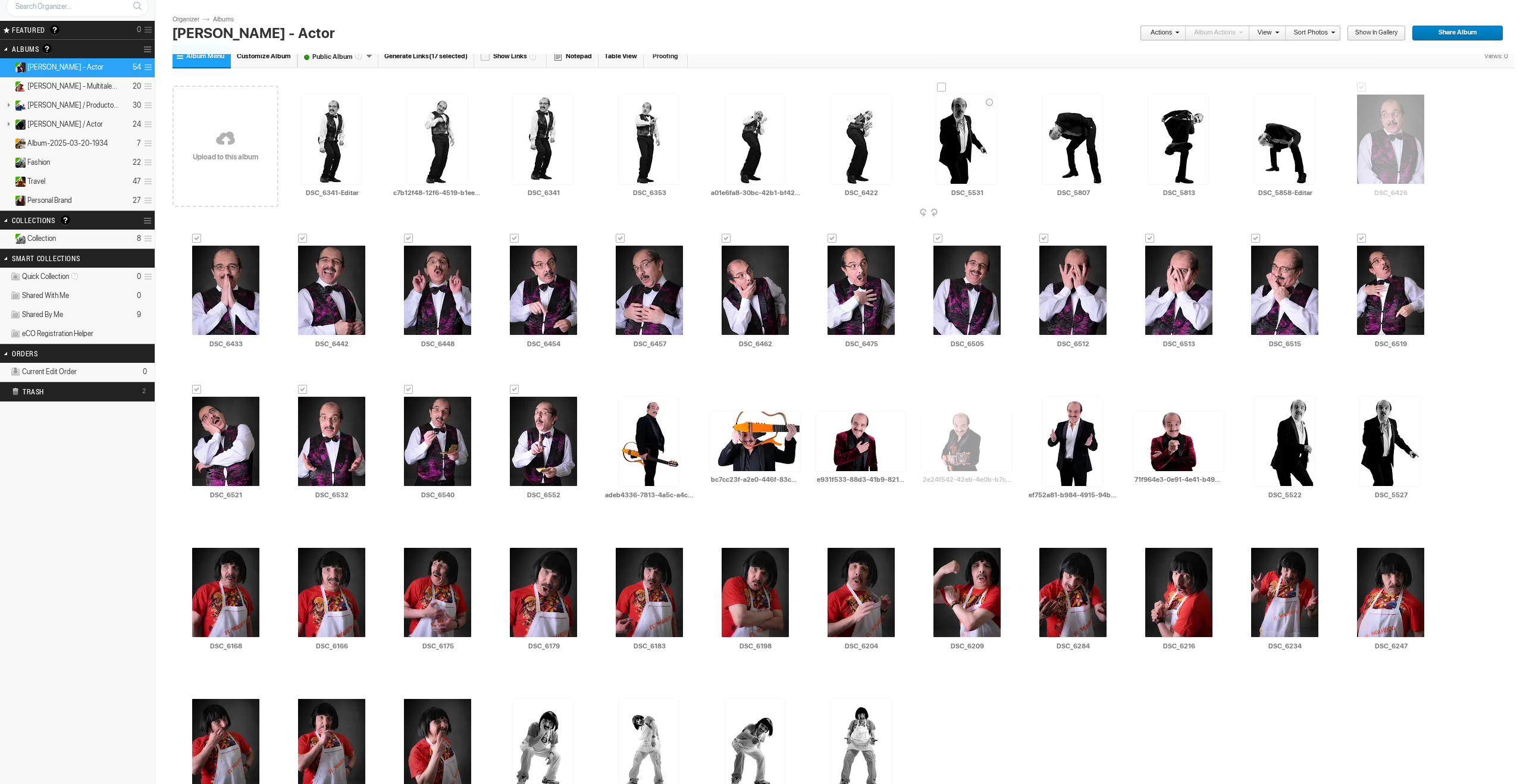 click at bounding box center (967, 139) 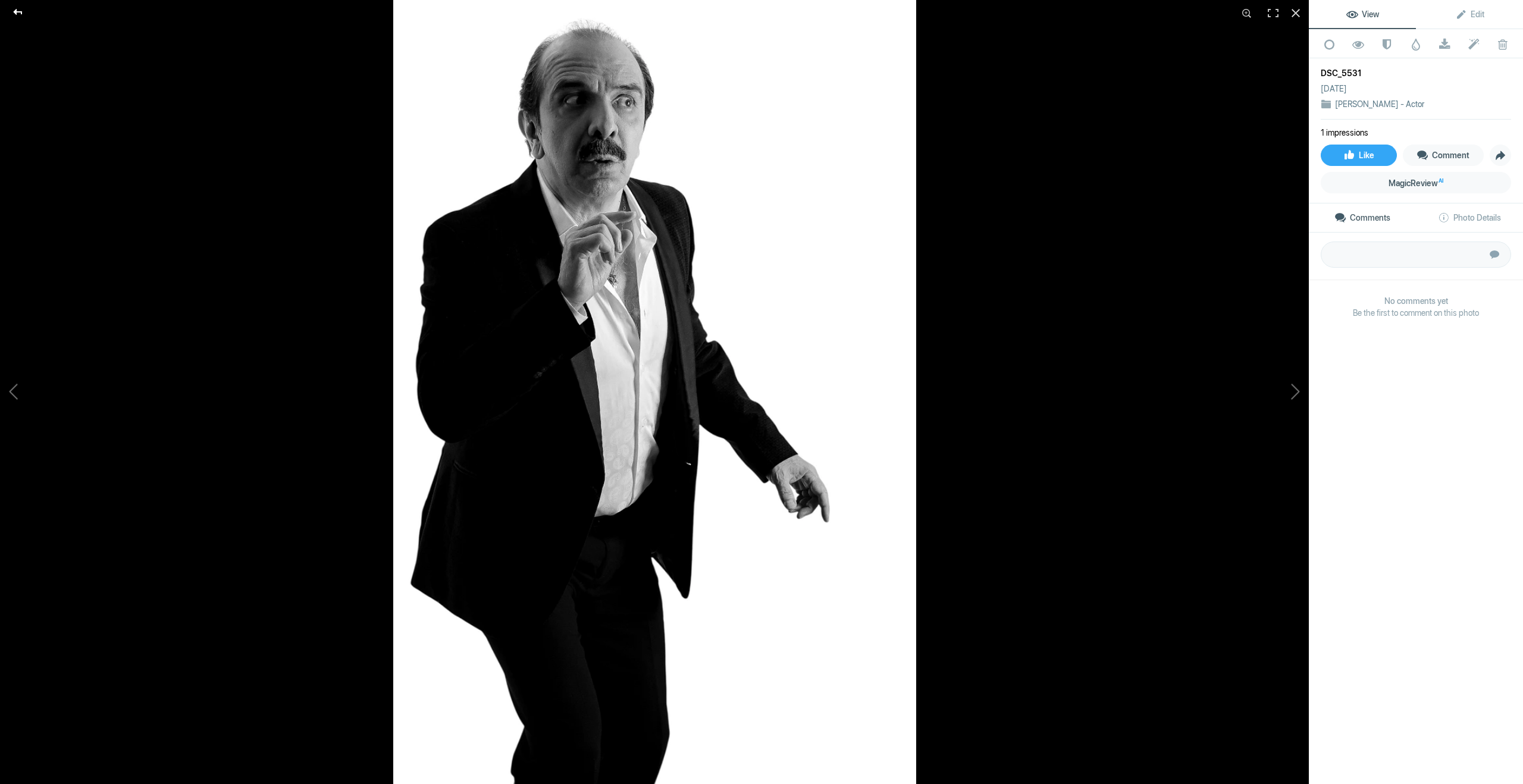 click 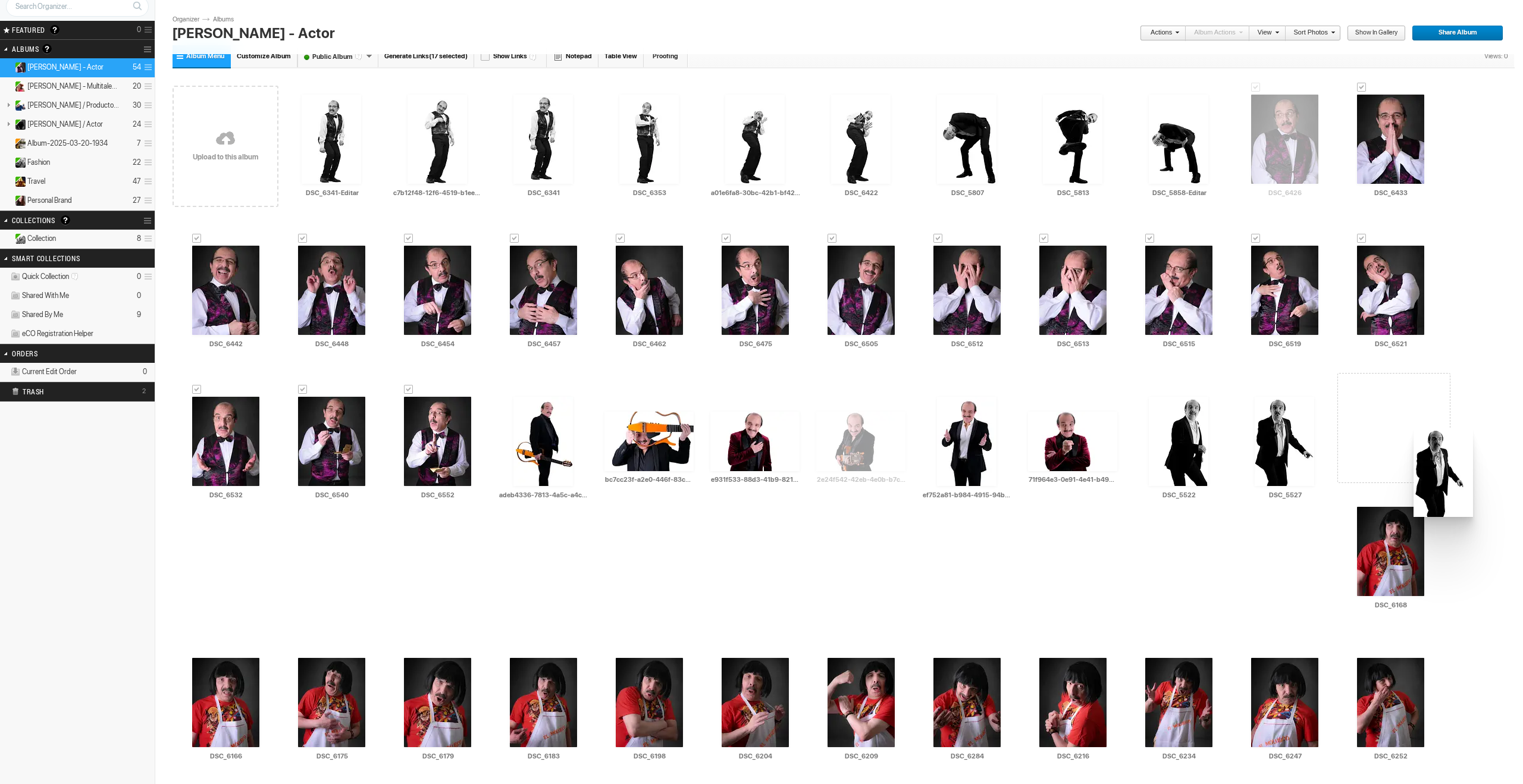drag, startPoint x: 963, startPoint y: 144, endPoint x: 1408, endPoint y: 409, distance: 517.9286 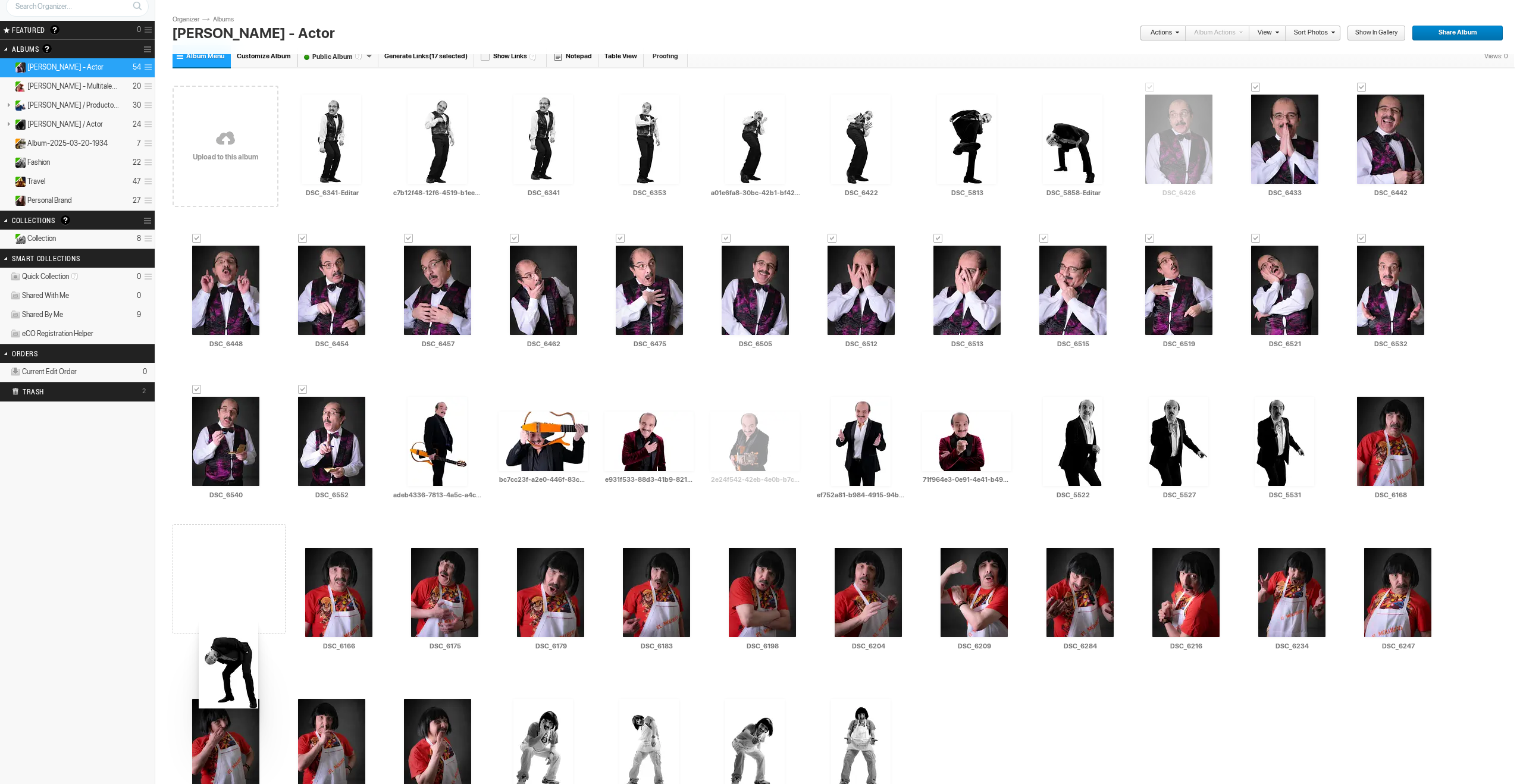 drag, startPoint x: 989, startPoint y: 152, endPoint x: 198, endPoint y: 619, distance: 918.5695 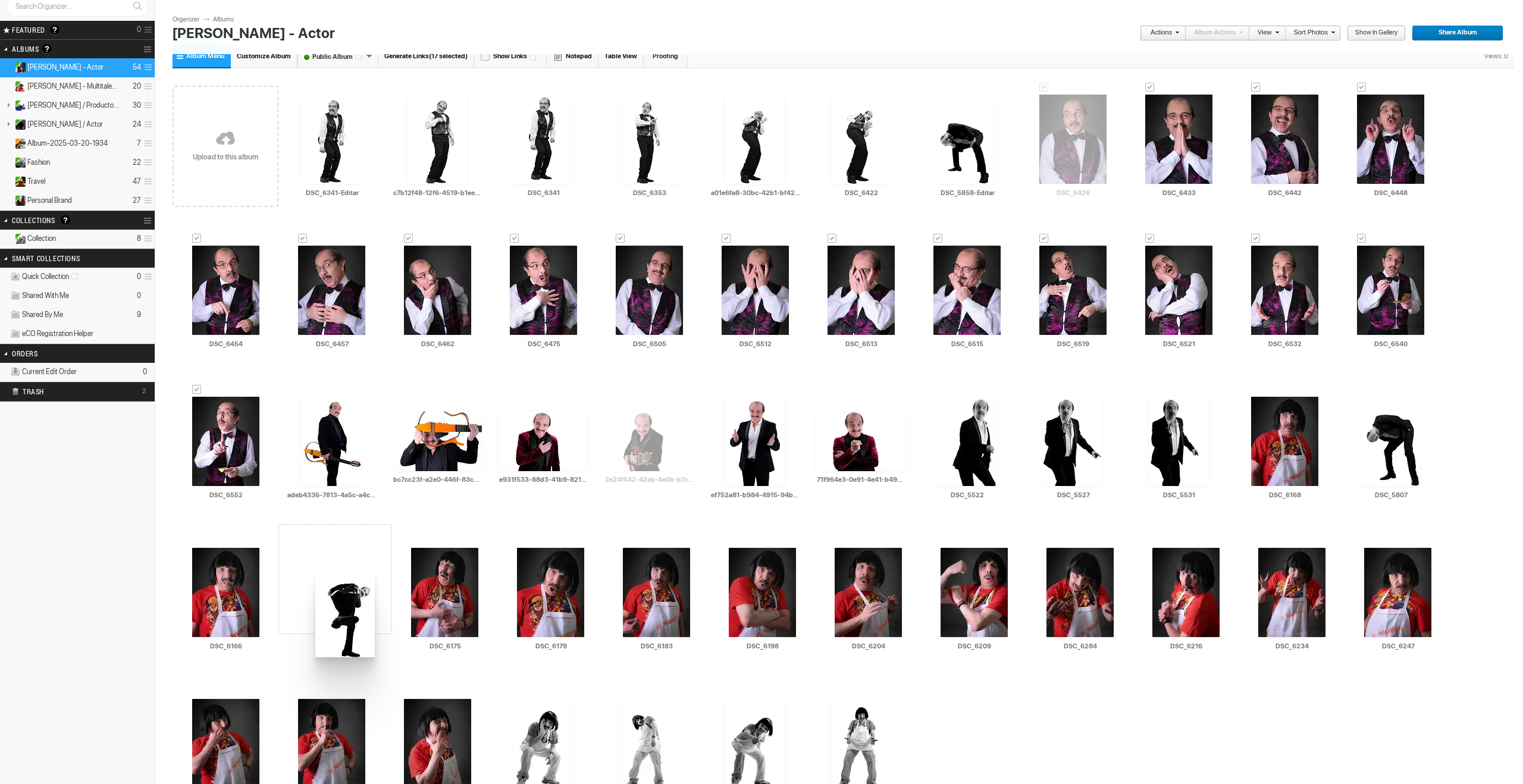 drag, startPoint x: 970, startPoint y: 148, endPoint x: 315, endPoint y: 568, distance: 778.0906 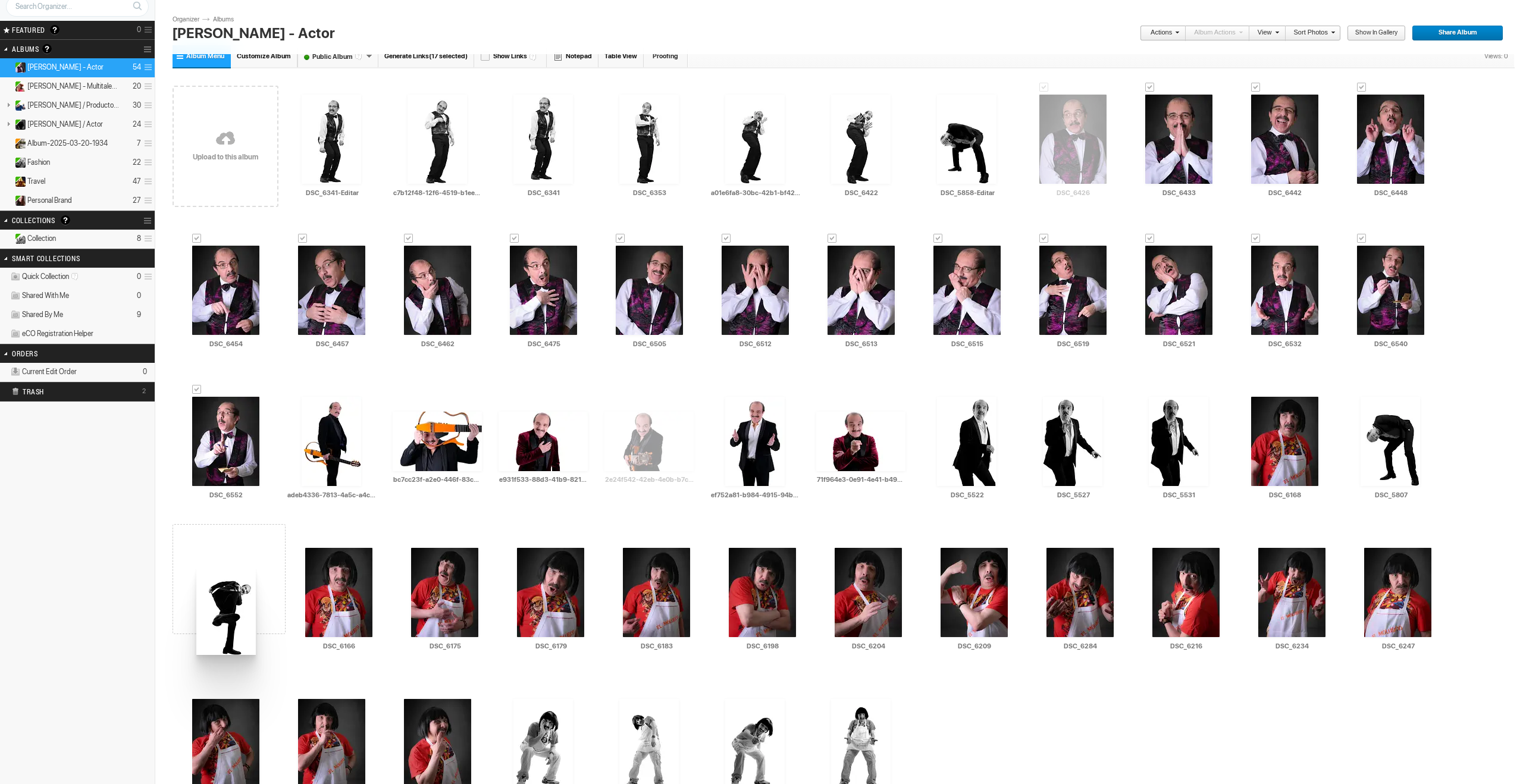 drag, startPoint x: 333, startPoint y: 579, endPoint x: 195, endPoint y: 566, distance: 138.611 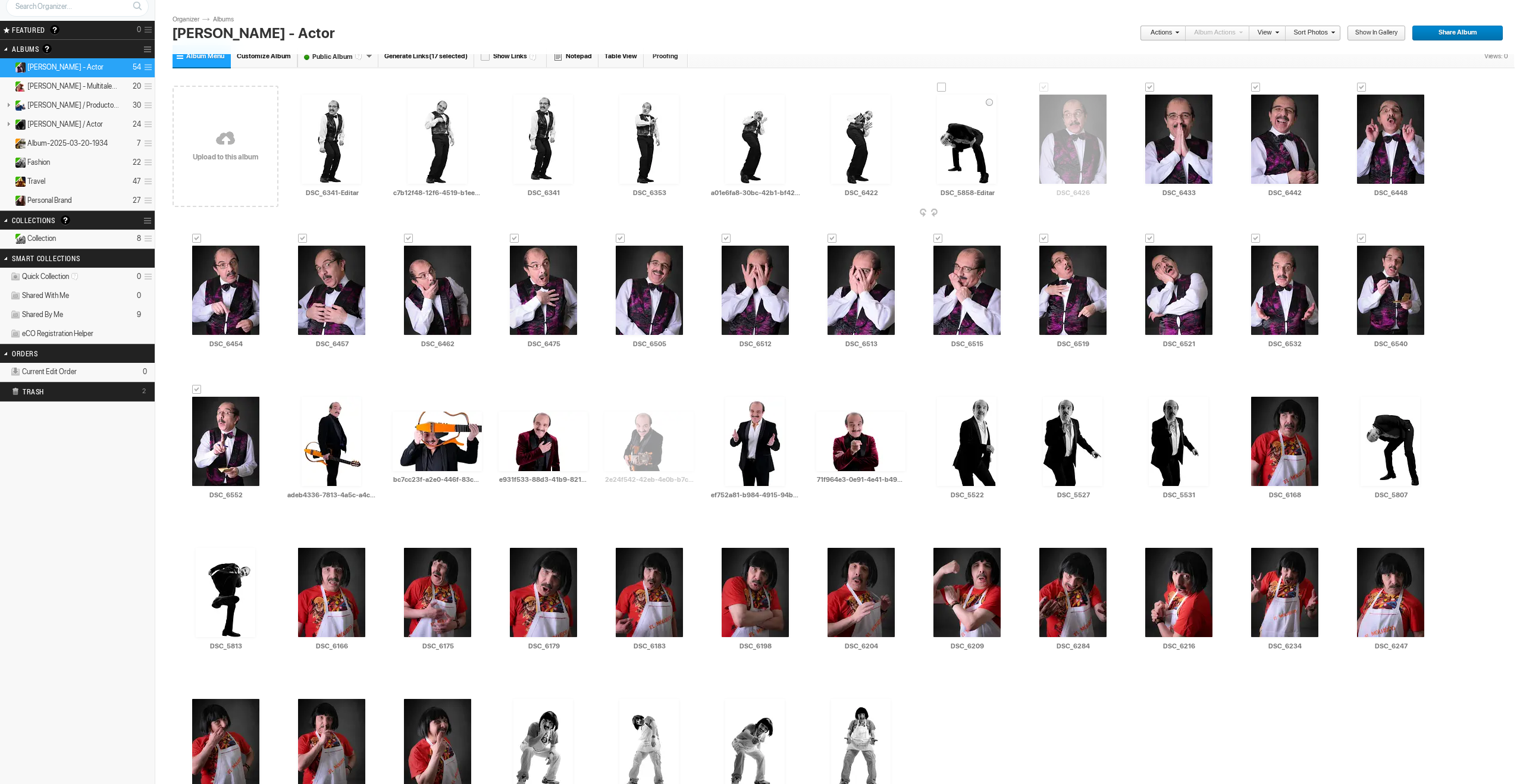 click at bounding box center (967, 139) 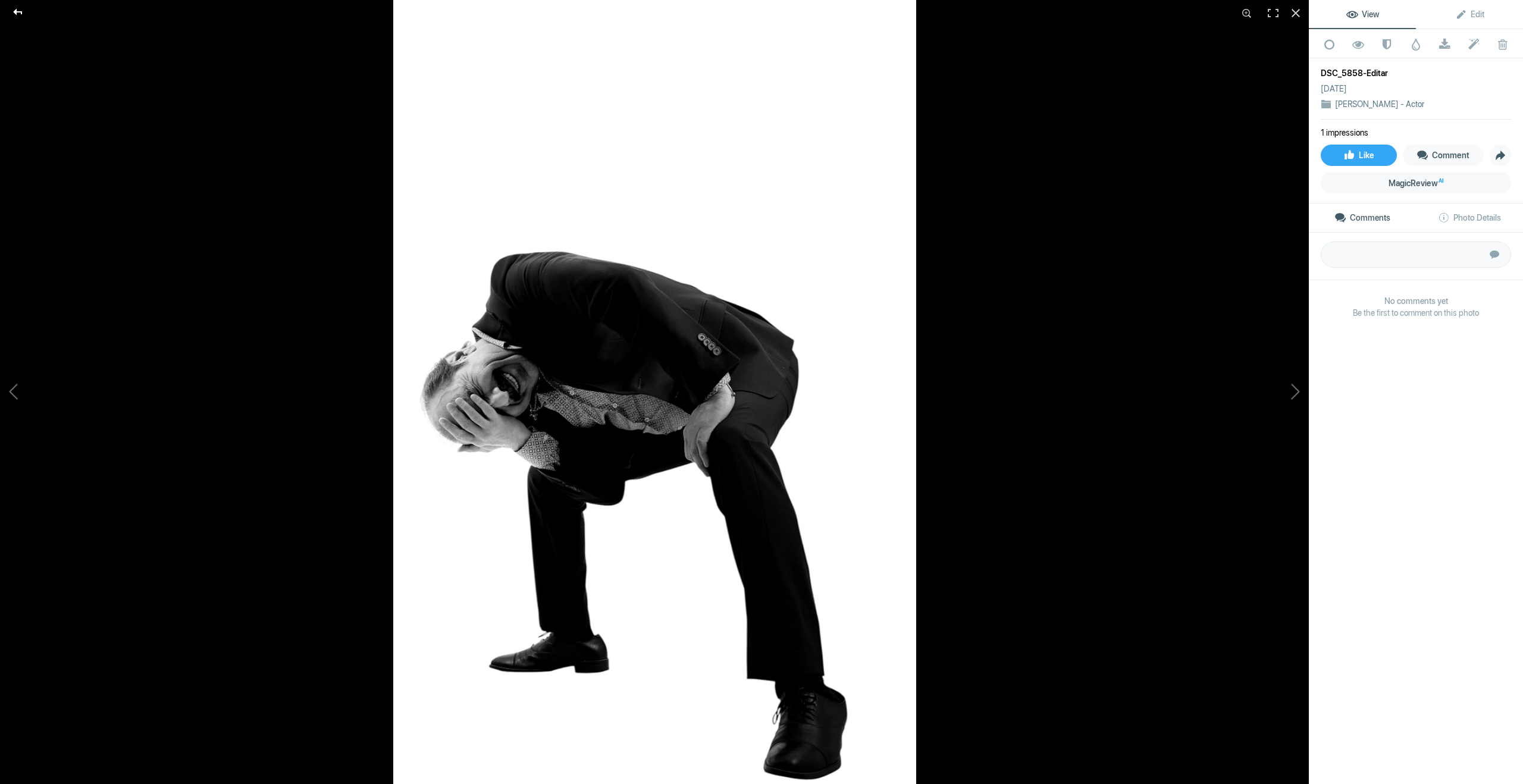 click 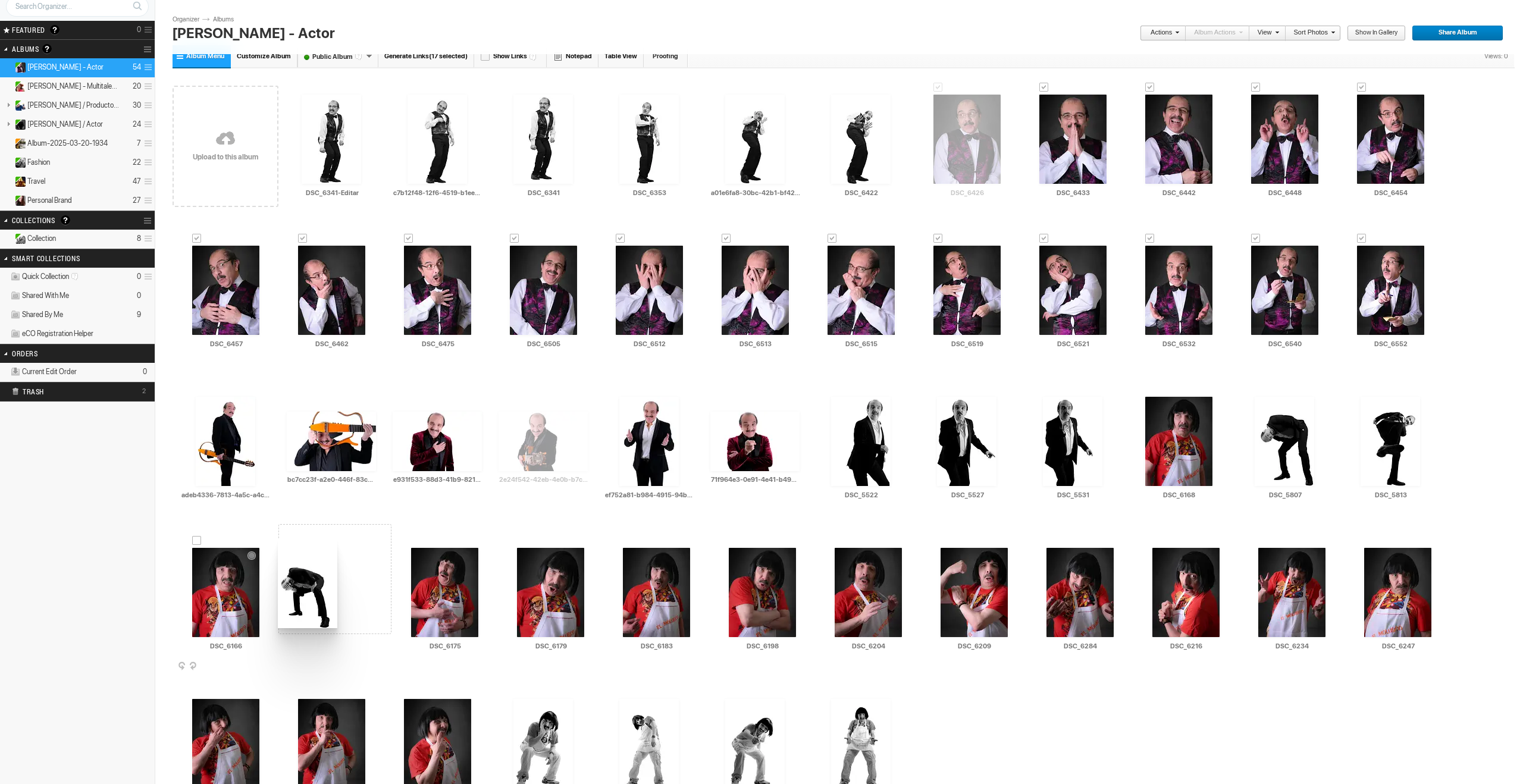 drag, startPoint x: 961, startPoint y: 142, endPoint x: 277, endPoint y: 539, distance: 790.8635 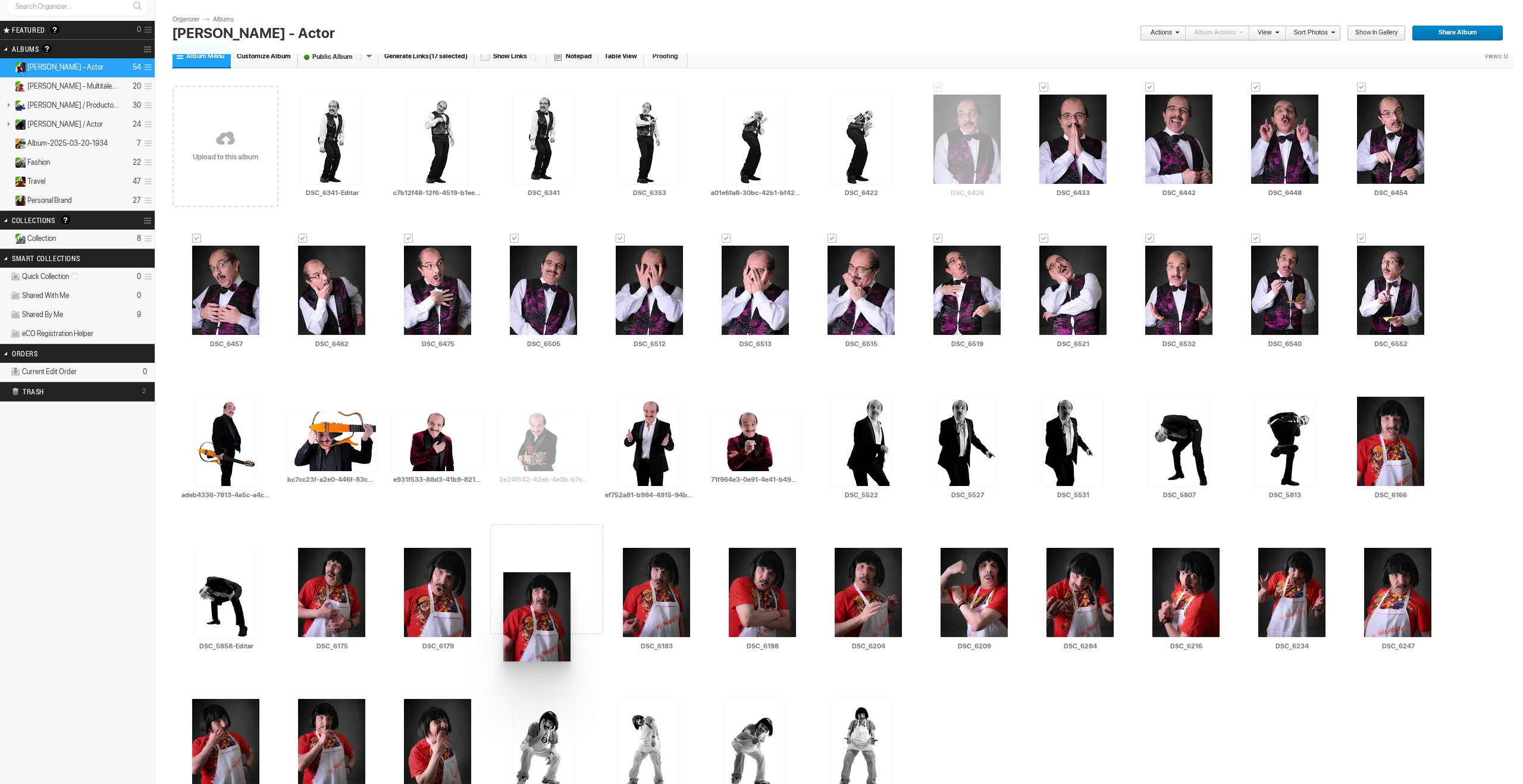 drag, startPoint x: 1169, startPoint y: 457, endPoint x: 497, endPoint y: 575, distance: 682.2815 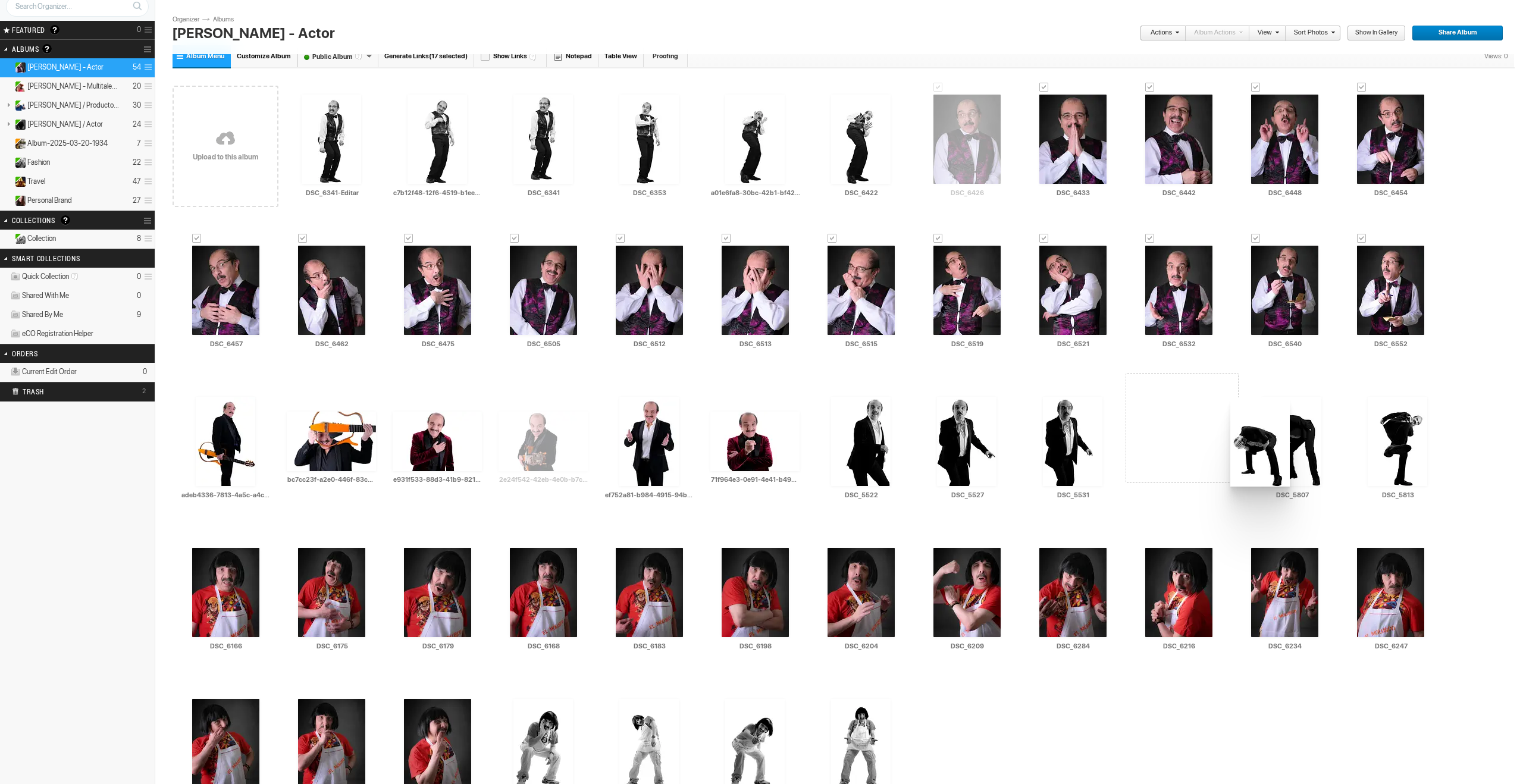 drag, startPoint x: 231, startPoint y: 601, endPoint x: 1229, endPoint y: 397, distance: 1018.636 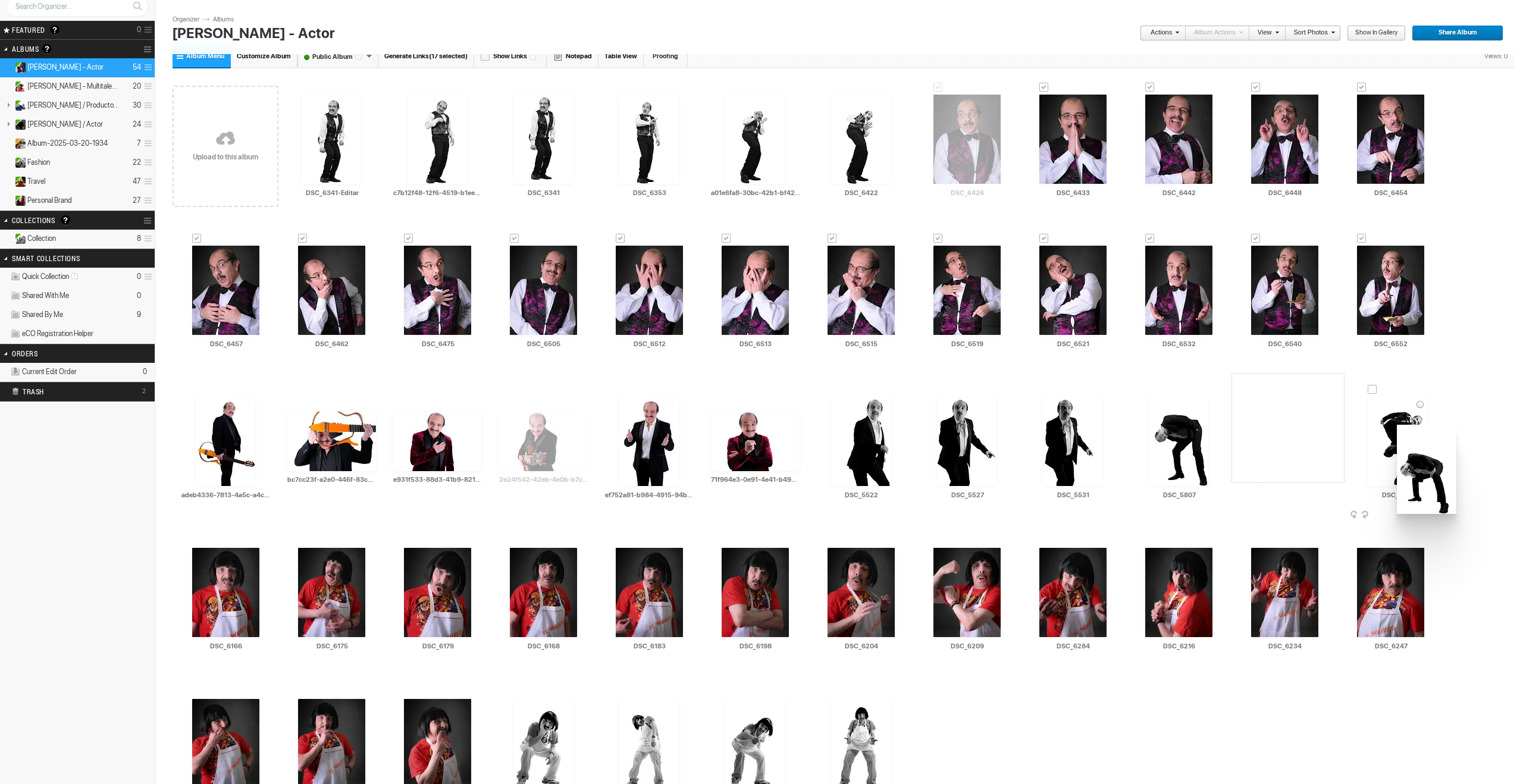 drag, startPoint x: 1180, startPoint y: 450, endPoint x: 1396, endPoint y: 425, distance: 217.44195 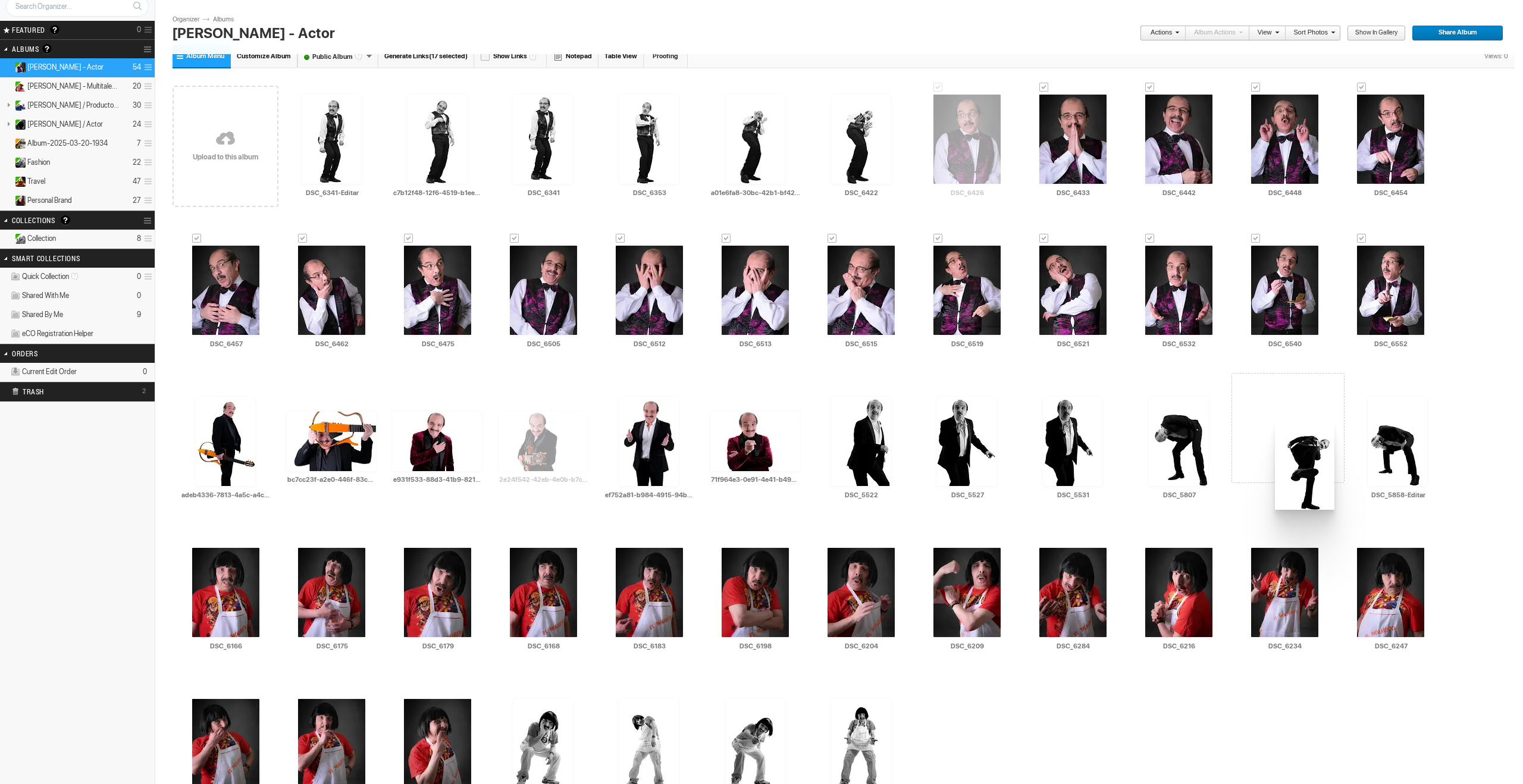 drag, startPoint x: 1393, startPoint y: 428, endPoint x: 1270, endPoint y: 417, distance: 123.49089 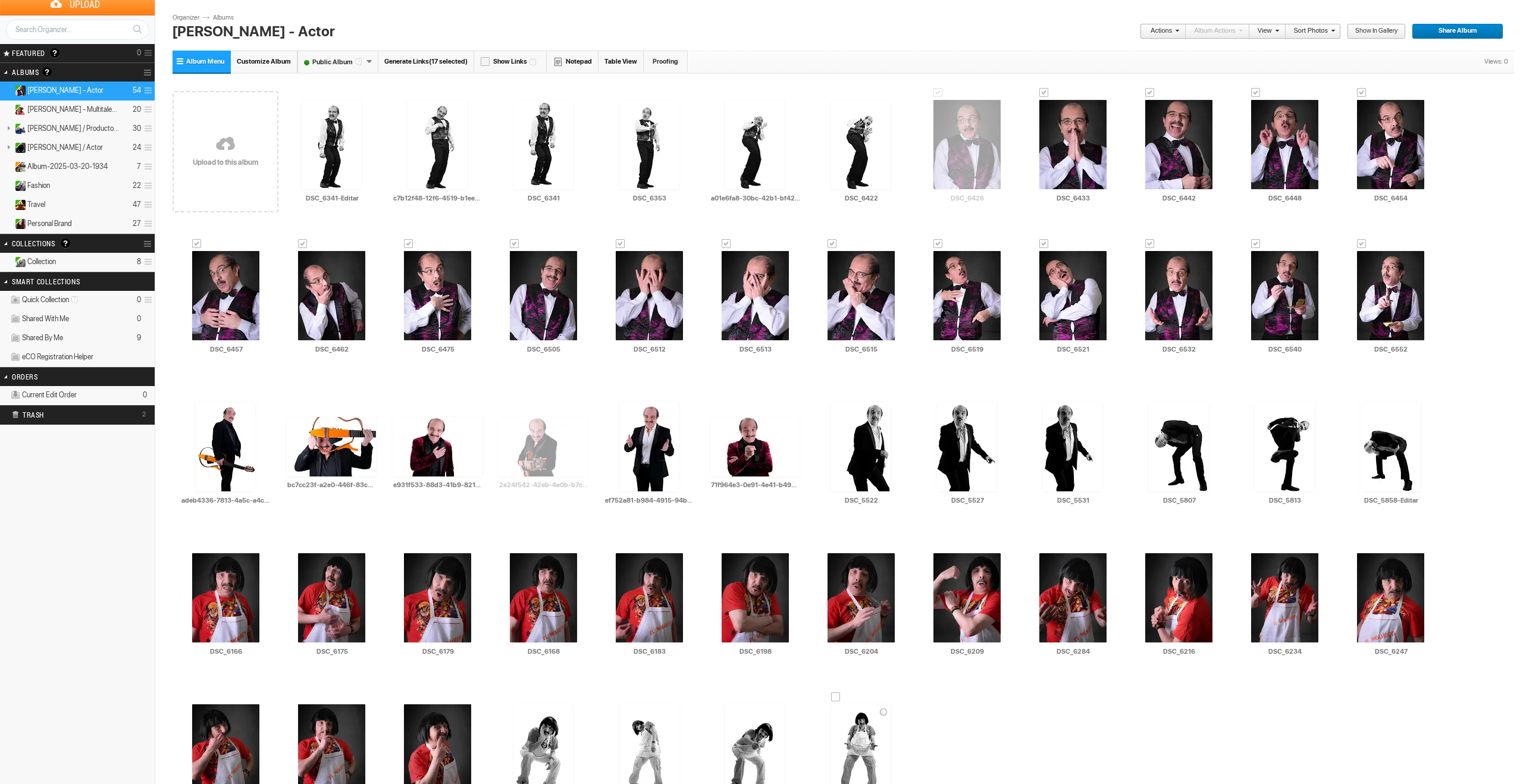 scroll, scrollTop: 29, scrollLeft: 0, axis: vertical 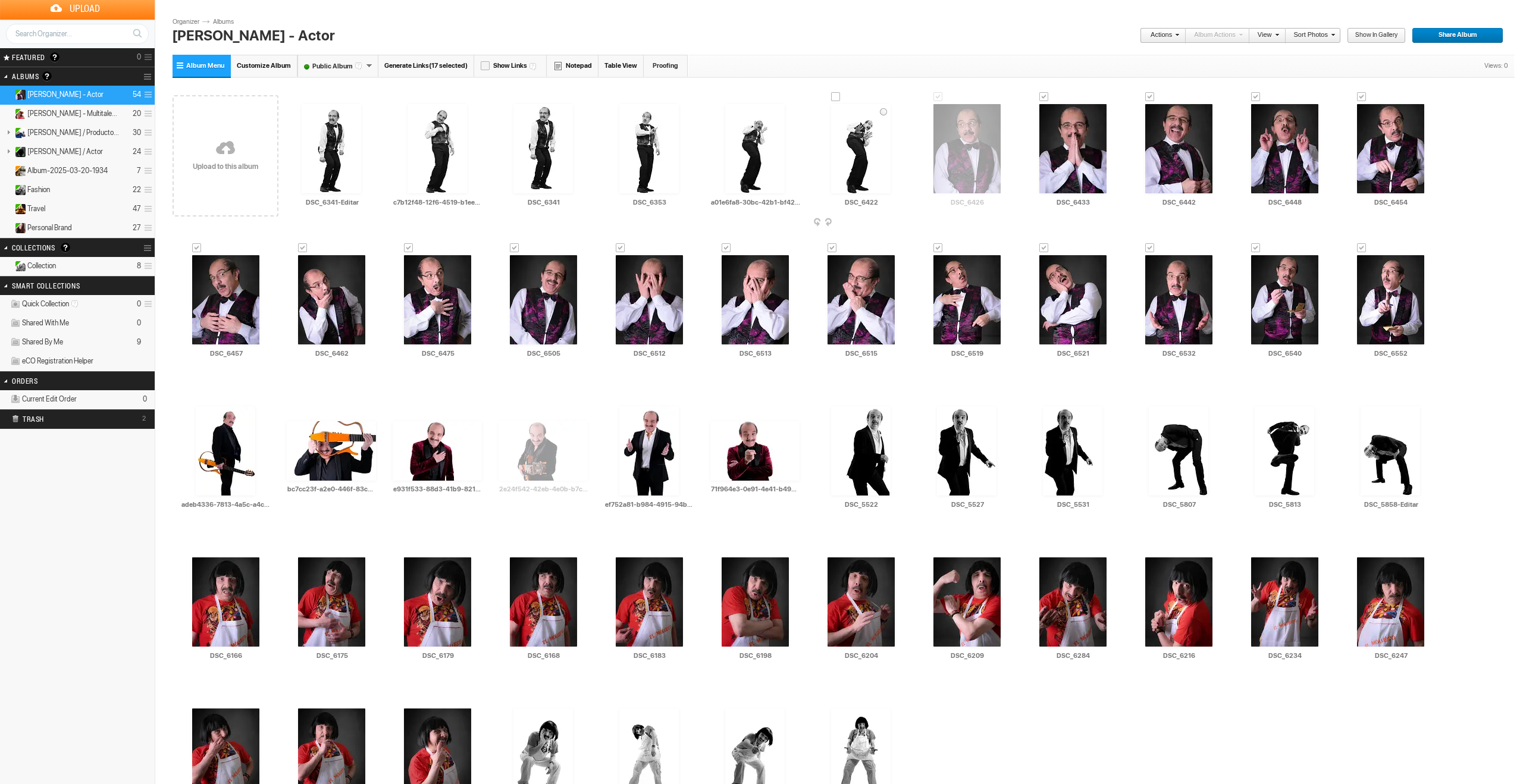 click at bounding box center (836, 97) 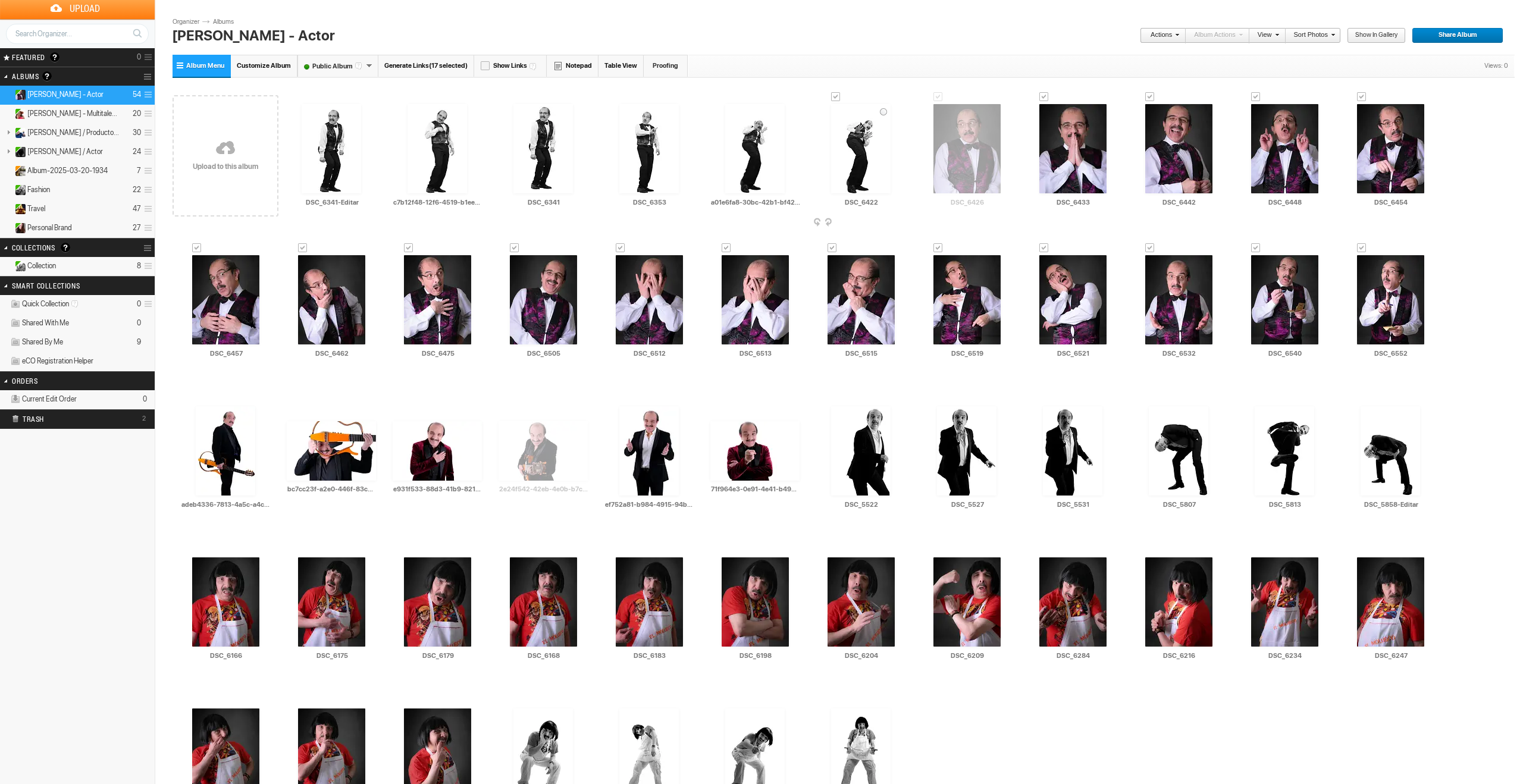 click at bounding box center (904, 223) 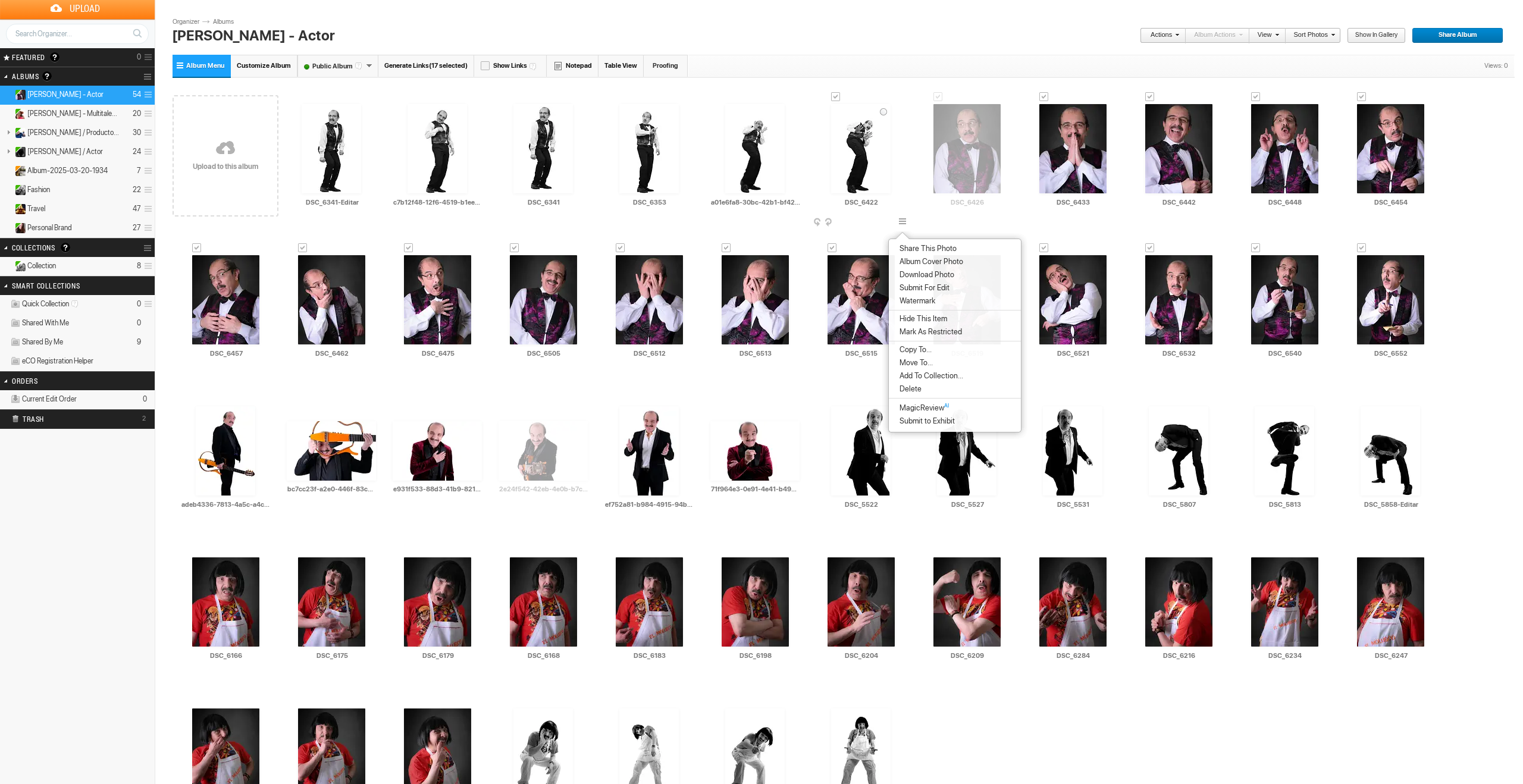 click at bounding box center [904, 223] 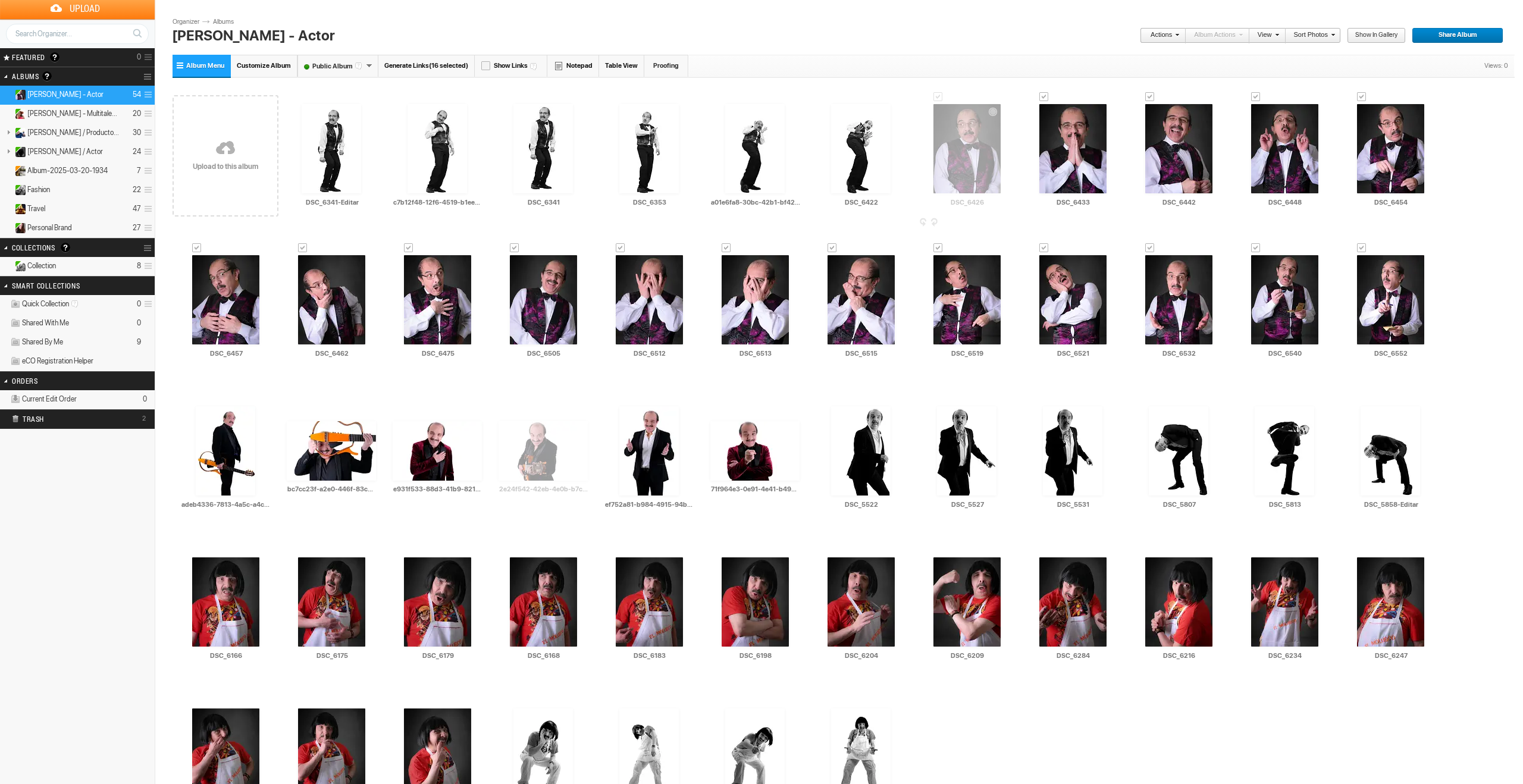 click at bounding box center (938, 97) 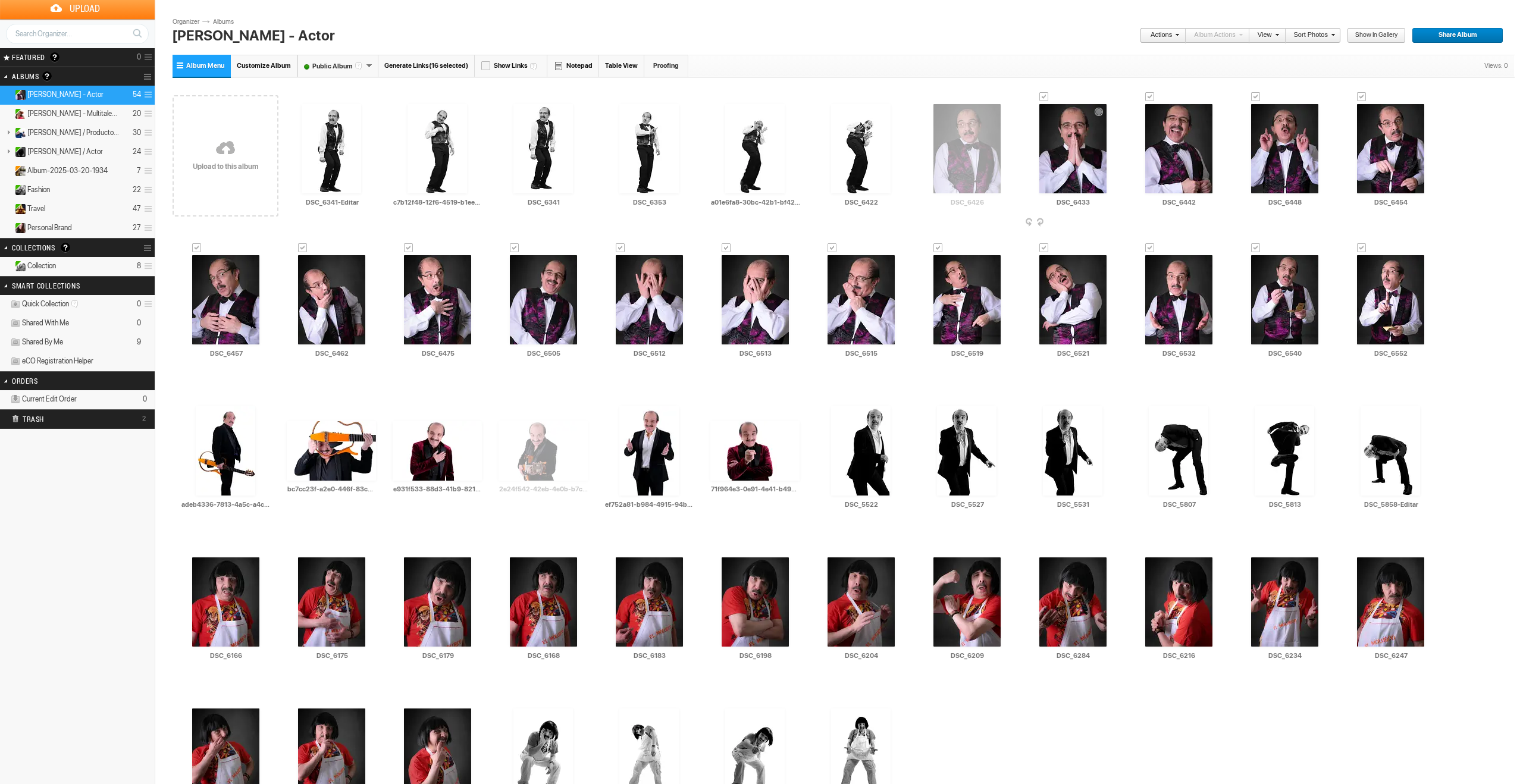 click at bounding box center (1044, 97) 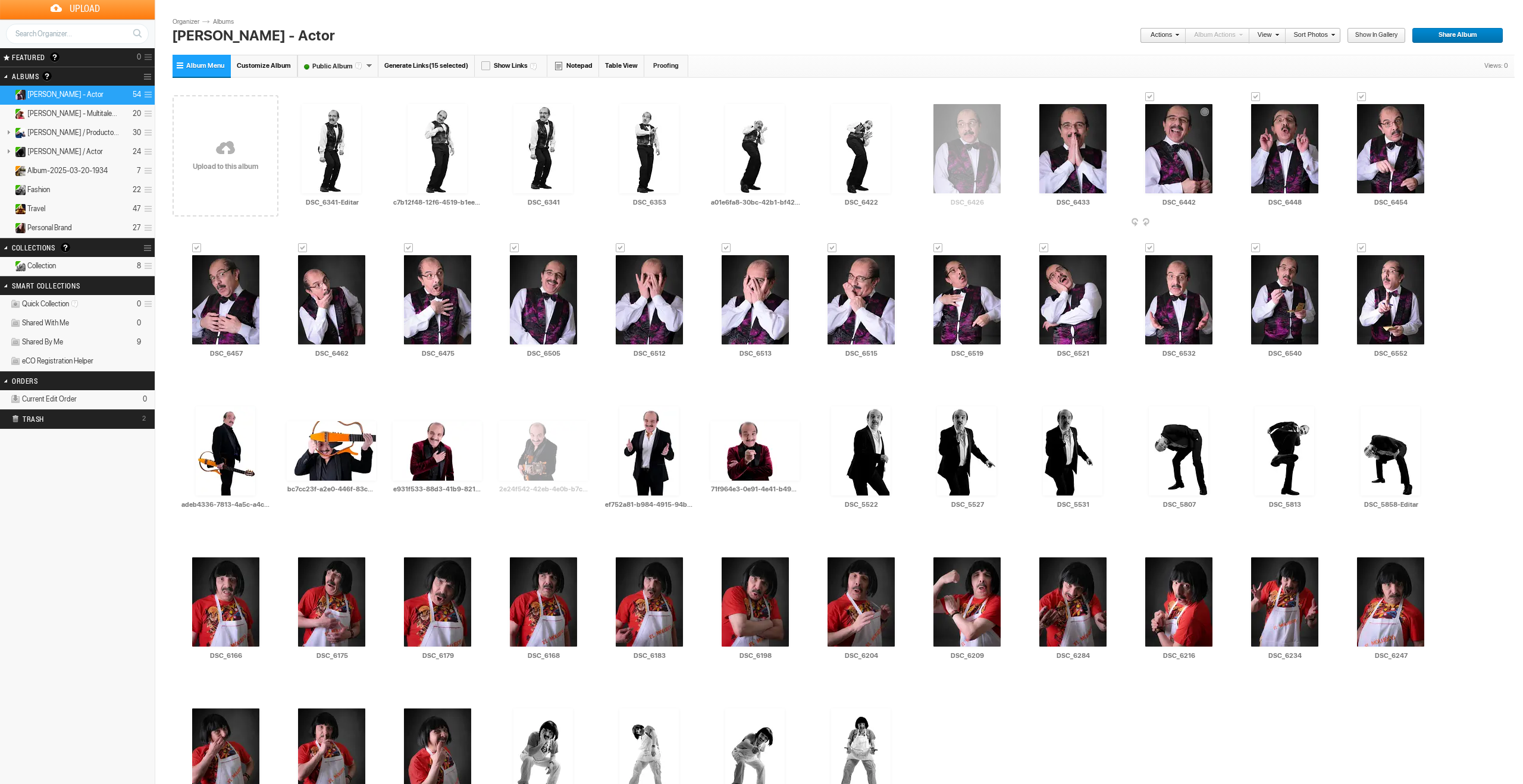 click at bounding box center [1150, 97] 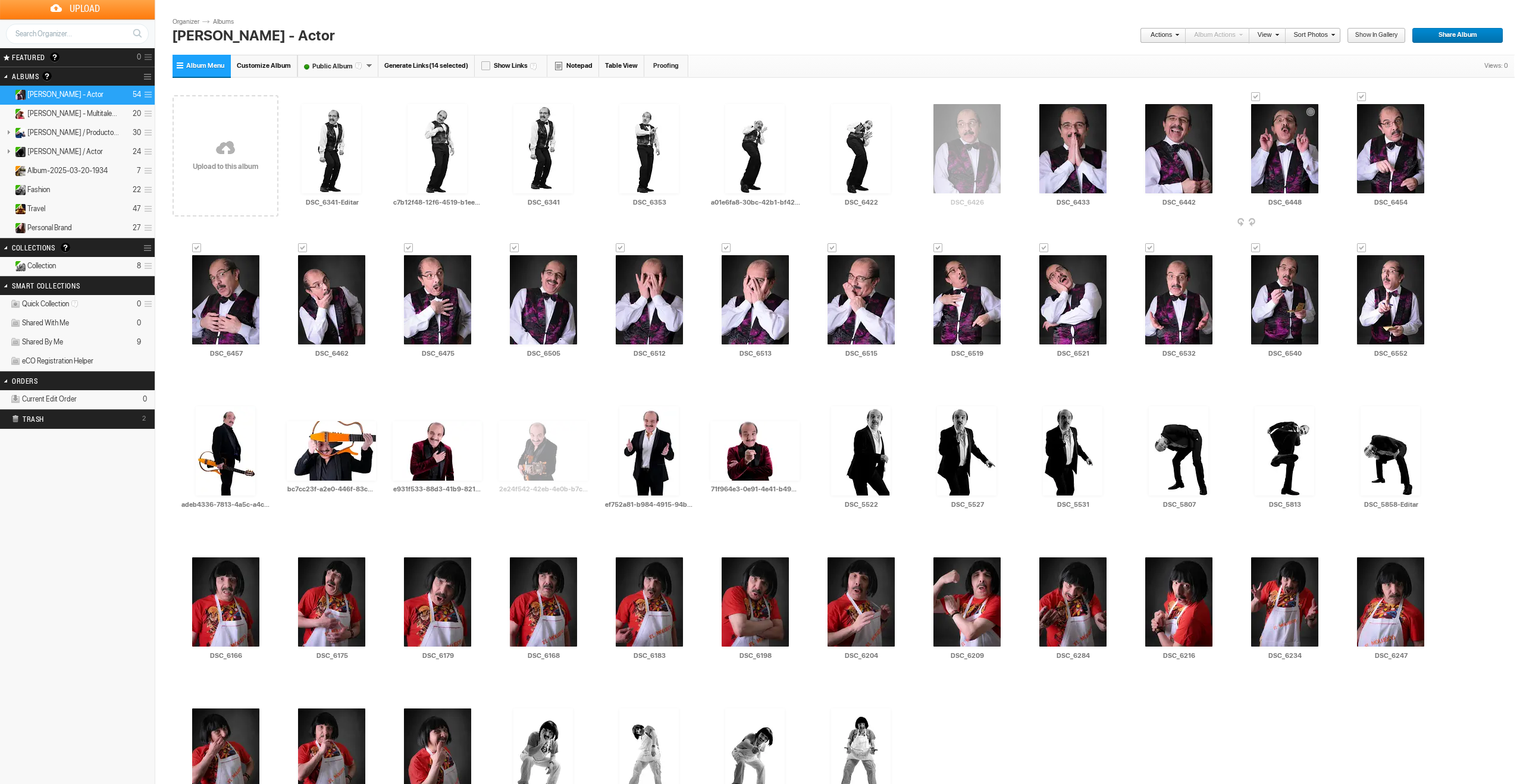 click at bounding box center [1256, 97] 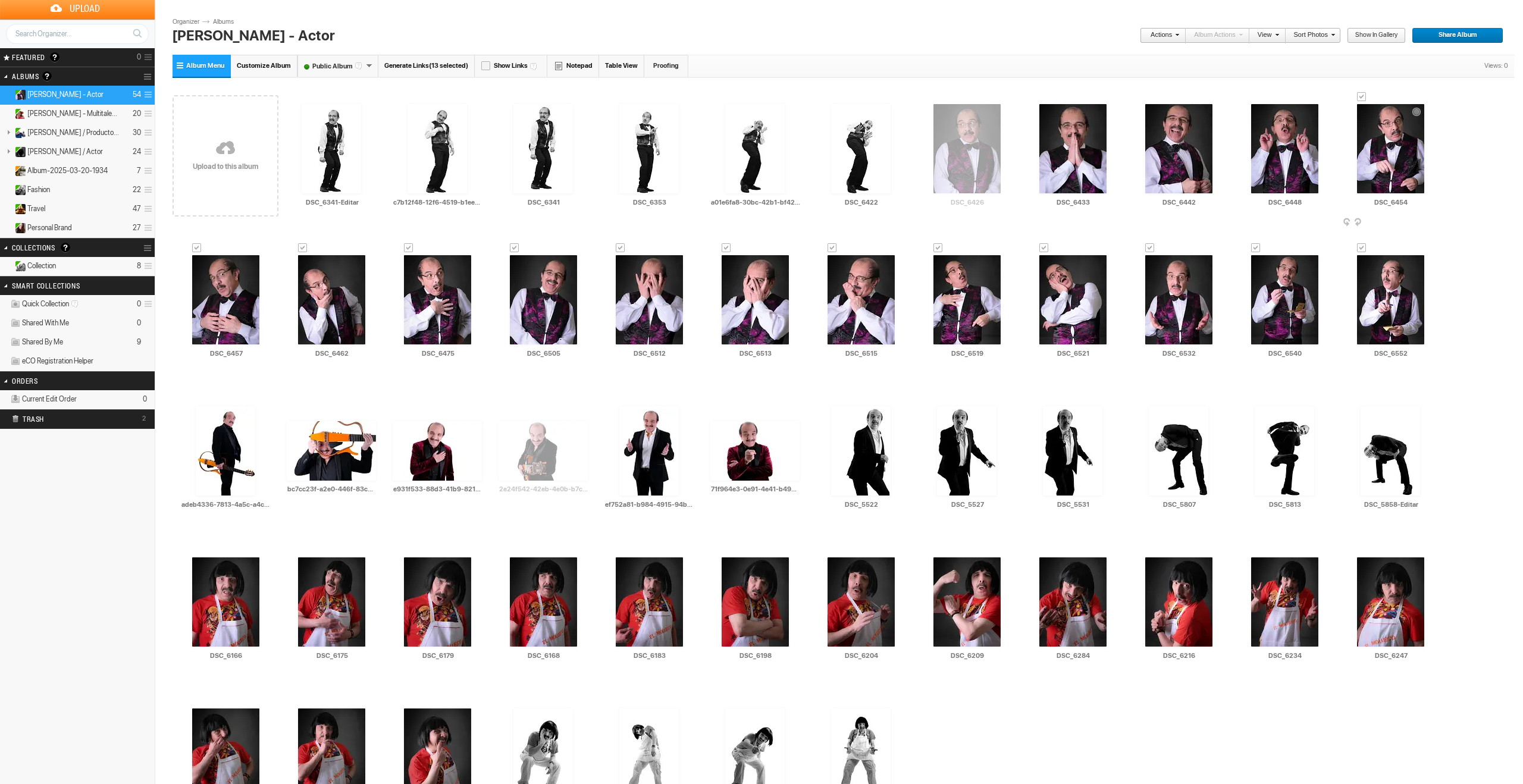 click at bounding box center (1362, 97) 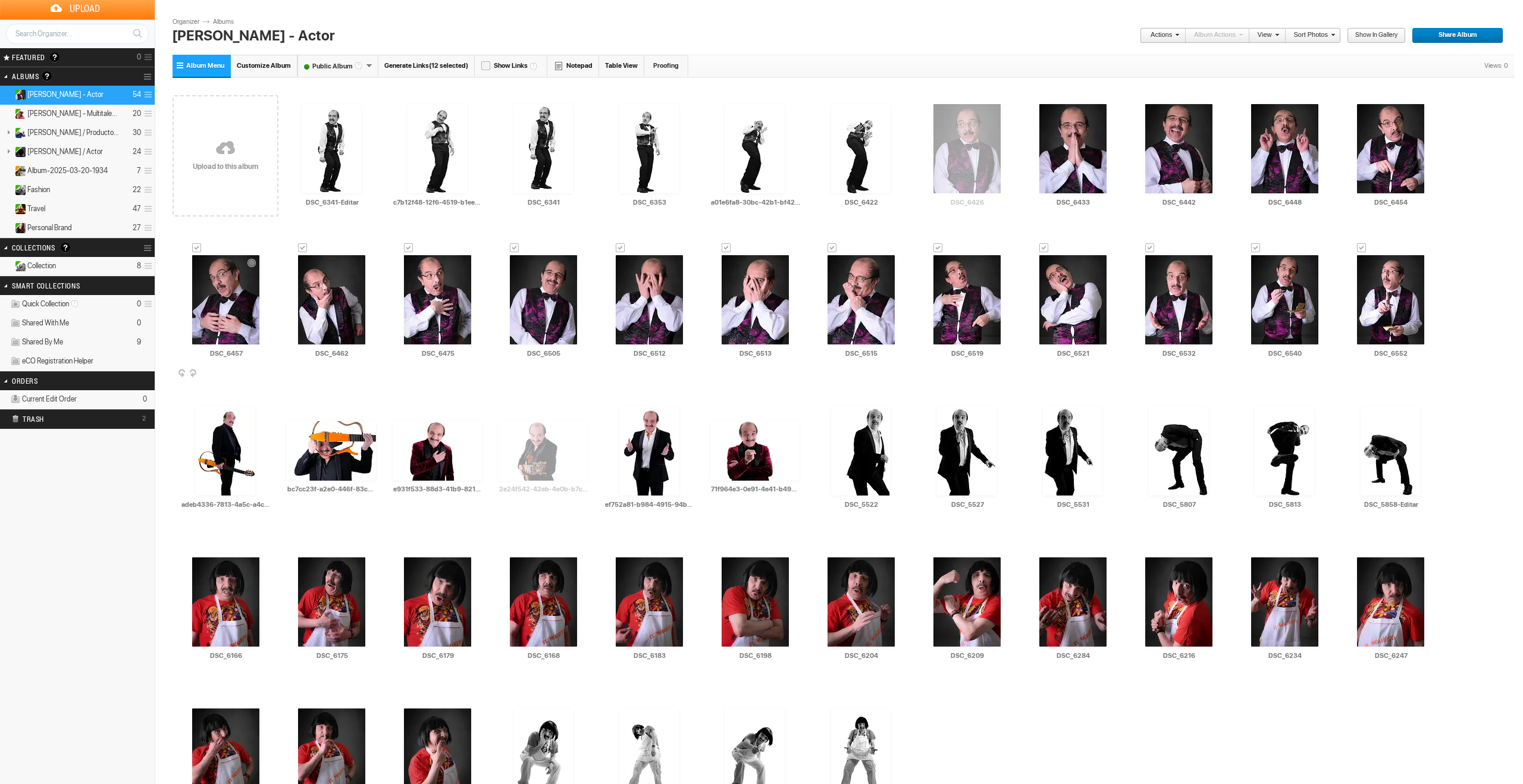 click at bounding box center [197, 248] 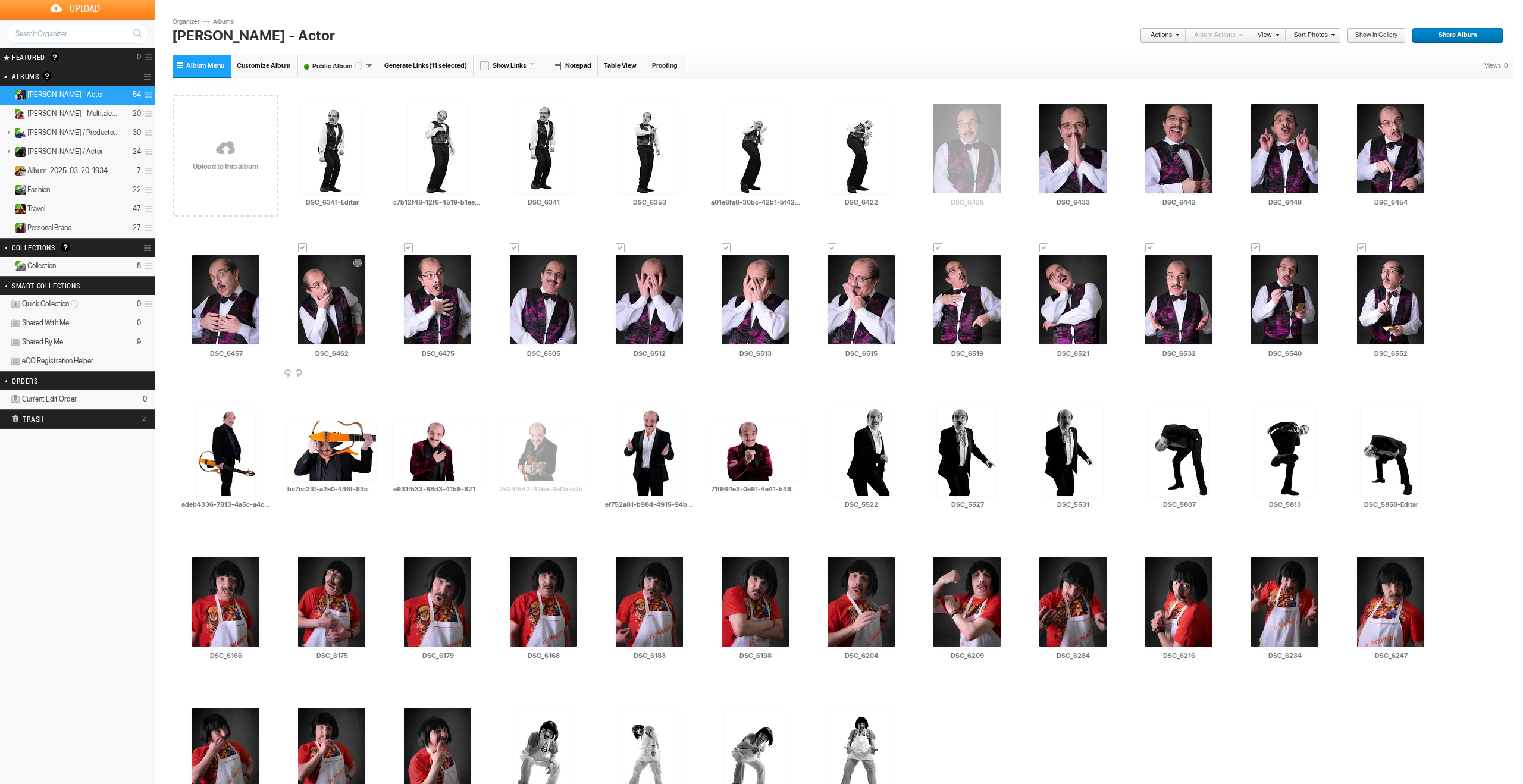 click at bounding box center (303, 248) 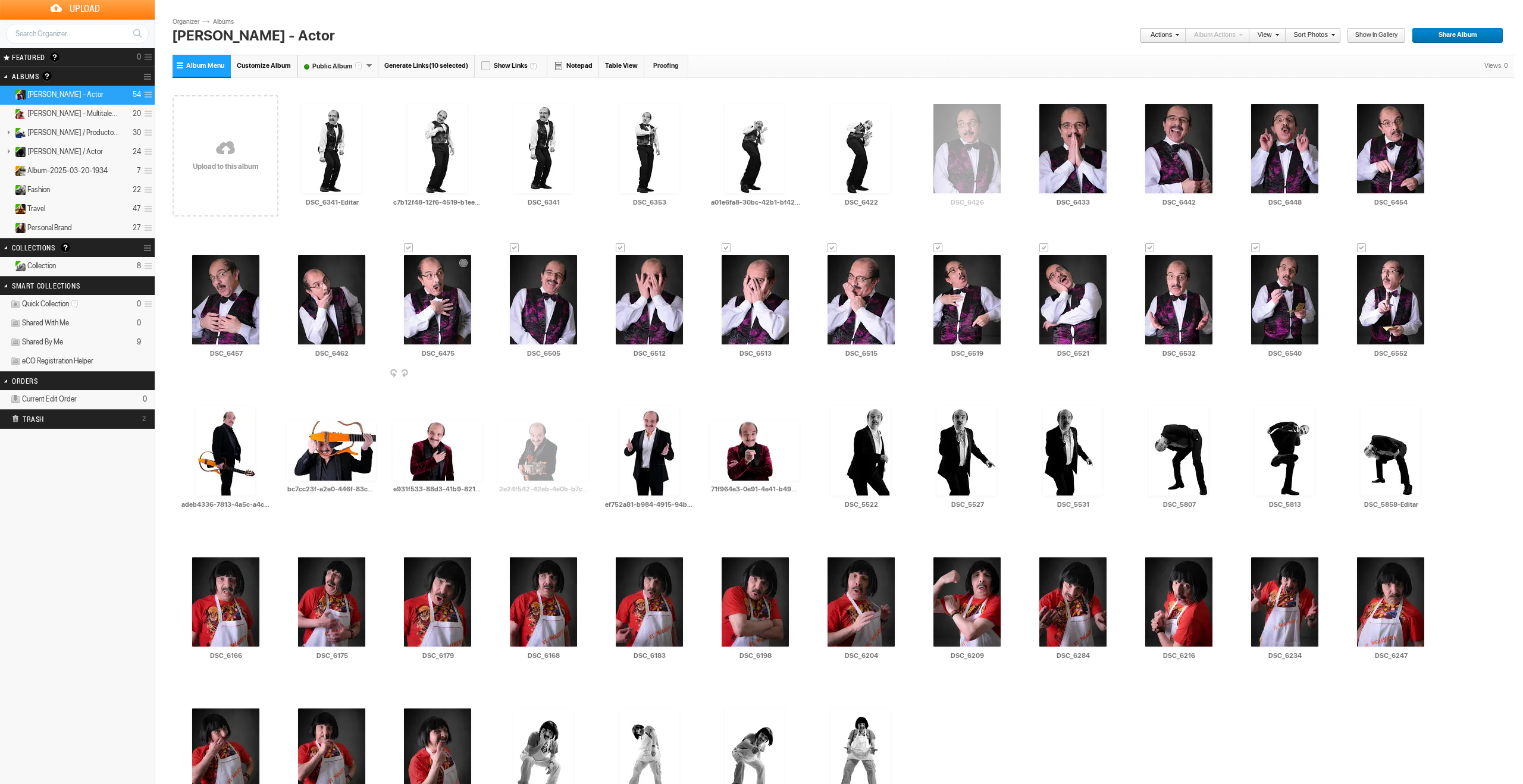 click at bounding box center (409, 248) 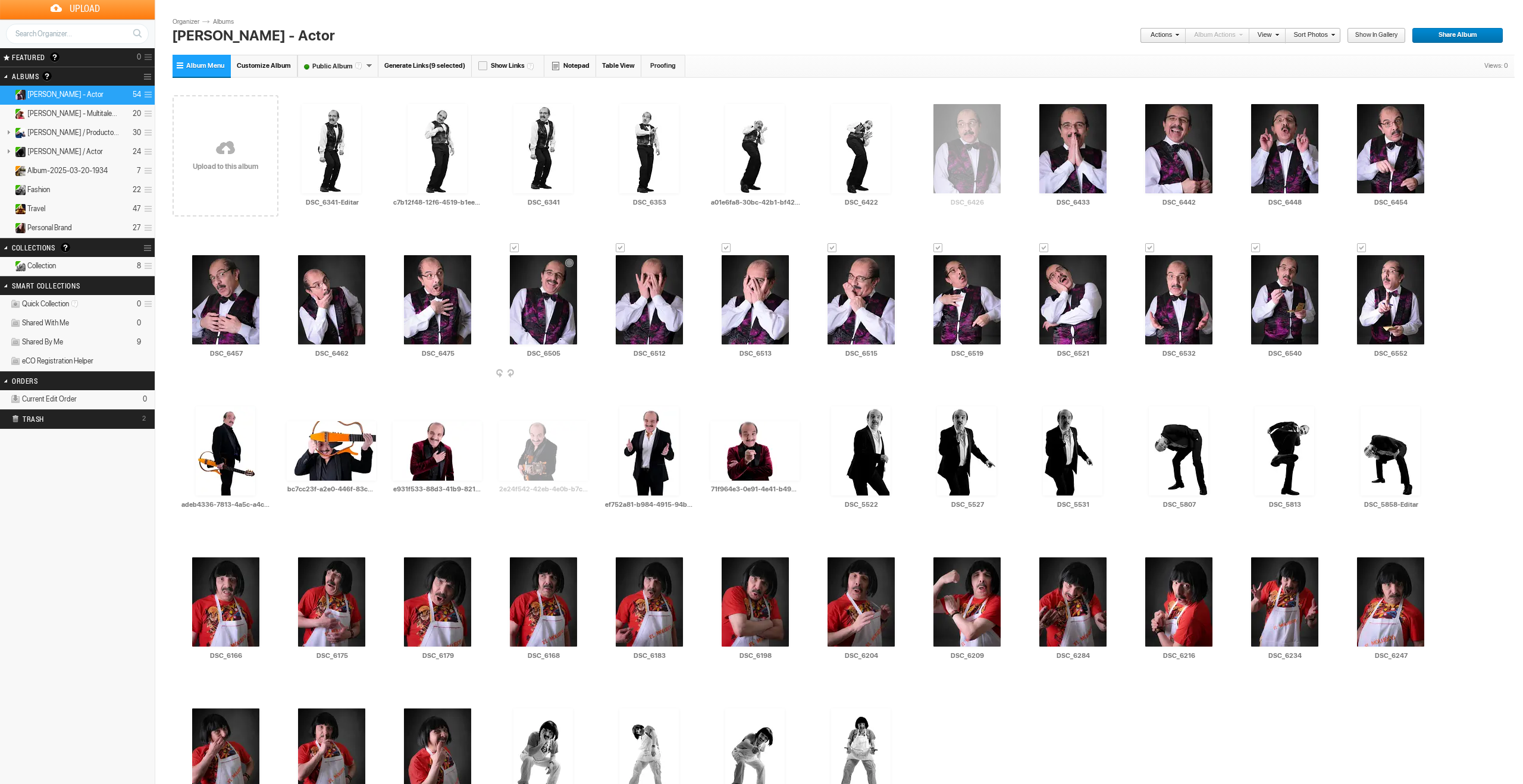 click at bounding box center (515, 248) 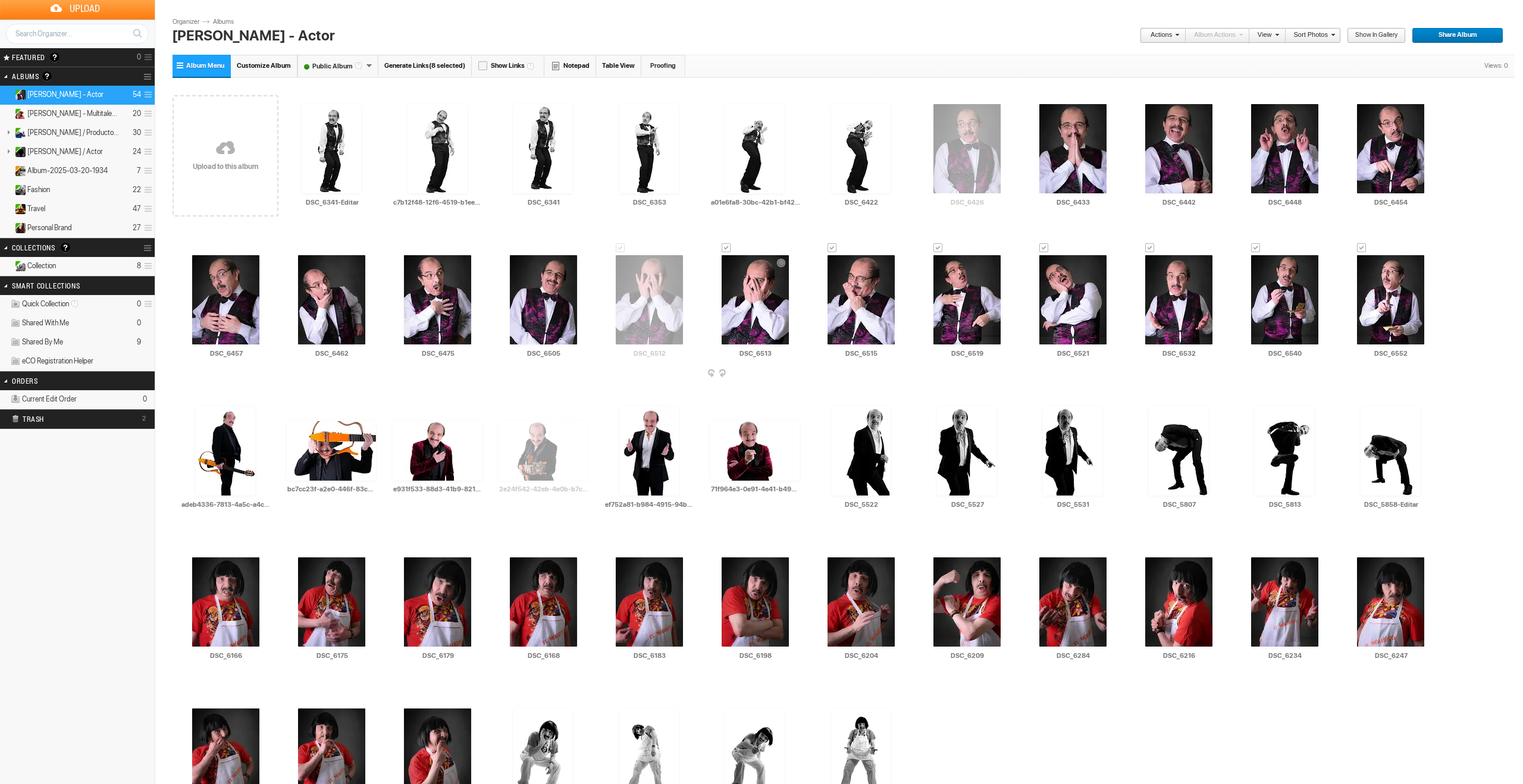 click at bounding box center [726, 248] 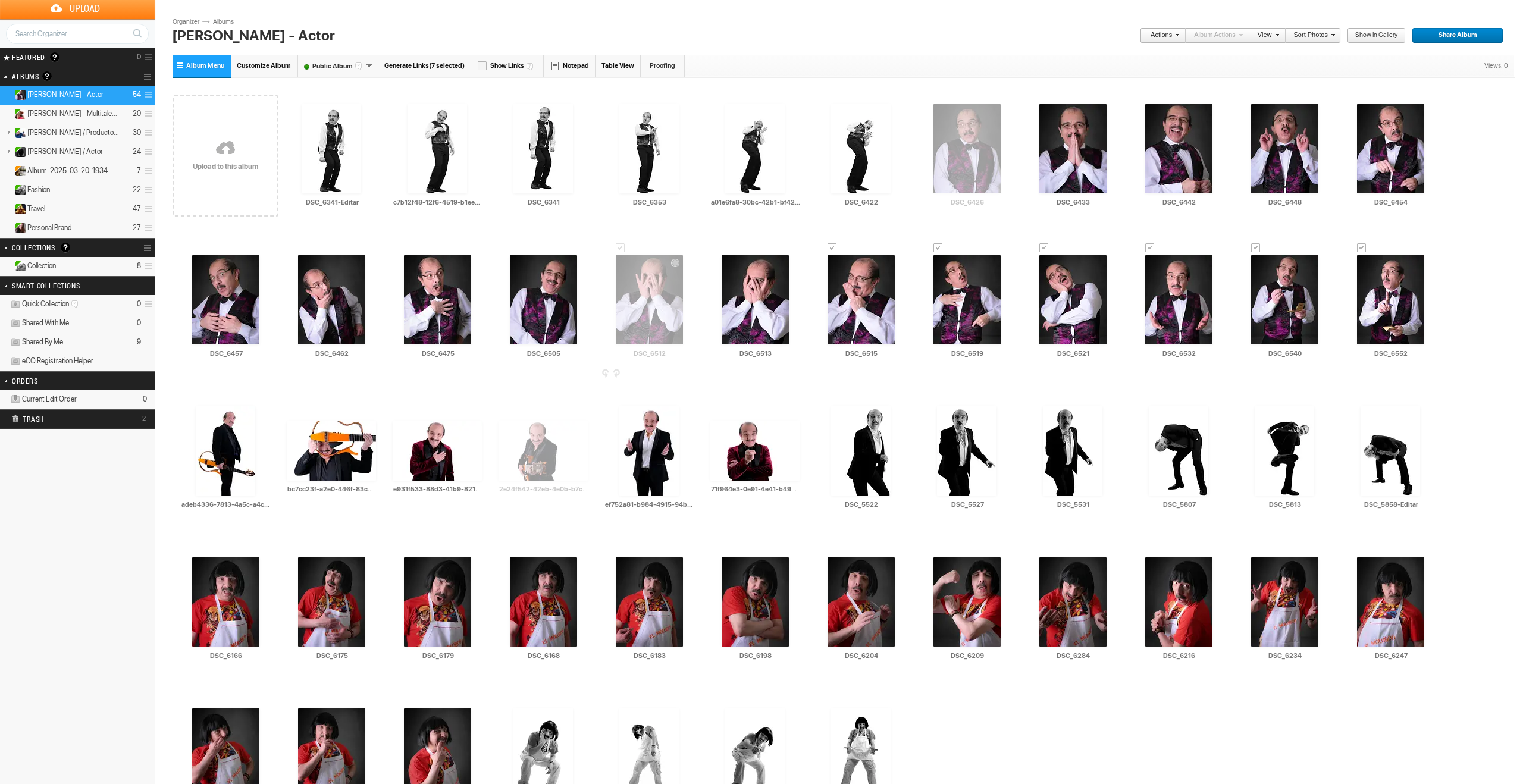 click at bounding box center [621, 248] 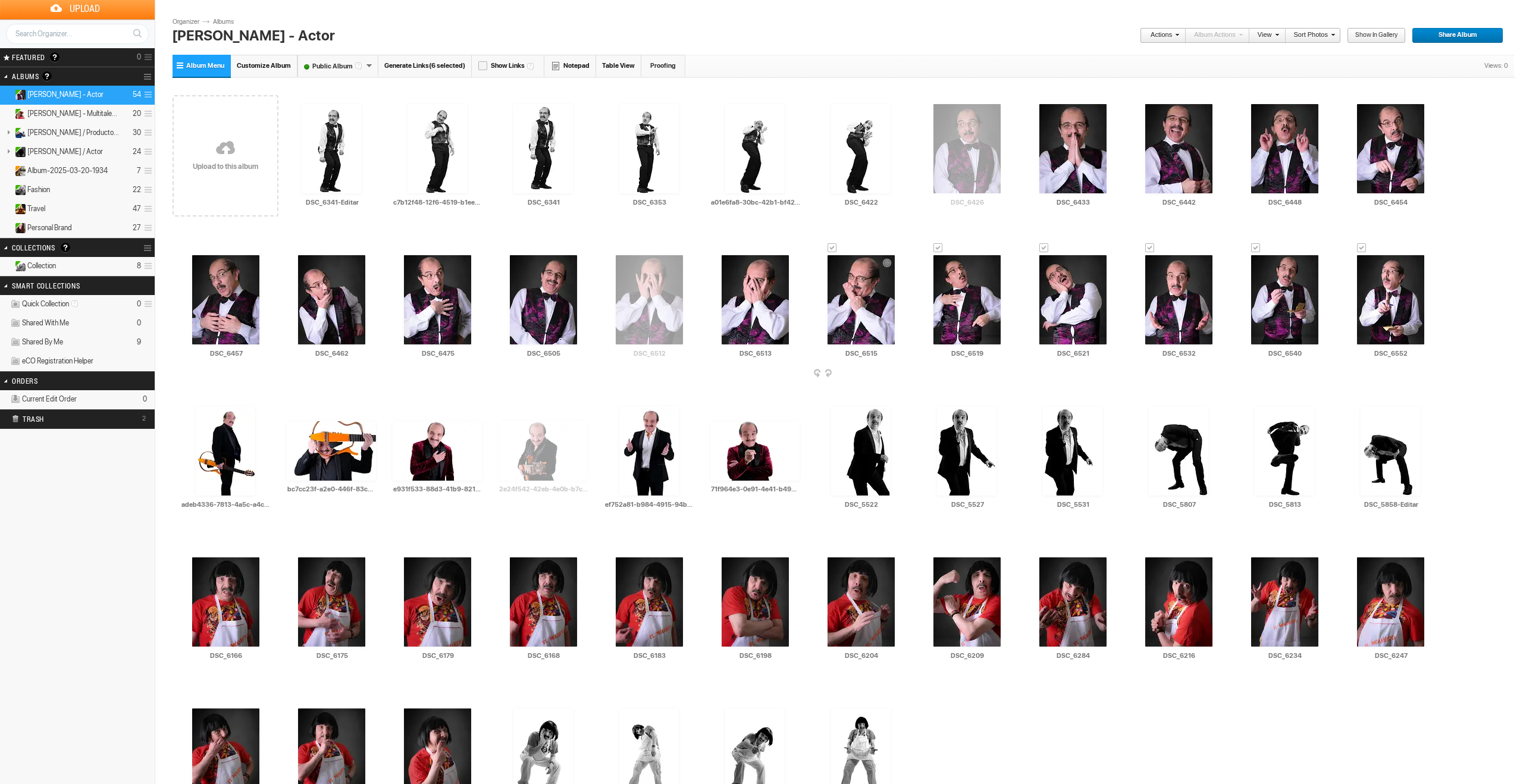 click at bounding box center (832, 248) 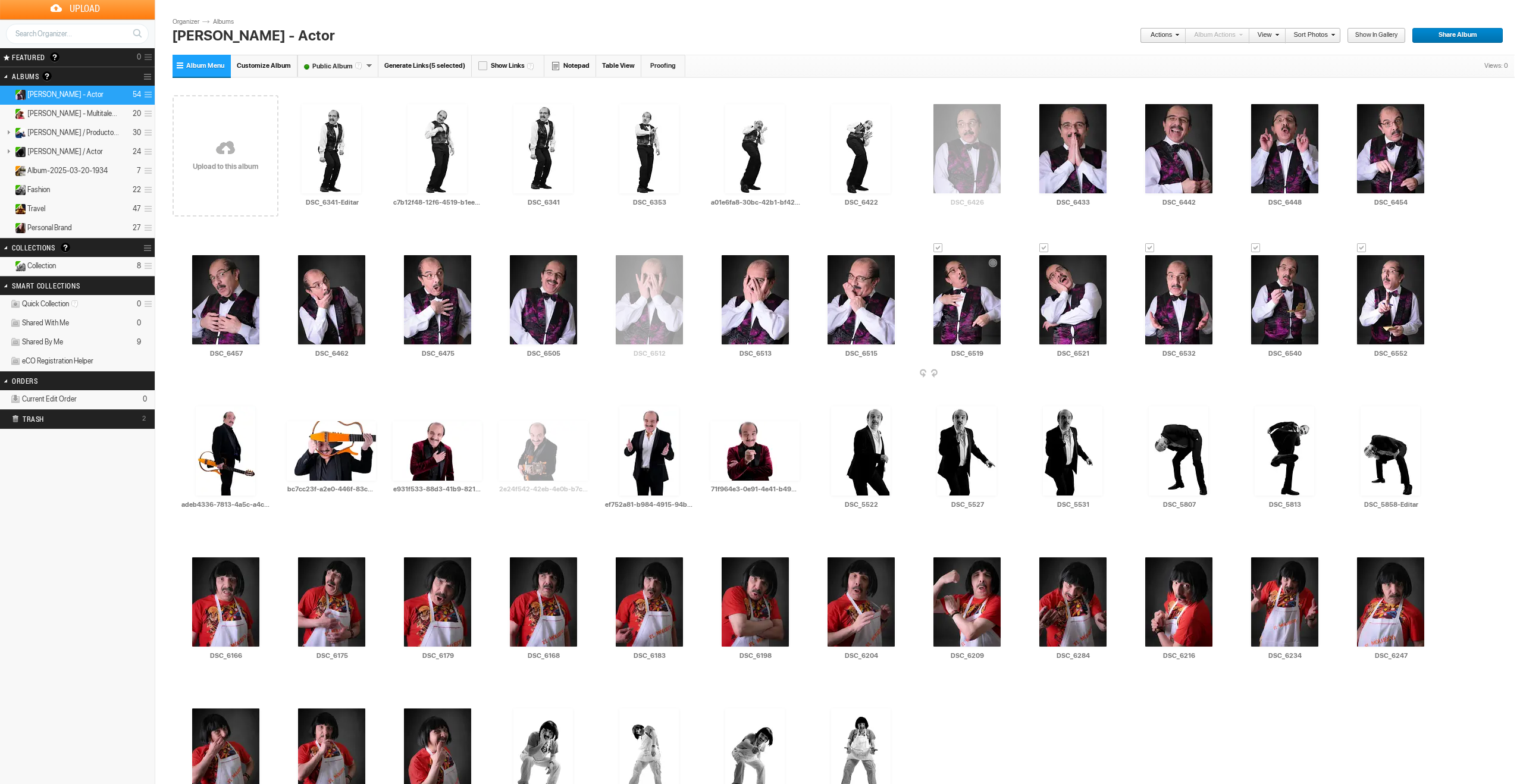 click at bounding box center [938, 248] 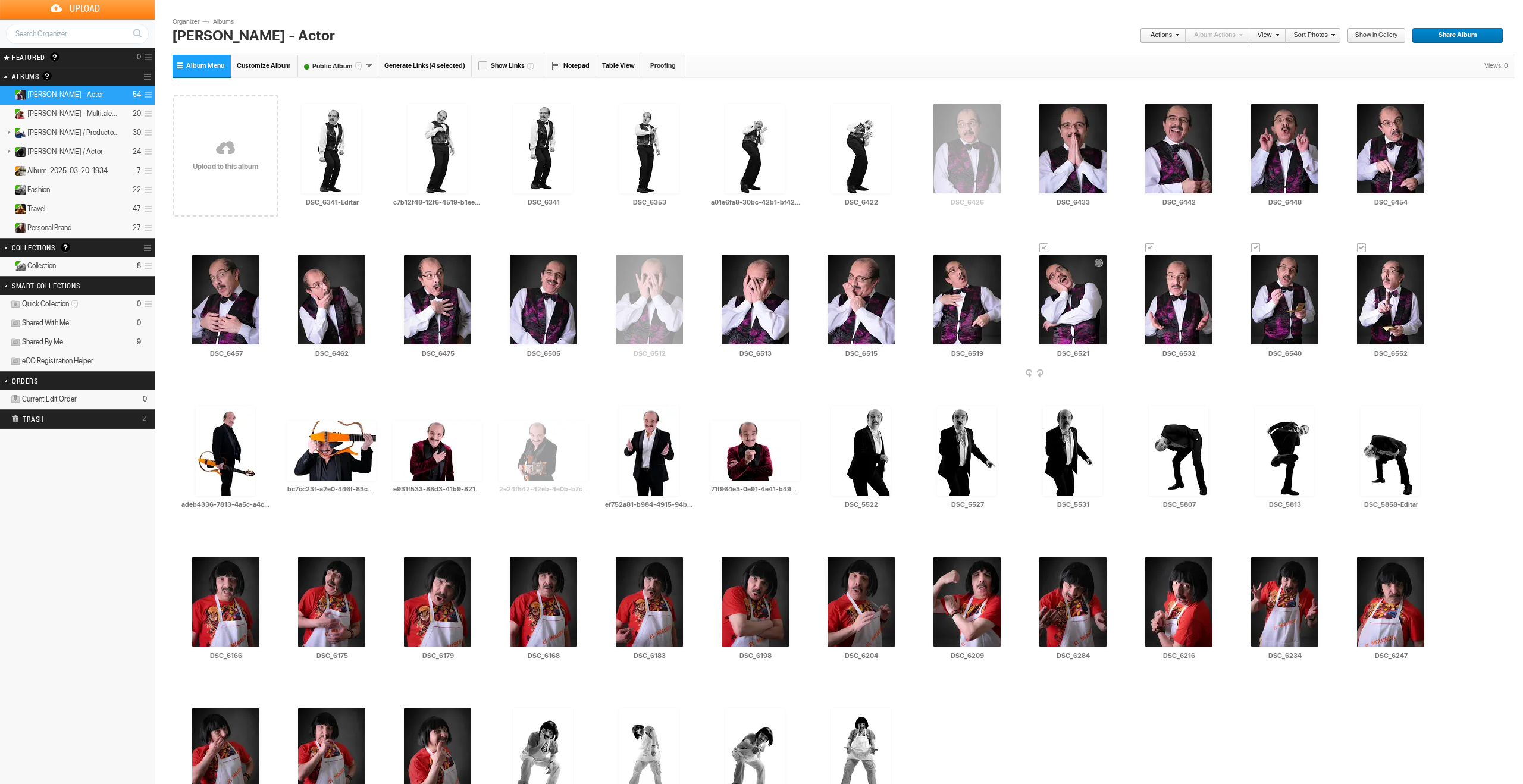 click at bounding box center [1044, 248] 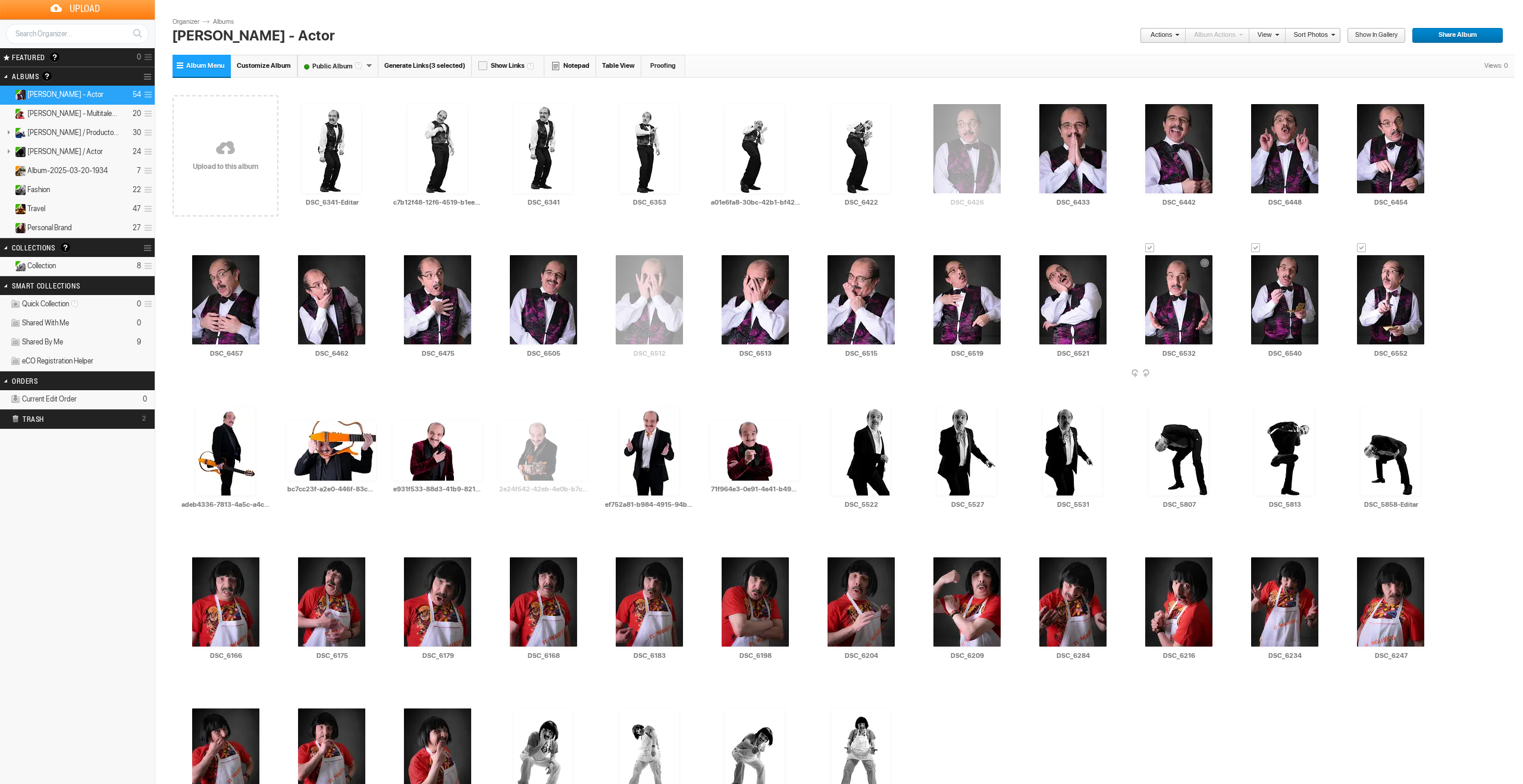 click at bounding box center [1150, 248] 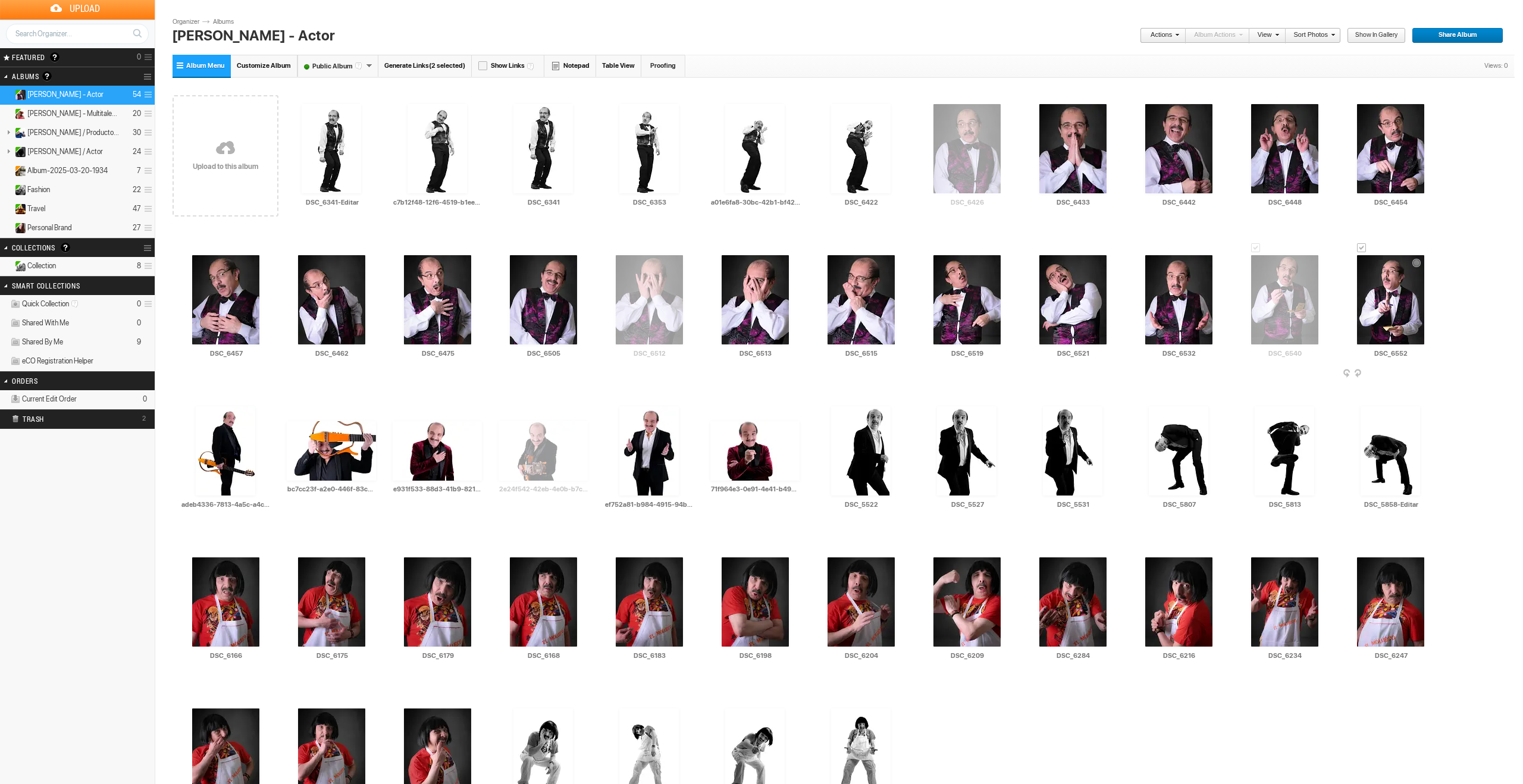click on "AI DSC_6552
HTML:
Direct:
Forum:
Photo ID:
22752945
More..." at bounding box center [1390, 300] 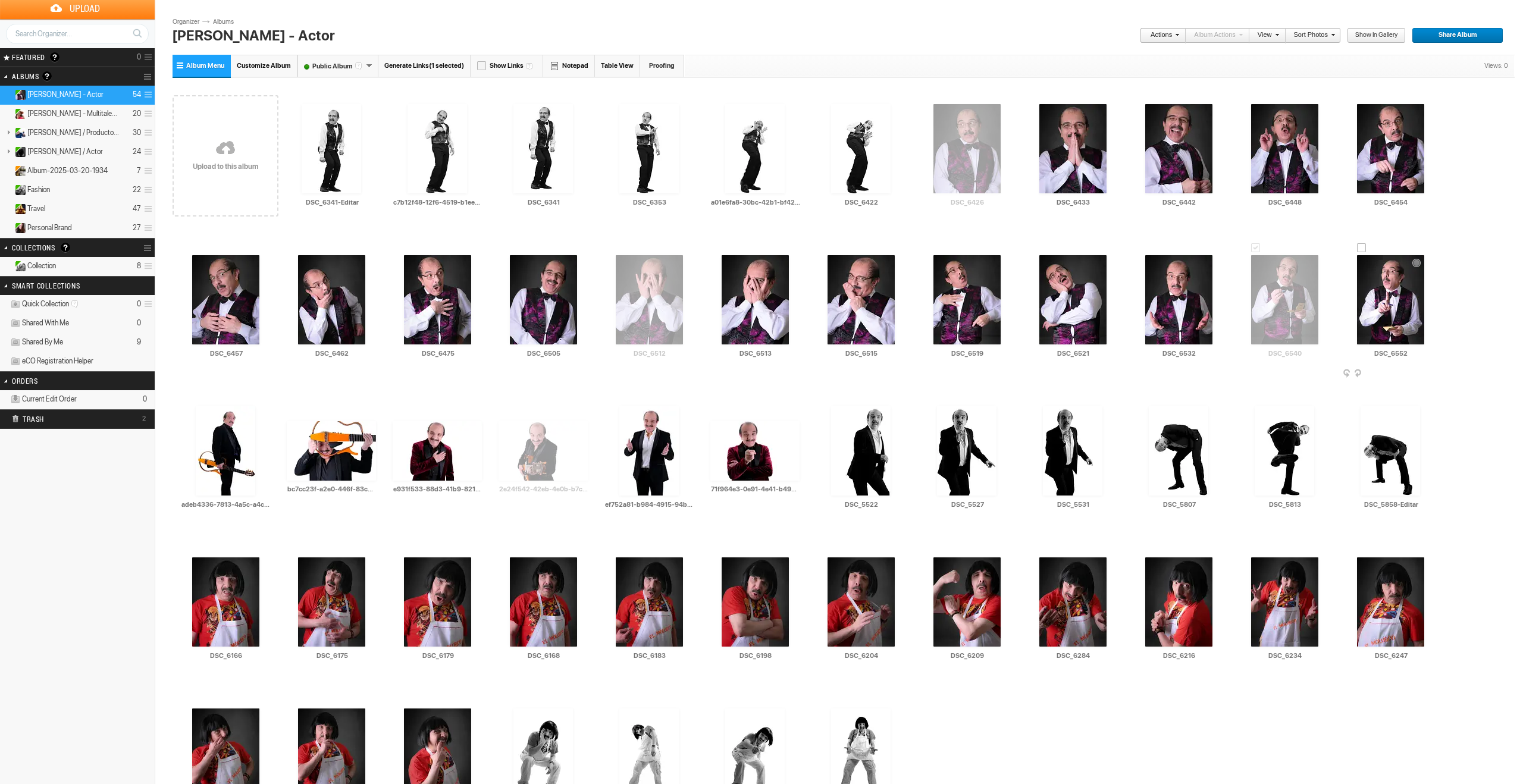 click on "AI DSC_6552
HTML:
Direct:
Forum:
Photo ID:
22752945
More..." at bounding box center (1390, 300) 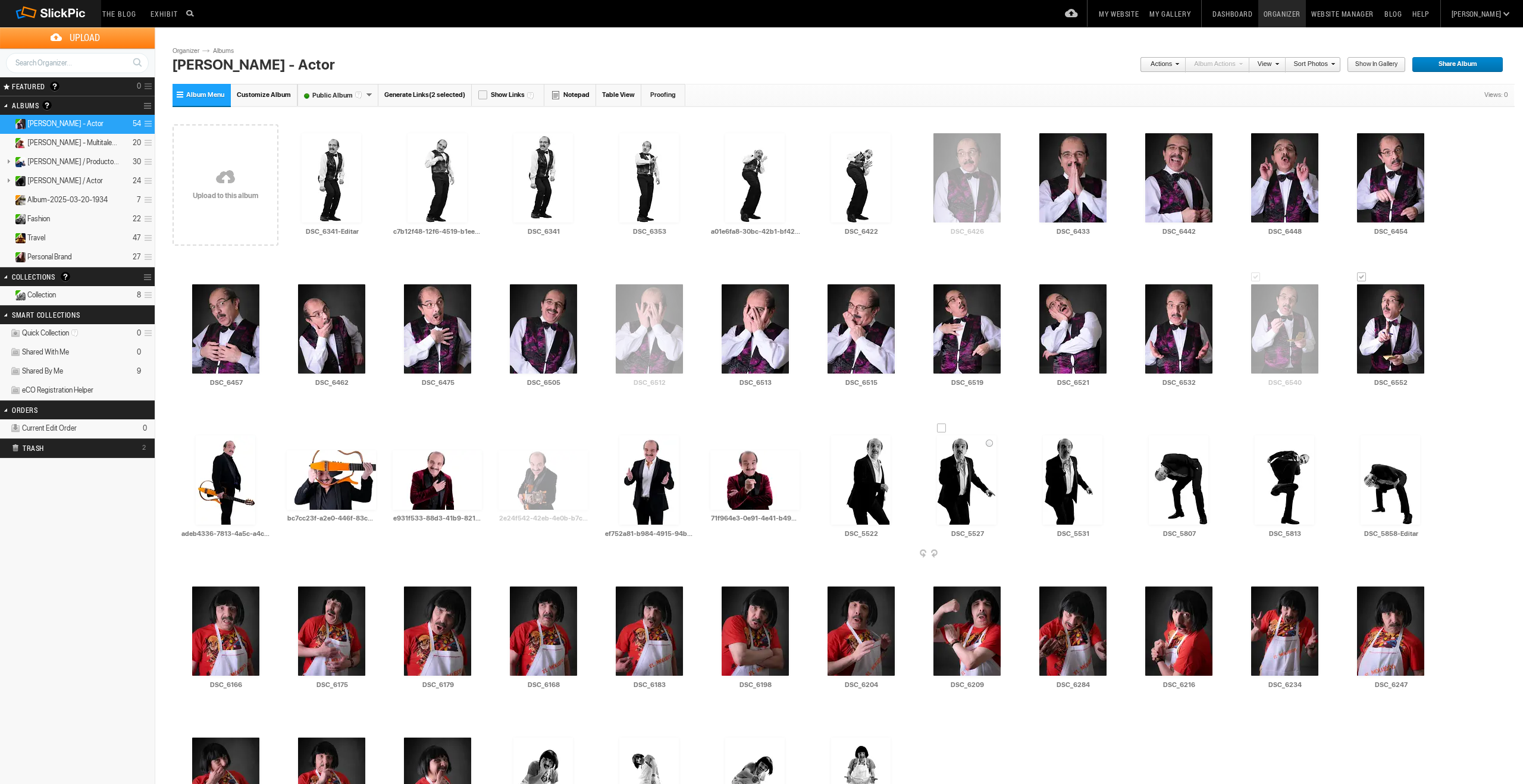 scroll, scrollTop: 1, scrollLeft: 0, axis: vertical 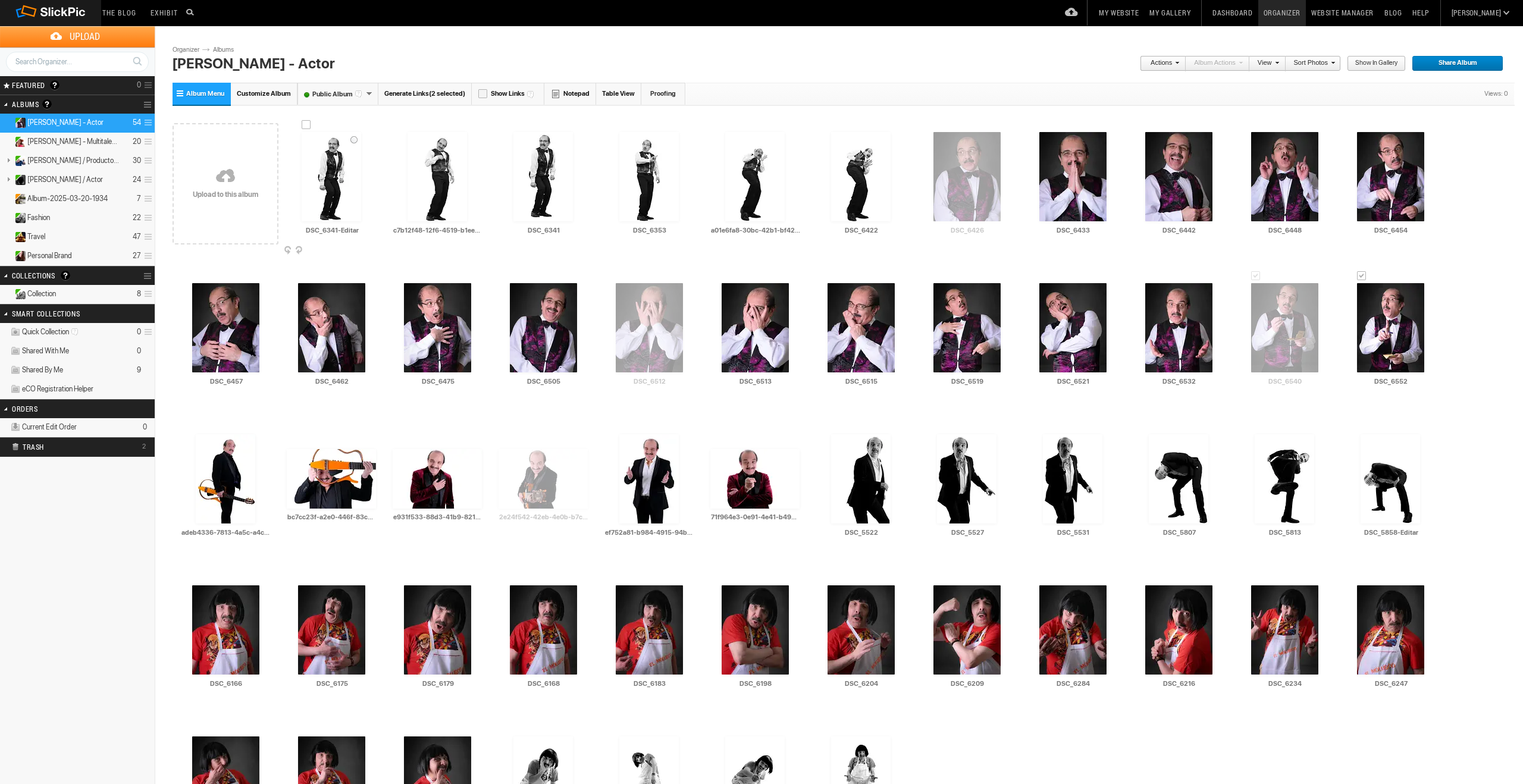 click at bounding box center (306, 125) 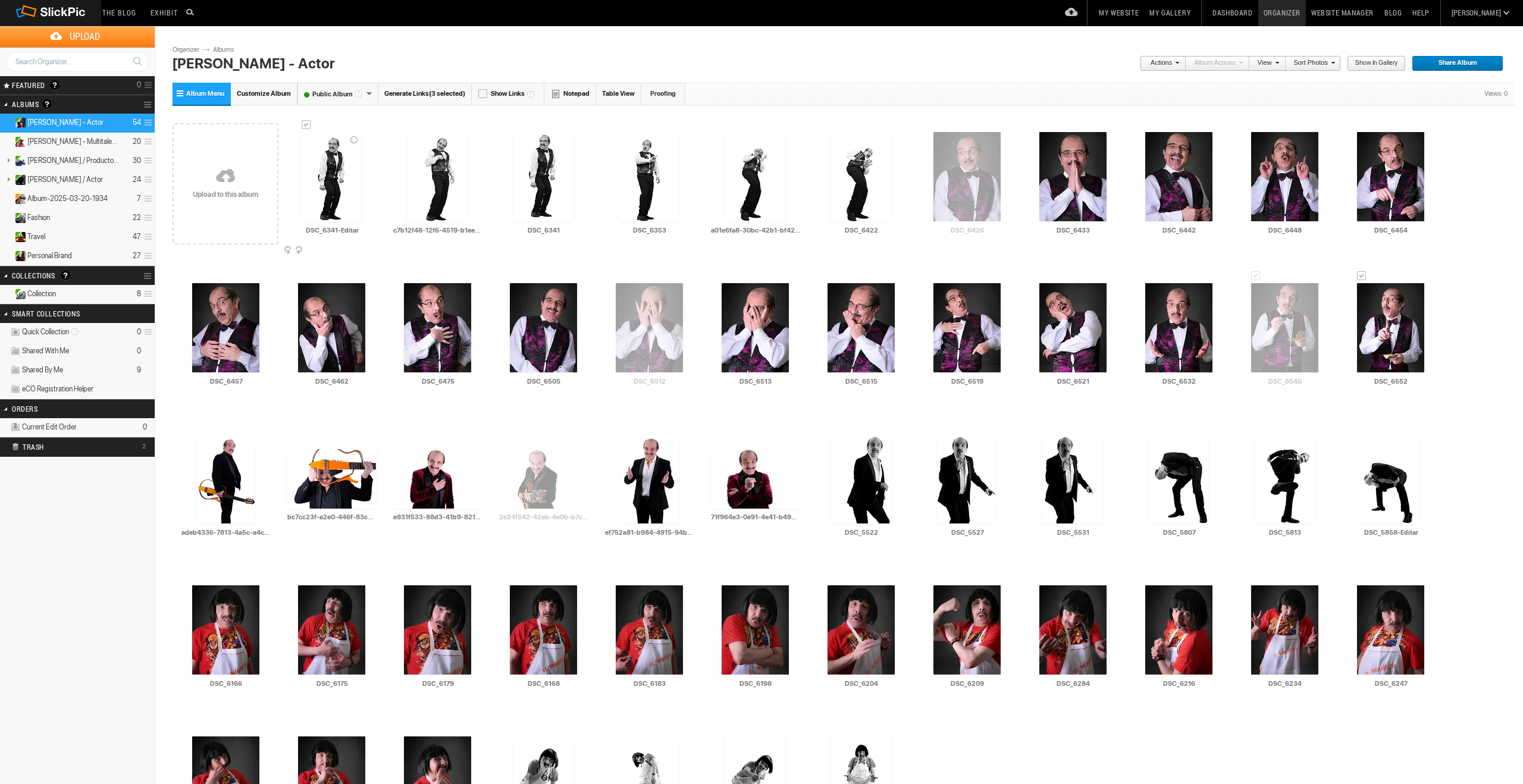 click at bounding box center (375, 251) 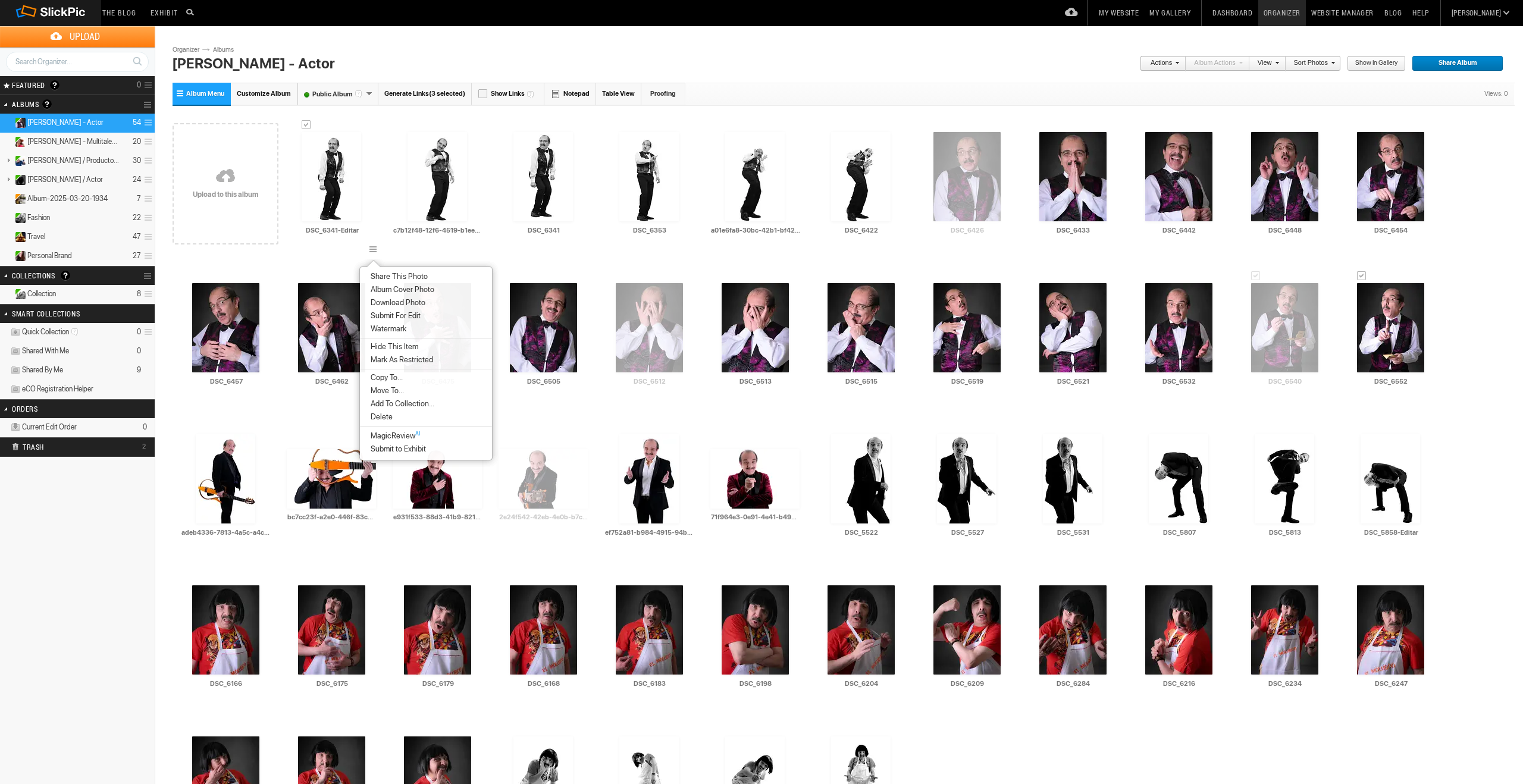 click on "Delete" at bounding box center (426, 417) 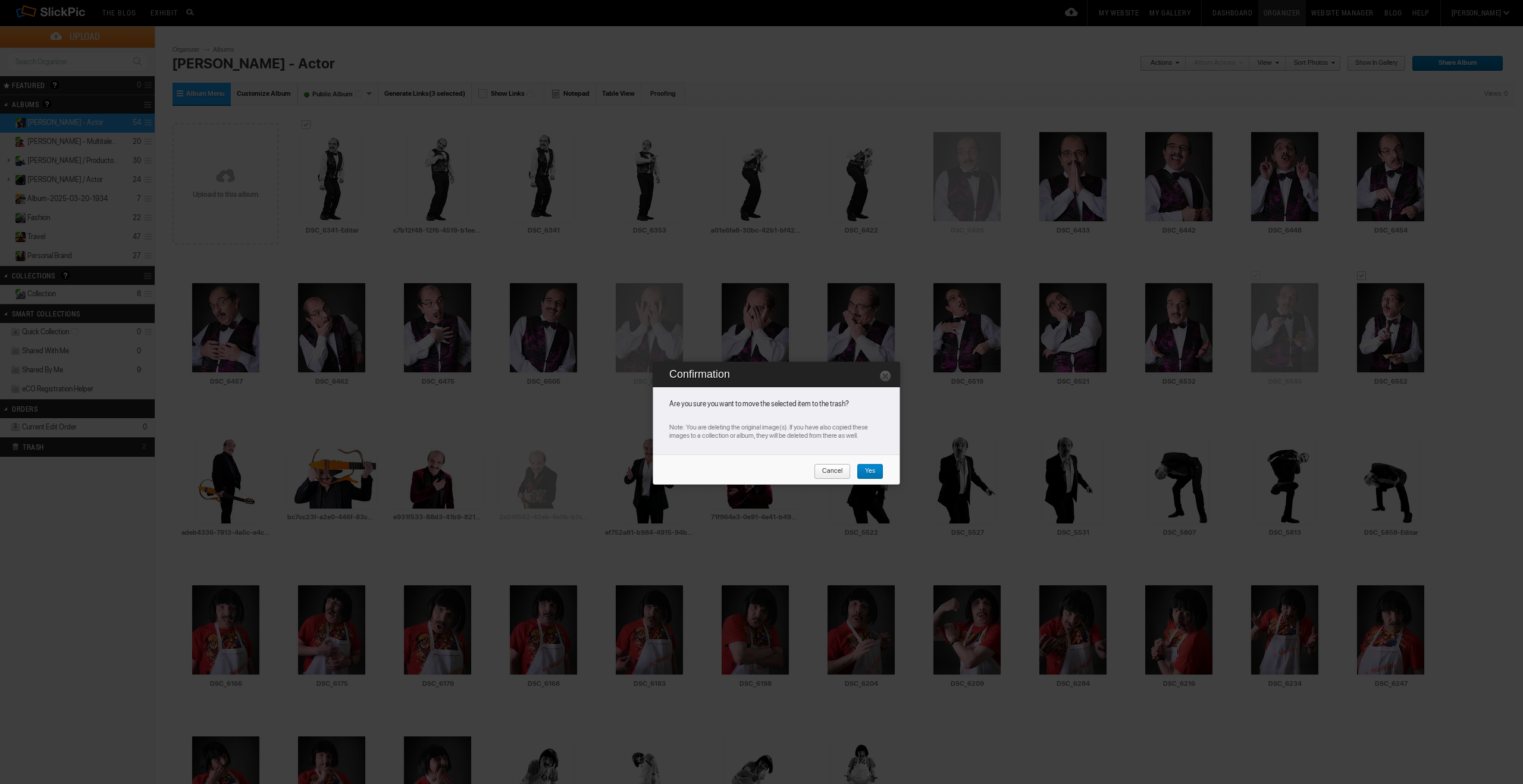 click on "Yes" at bounding box center (866, 472) 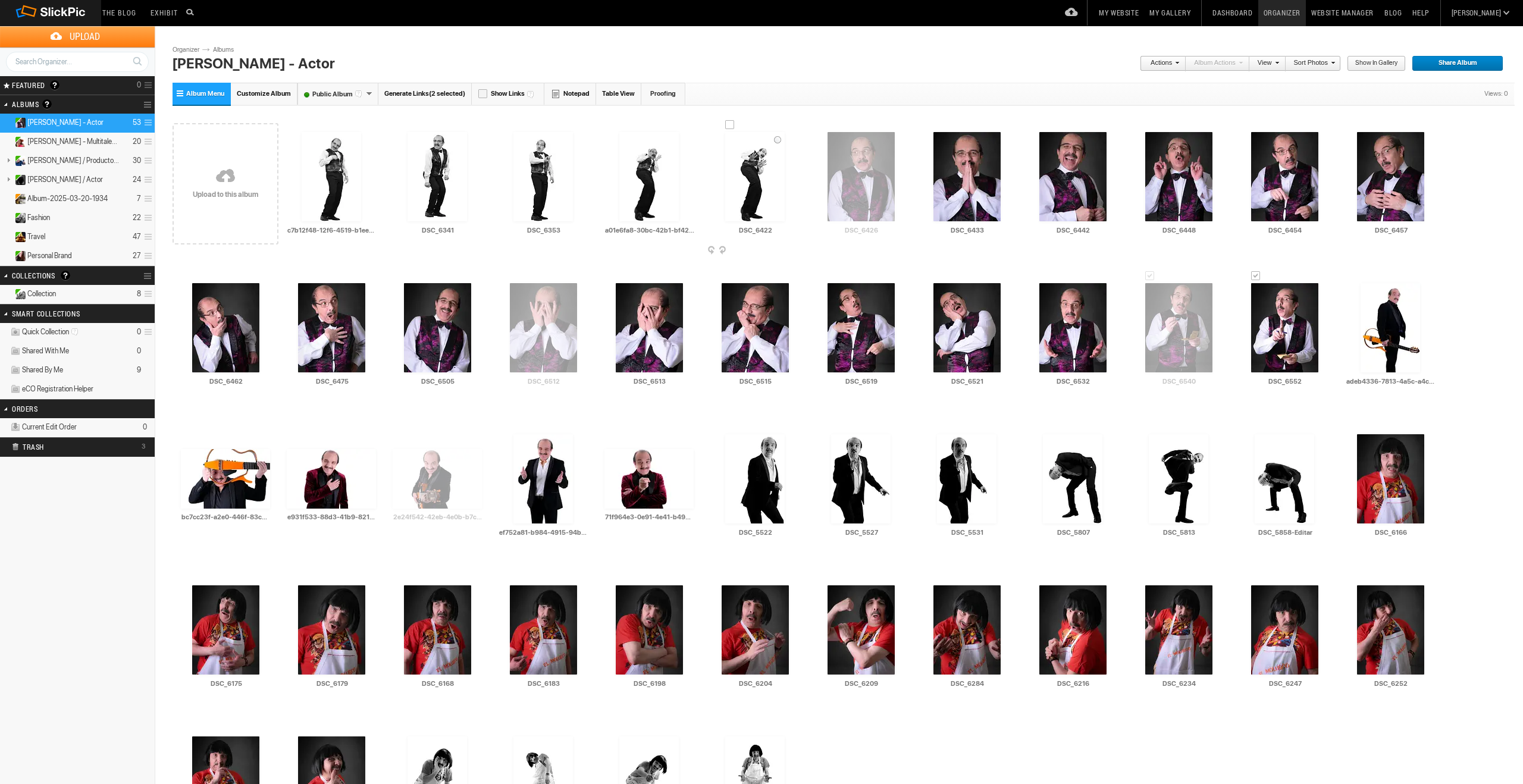 click at bounding box center (798, 251) 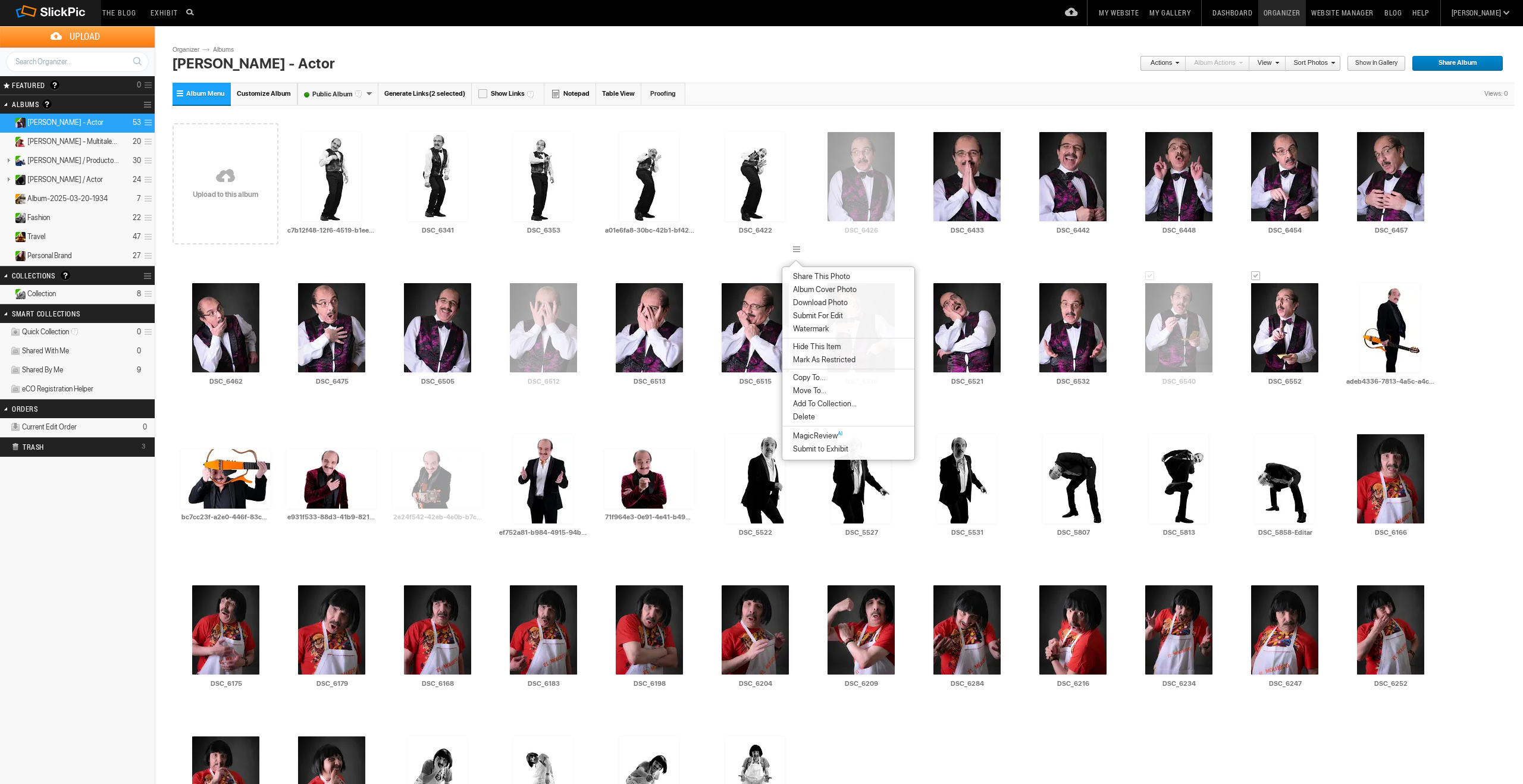 click on "Delete" at bounding box center (848, 417) 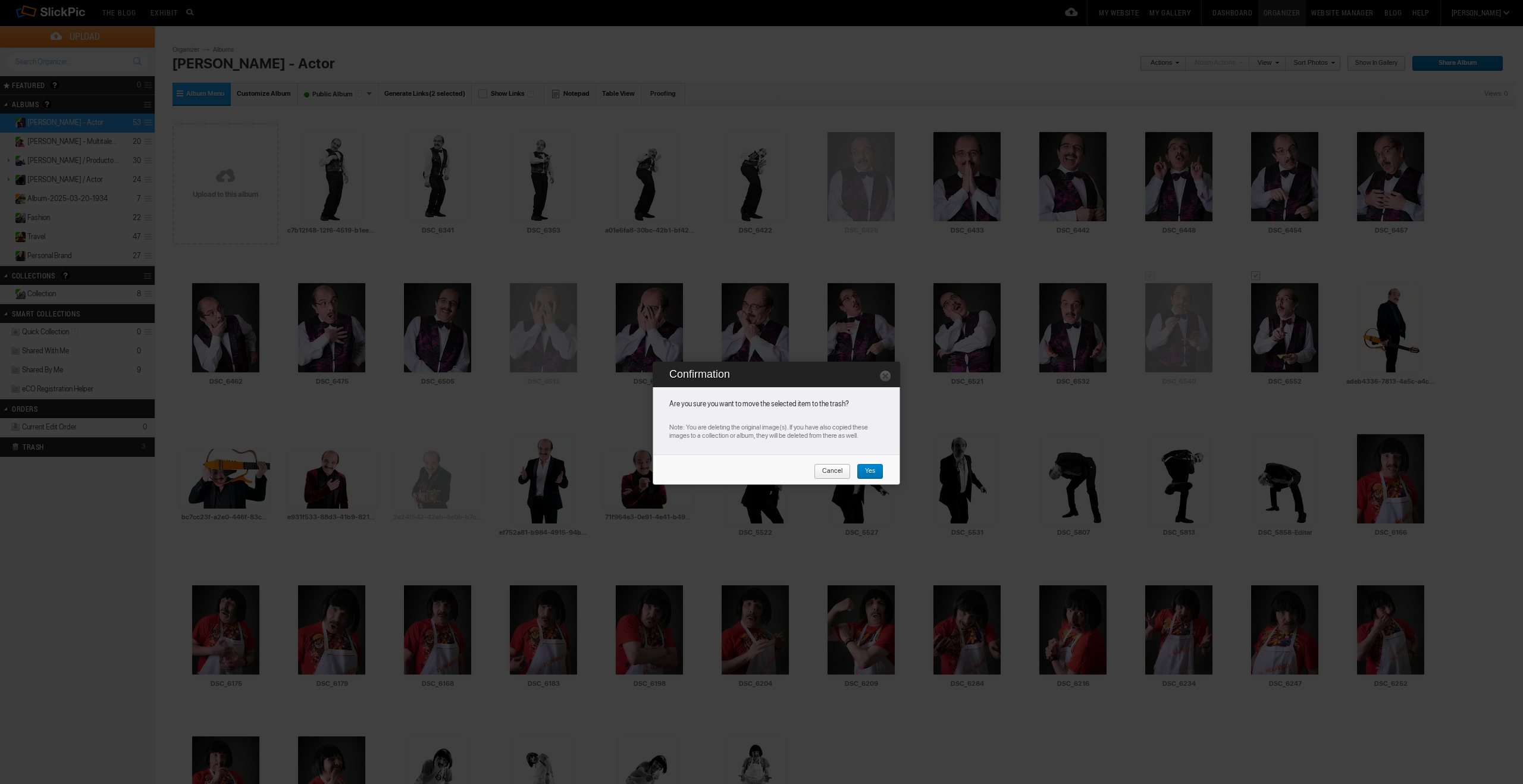 click on "Yes" at bounding box center [866, 472] 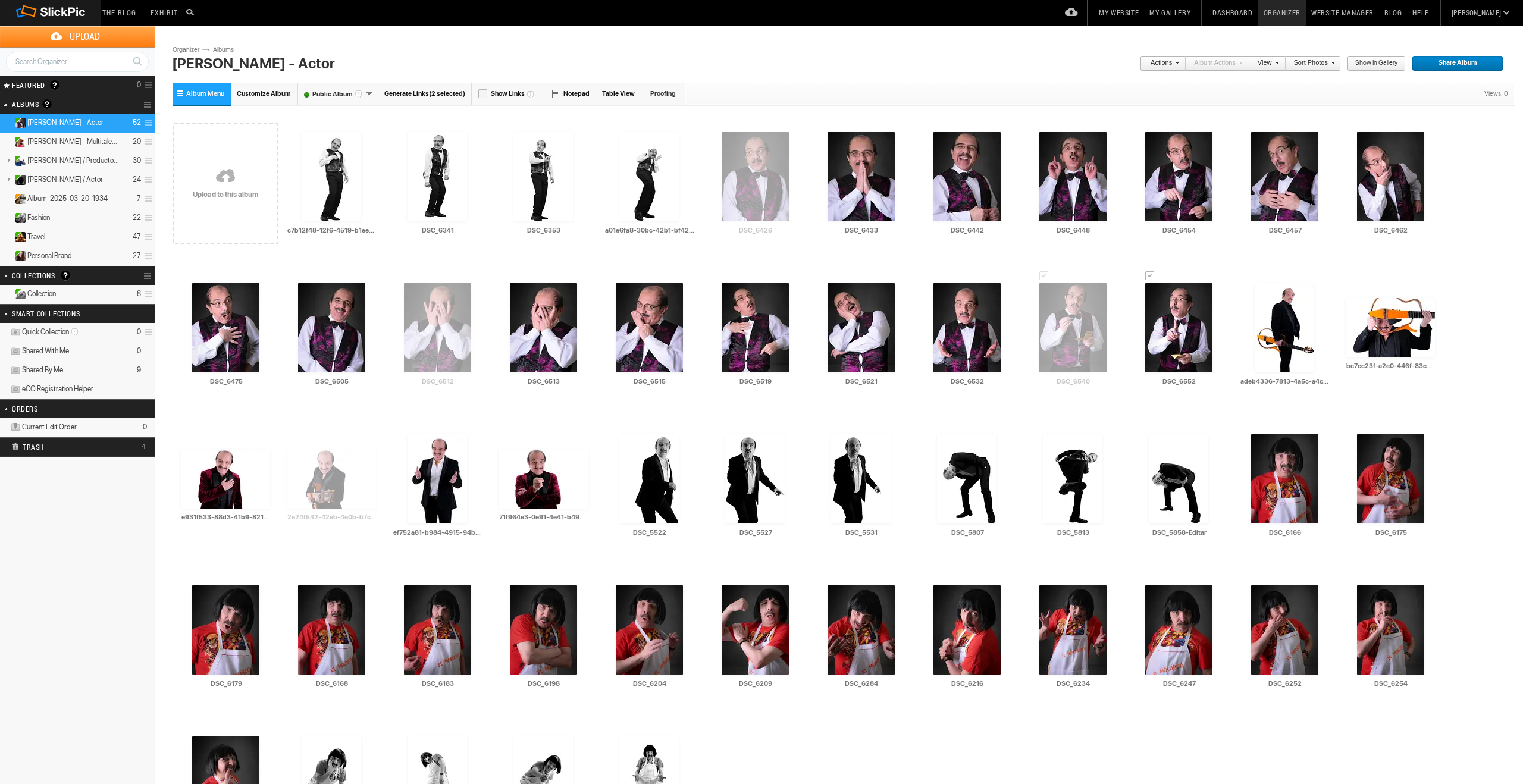 click on "Drop your photos here Upload to this album
AI c7b12f48-12f6-4519-b1ee-d2c75a3d2e8b 4-Editar
HTML:
Direct:
Forum:
Photo ID:
22752906
More..." at bounding box center [844, 486] 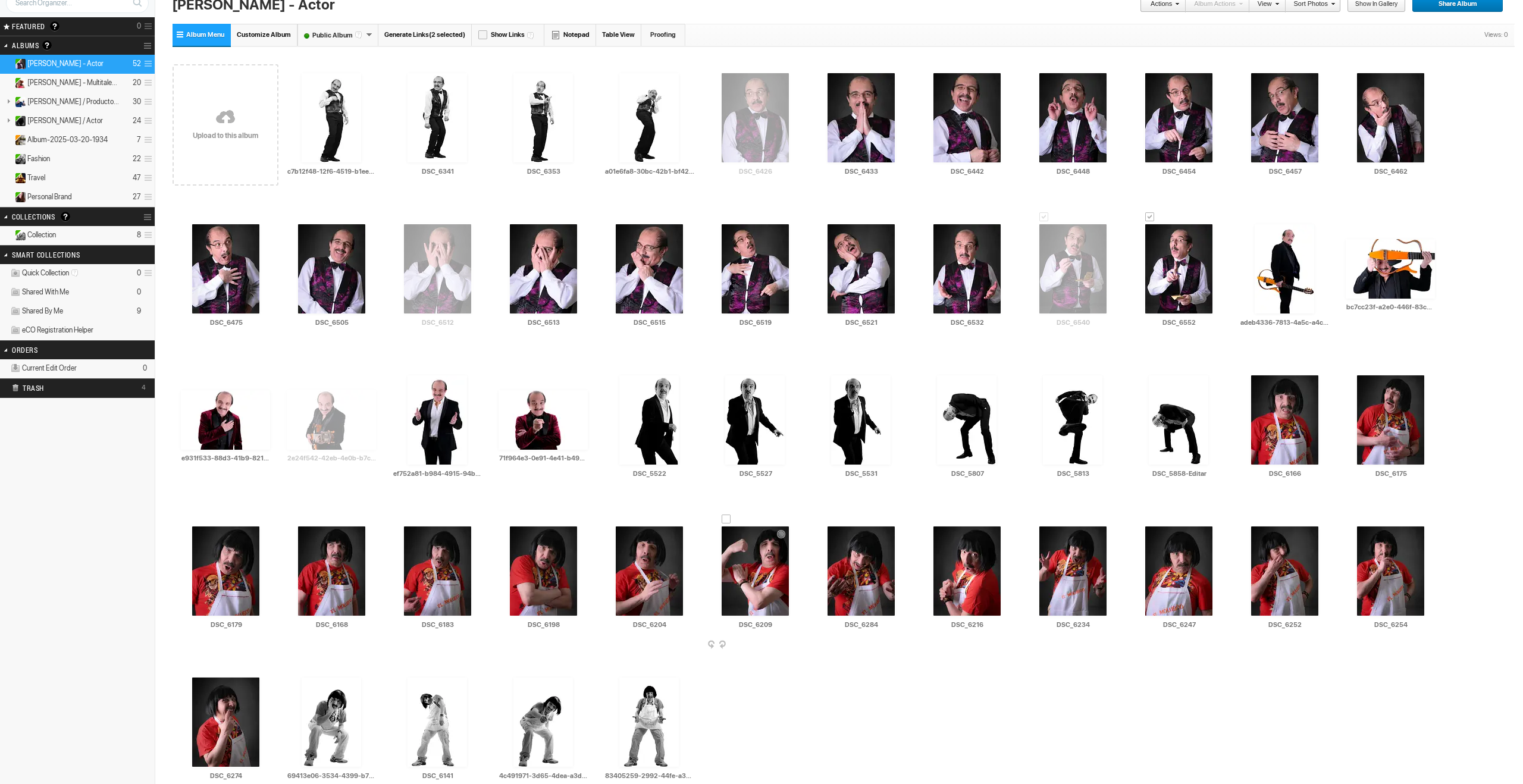 scroll, scrollTop: 0, scrollLeft: 0, axis: both 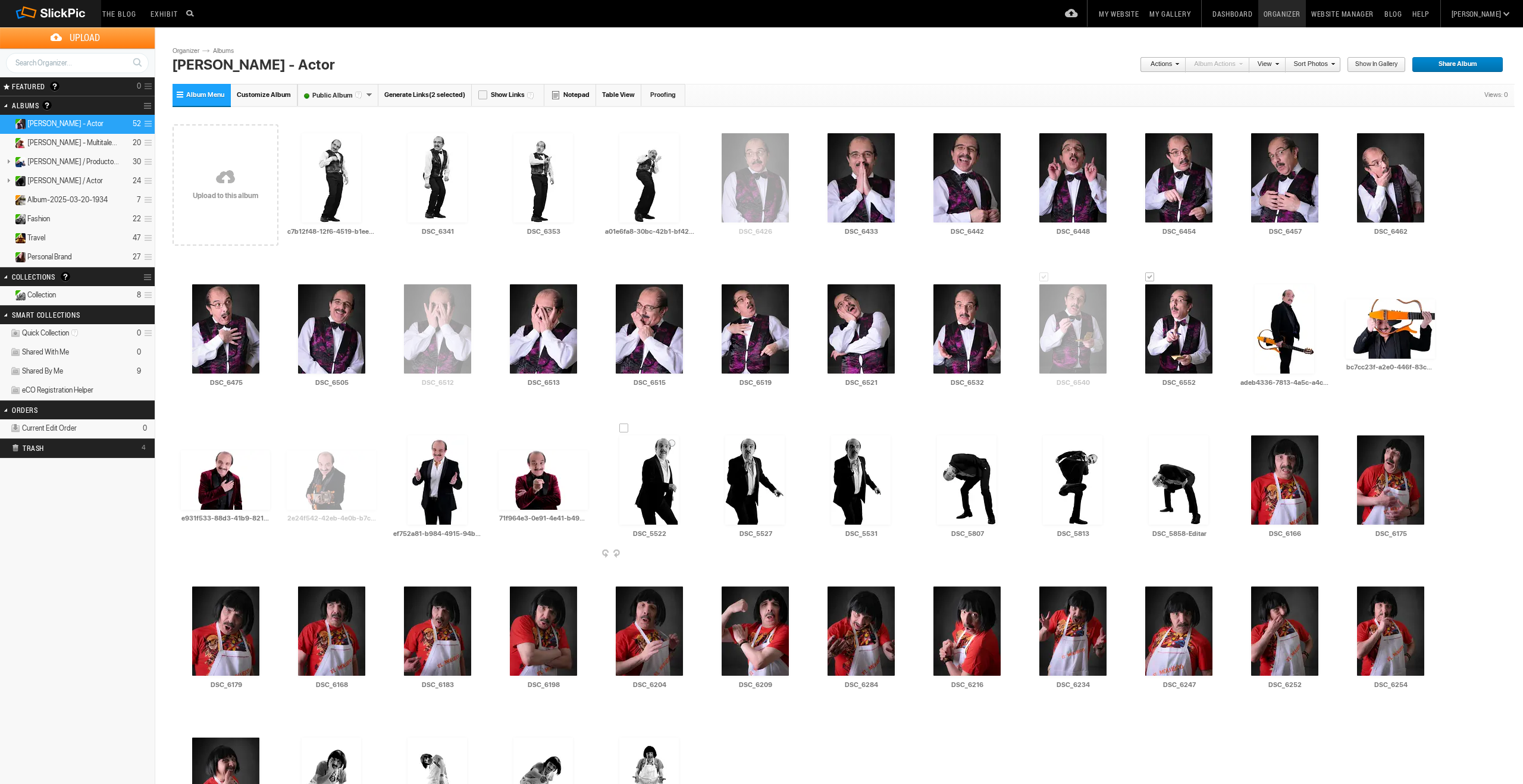 click at bounding box center [649, 480] 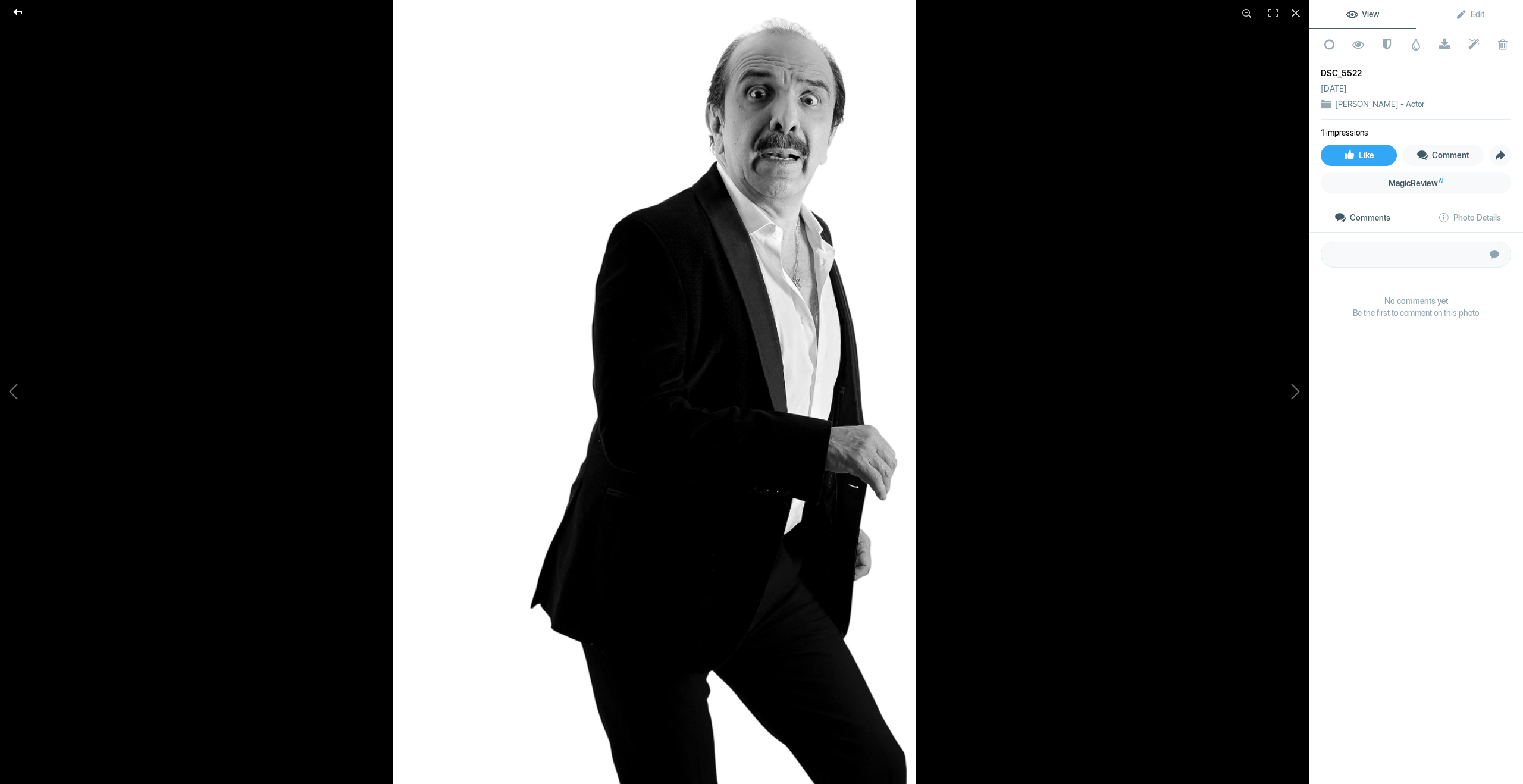 click 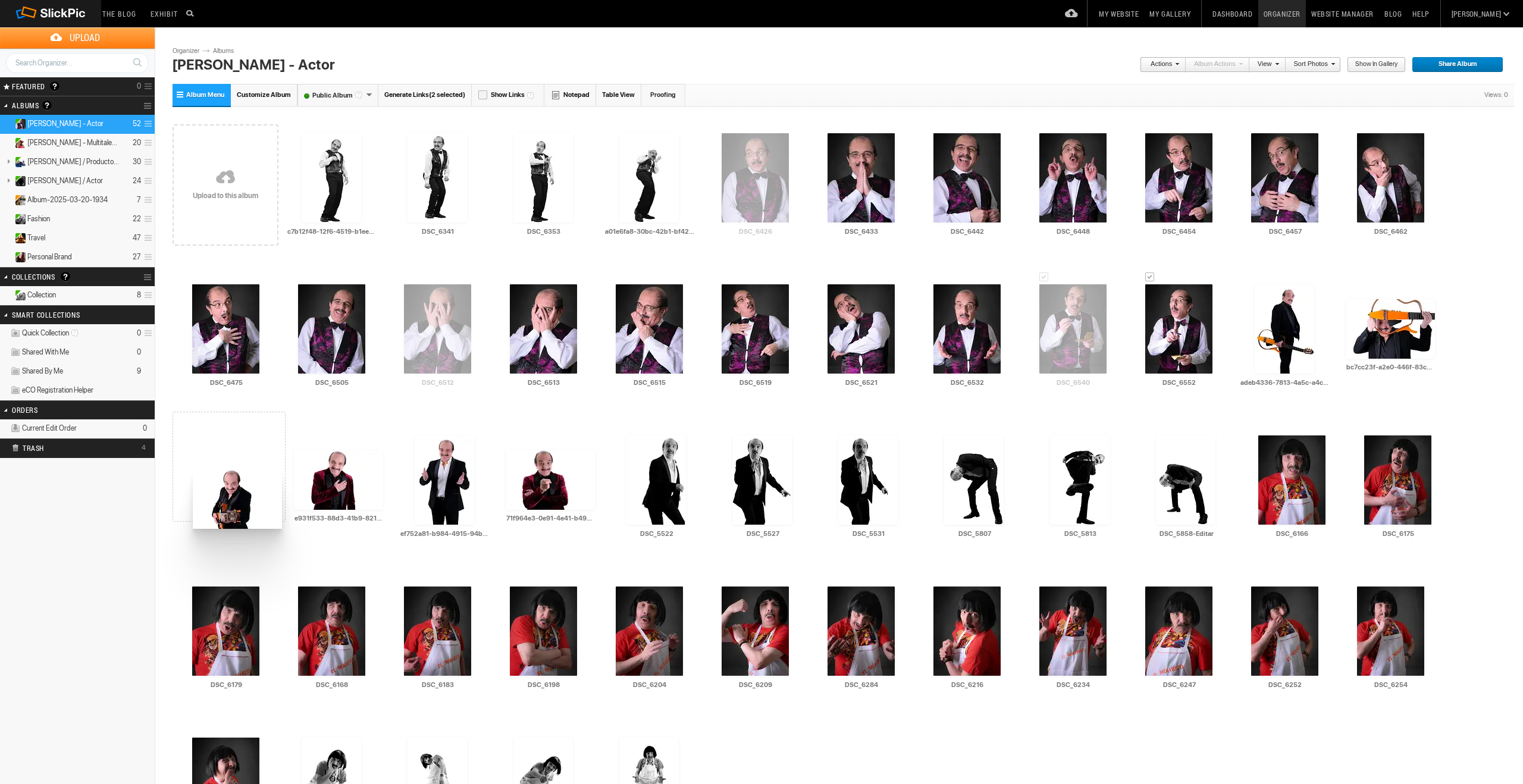 drag, startPoint x: 336, startPoint y: 485, endPoint x: 194, endPoint y: 469, distance: 142.89857 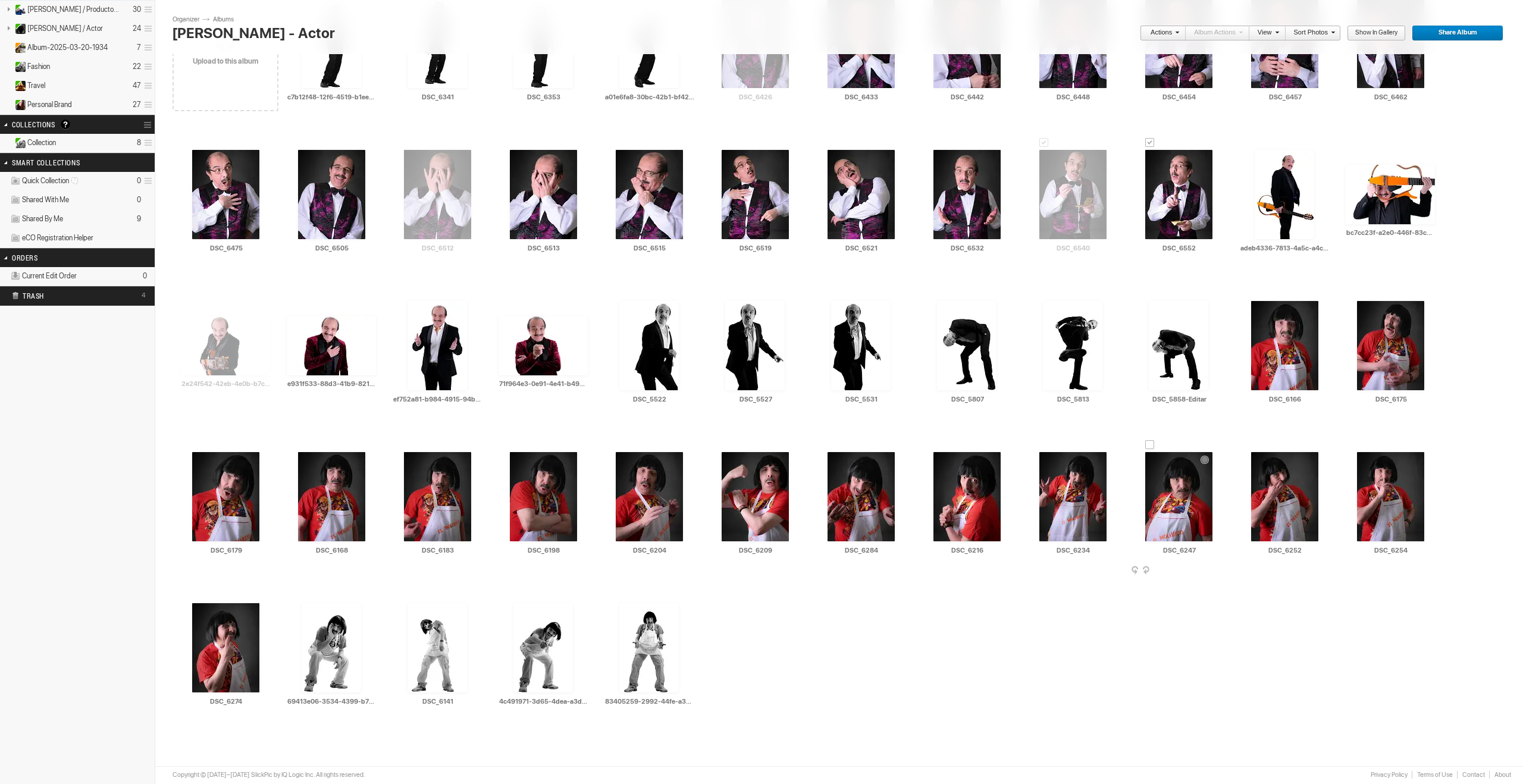 scroll, scrollTop: 0, scrollLeft: 0, axis: both 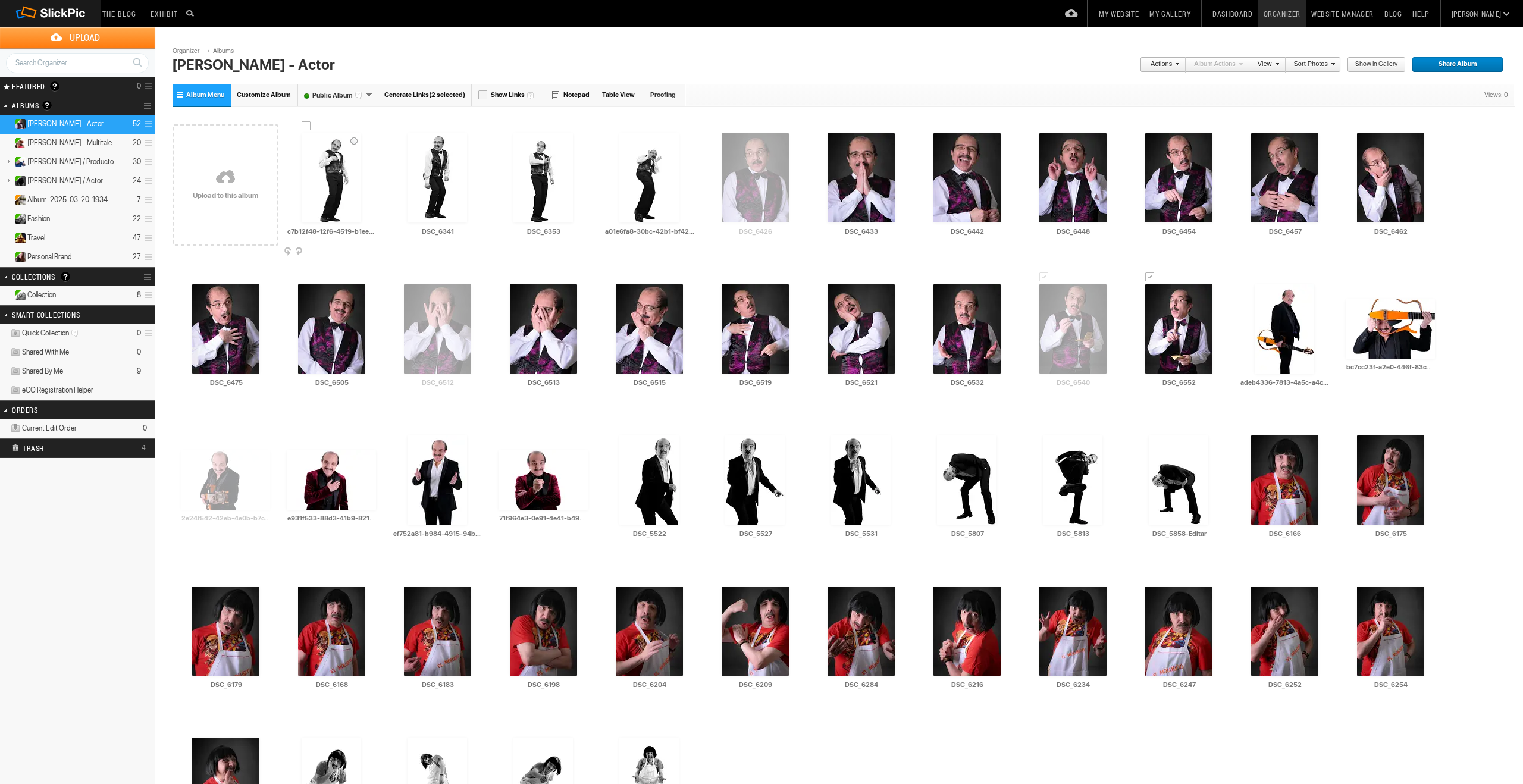 click at bounding box center [331, 178] 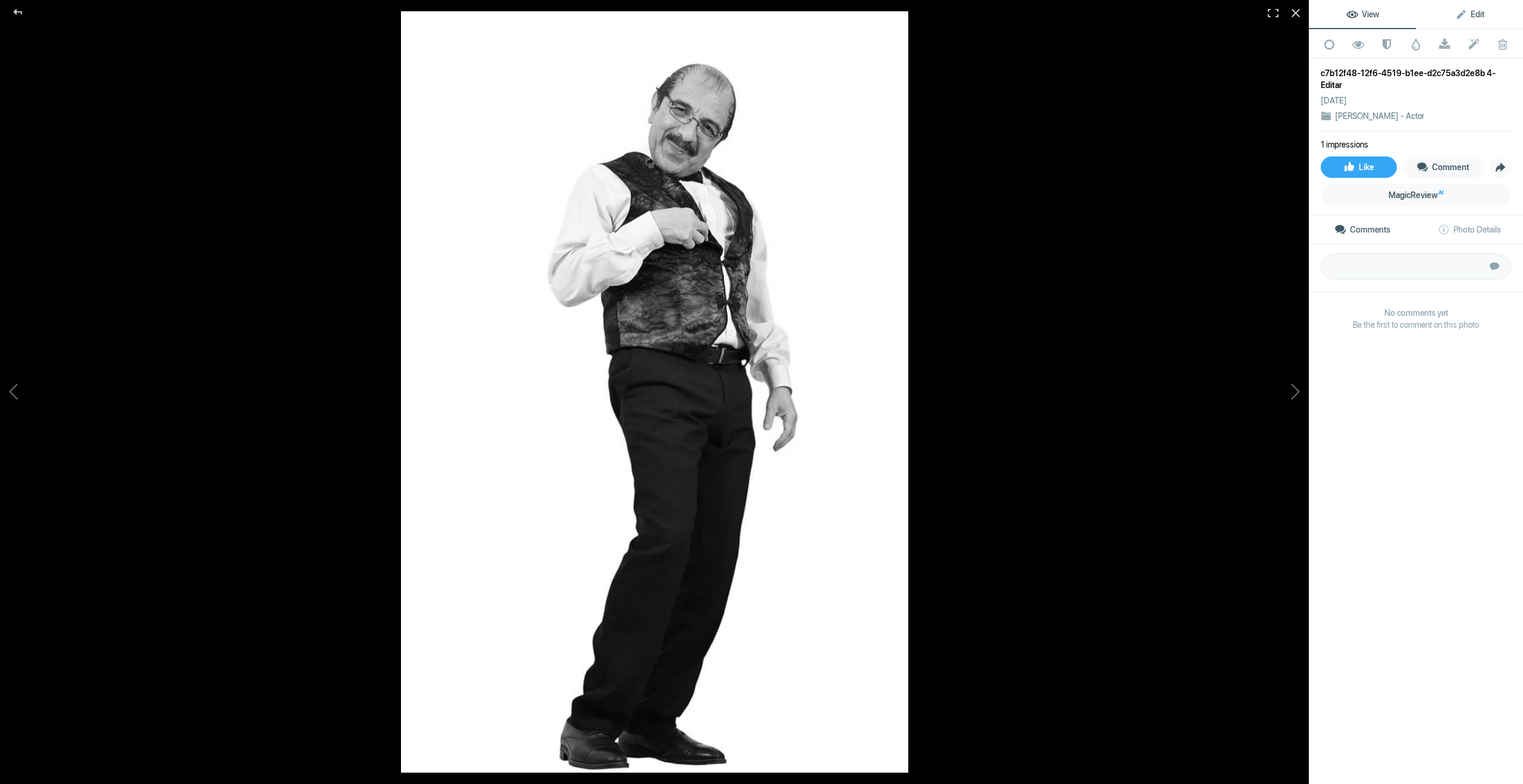 click on "Edit" 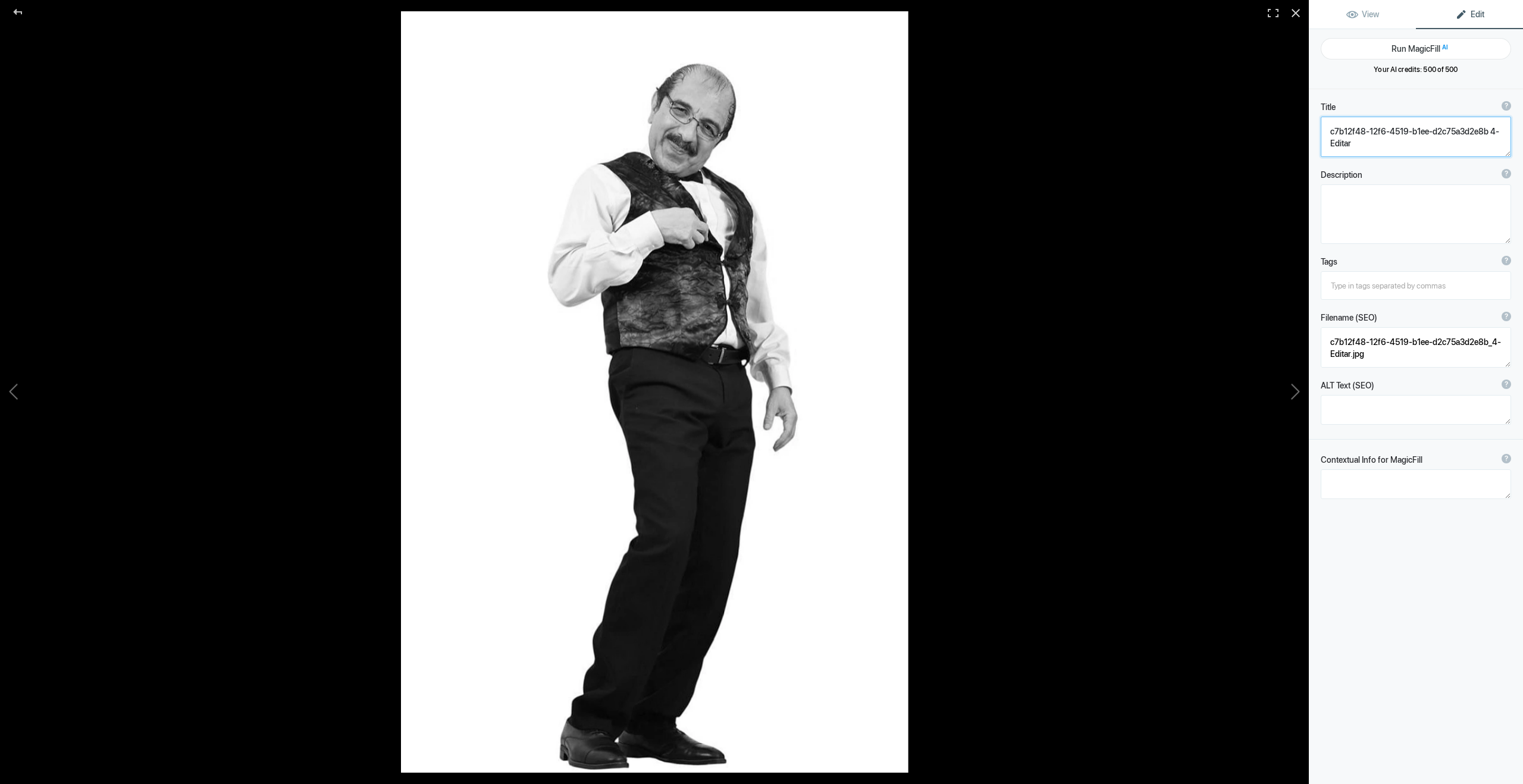 click 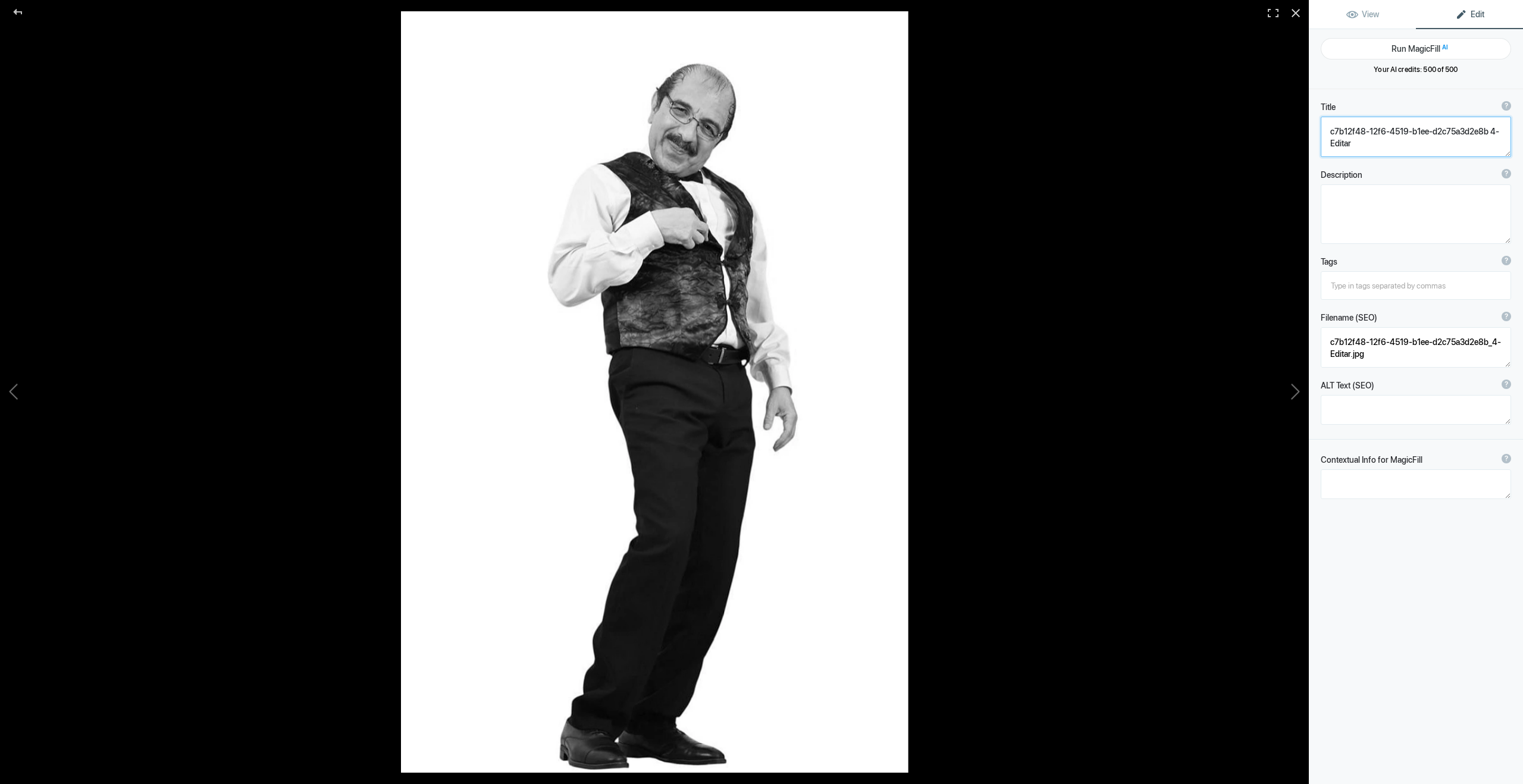 drag, startPoint x: 1376, startPoint y: 148, endPoint x: 1324, endPoint y: 126, distance: 56.46238 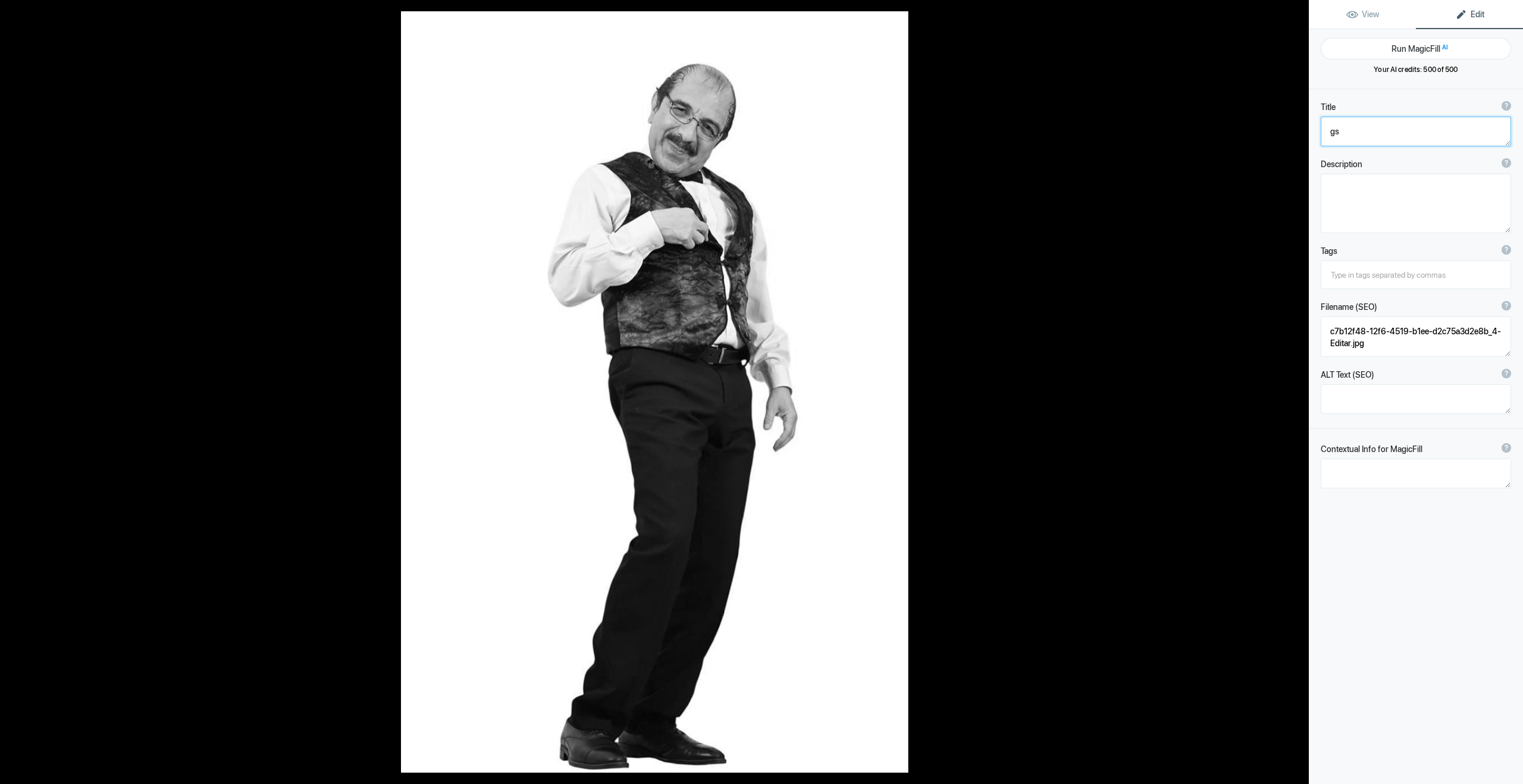 type on "g" 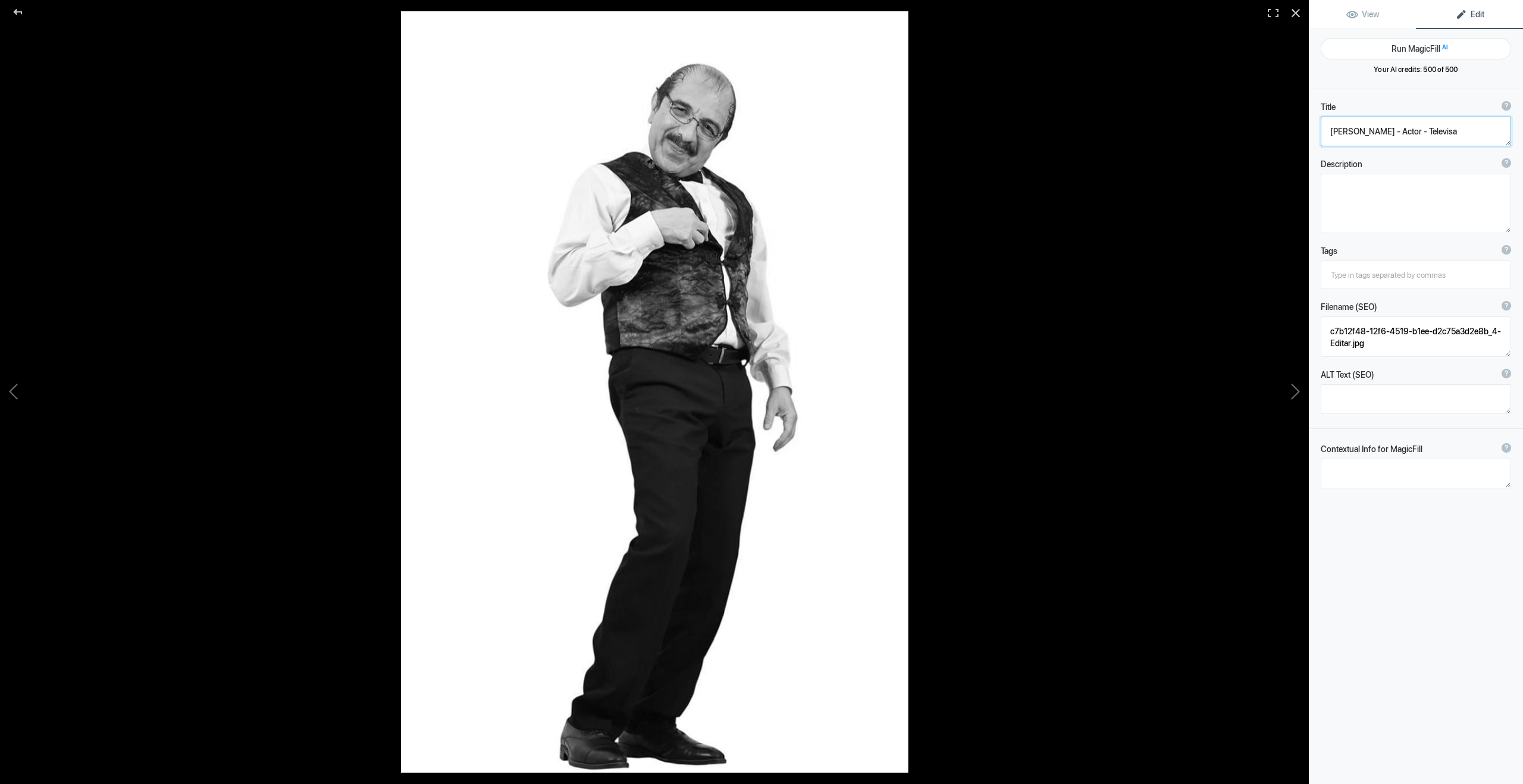 drag, startPoint x: 1461, startPoint y: 131, endPoint x: 1319, endPoint y: 133, distance: 142.01408 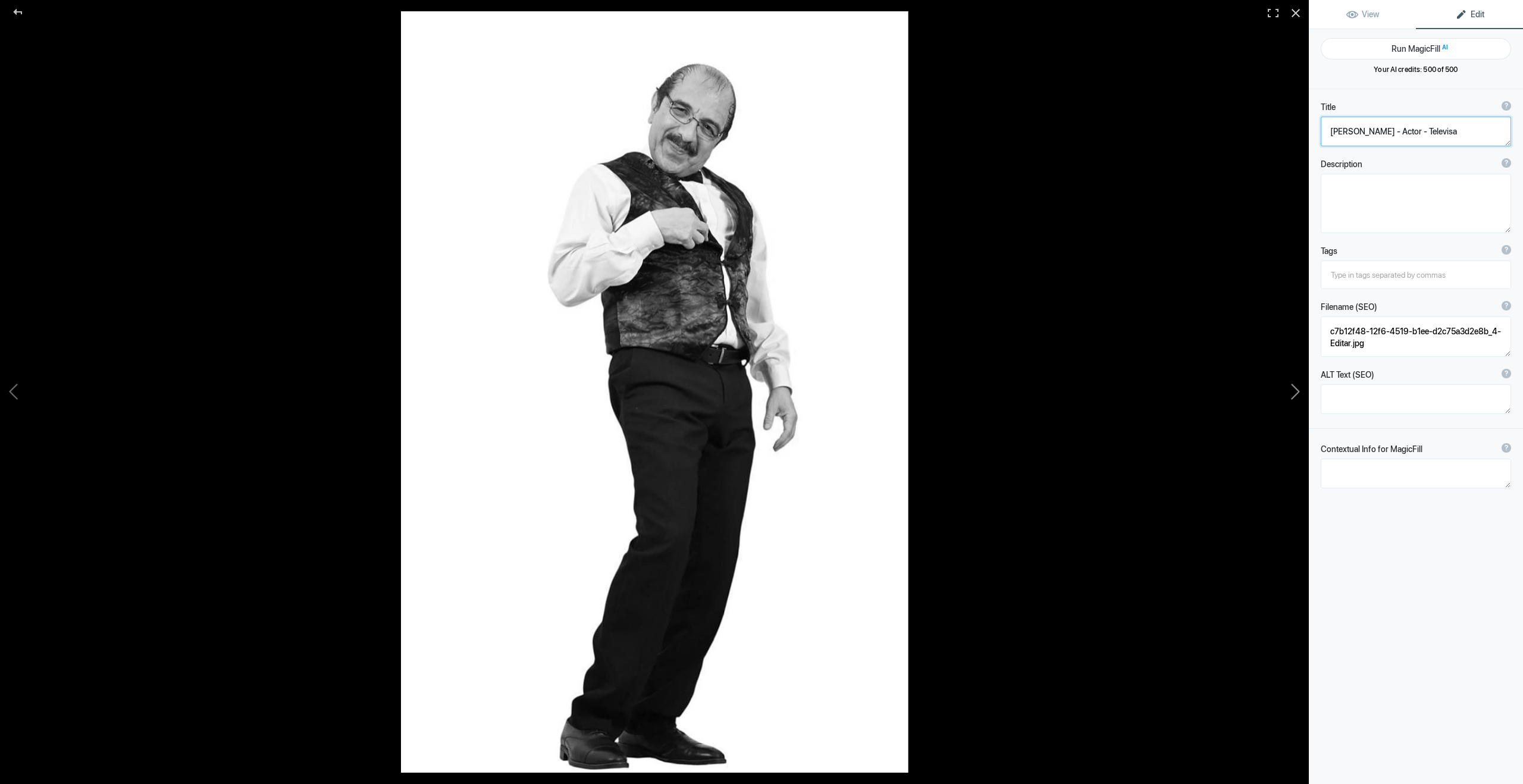 click 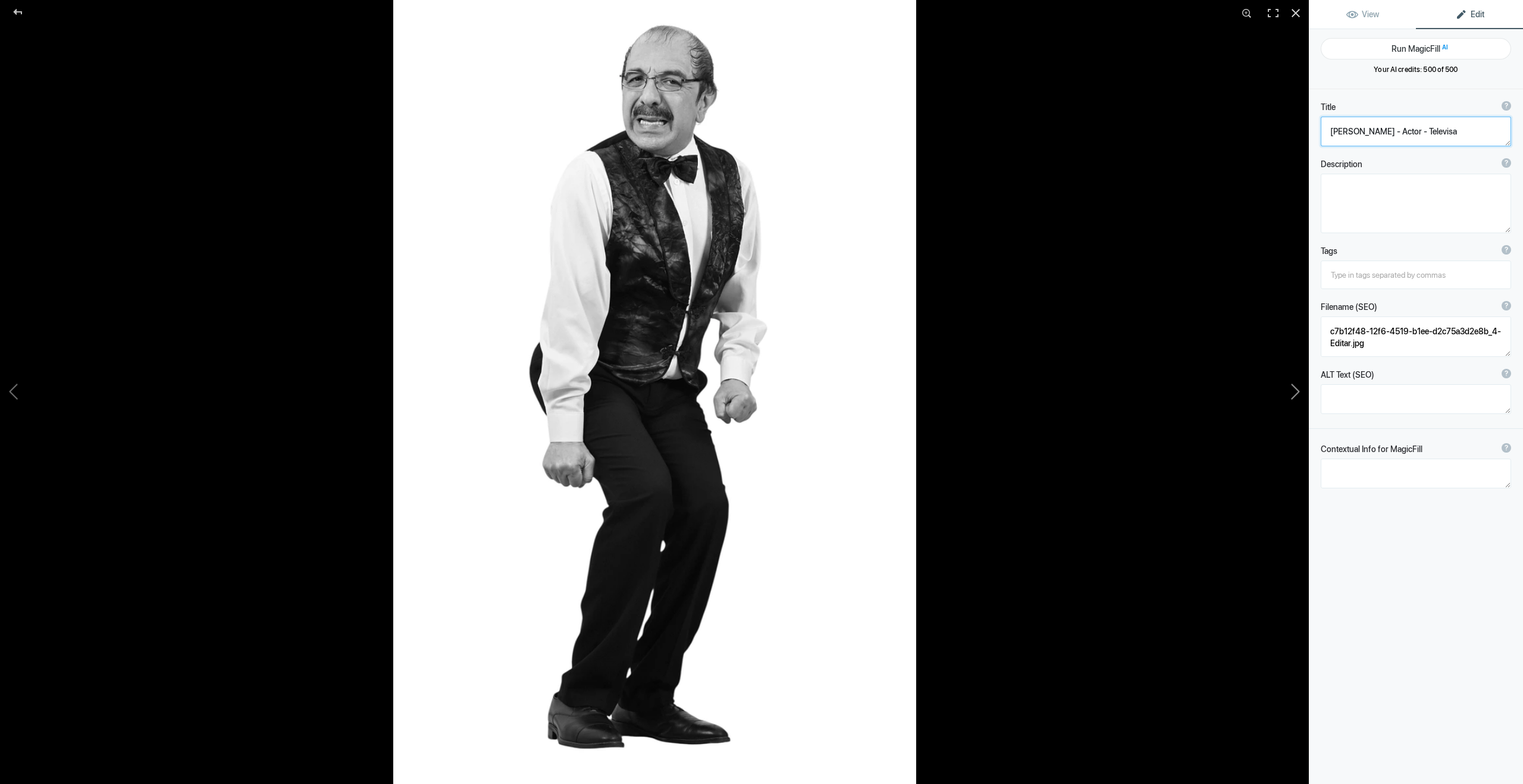 type on "DSC_6341" 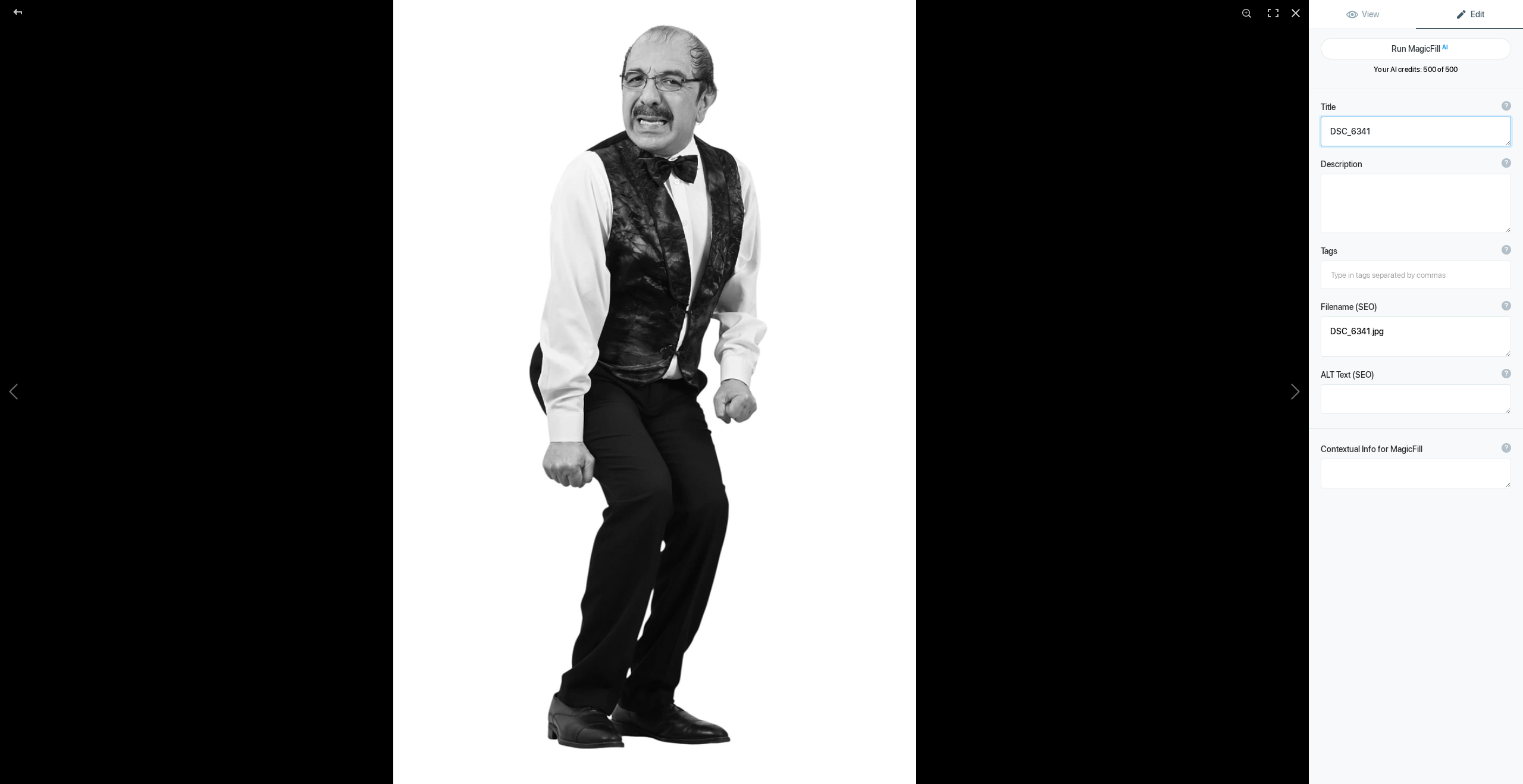 drag, startPoint x: 1375, startPoint y: 134, endPoint x: 1311, endPoint y: 135, distance: 64.00781 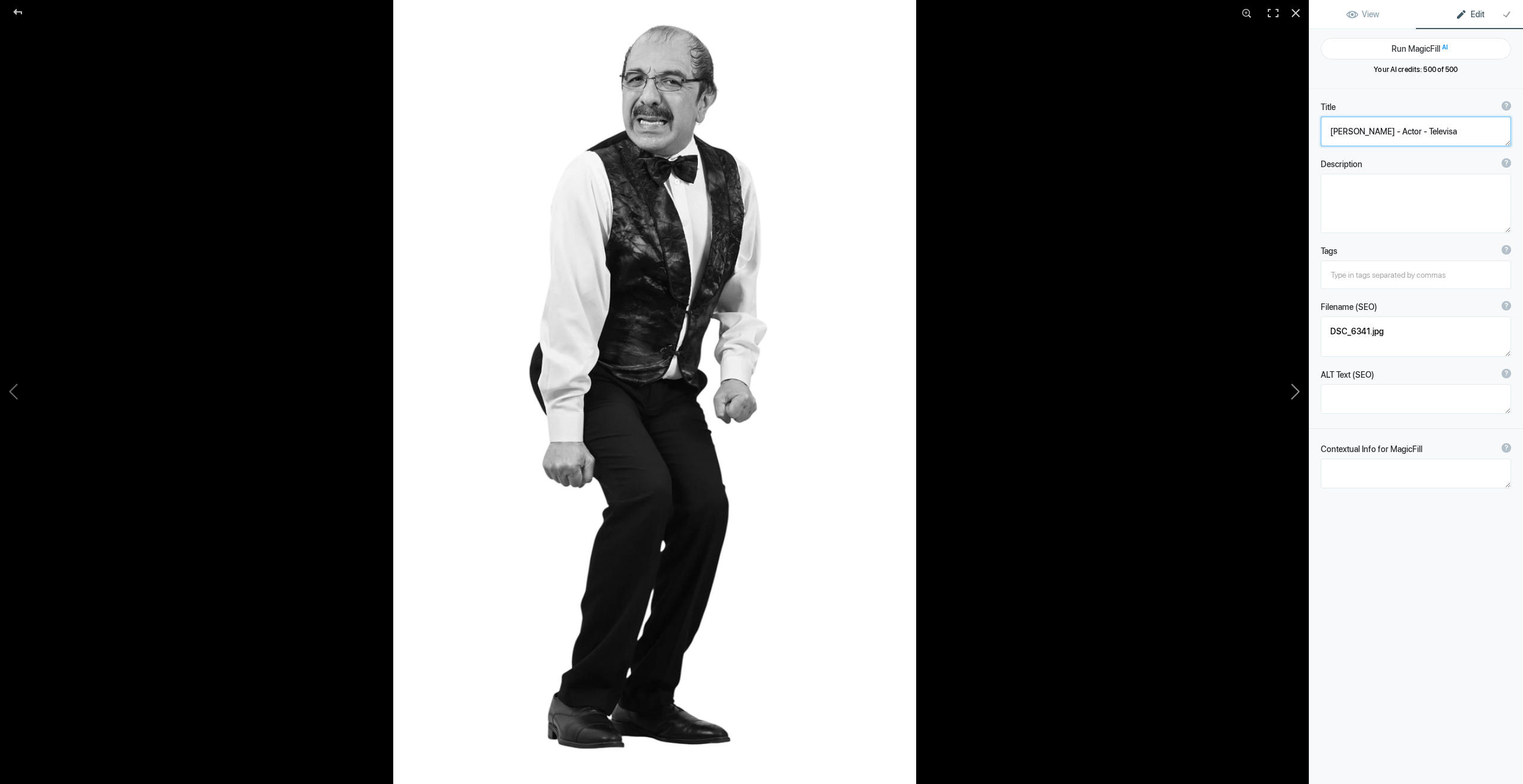 click 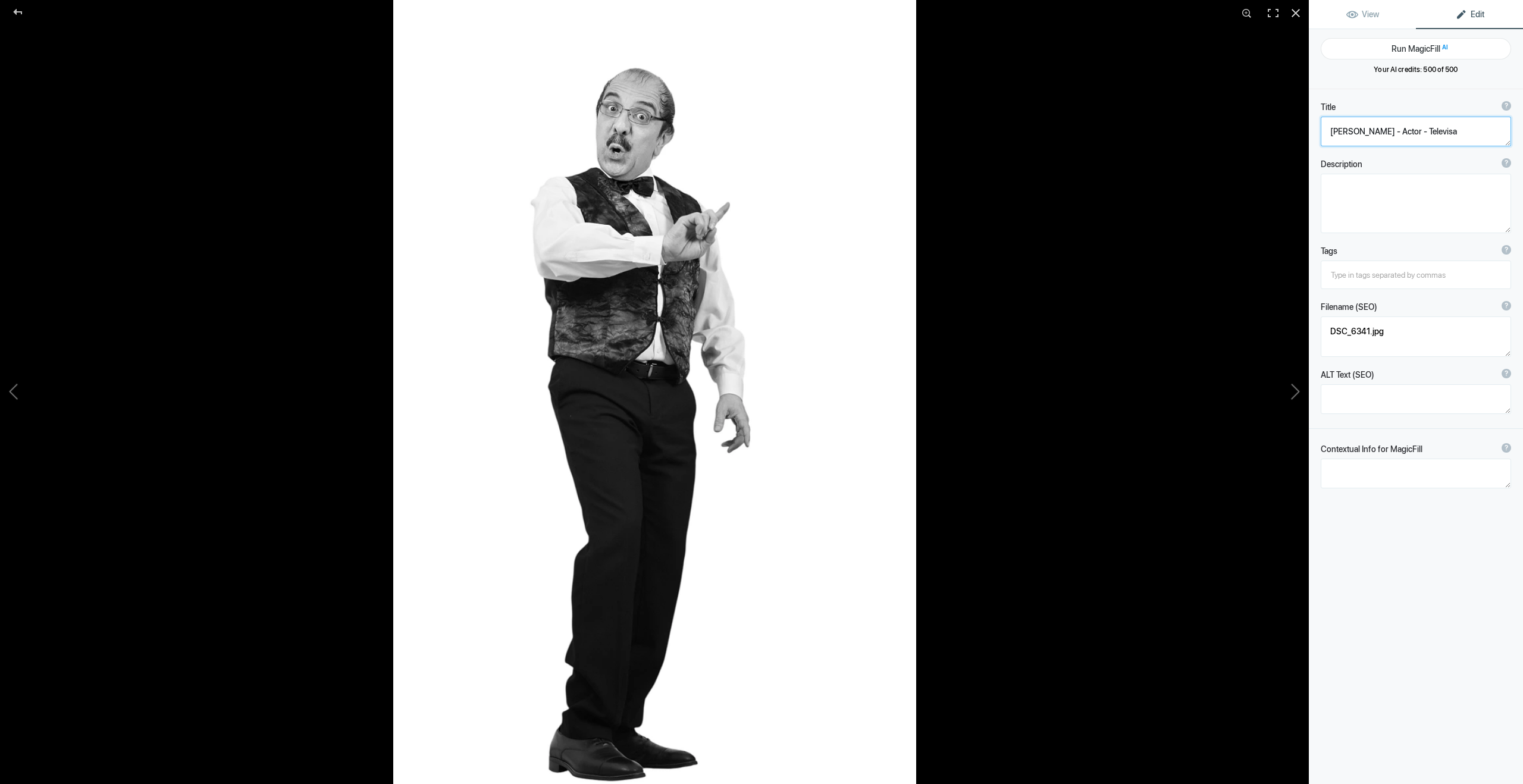 type on "DSC_6353" 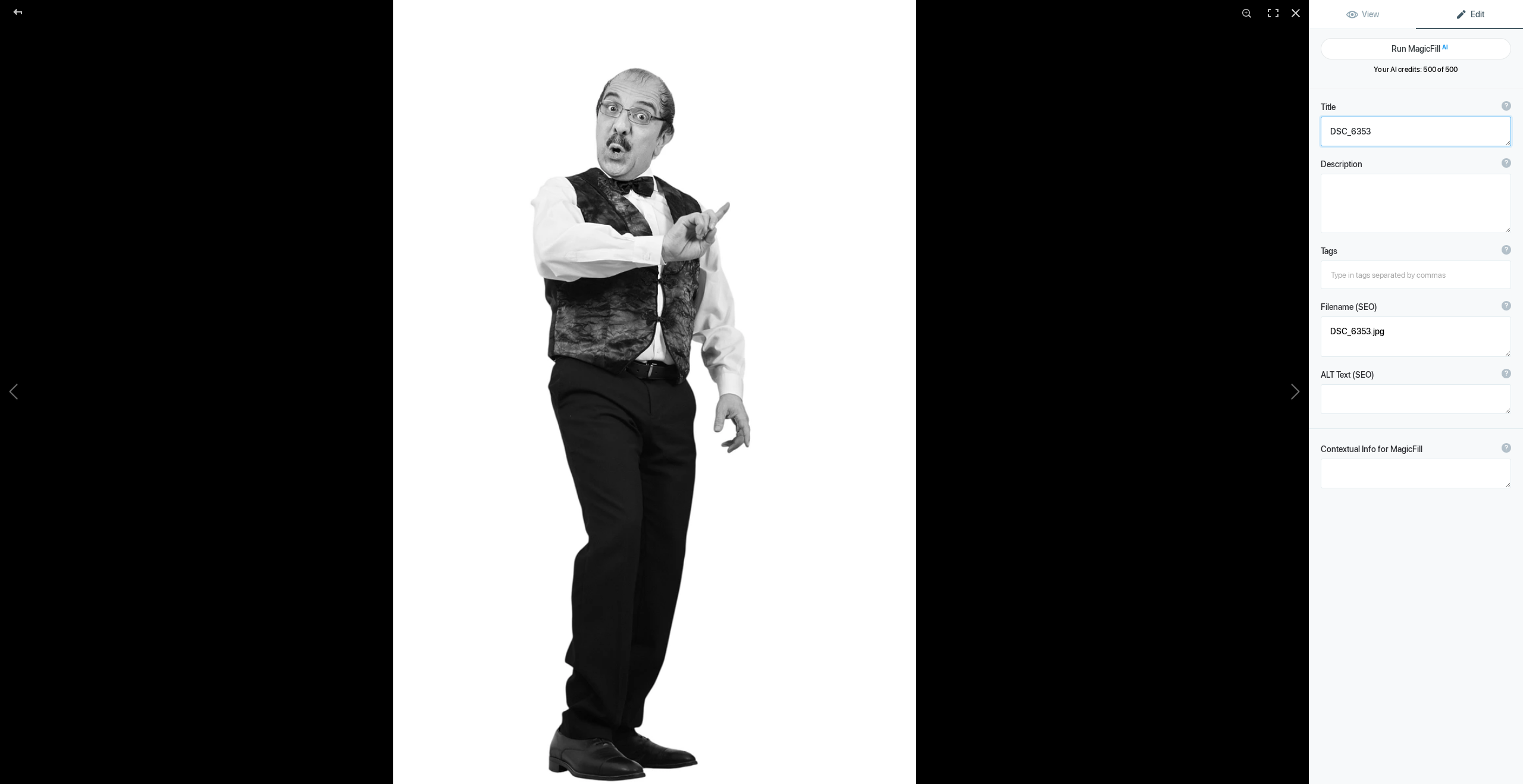 drag, startPoint x: 1390, startPoint y: 136, endPoint x: 1315, endPoint y: 130, distance: 75.23962 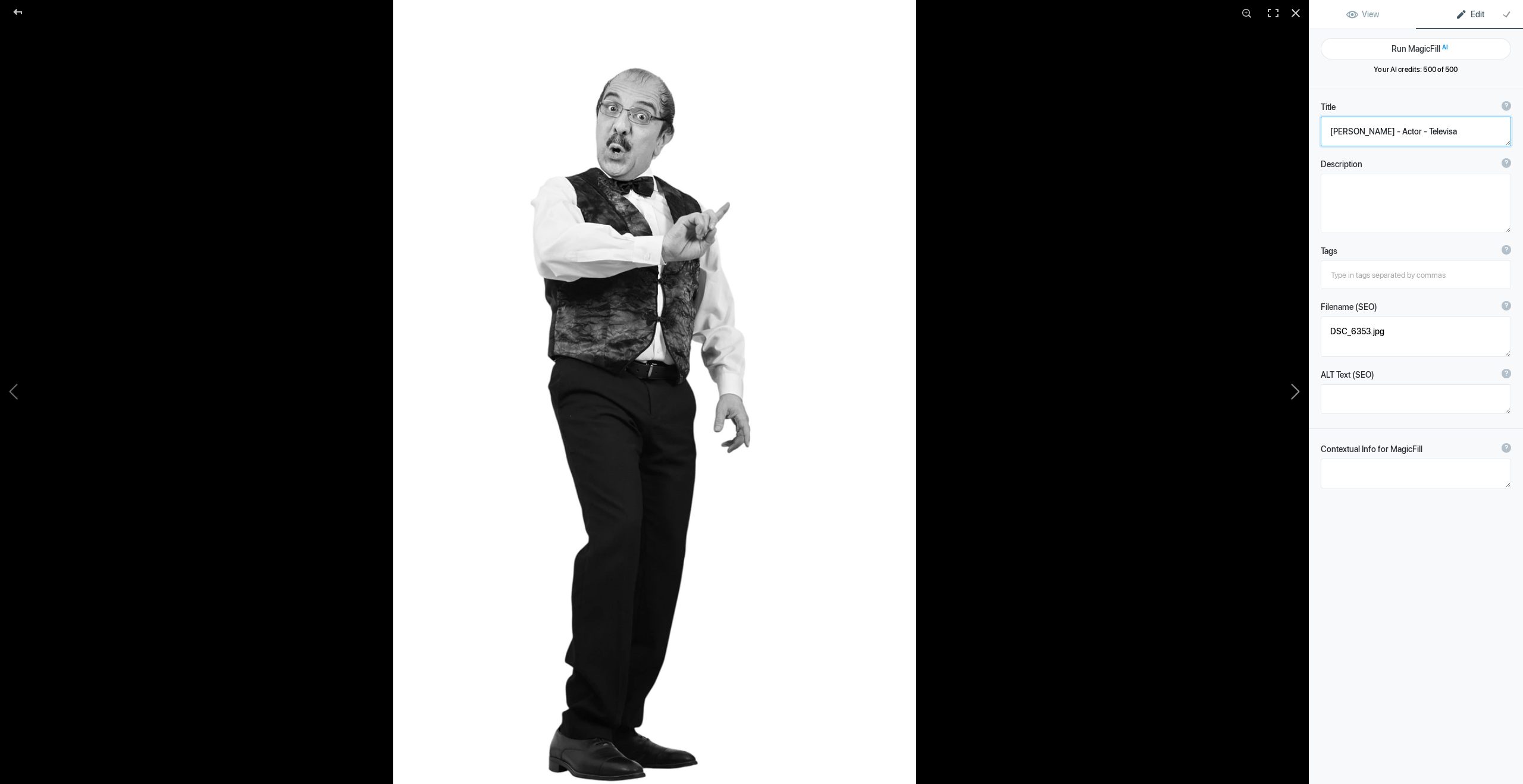 click 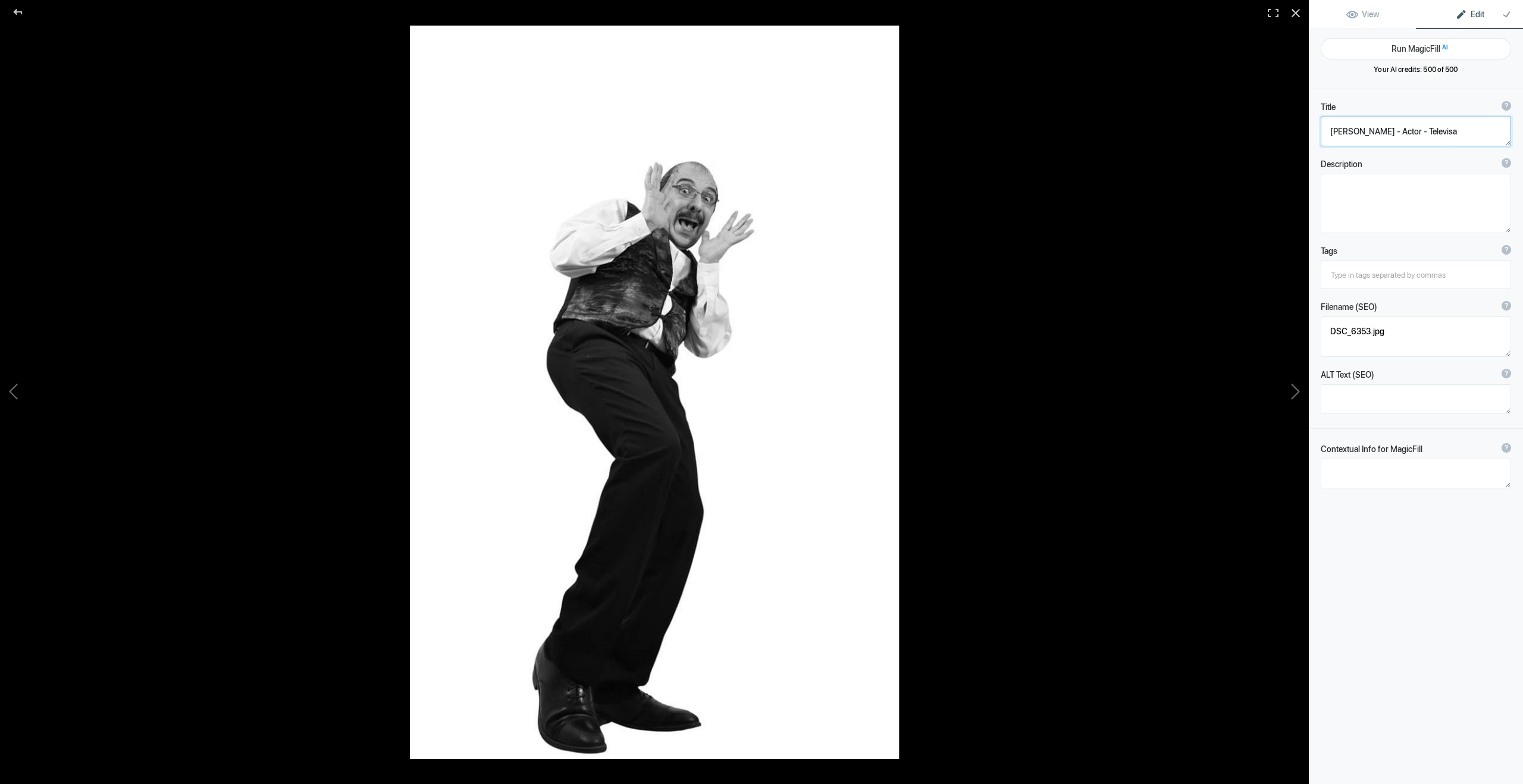 type on "a01e6fa8-30bc-42b1-bf42-daa44cd53b42 2" 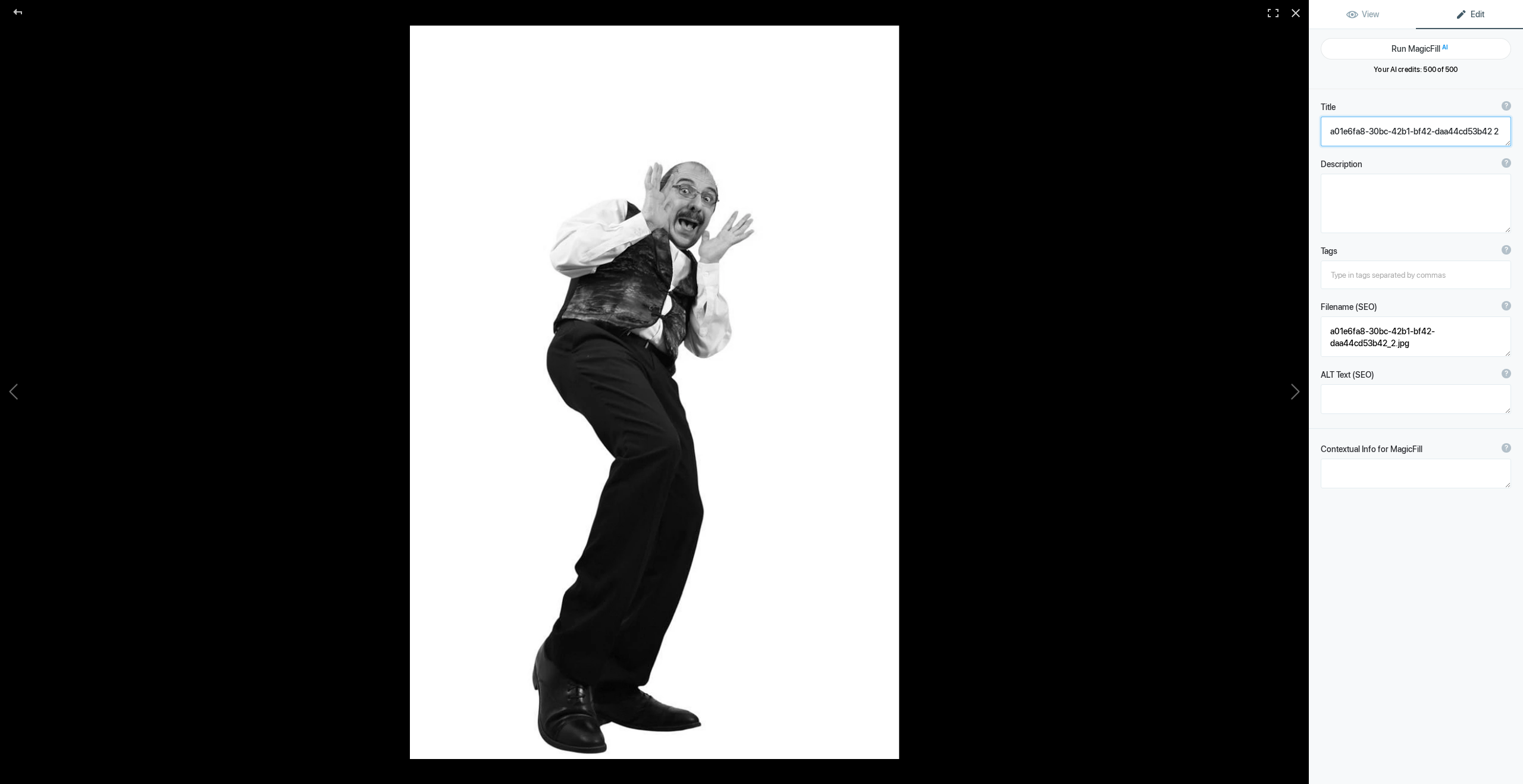 drag, startPoint x: 1502, startPoint y: 128, endPoint x: 1289, endPoint y: 125, distance: 213.0211 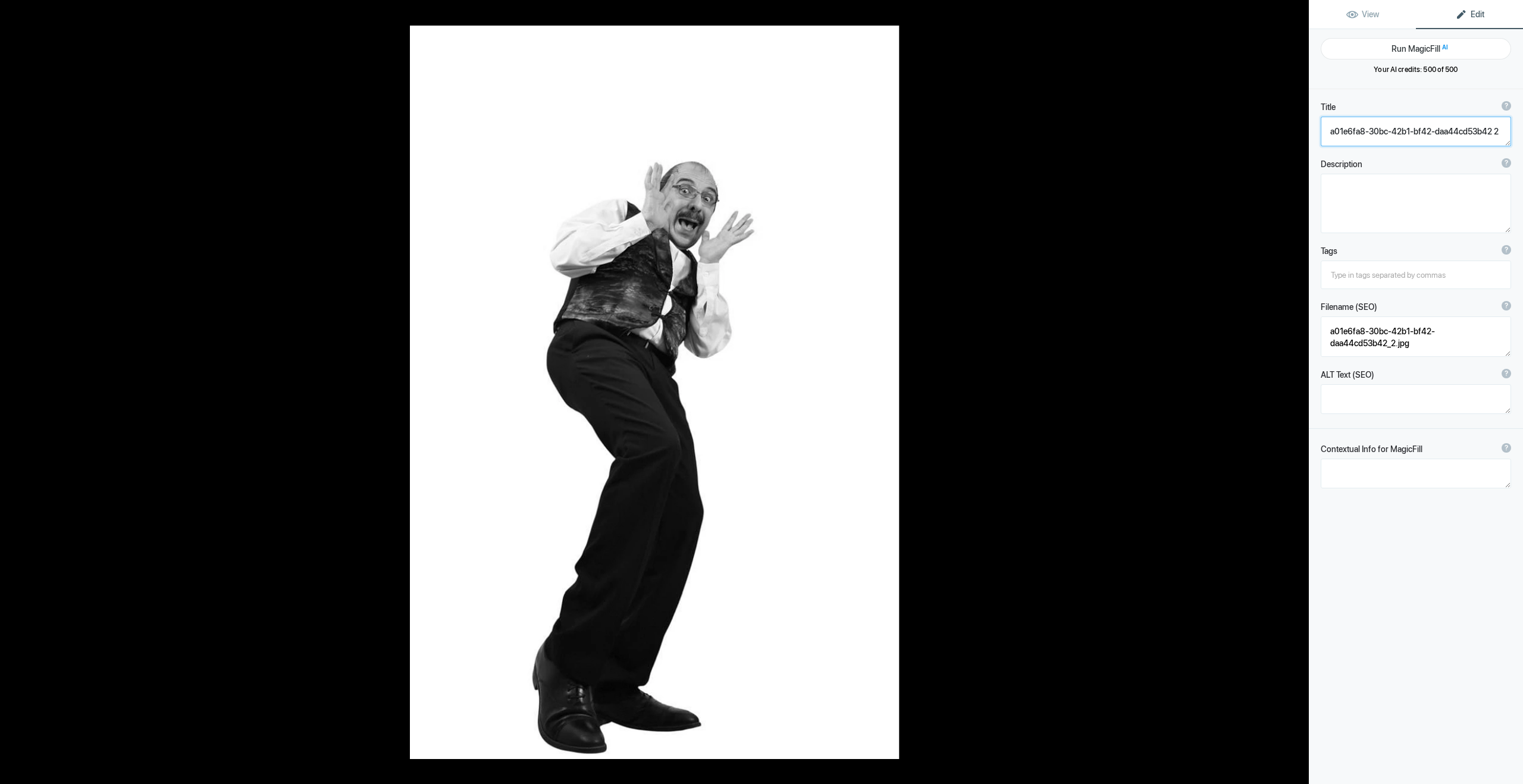 paste on "[PERSON_NAME] - Actor - Televisa" 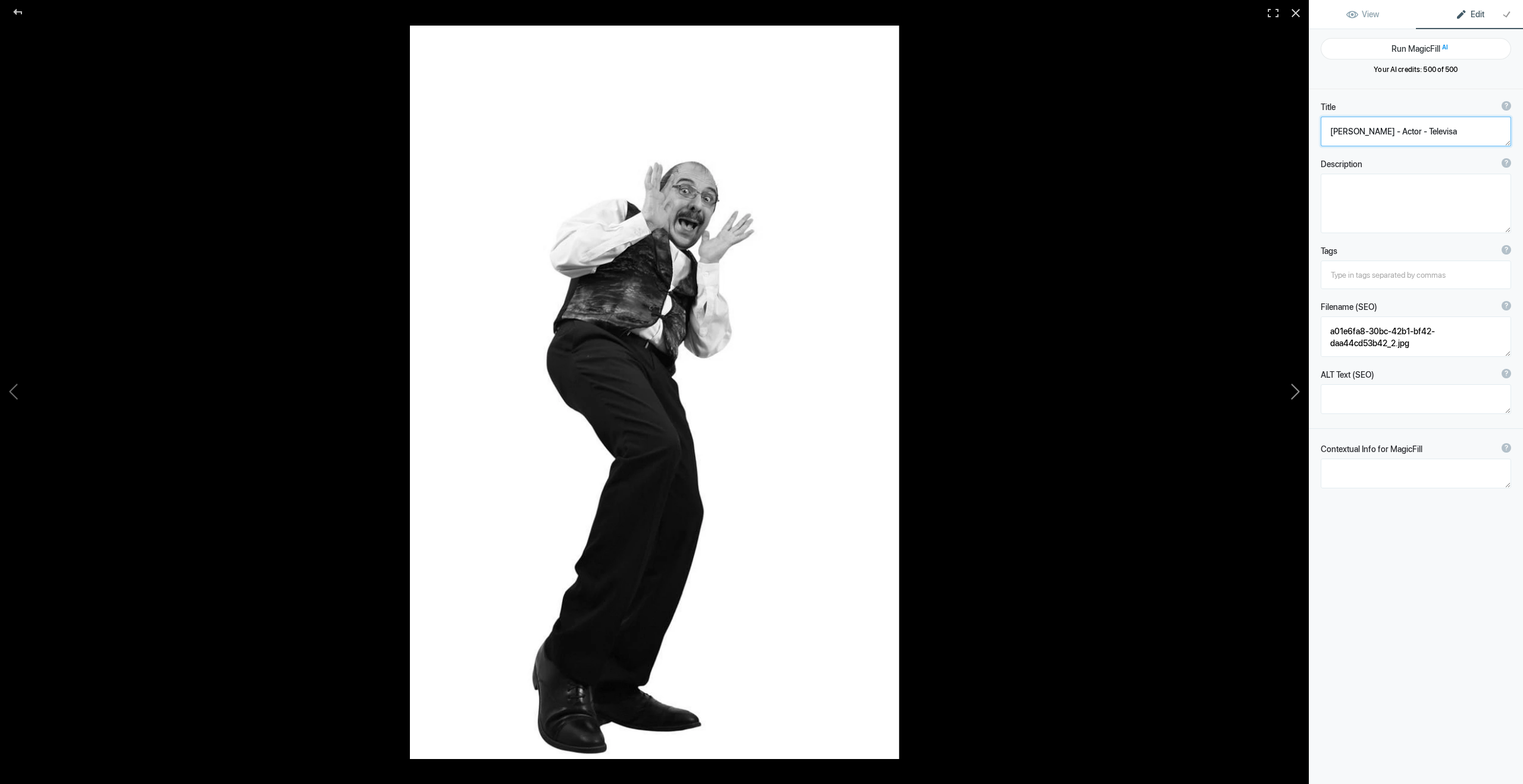 click 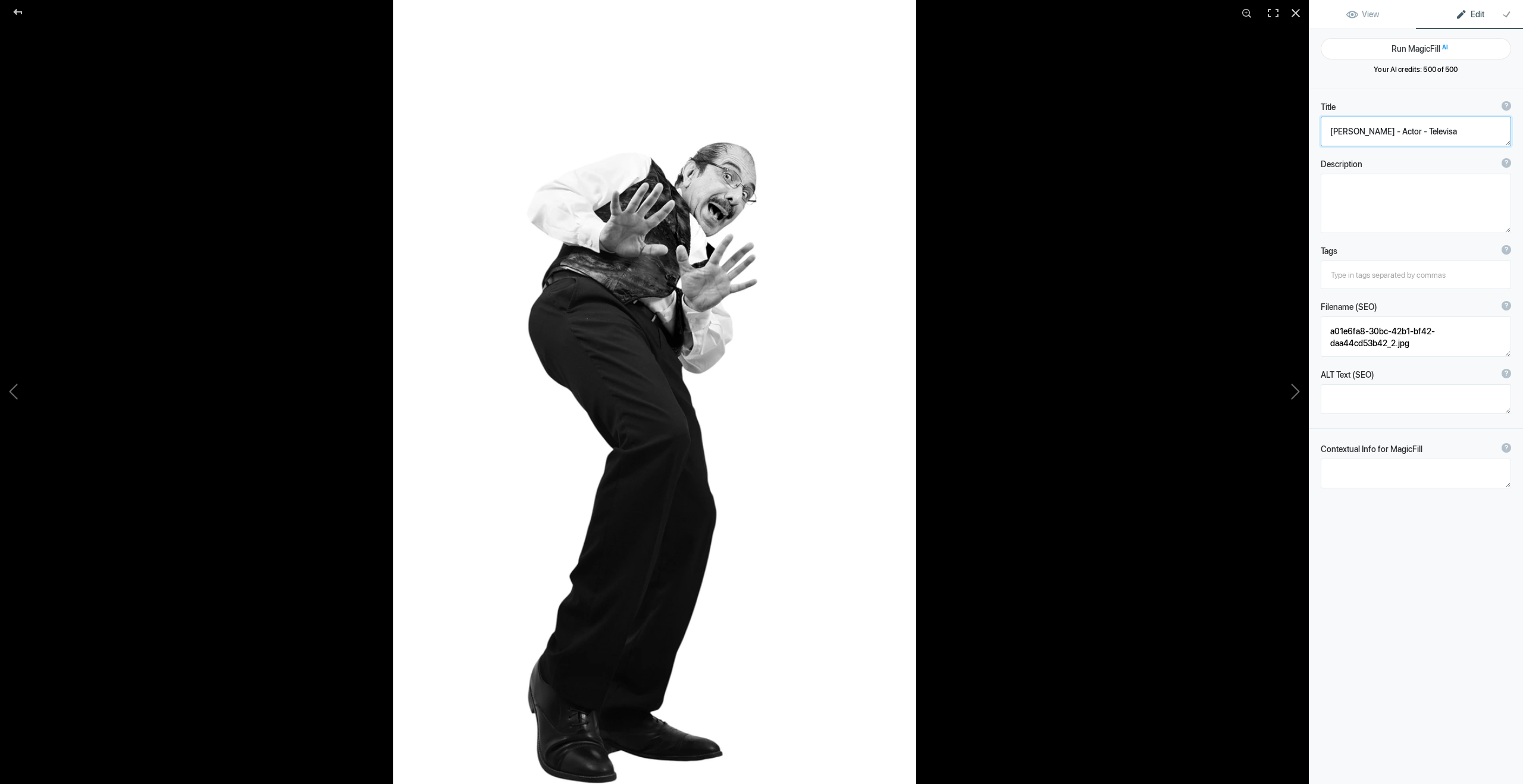 type on "DSC_6422" 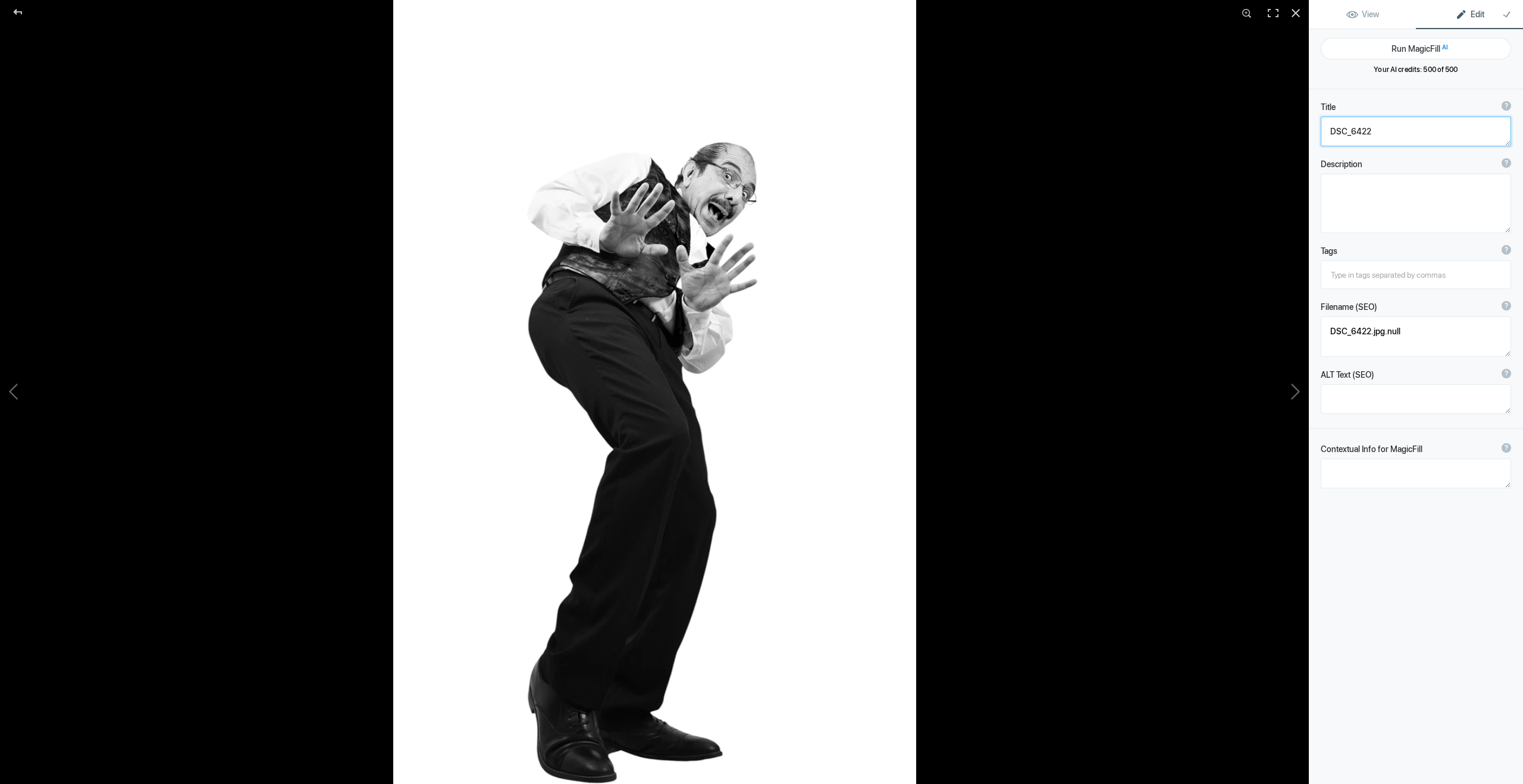 click 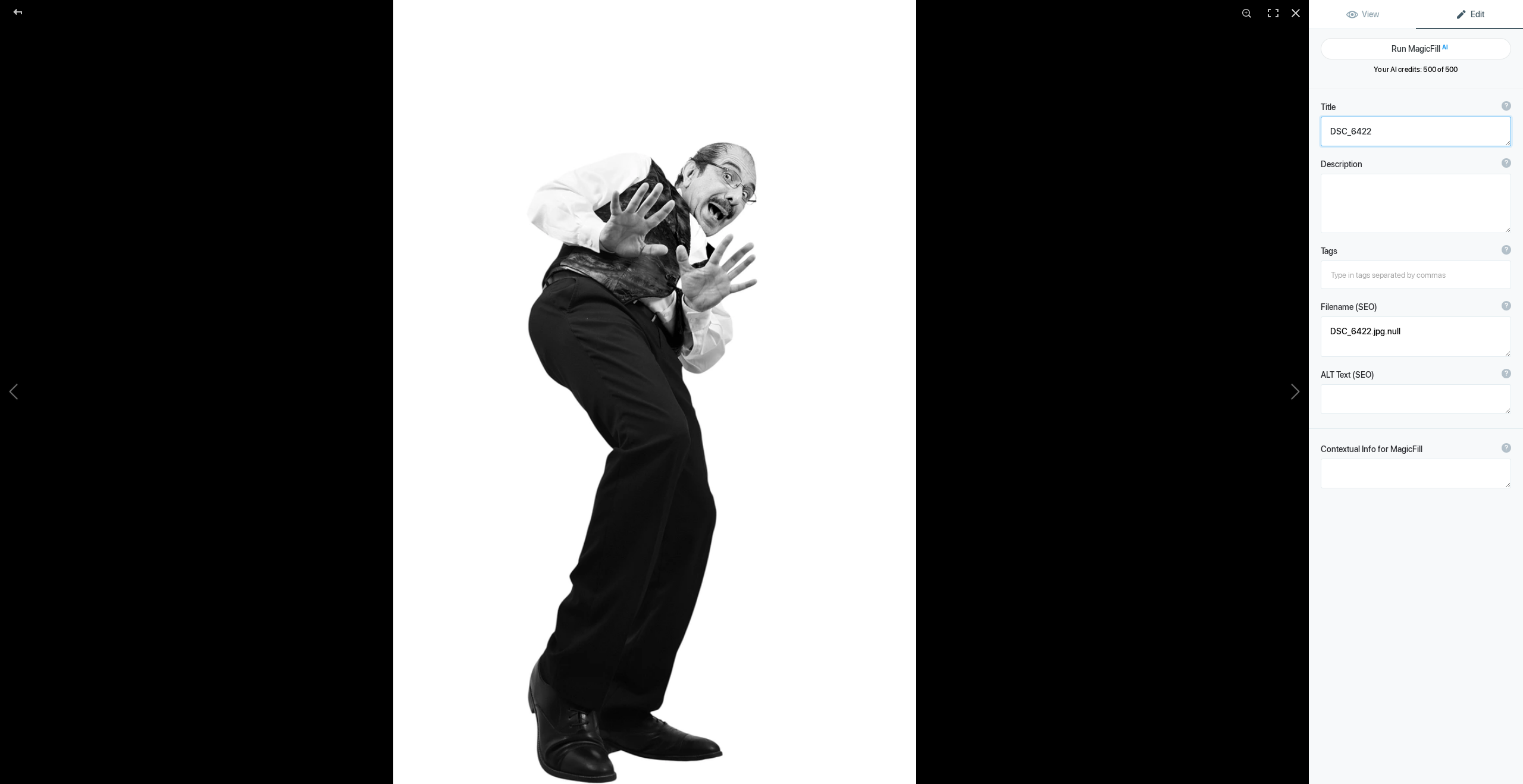 click 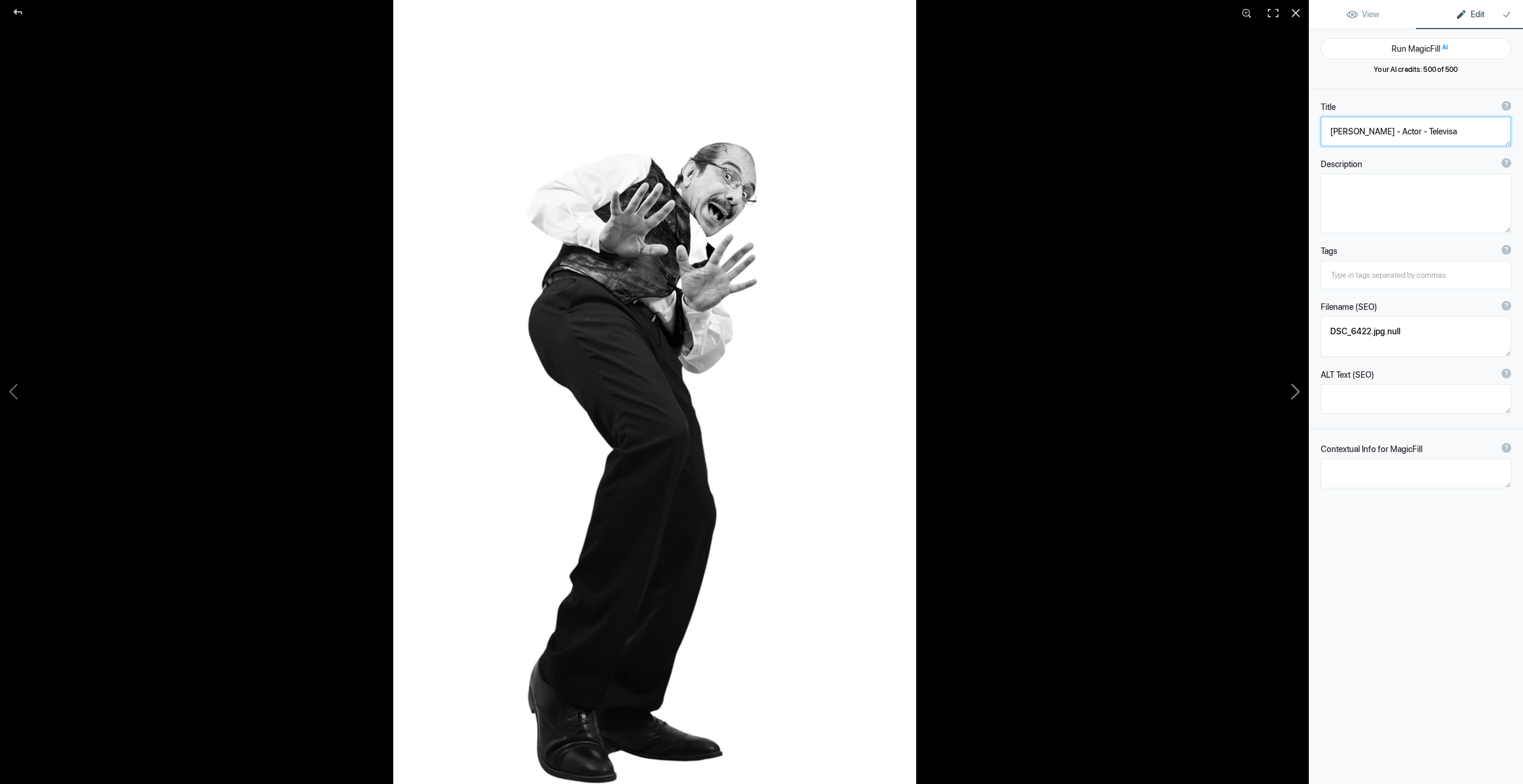 click 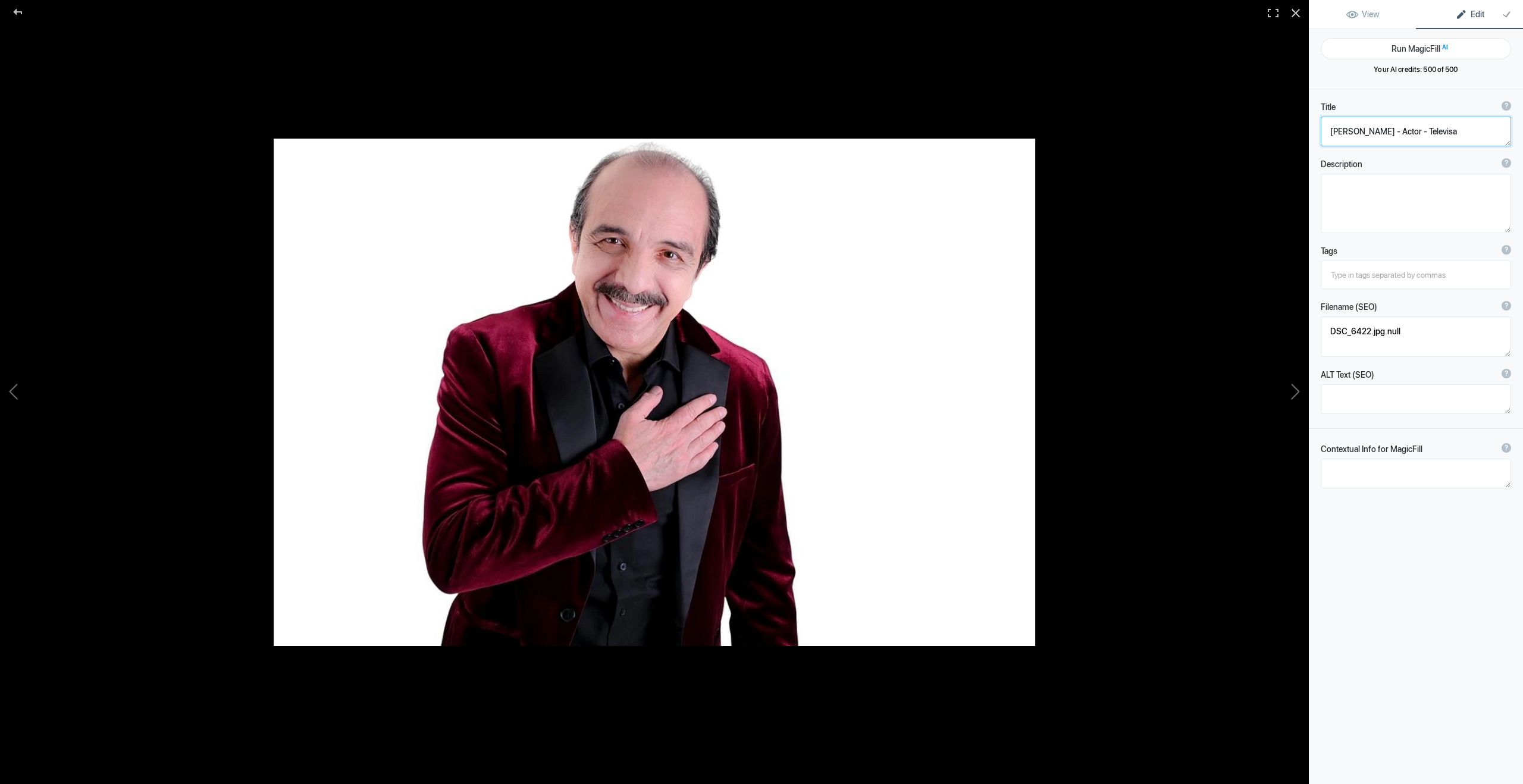 type on "e931f533-88d3-41b9-821f-75c78978acaa 2" 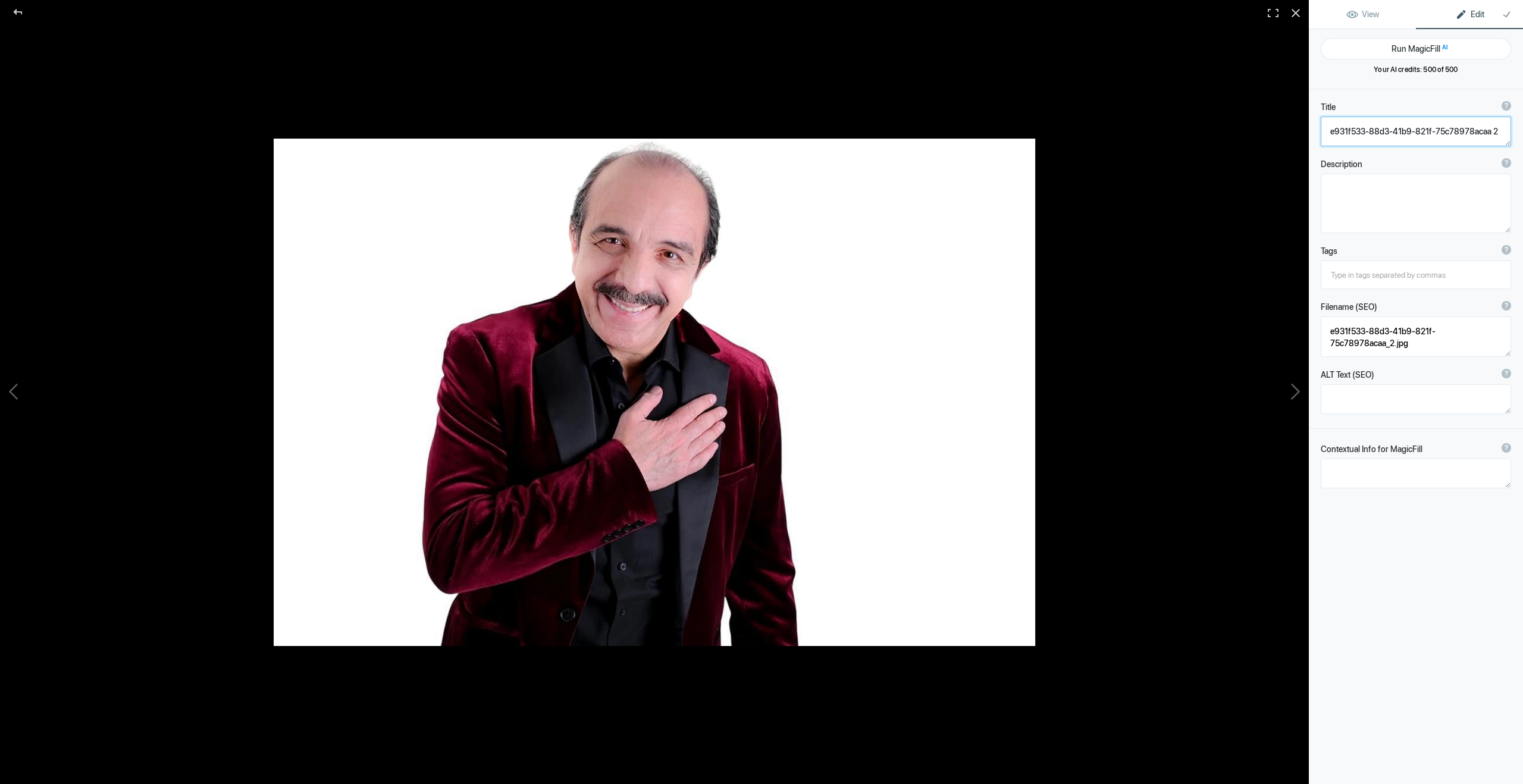 click 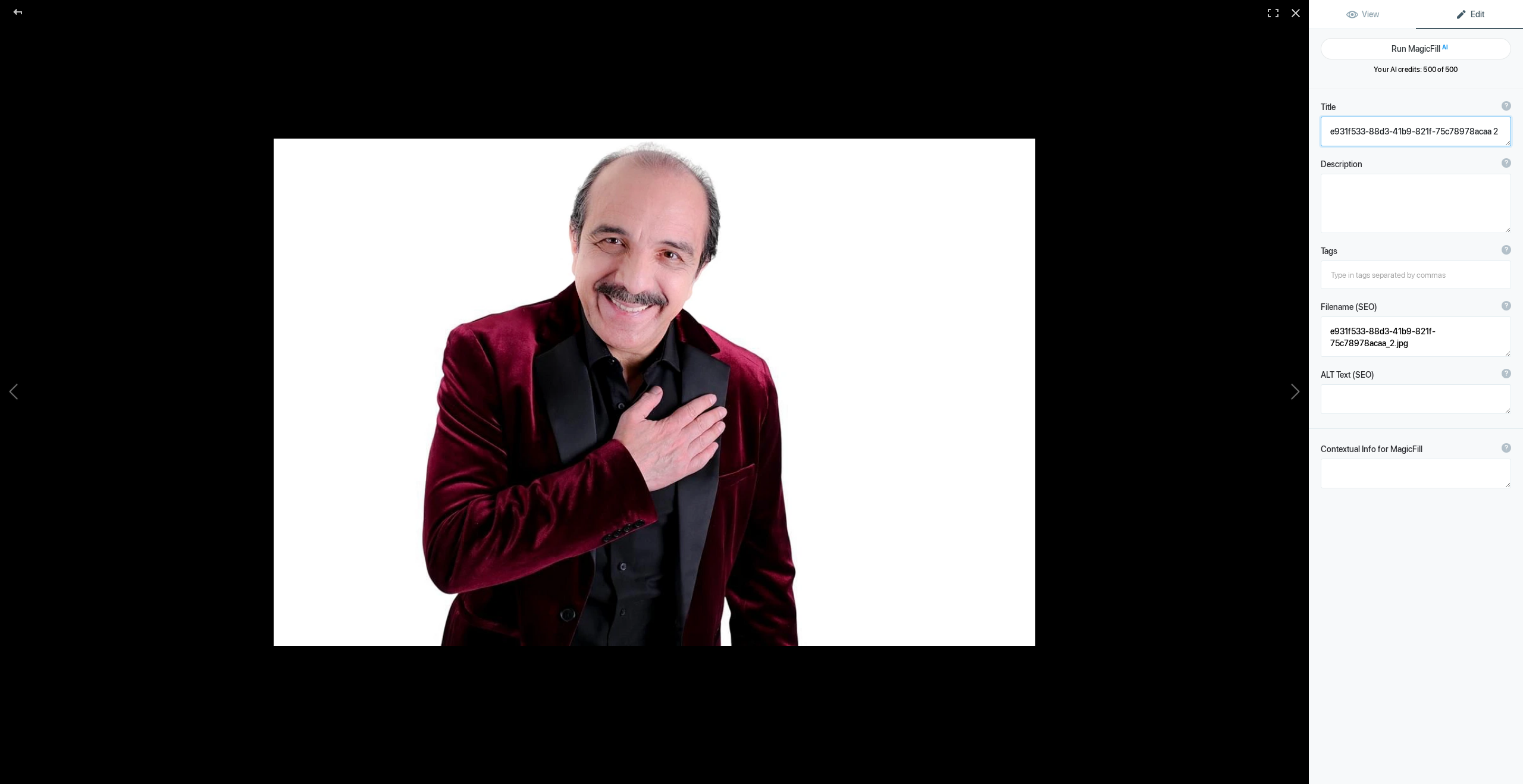 click 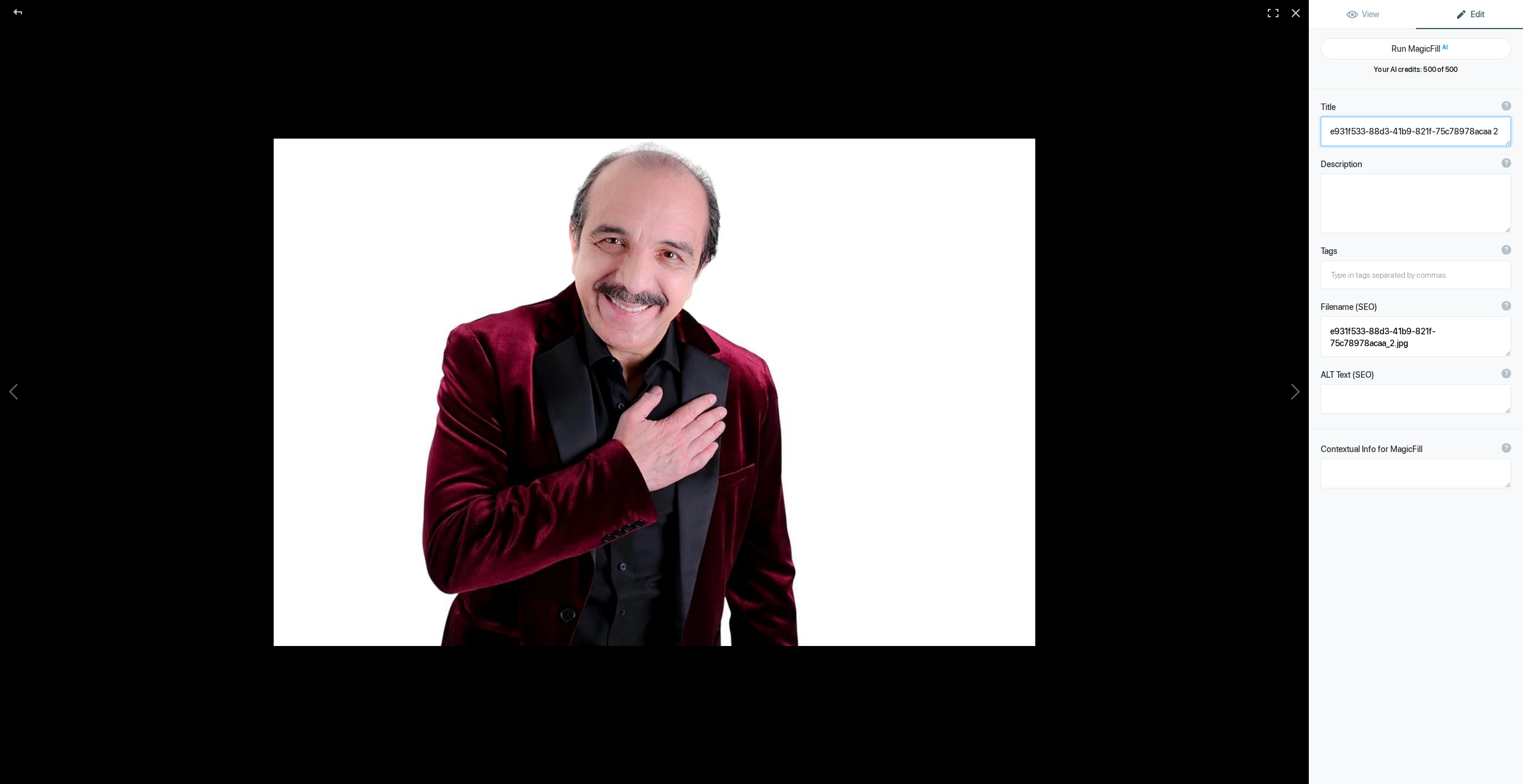 paste on "[PERSON_NAME] - Actor - Televisa" 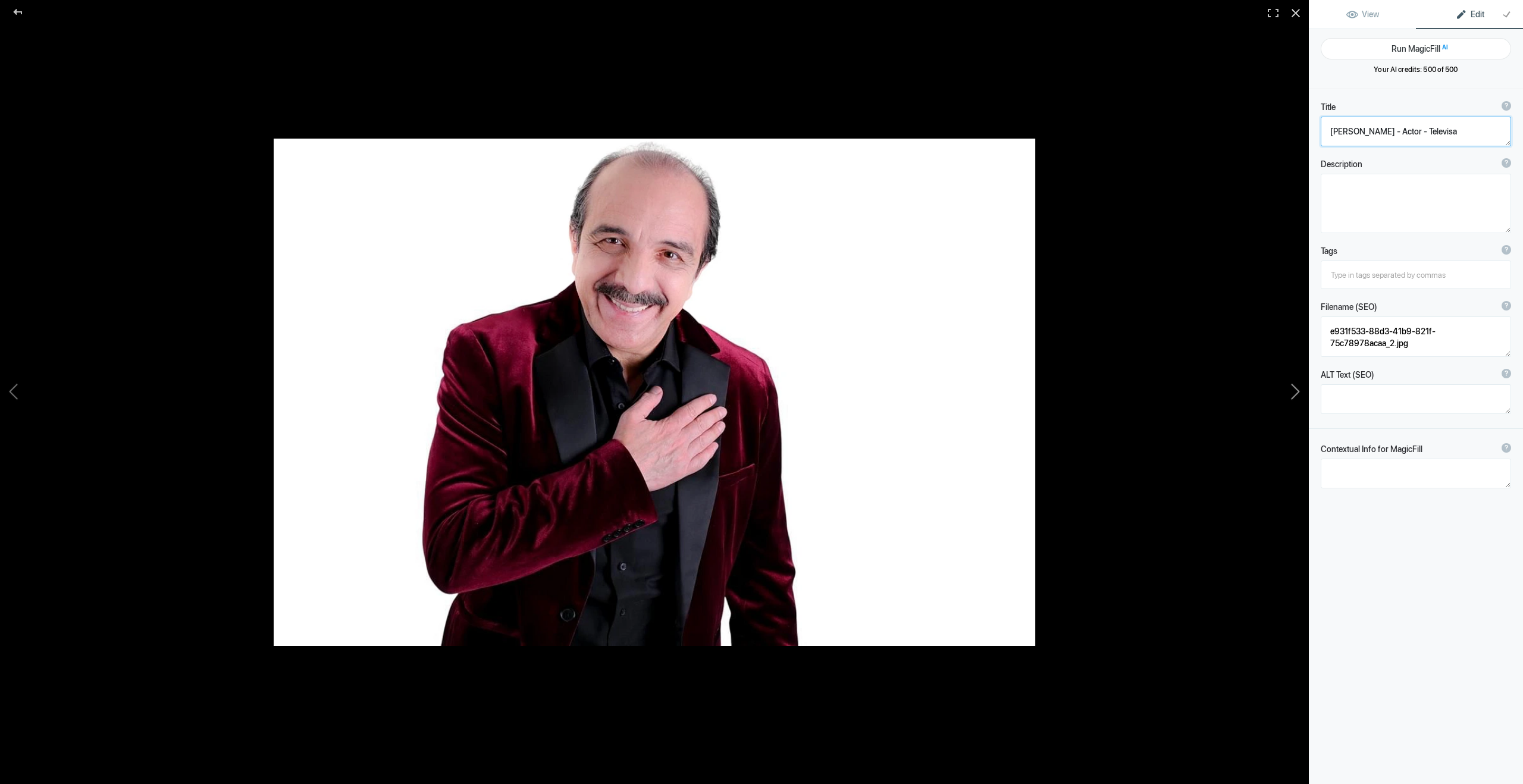 click 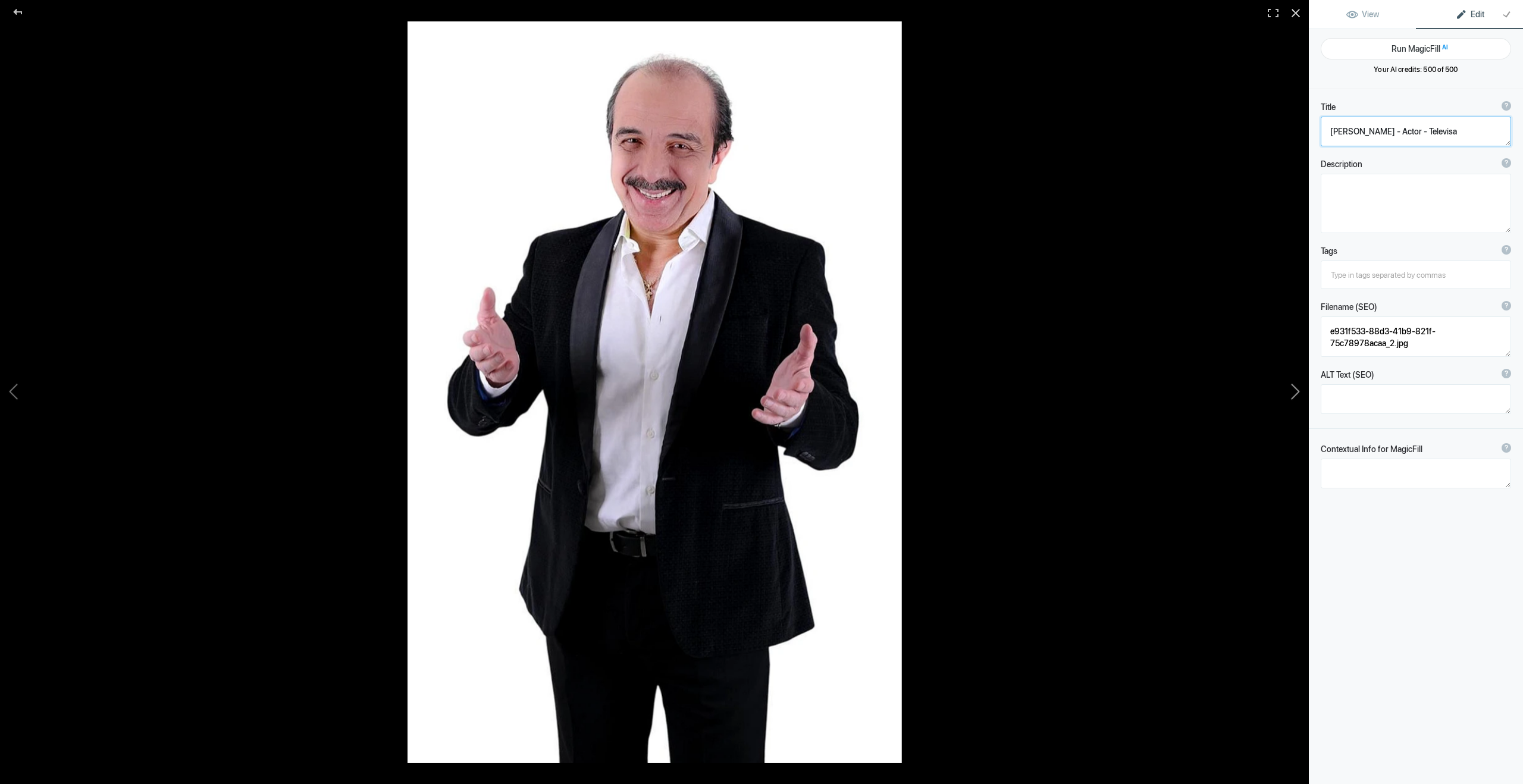 type on "ef752a81-b984-4915-94bd-cf65b2befba3 2-Editar" 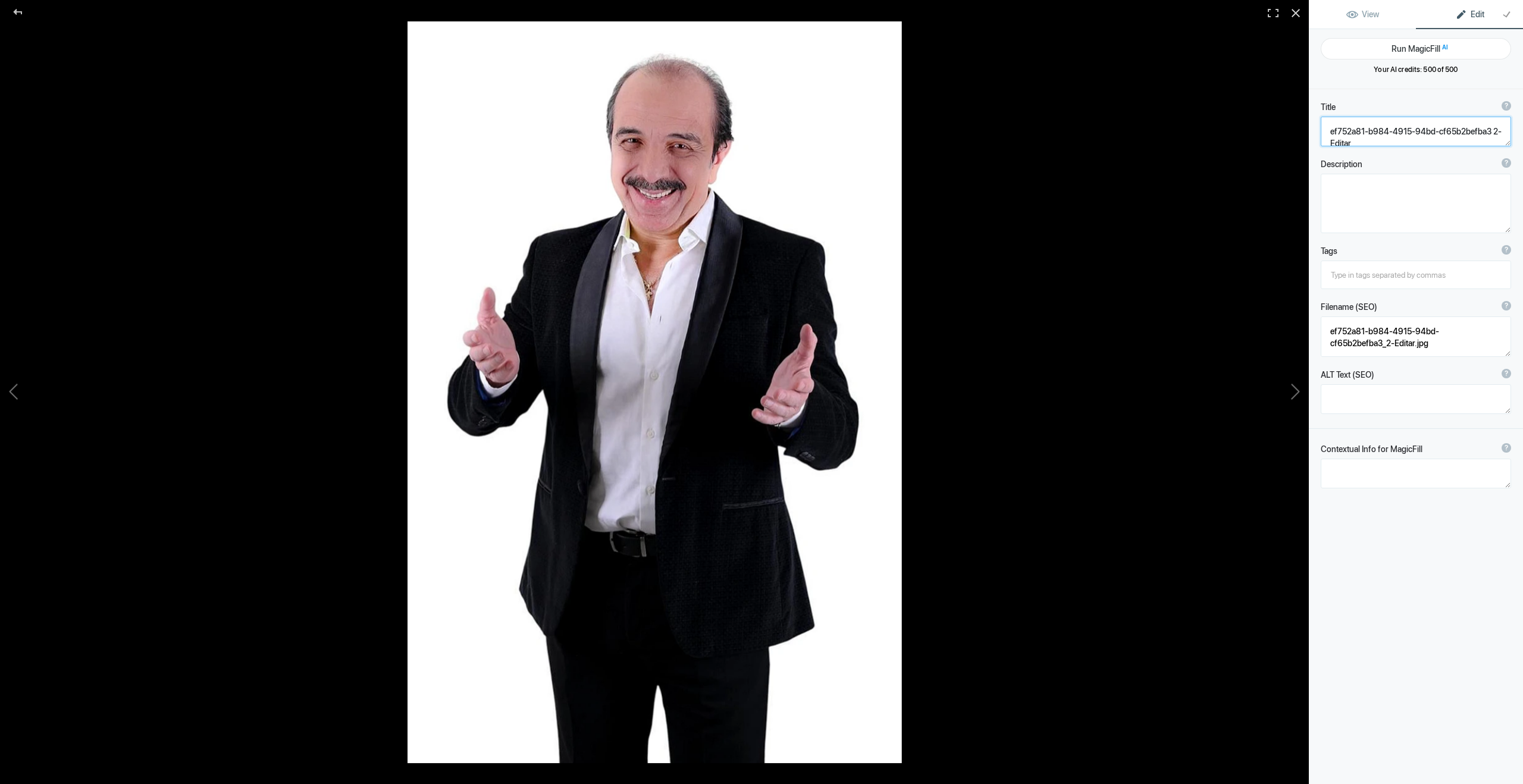 click 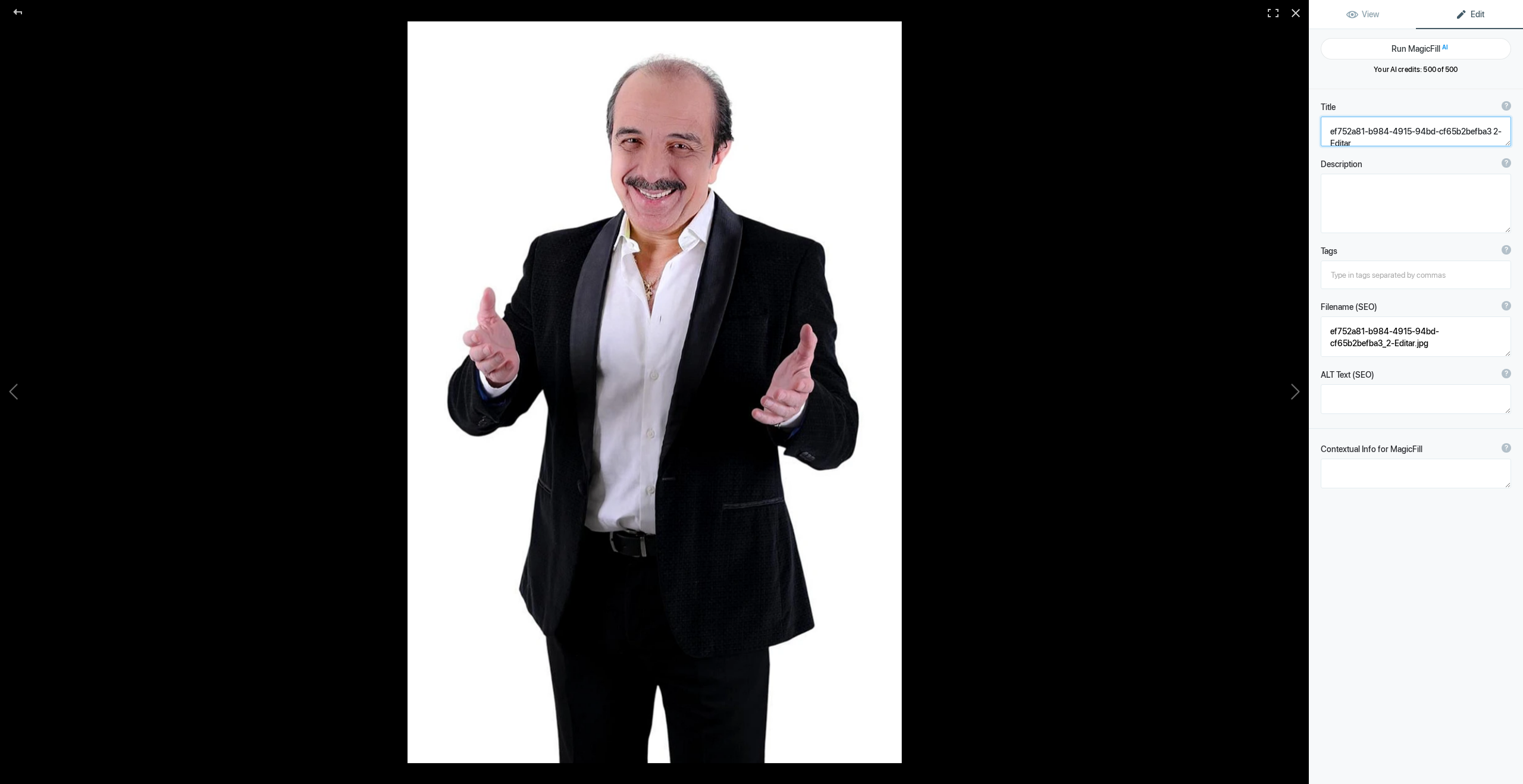 click 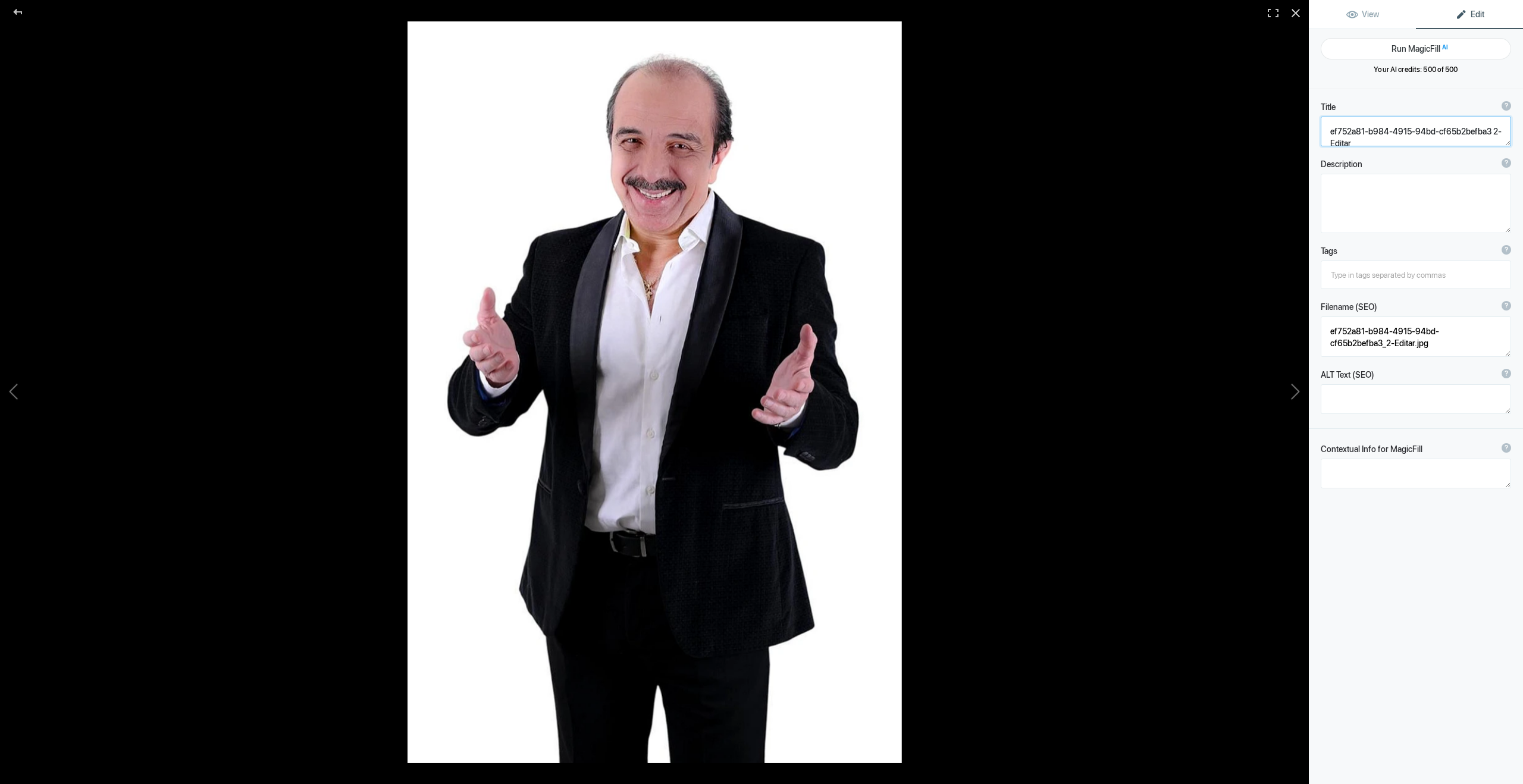paste on "[PERSON_NAME] - Actor - Televisa" 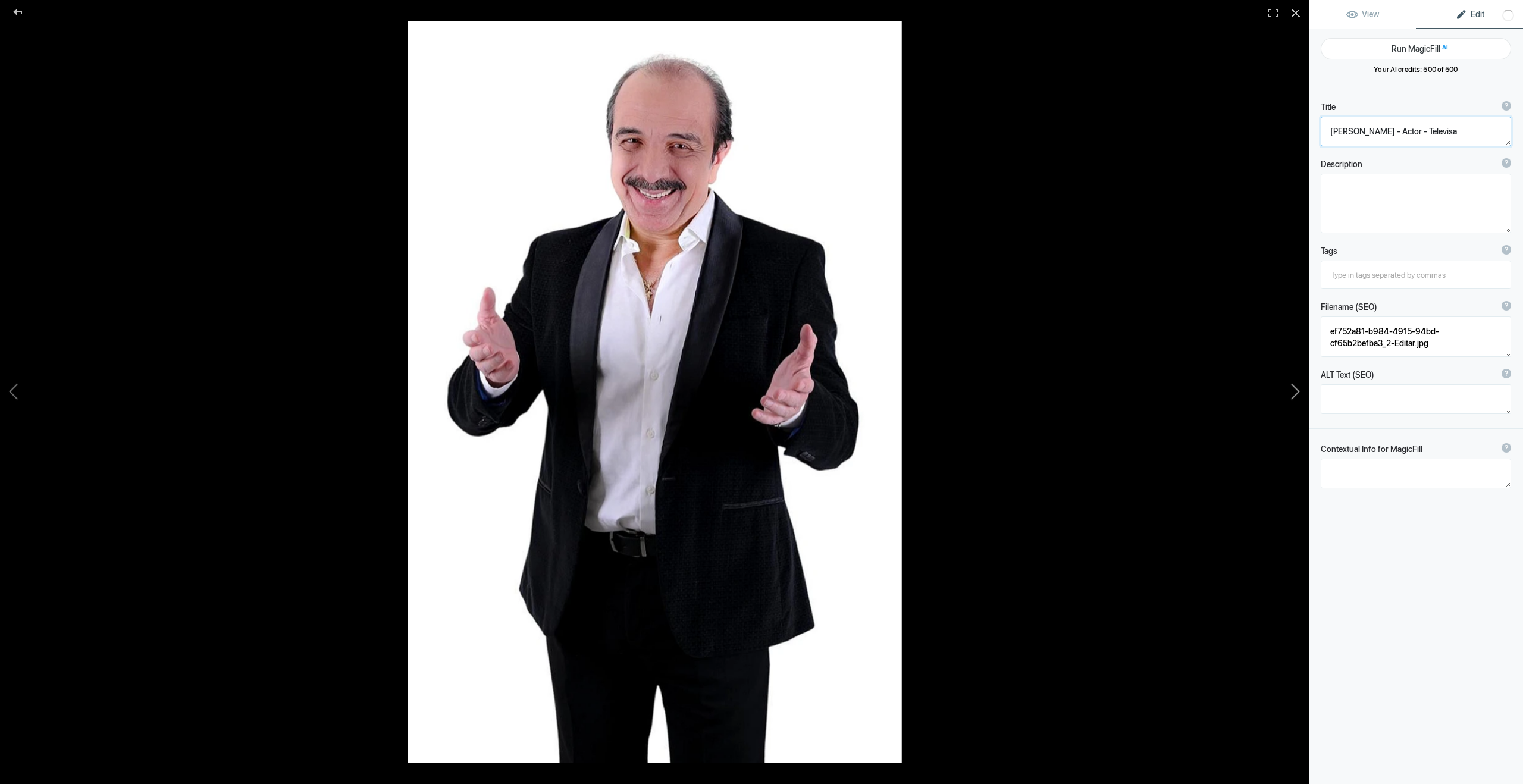 click 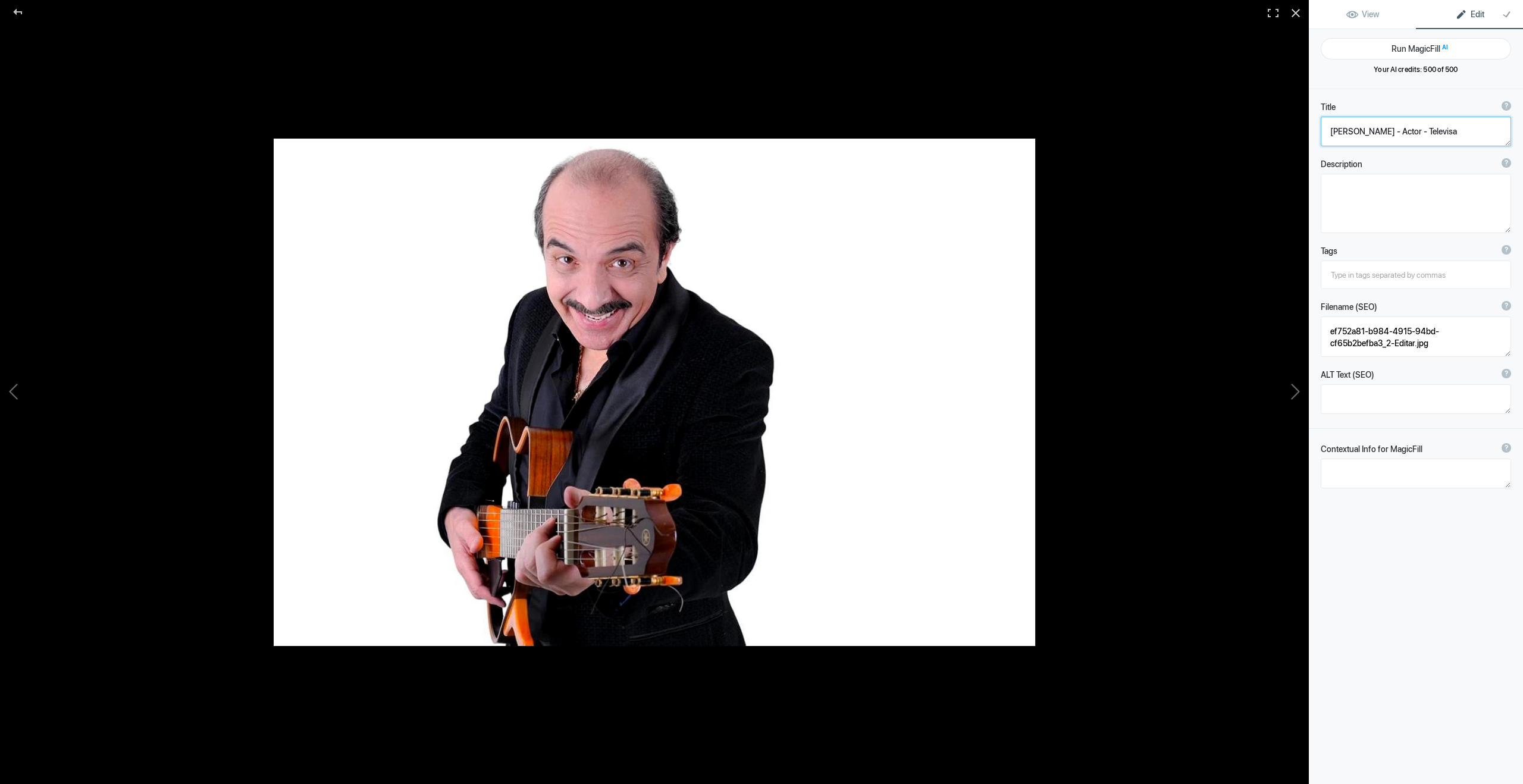 type on "2e24f542-42eb-4e0b-b7c5-01fd34075bbe 2" 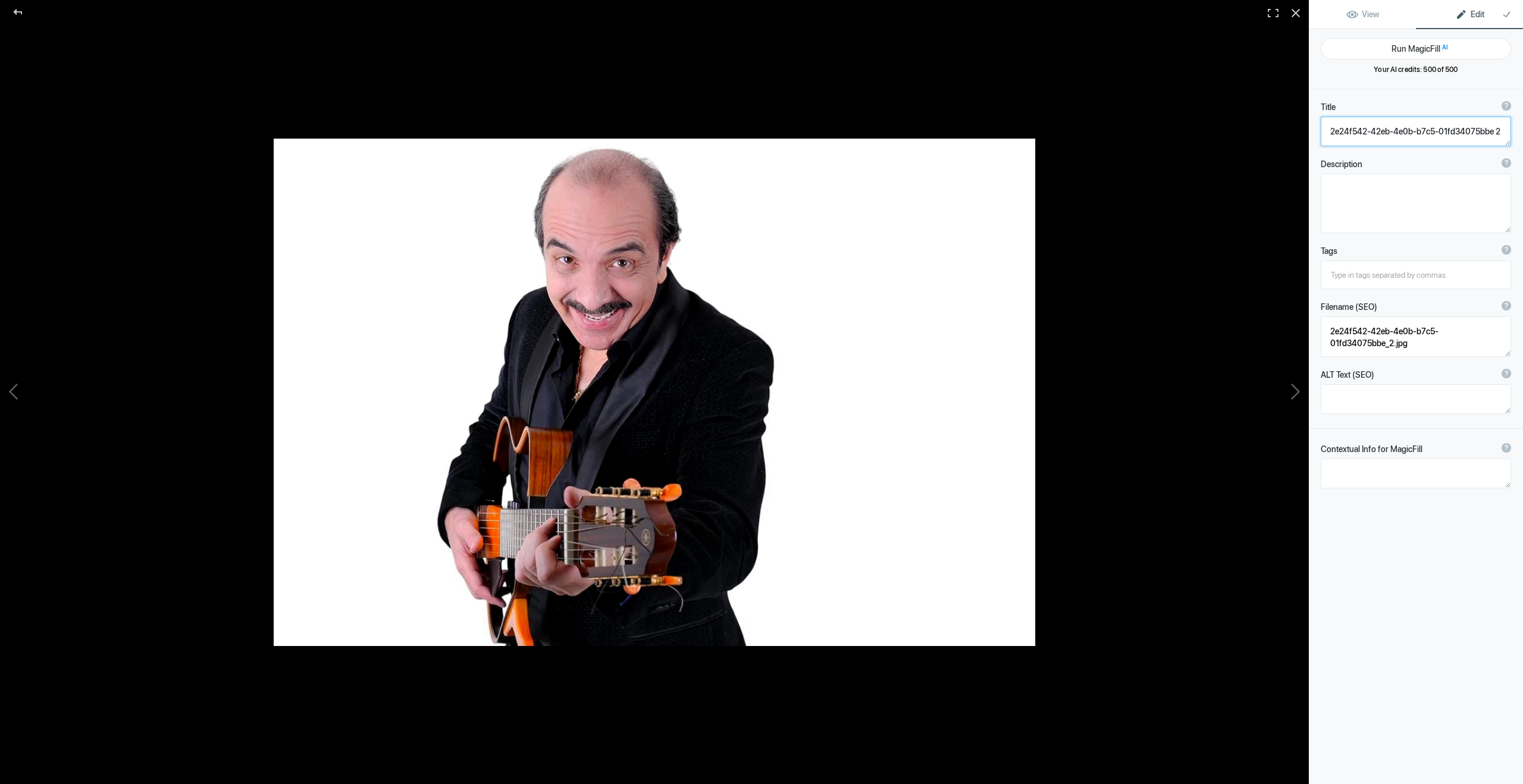 click 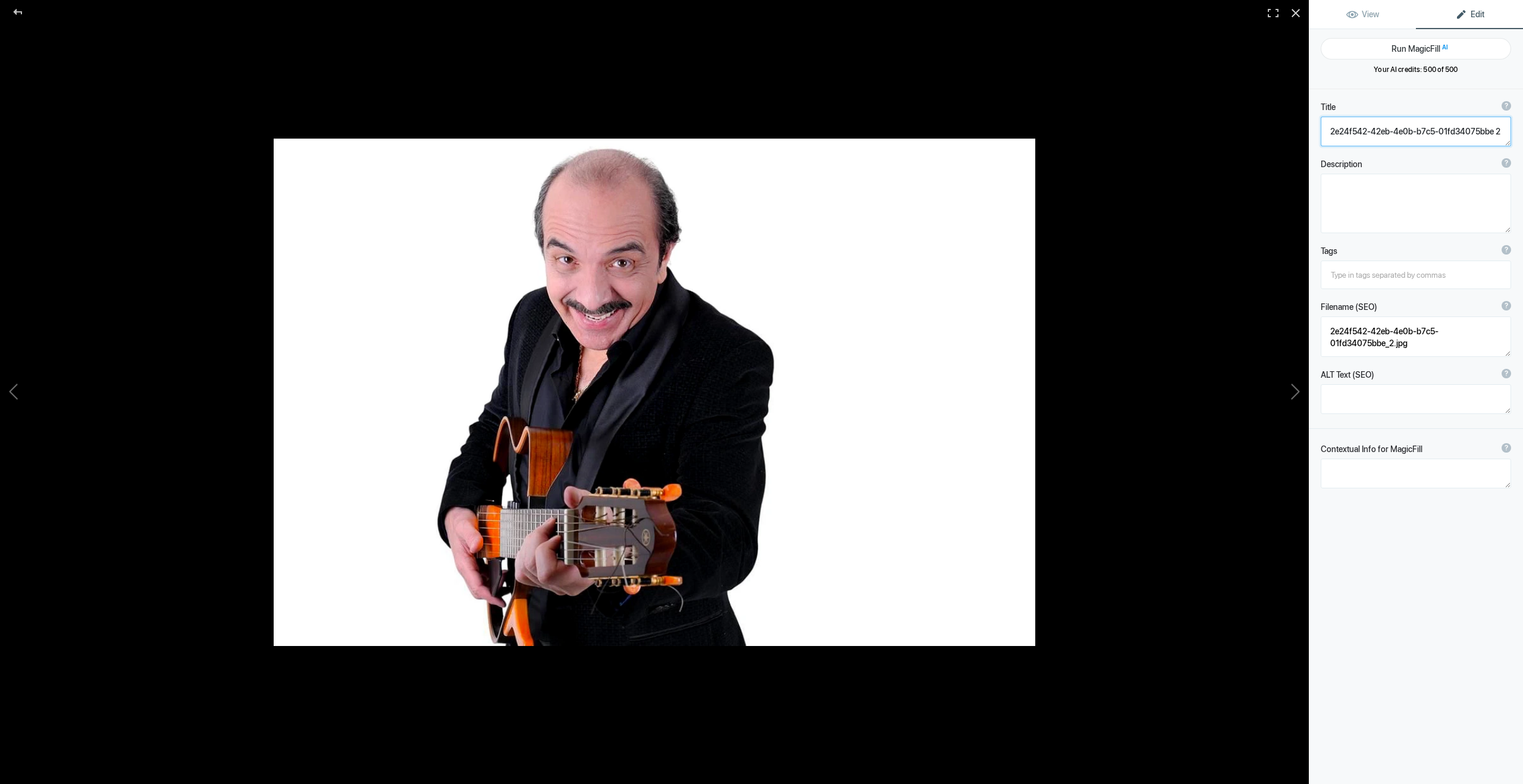 paste on "[PERSON_NAME] - Actor - Televisa" 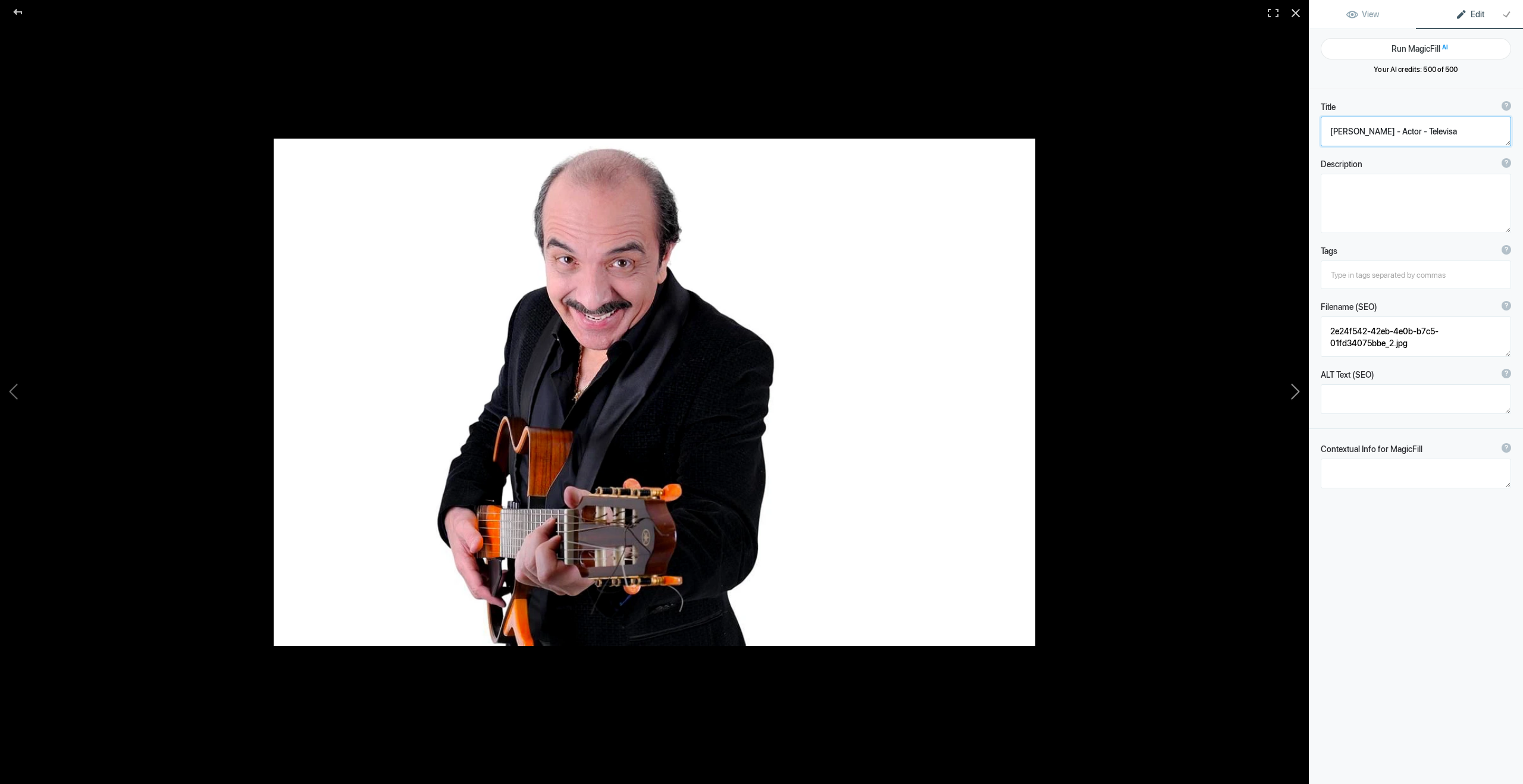 click 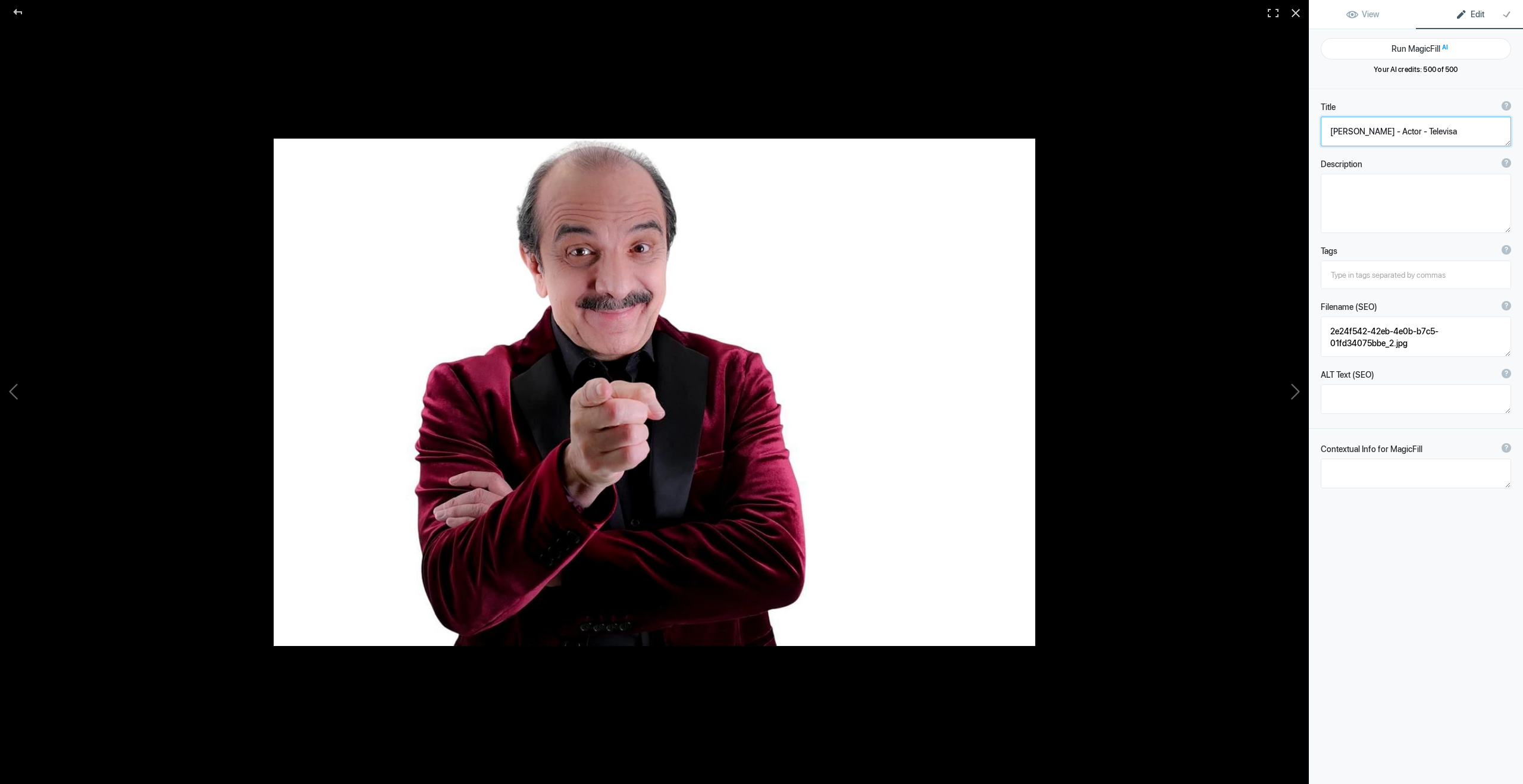 type on "71f964e3-0e91-4e41-b495-efec20471b00 2" 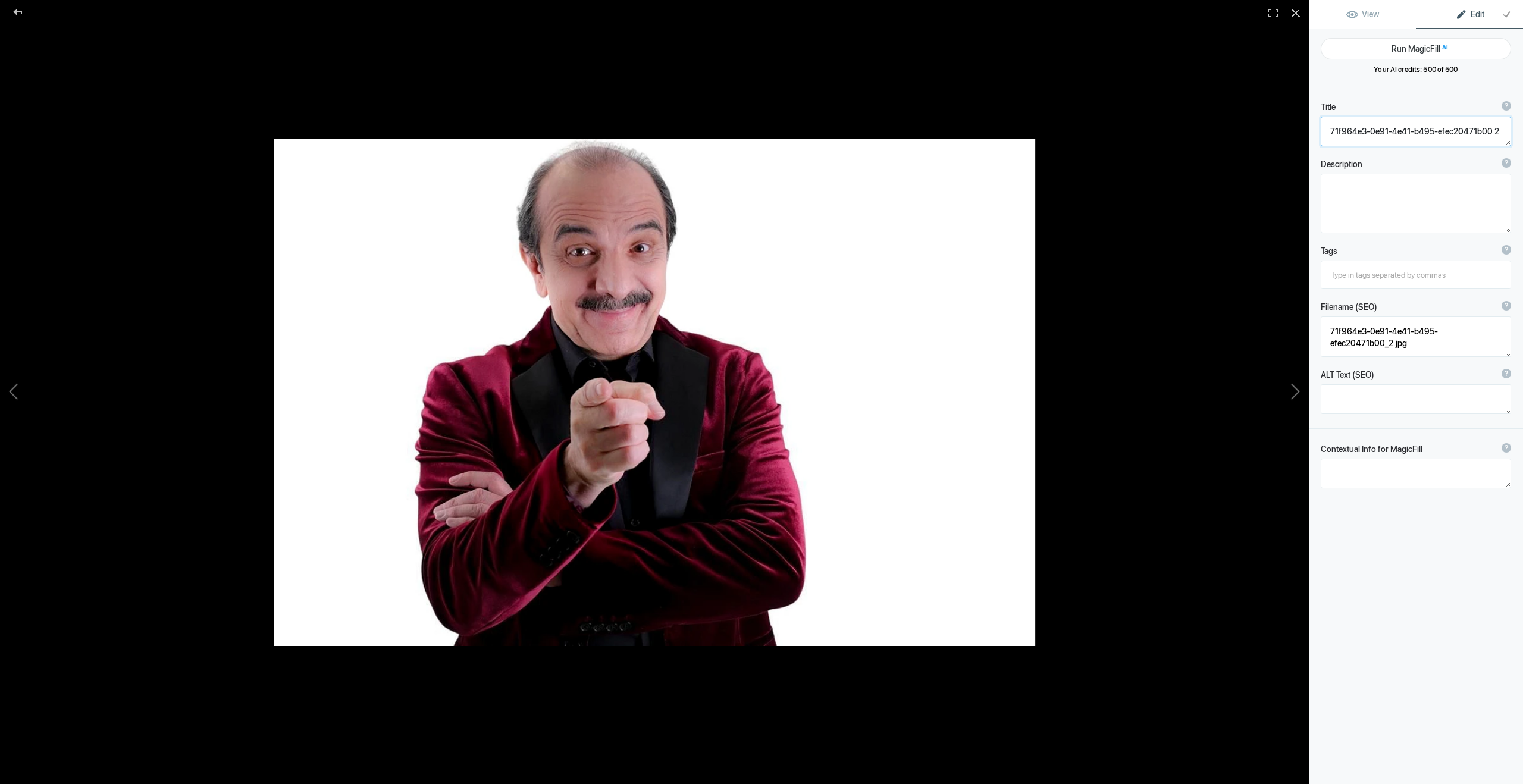 click 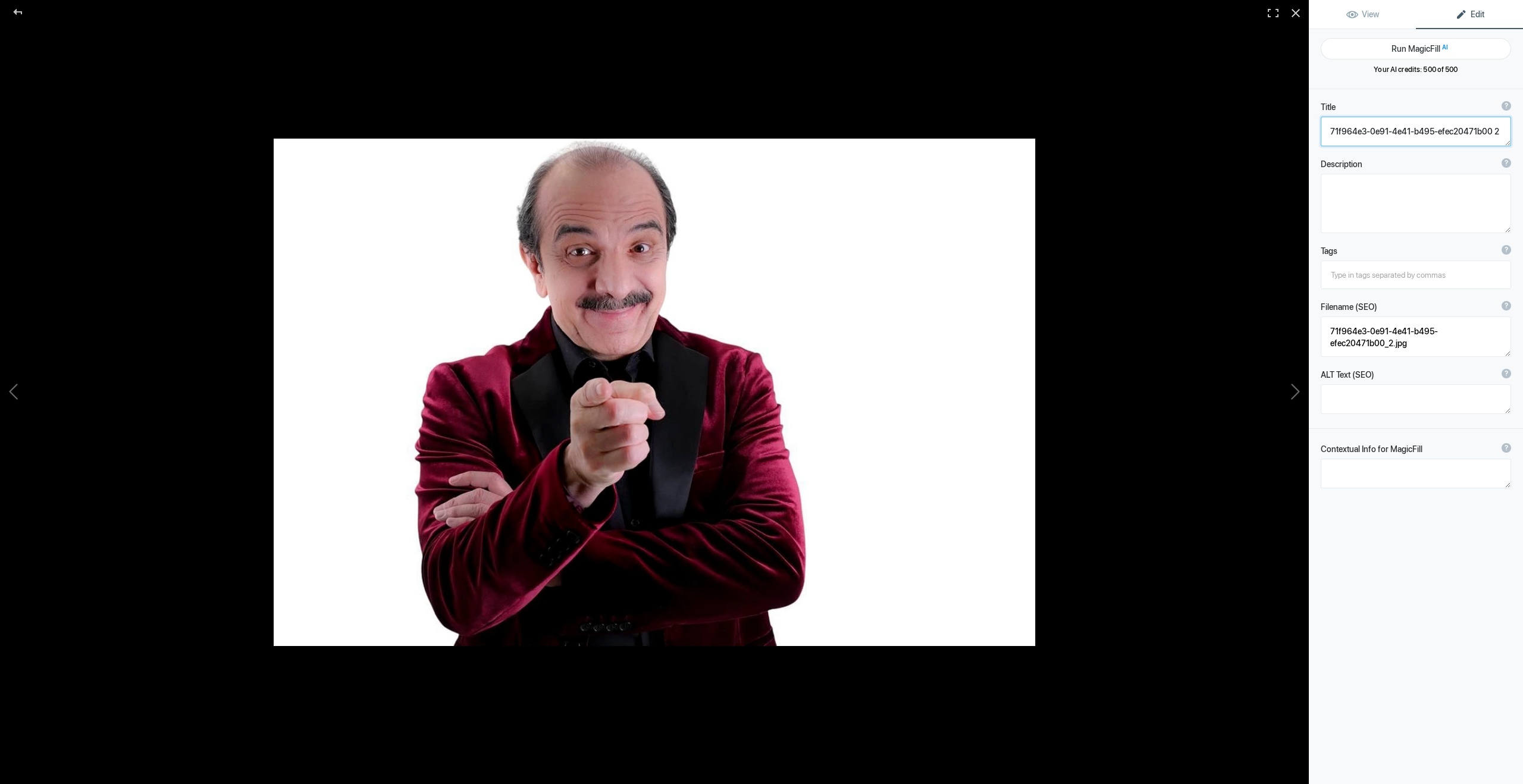 click 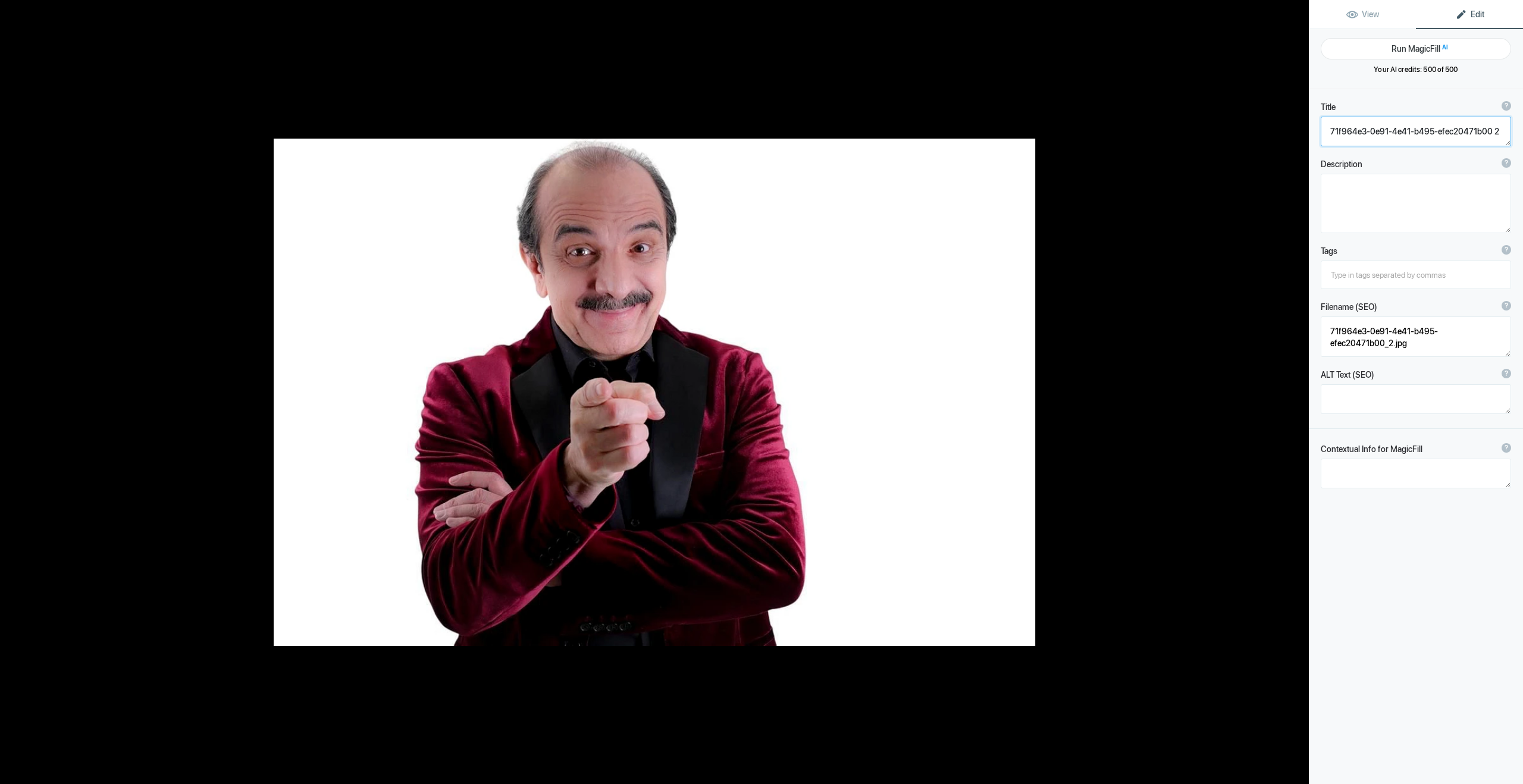 paste on "[PERSON_NAME] - Actor - Televisa" 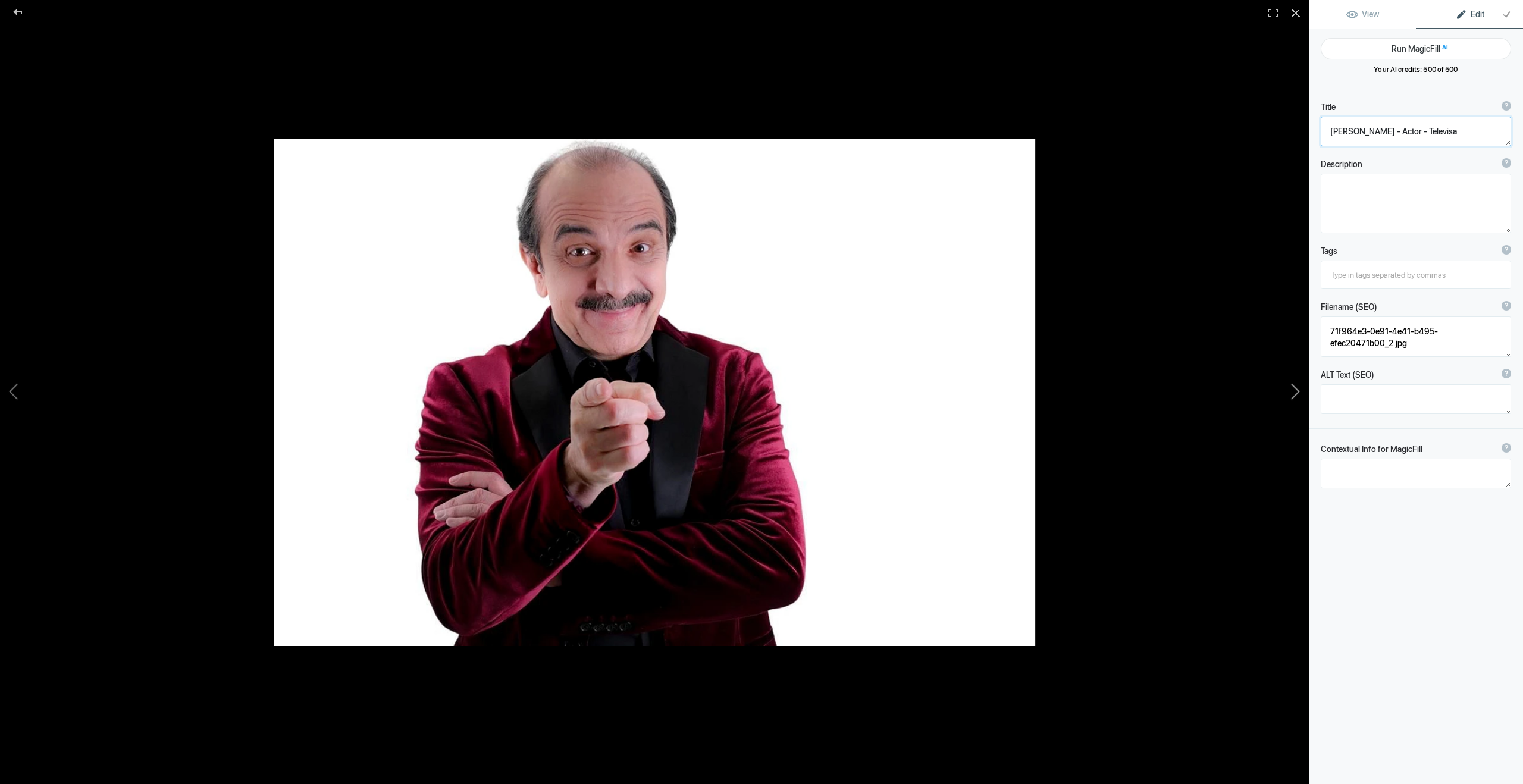 click 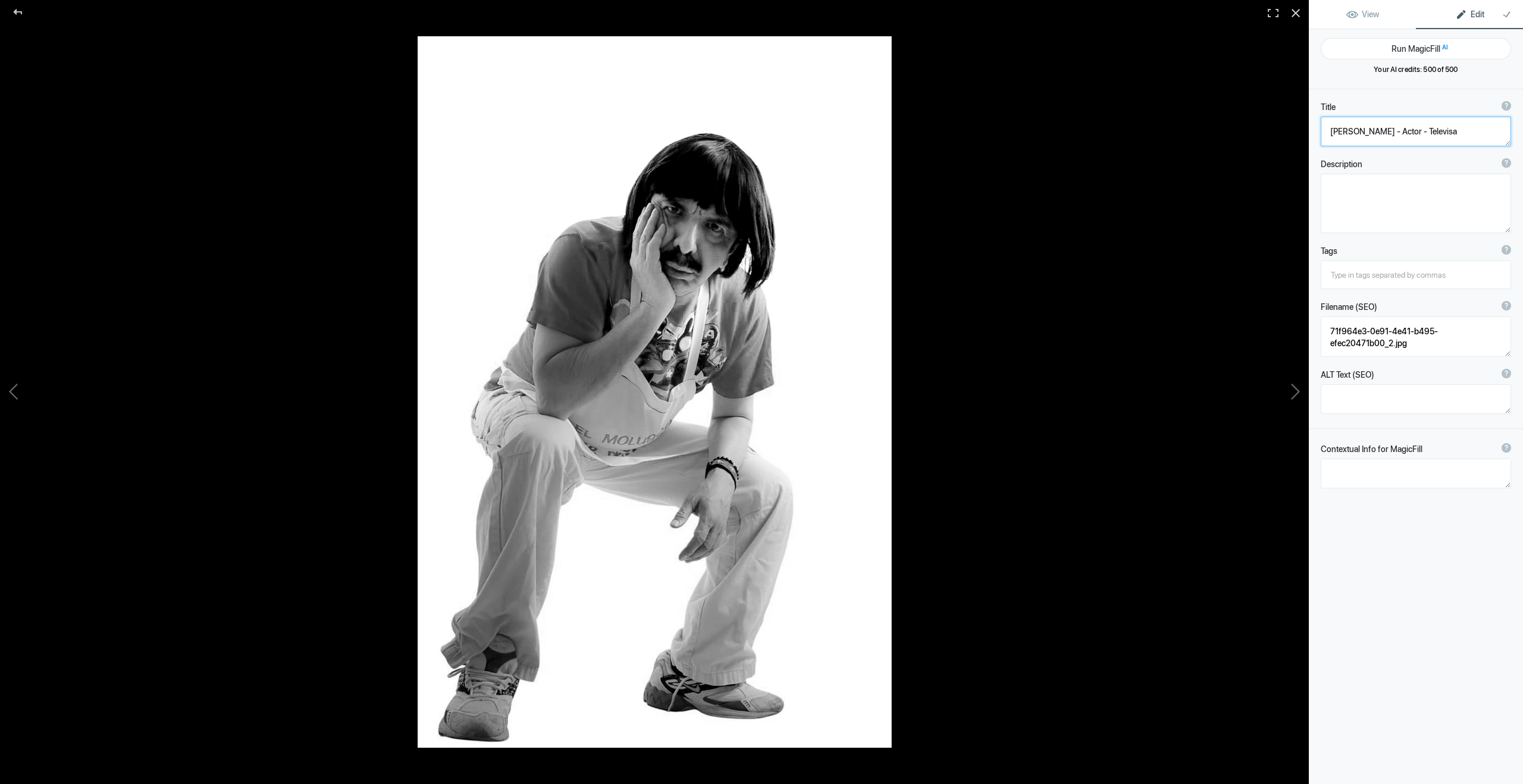 type on "69413e06-3534-4399-b7ed-8be677ff1dbd 2" 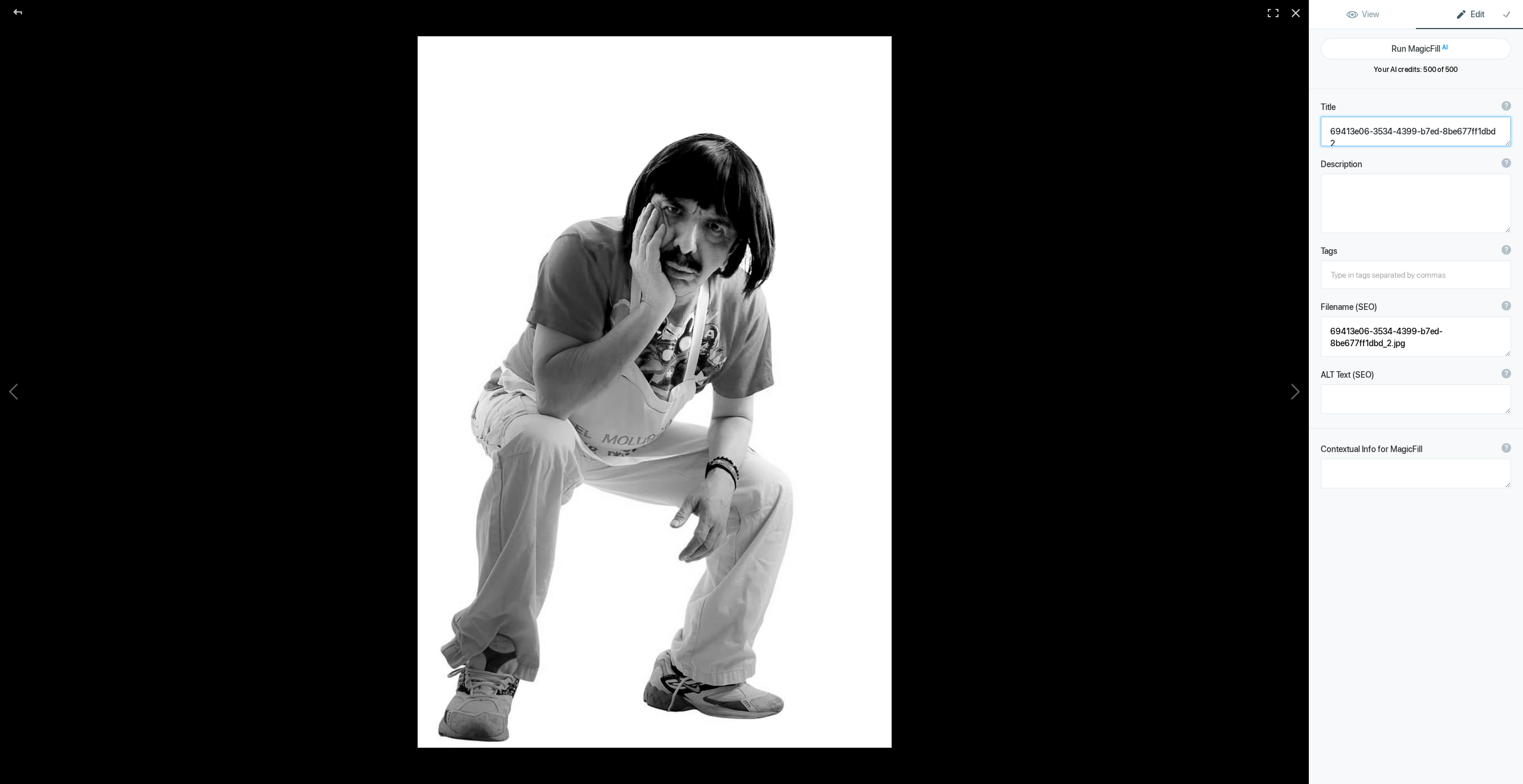 click 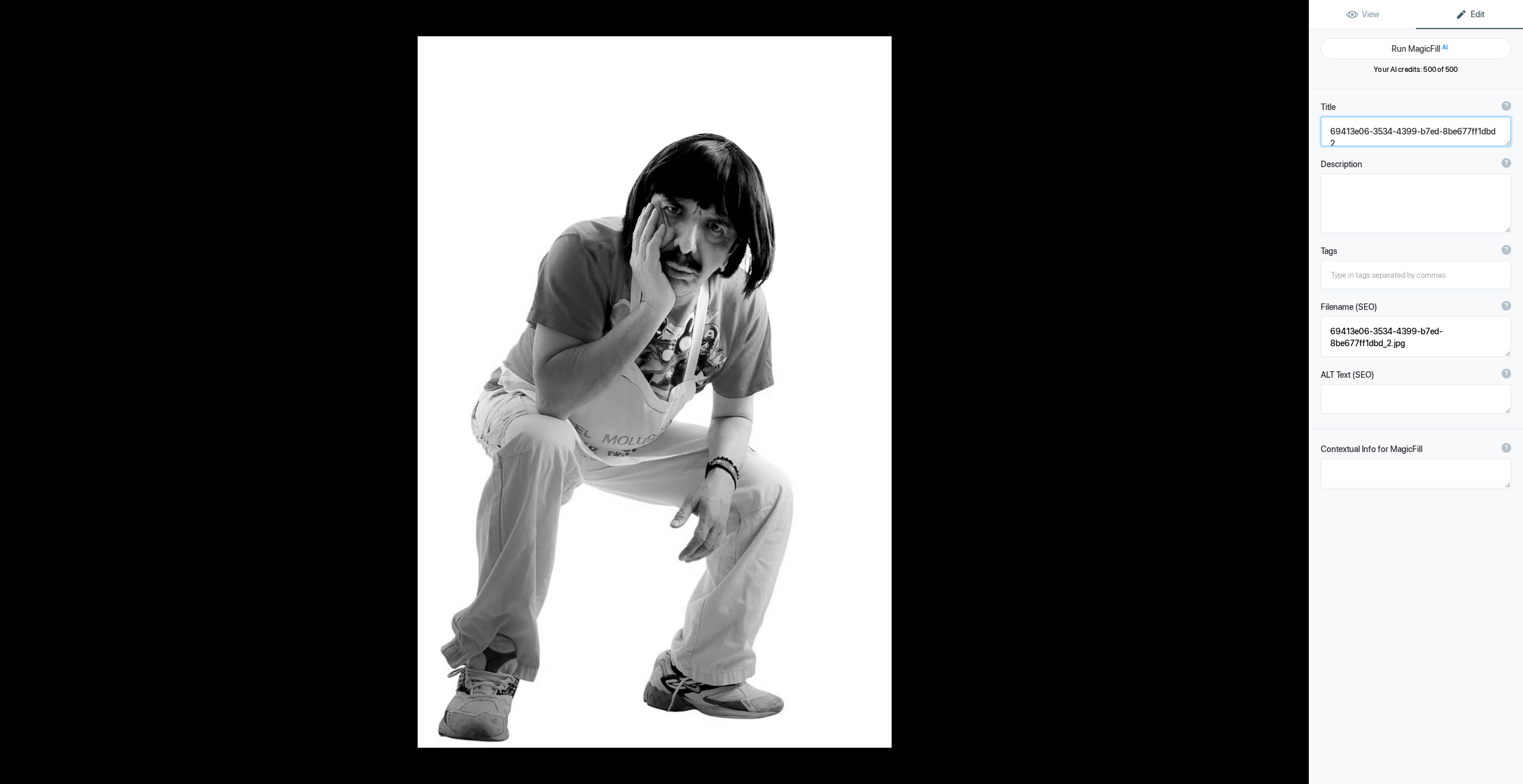 paste on "[PERSON_NAME] - Actor - Televisa" 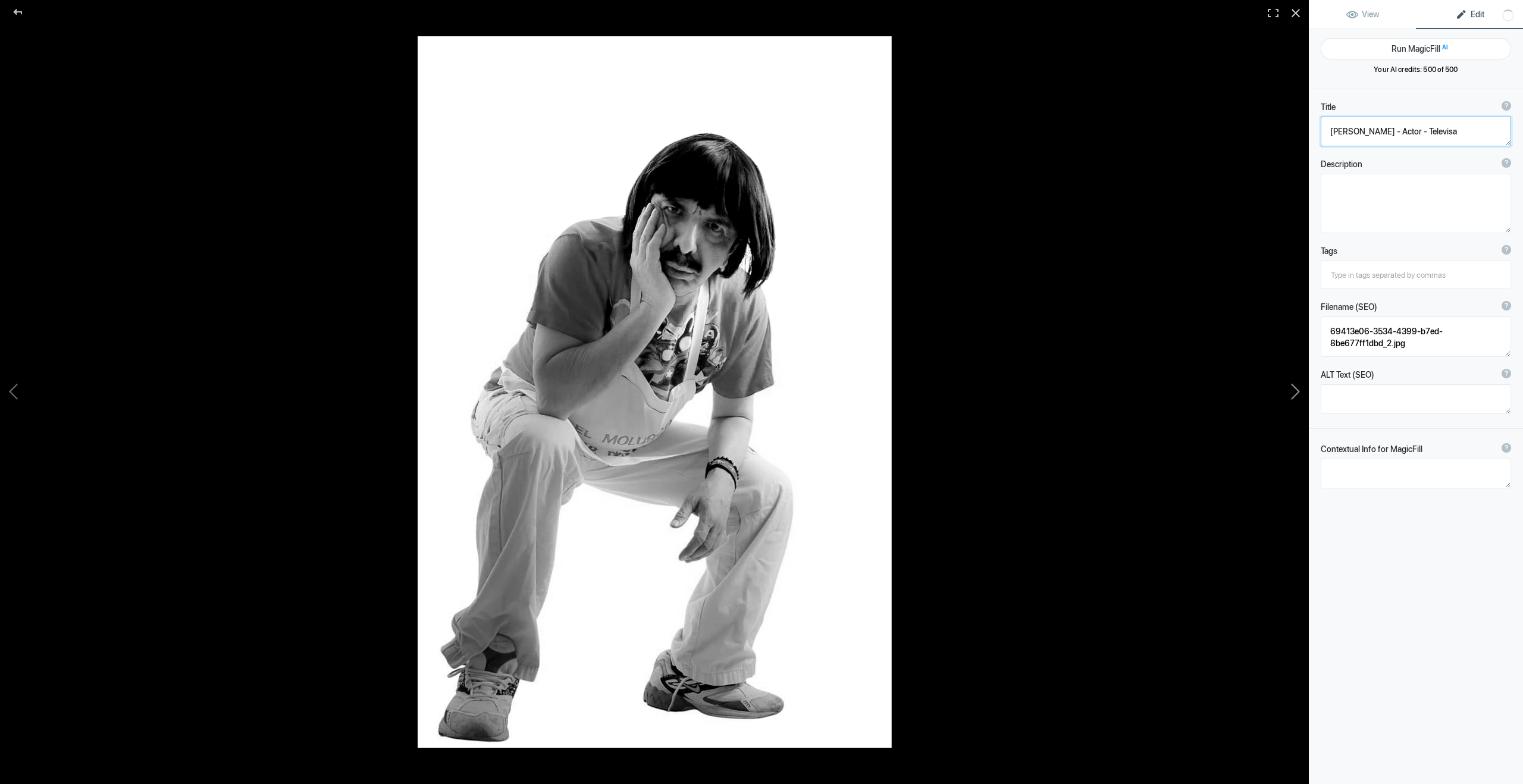 click 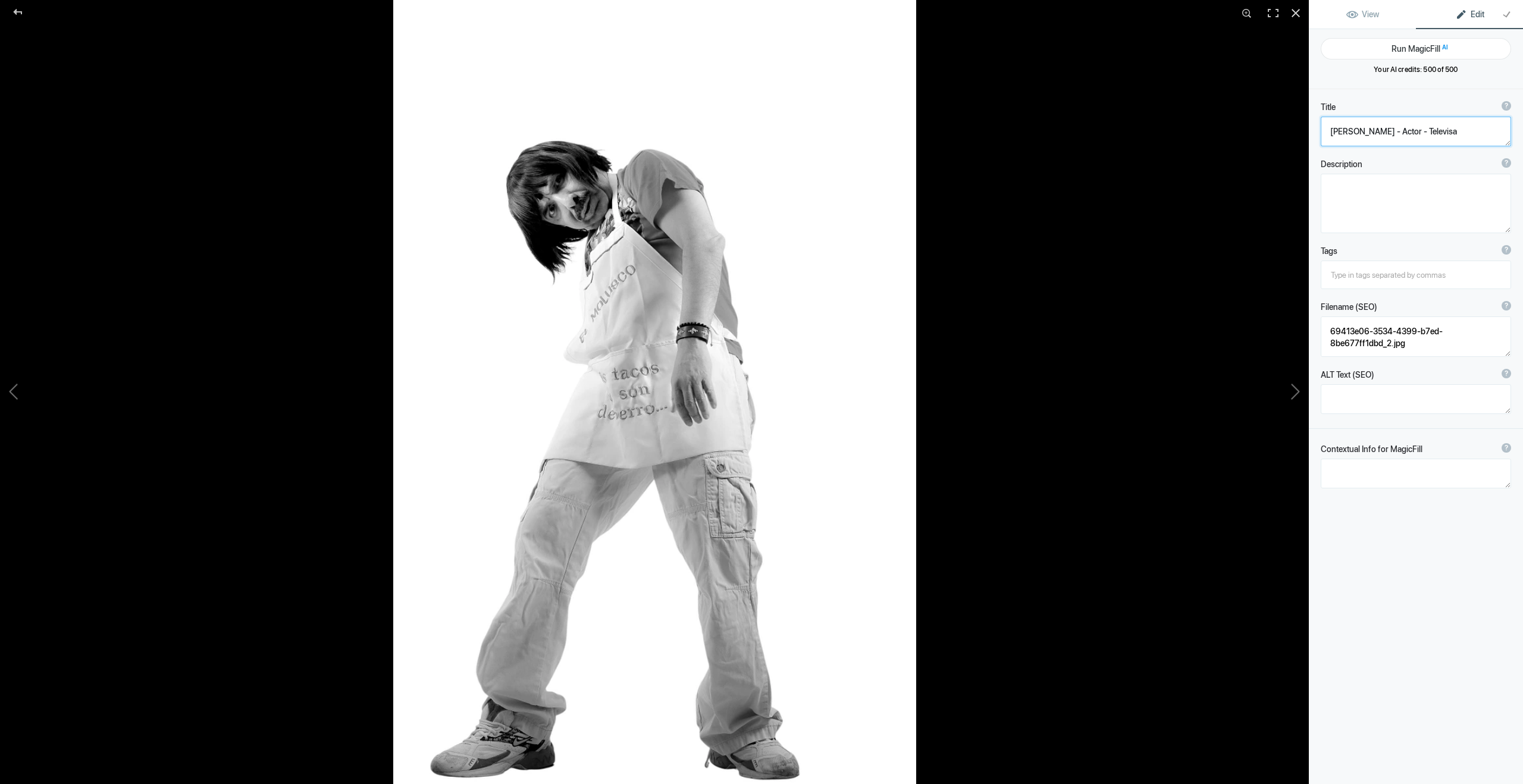type on "DSC_6141" 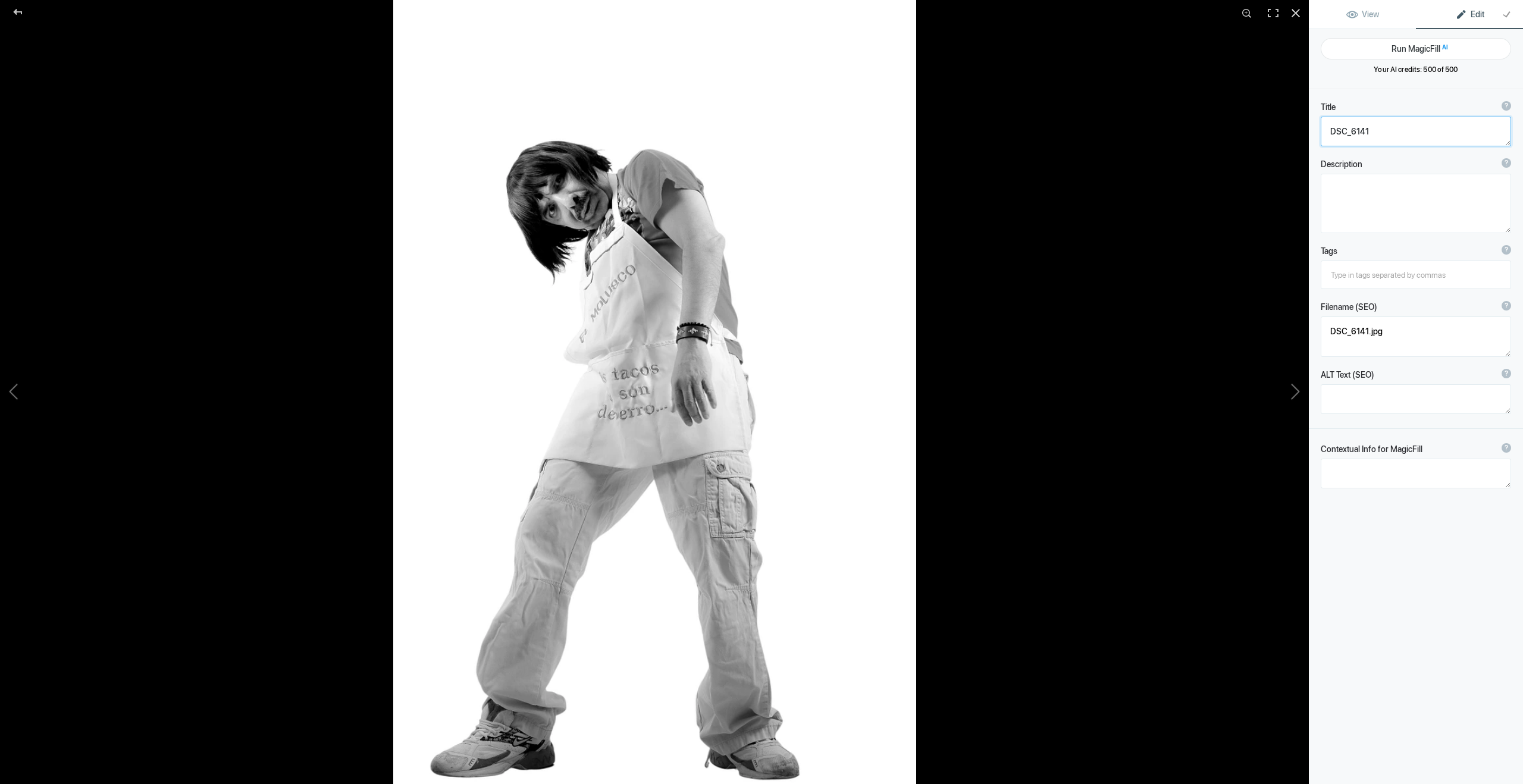 click 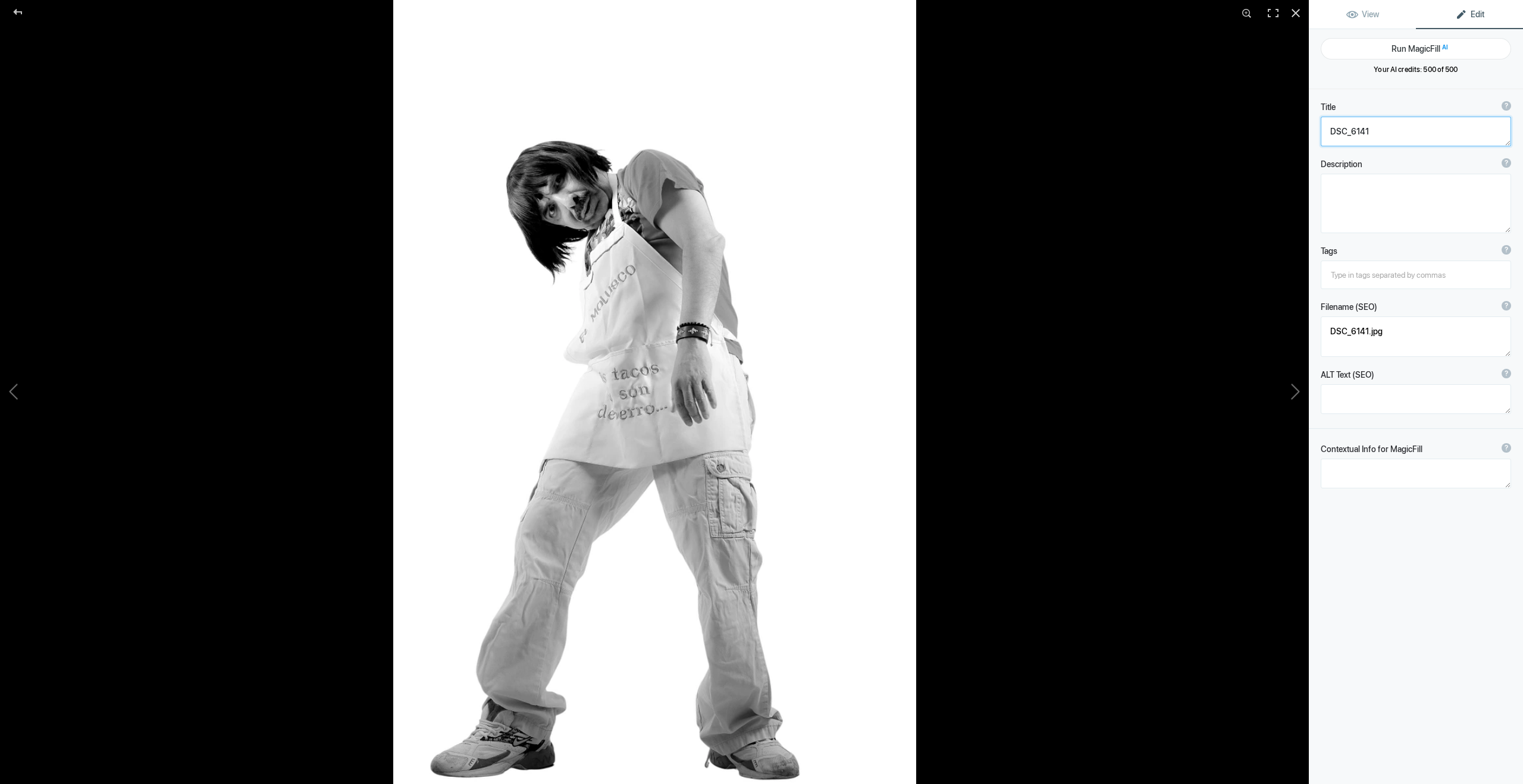 paste on "[PERSON_NAME] - Actor - Televisa" 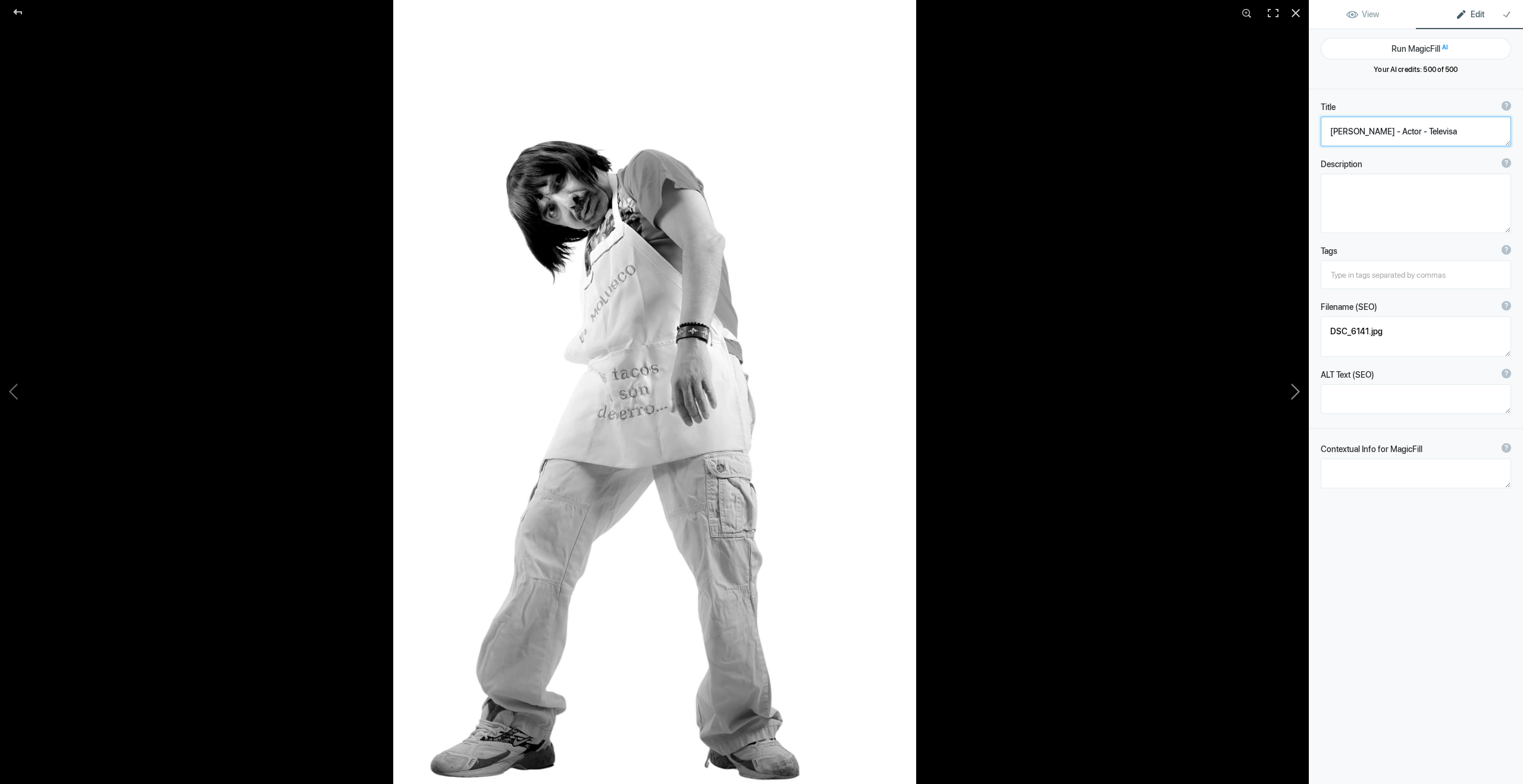 click 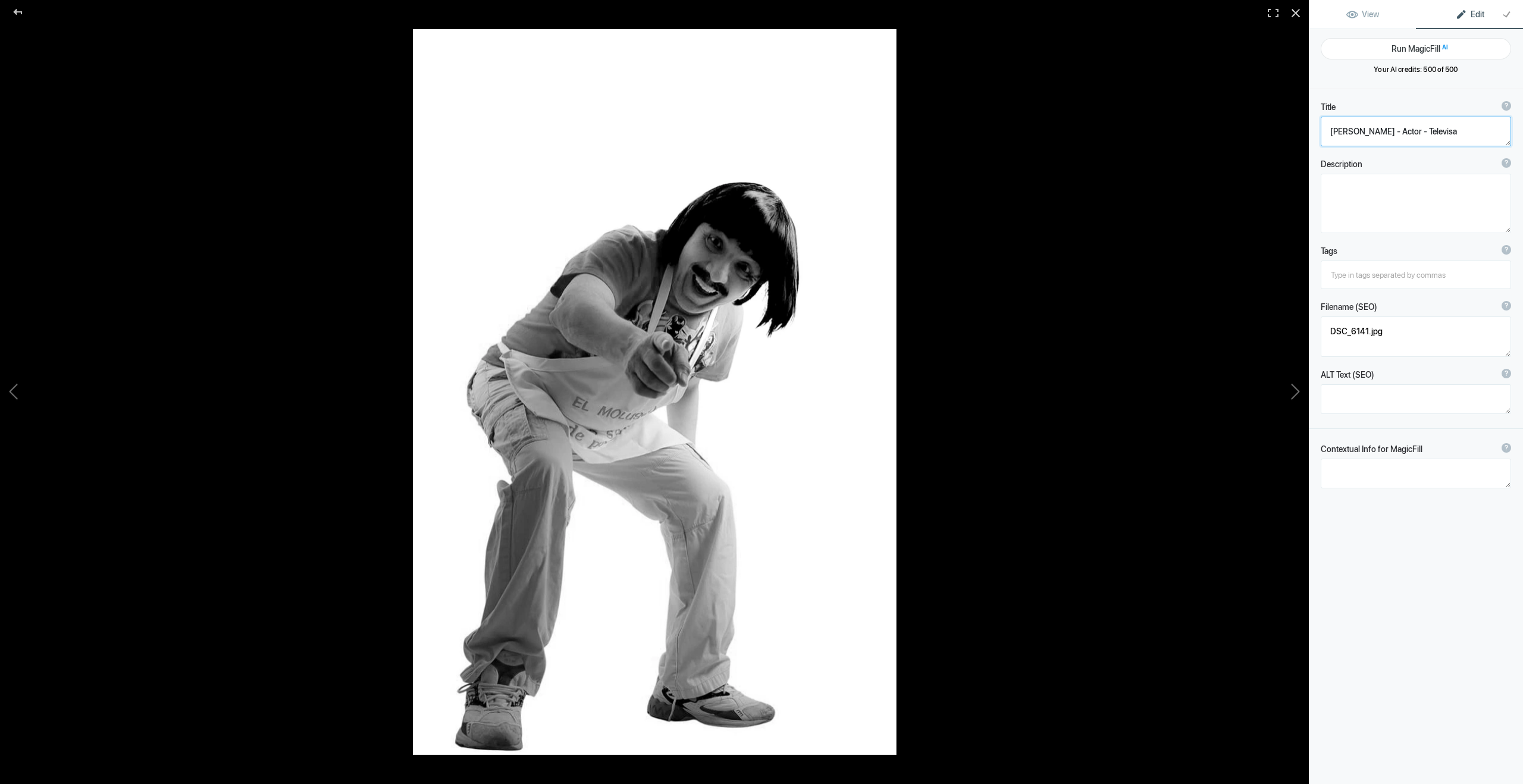 type on "4c491971-3d65-4dea-a3df-9c0a777dd813 2" 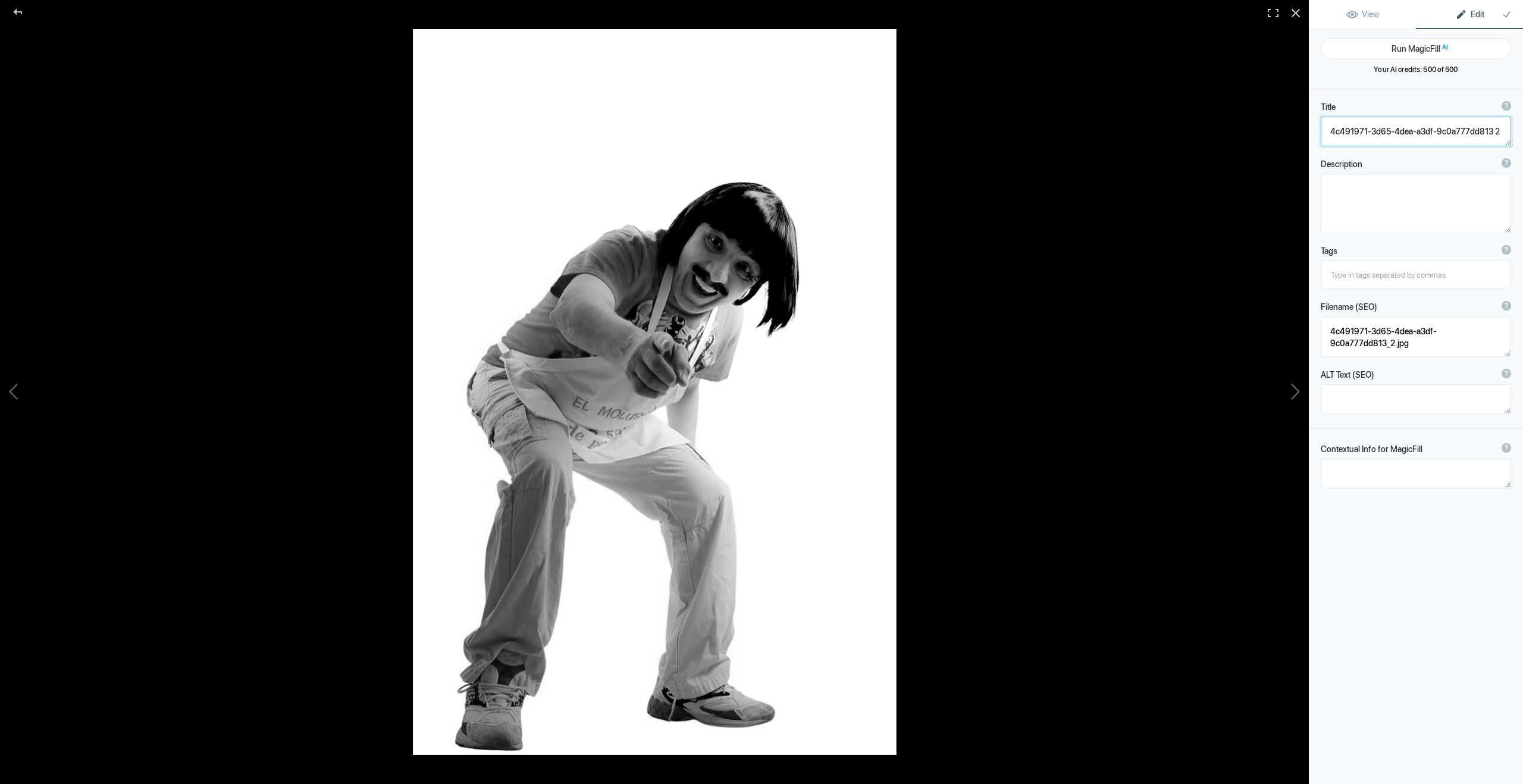 click 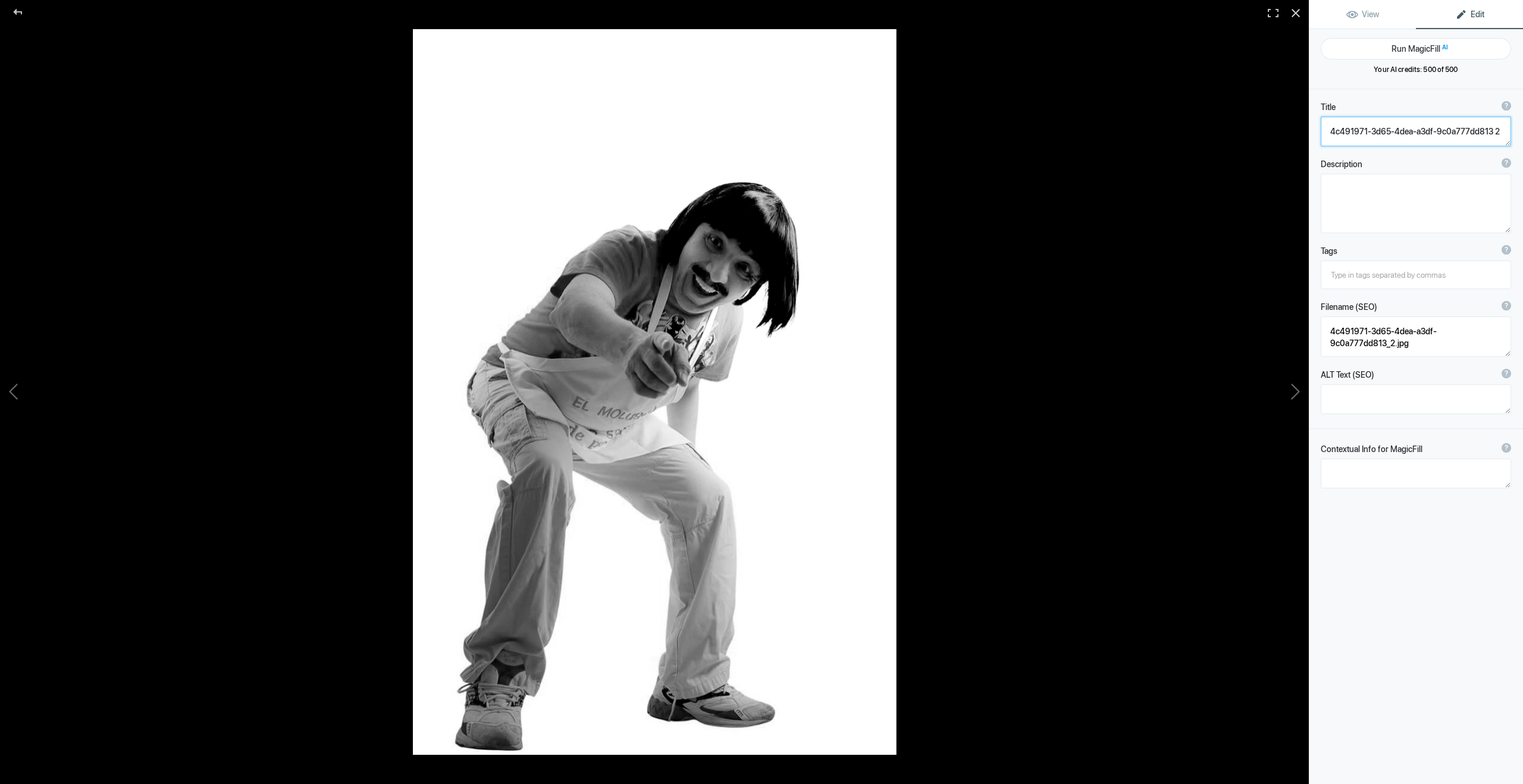 click 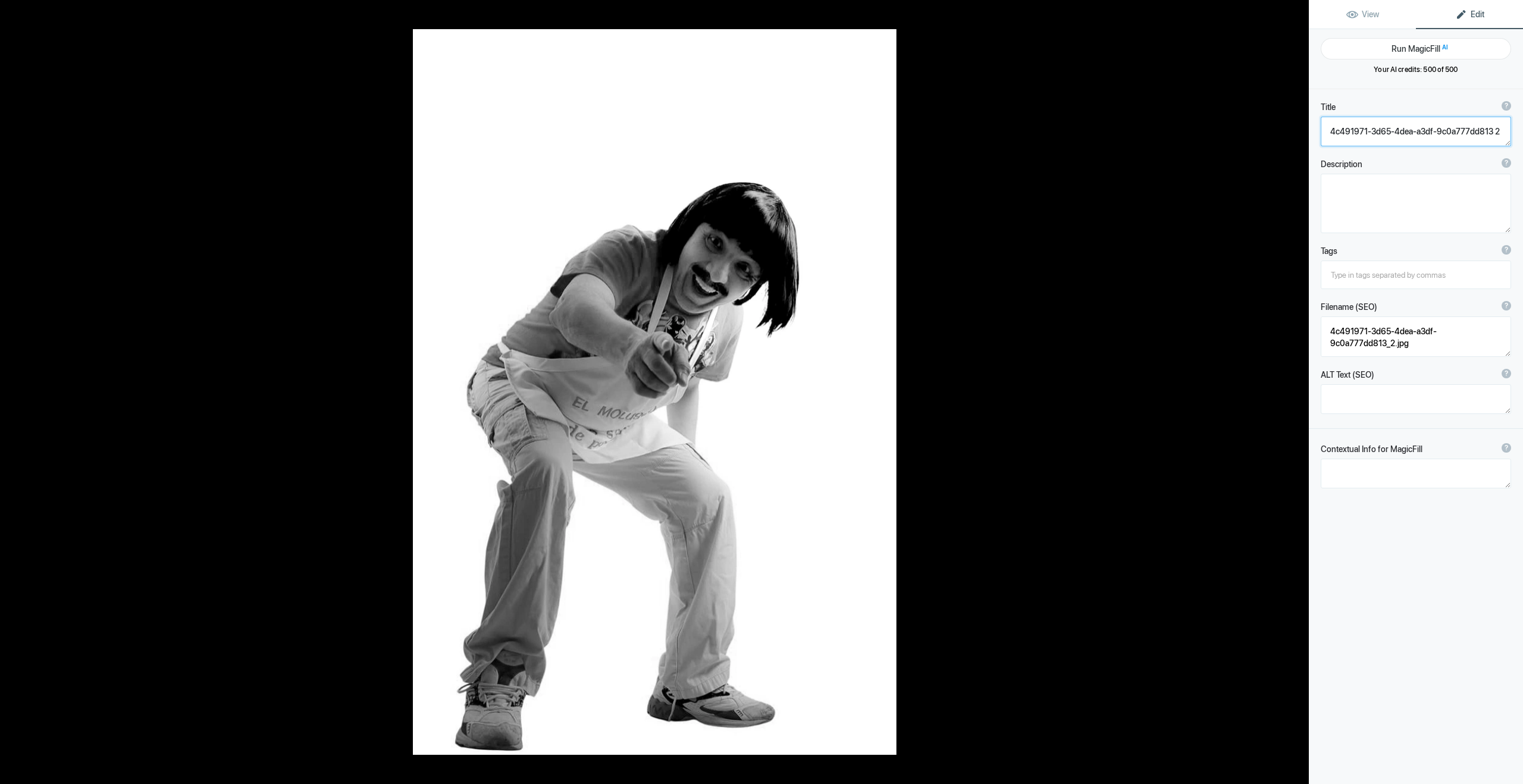 paste on "[PERSON_NAME] - Actor - Televisa" 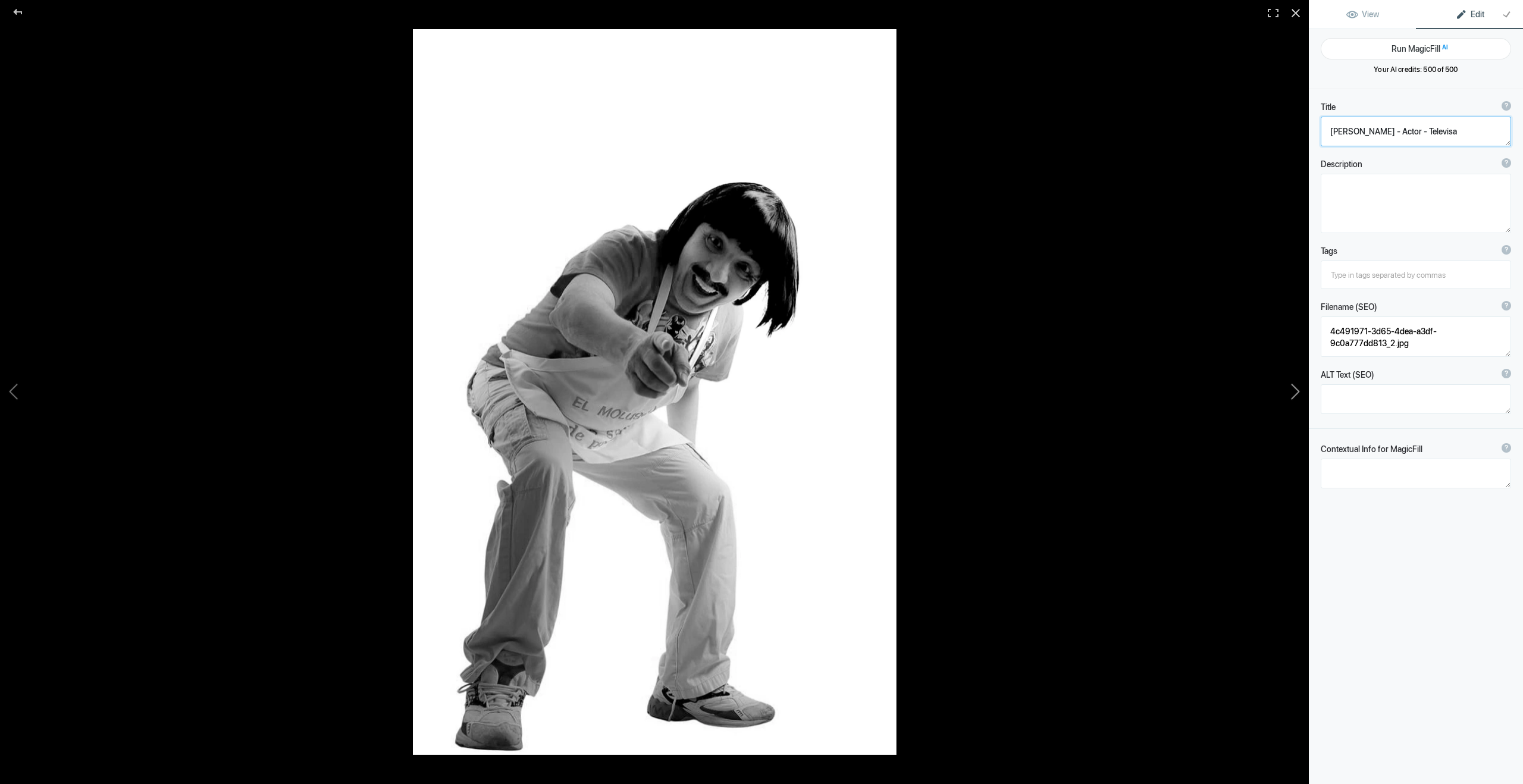 click 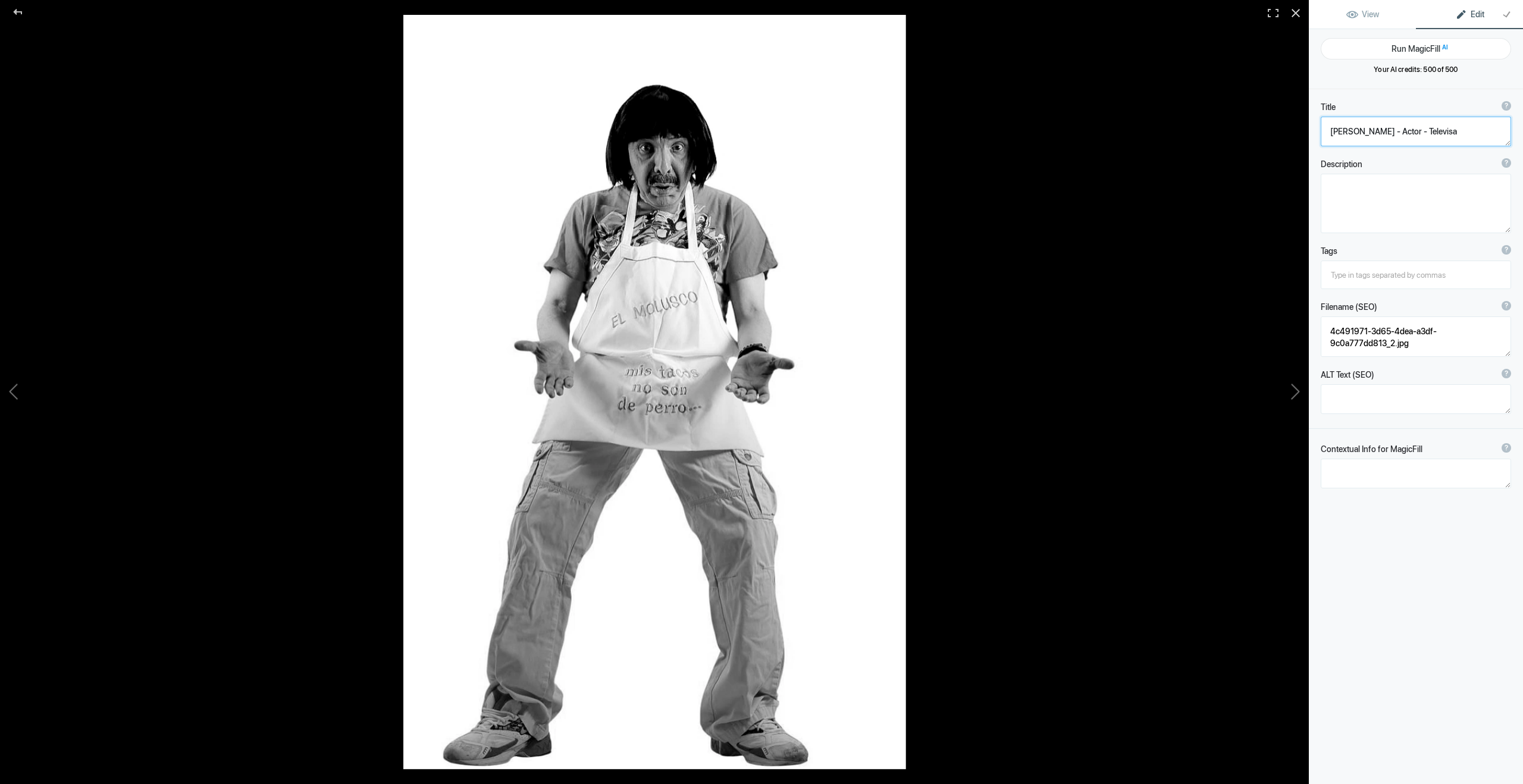 type on "83405259-2992-44fe-a380-b0ebab52c7ab 2" 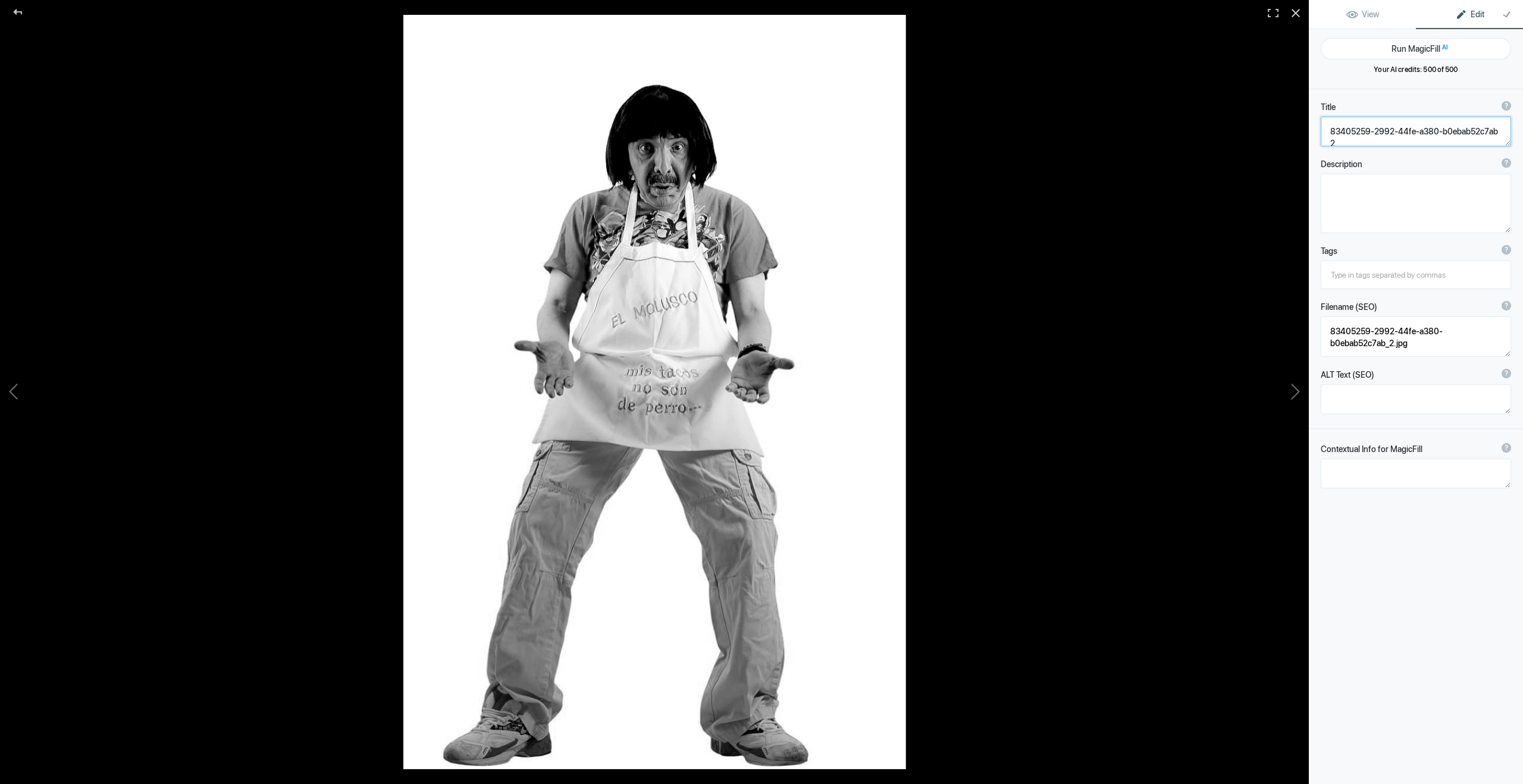 click 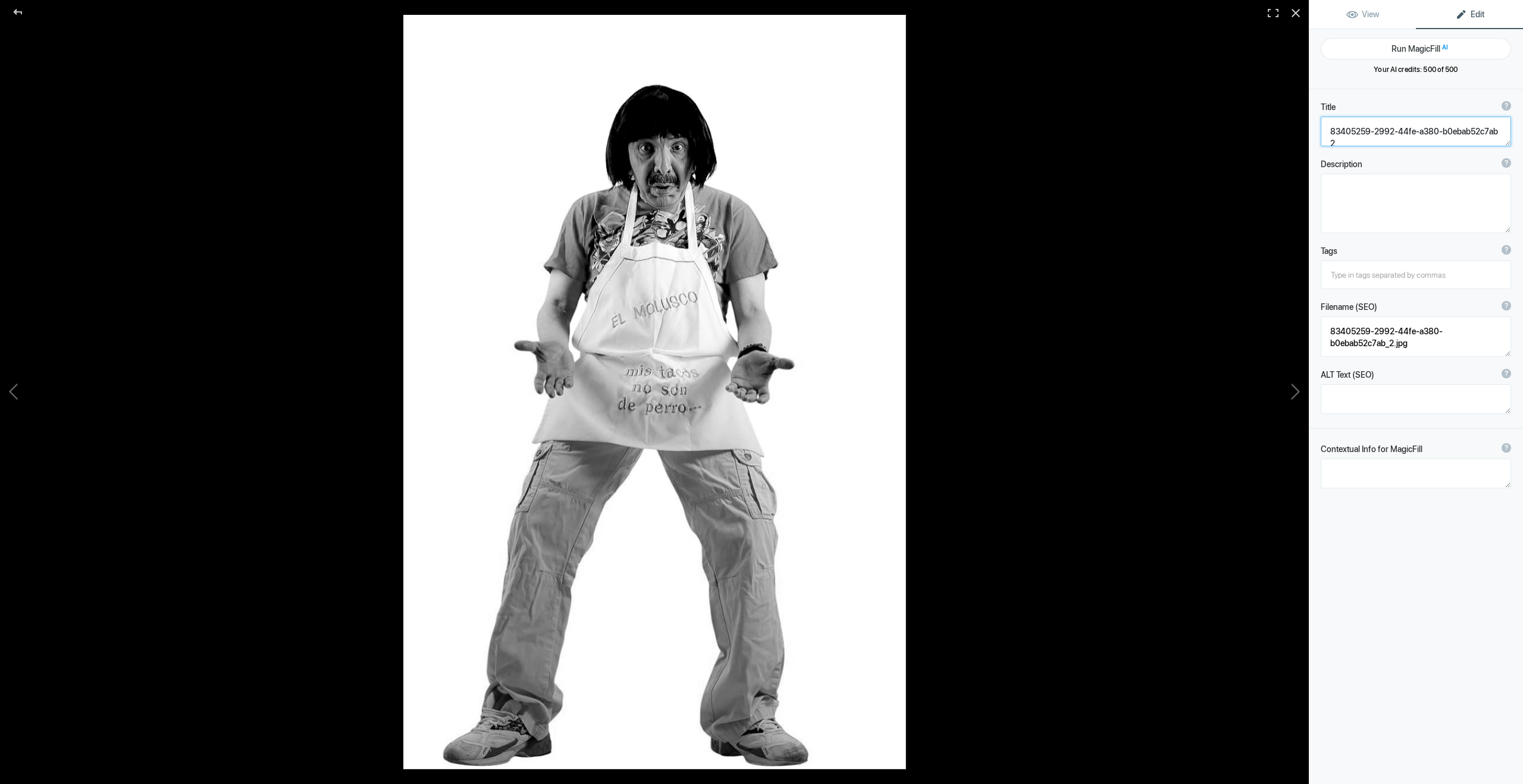 paste on "[PERSON_NAME] - Actor - Televisa" 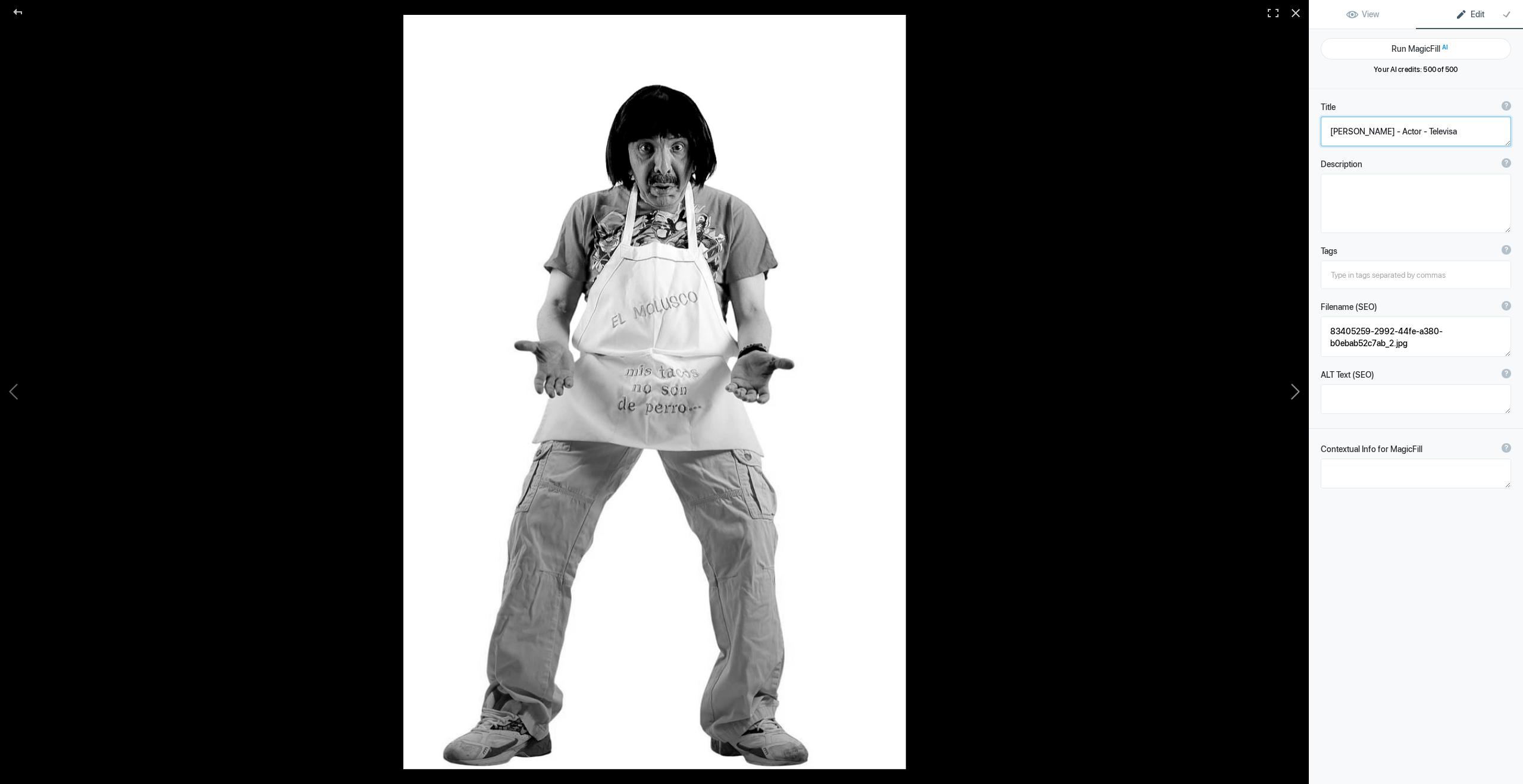 click 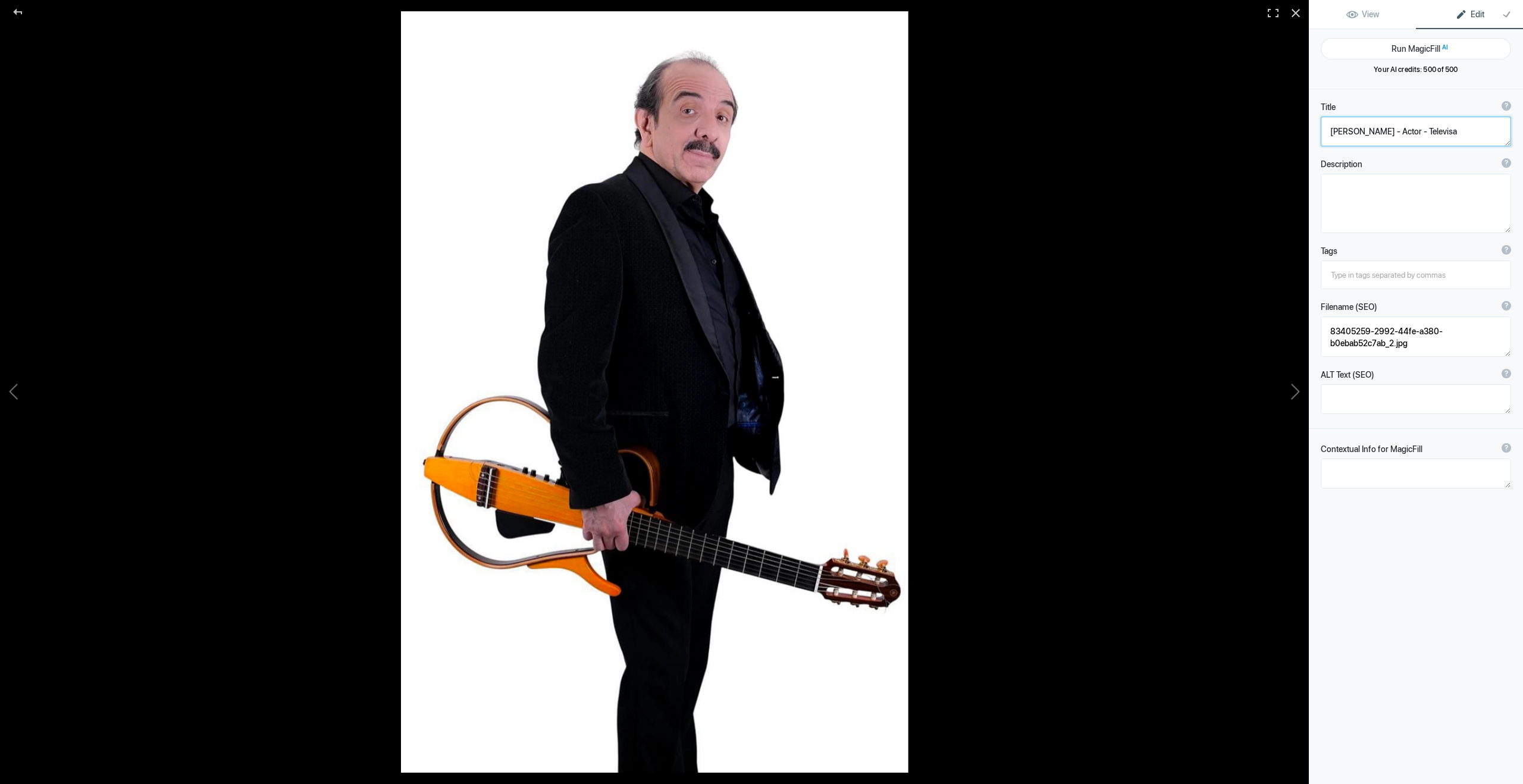 type on "adeb4336-7813-4a5c-a4cd-7a8957c50260 2" 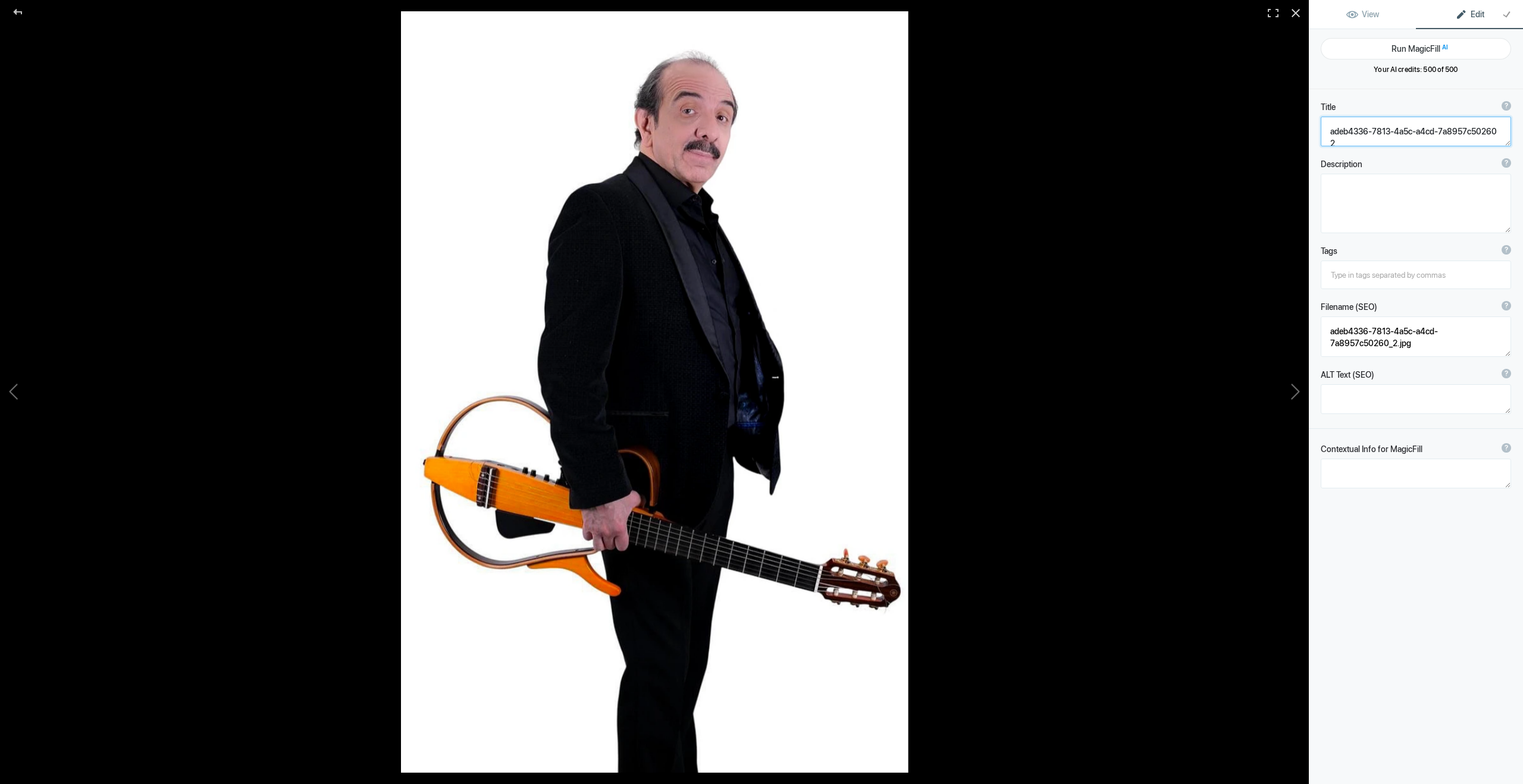 click 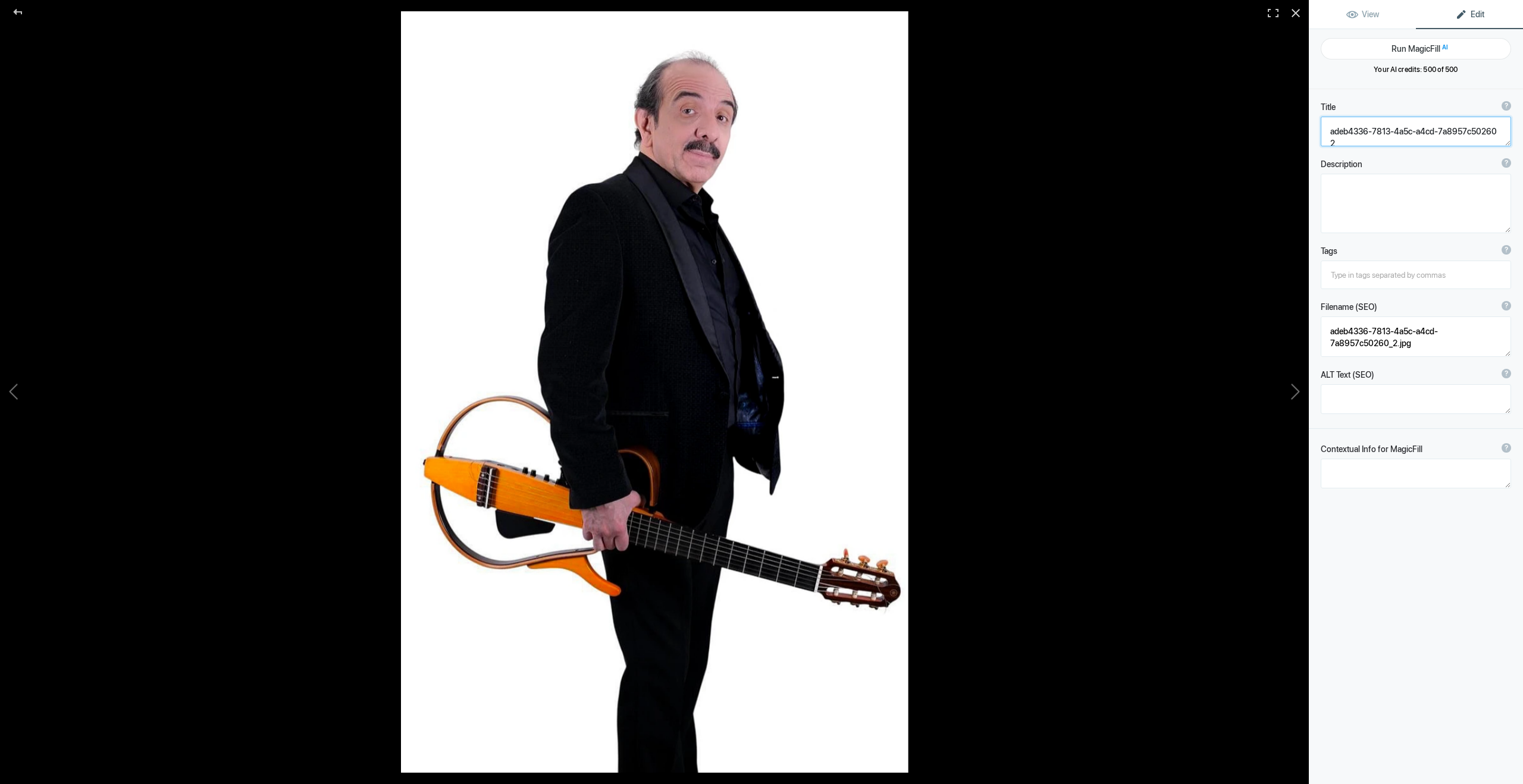 click 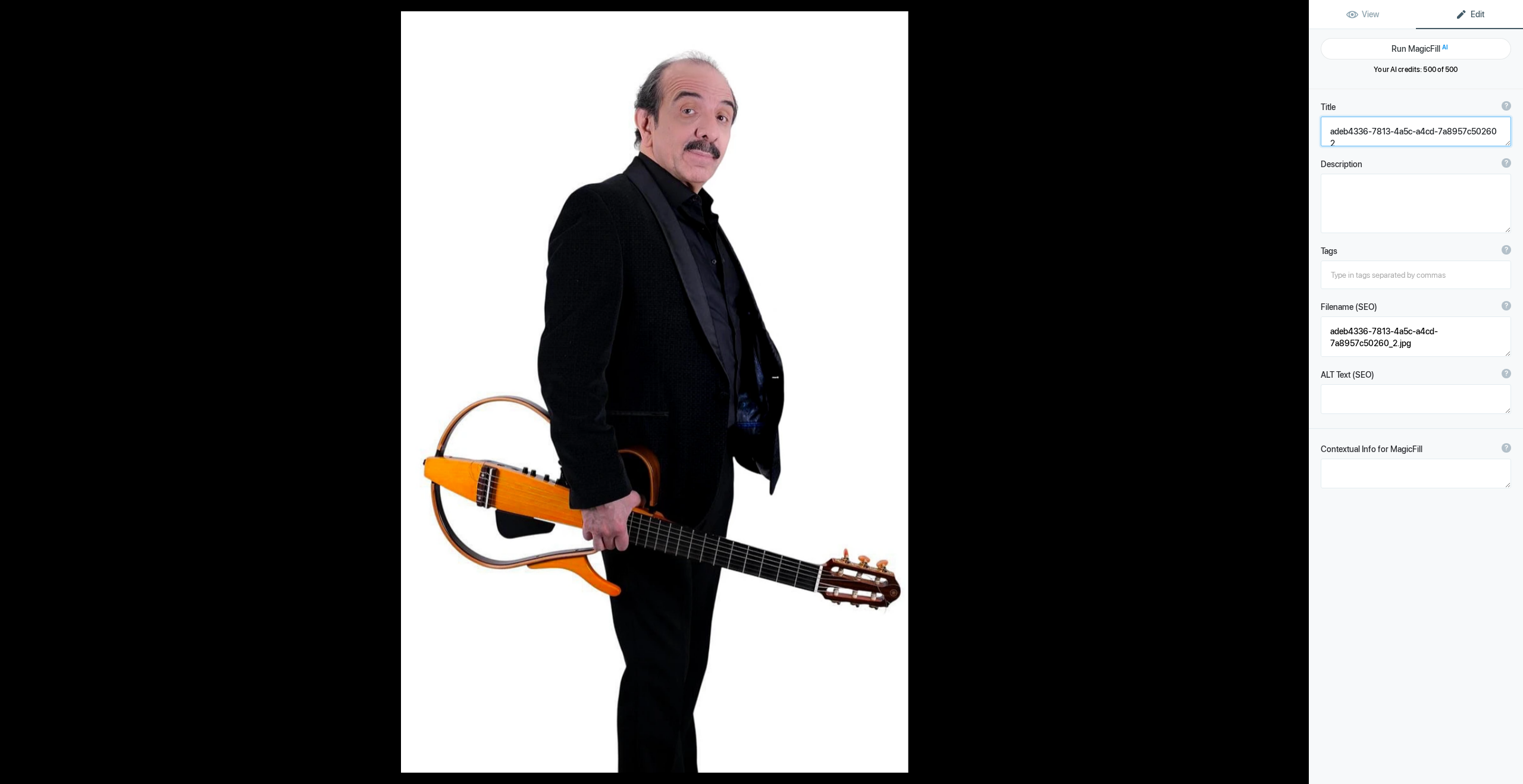 paste on "[PERSON_NAME] - Actor - Televisa" 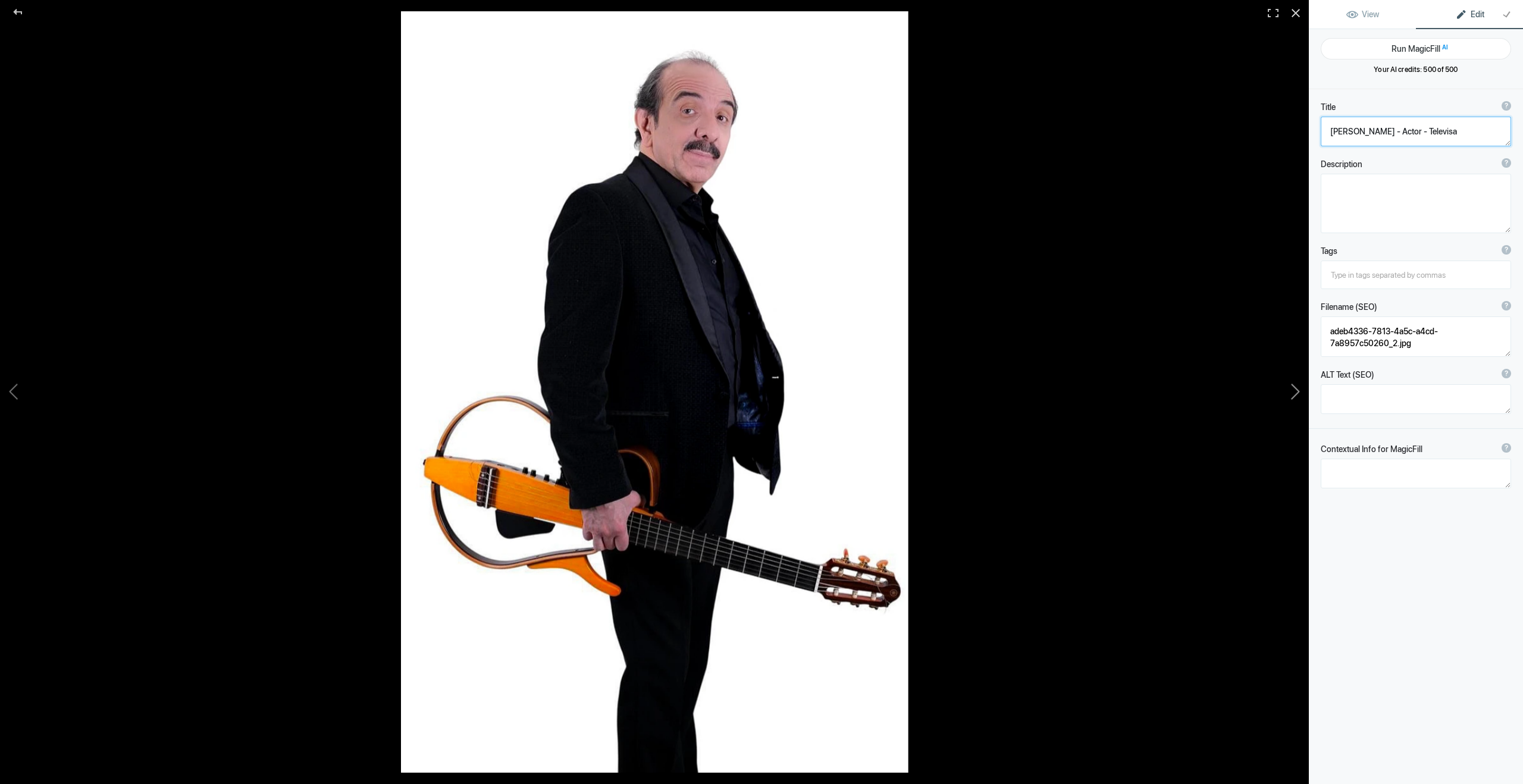 click 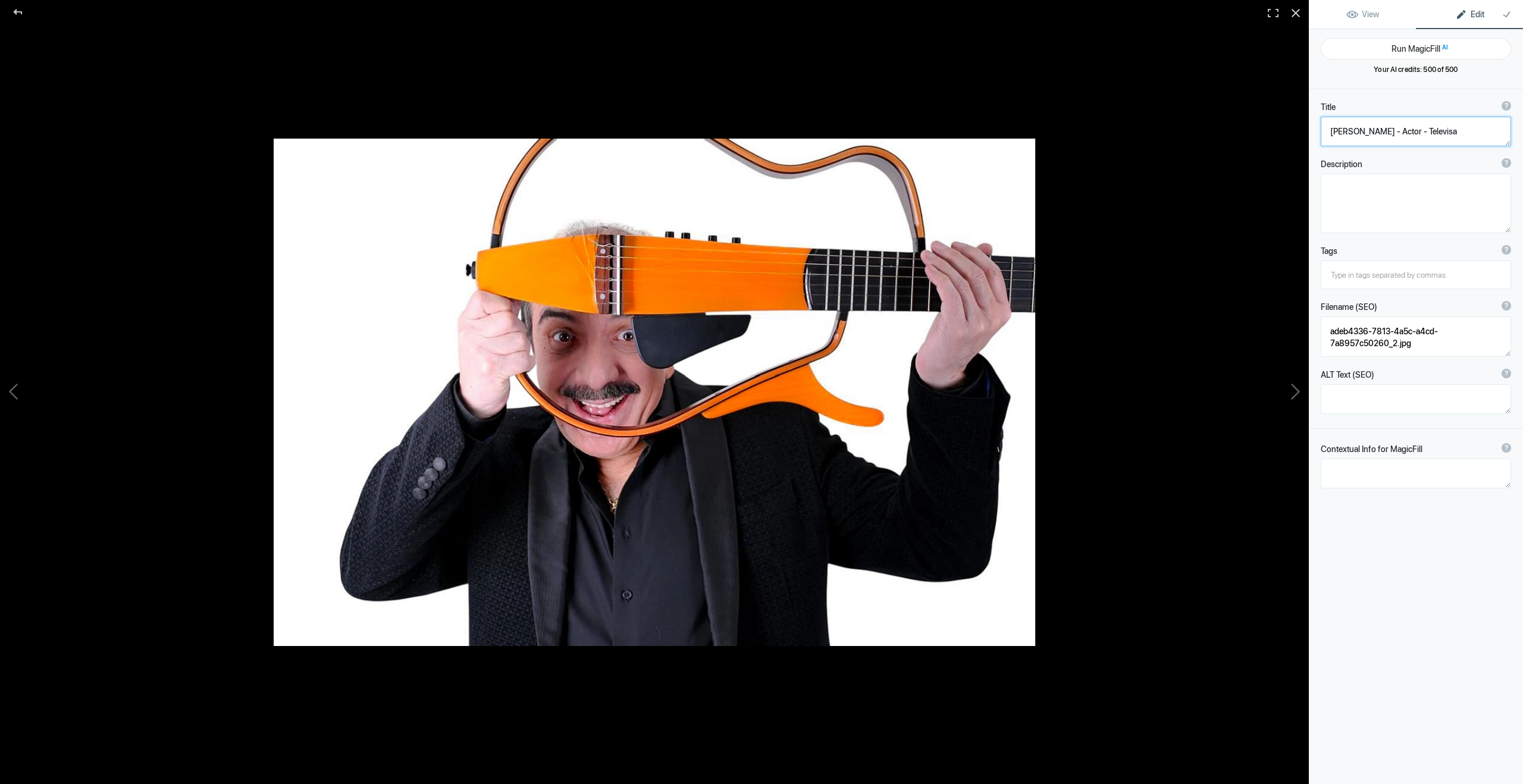 type on "bc7cc23f-a2e0-446f-83c6-292a3325e246 2" 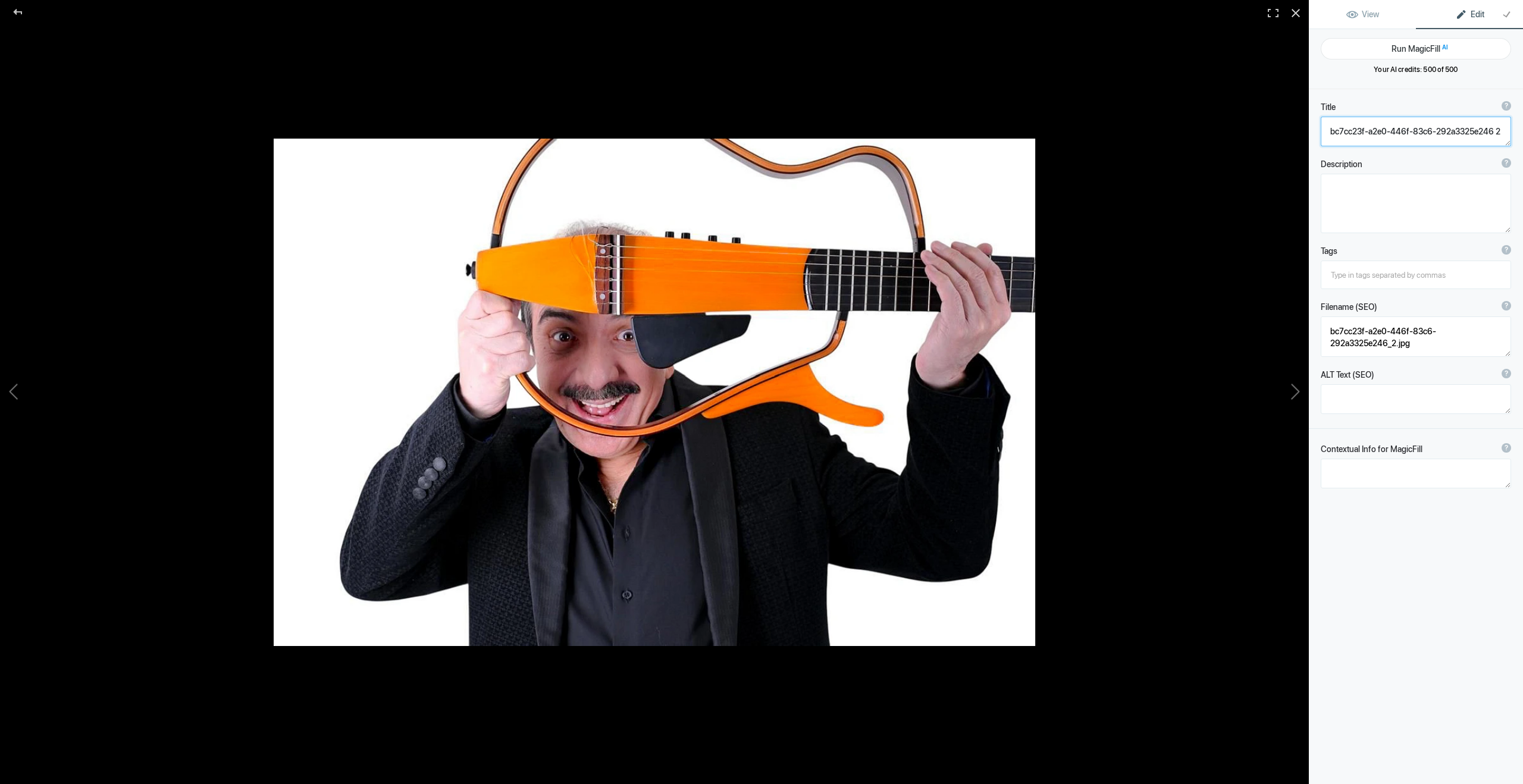 click 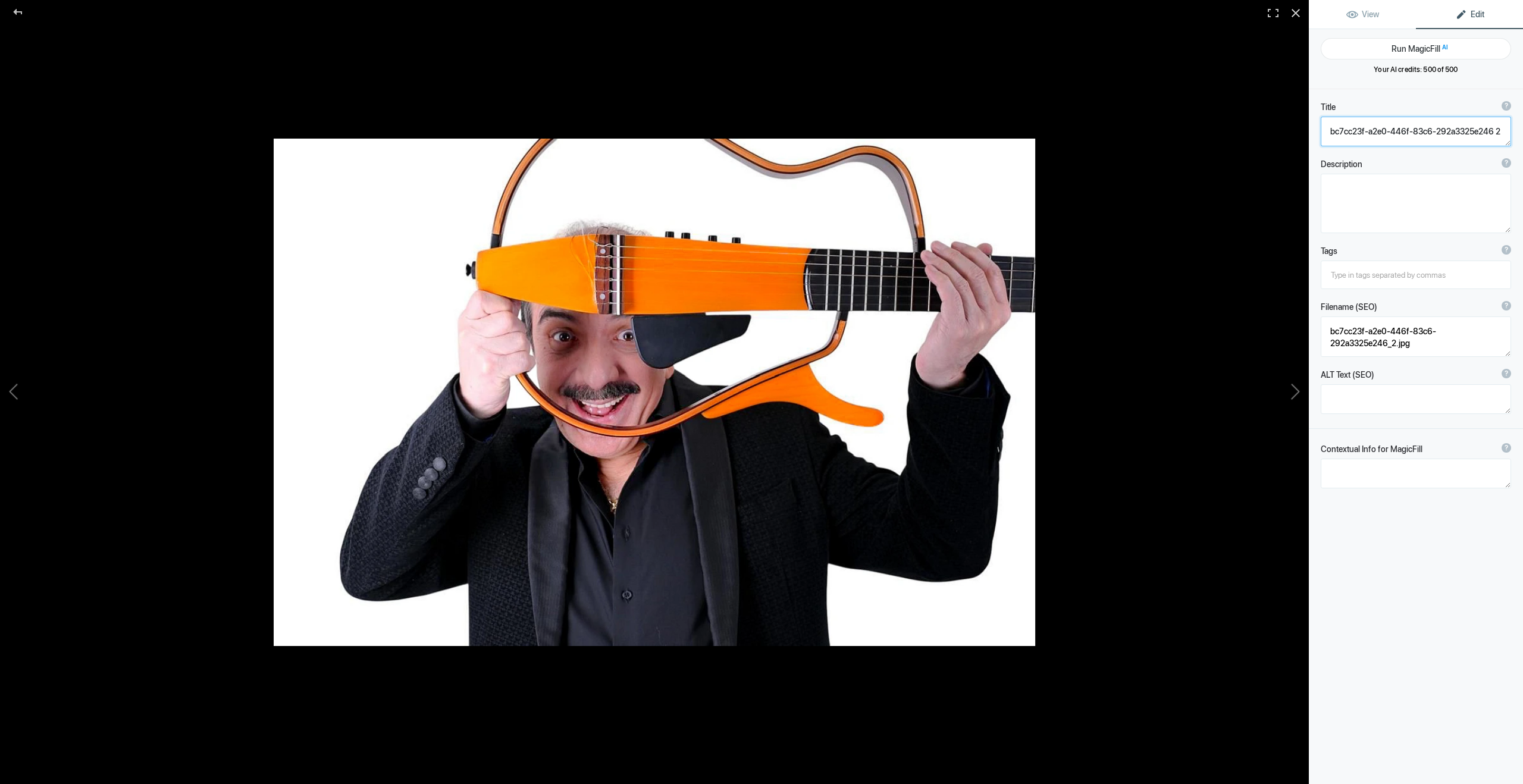 paste on "[PERSON_NAME] - Actor - Televisa" 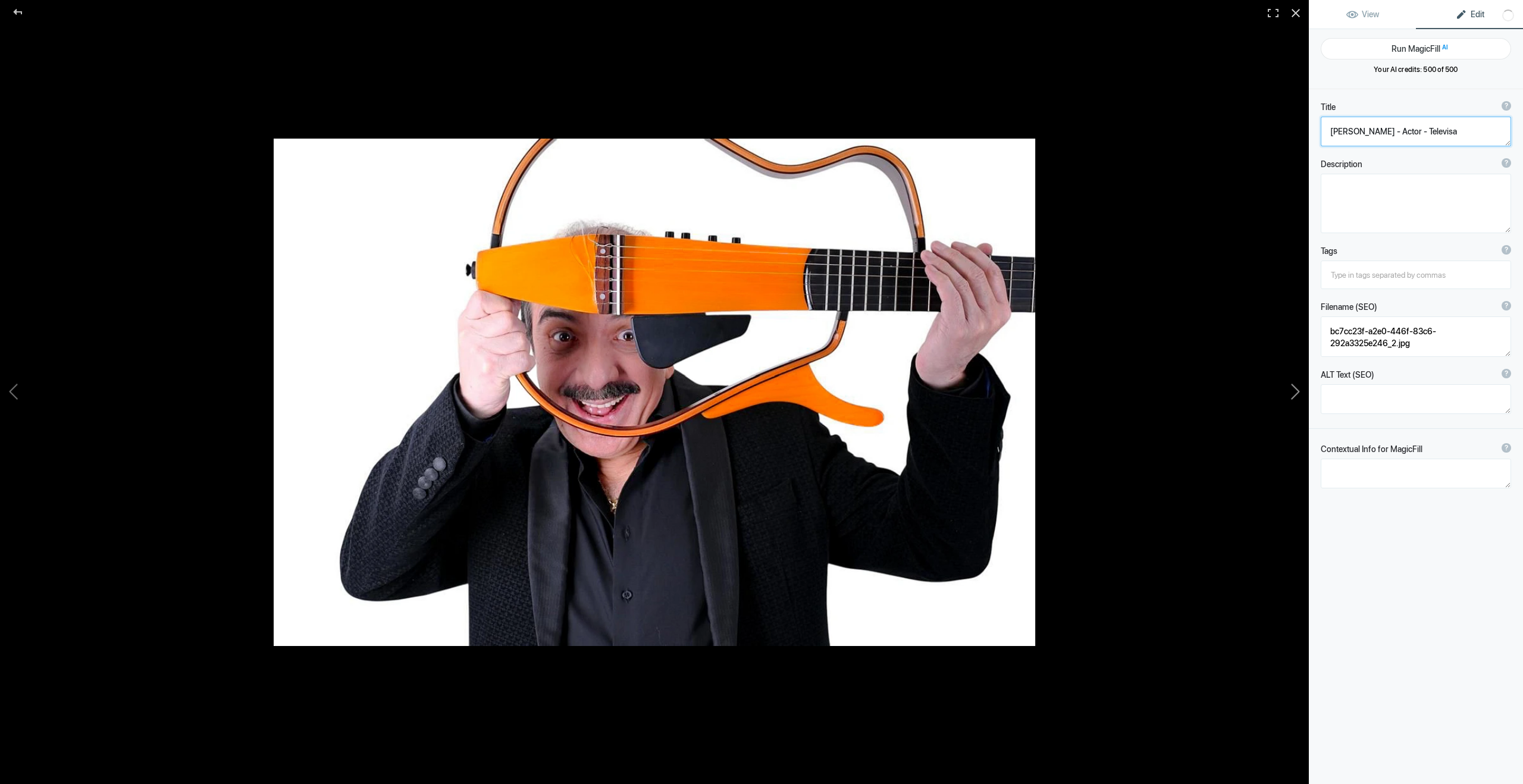 click 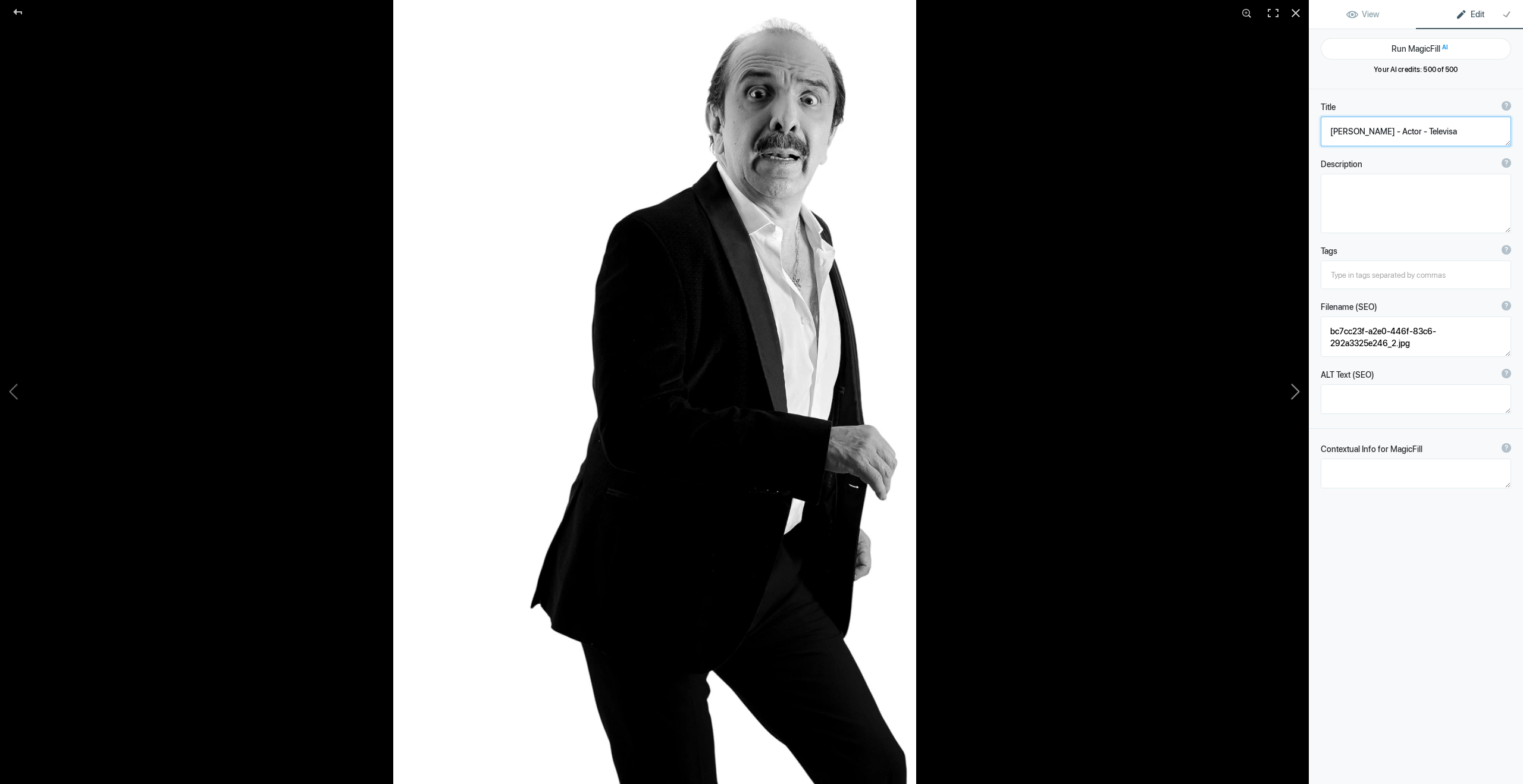 type on "DSC_5522" 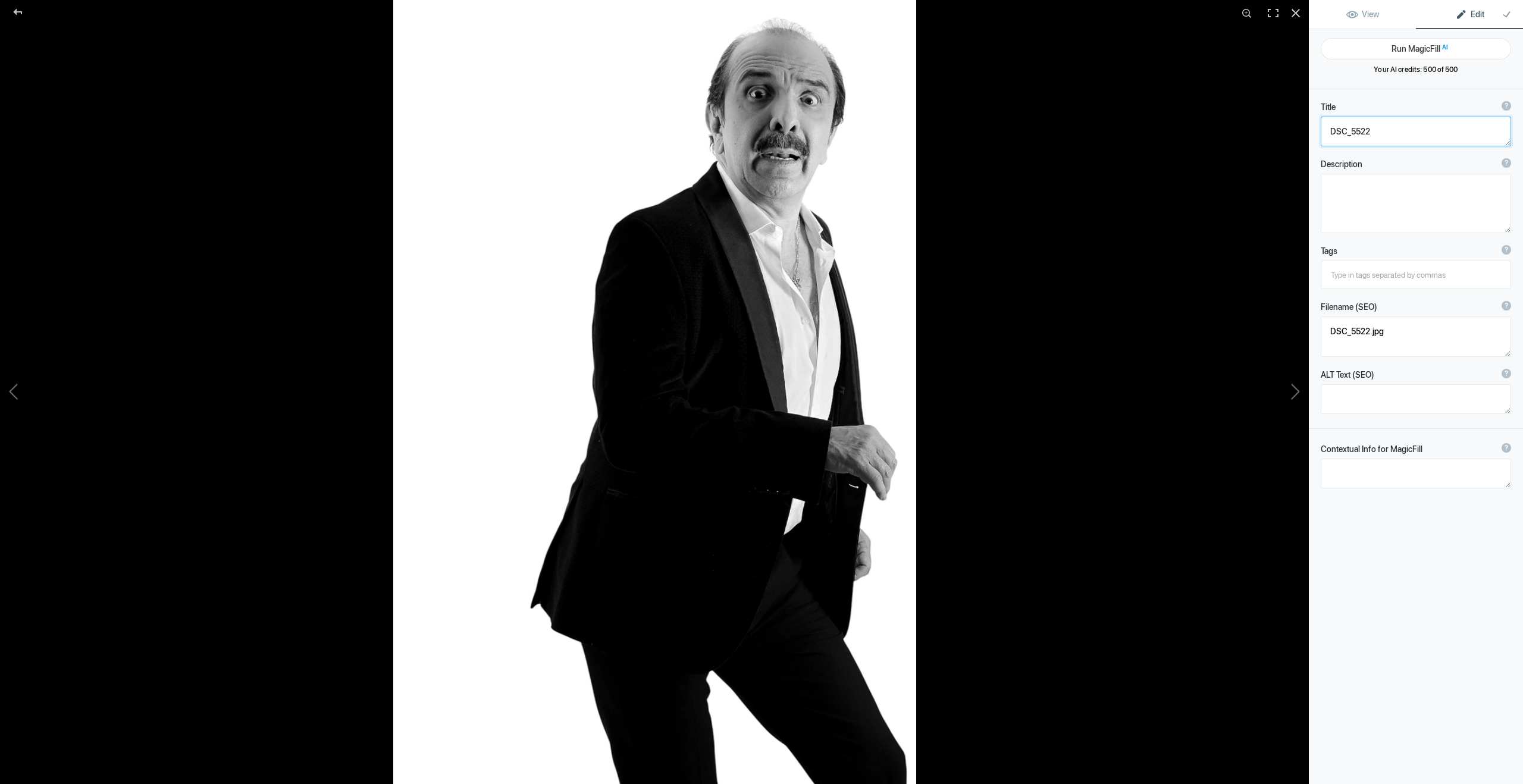 click 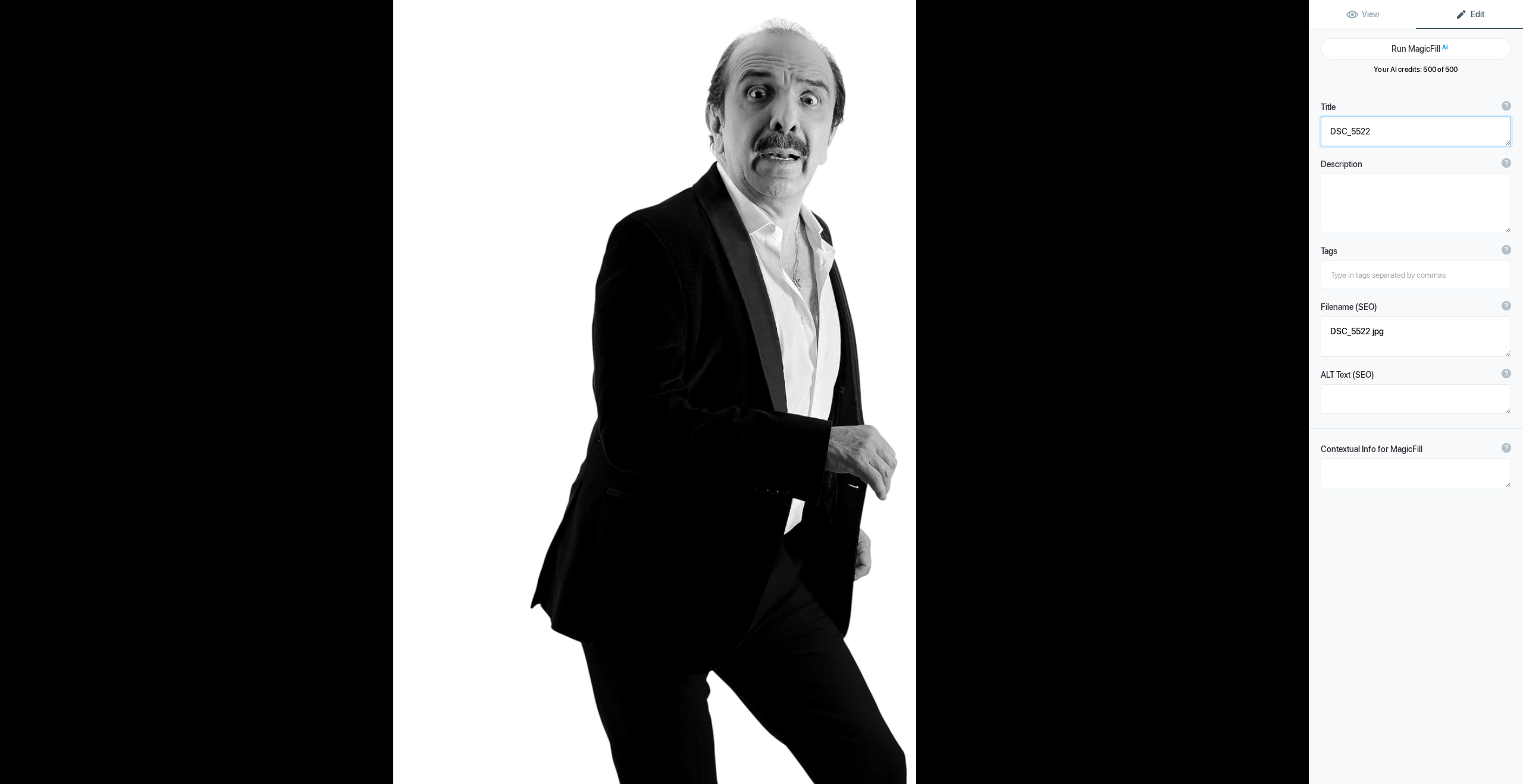 paste on "[PERSON_NAME] - Actor - Televisa" 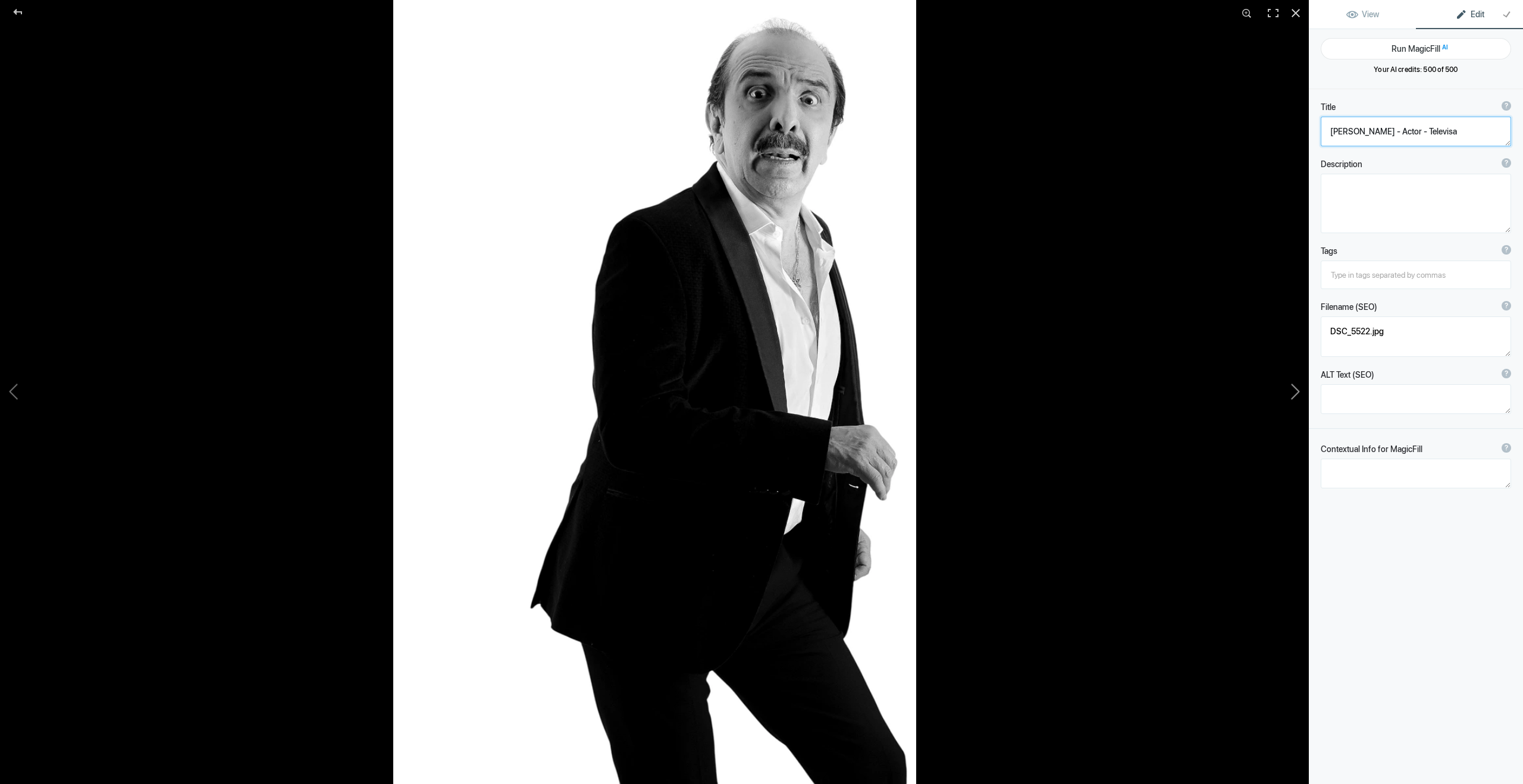 click 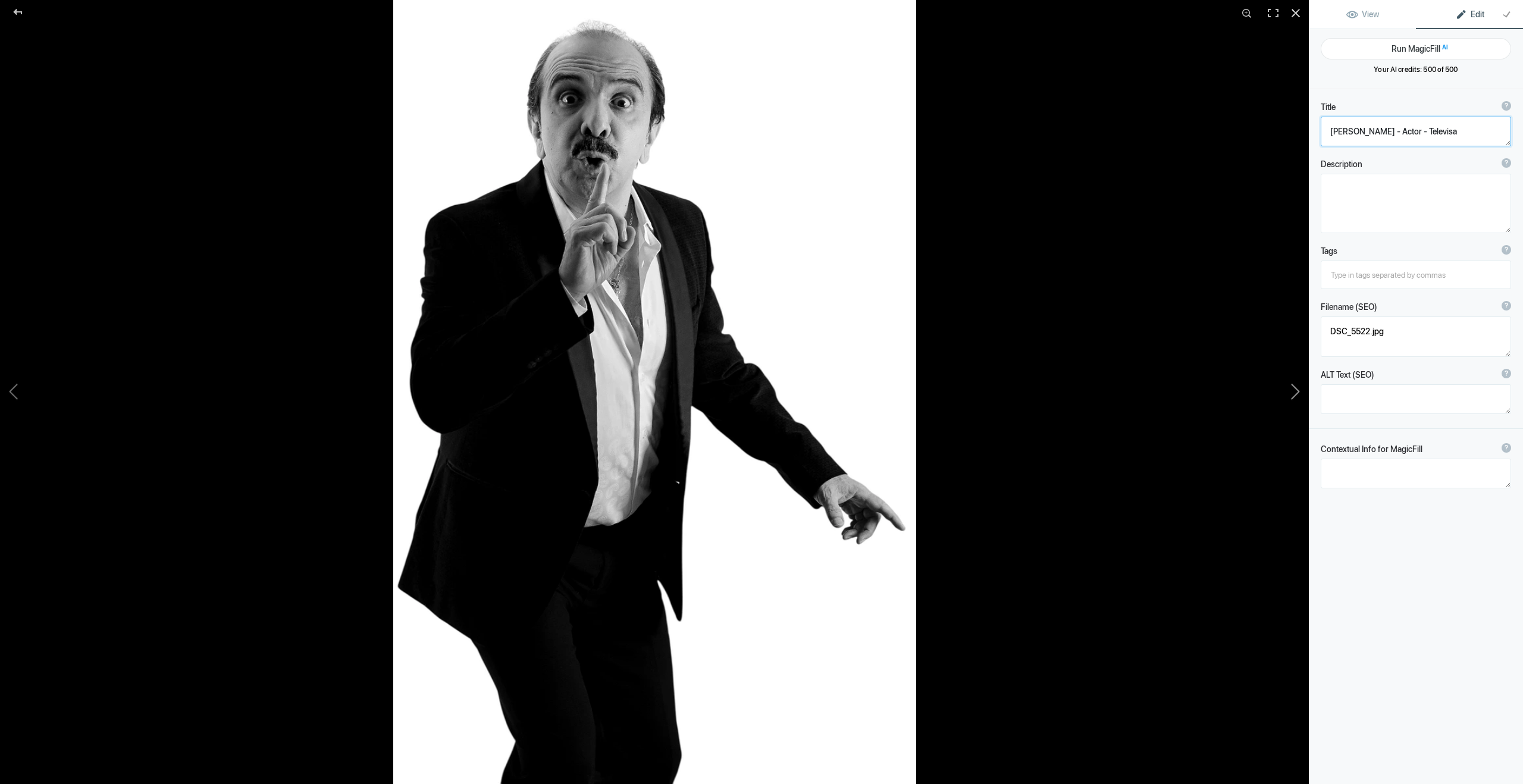 type on "DSC_5527" 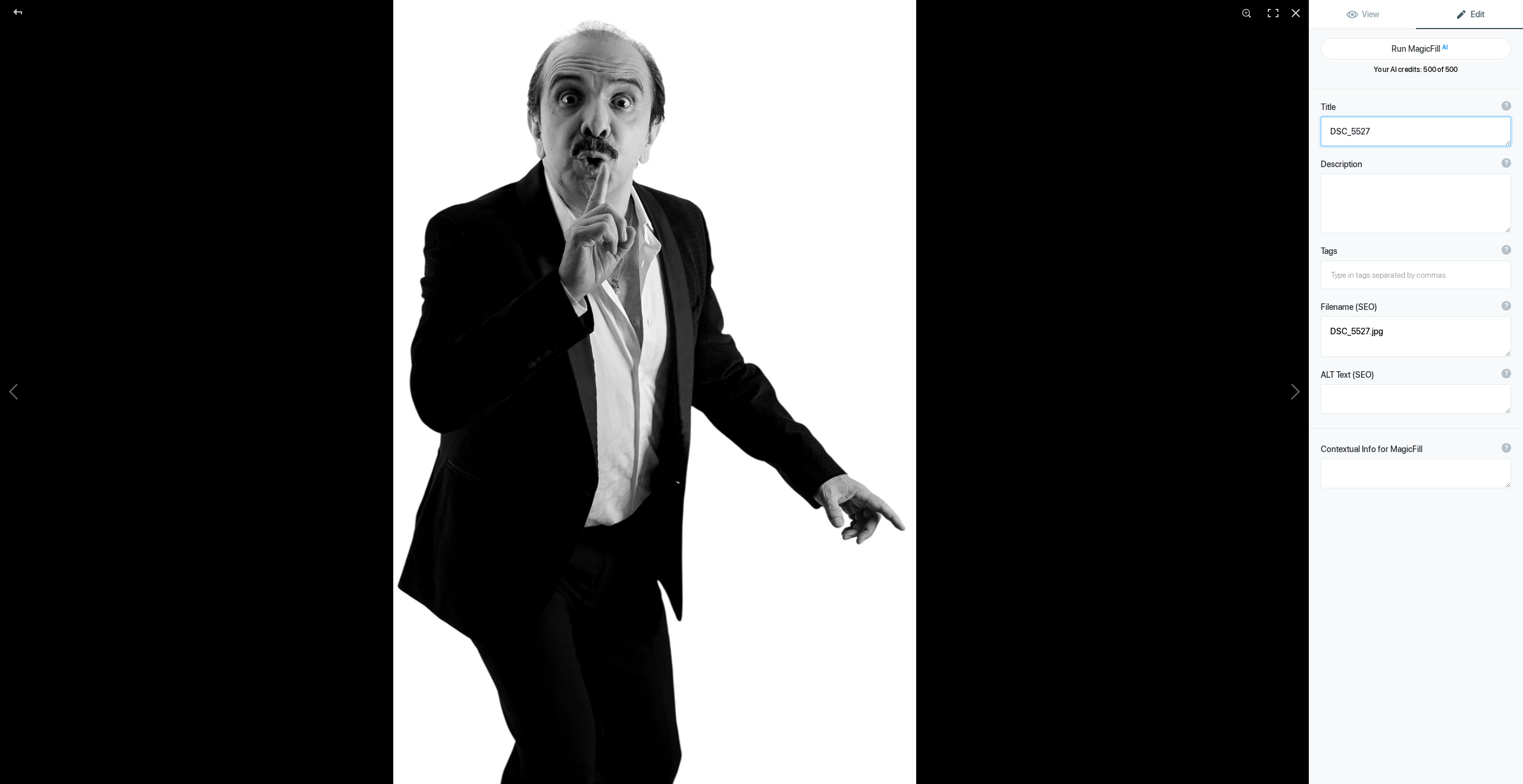 click 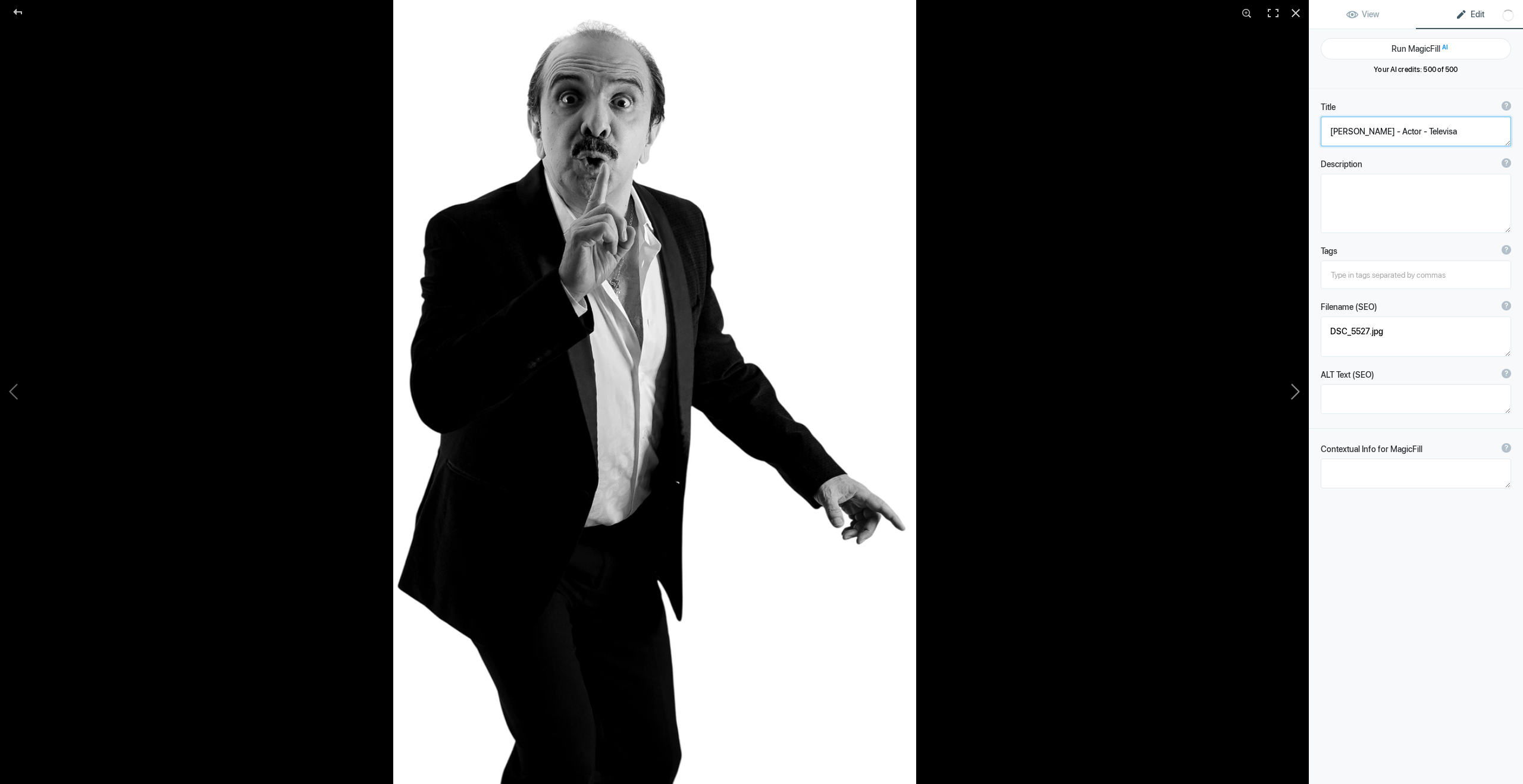 click 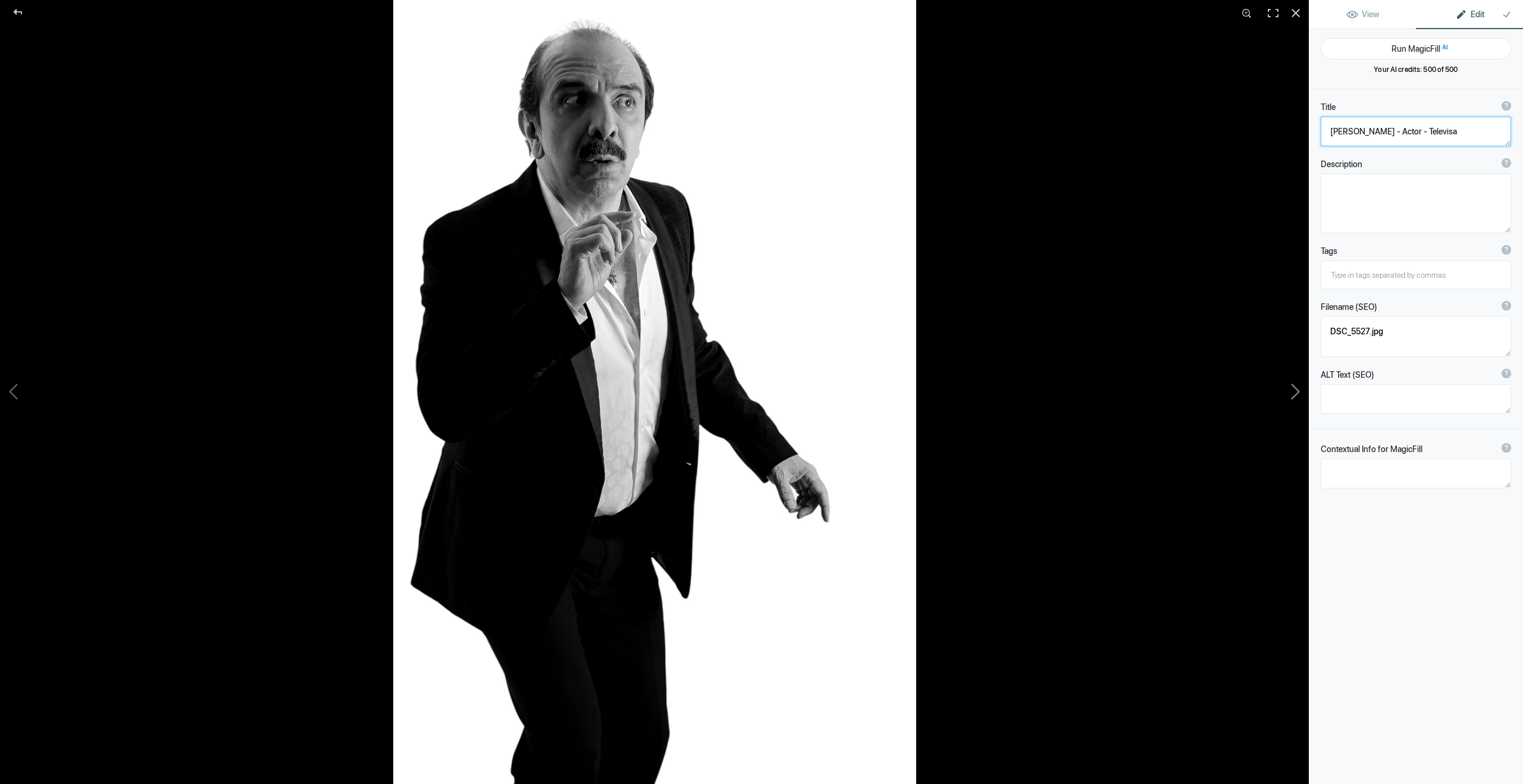 type on "DSC_5531" 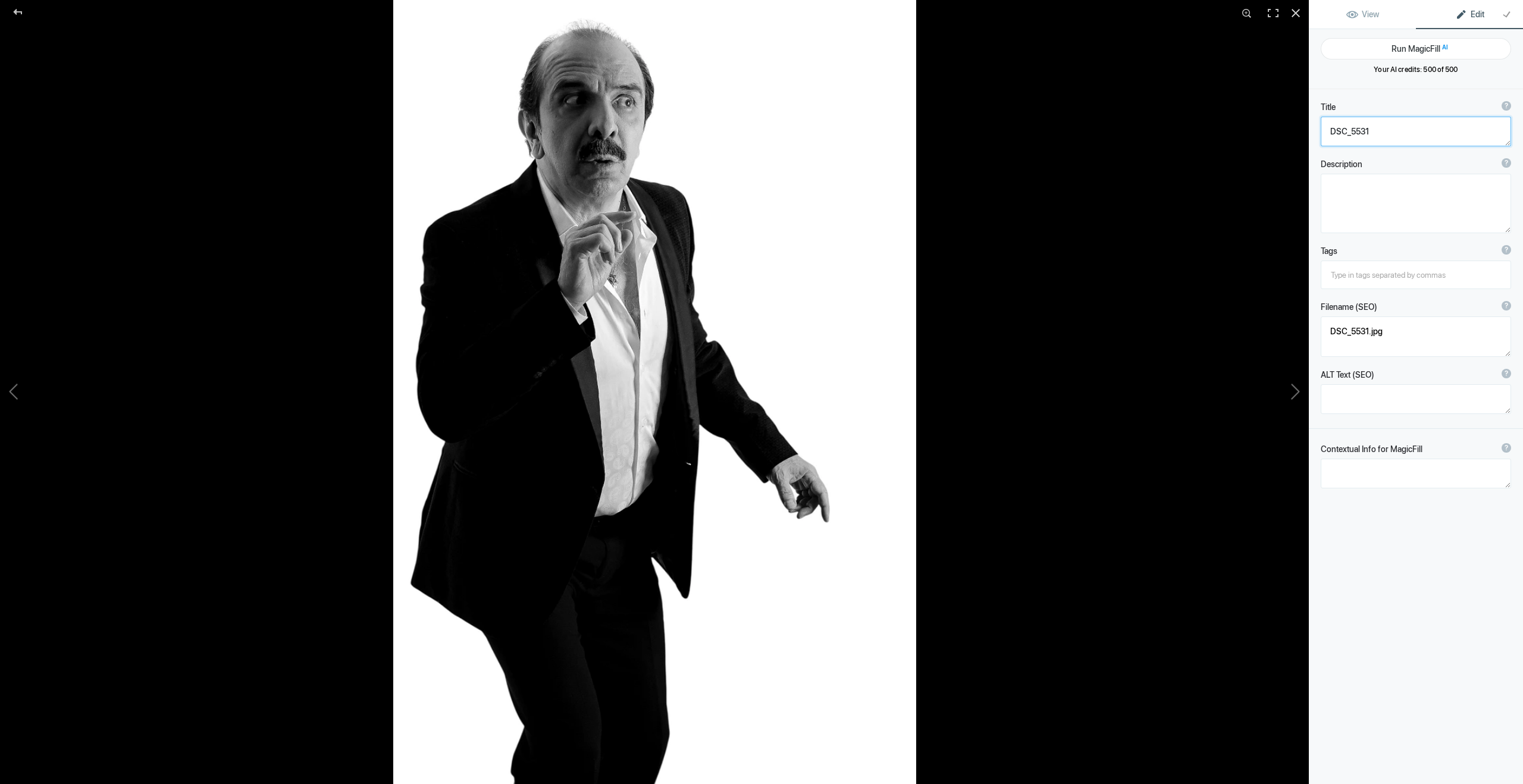 click 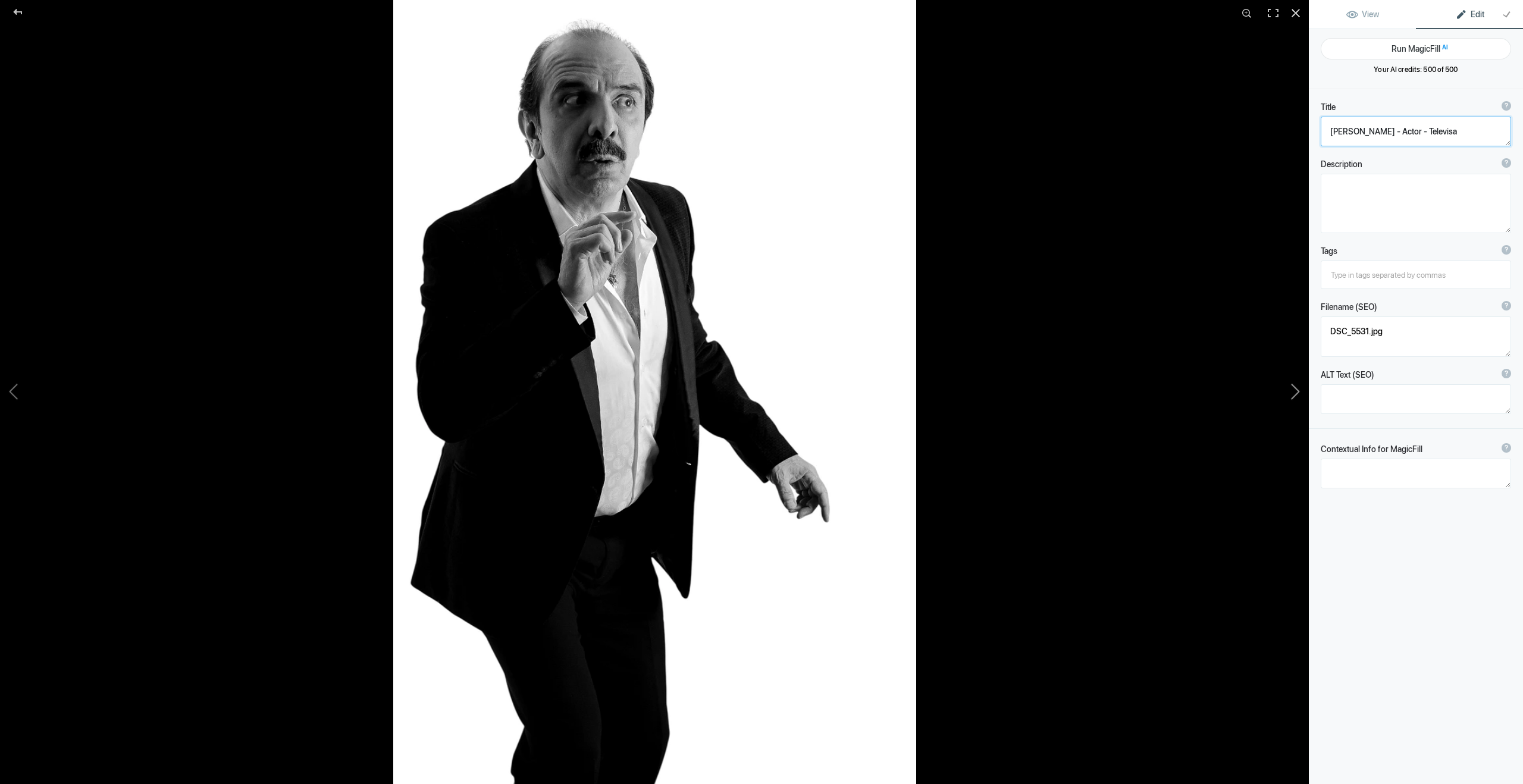 click 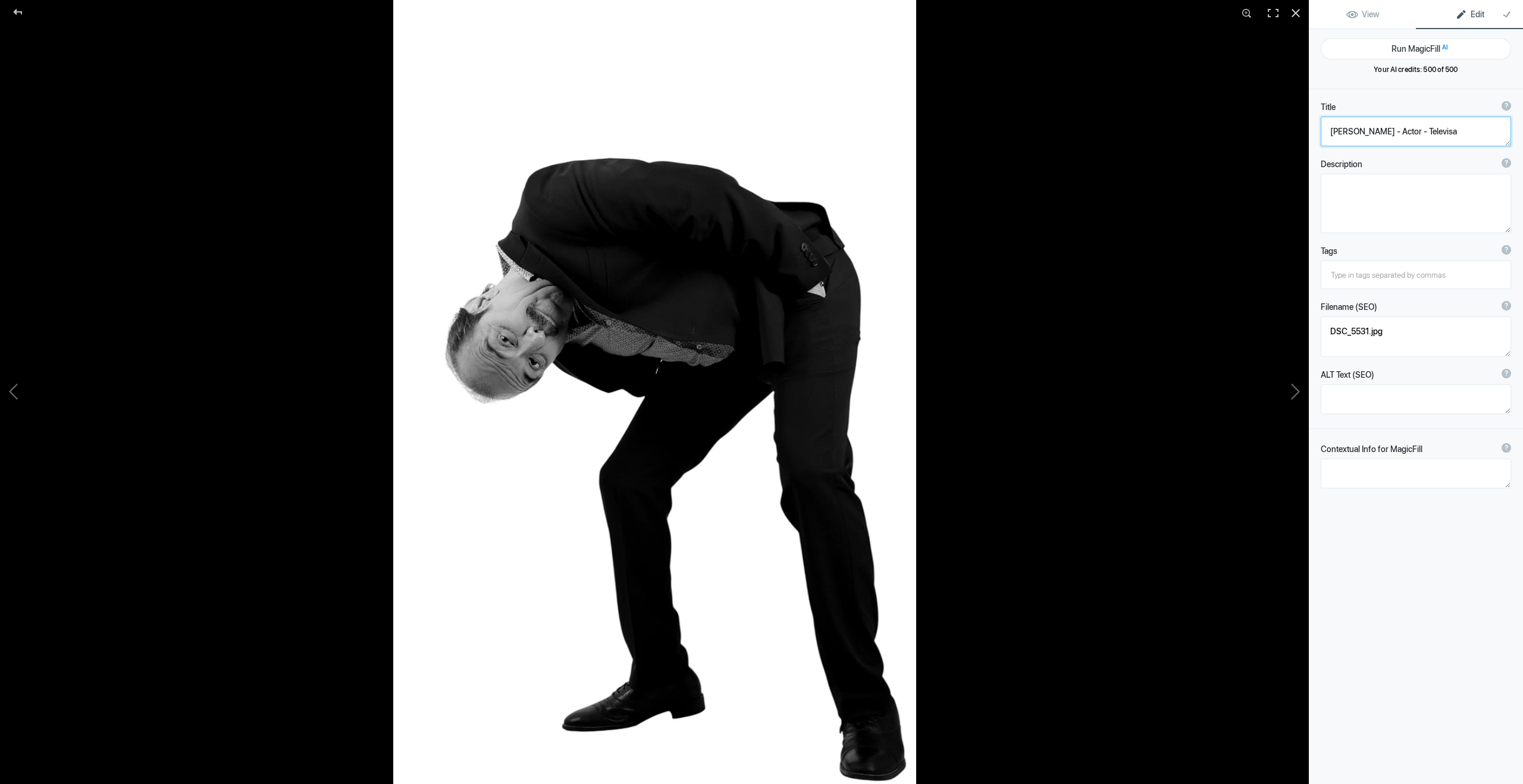 type on "DSC_5807" 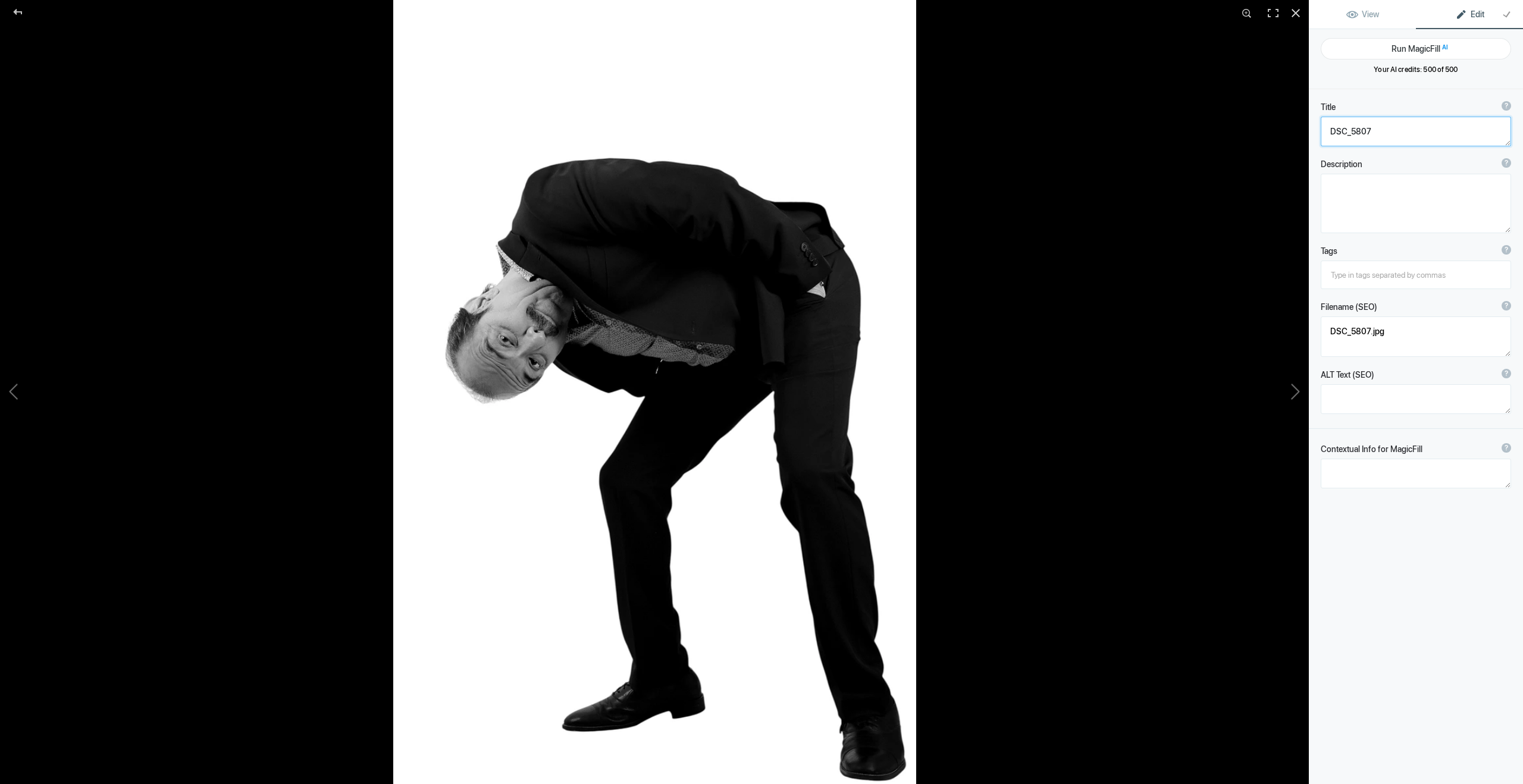 click 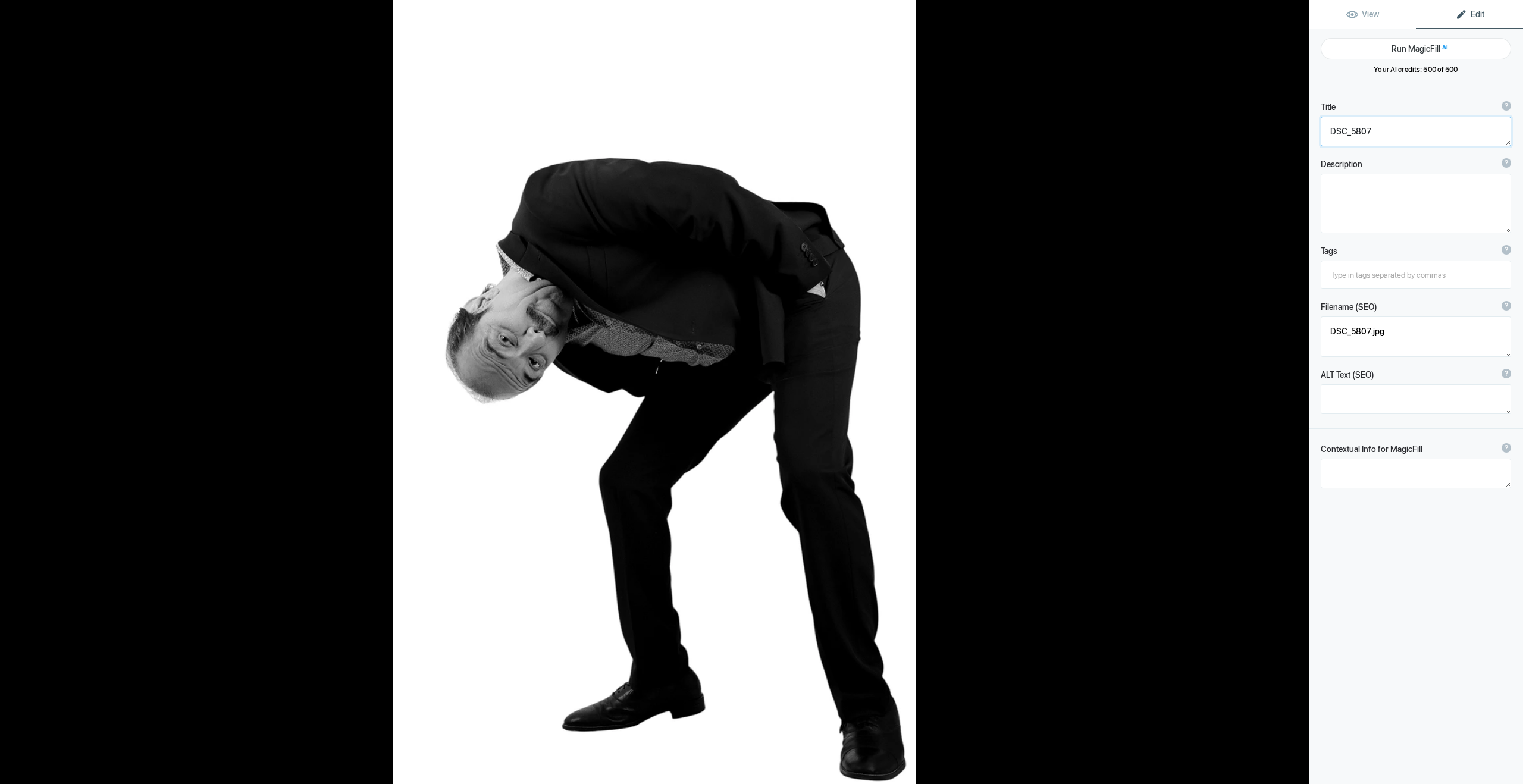 paste on "[PERSON_NAME] - Actor - Televisa" 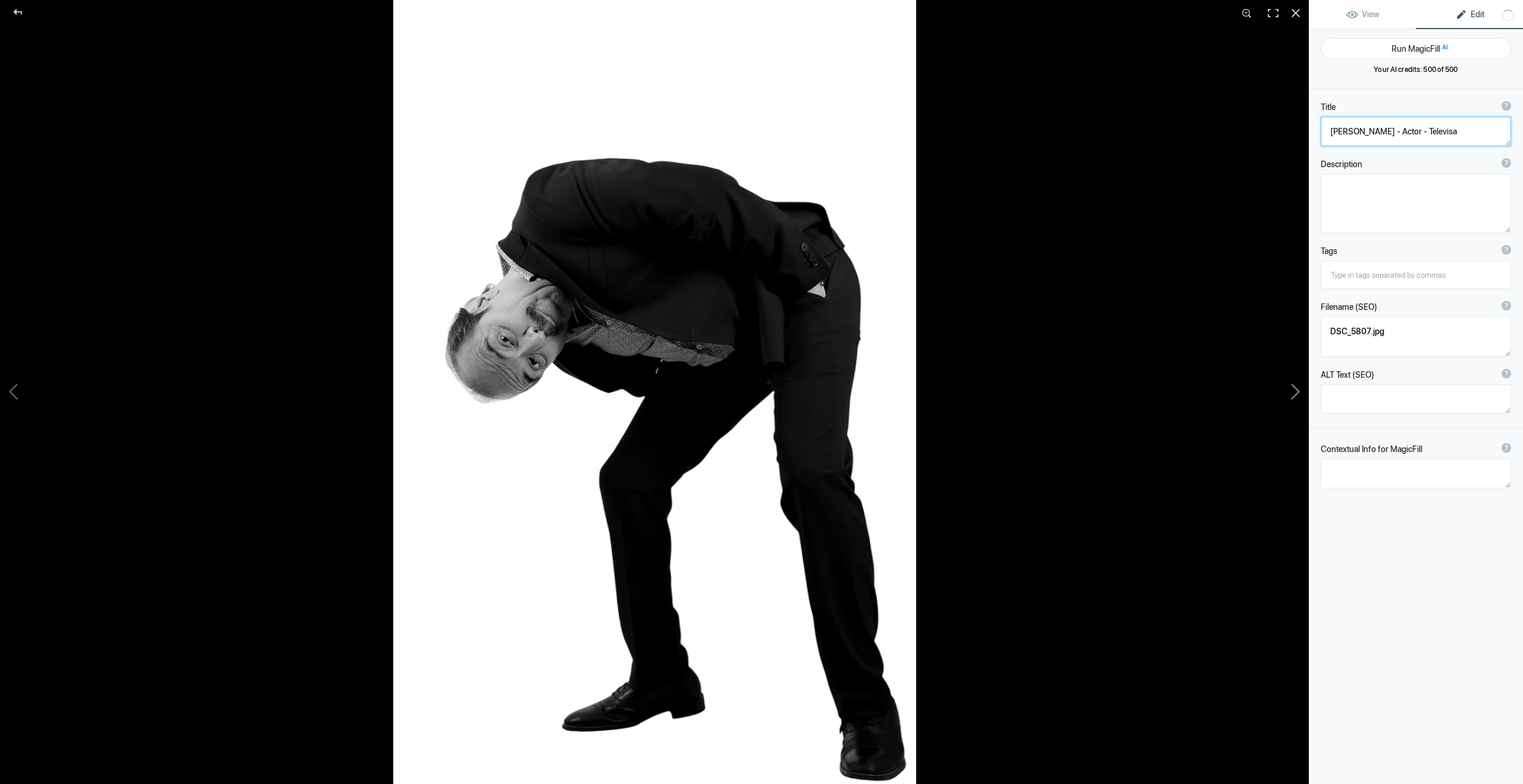 click 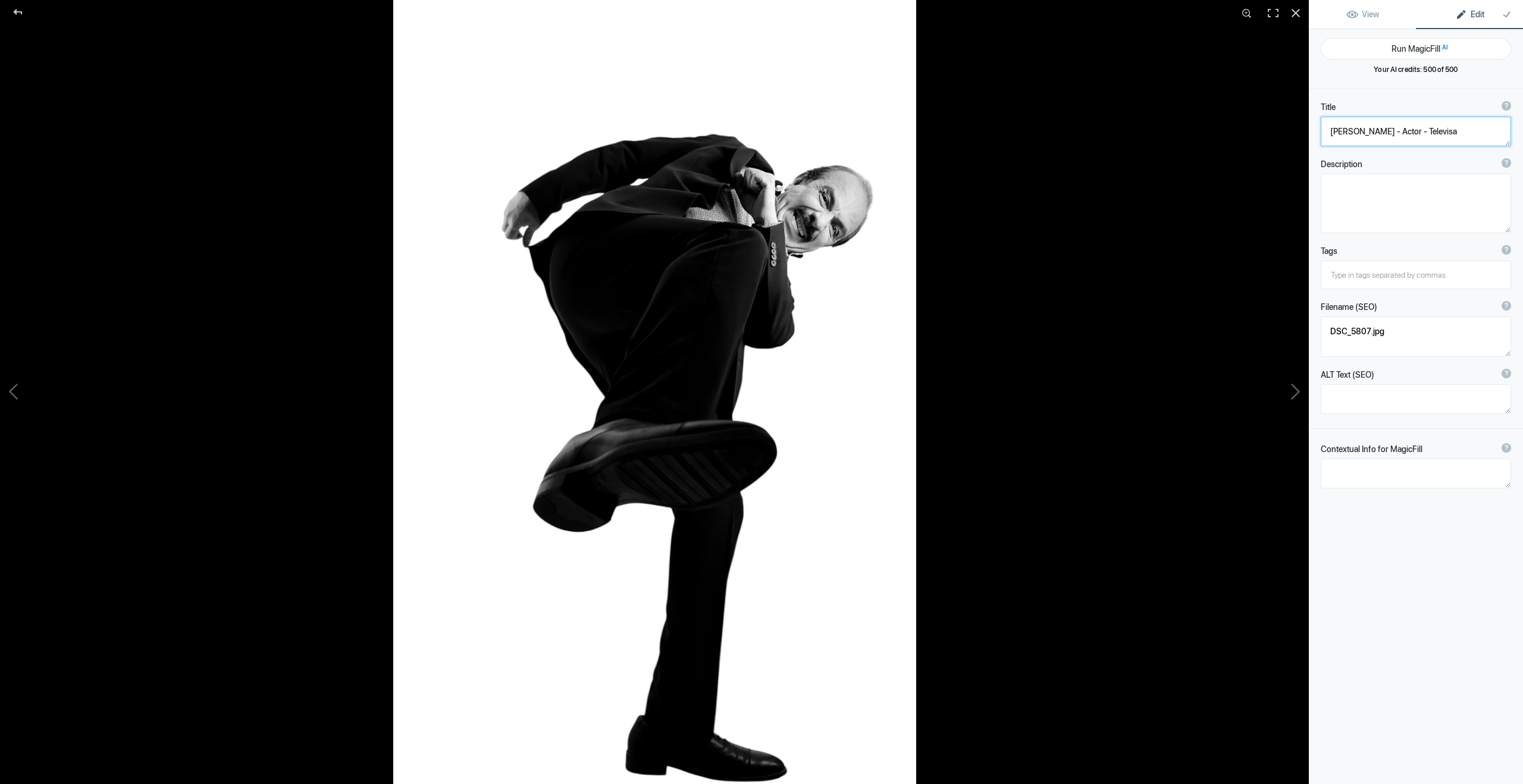 type on "DSC_5813" 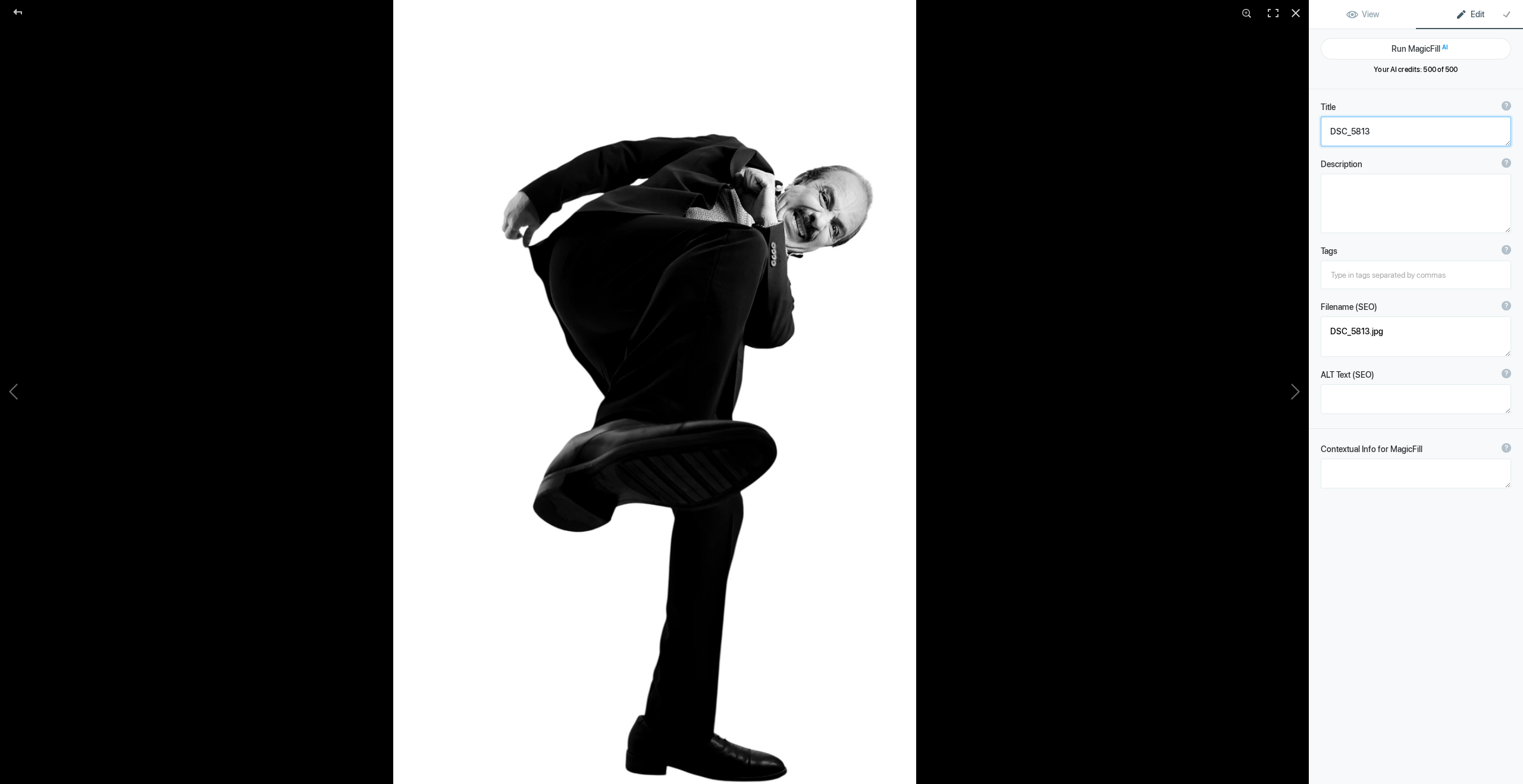 click 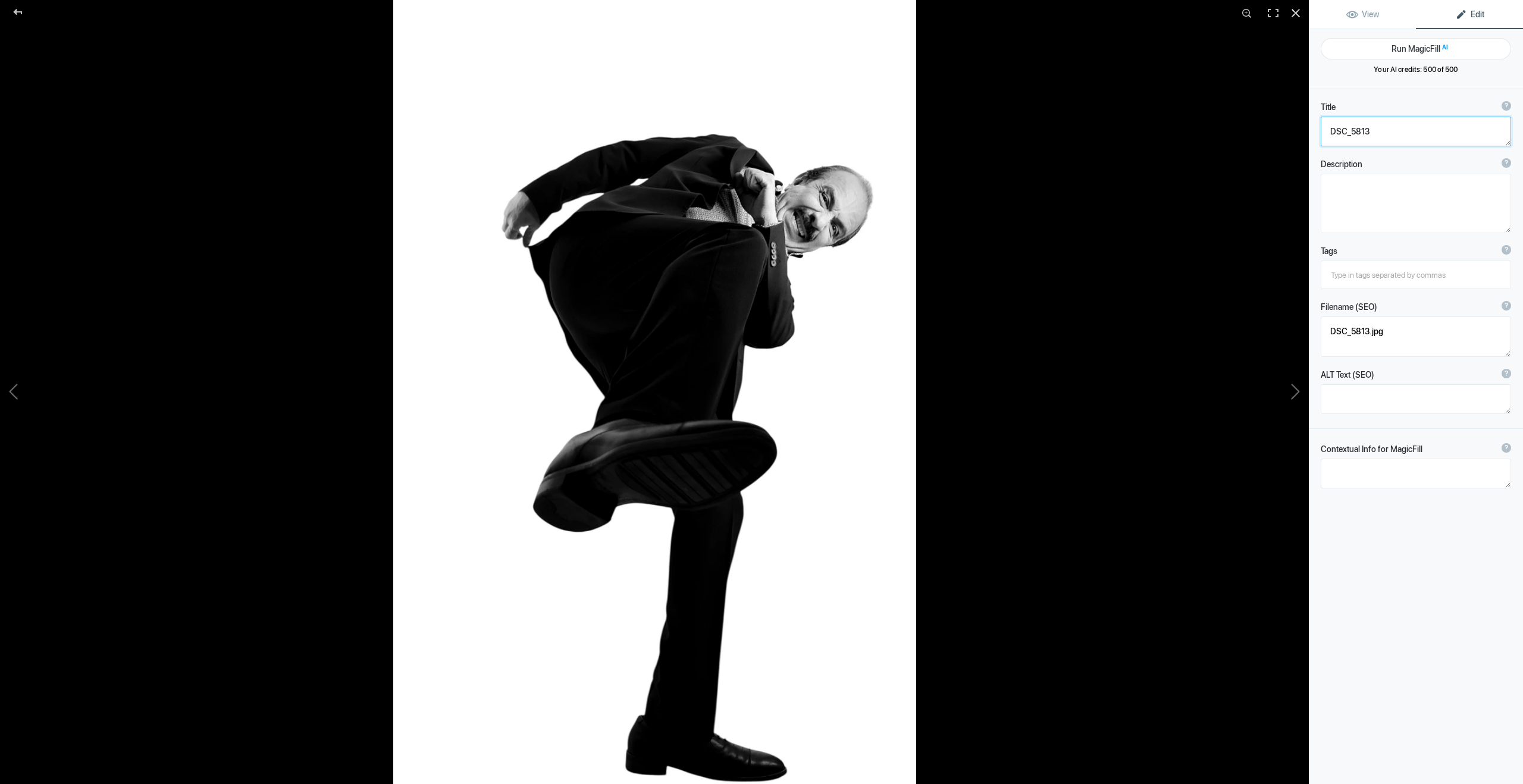 paste on "[PERSON_NAME] - Actor - Televisa" 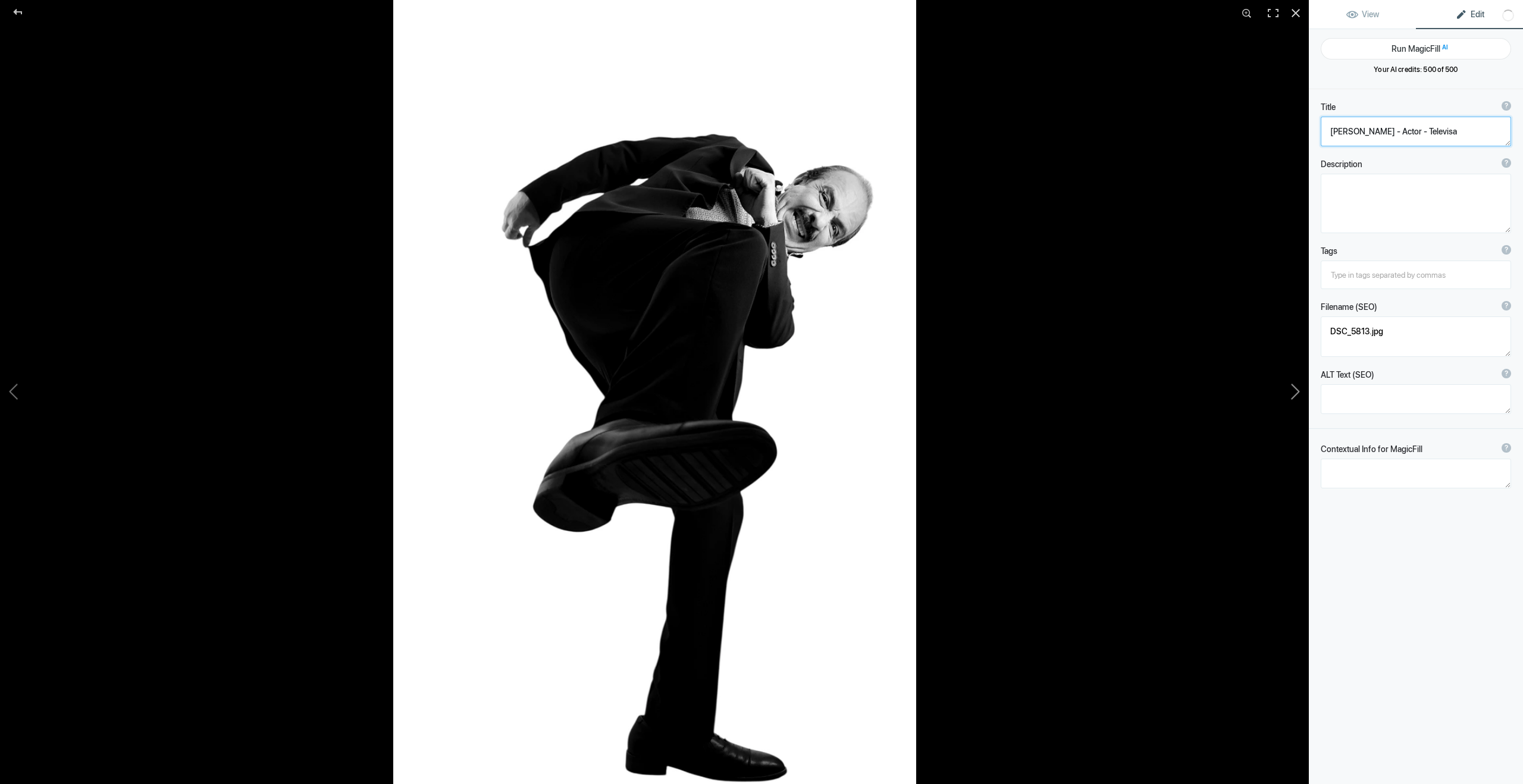 click 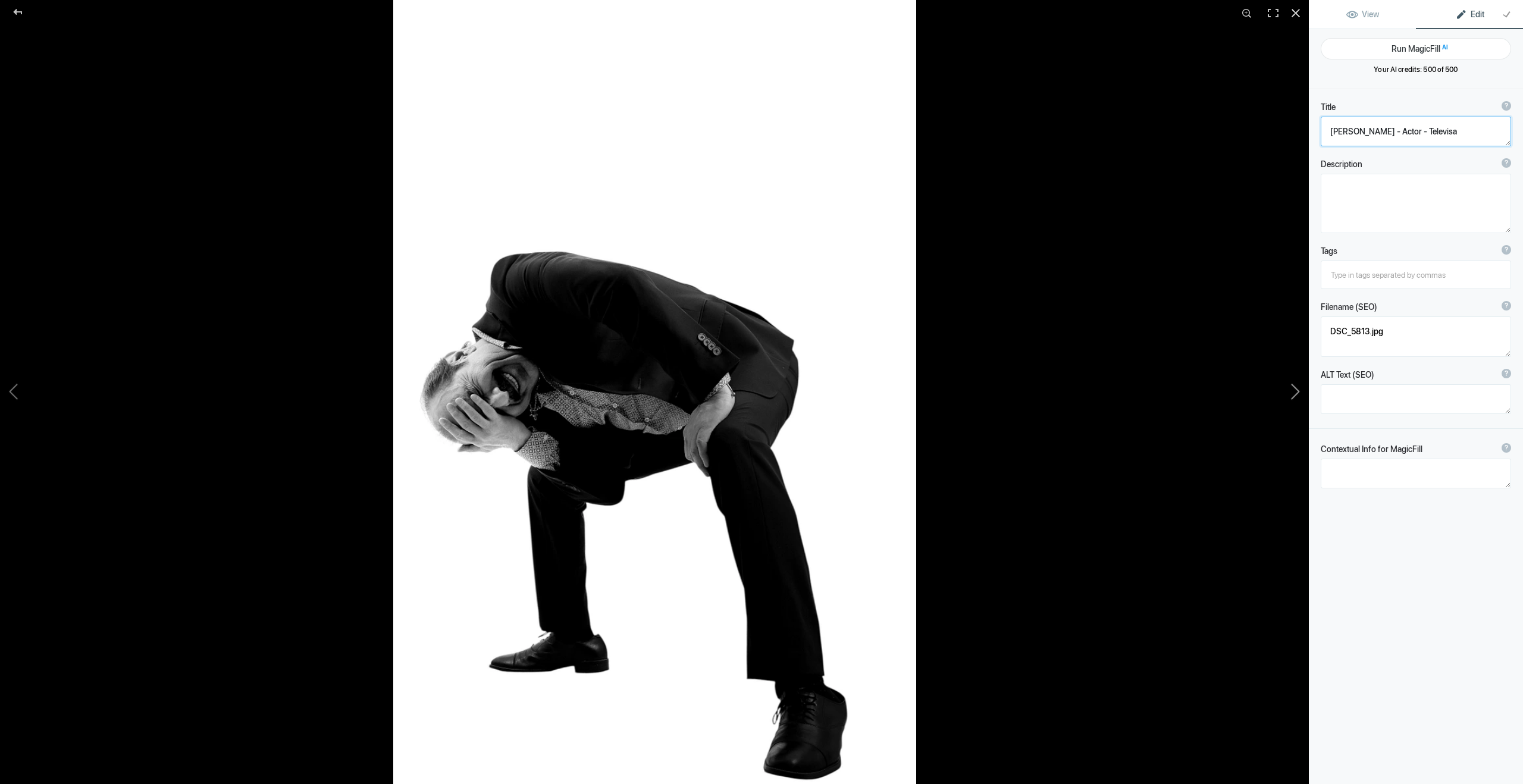 type on "DSC_5858-Editar" 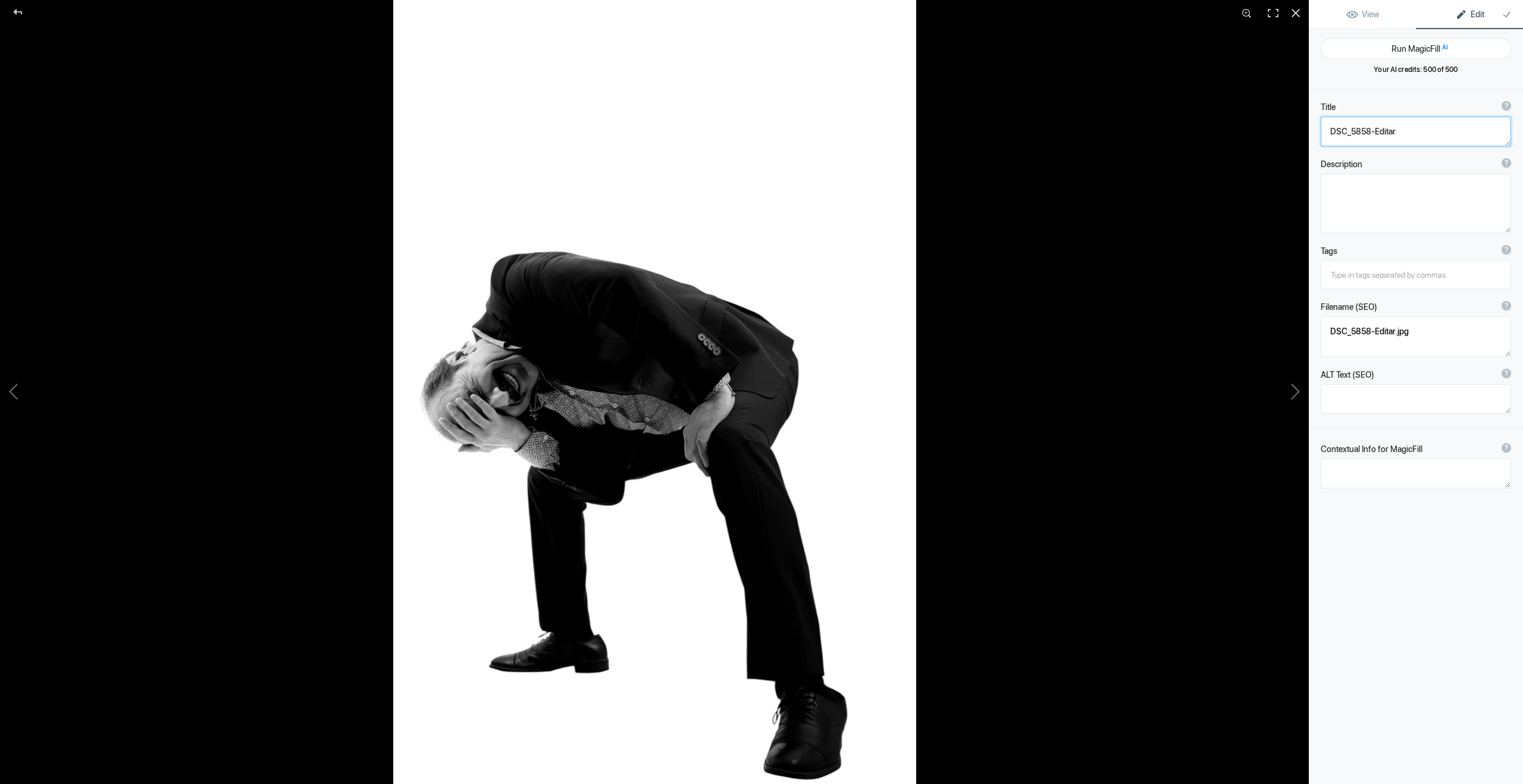 click 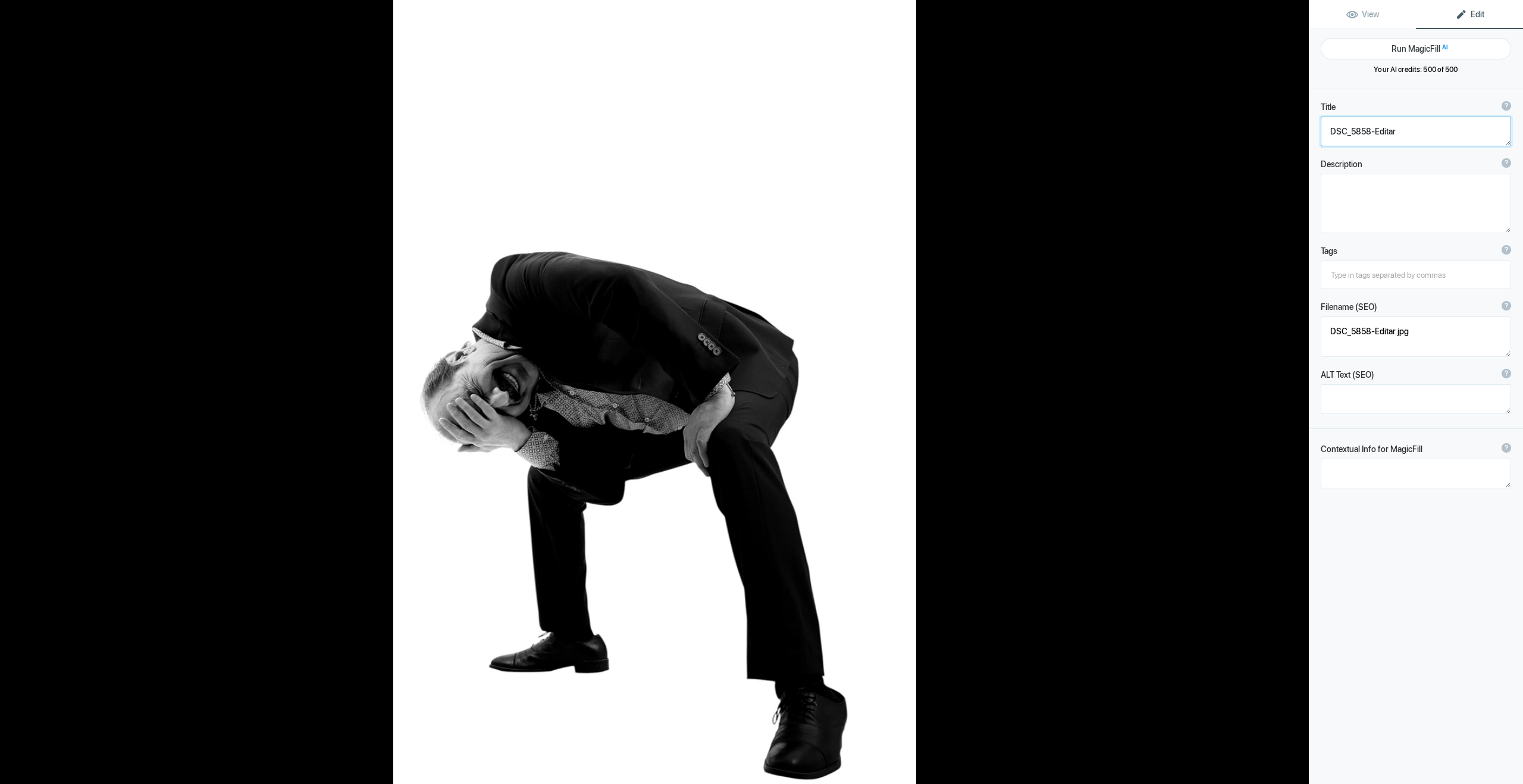 paste on "[PERSON_NAME] - Actor - Televisa" 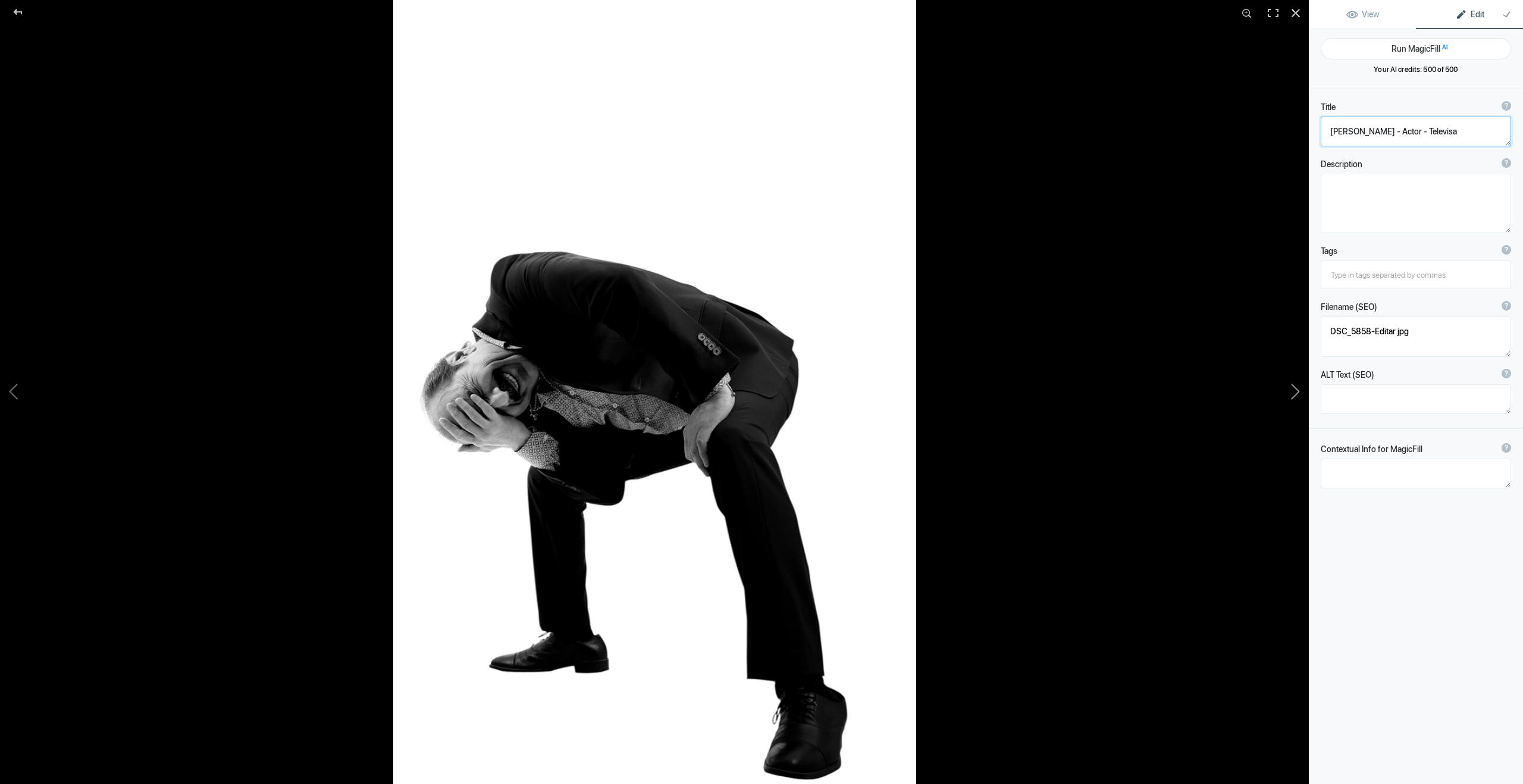click 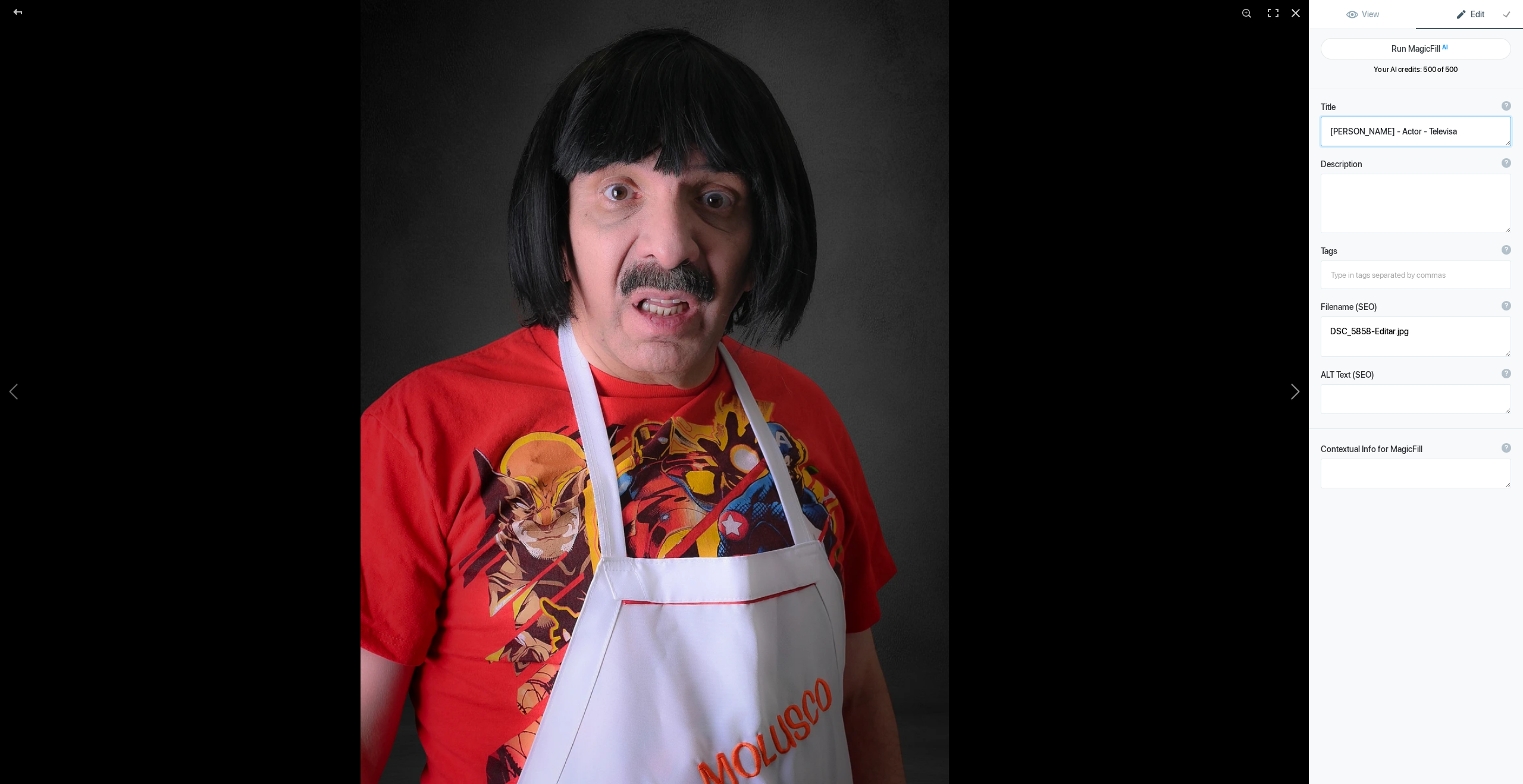 type on "DSC_6166" 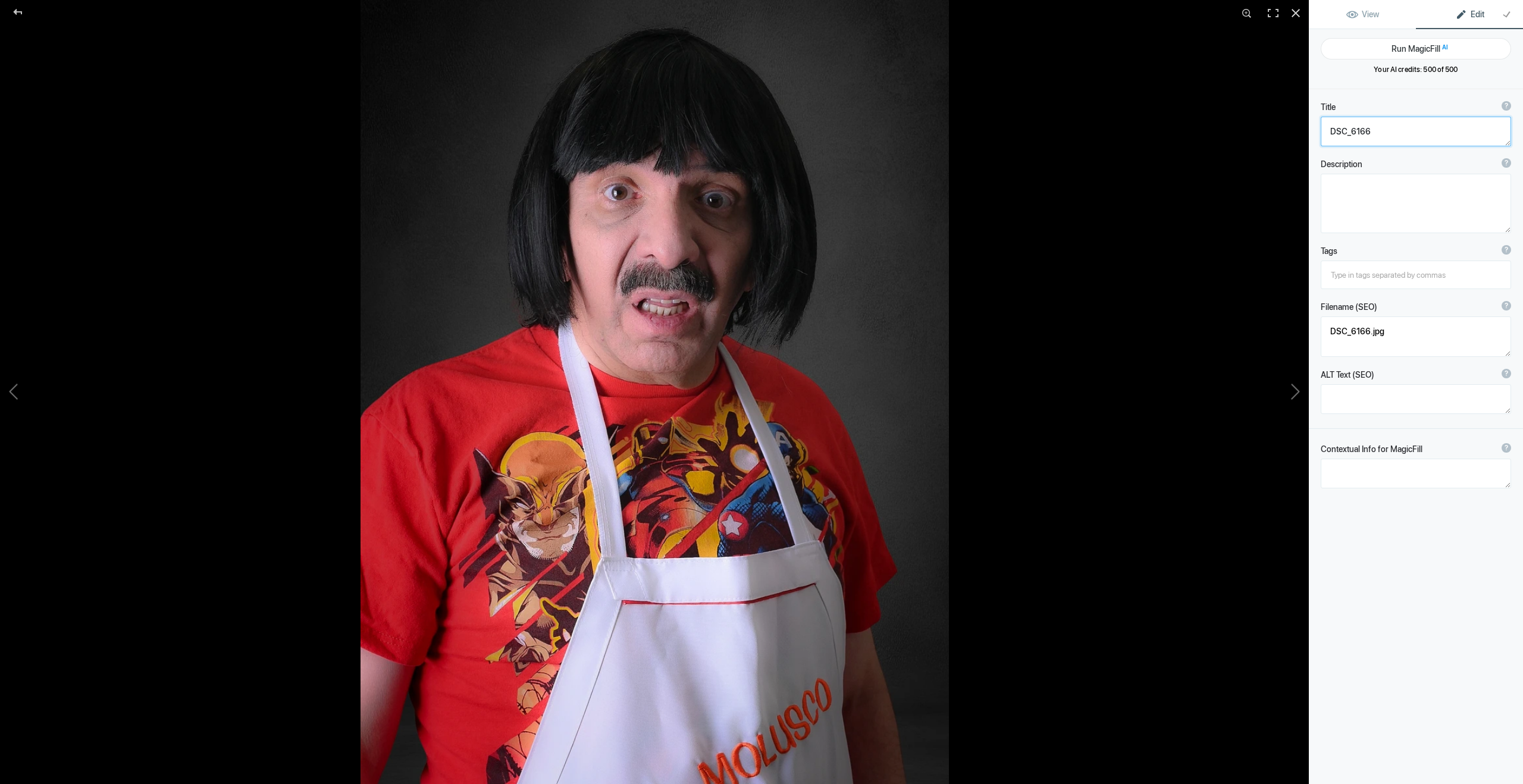 click 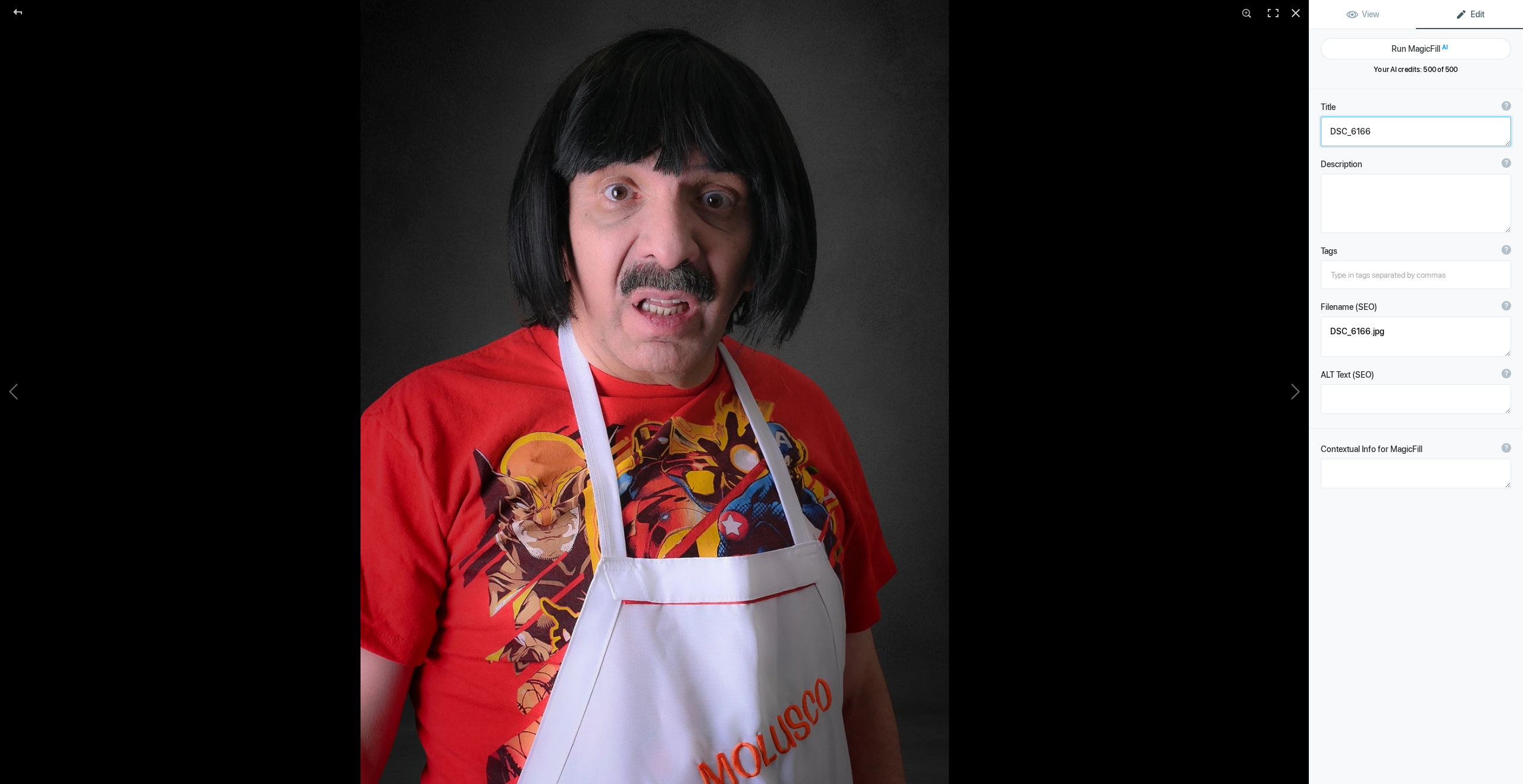 paste on "[PERSON_NAME] - Actor - Televisa" 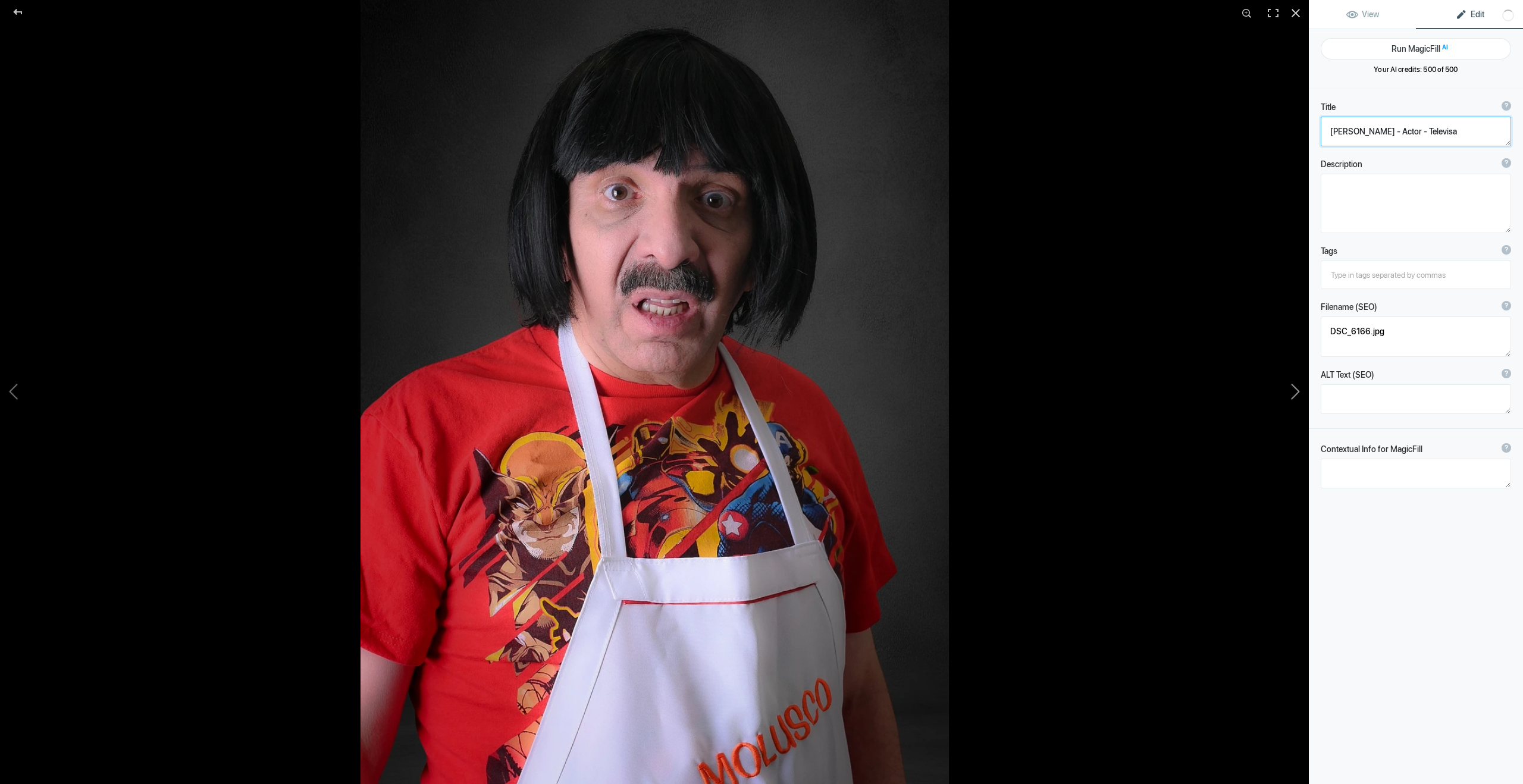 click 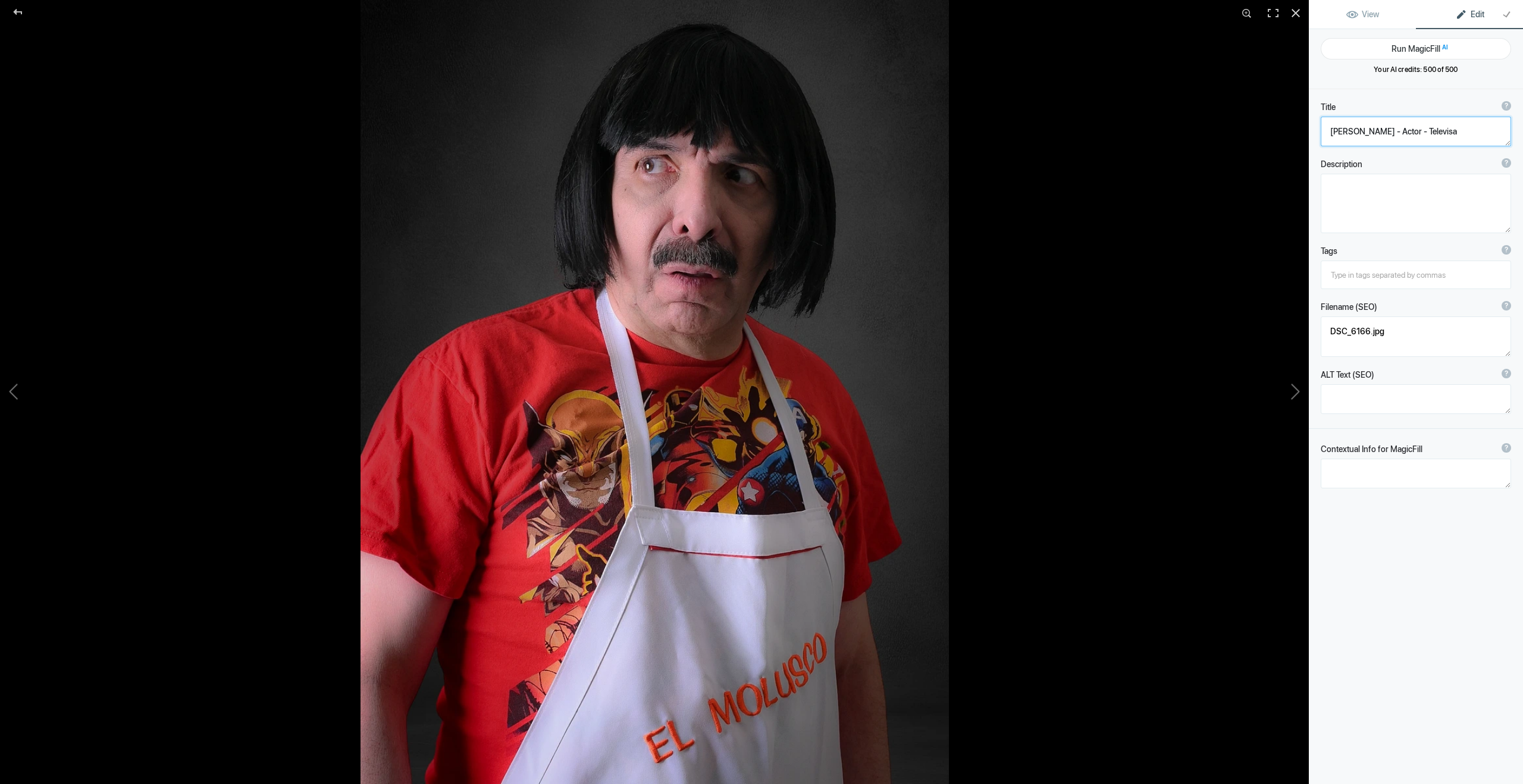type on "DSC_6168" 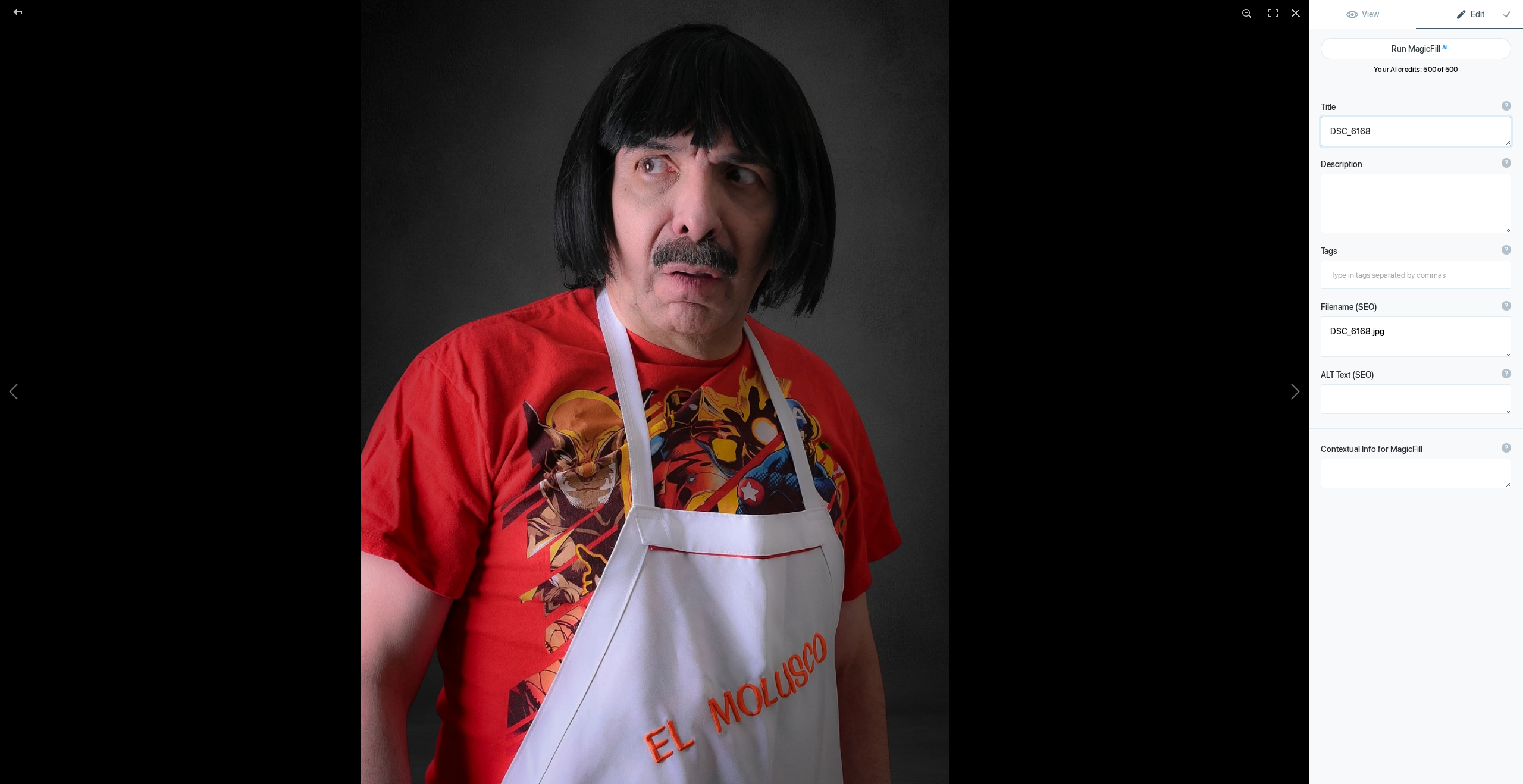click 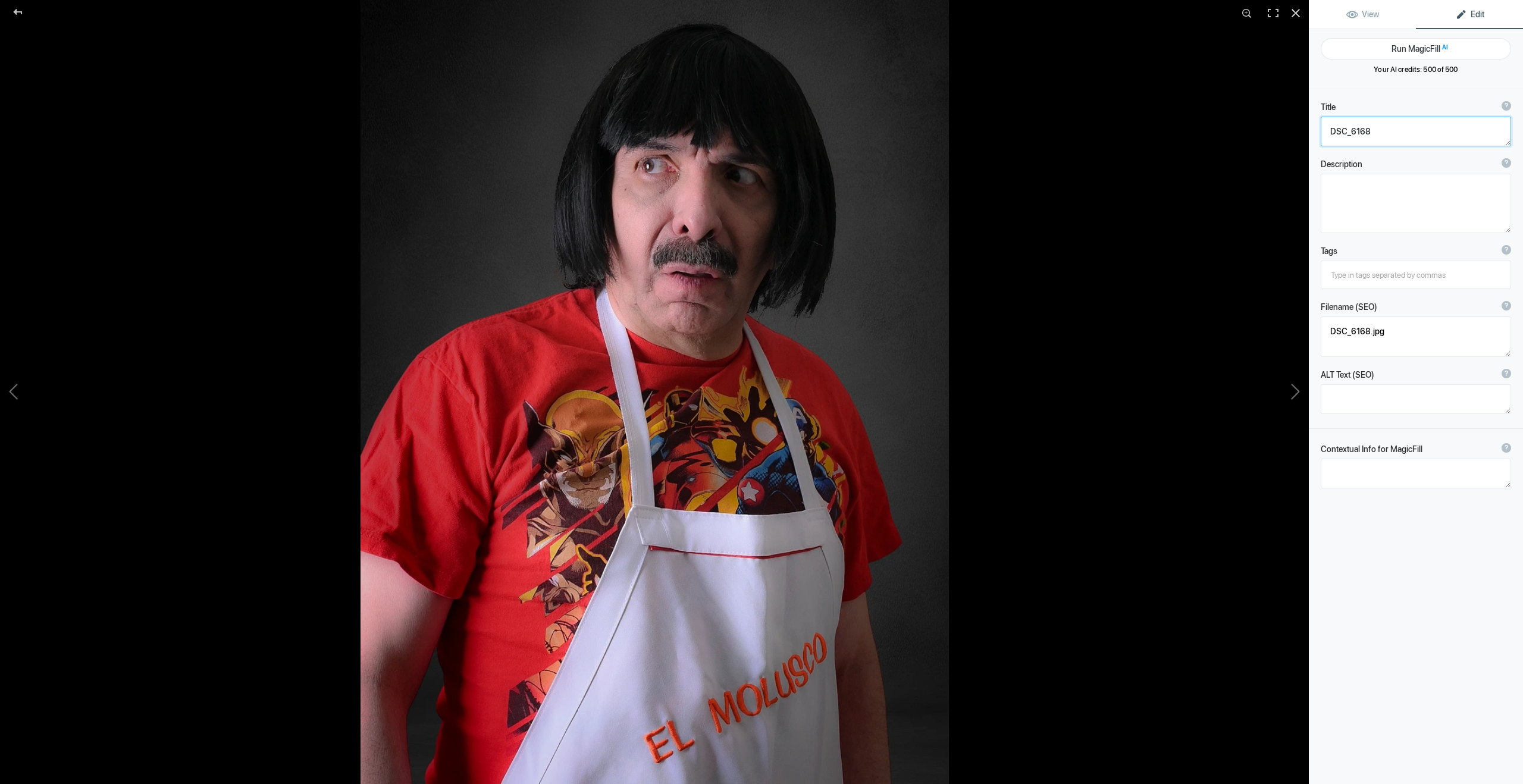 paste on "[PERSON_NAME] - Actor - Televisa" 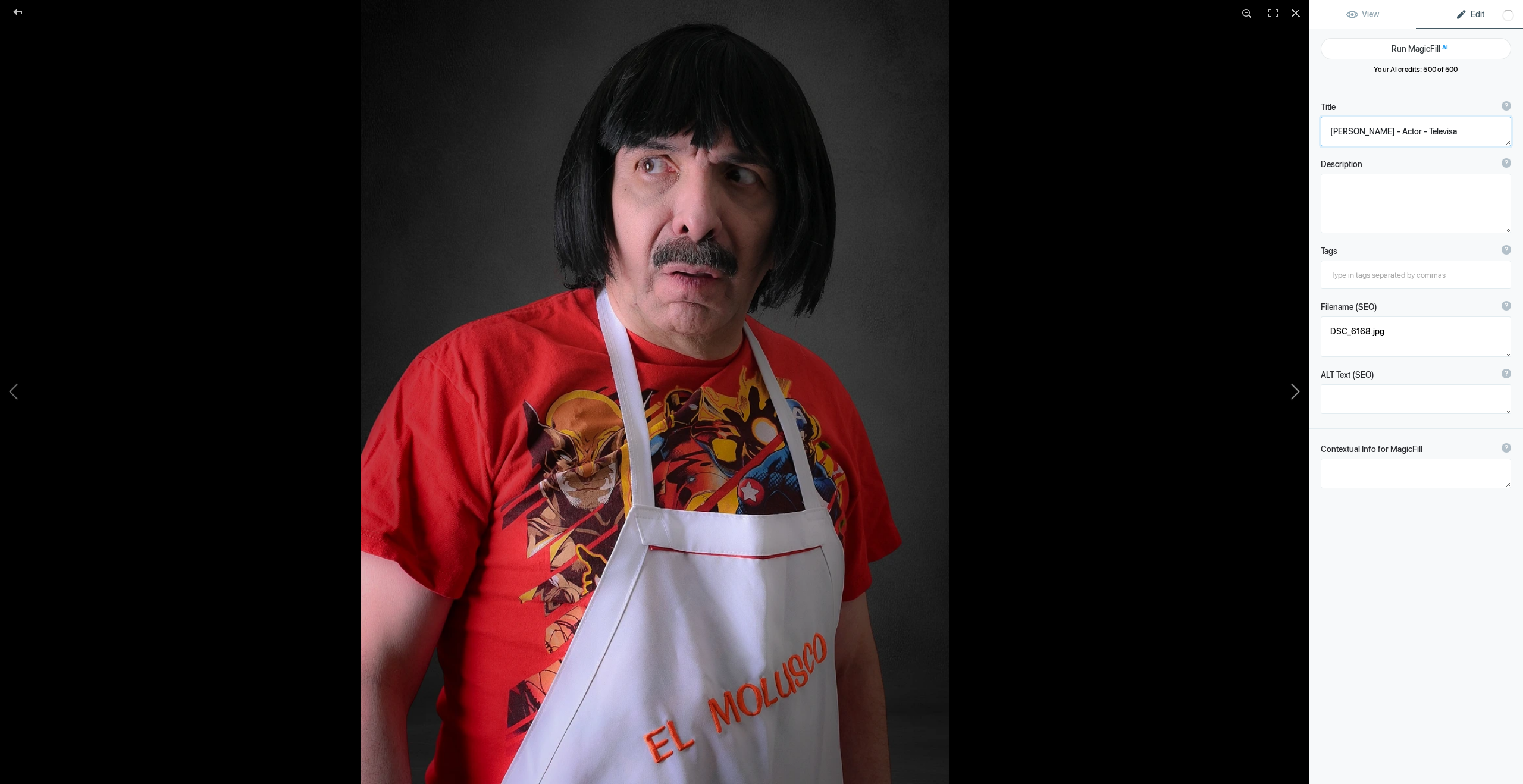 click 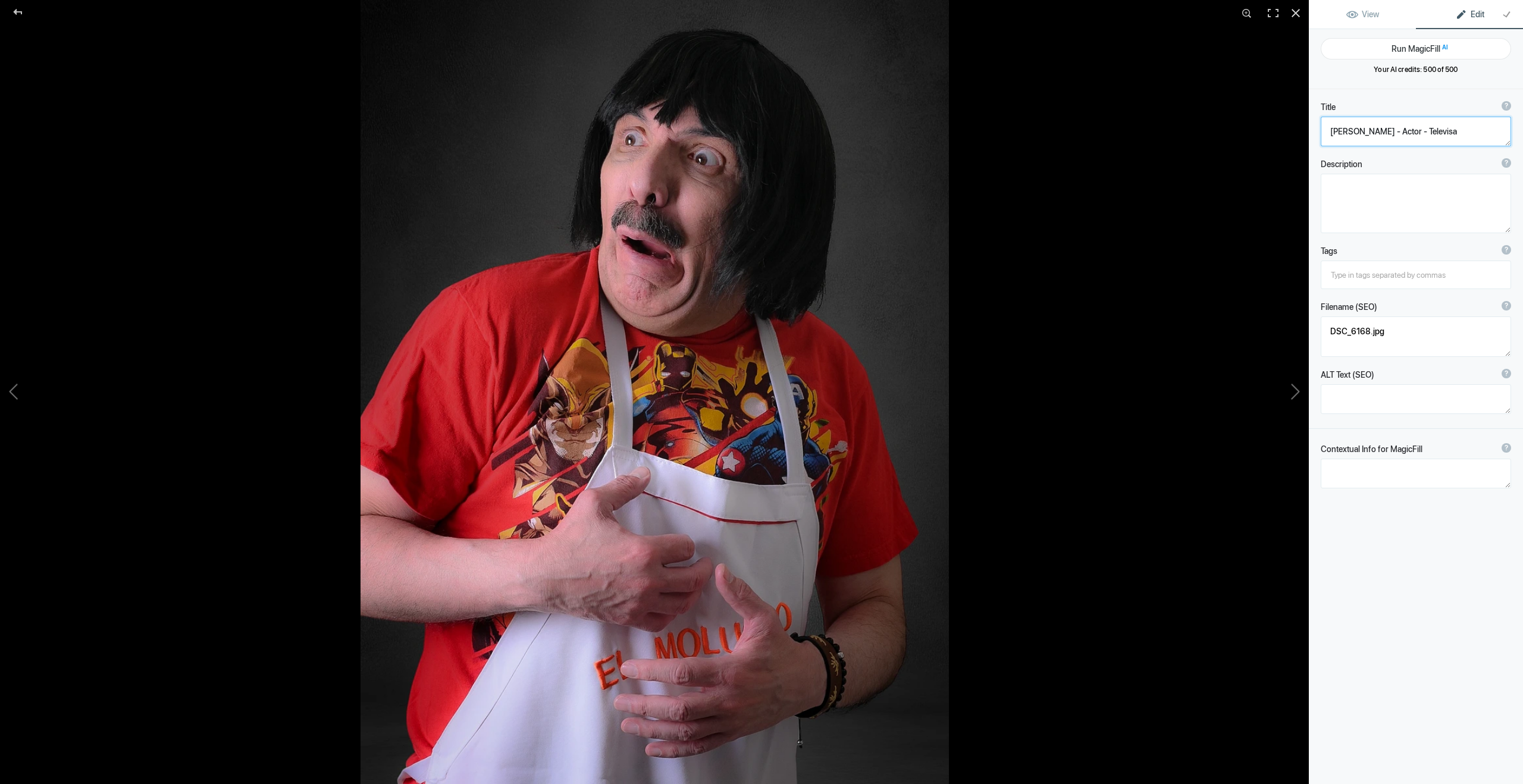 type on "DSC_6175" 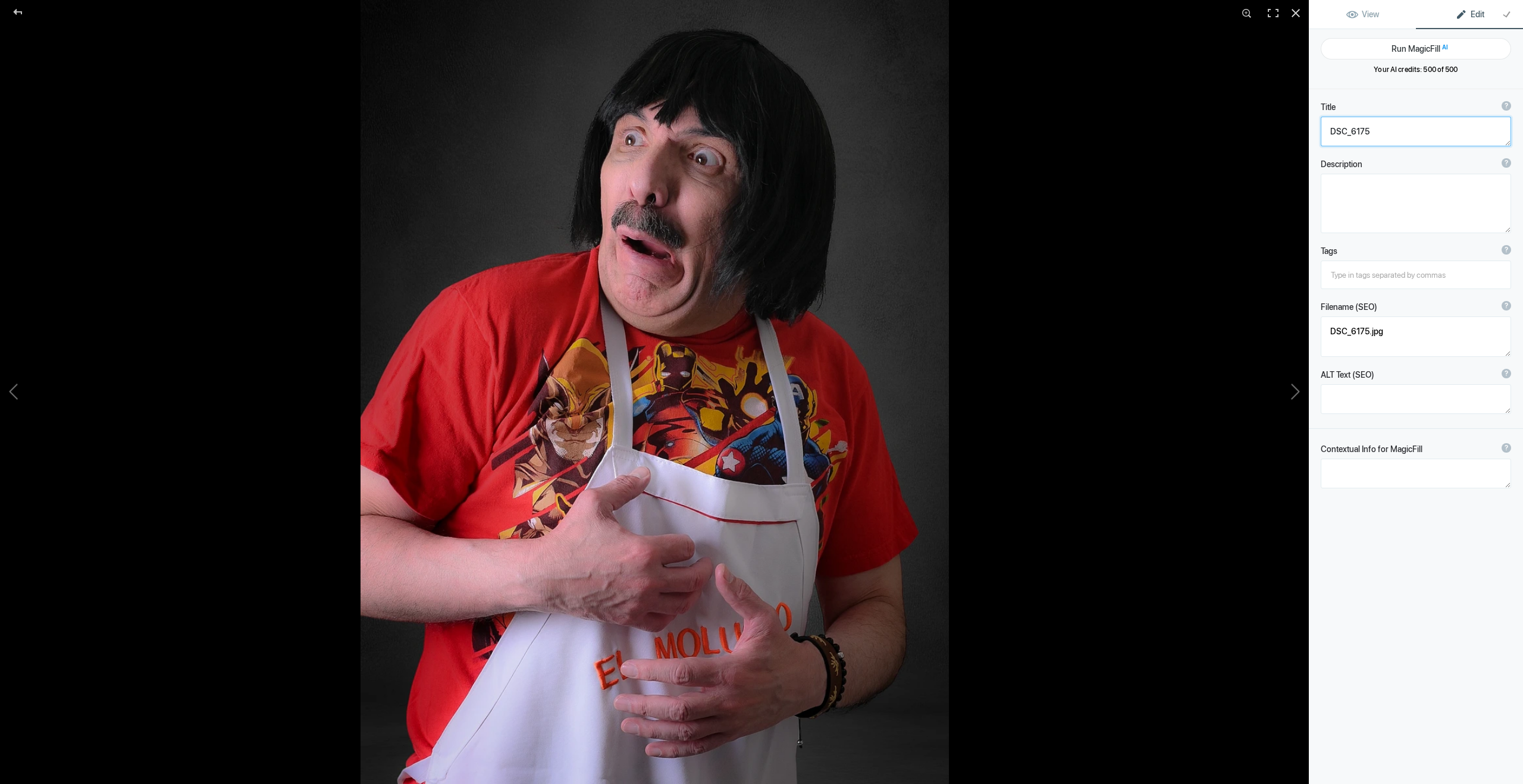 click 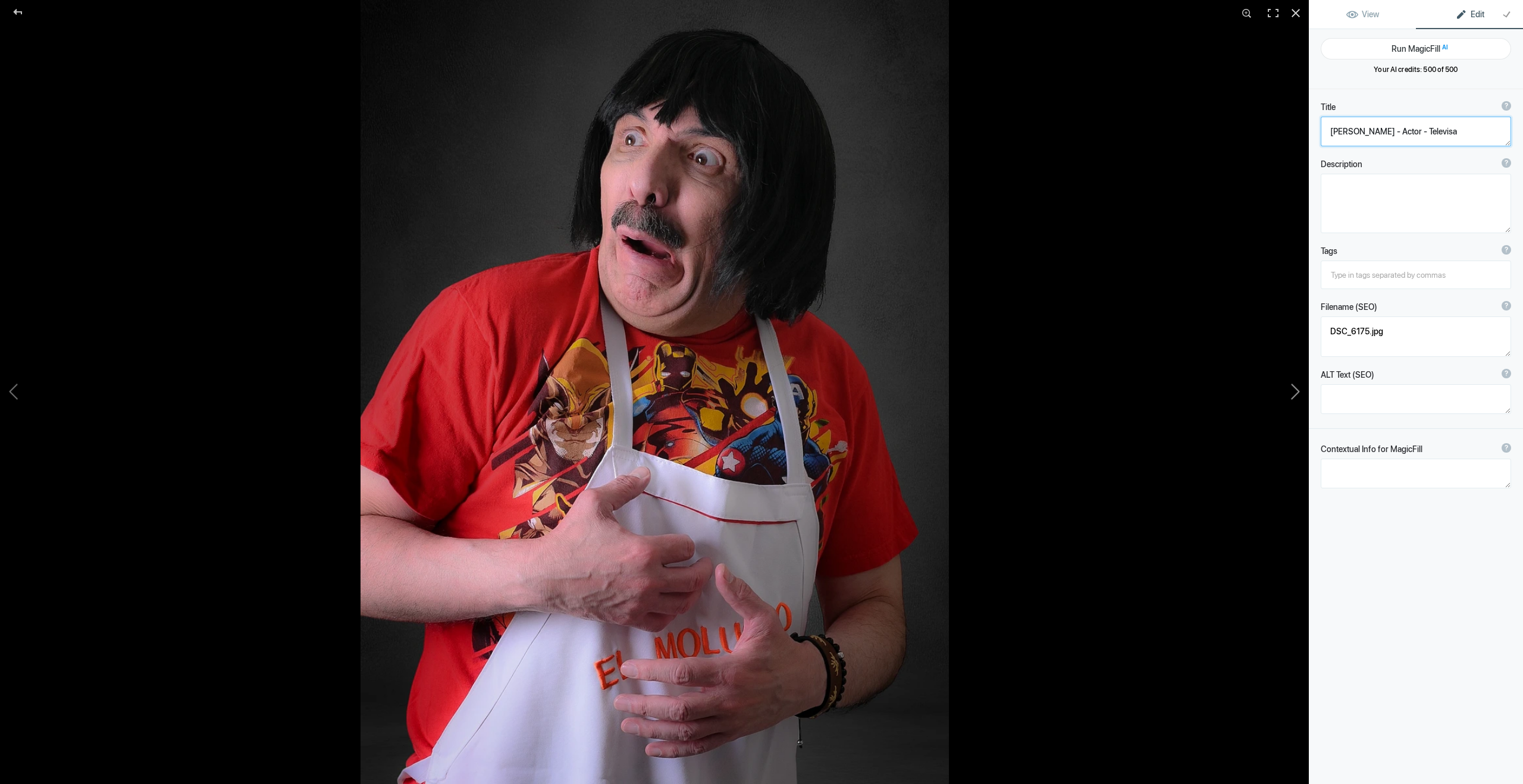 click 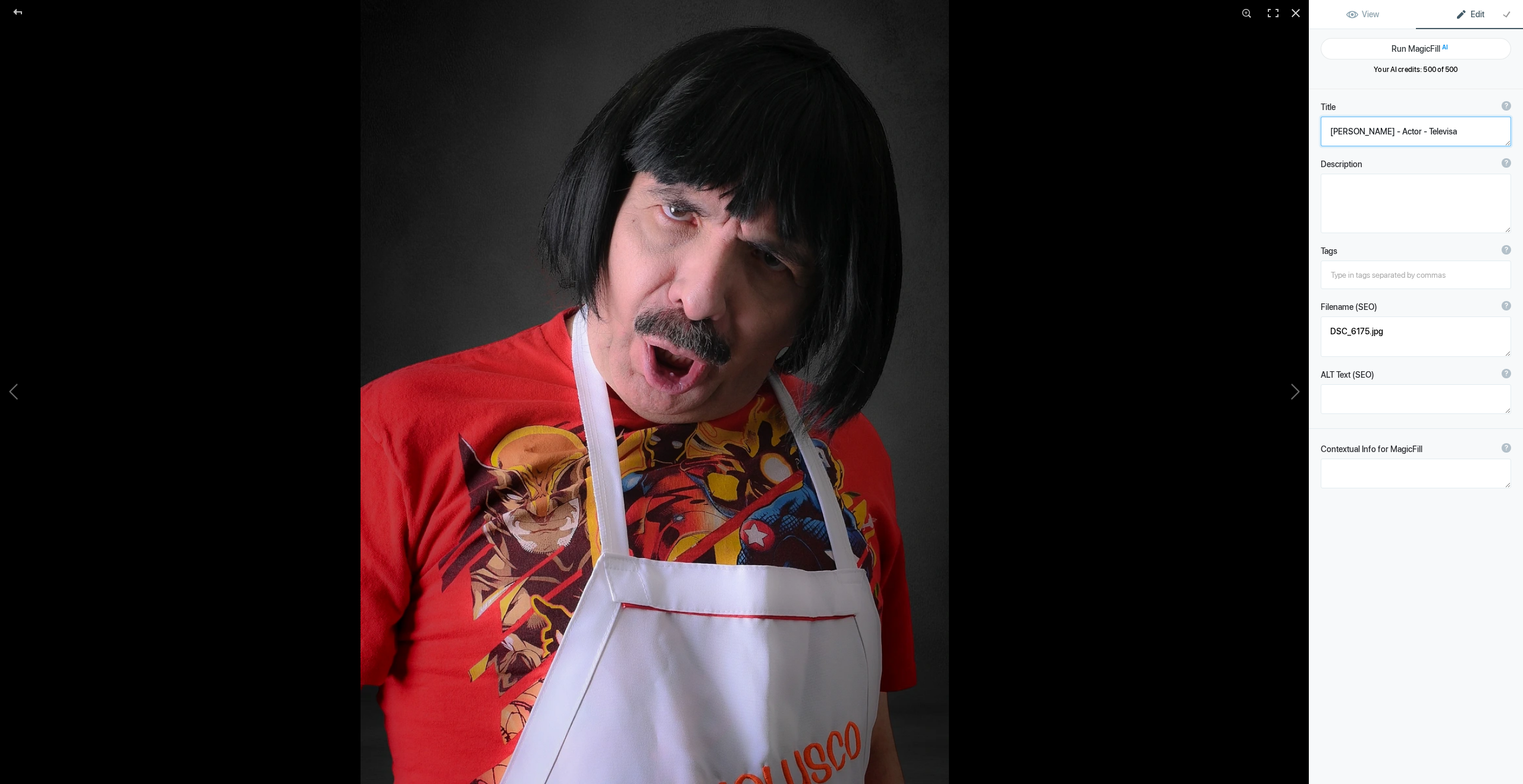 type on "DSC_6179" 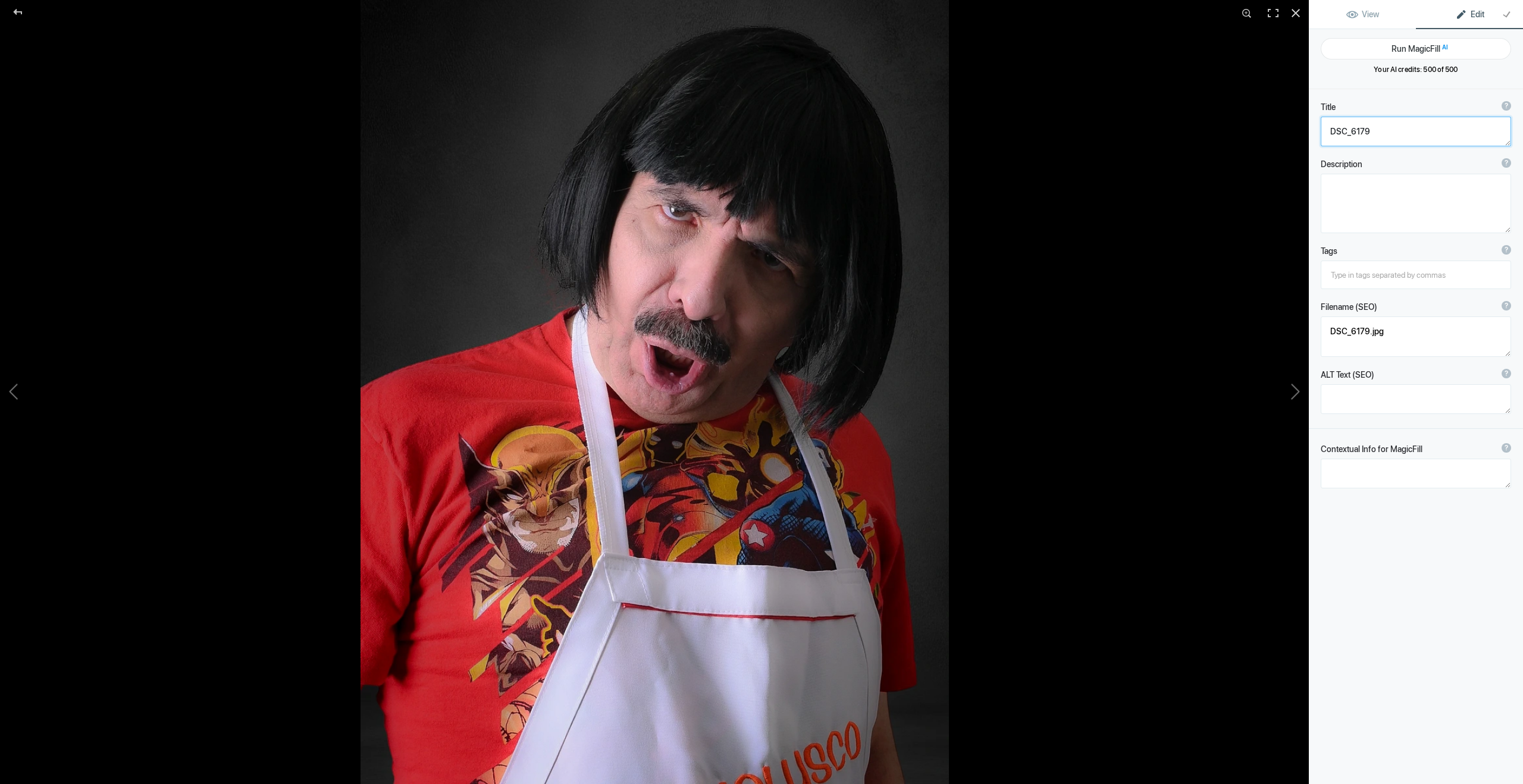 click 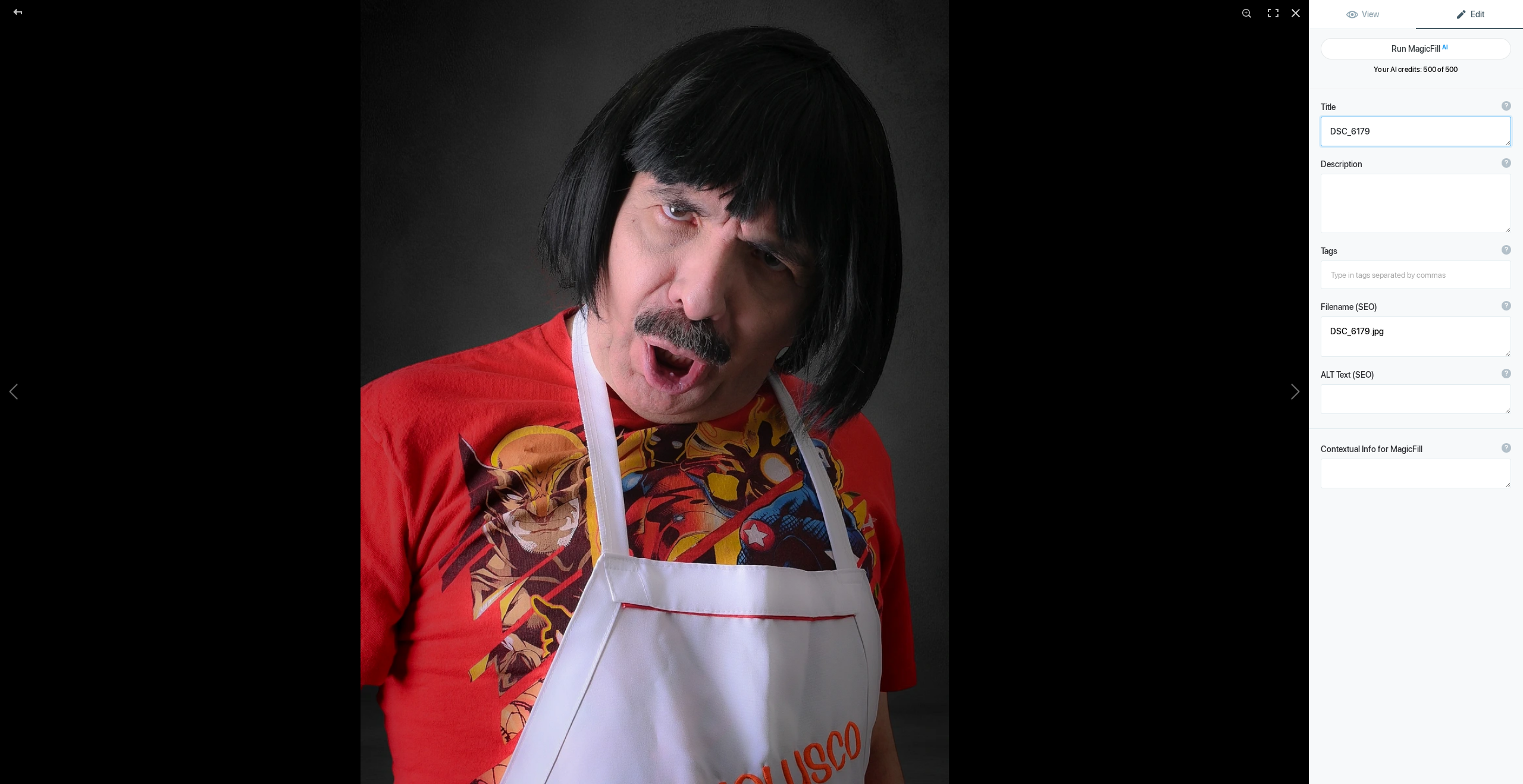 paste on "[PERSON_NAME] - Actor - Televisa" 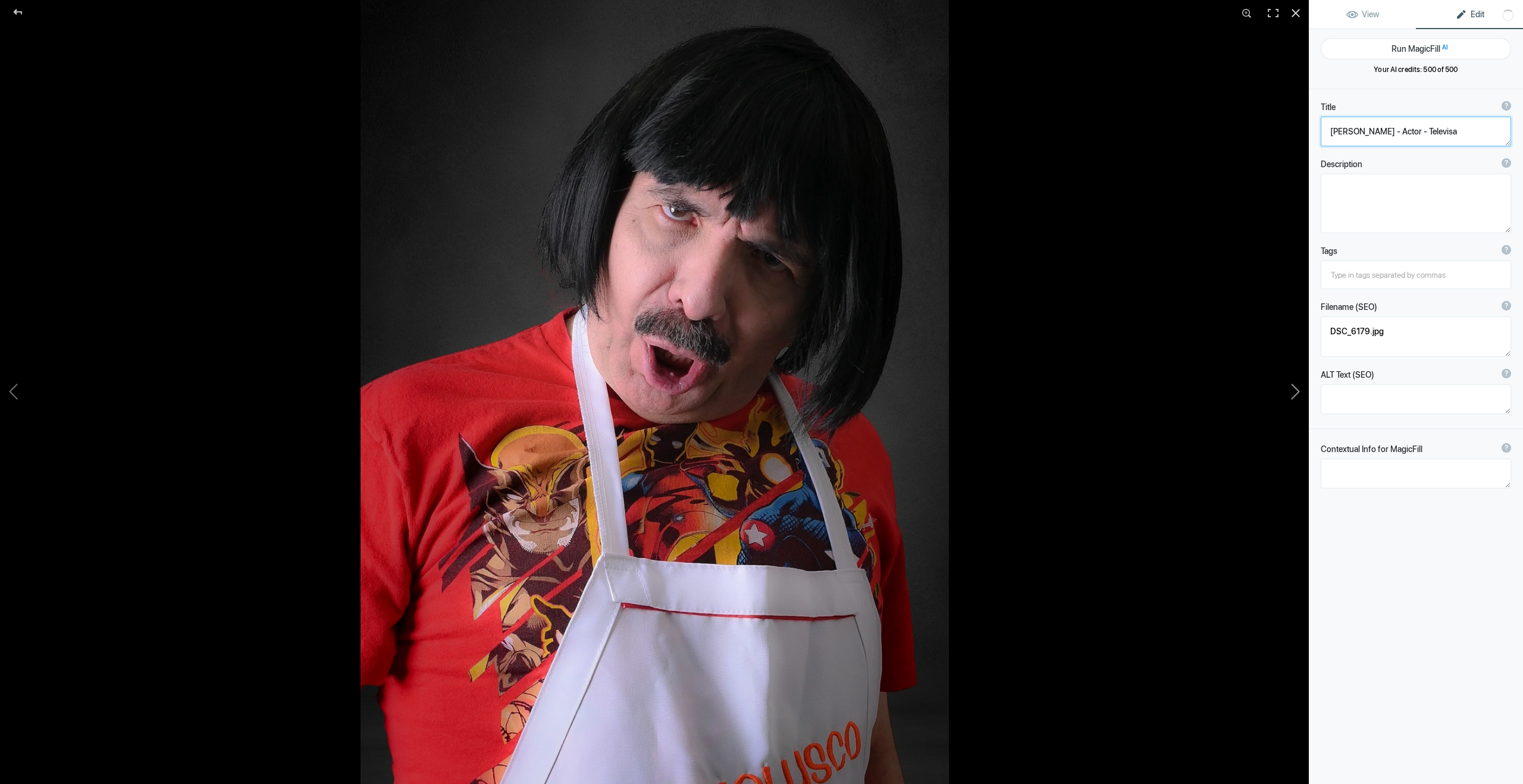 click 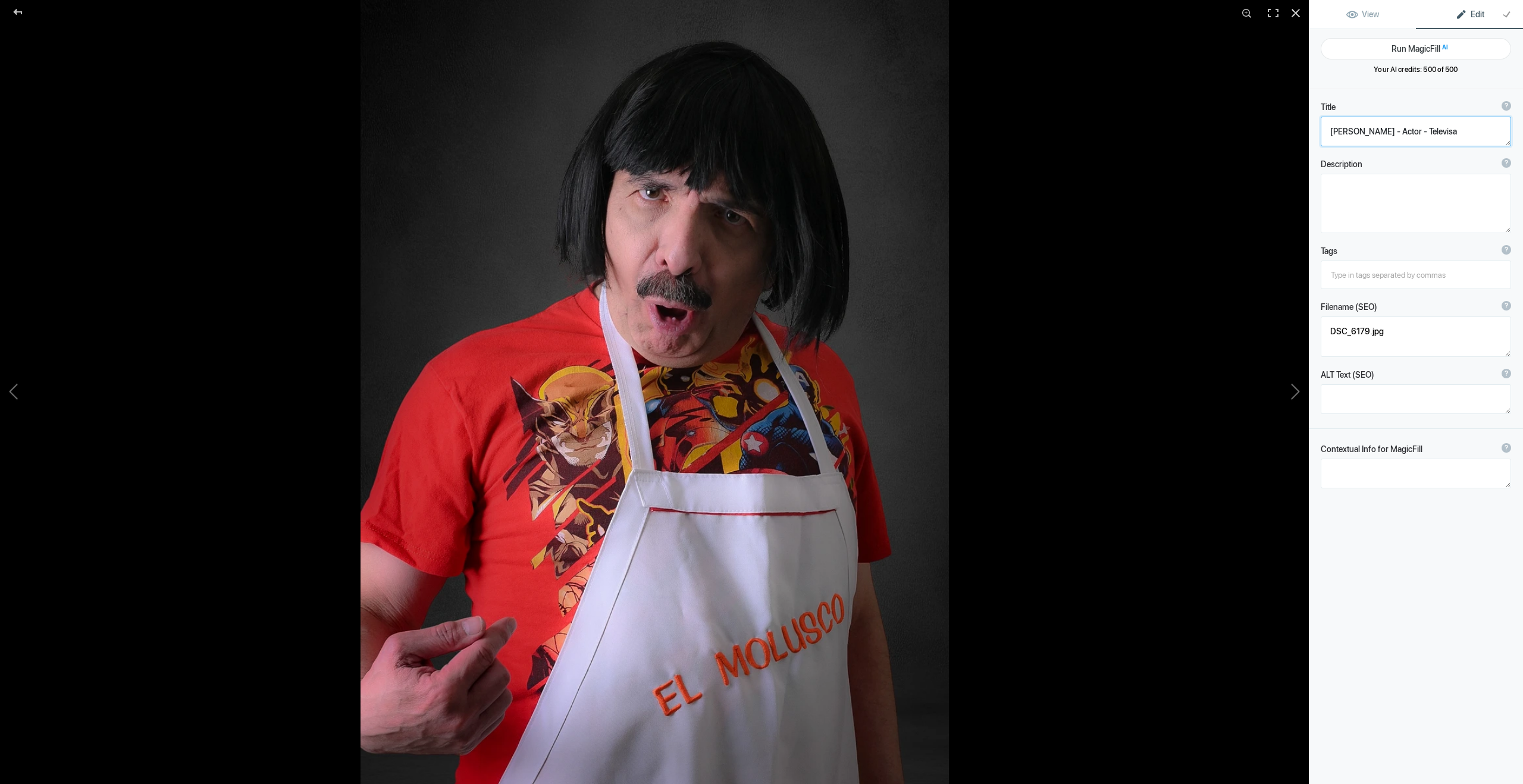 type on "DSC_6183" 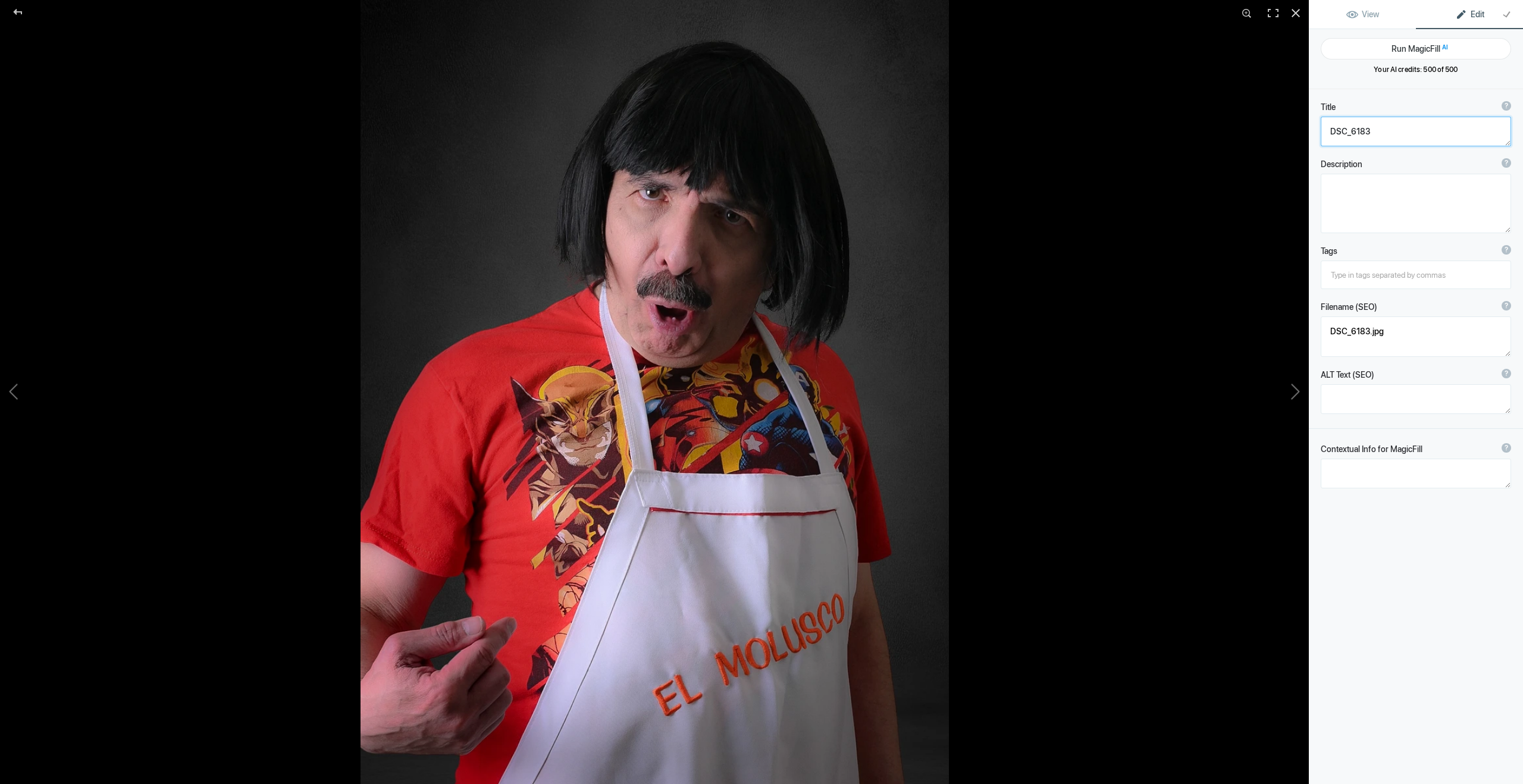 click 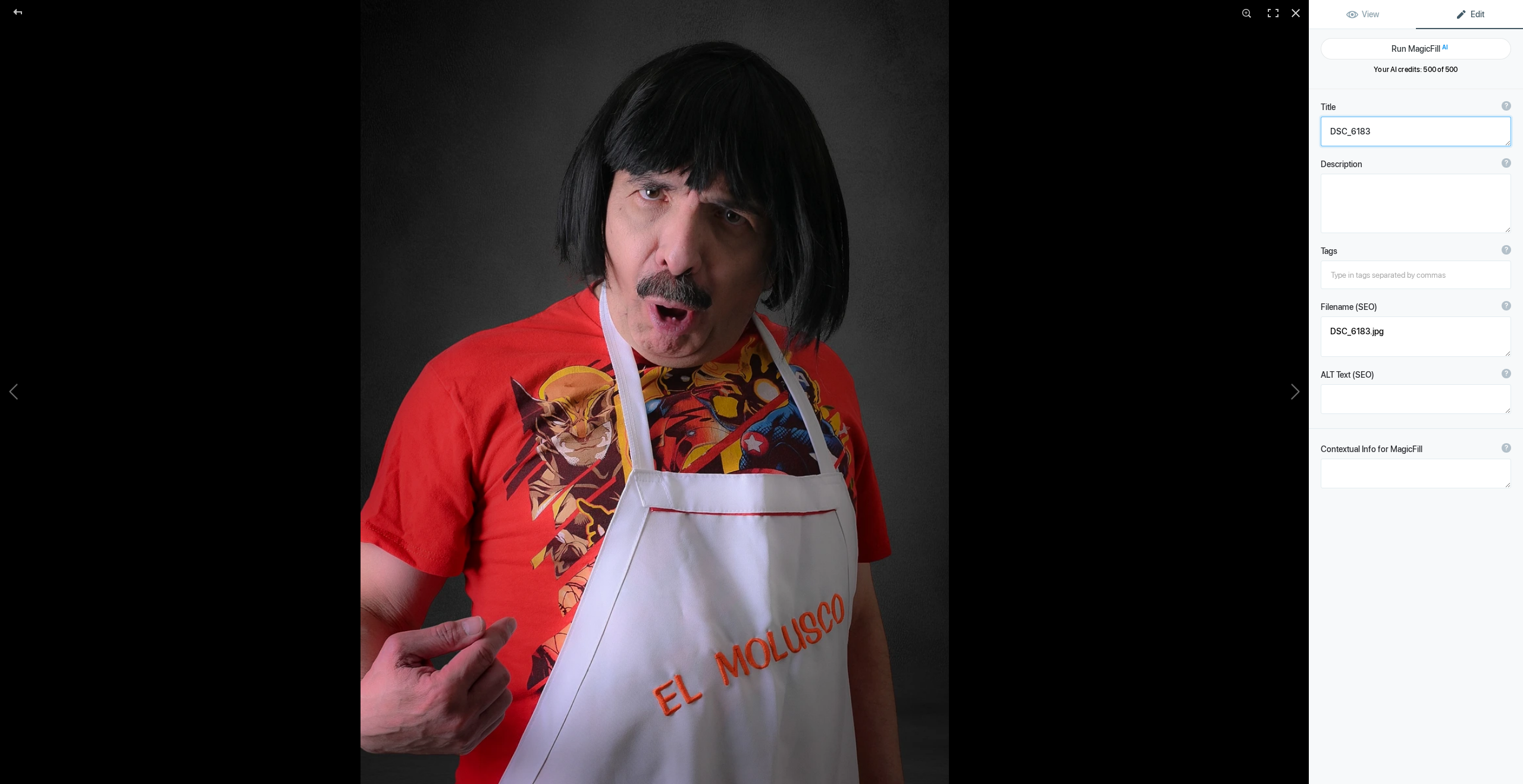 paste on "[PERSON_NAME] - Actor - Televisa" 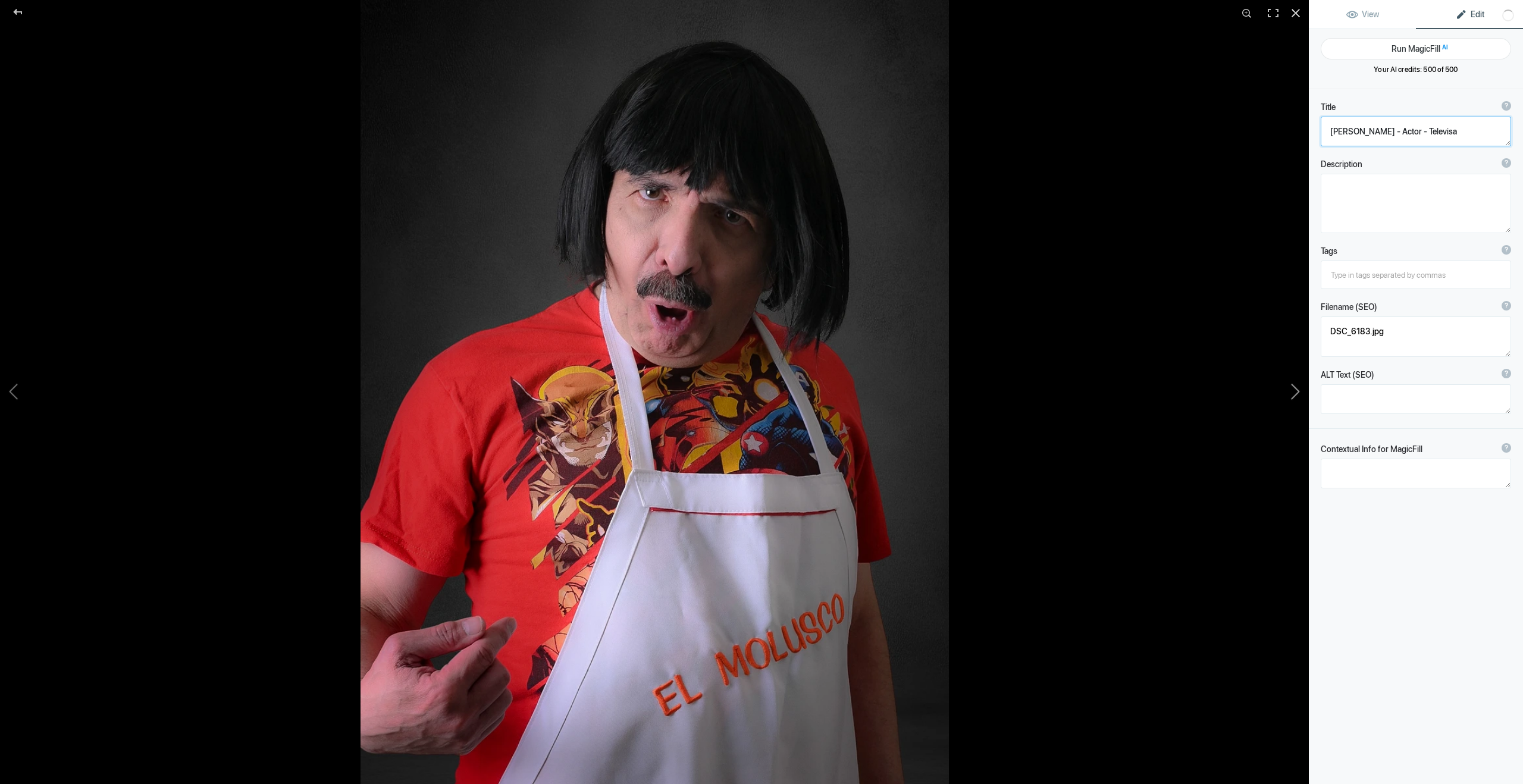 click 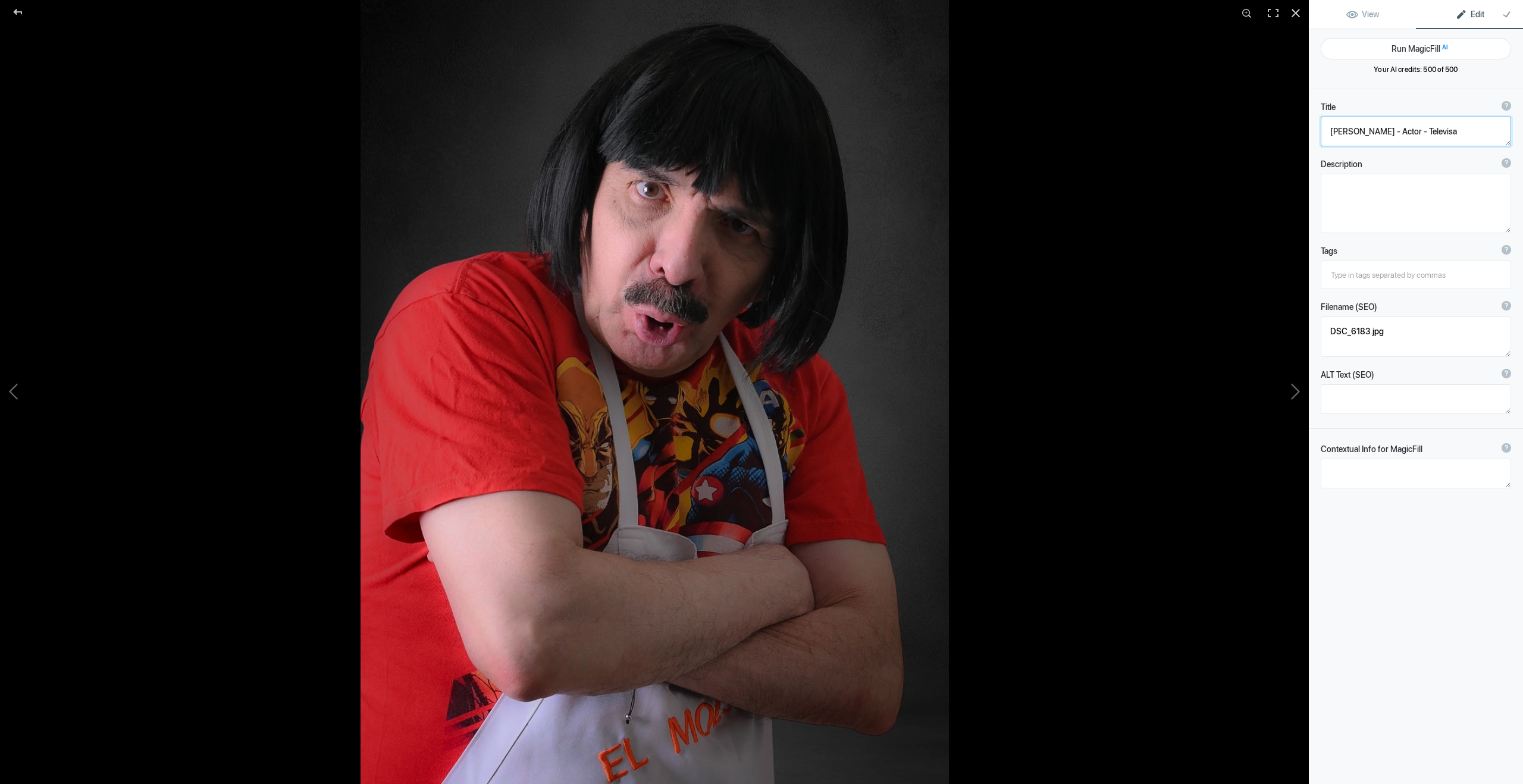 type on "DSC_6198" 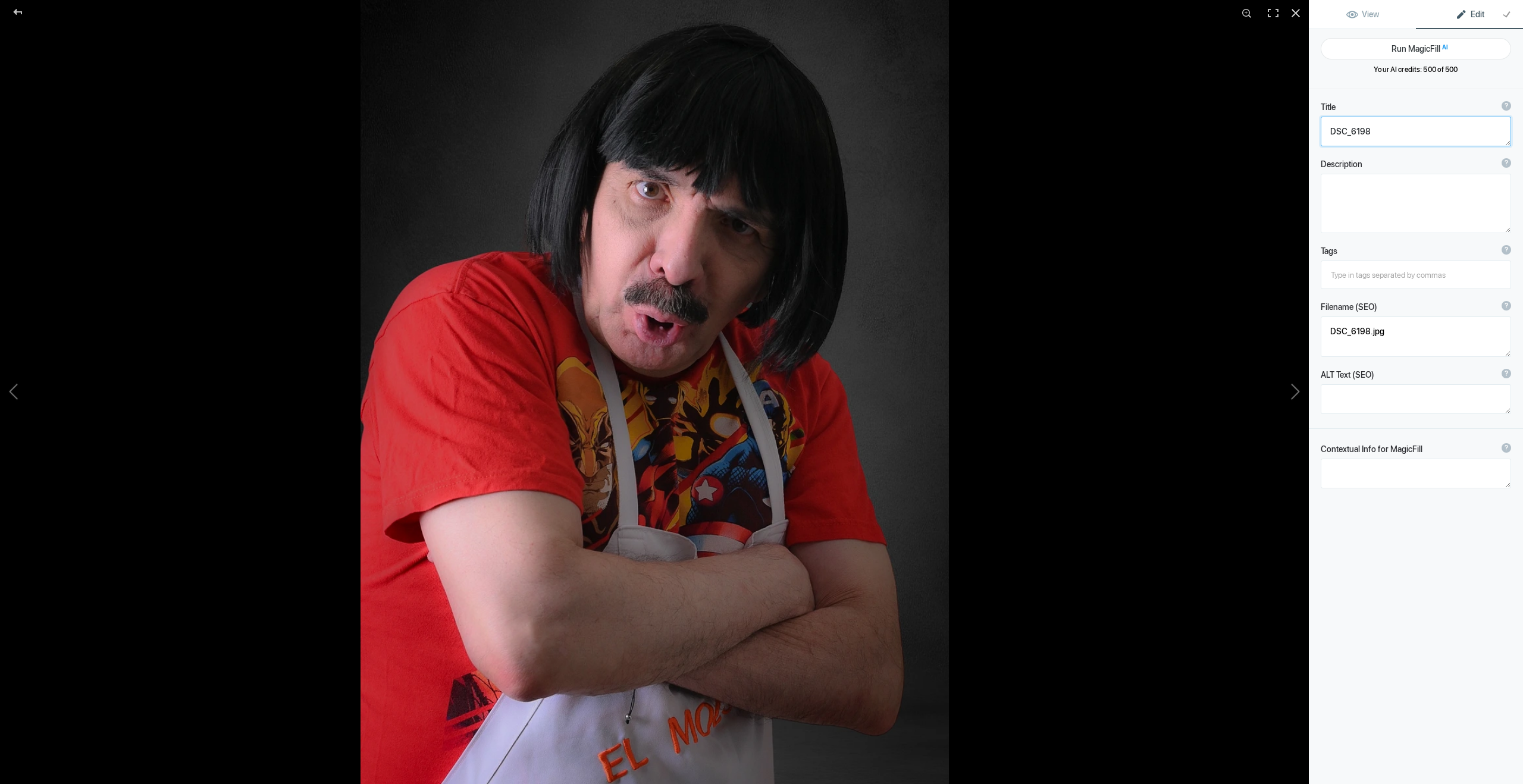 click 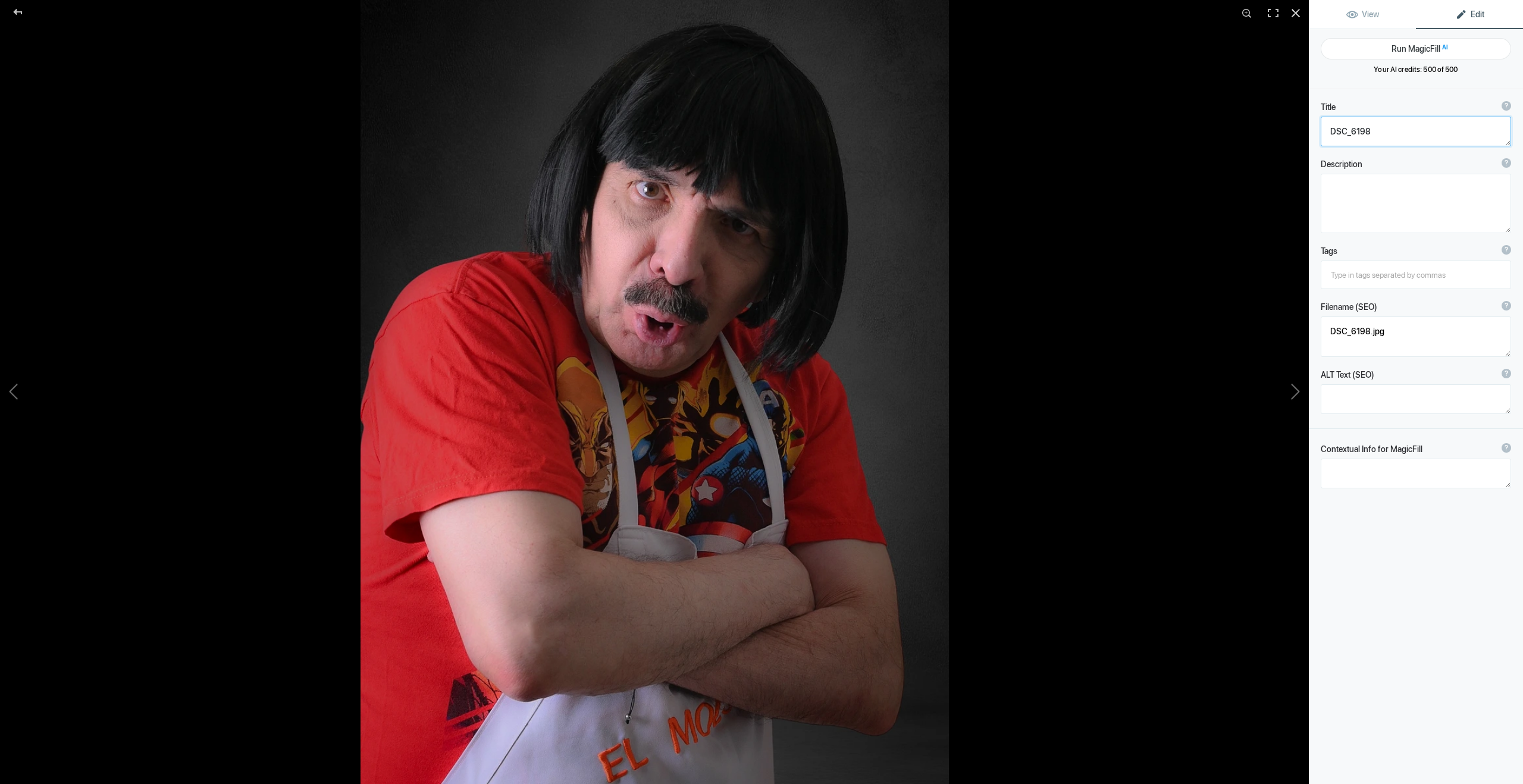 paste on "[PERSON_NAME] - Actor - Televisa" 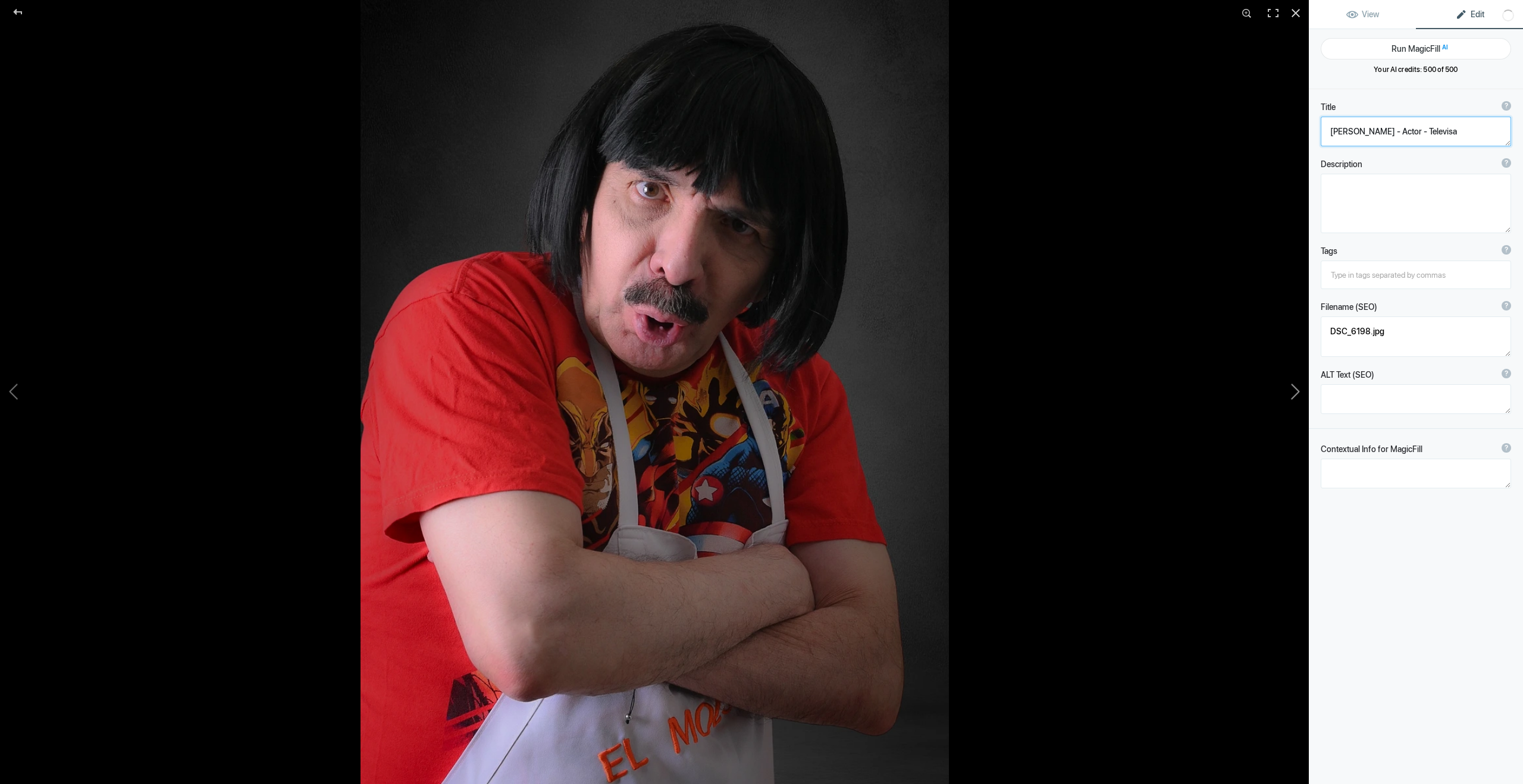 click 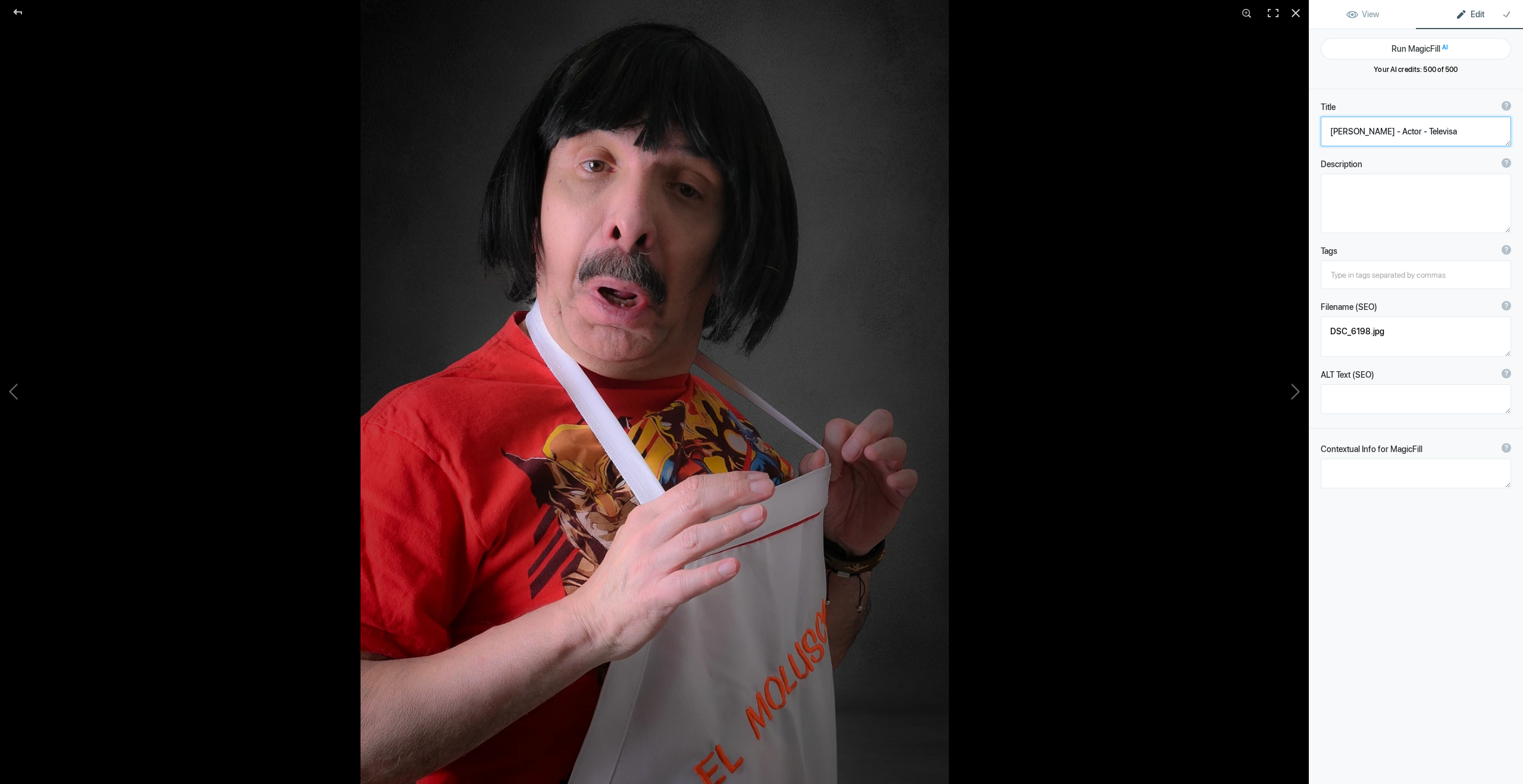 type on "DSC_6204" 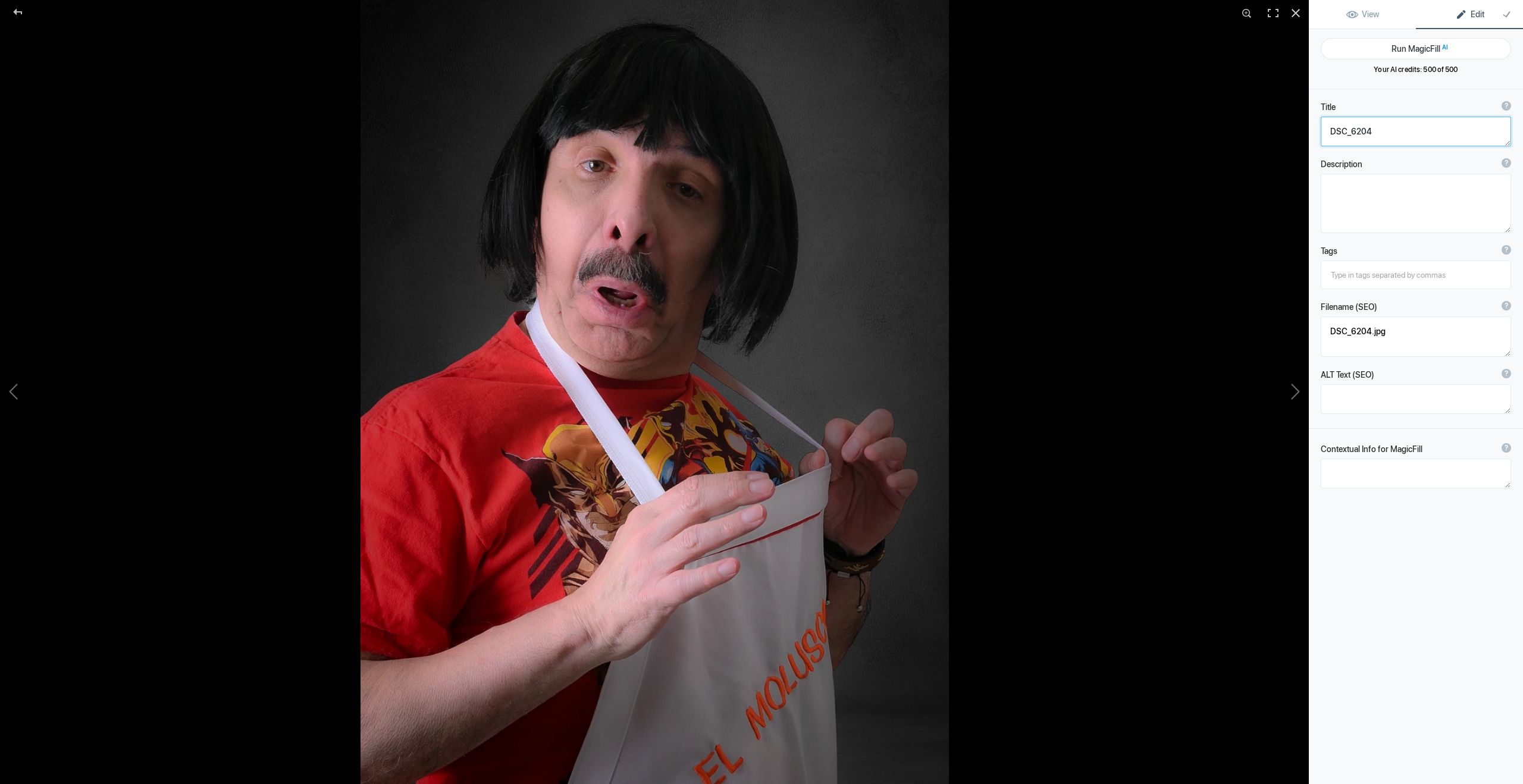 click 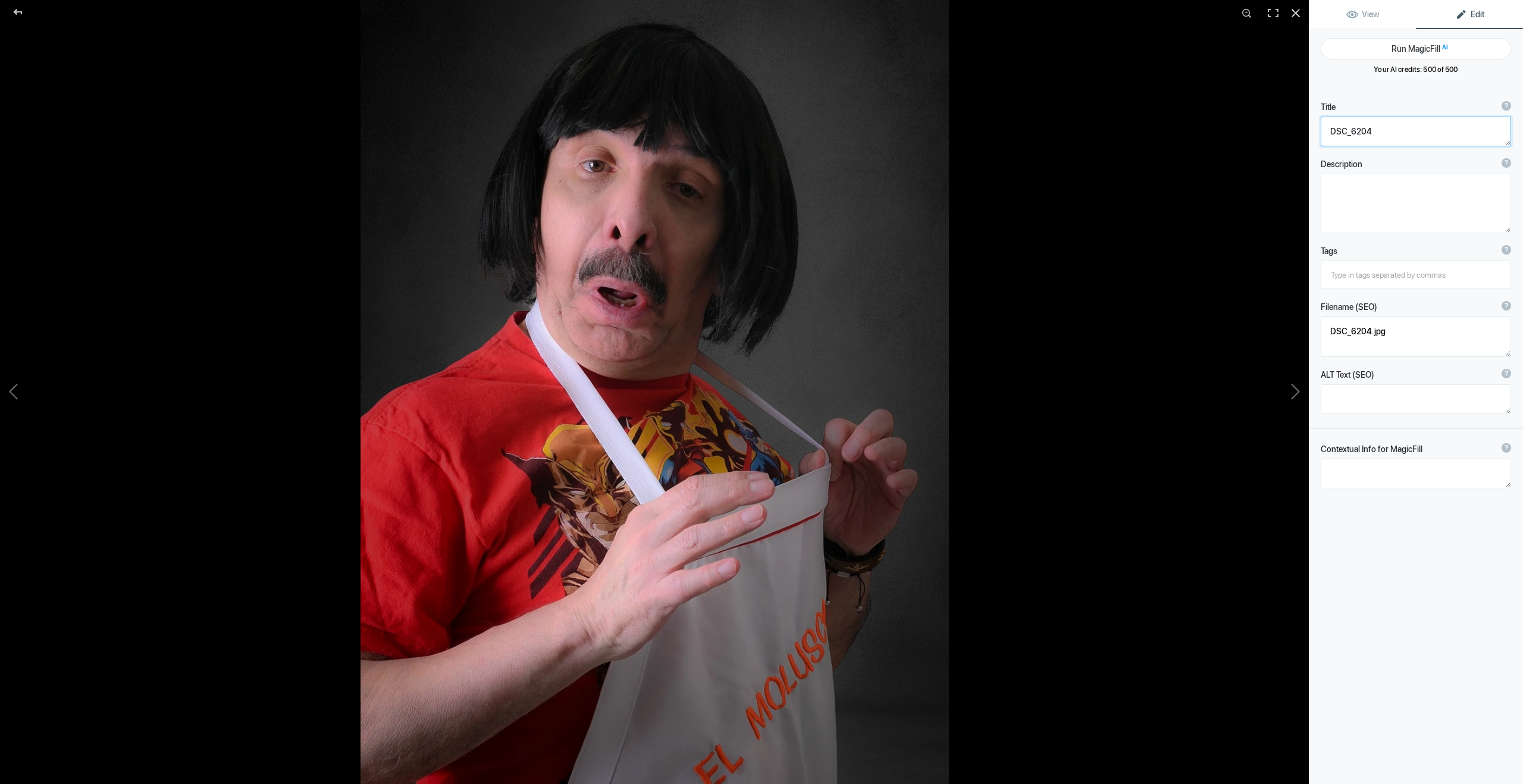 paste on "[PERSON_NAME] - Actor - Televisa" 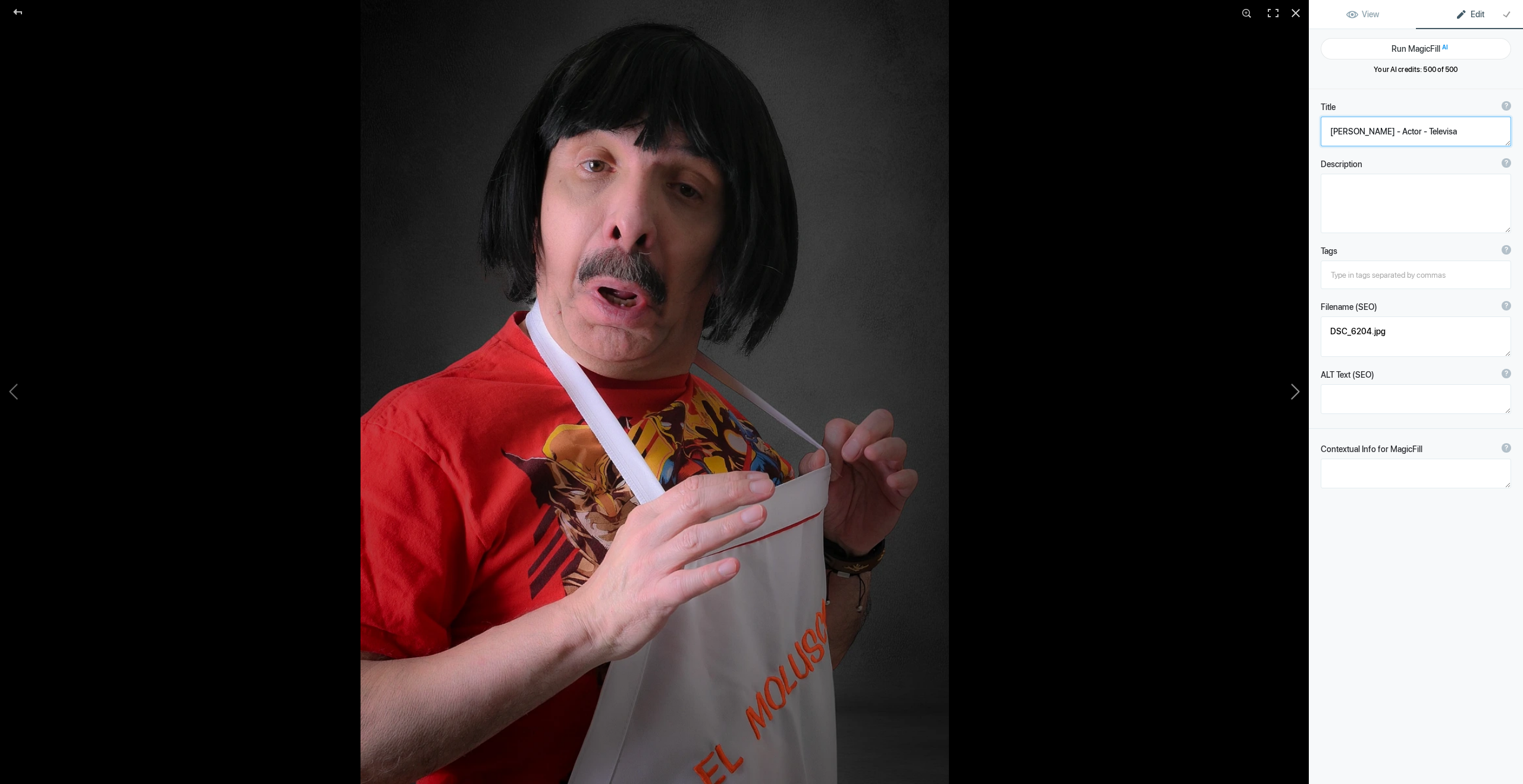 click 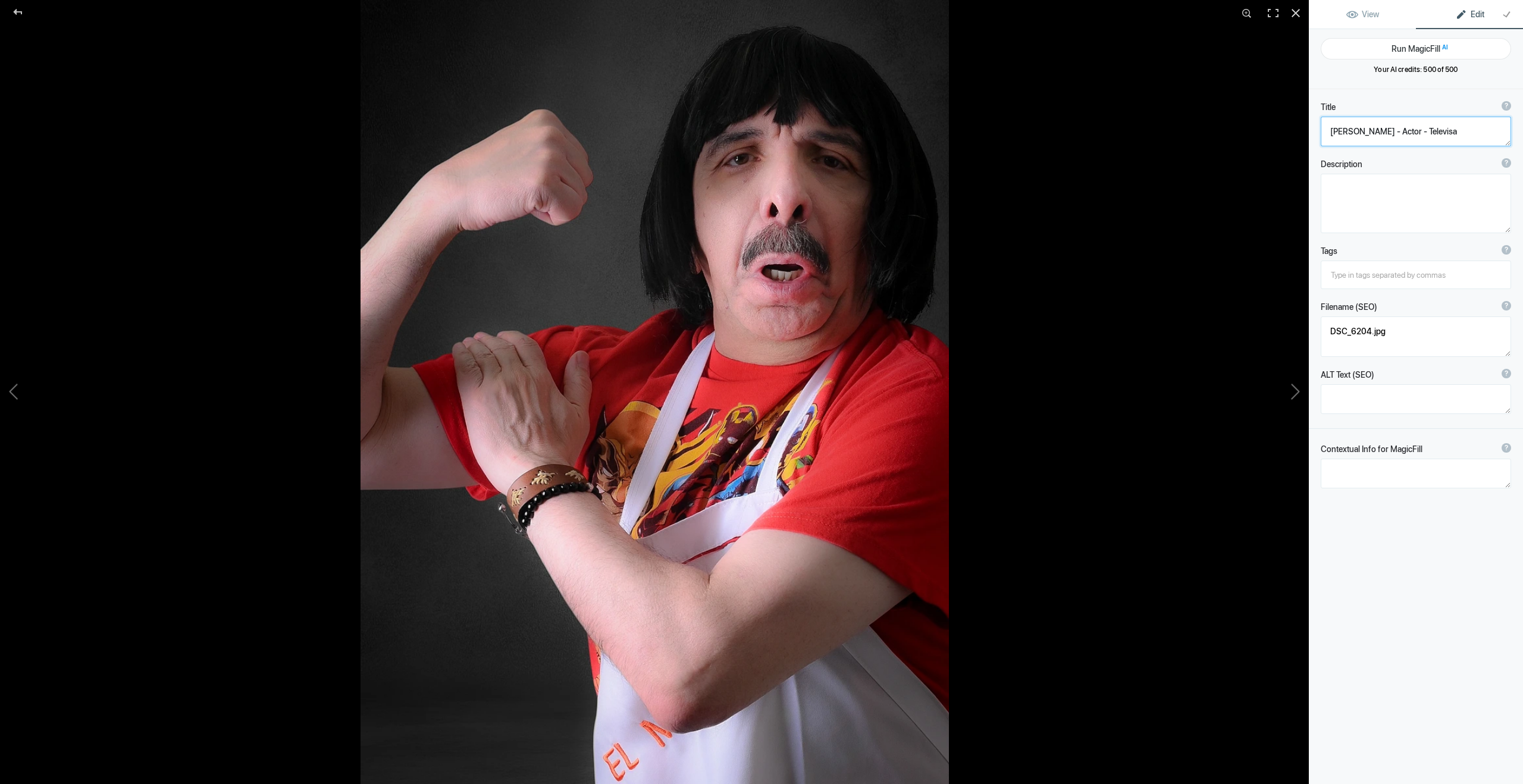 type on "DSC_6209" 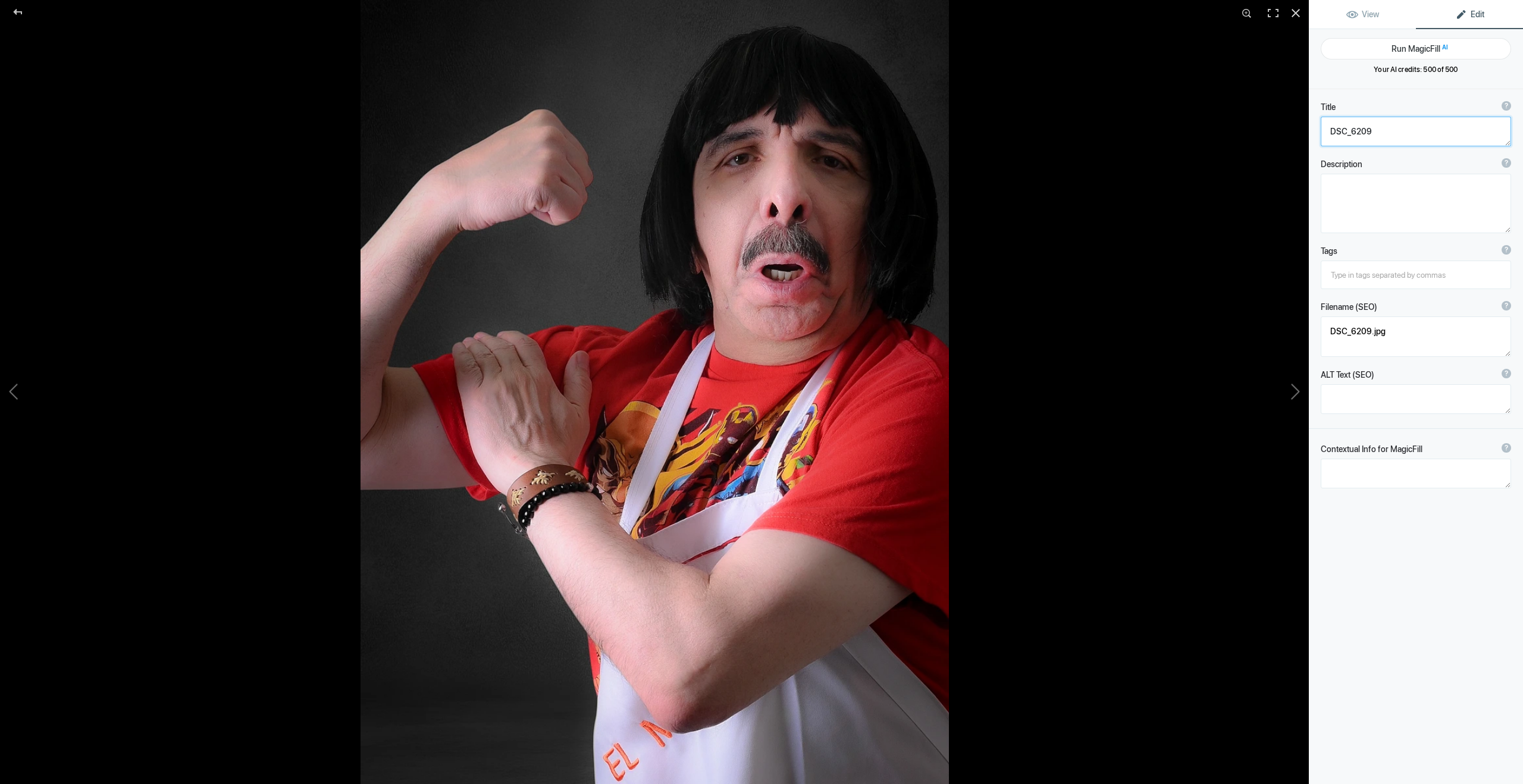 click 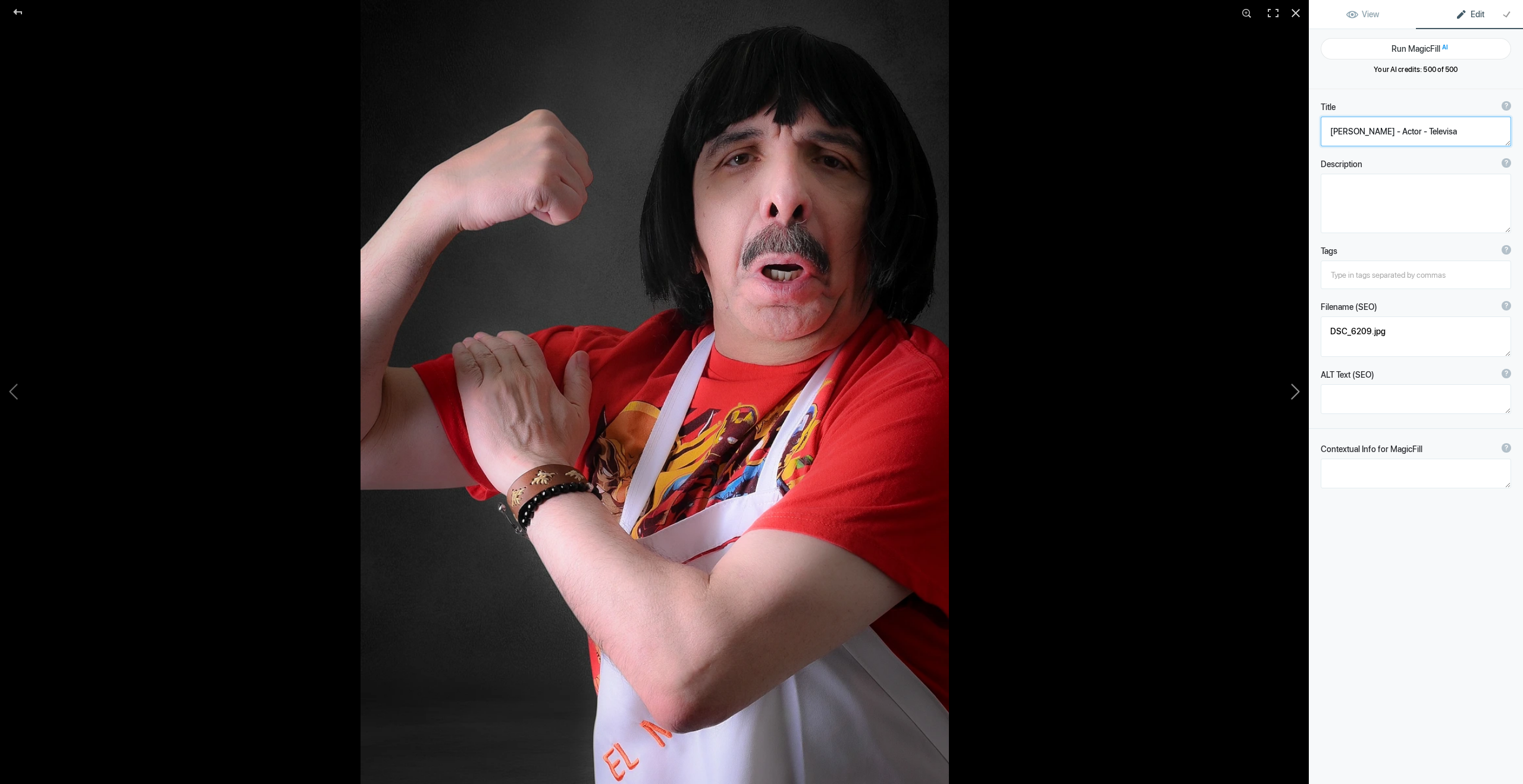 click 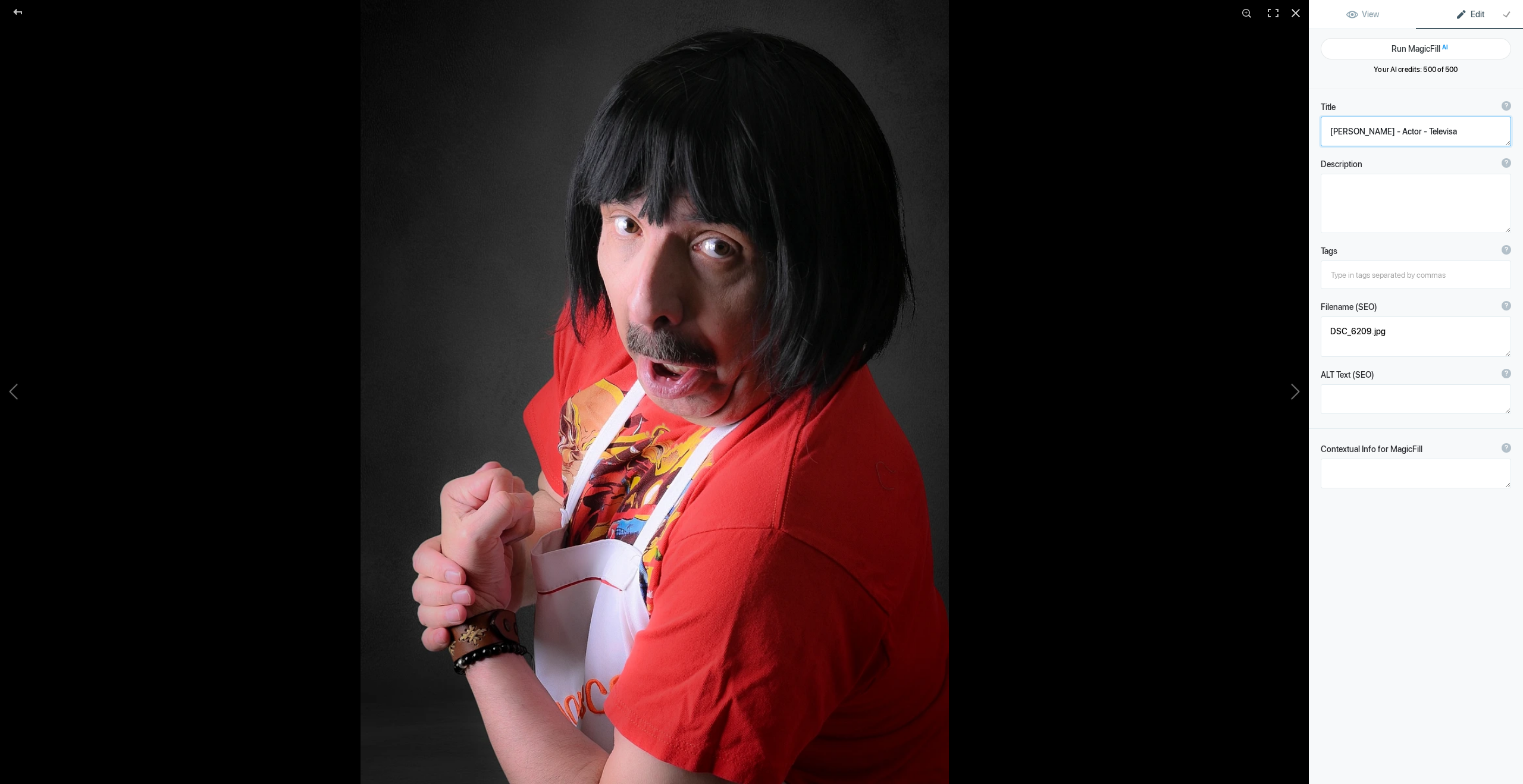 type on "DSC_6216" 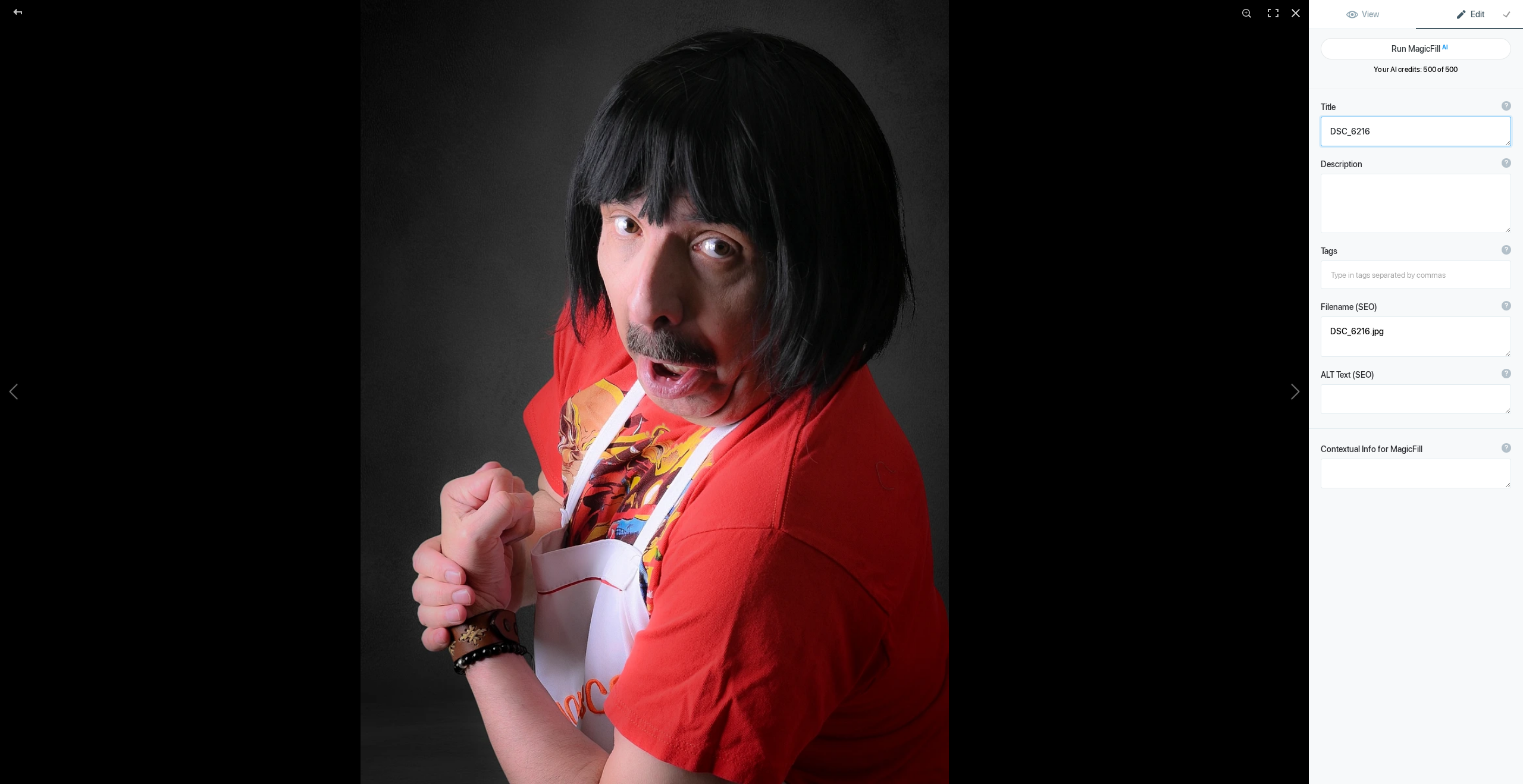 click 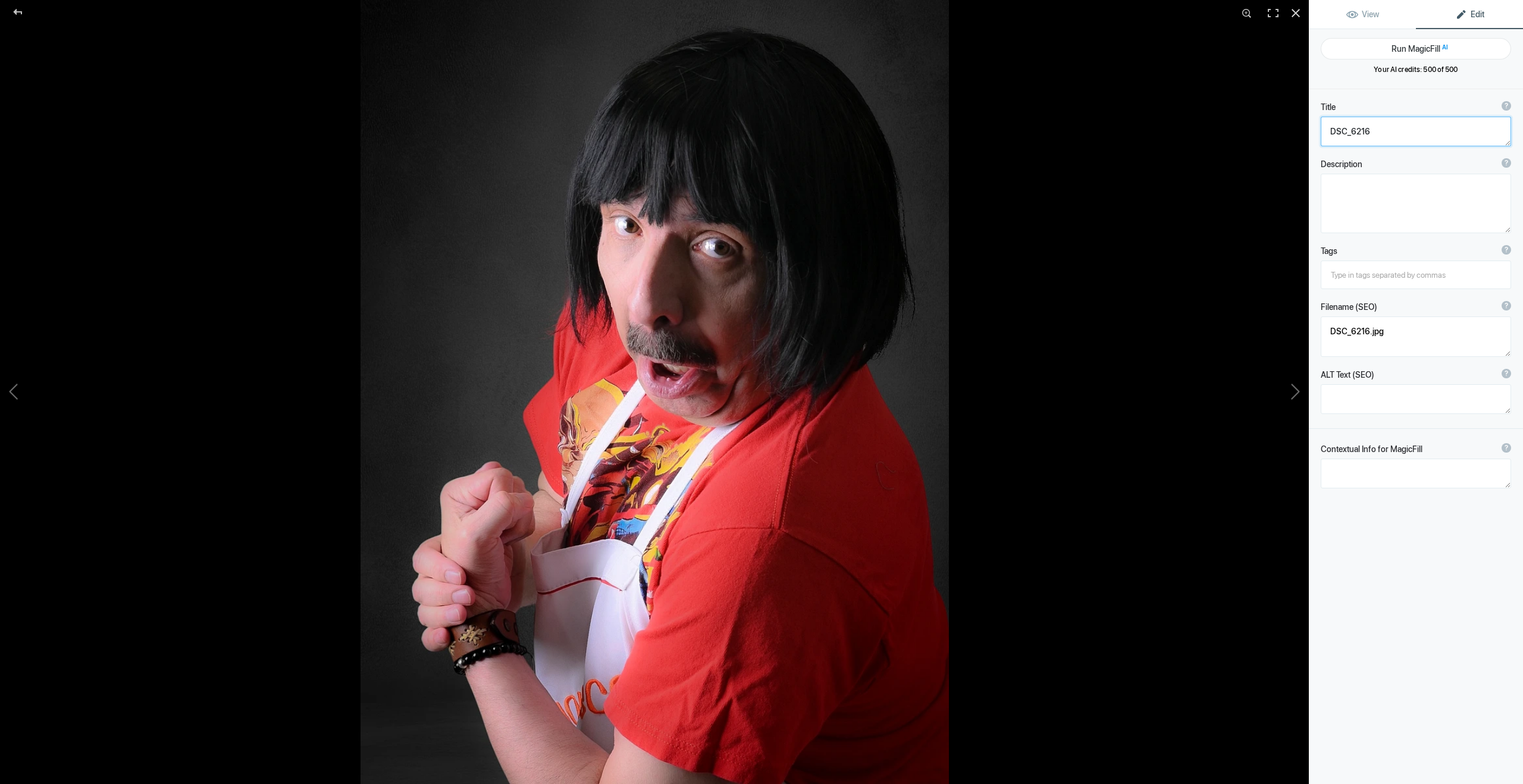 paste on "[PERSON_NAME] - Actor - Televisa" 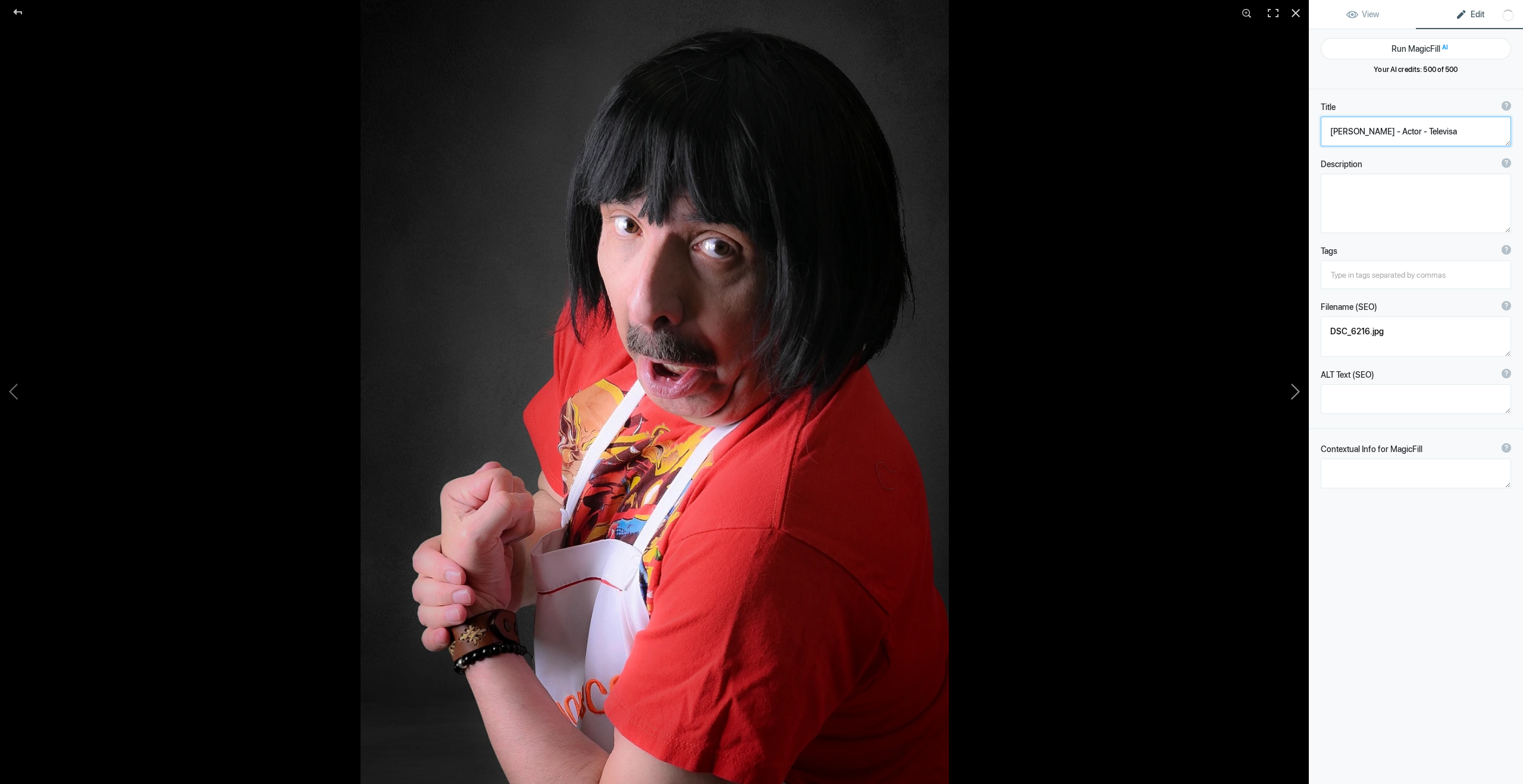 click 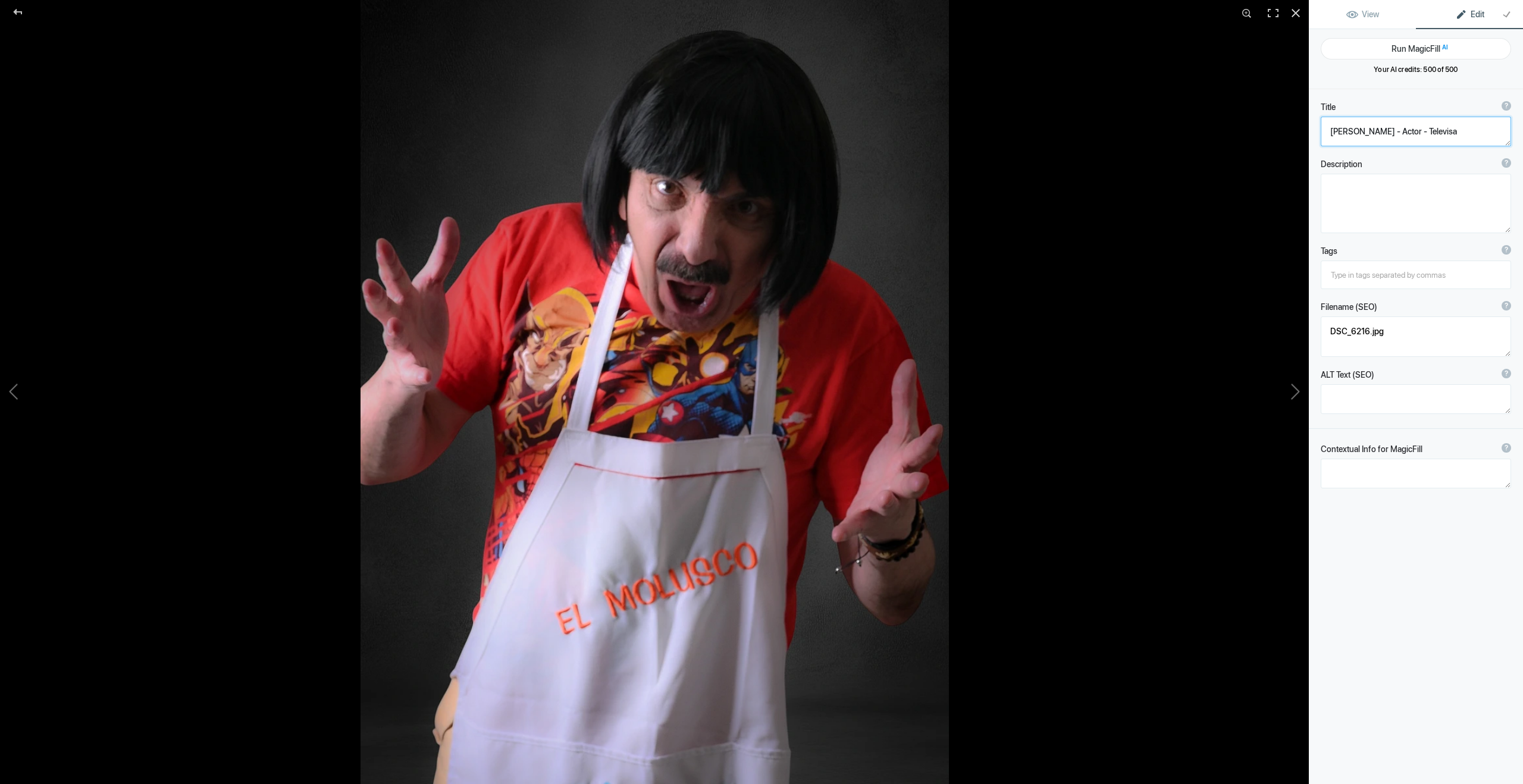 type on "DSC_6234" 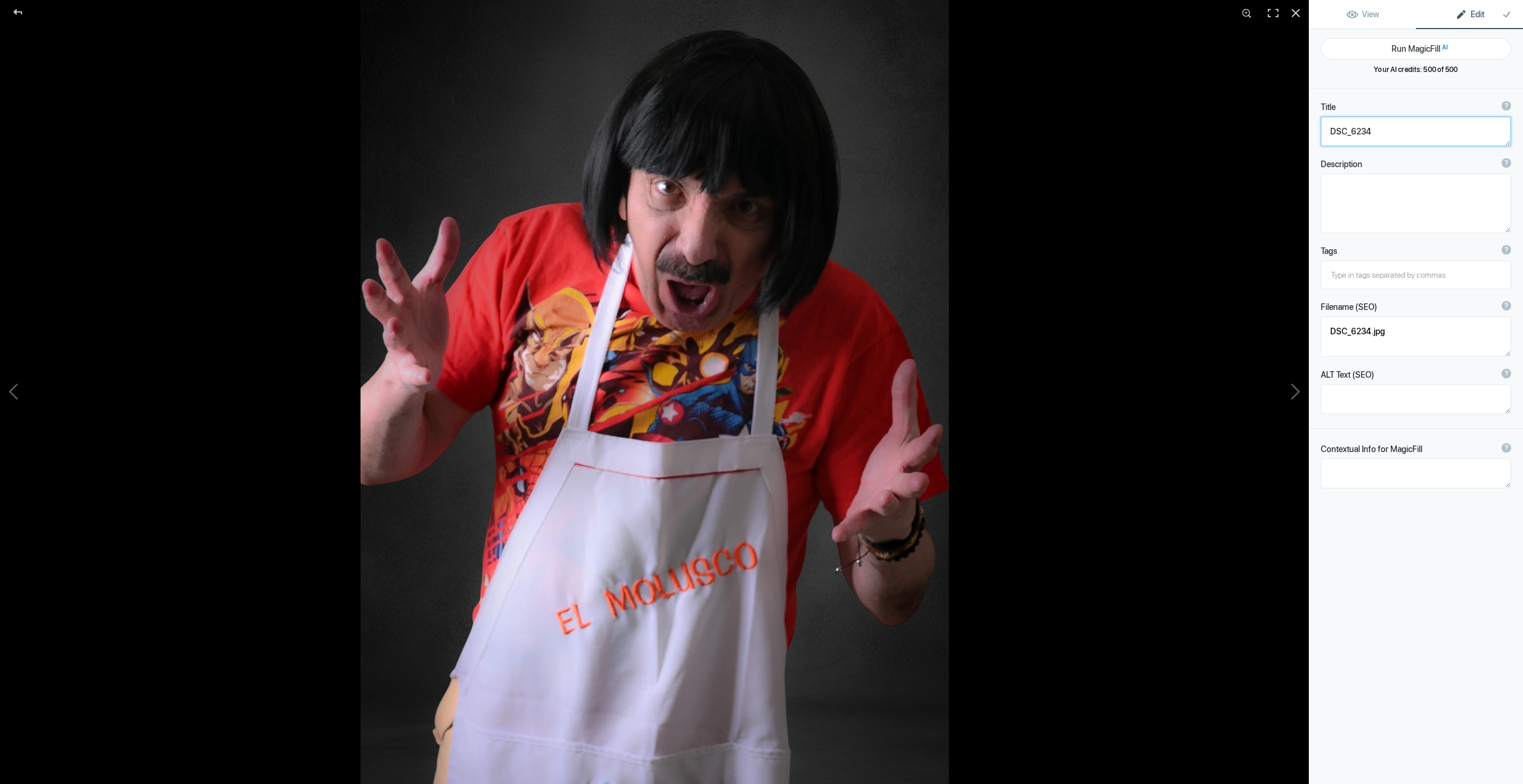 click 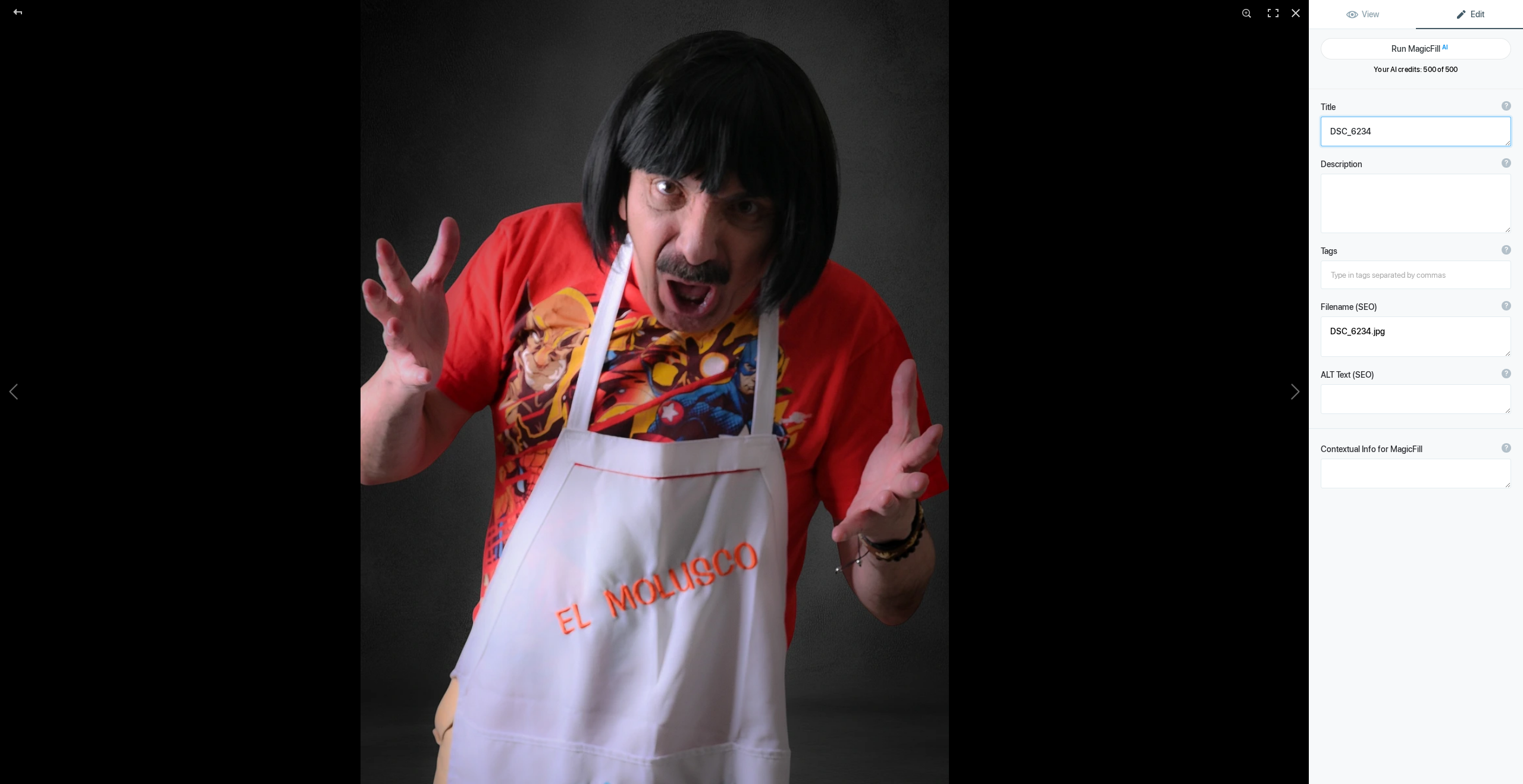 paste on "[PERSON_NAME] - Actor - Televisa" 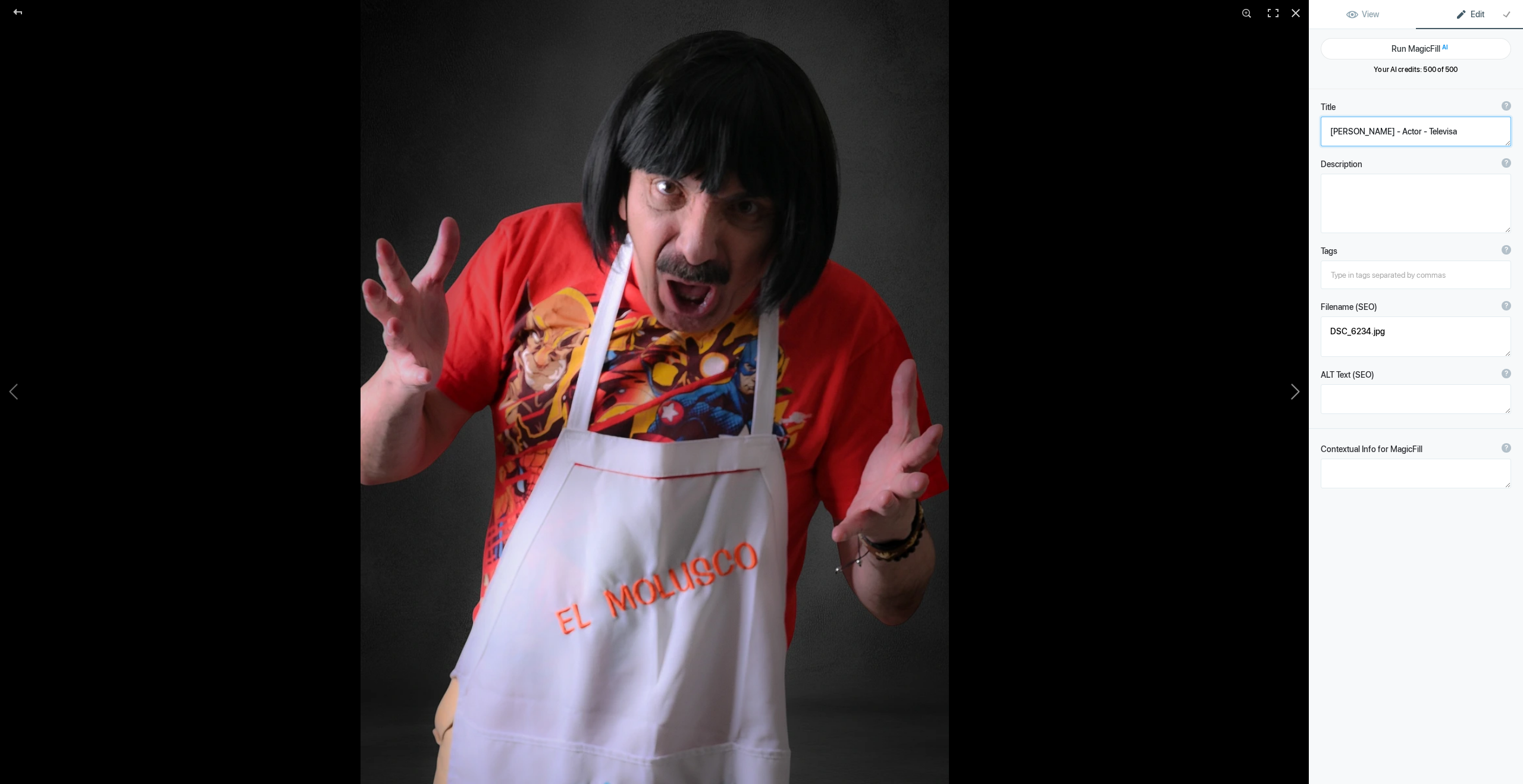 click 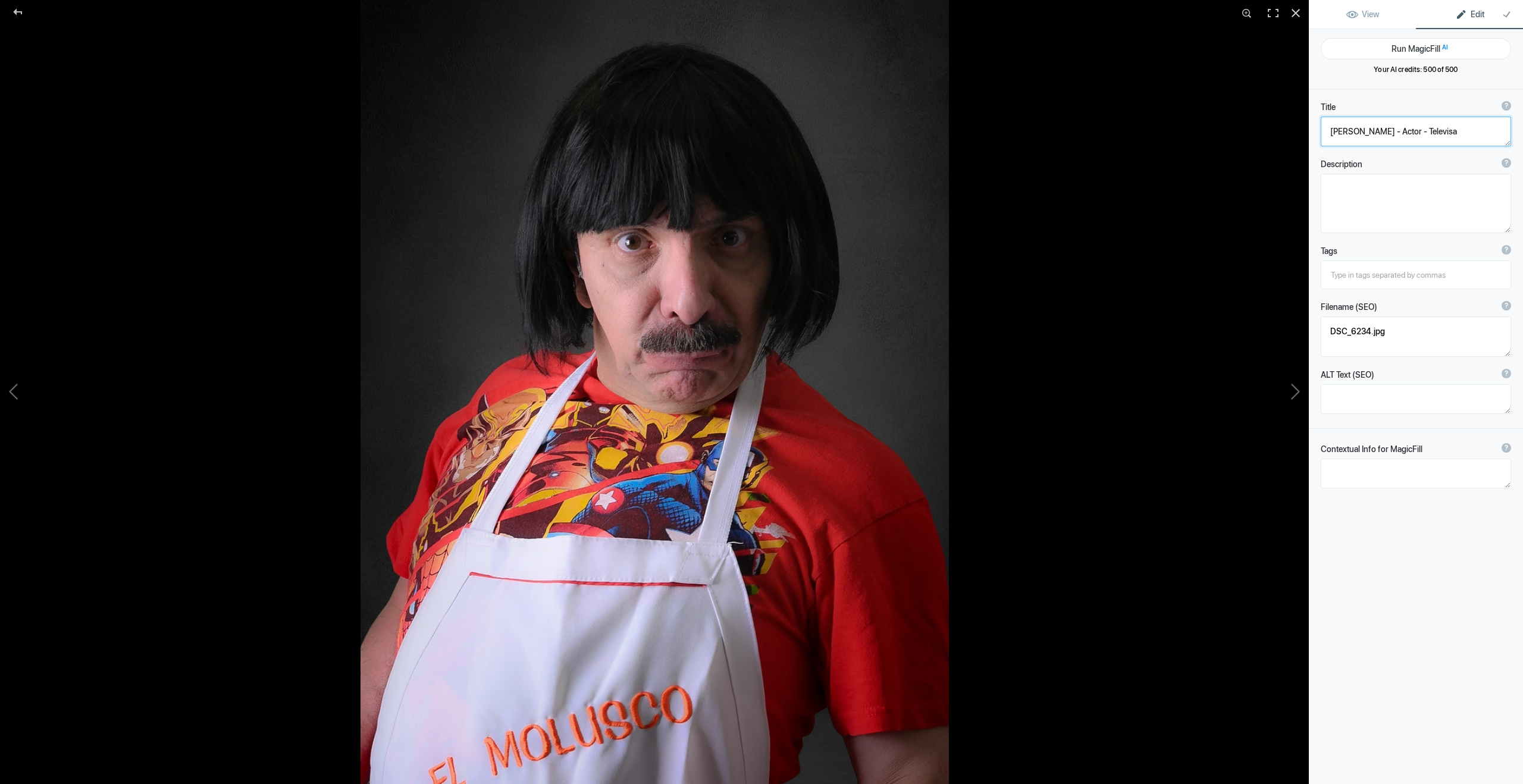type on "DSC_6247" 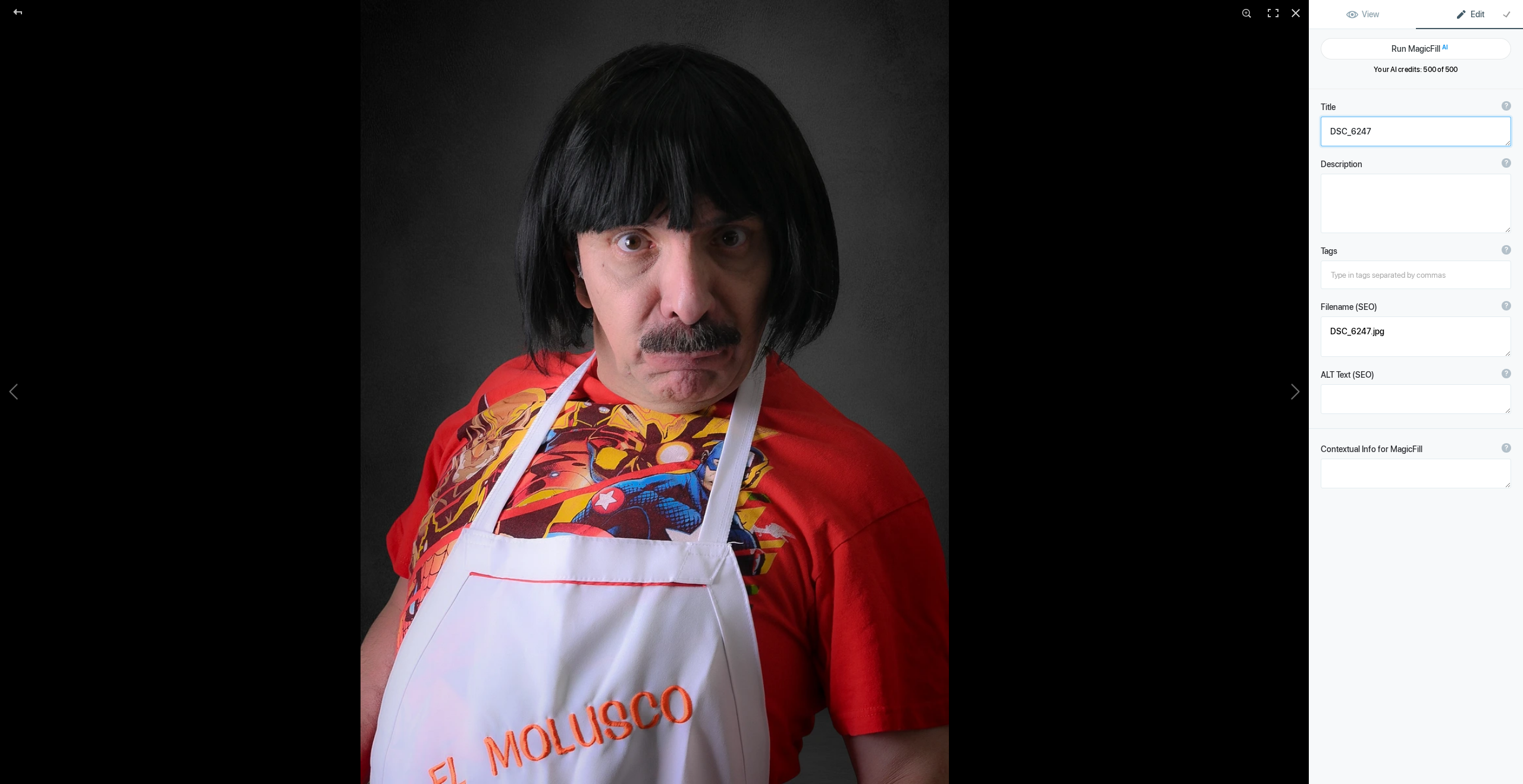 click 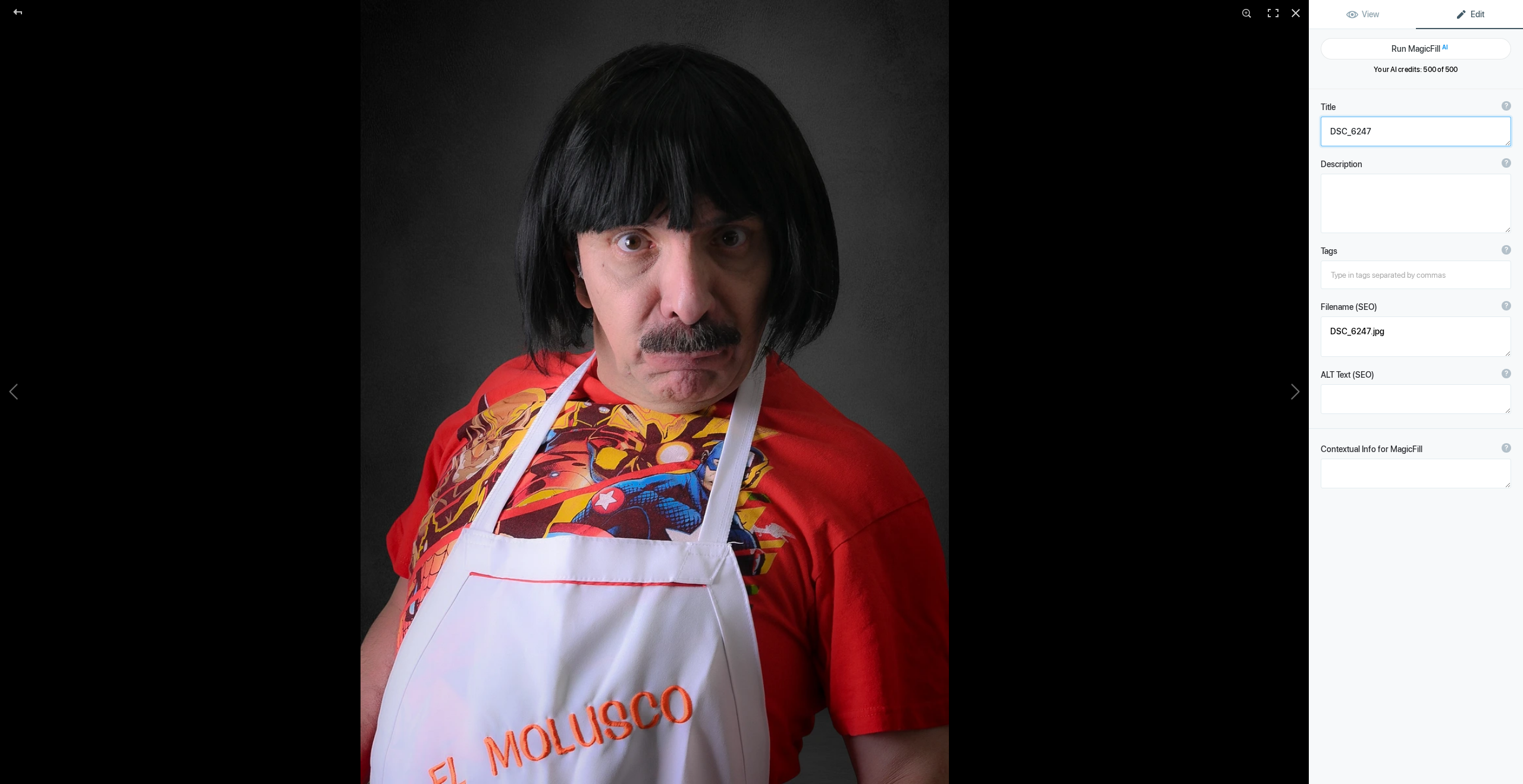 paste on "[PERSON_NAME] - Actor - Televisa" 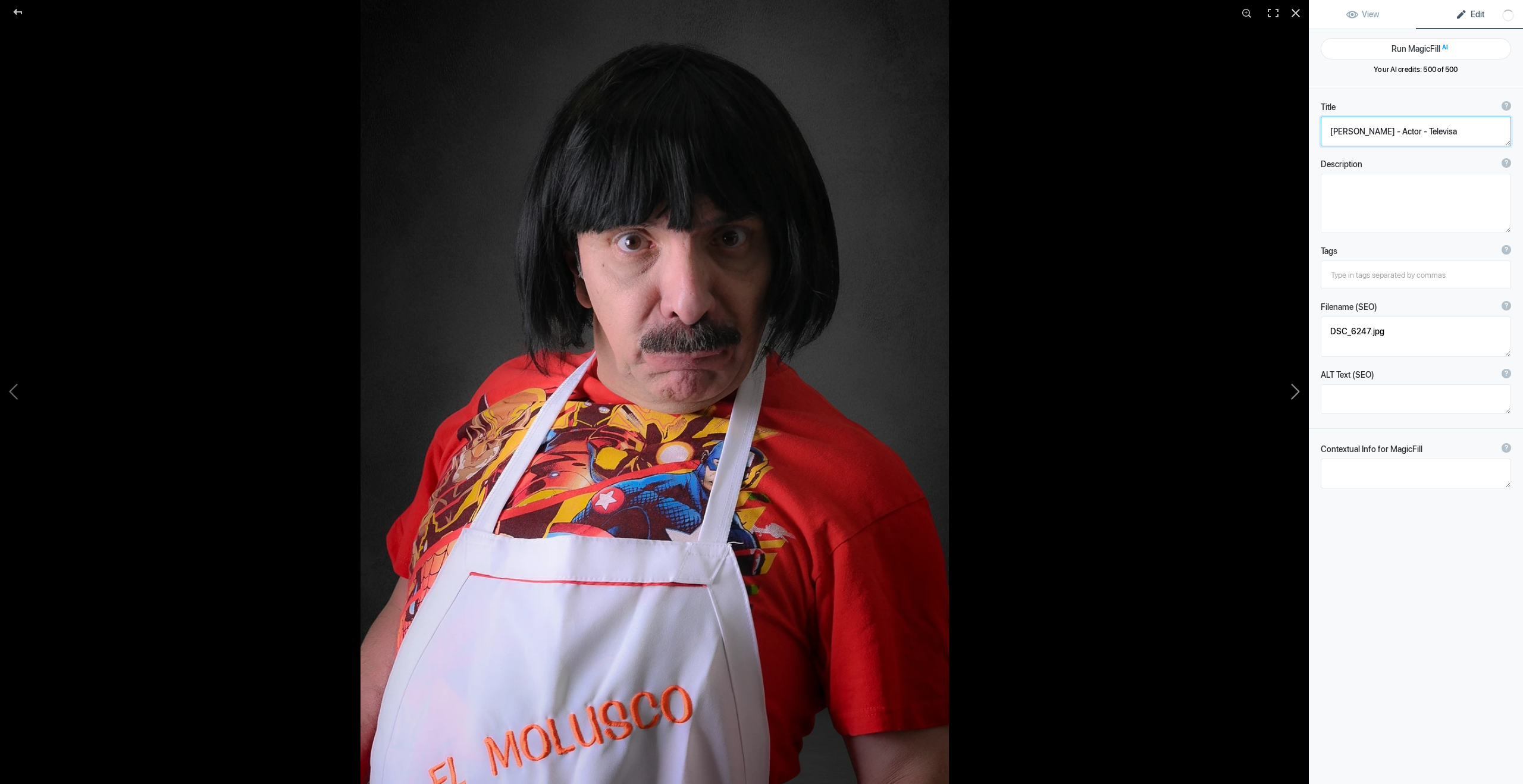 click 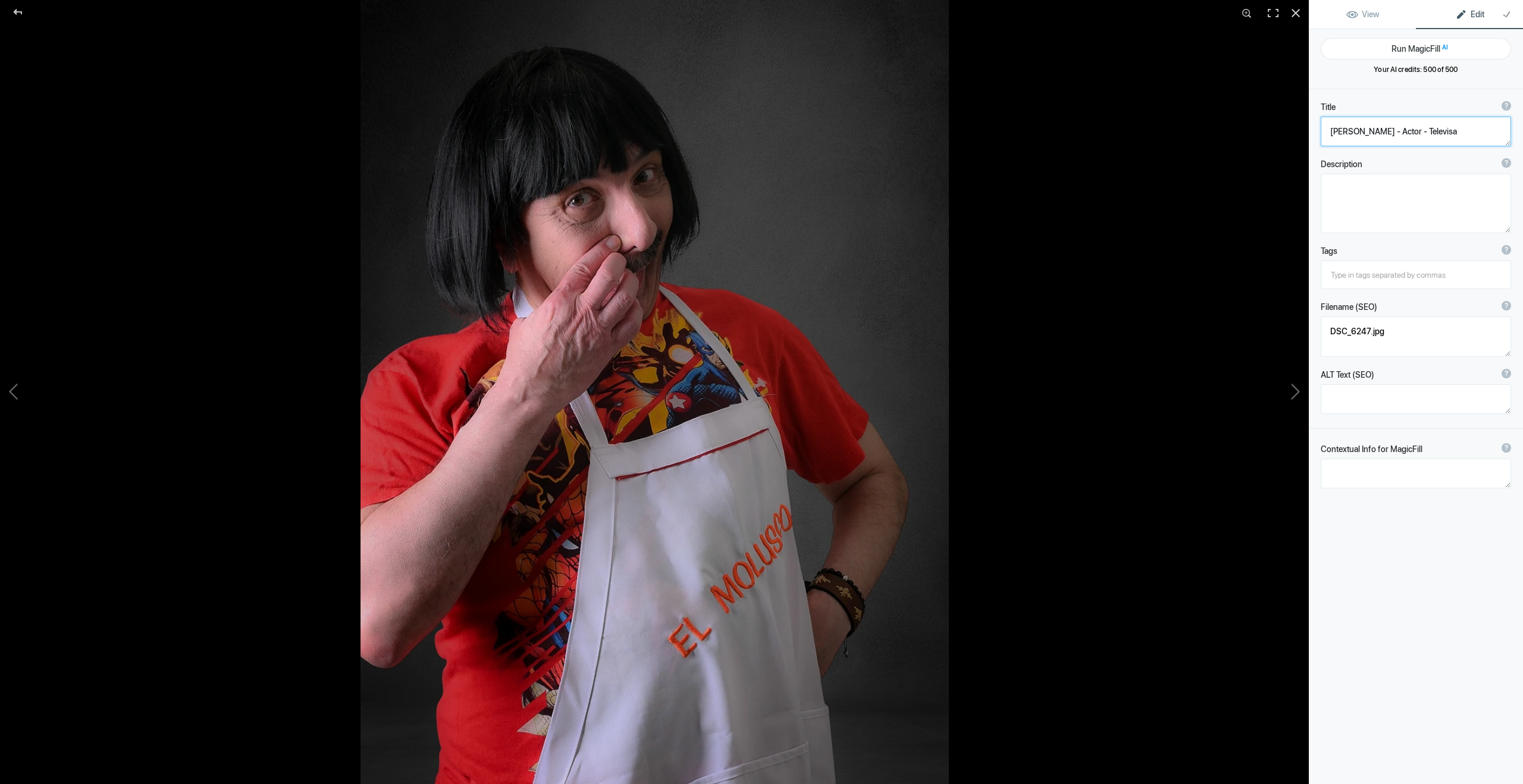 type on "DSC_6252" 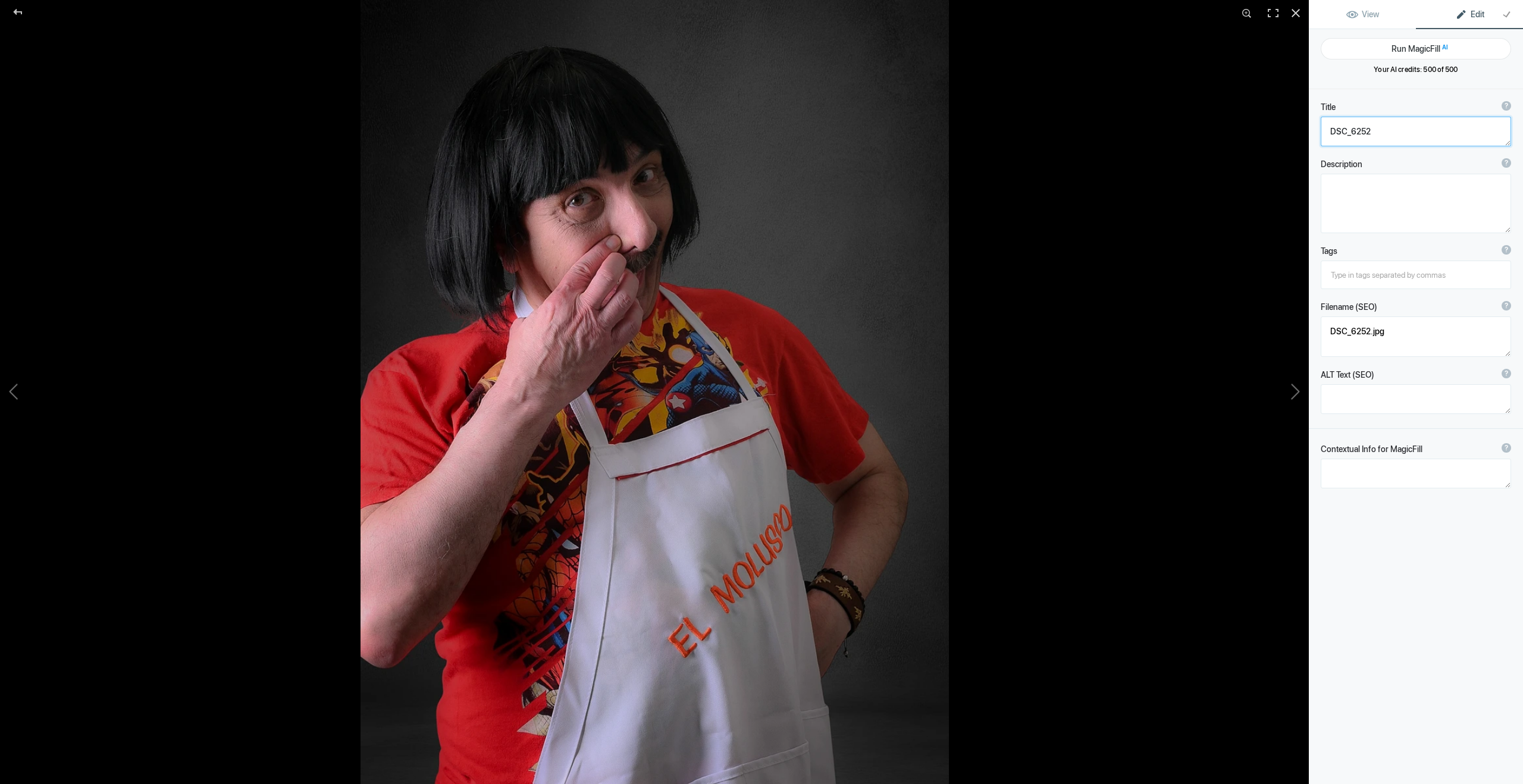 click 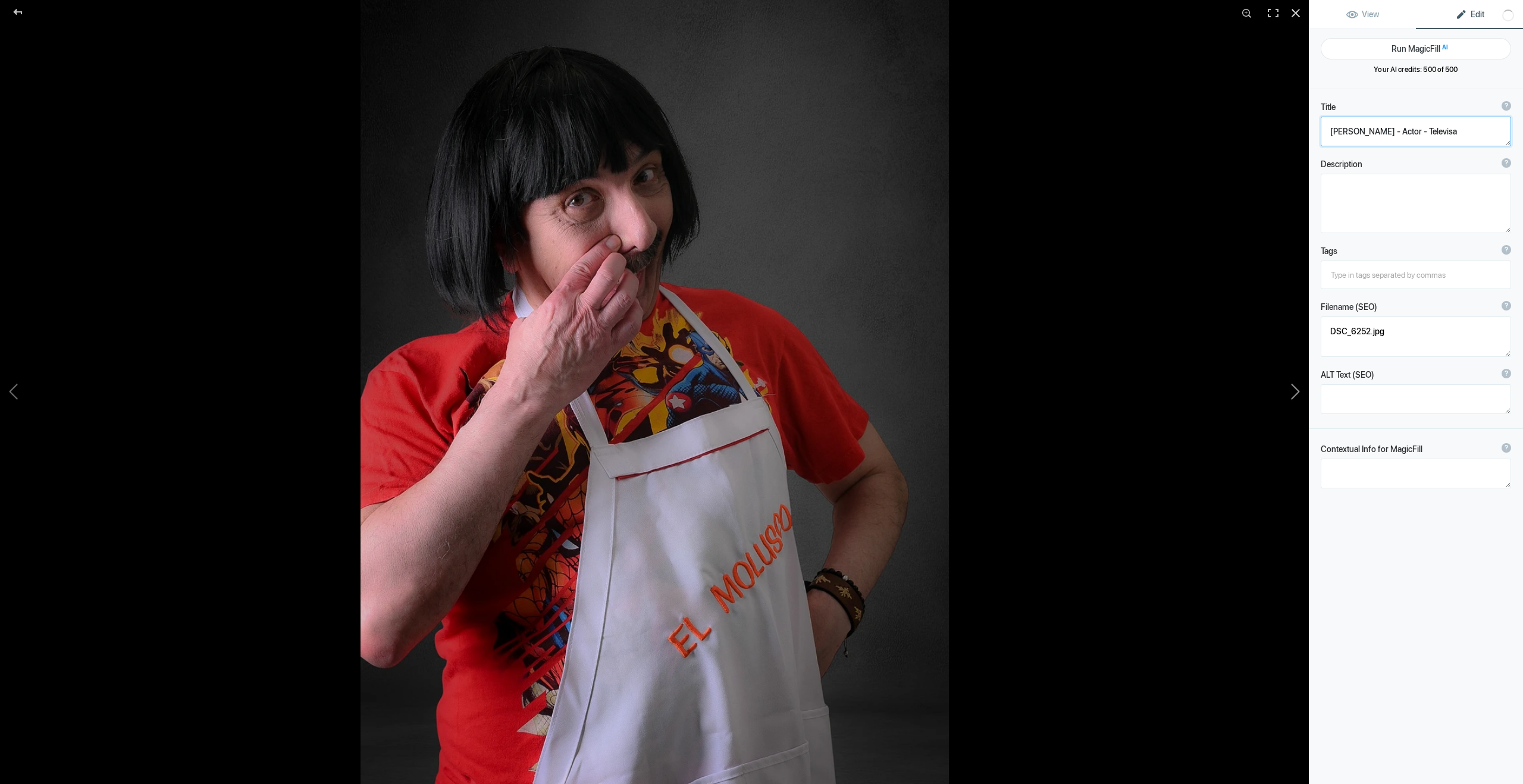 click 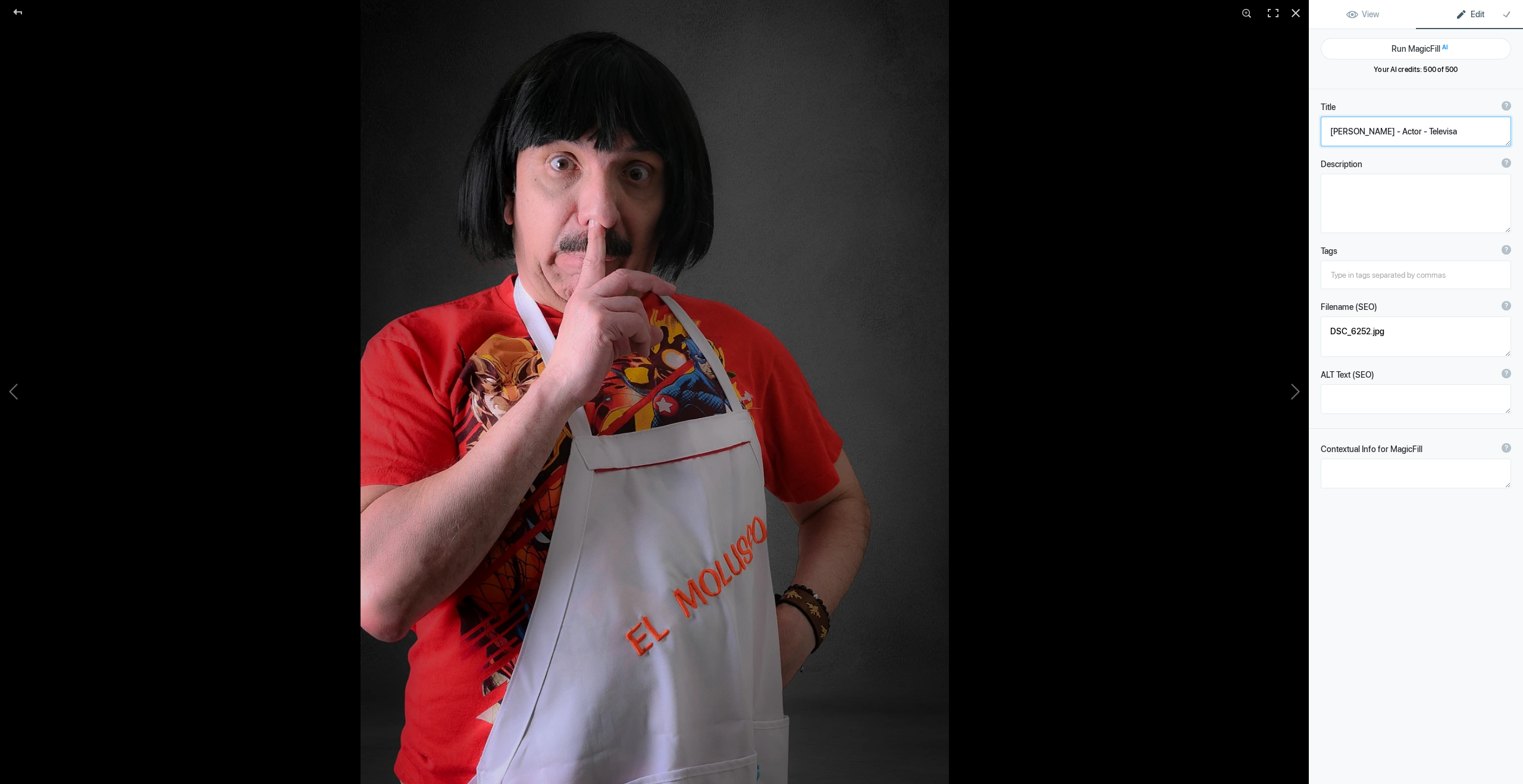 type on "DSC_6254" 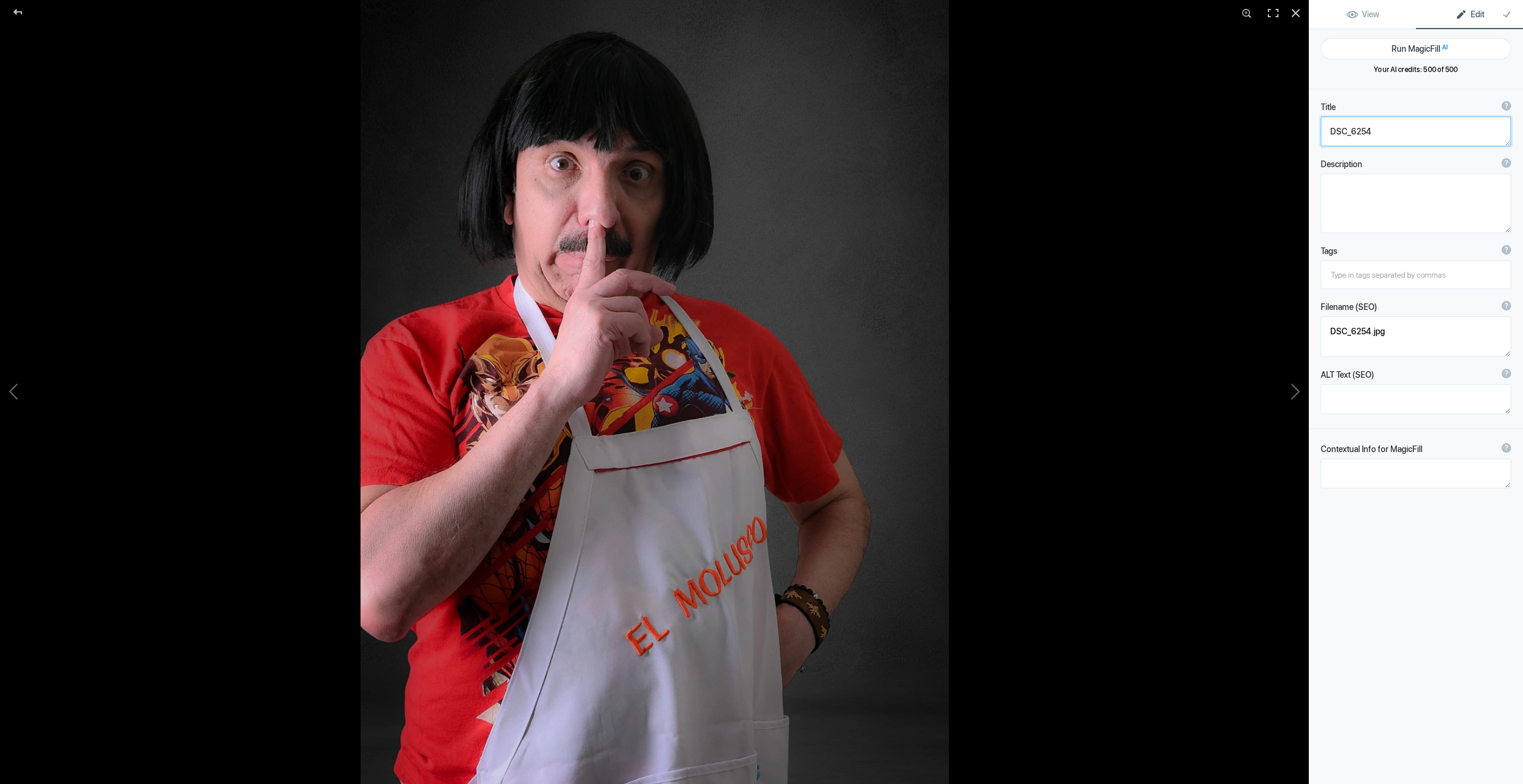 click 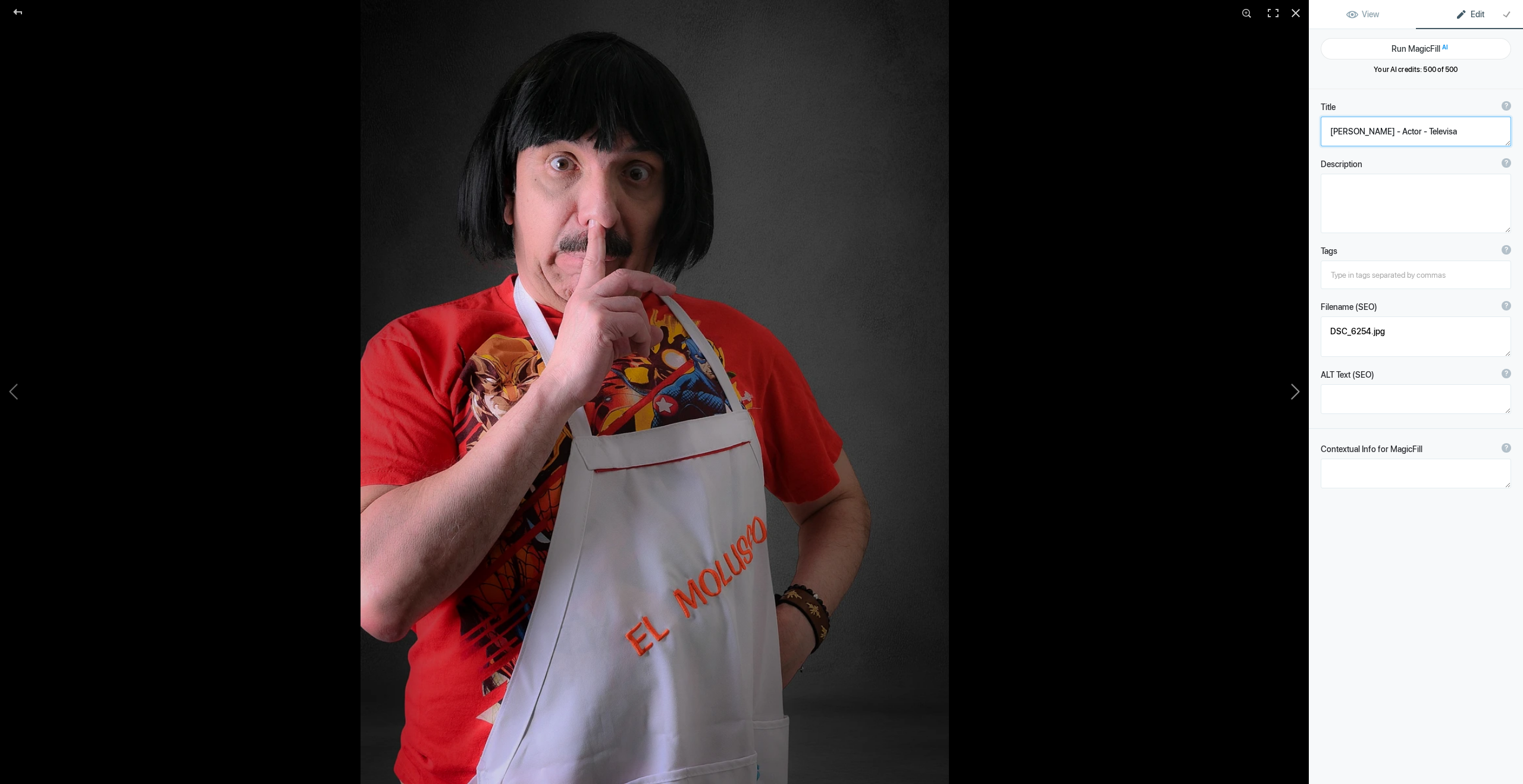 click 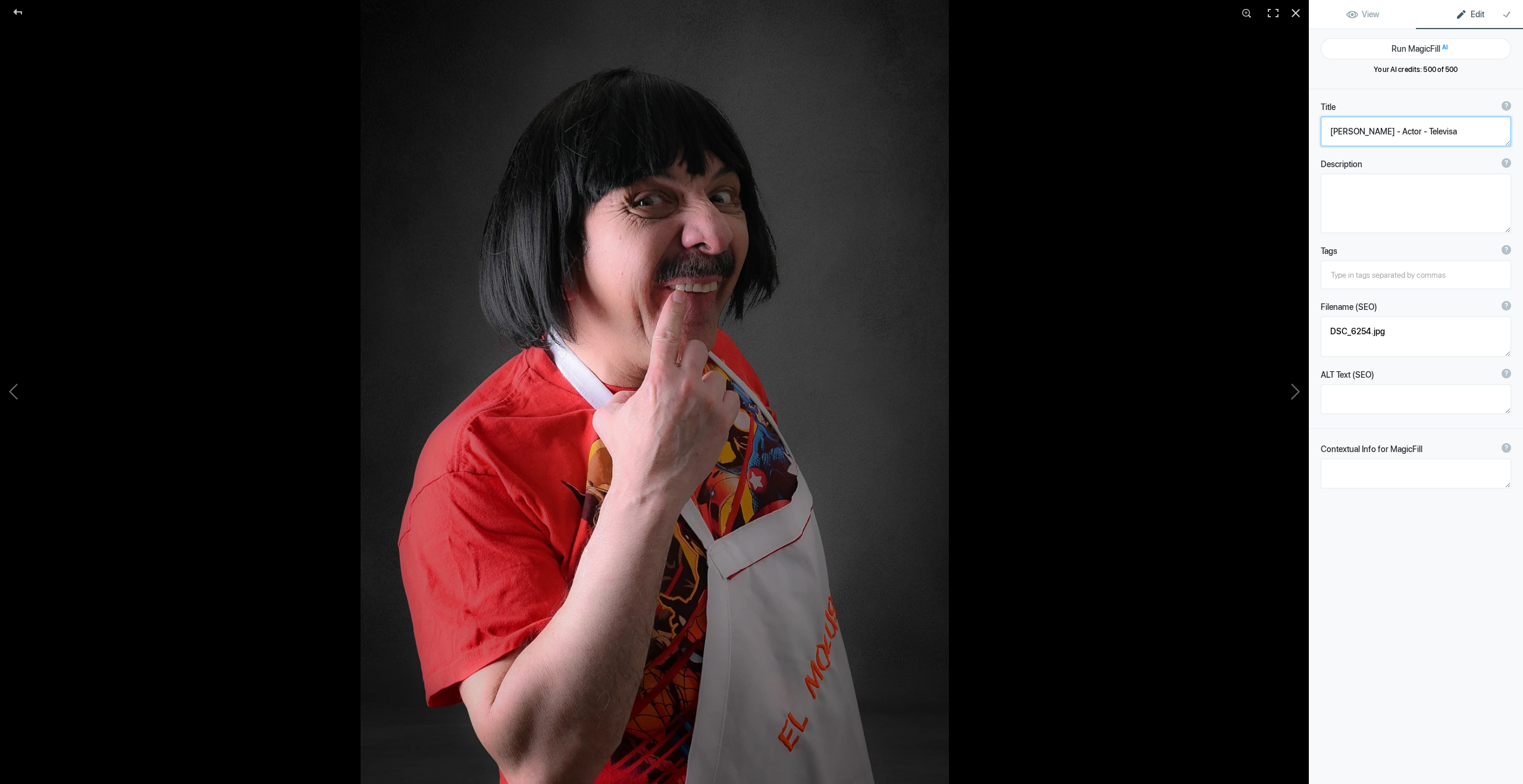 type on "DSC_6274" 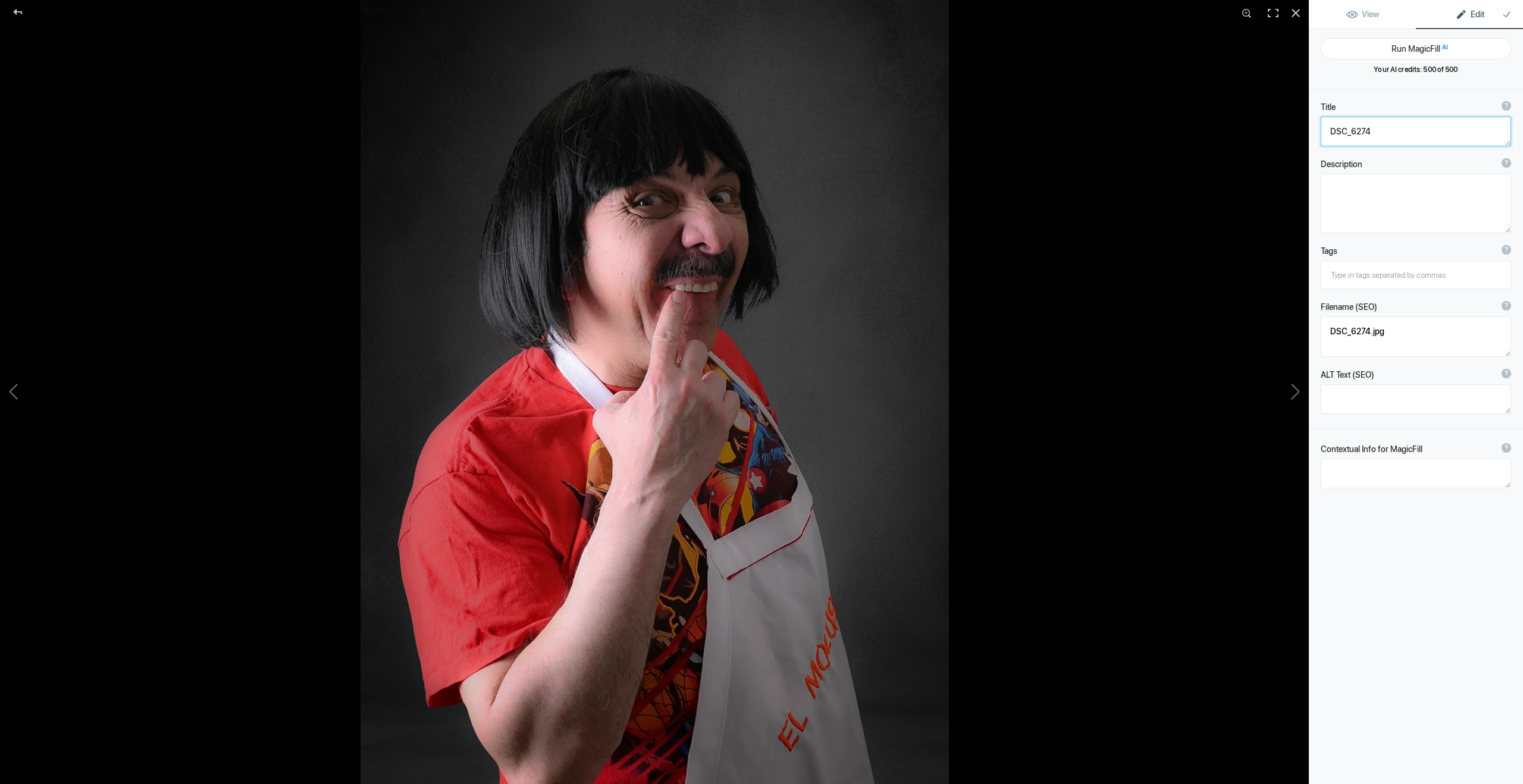 click 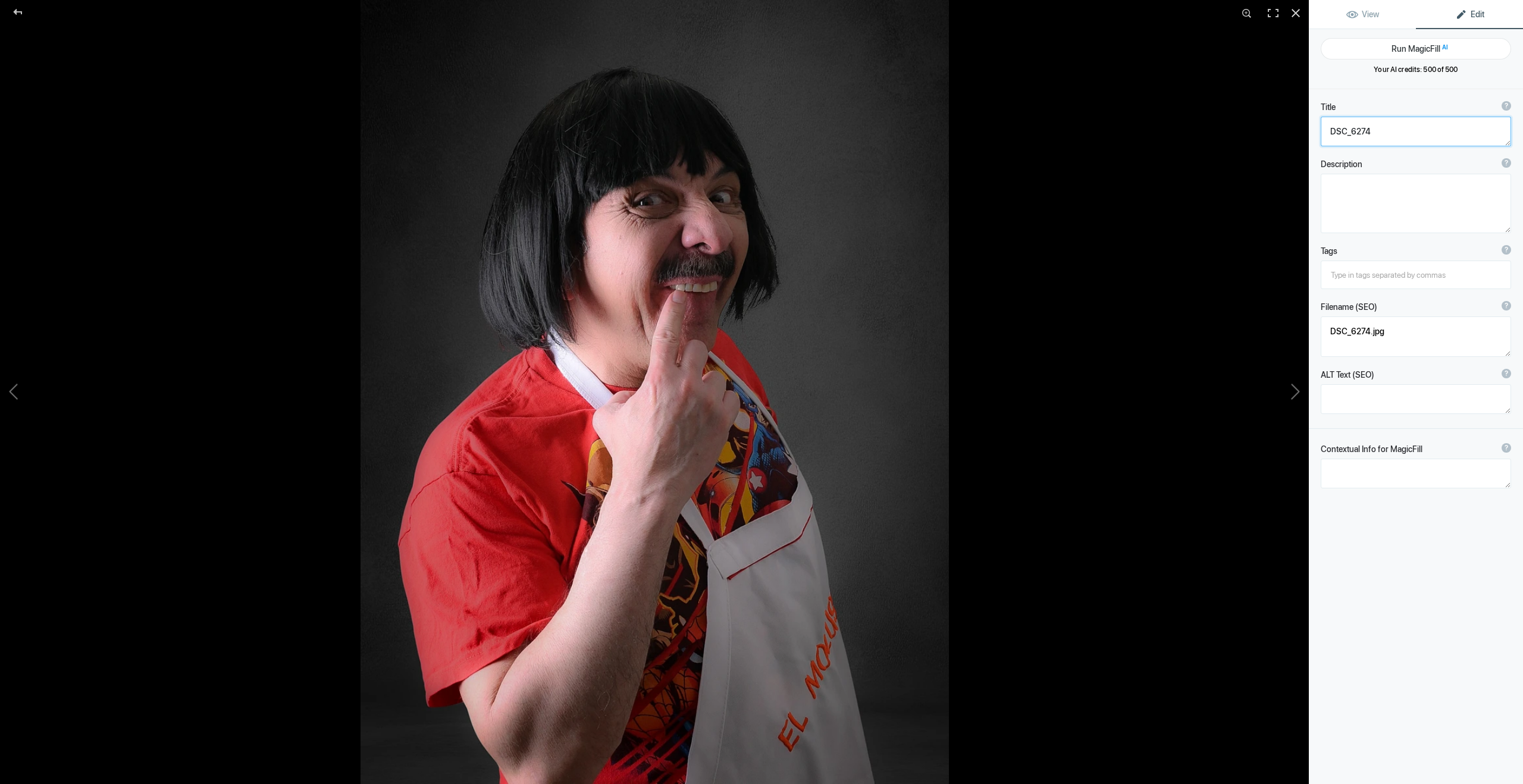 paste on "[PERSON_NAME] - Actor - Televisa" 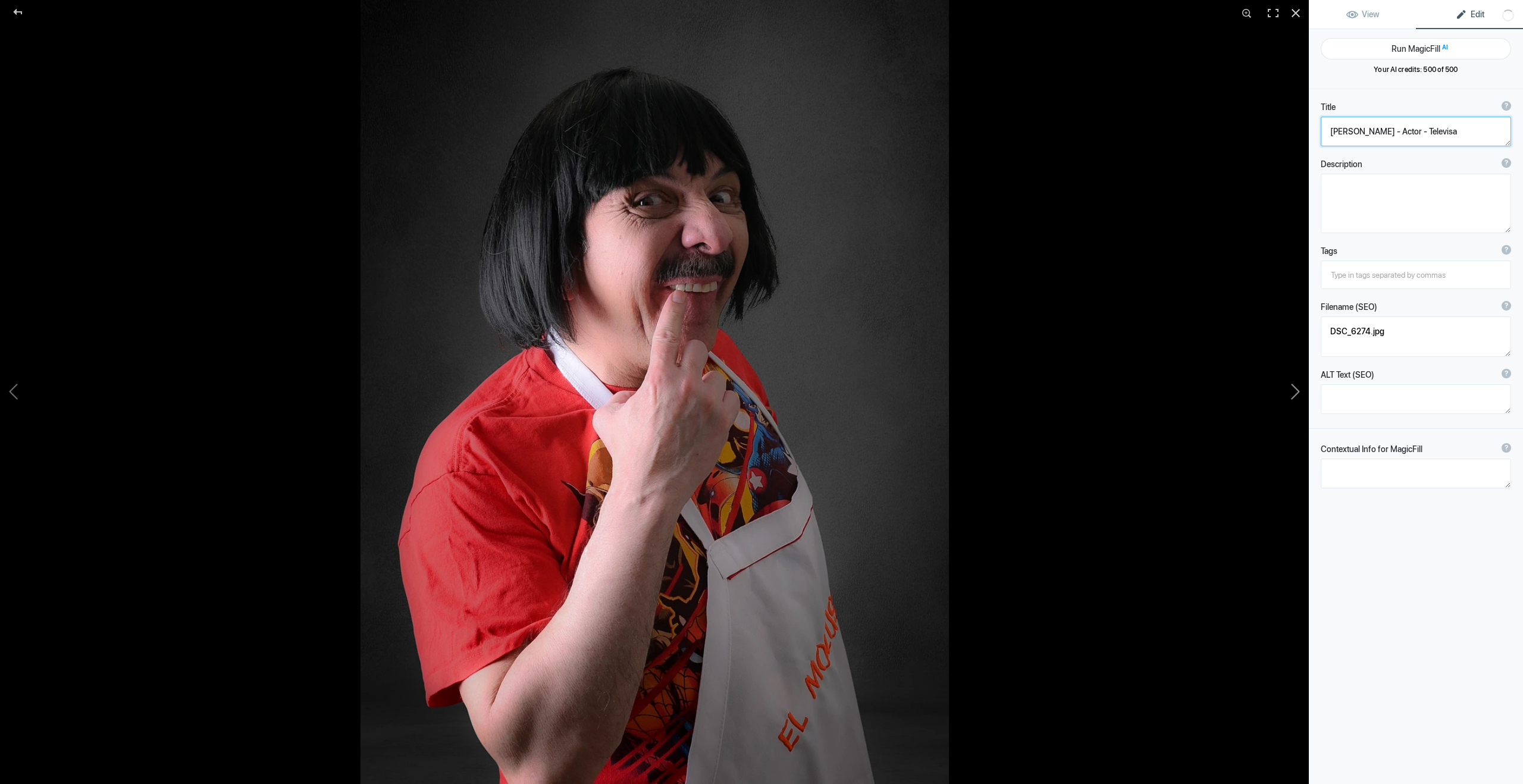 click 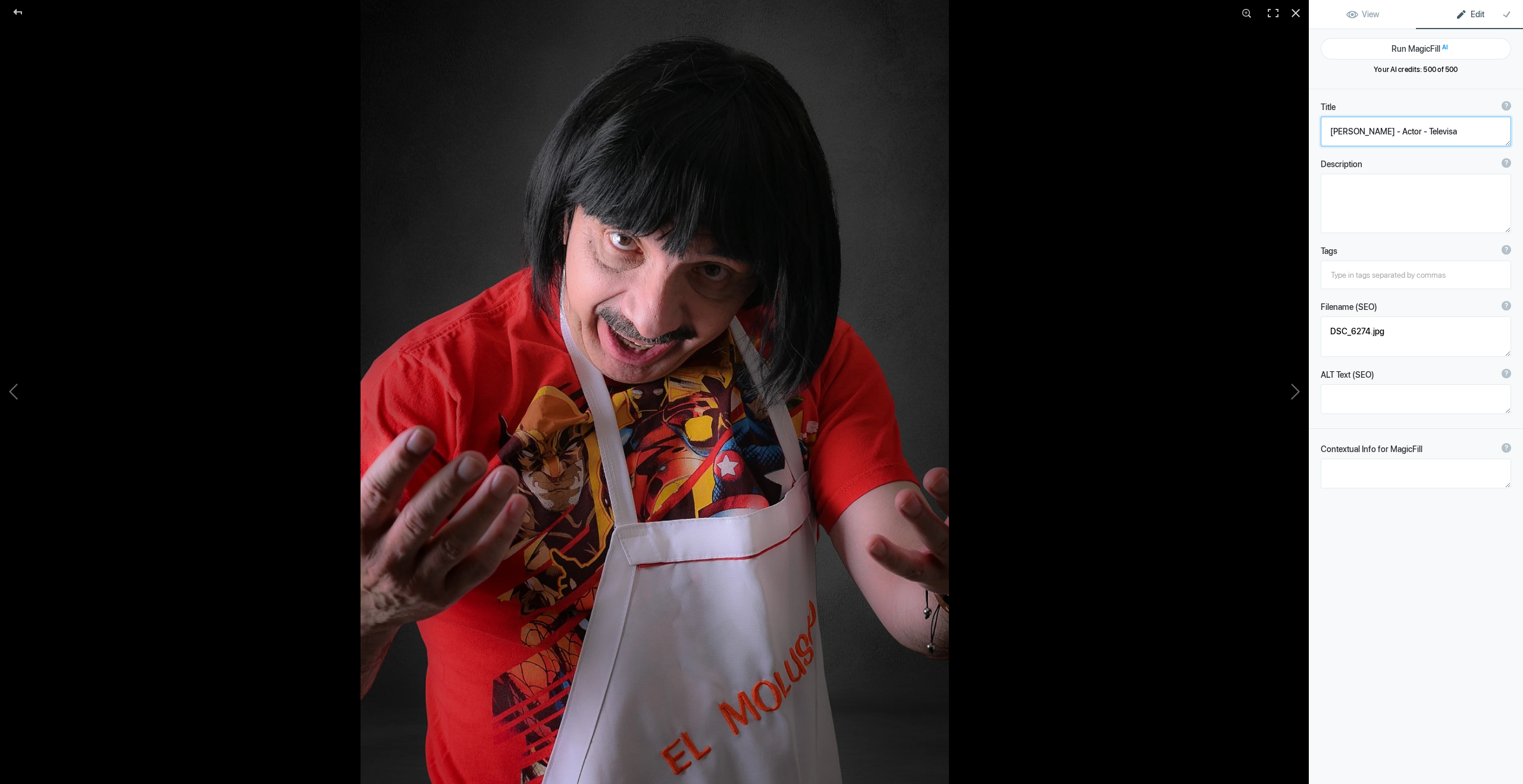 type on "DSC_6284" 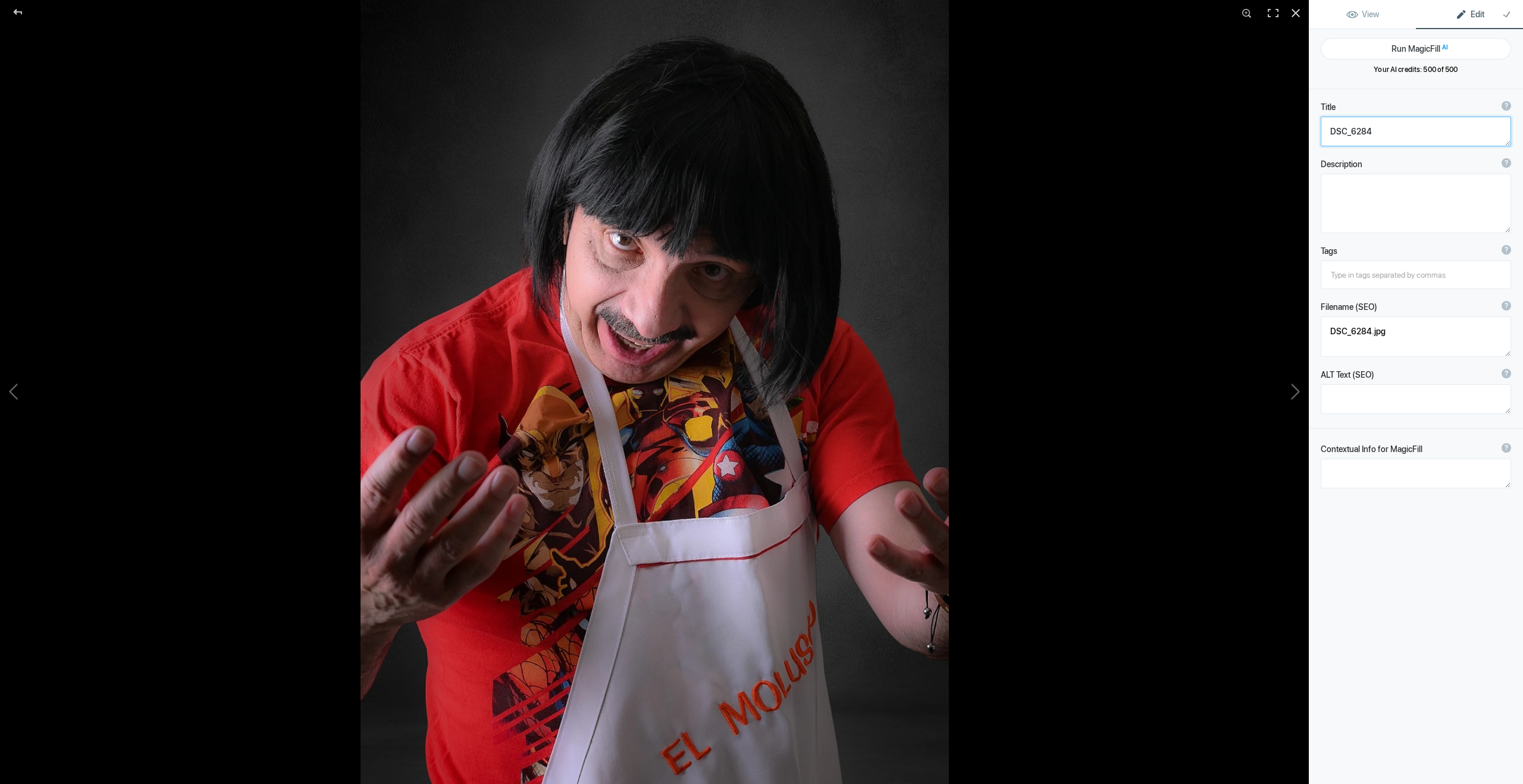 click 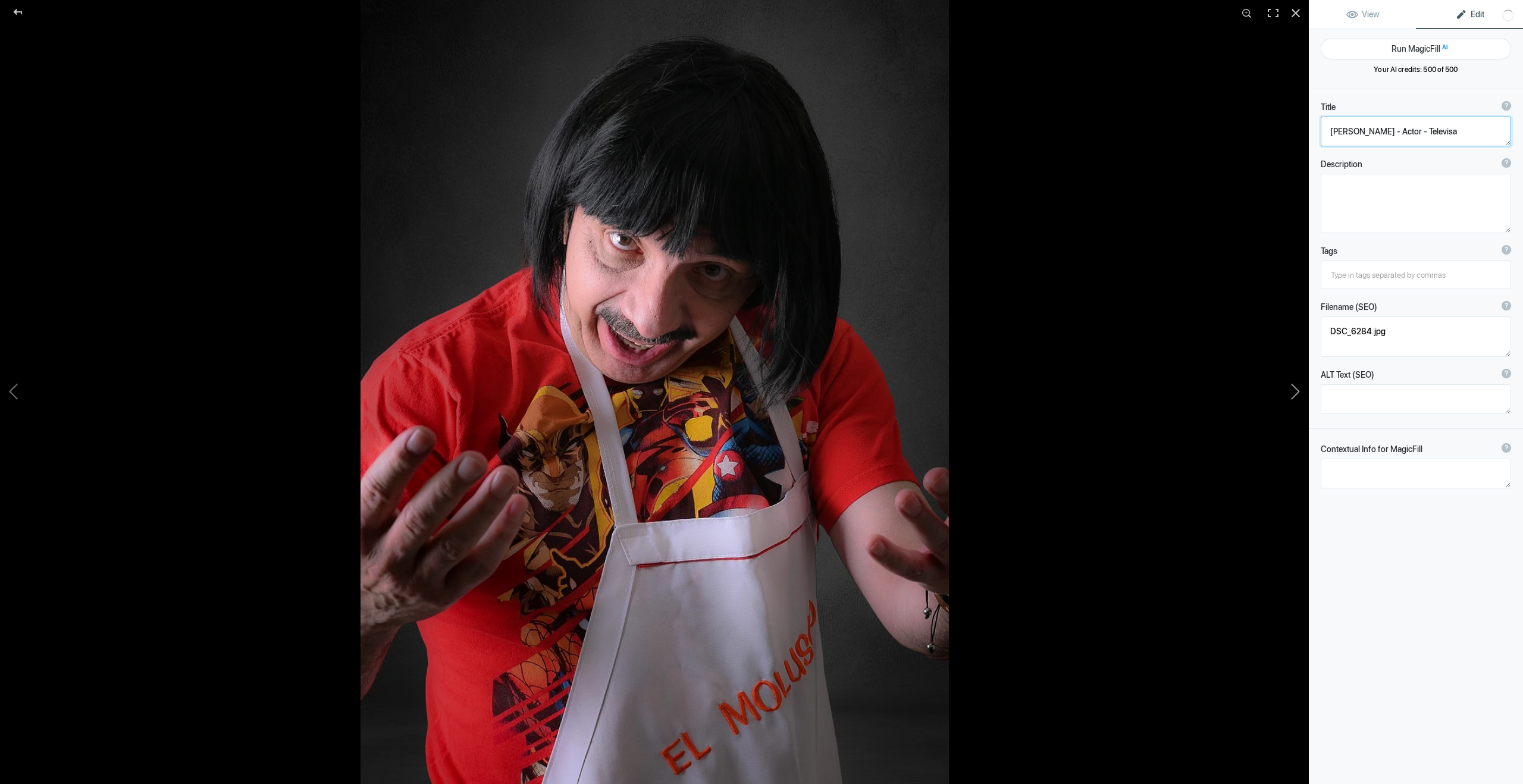 click 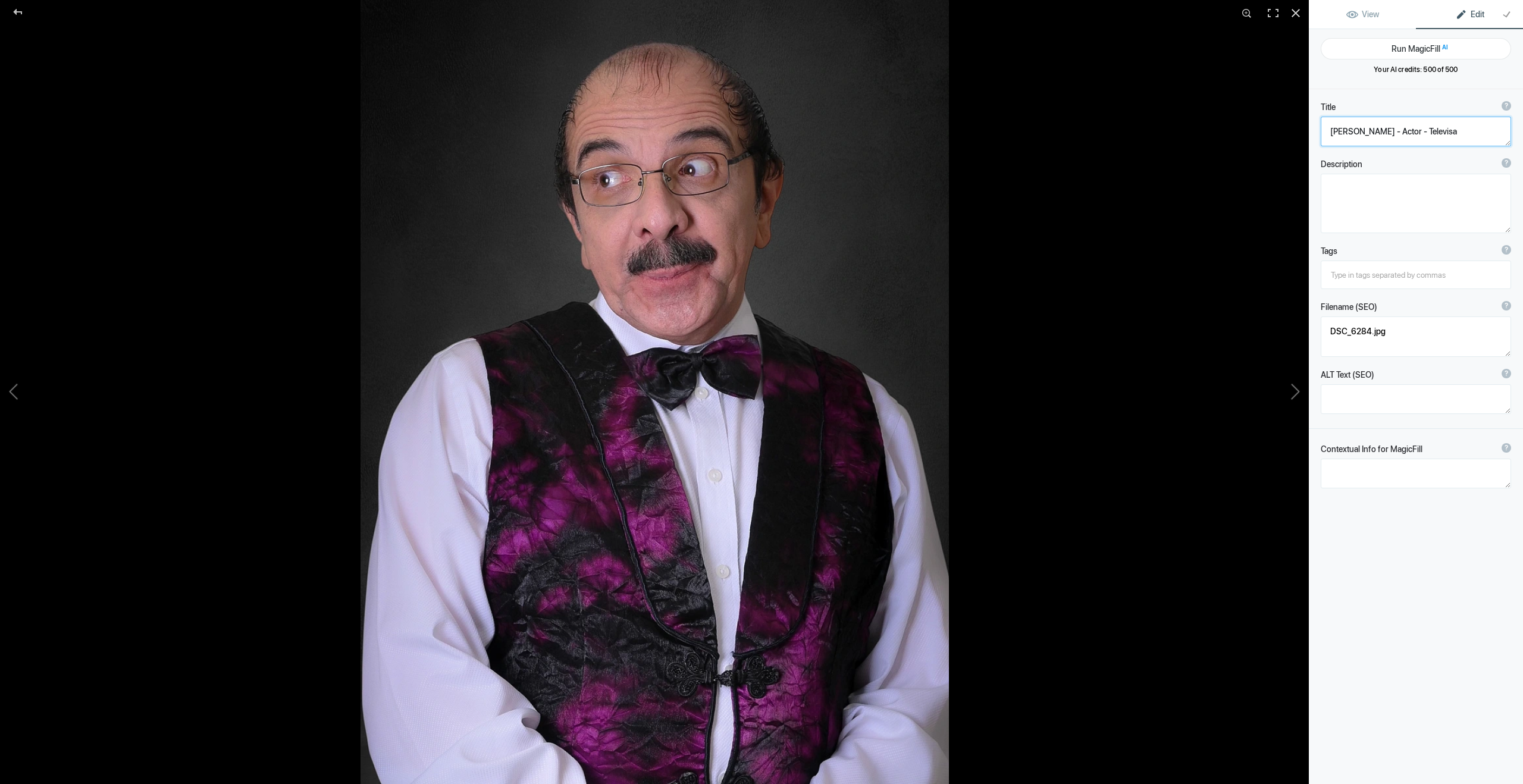 type on "DSC_6426" 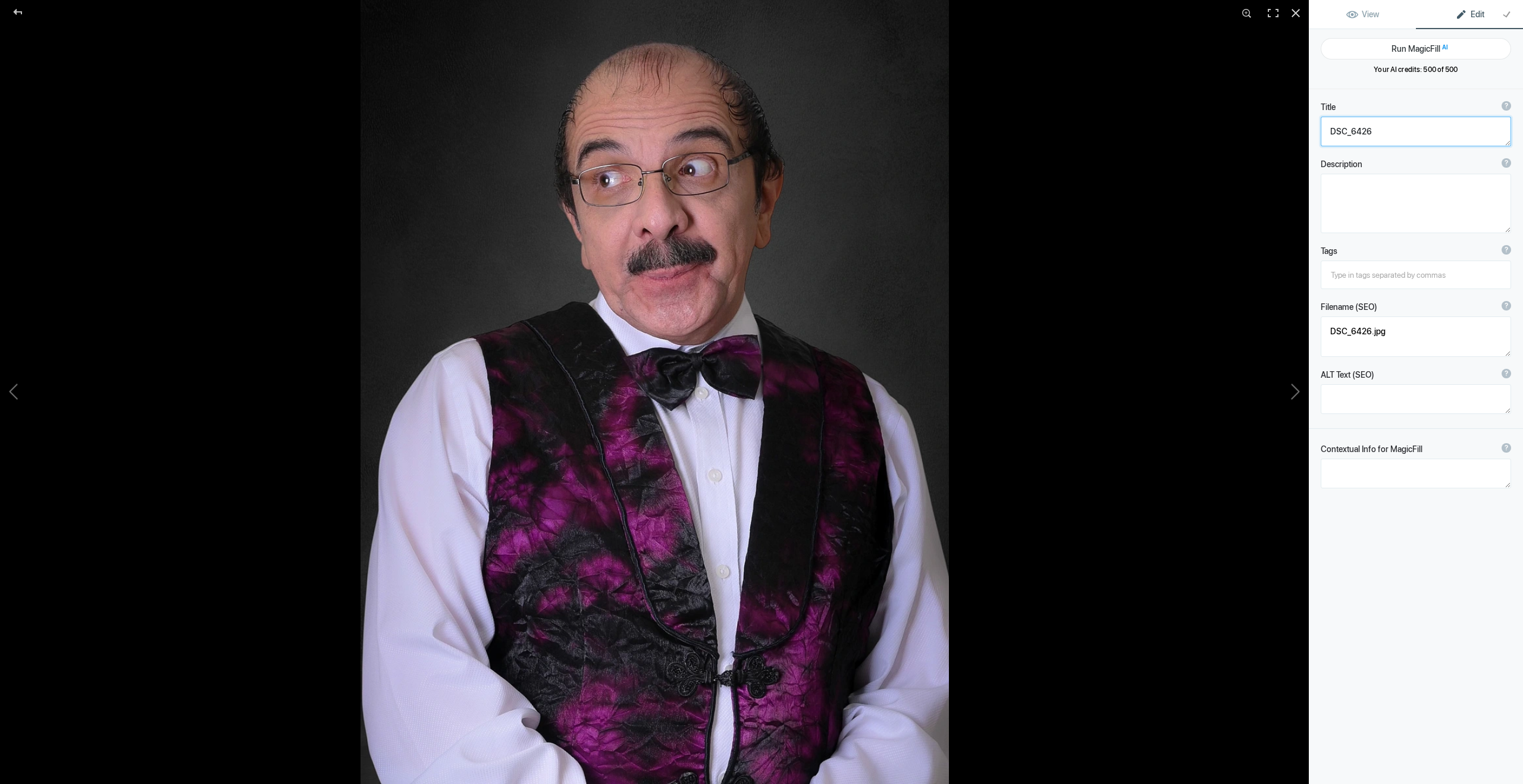 click 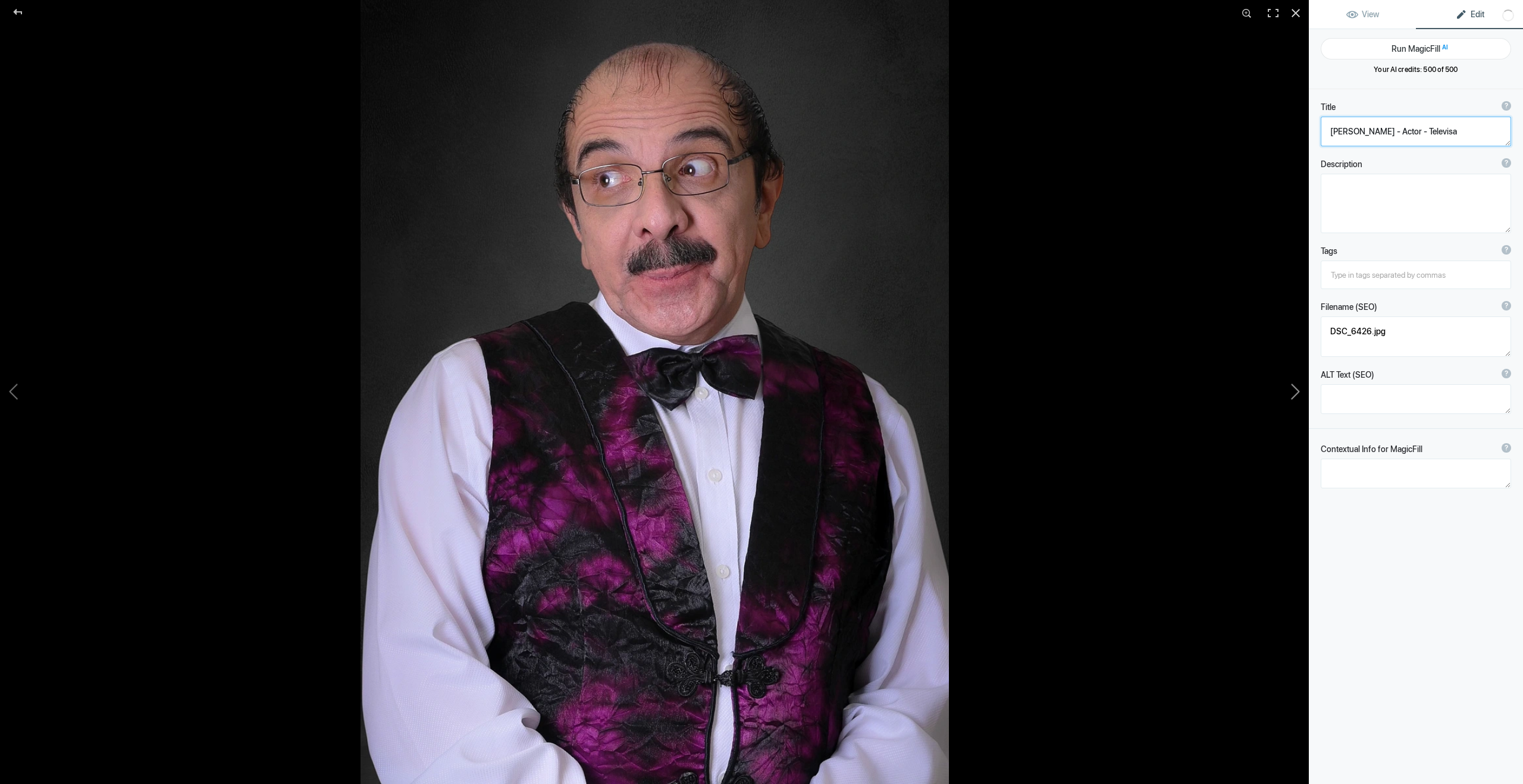 click 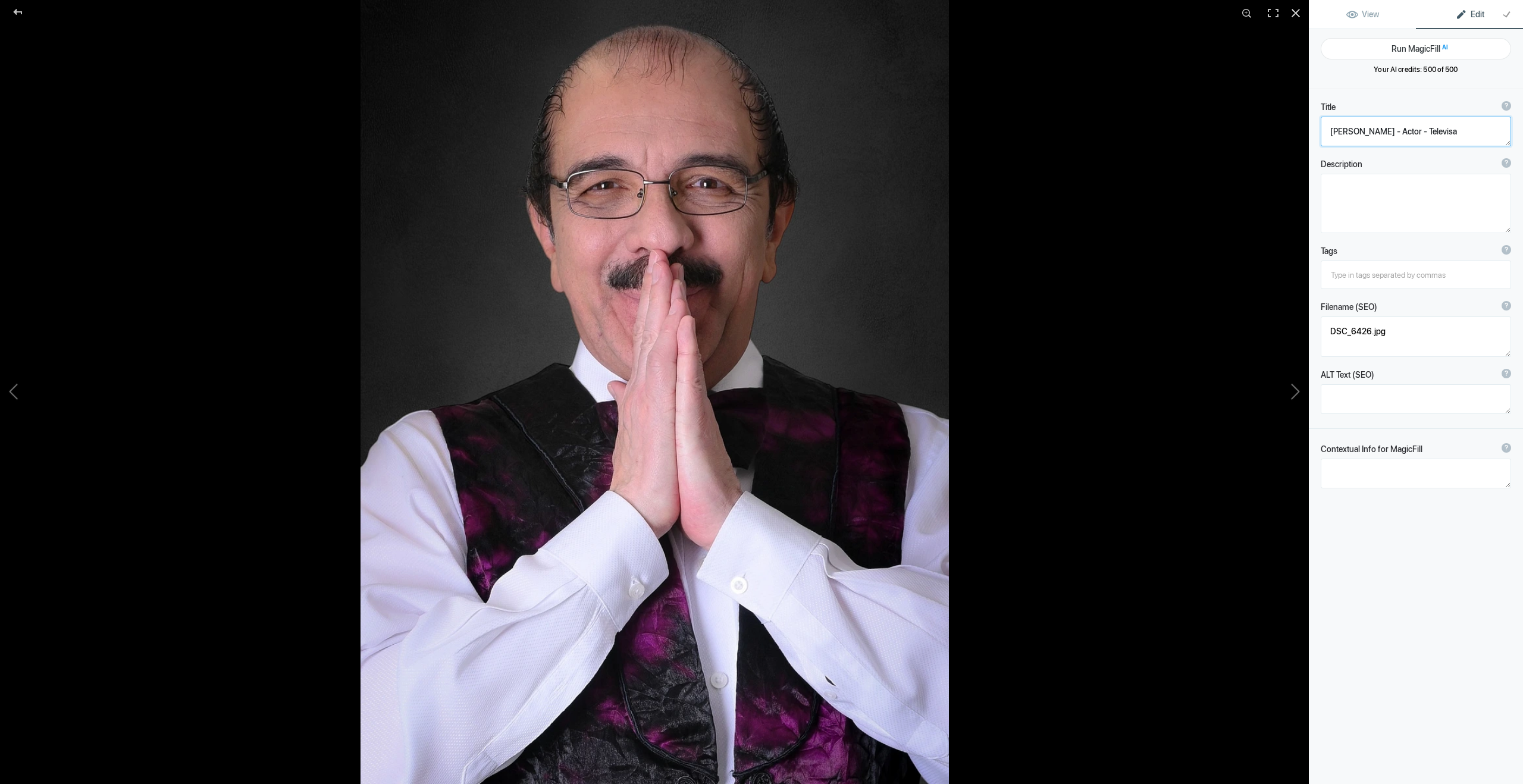 type on "DSC_6433" 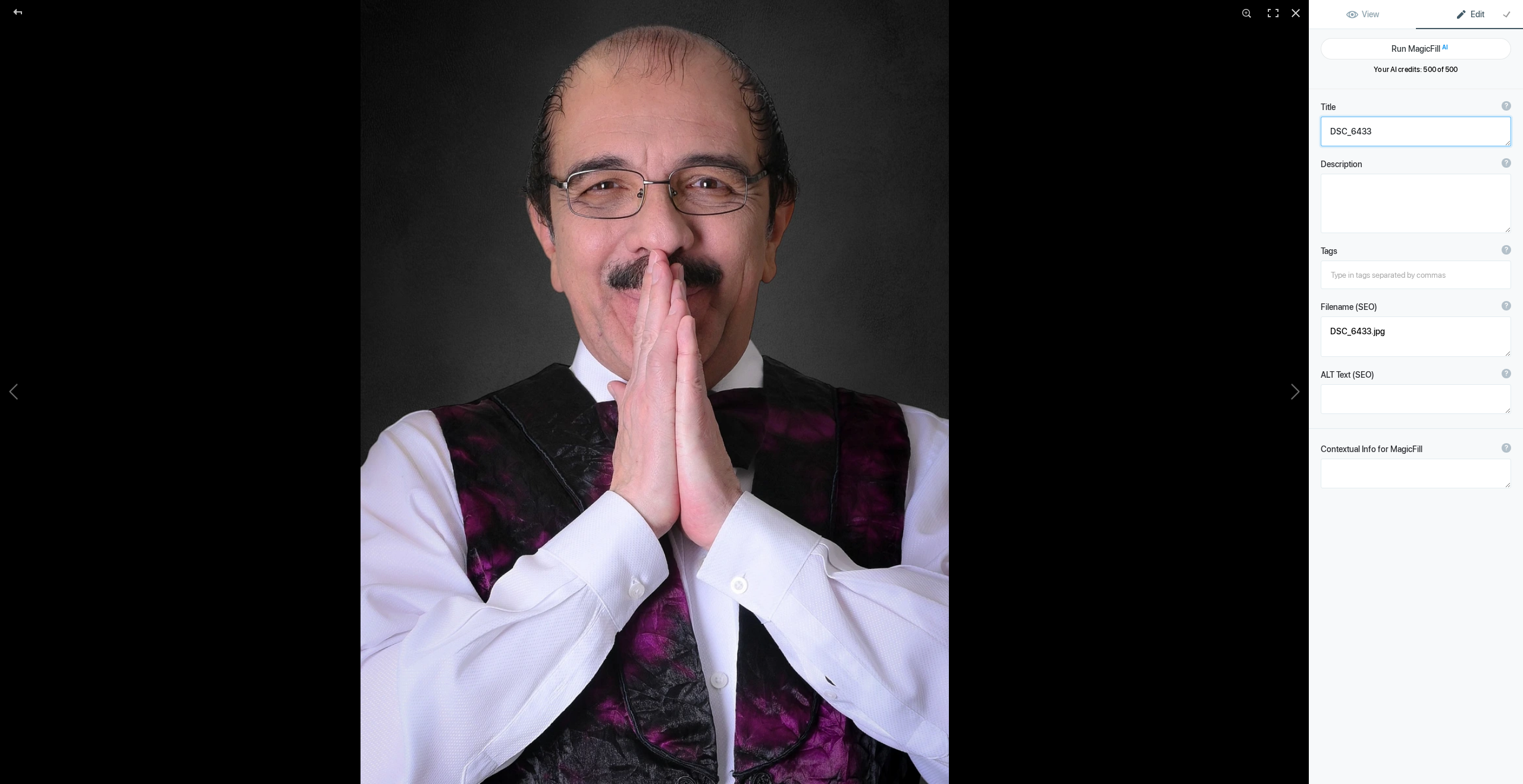 click 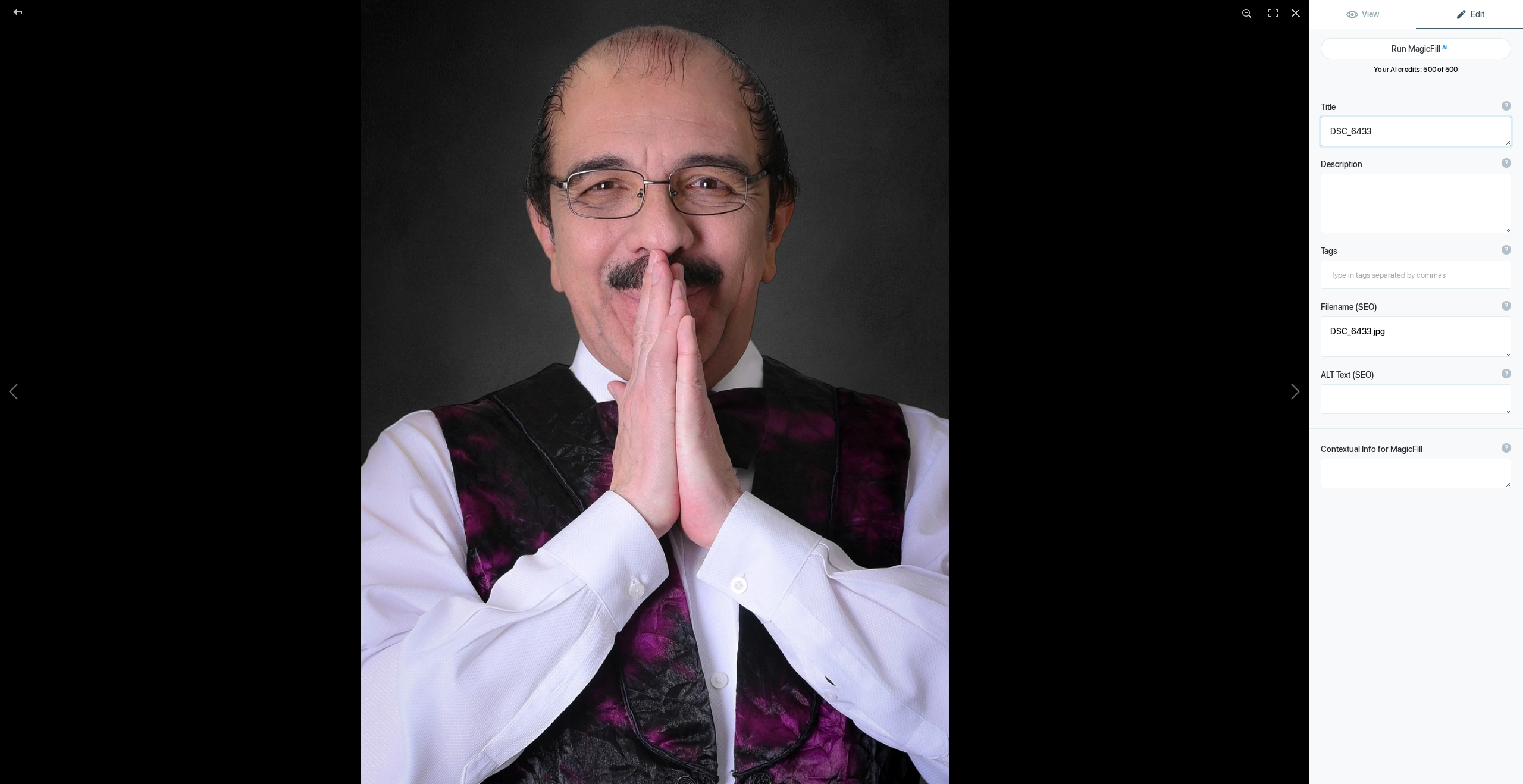 paste on "[PERSON_NAME] - Actor - Televisa" 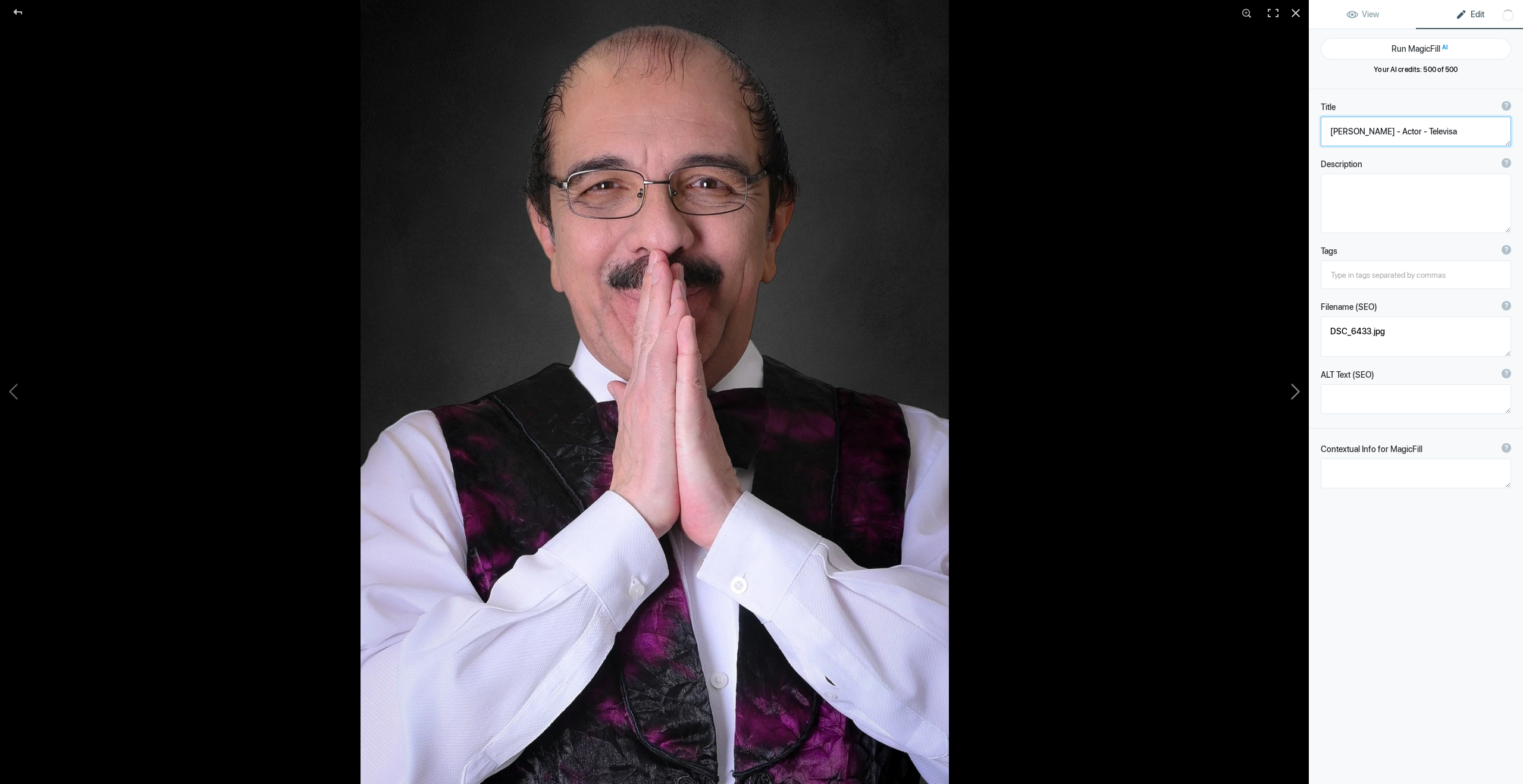 click 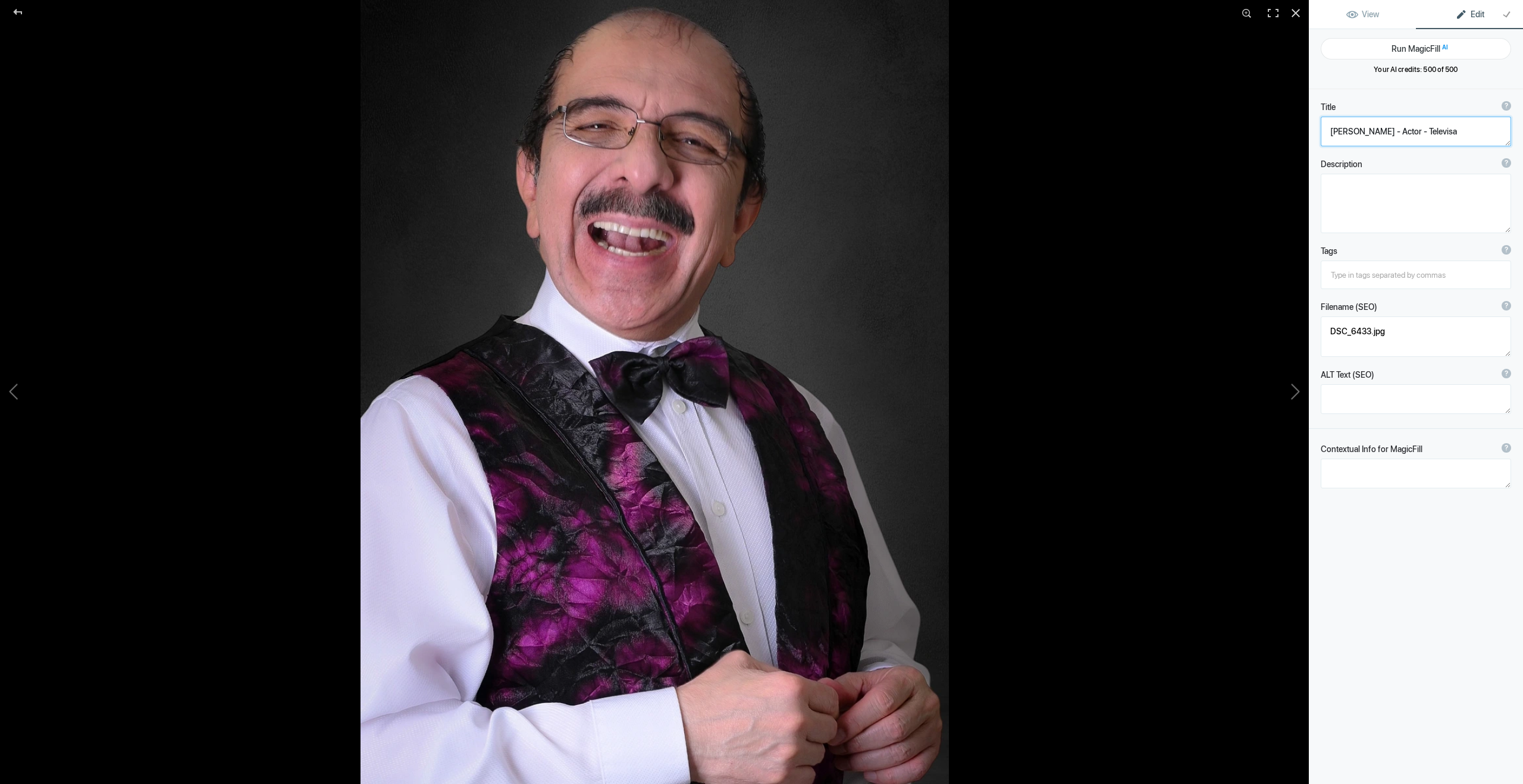 type on "DSC_6442" 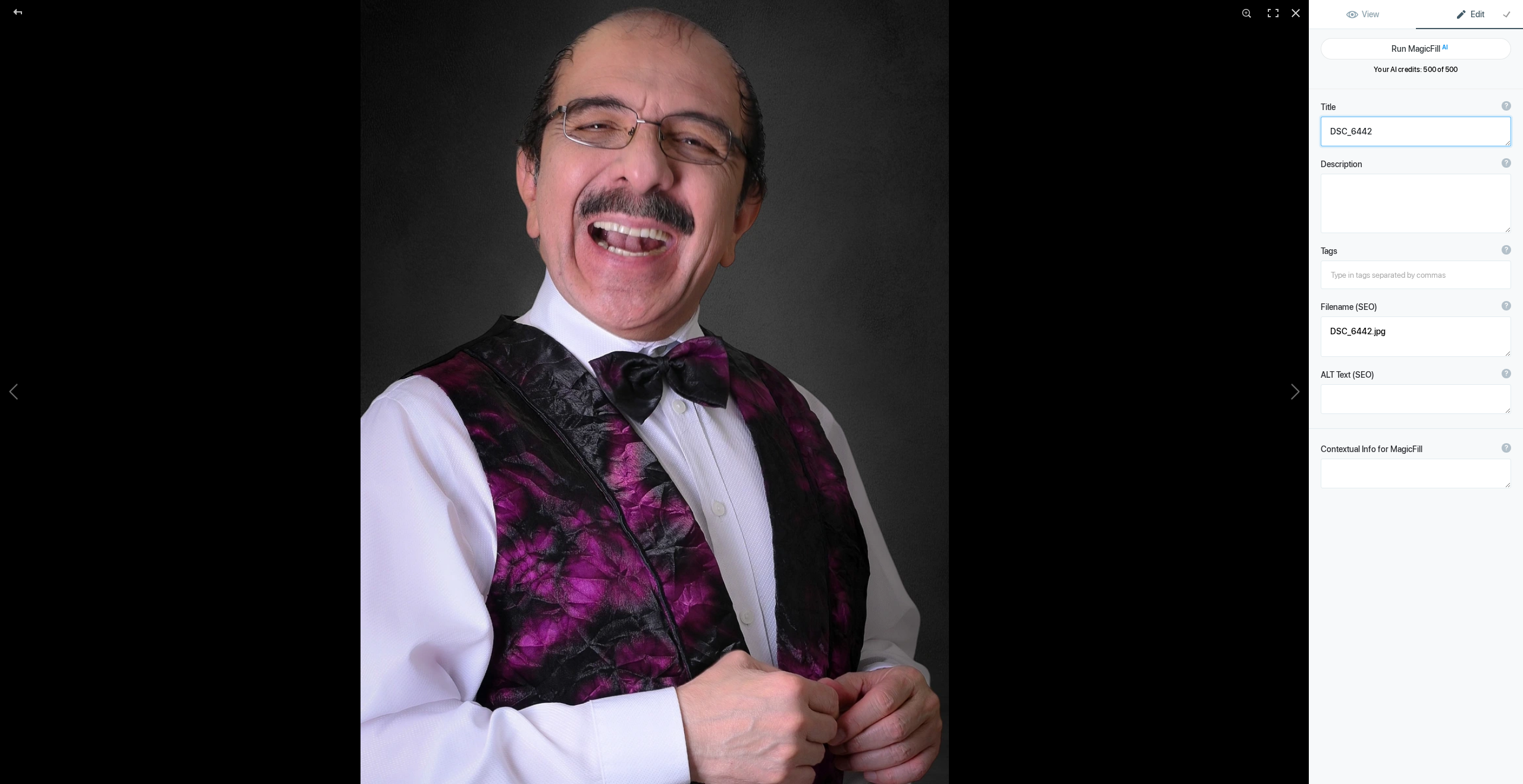 click 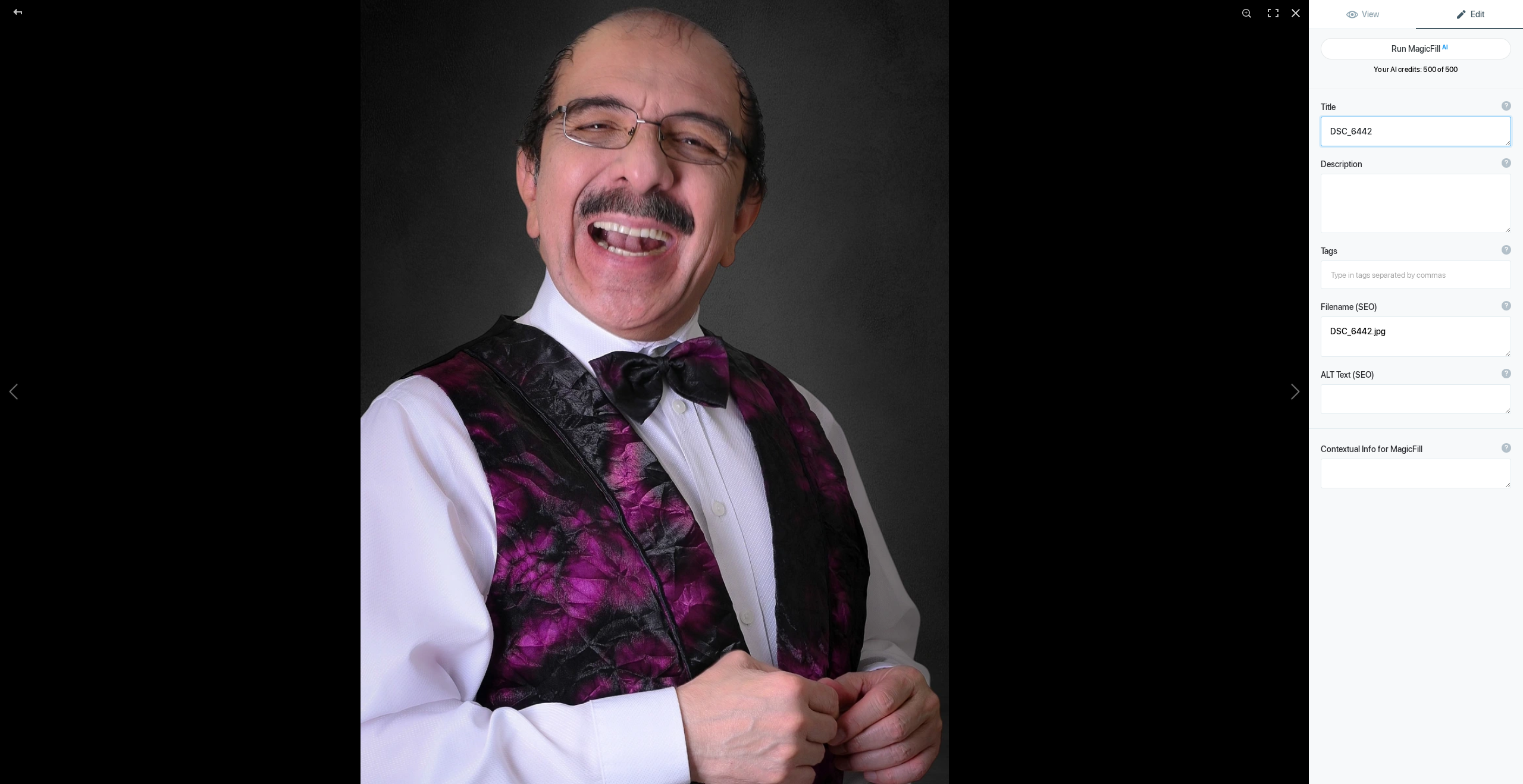 paste on "[PERSON_NAME] - Actor - Televisa" 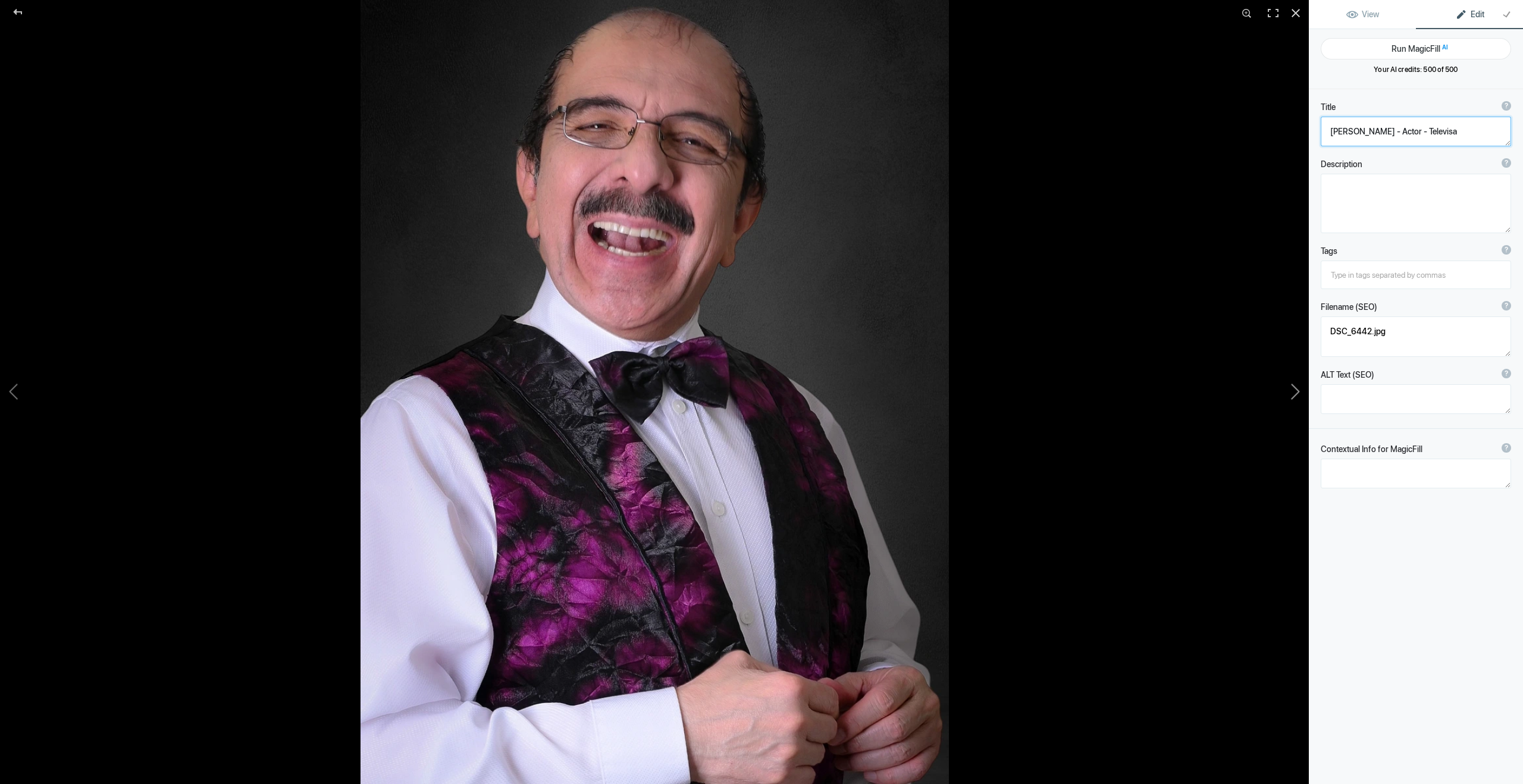 click 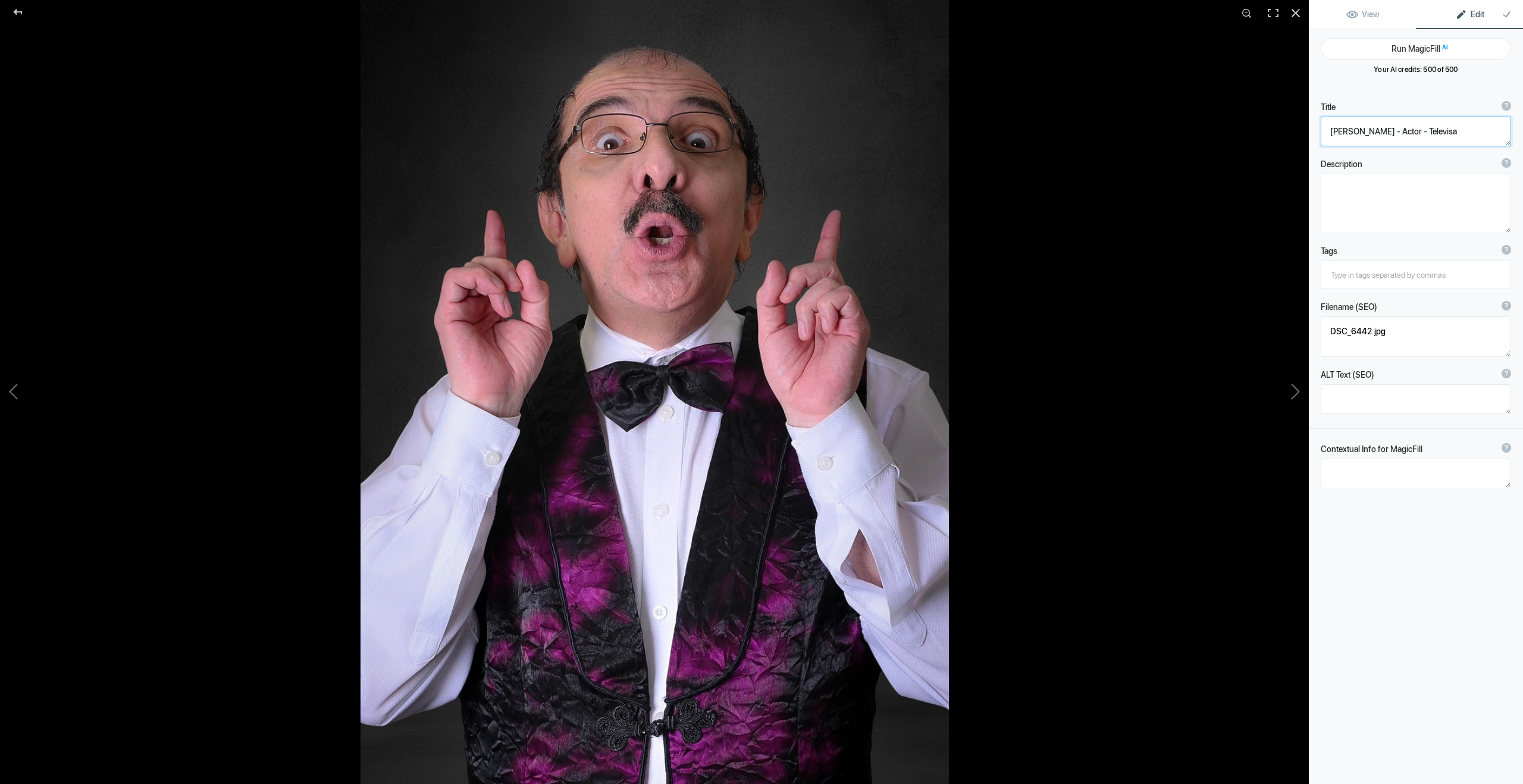 type on "DSC_6448" 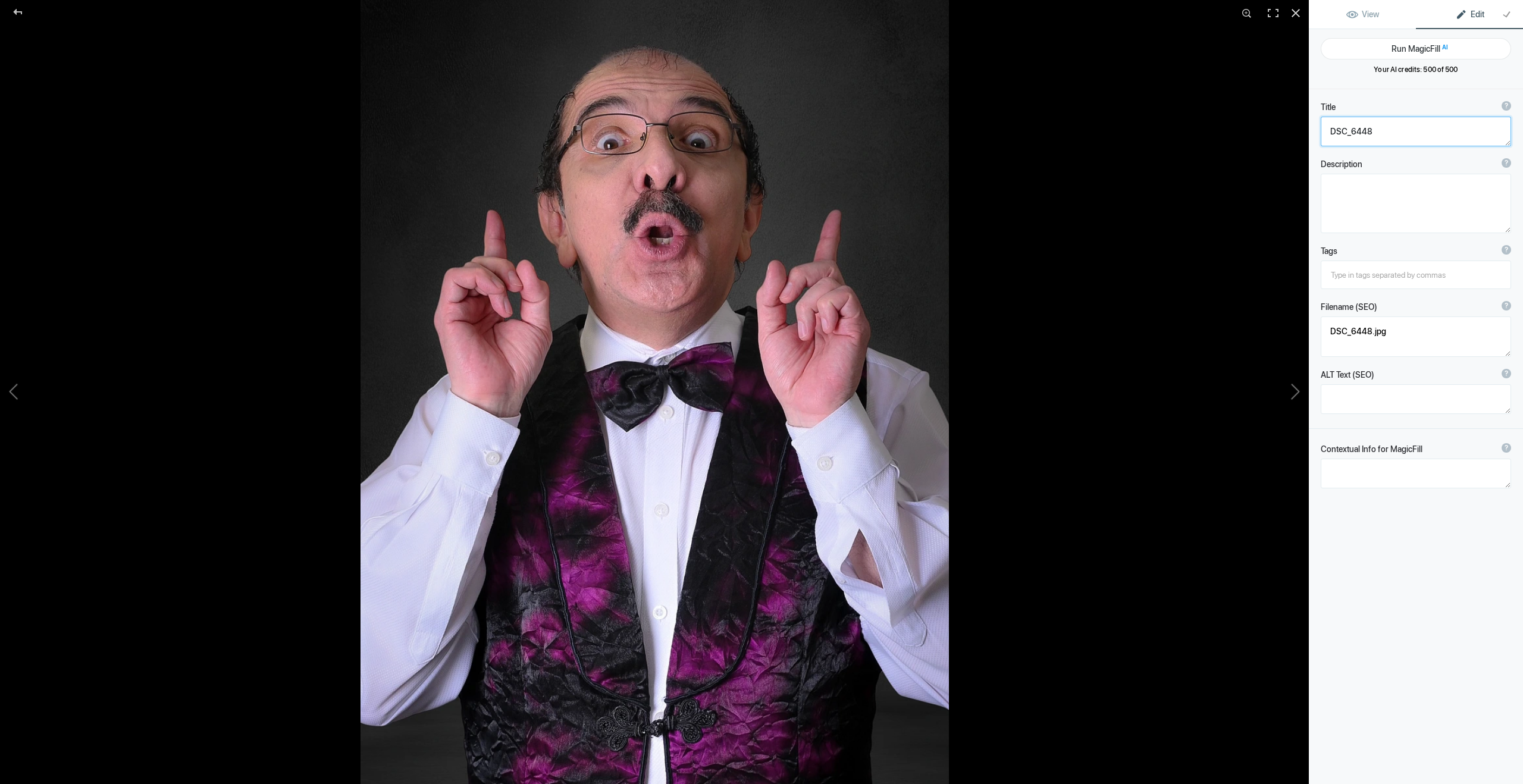click 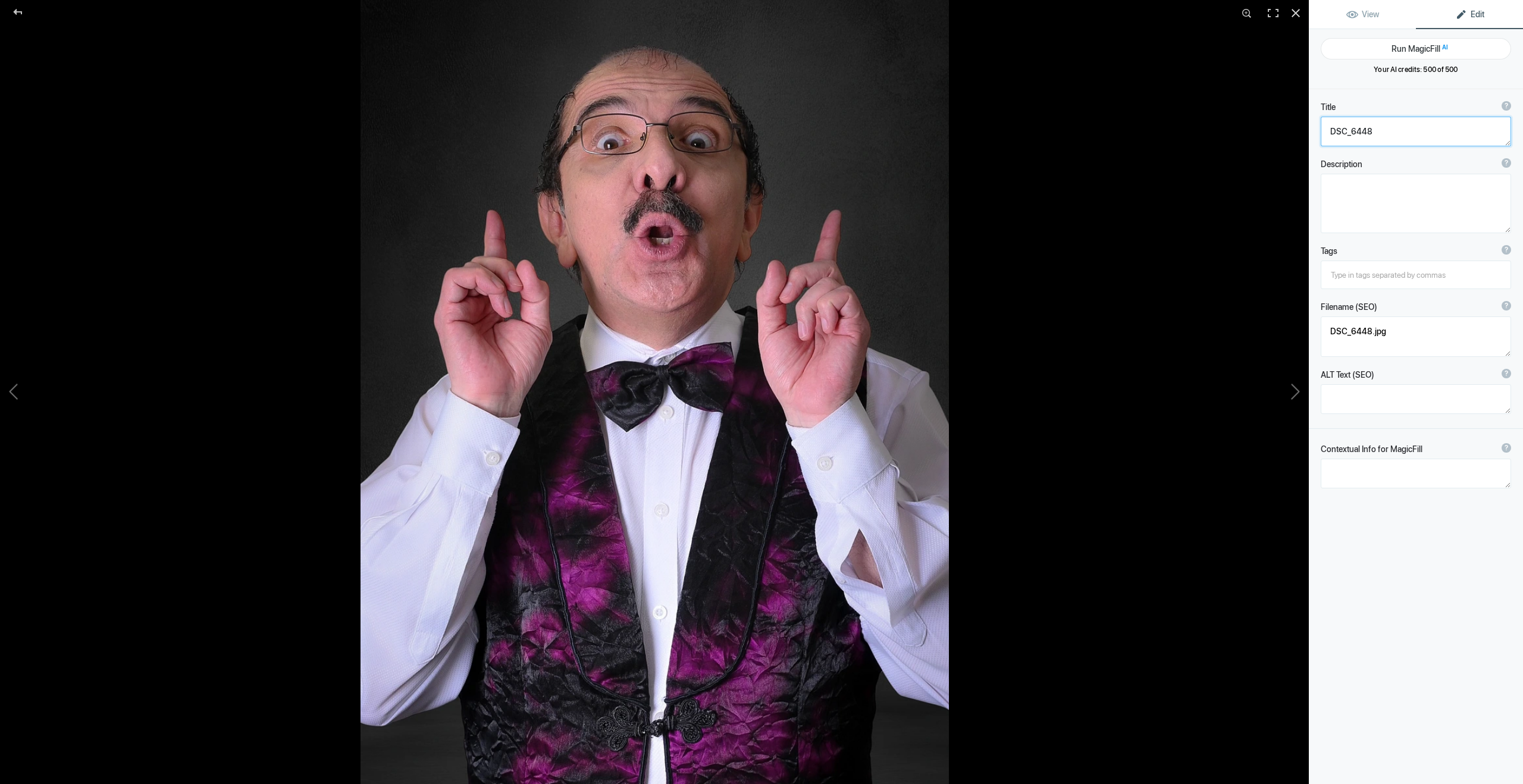 paste on "[PERSON_NAME] - Actor - Televisa" 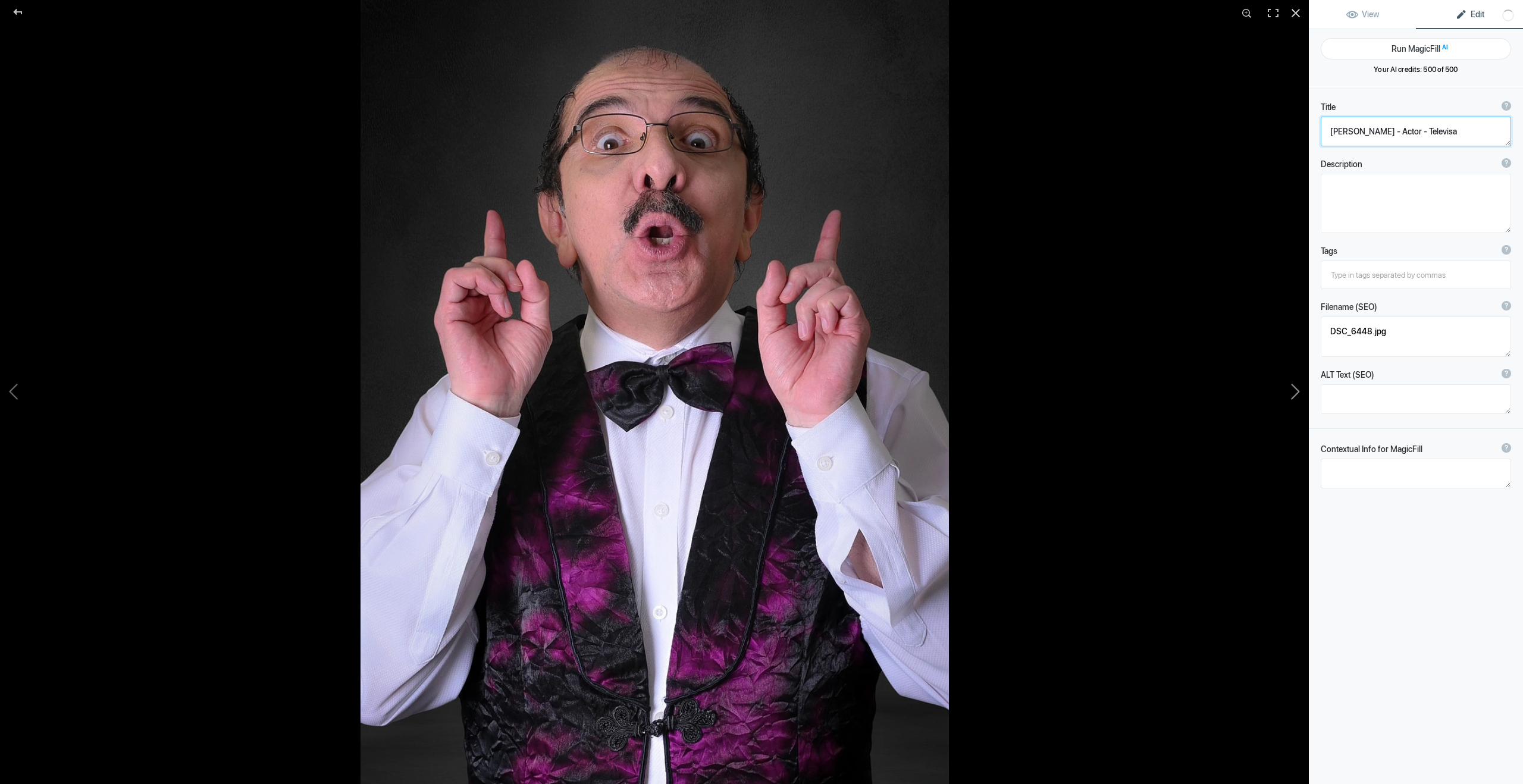 click 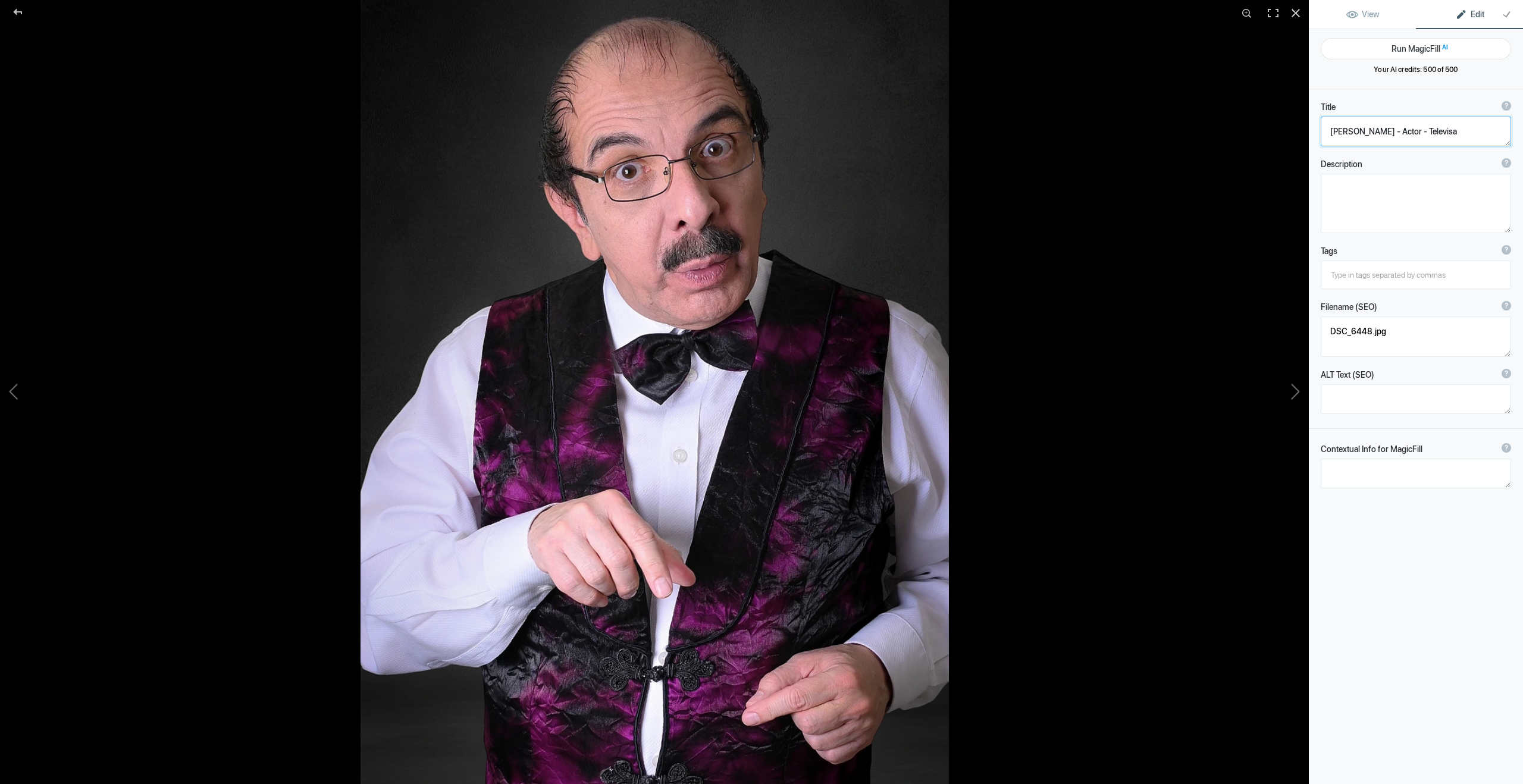 type on "DSC_6454" 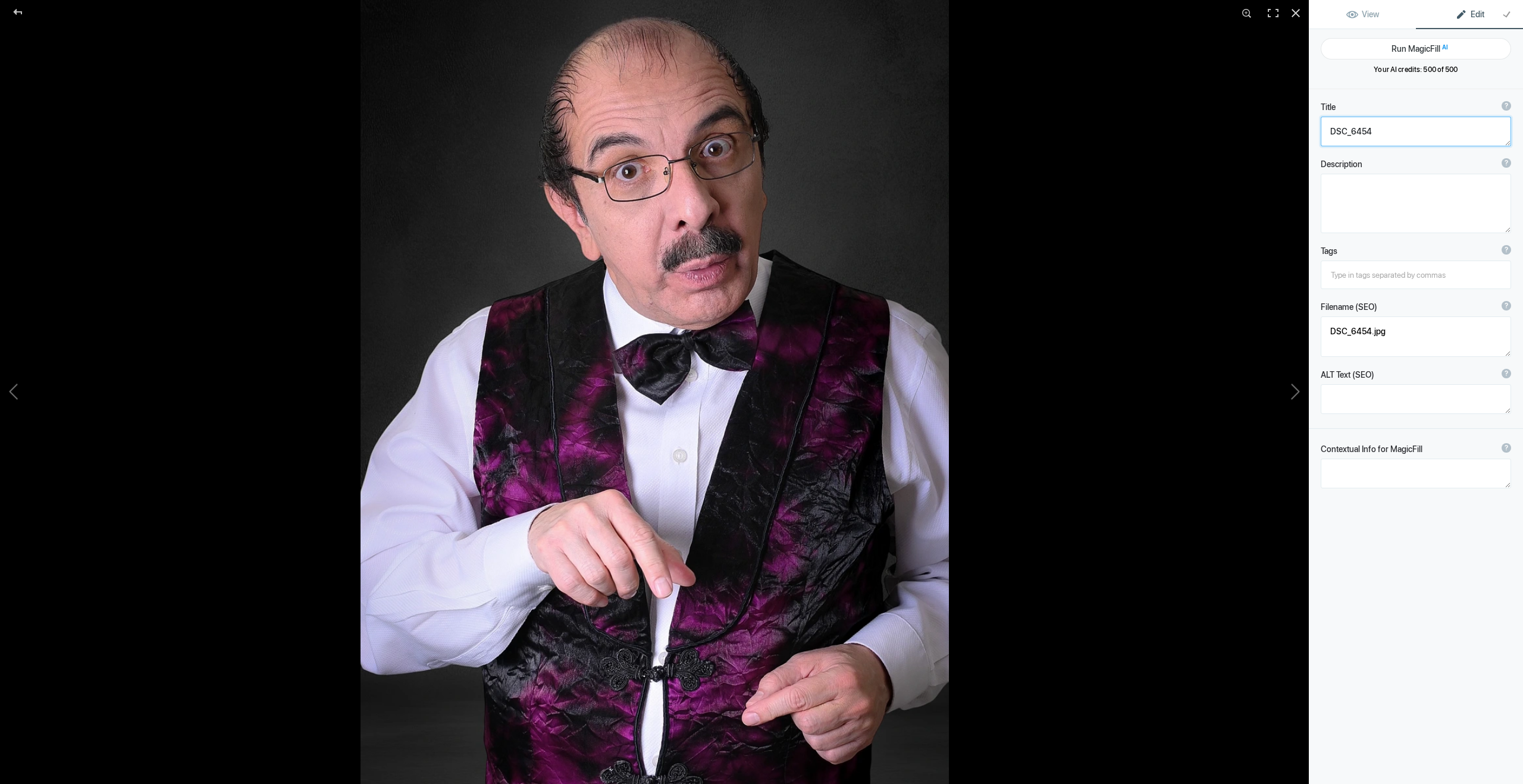click 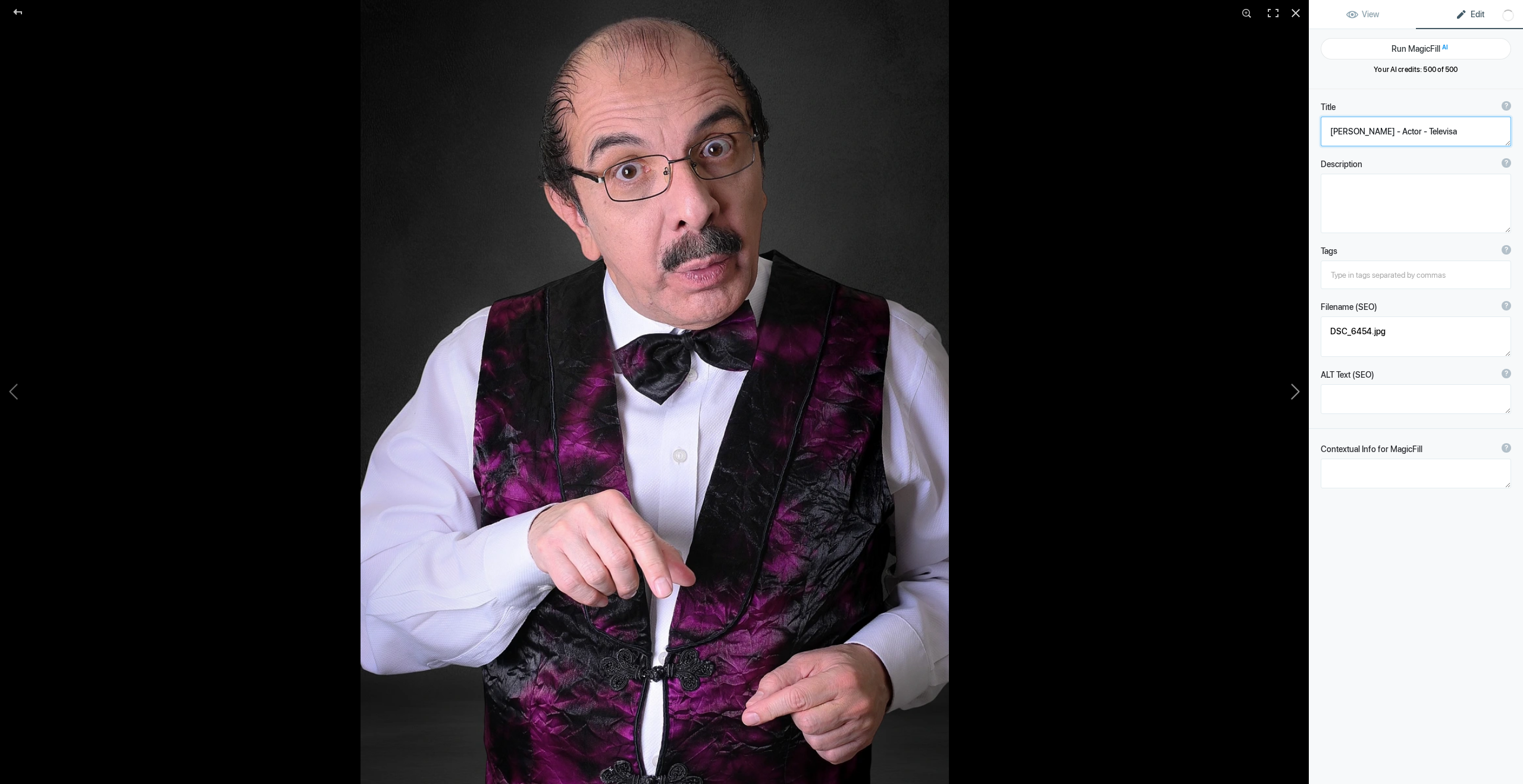 click 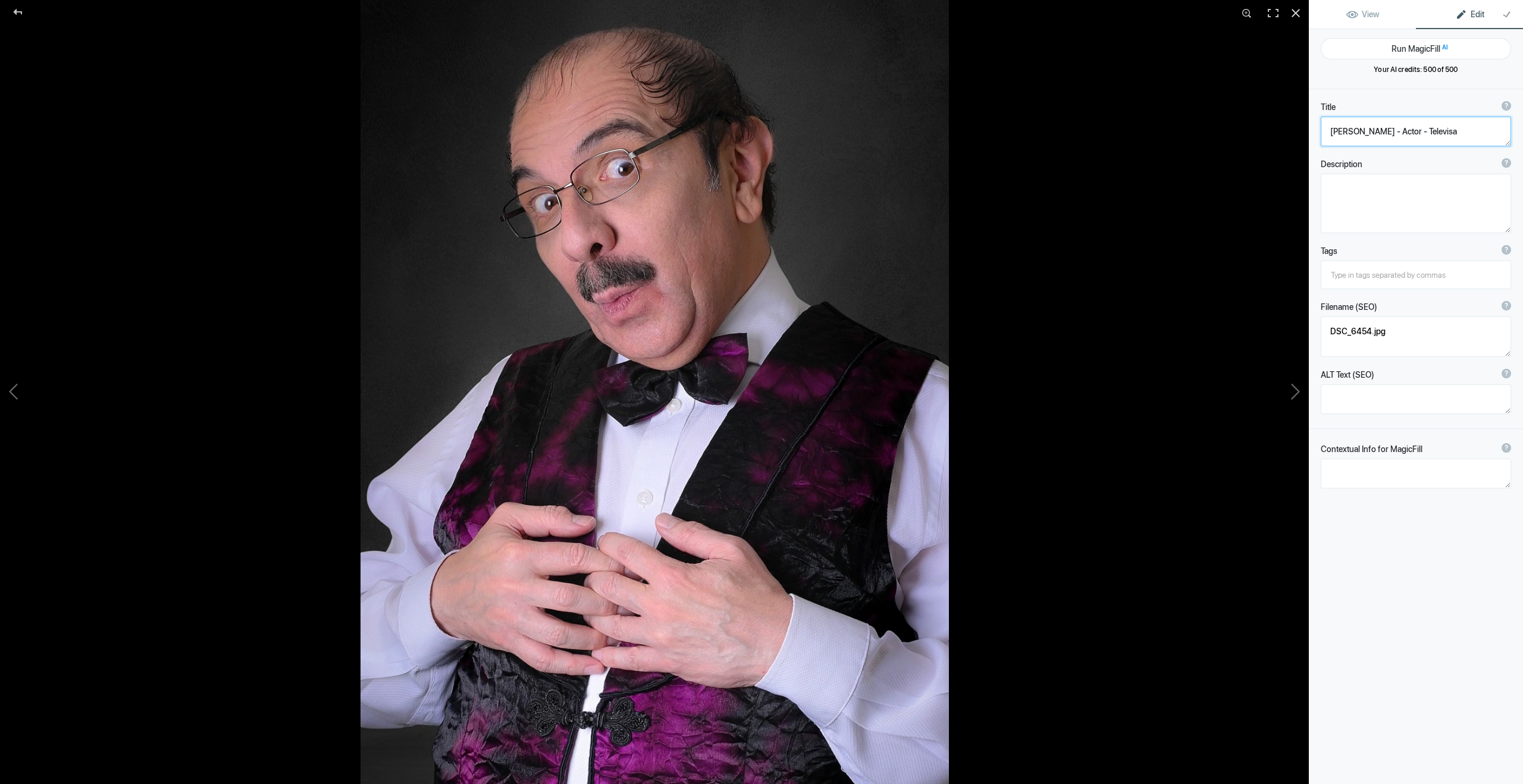 type on "DSC_6457" 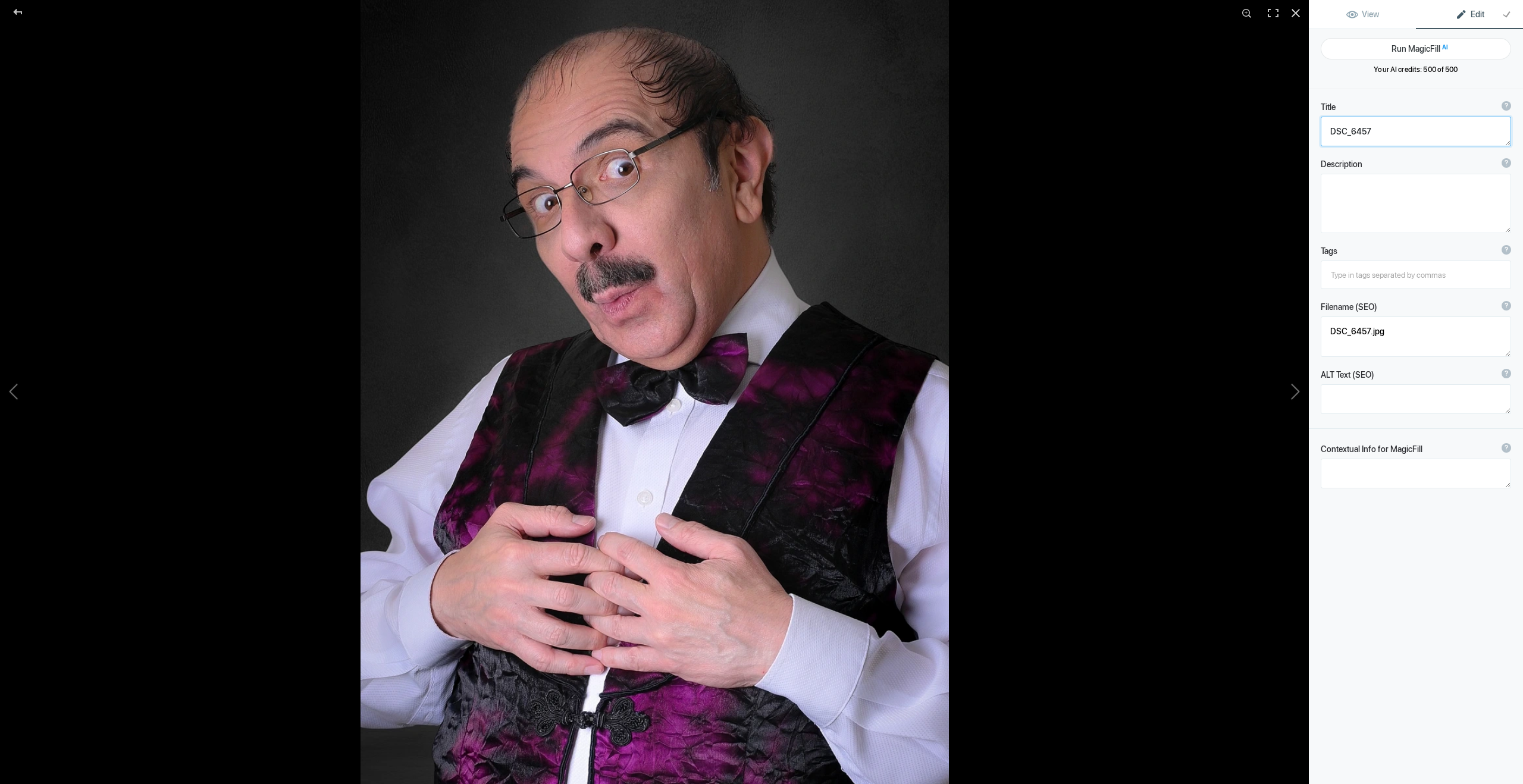 click 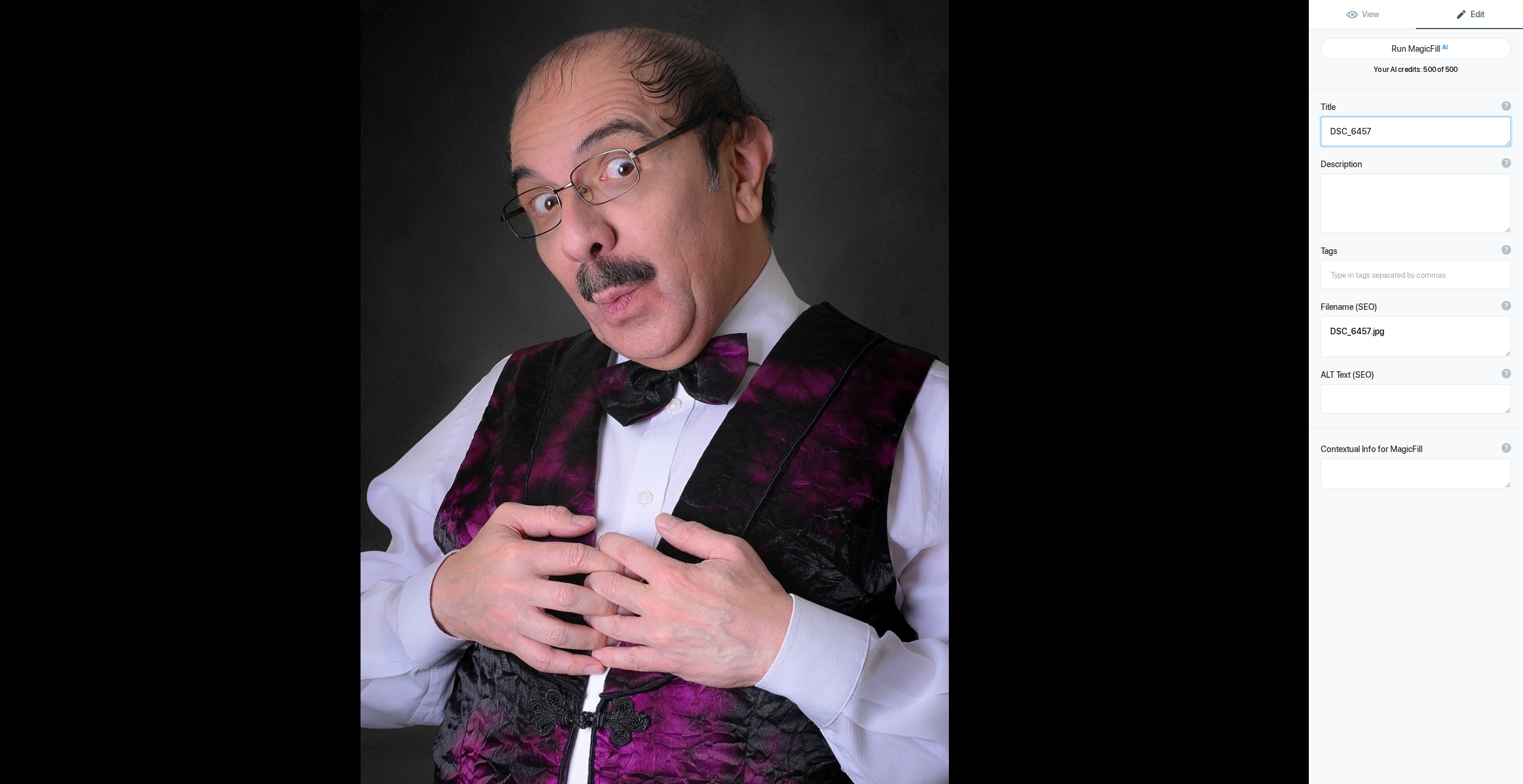 paste on "[PERSON_NAME] - Actor - Televisa" 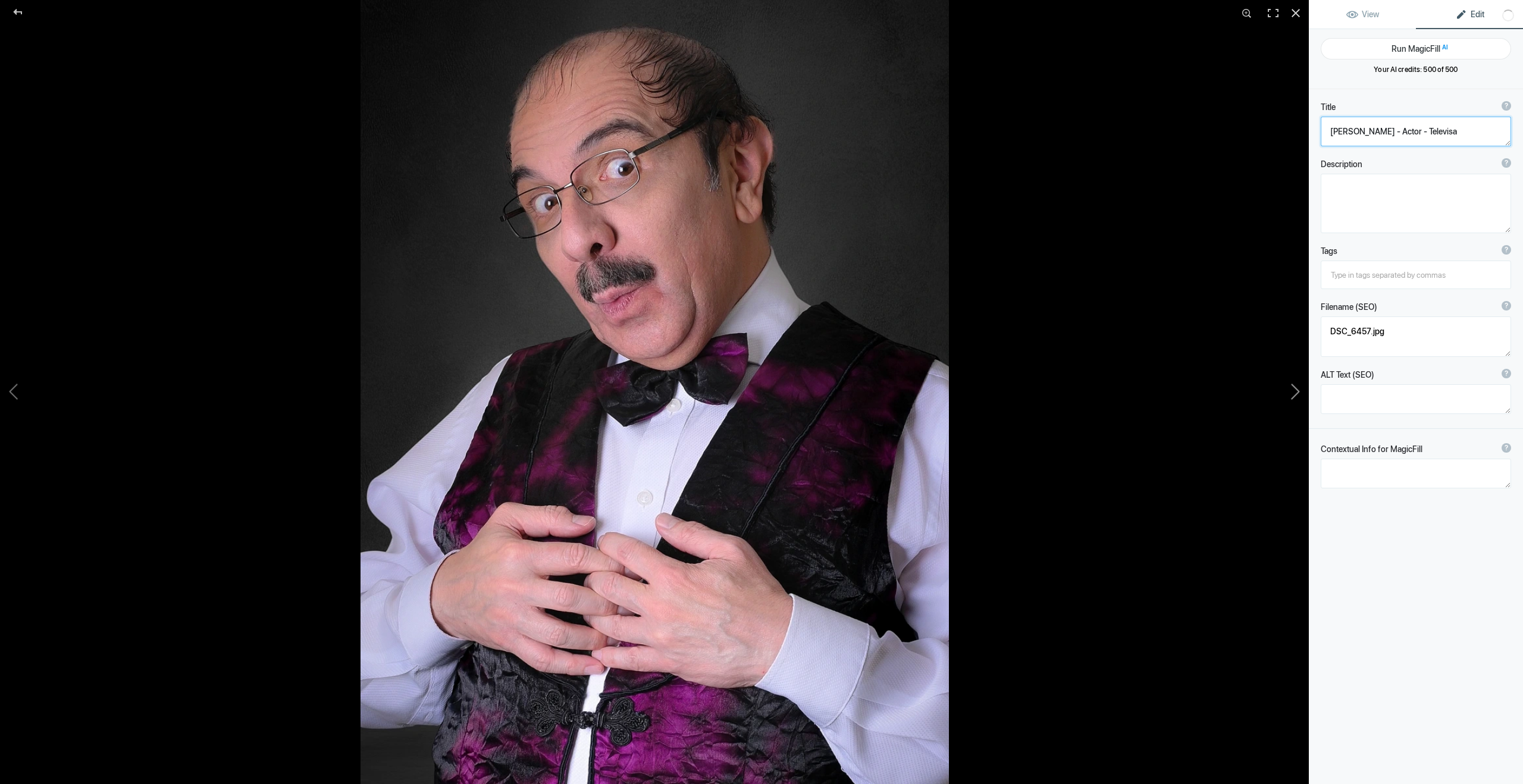 click 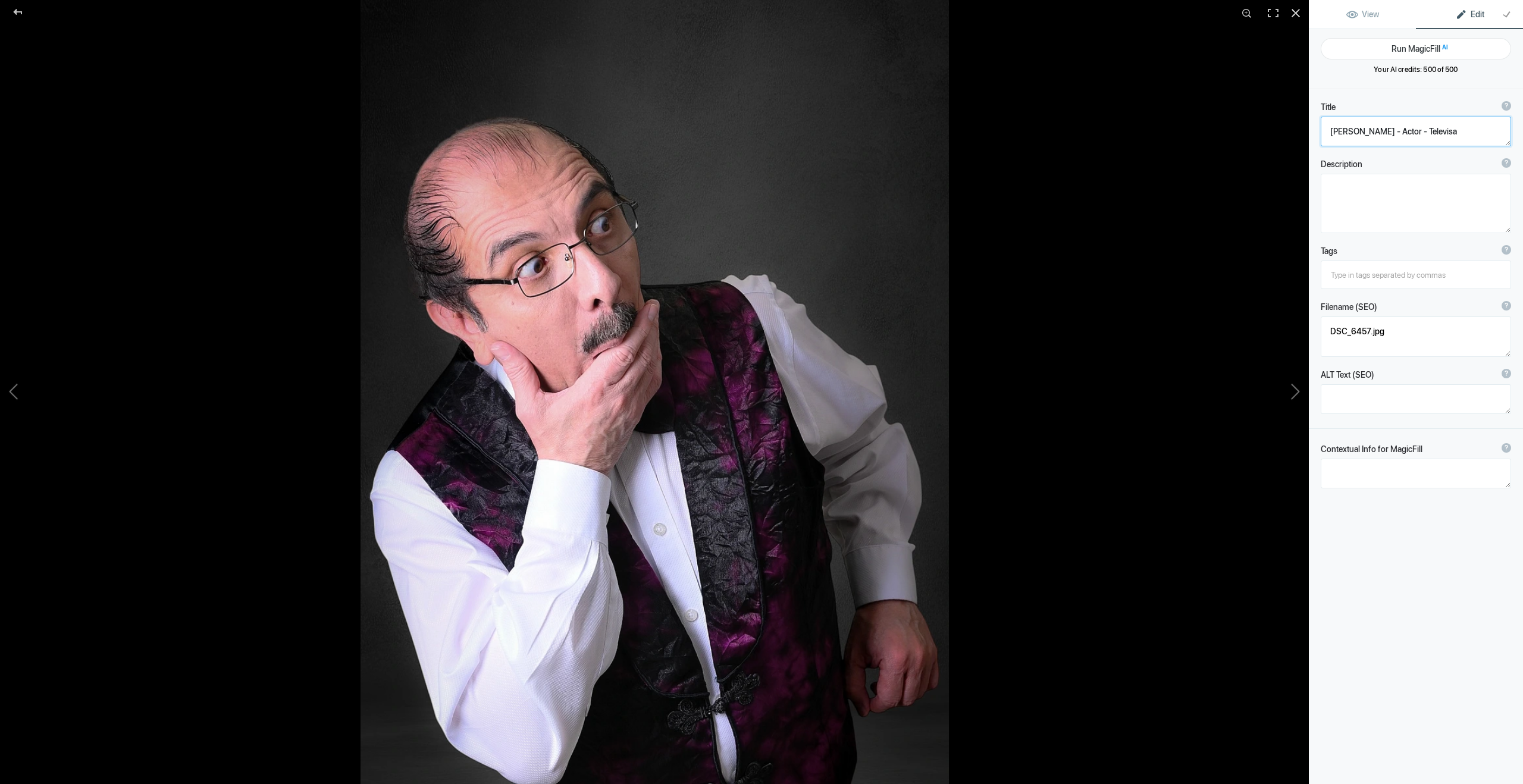 type on "DSC_6462" 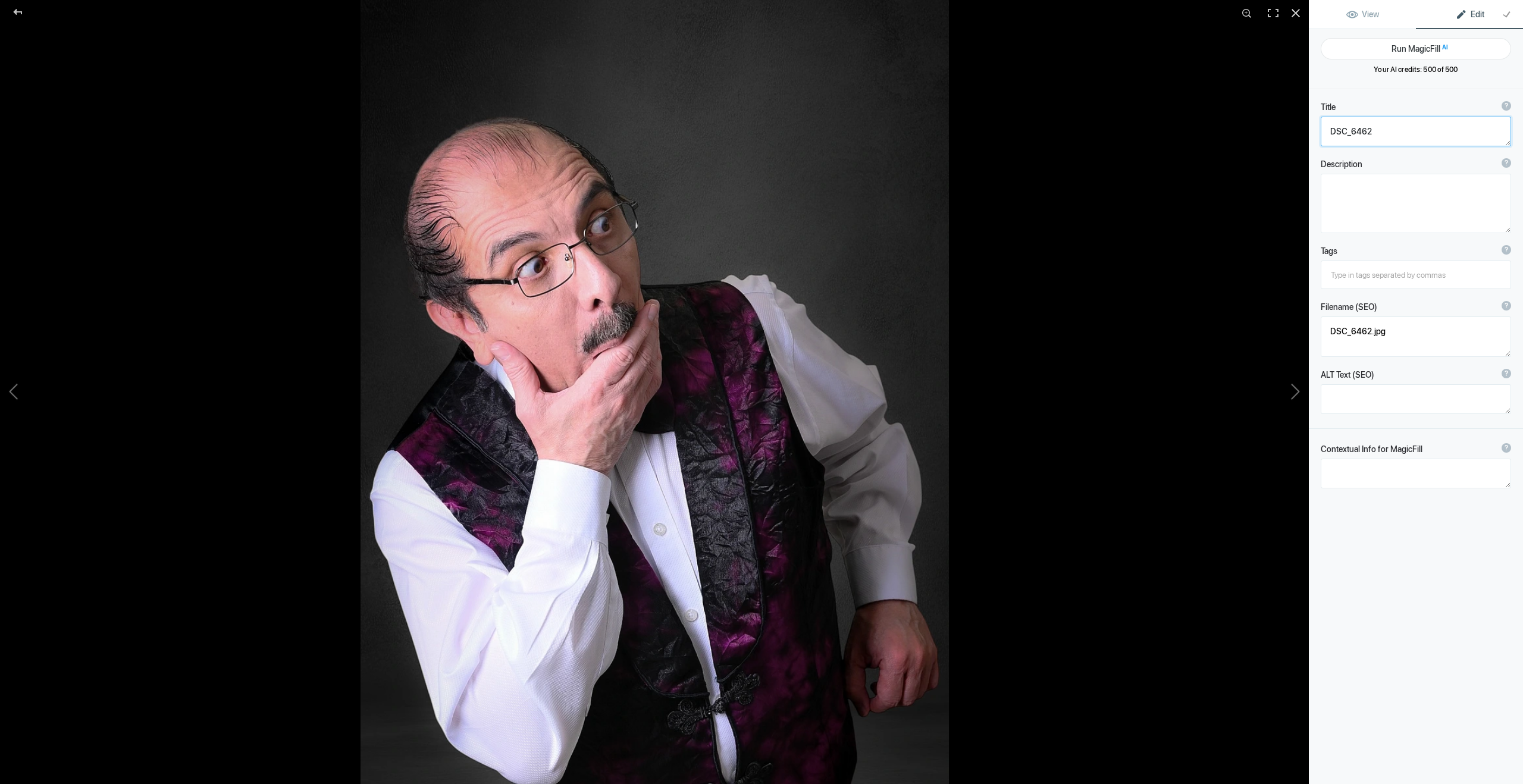 click 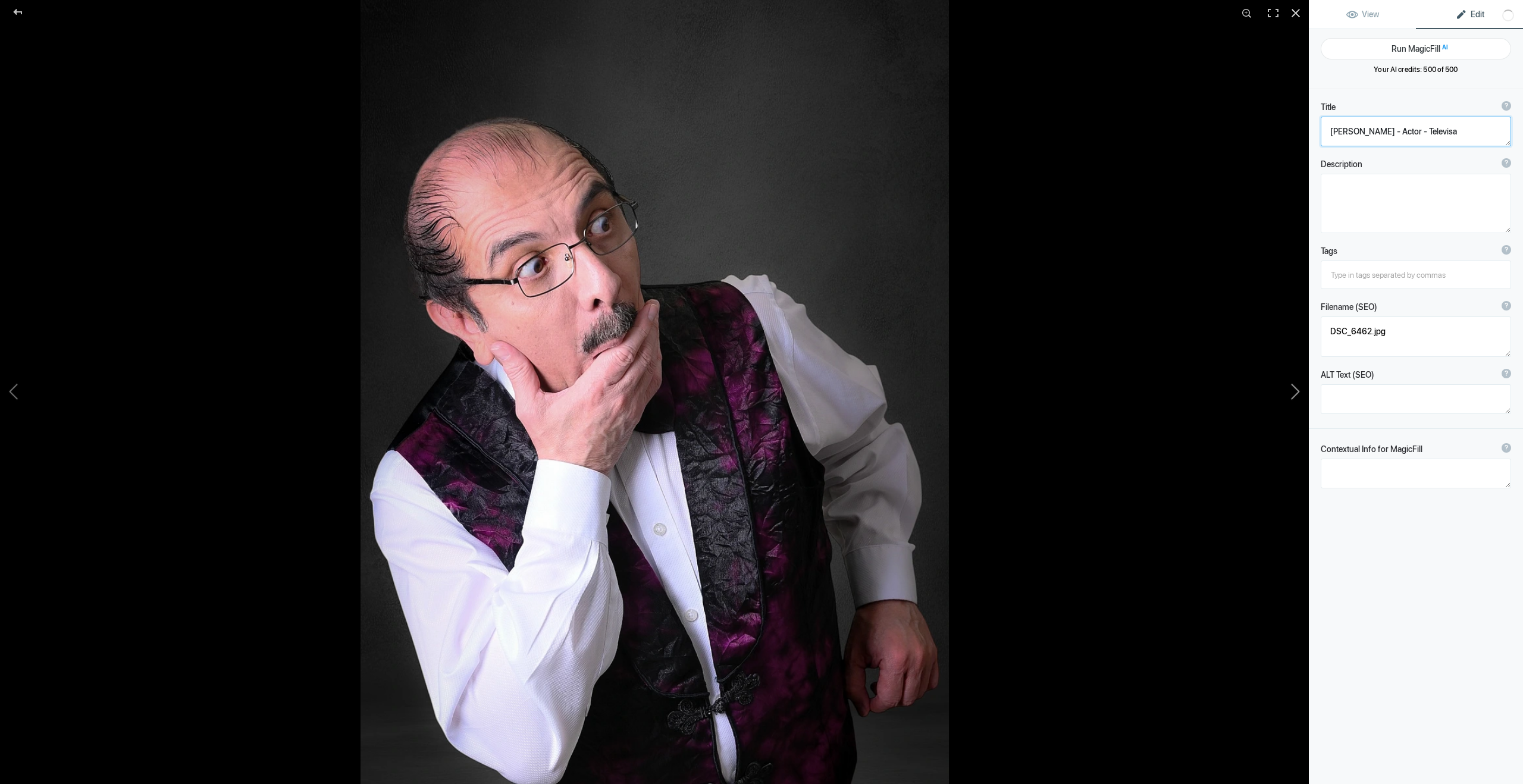 click 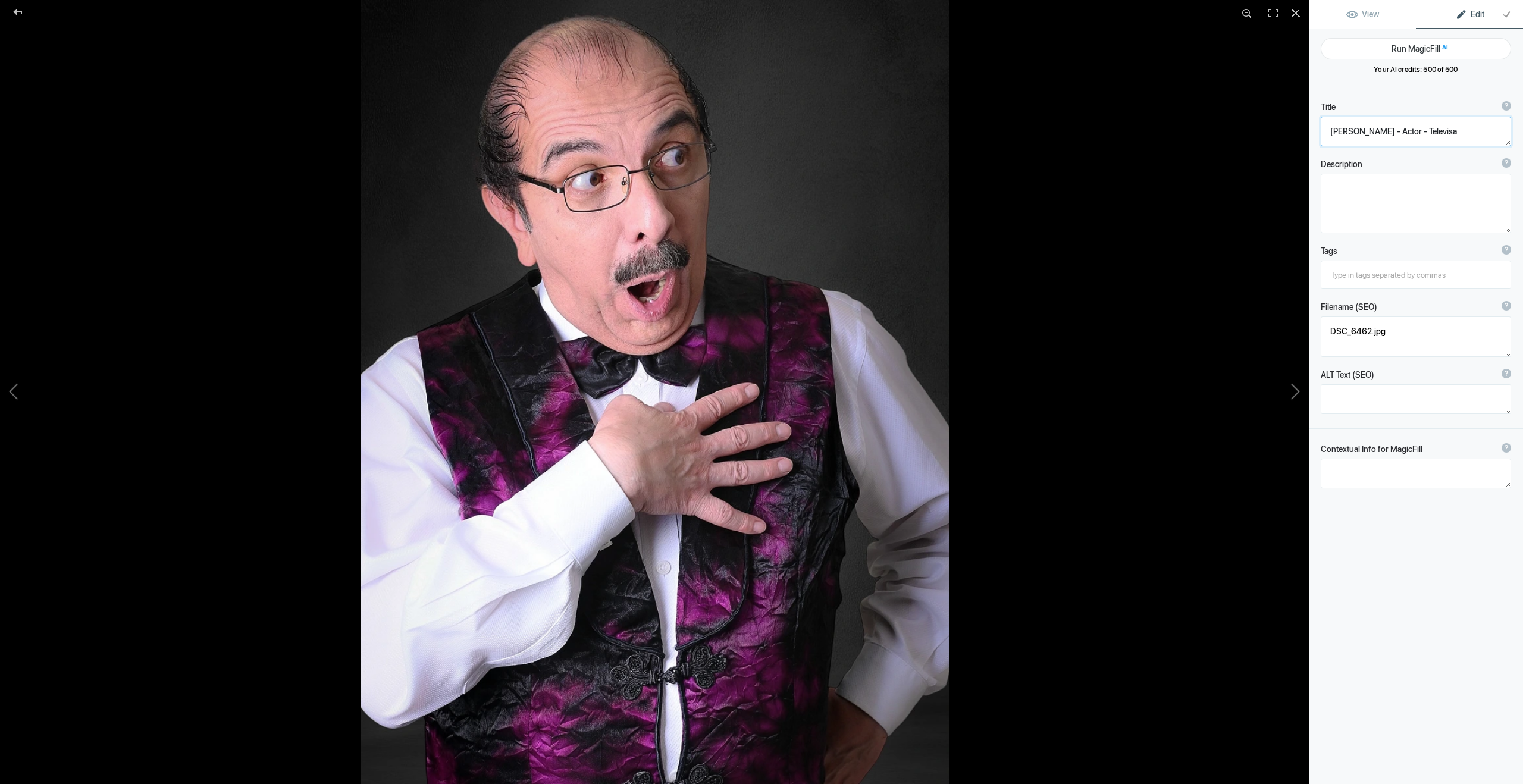 type on "DSC_6475" 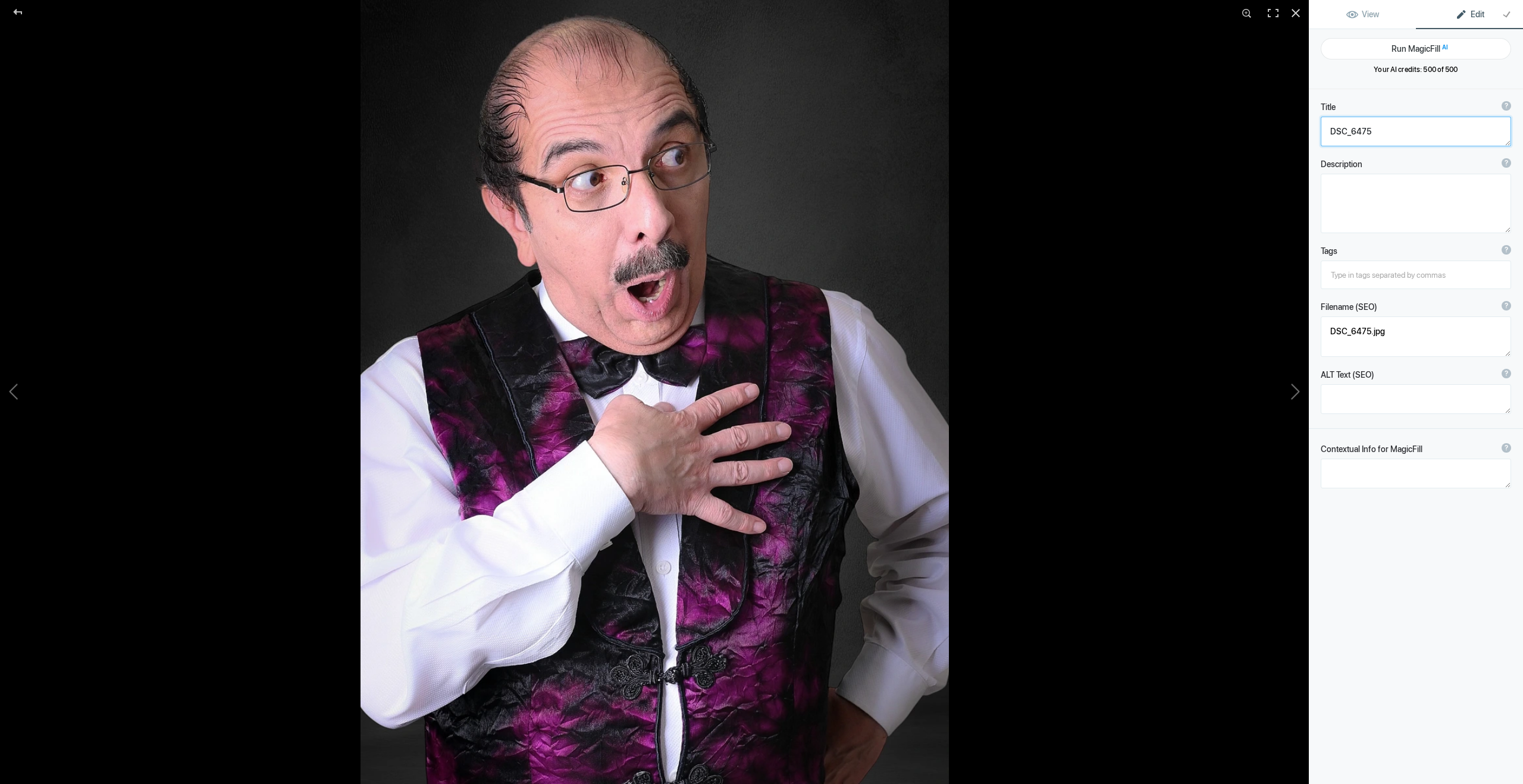 click 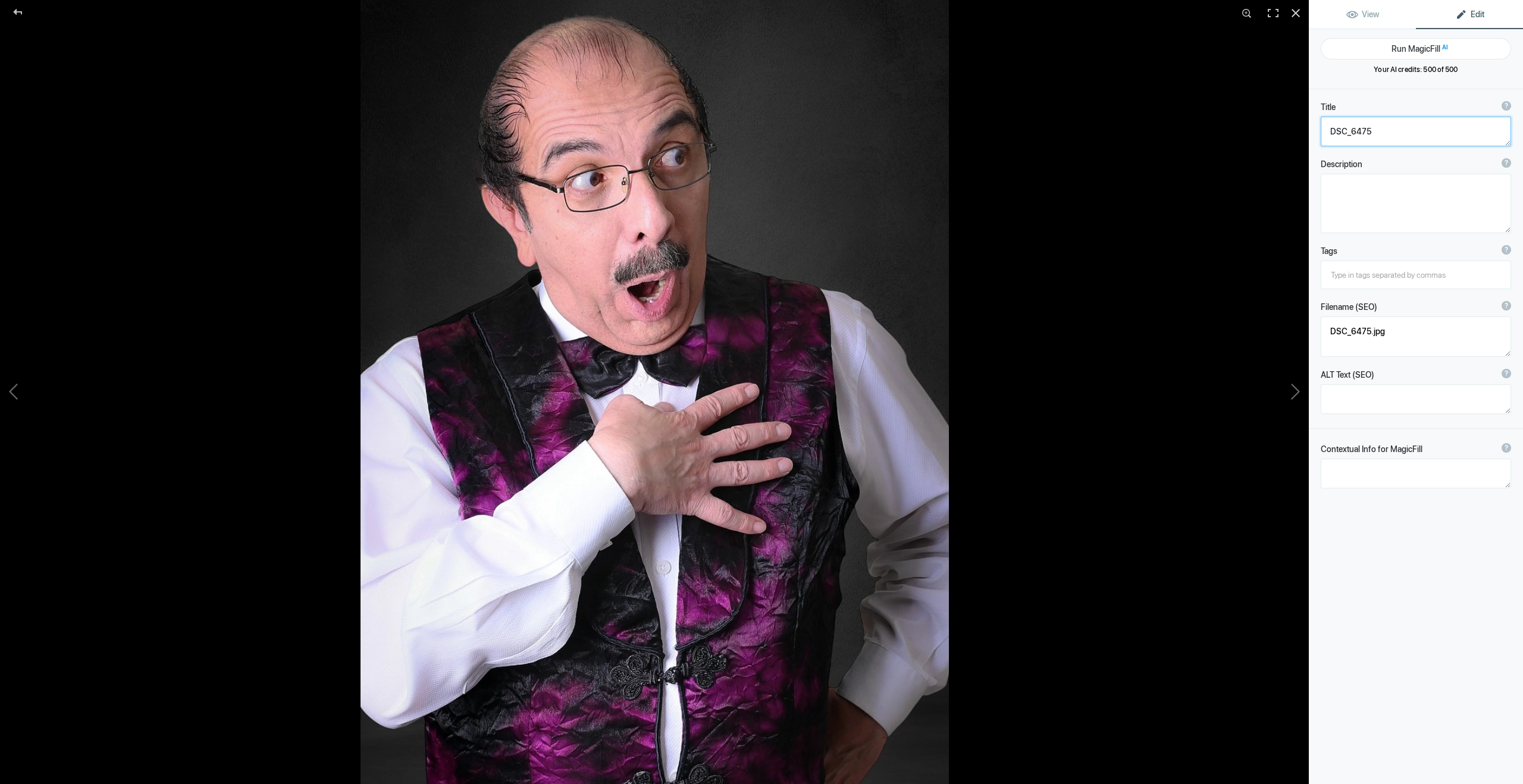 paste on "[PERSON_NAME] - Actor - Televisa" 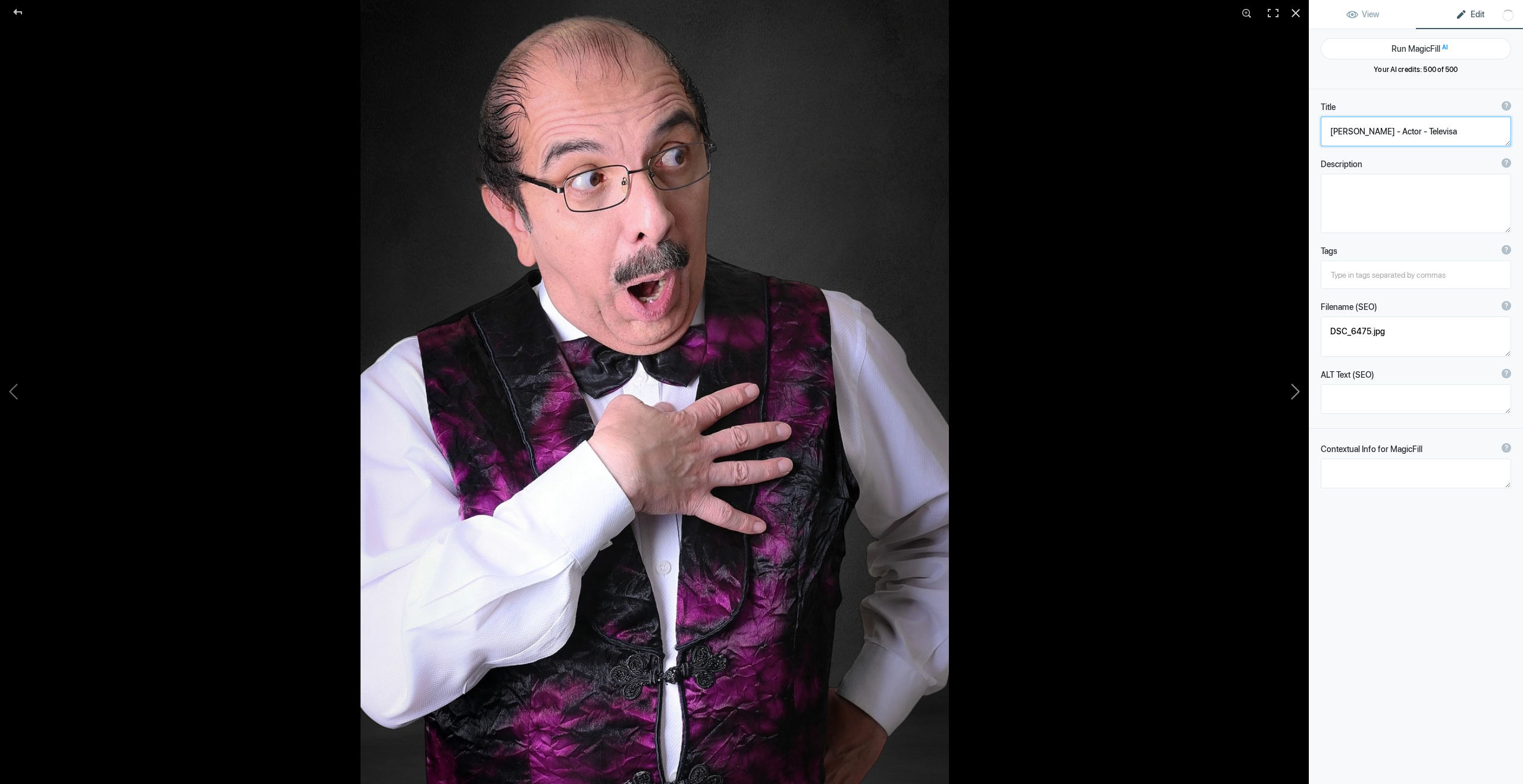 click 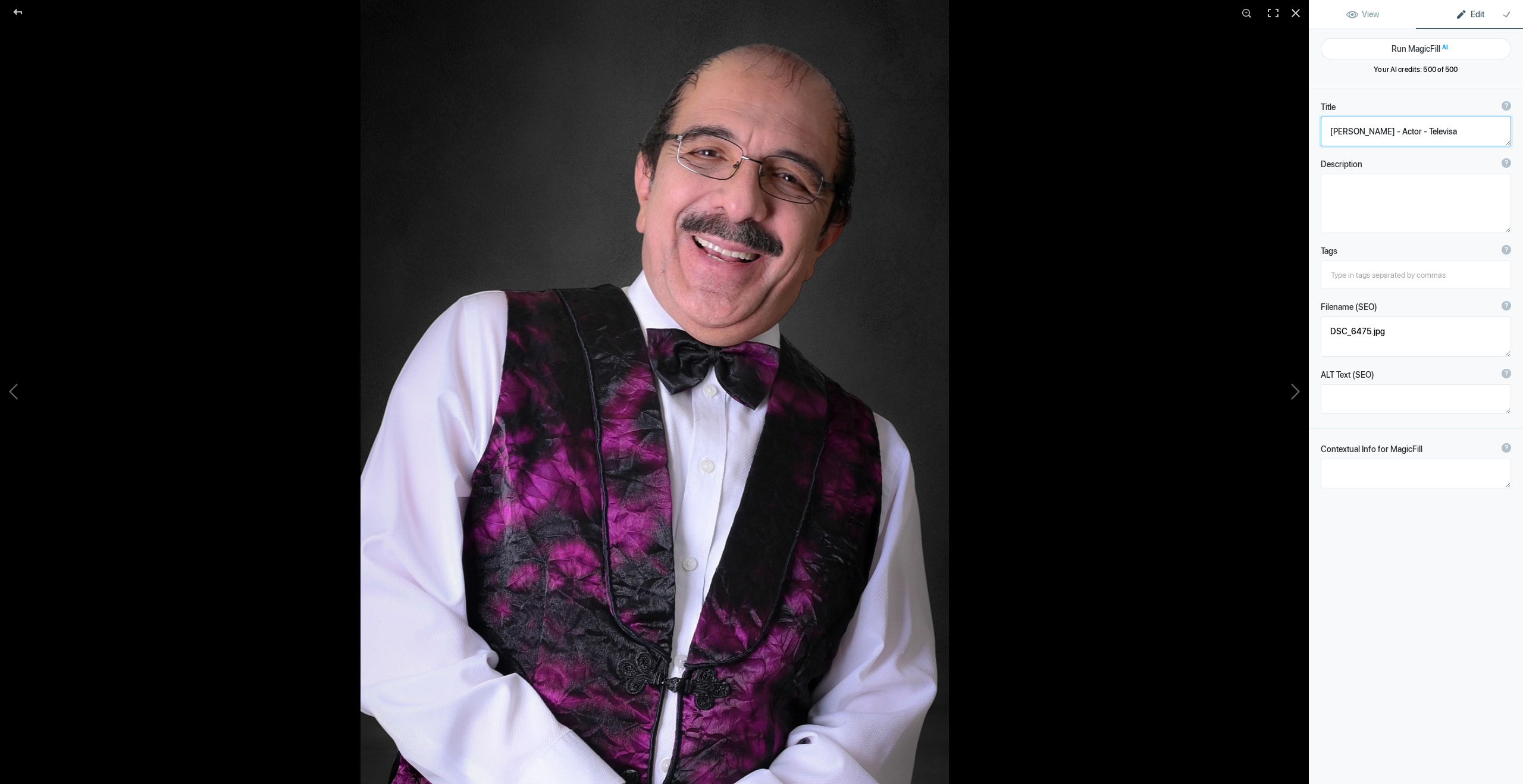 type on "DSC_6505" 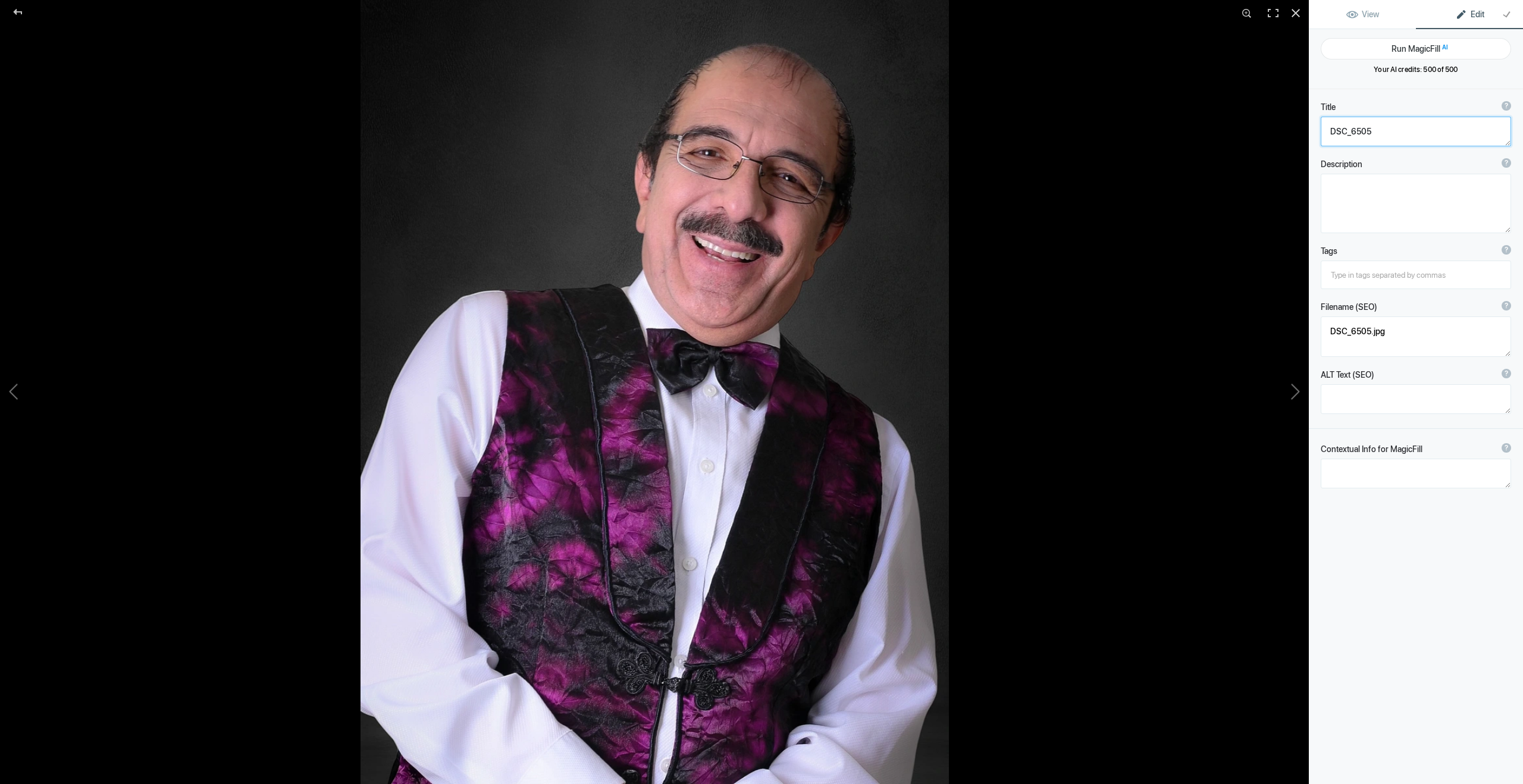 click 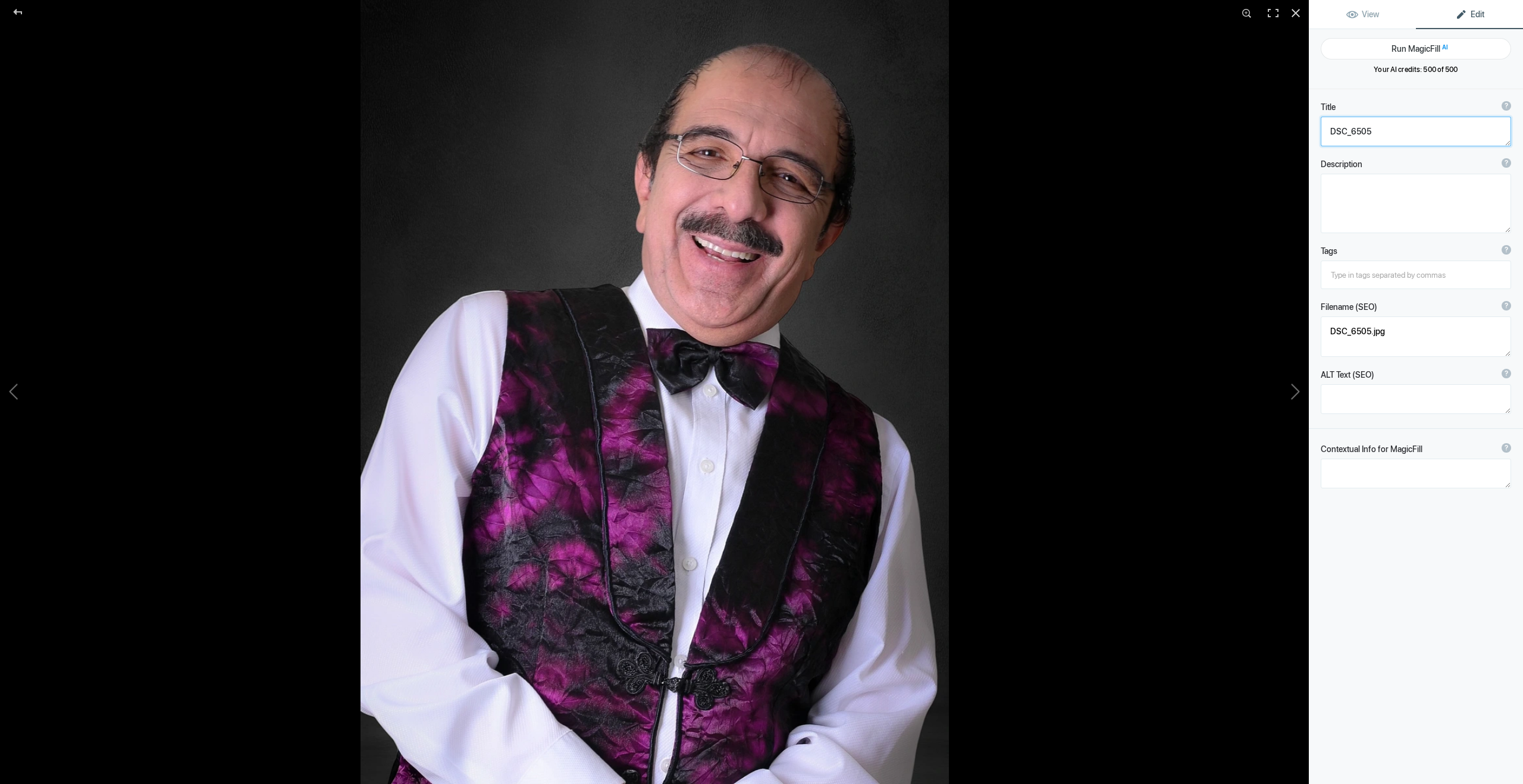 paste on "[PERSON_NAME] - Actor - Televisa" 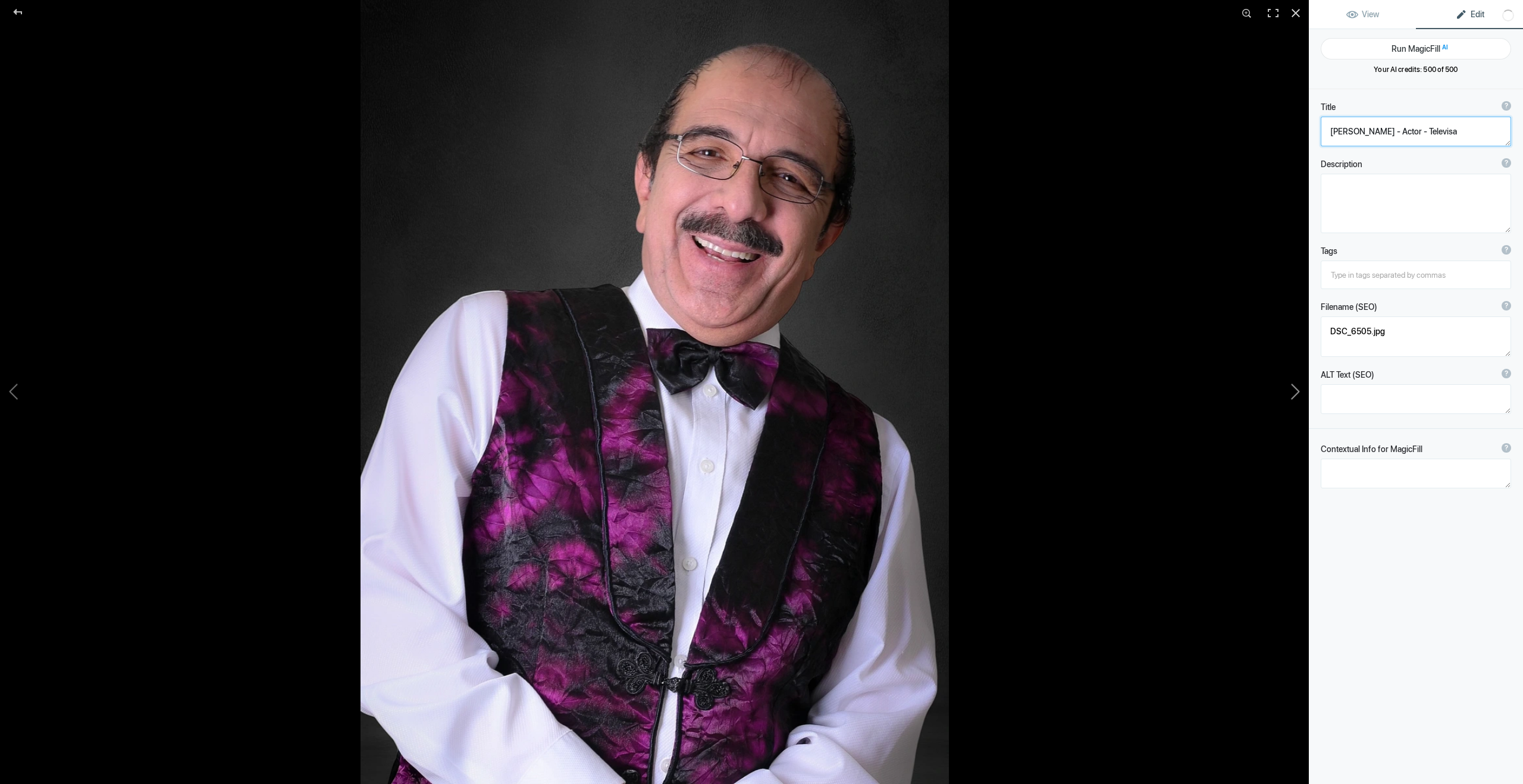 click 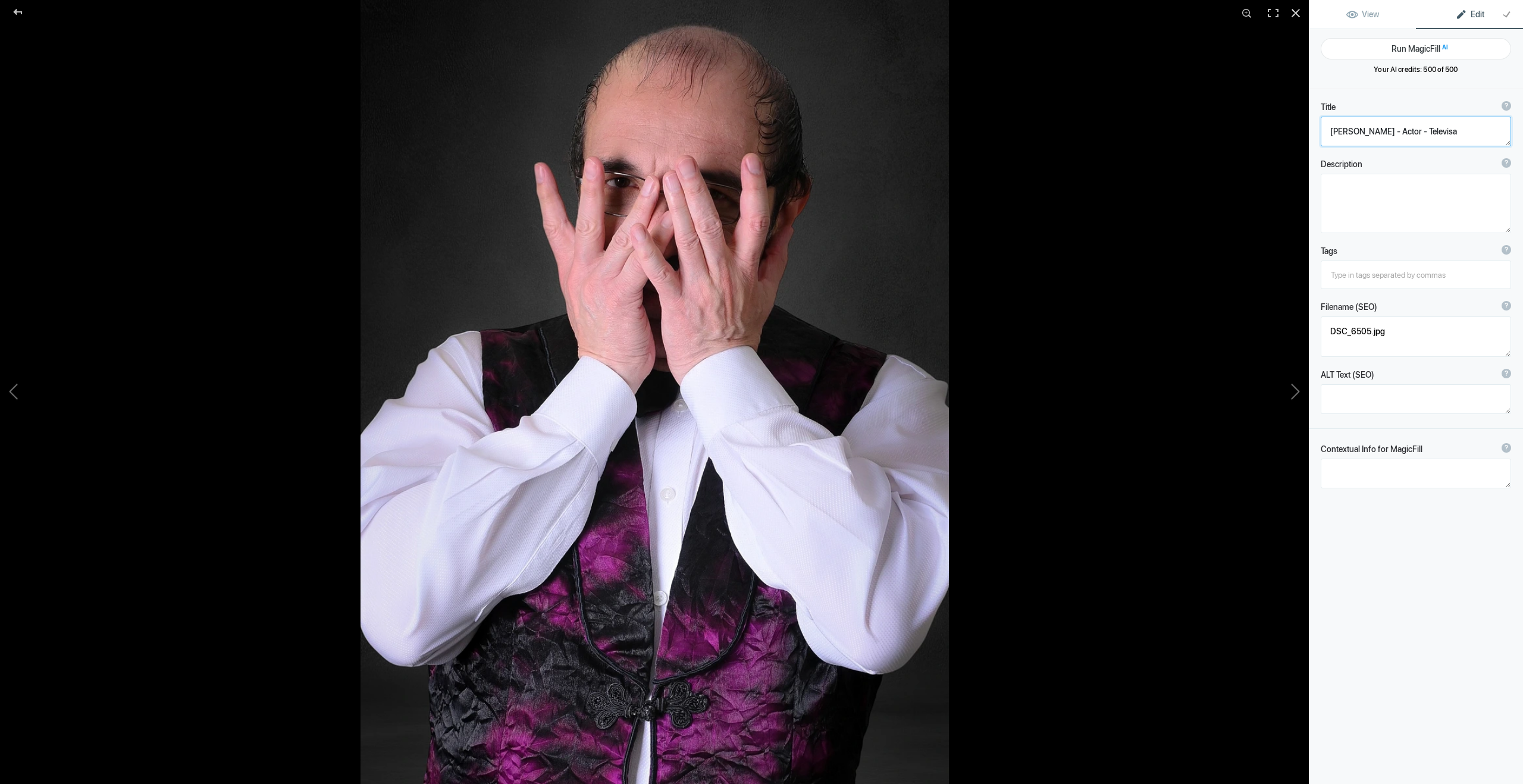 type on "DSC_6512" 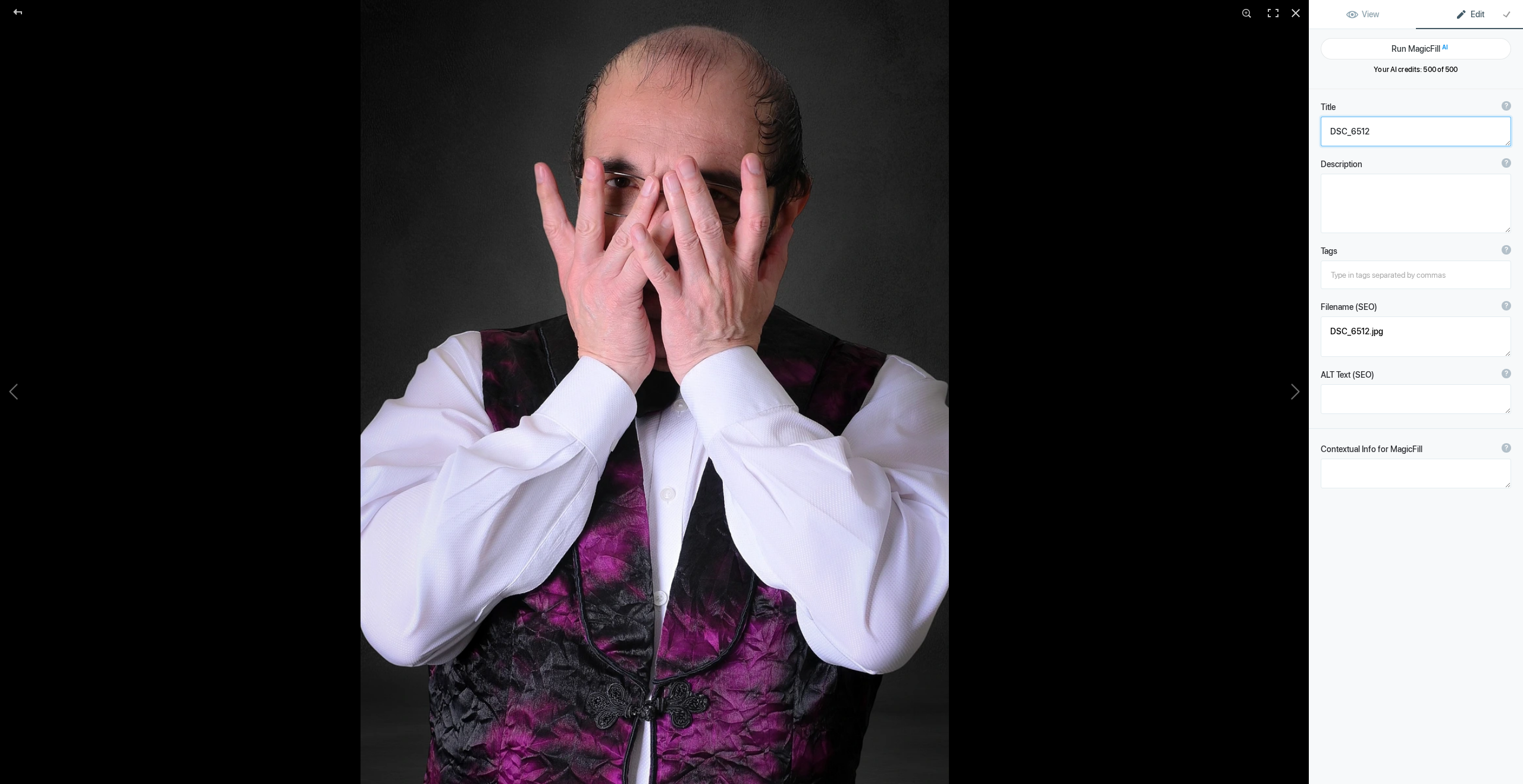 click 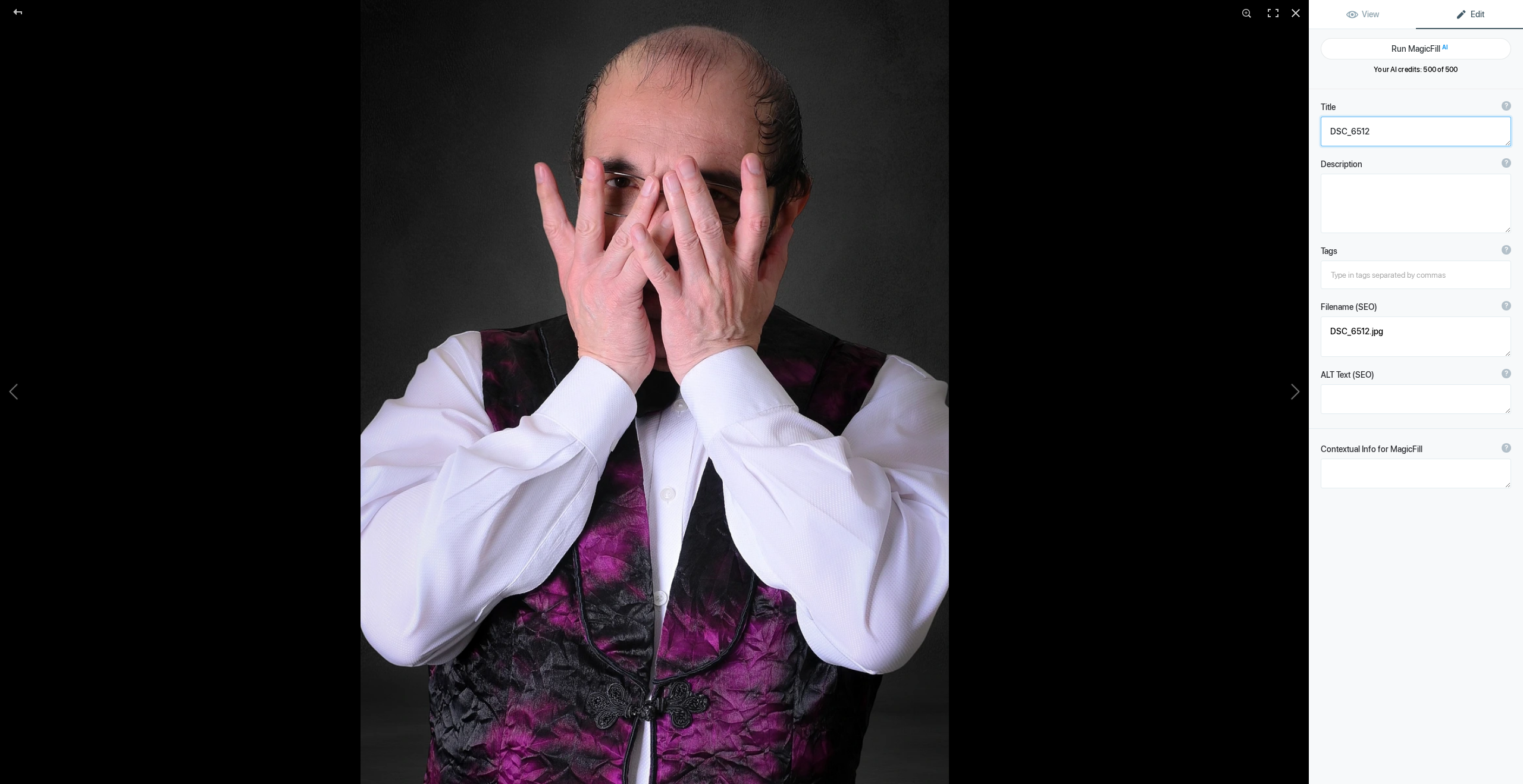 paste on "[PERSON_NAME] - Actor - Televisa" 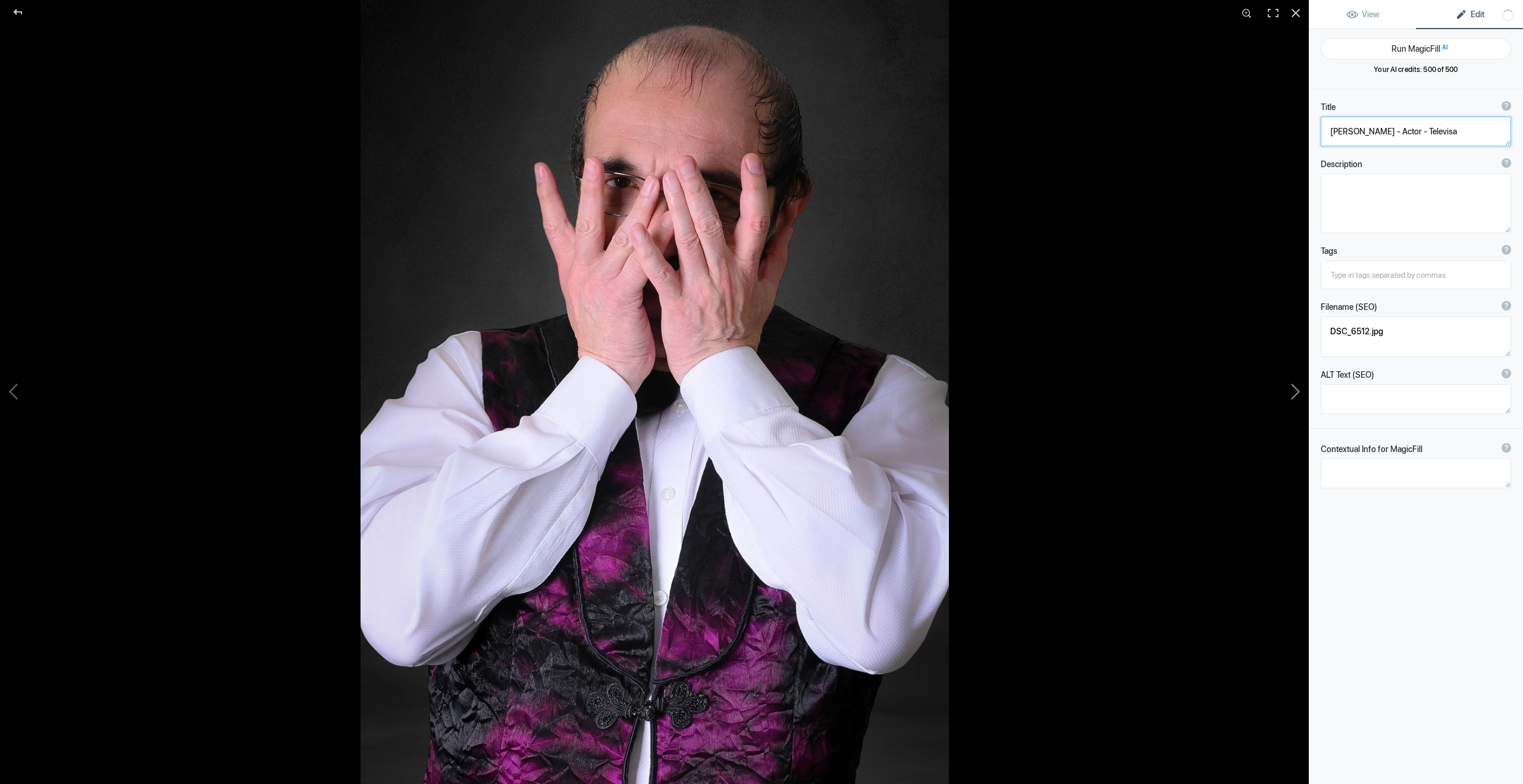 click 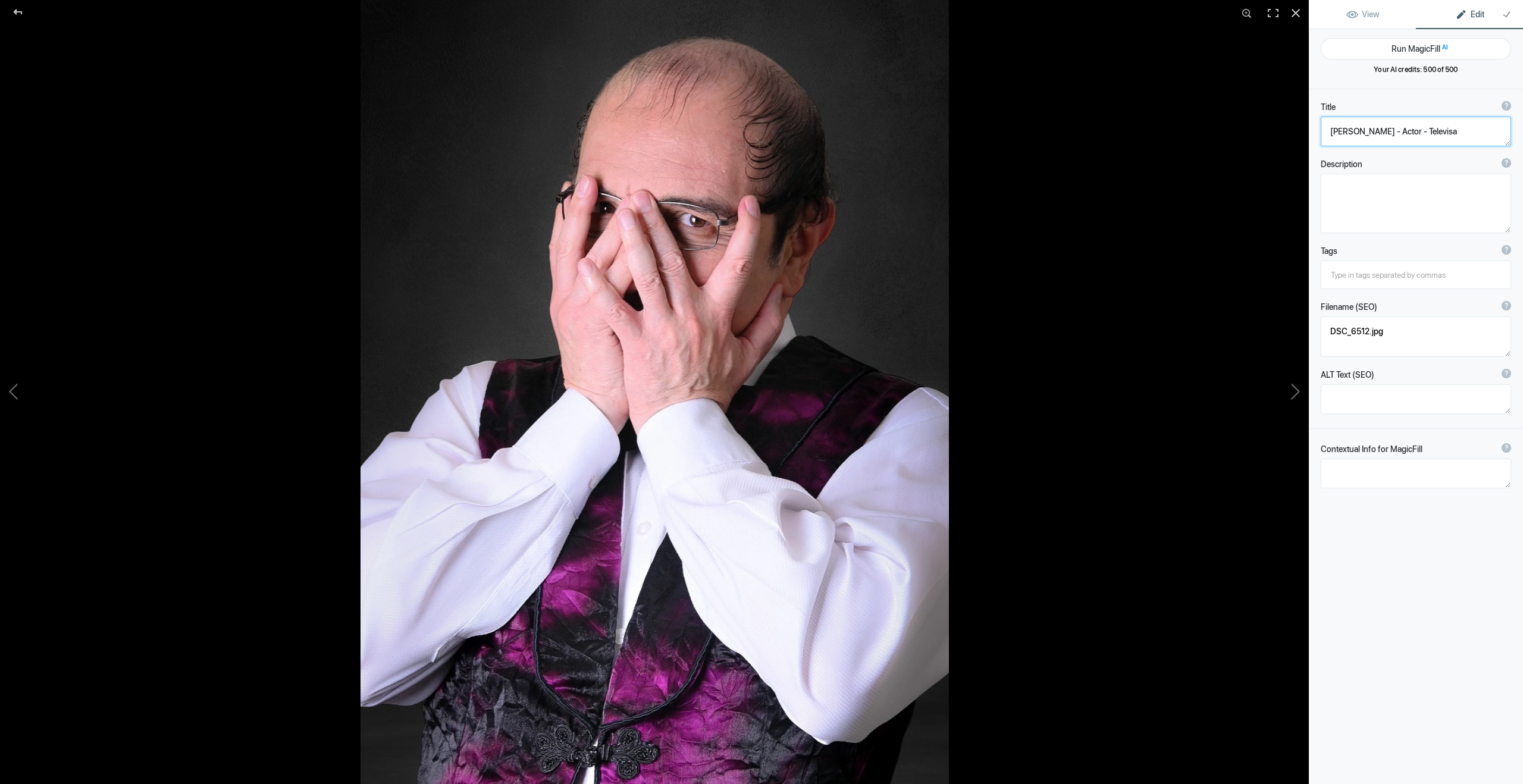 type on "DSC_6513" 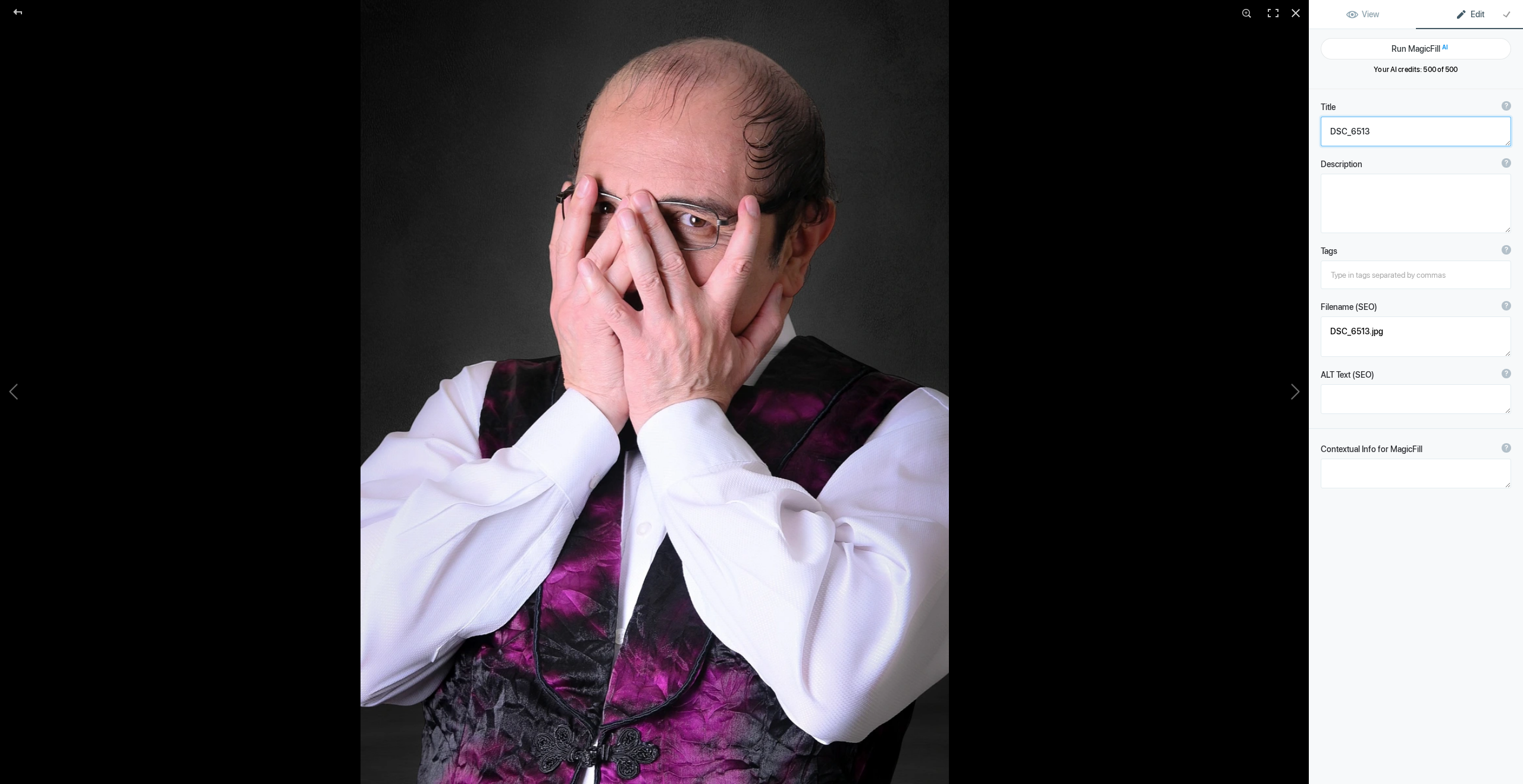 click 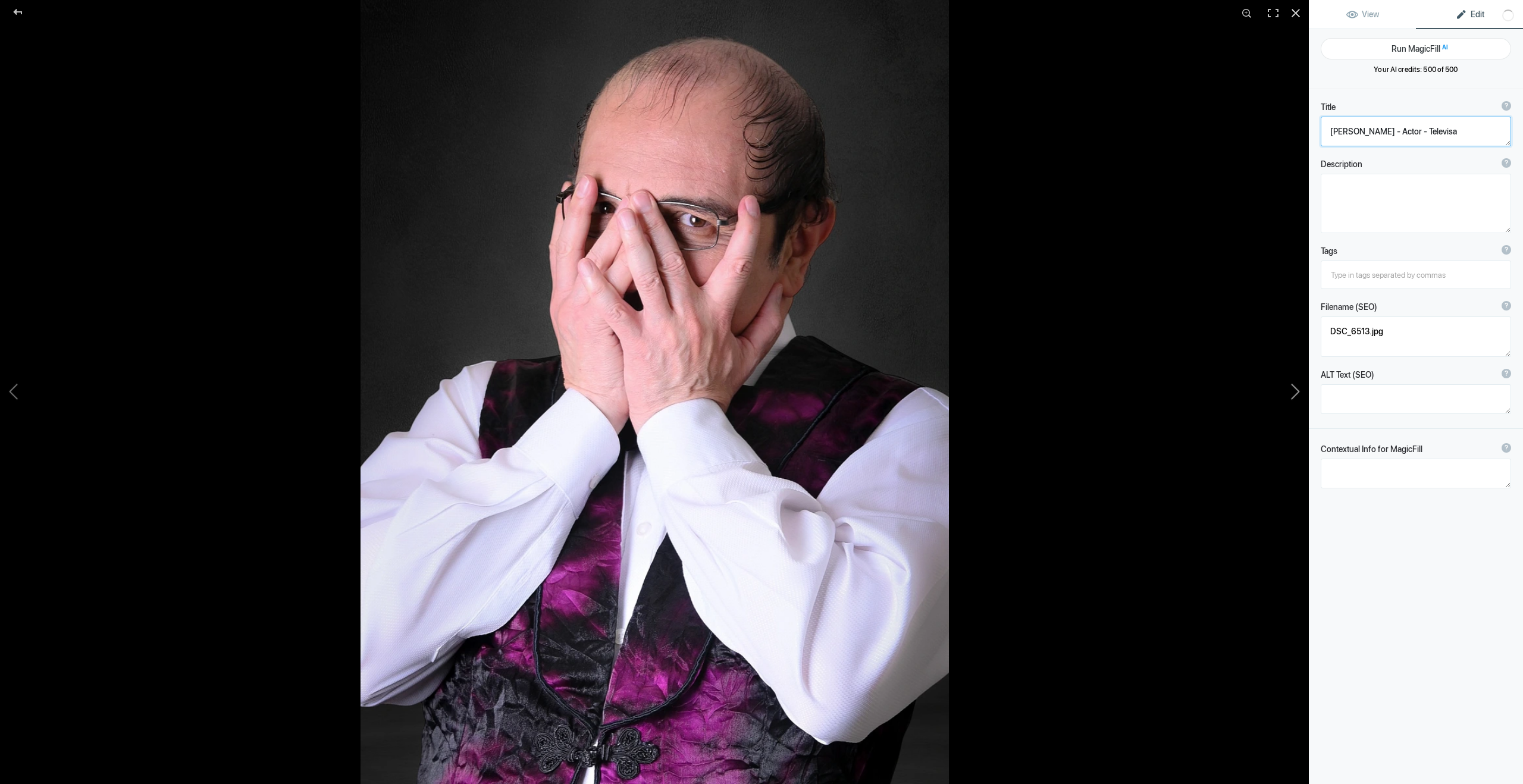 click 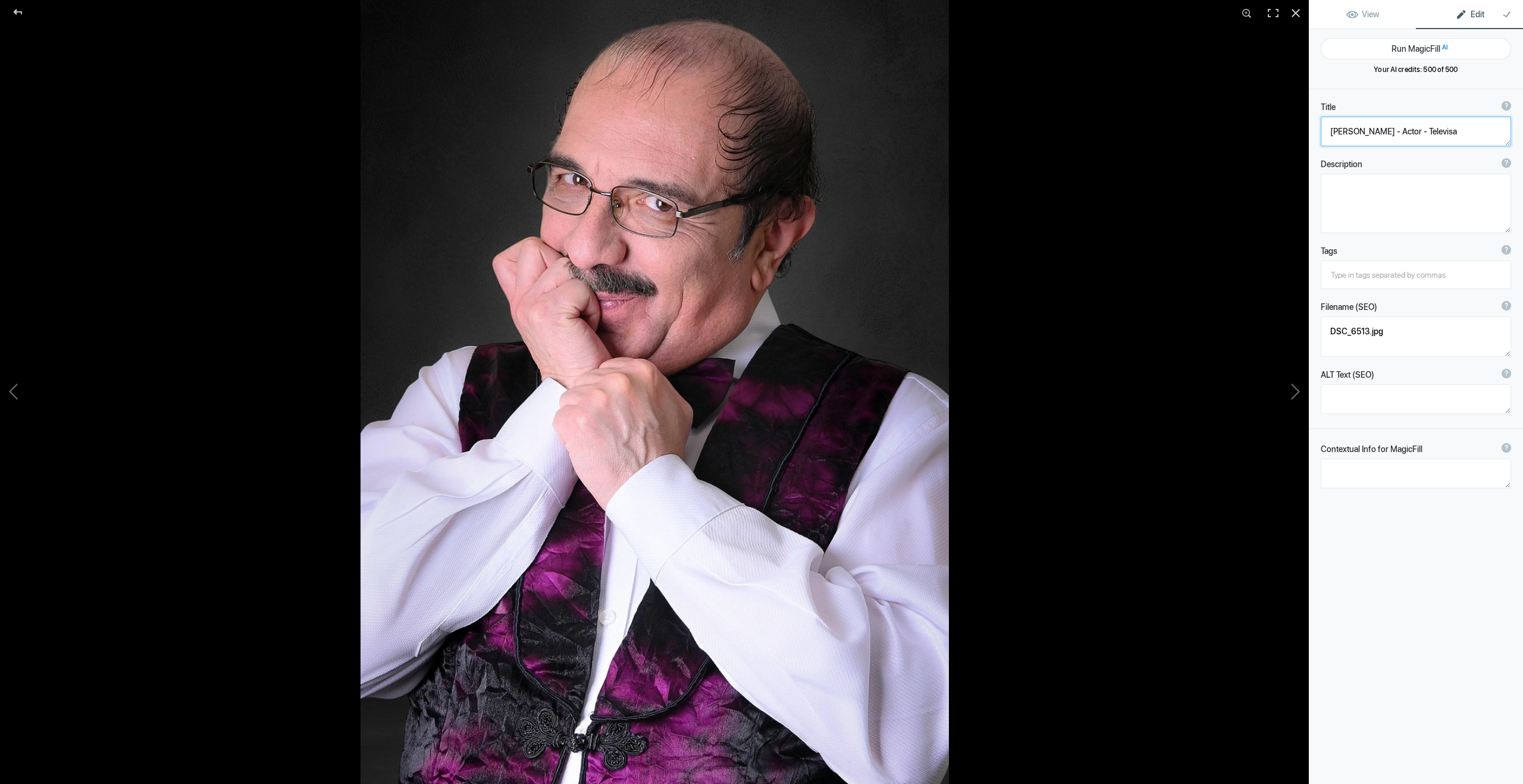 type on "DSC_6515" 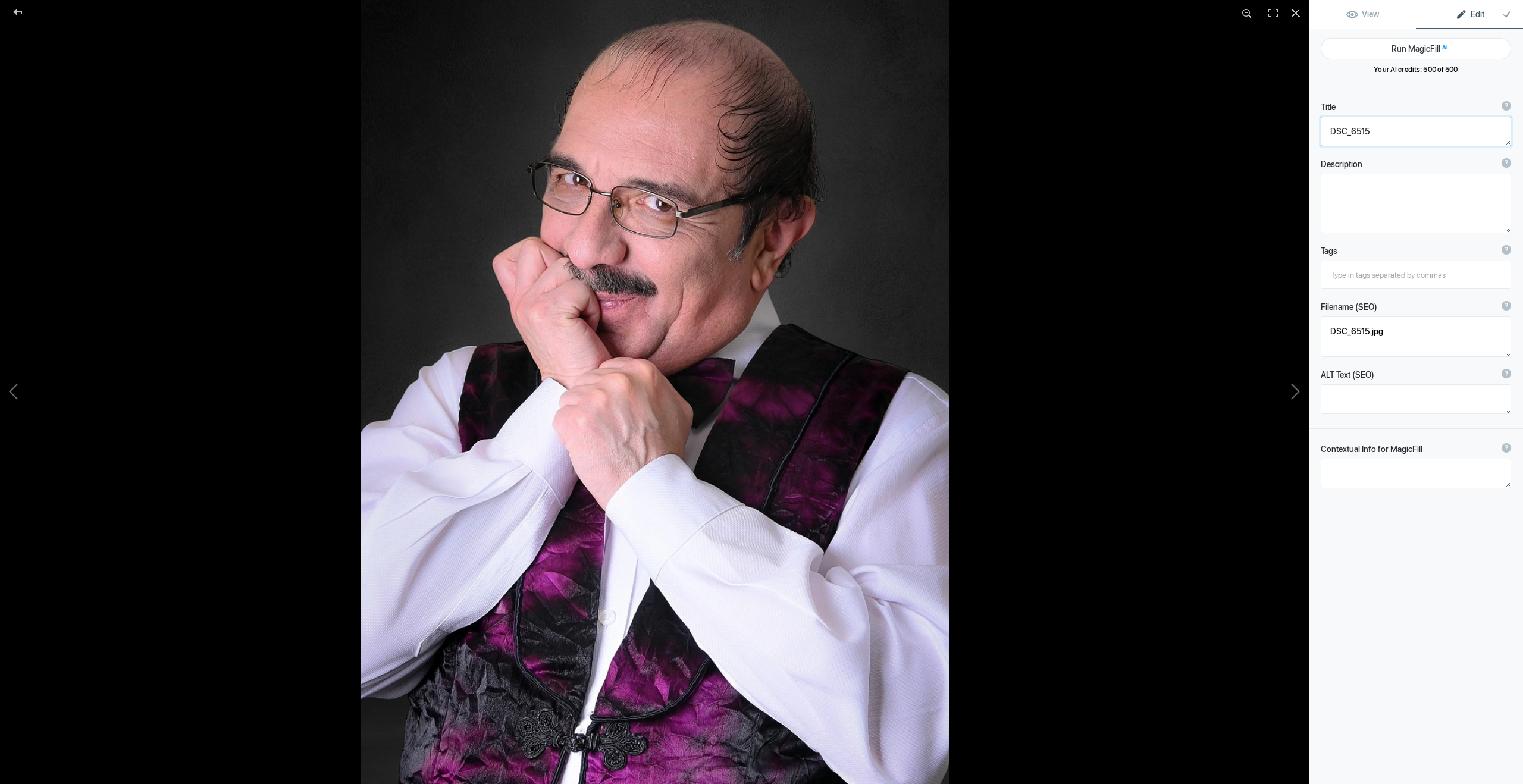 click 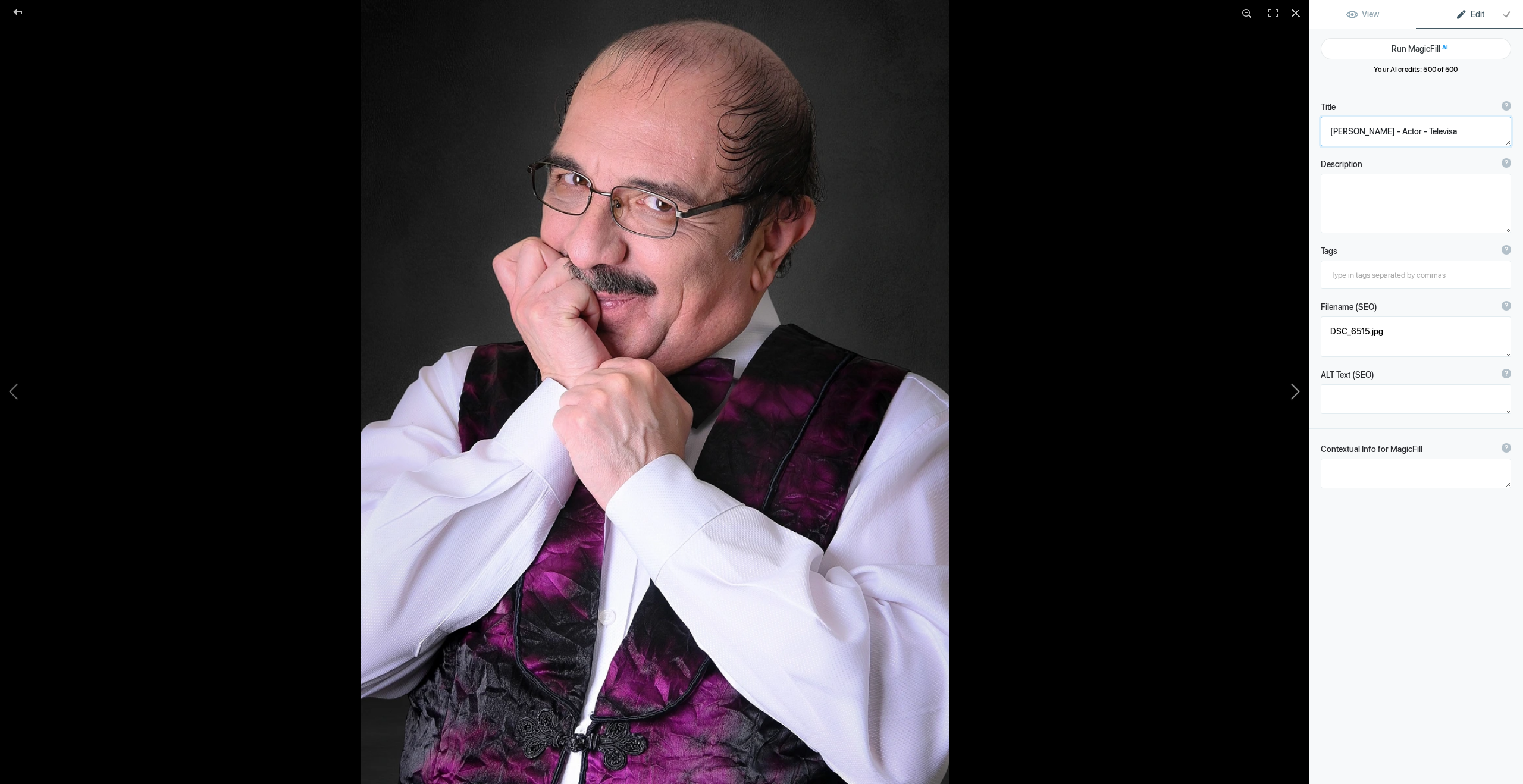 click 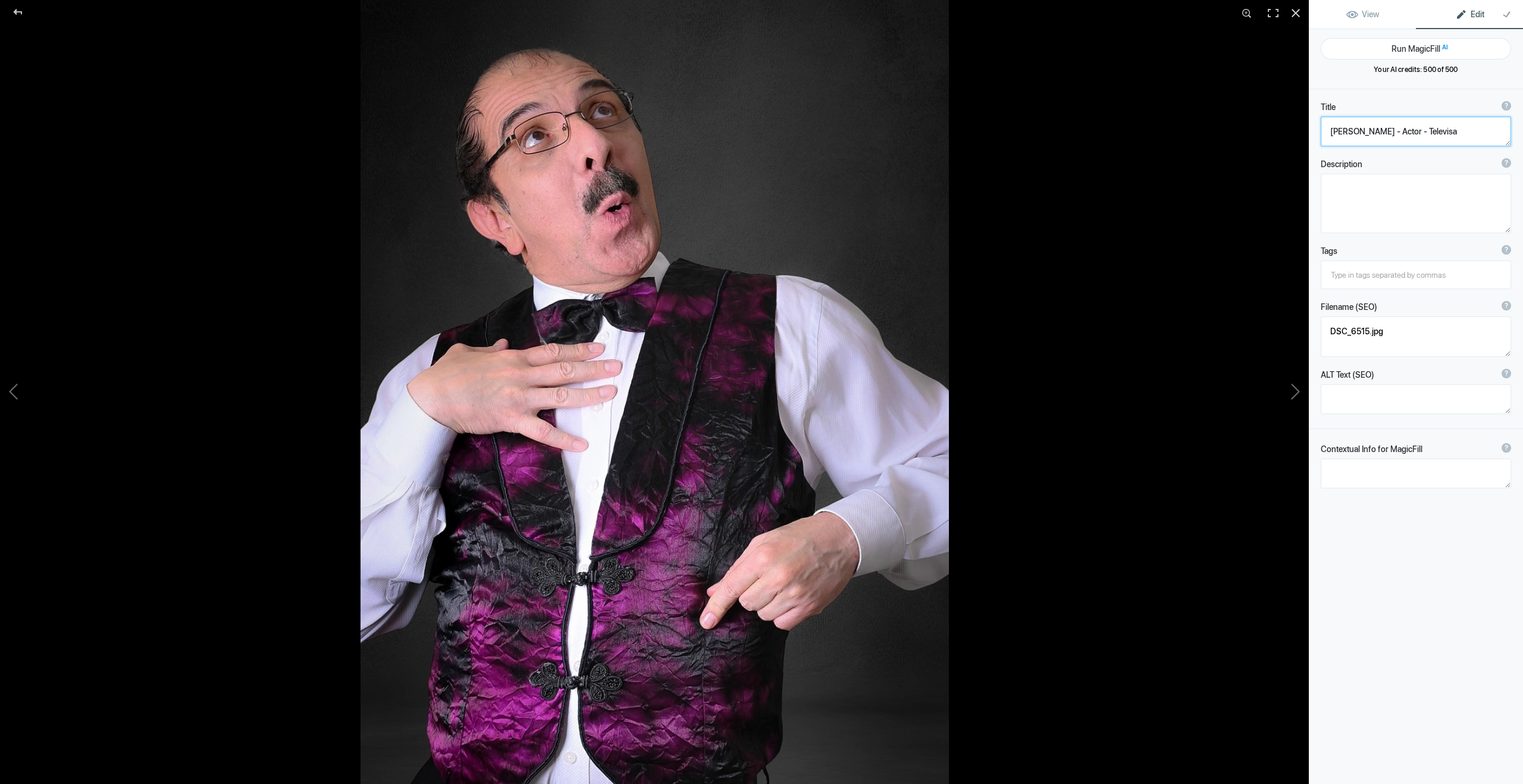 type on "DSC_6519" 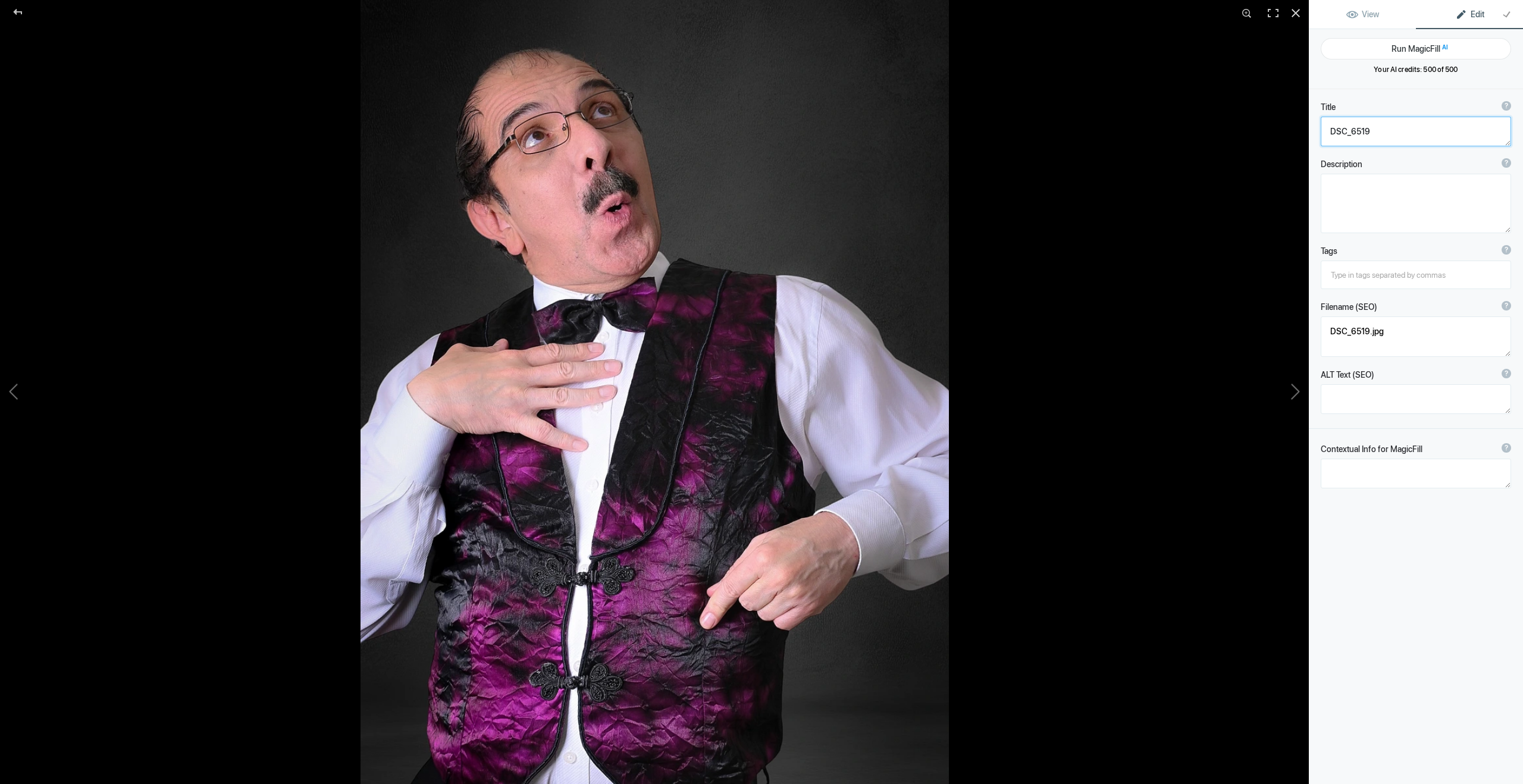 click 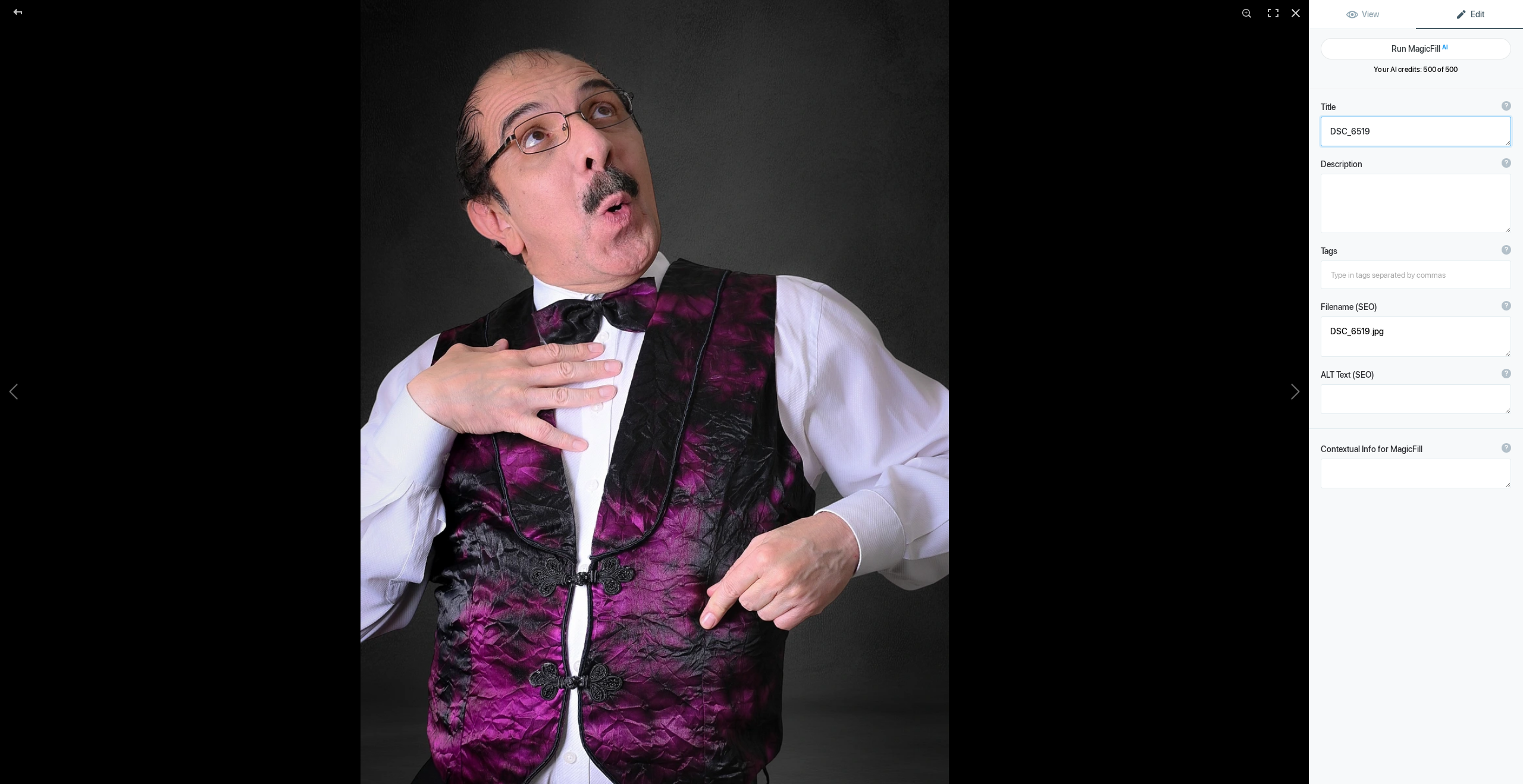 paste on "[PERSON_NAME] - Actor - Televisa" 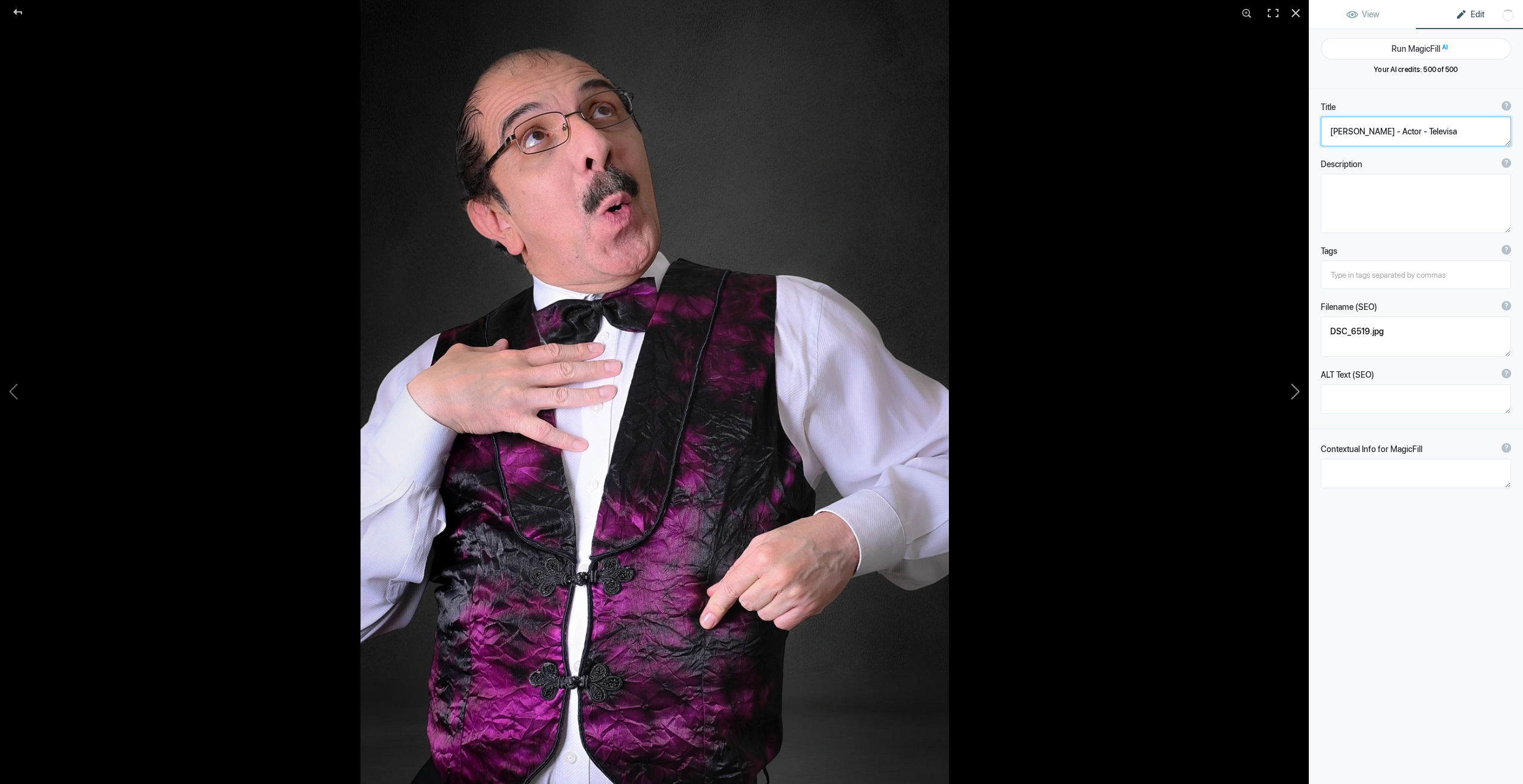 click 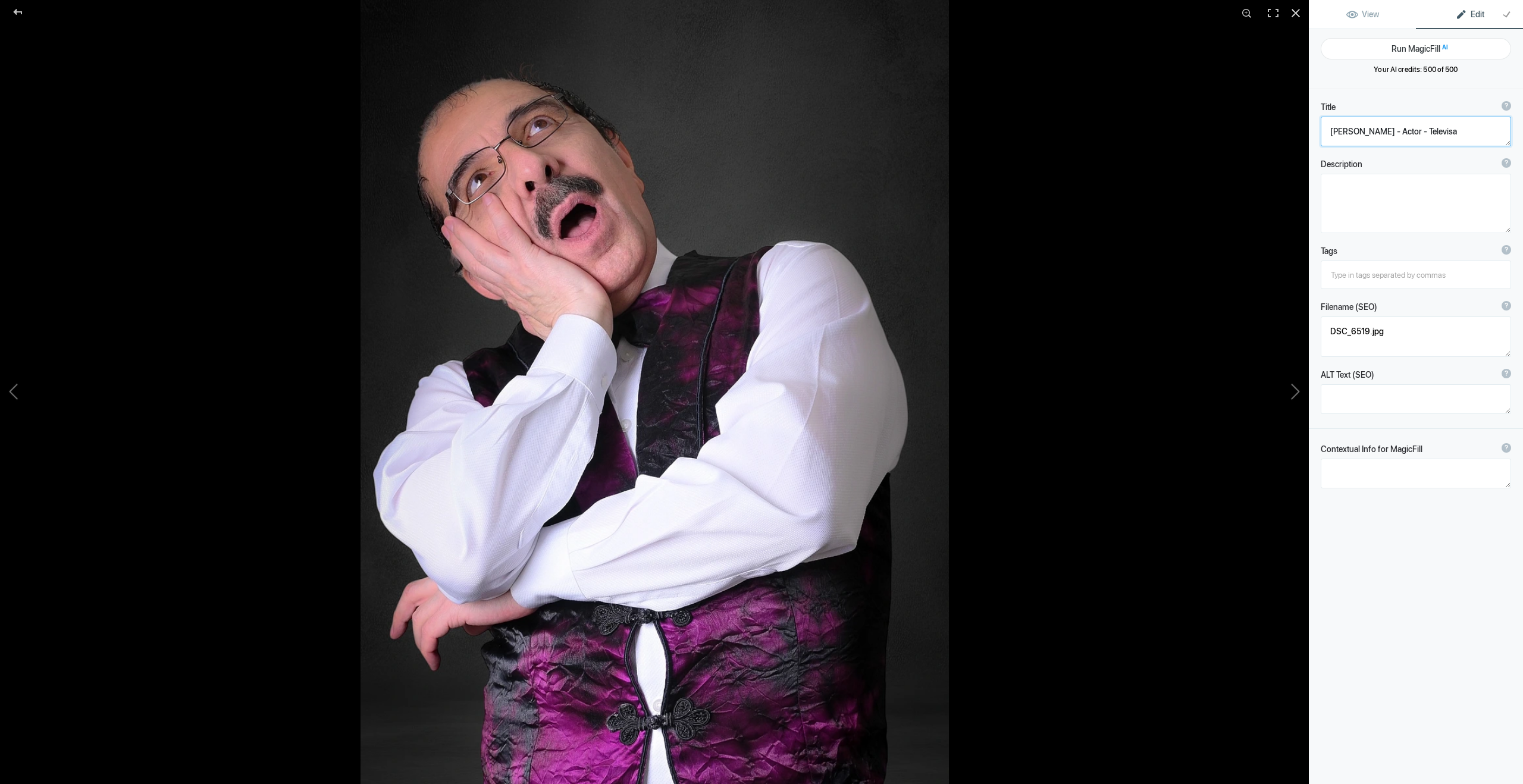 type on "DSC_6521" 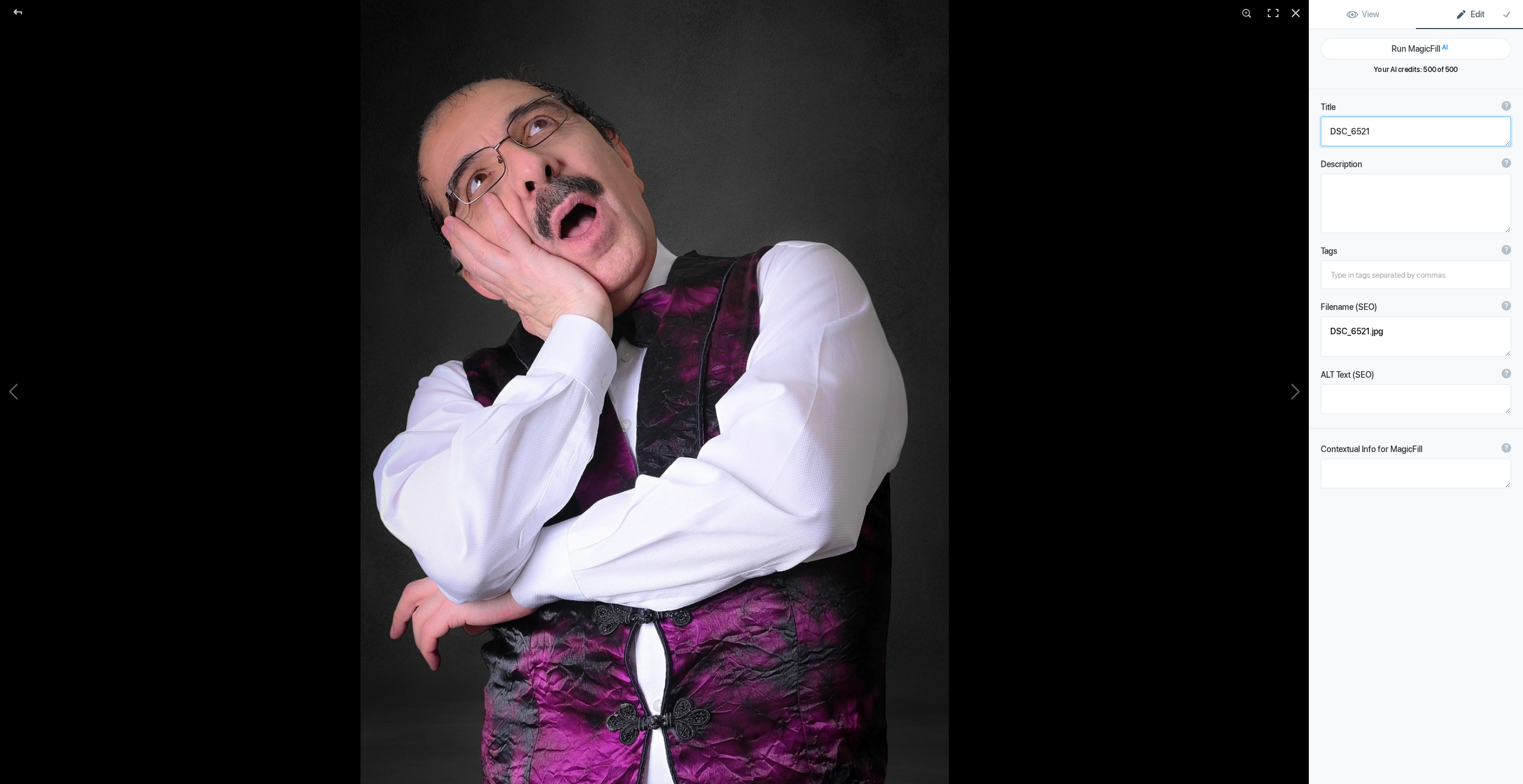 click 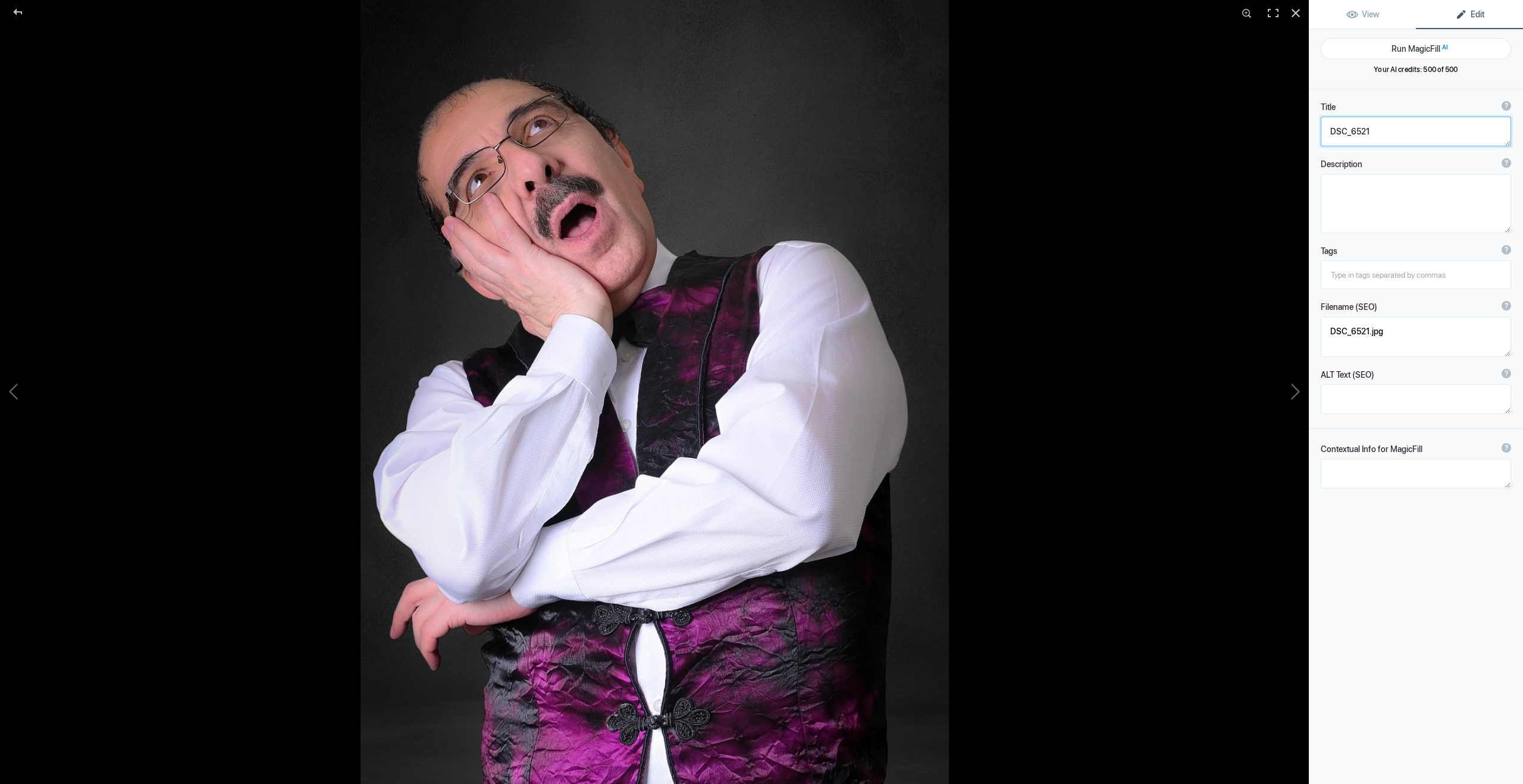 paste on "[PERSON_NAME] - Actor - Televisa" 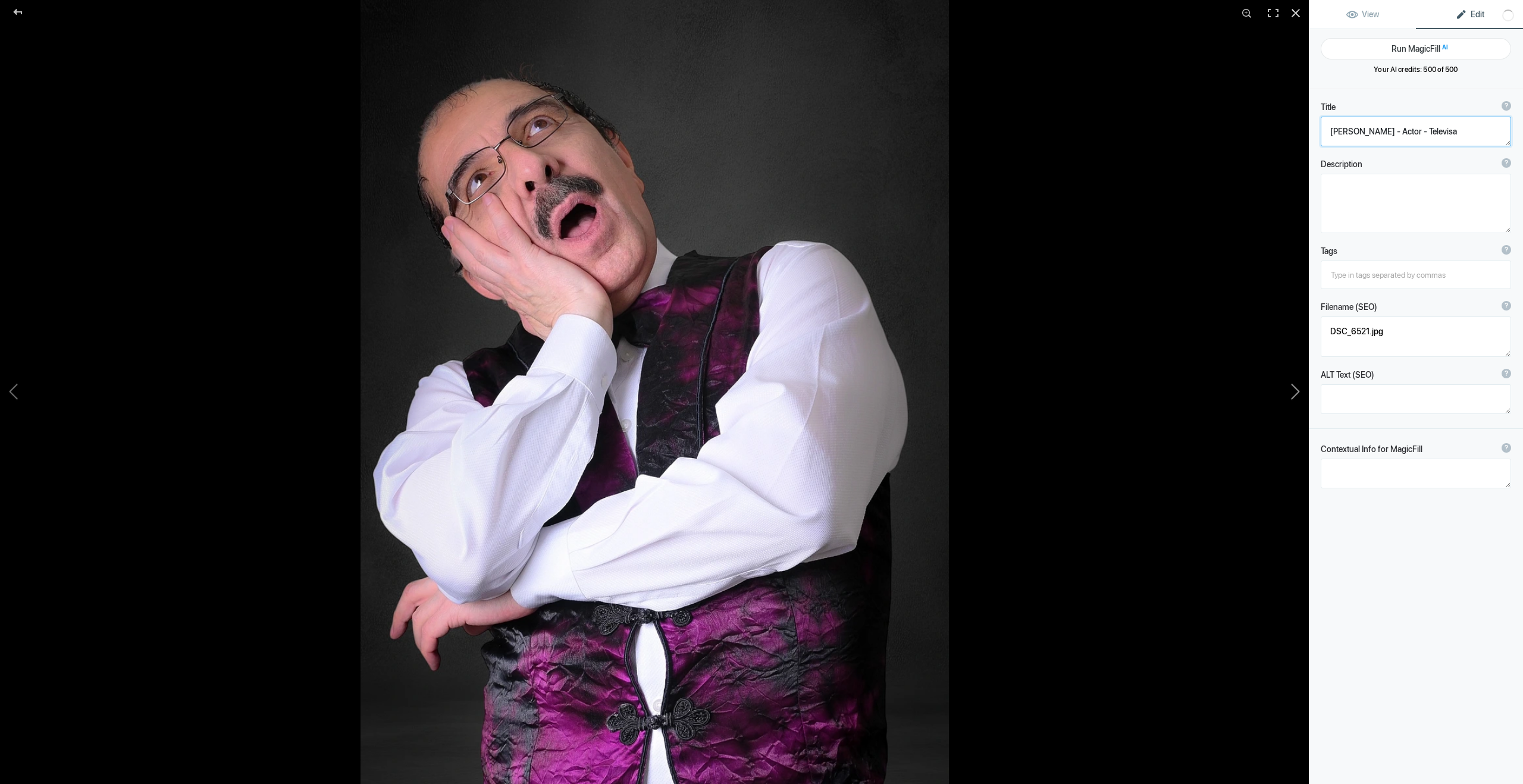 click 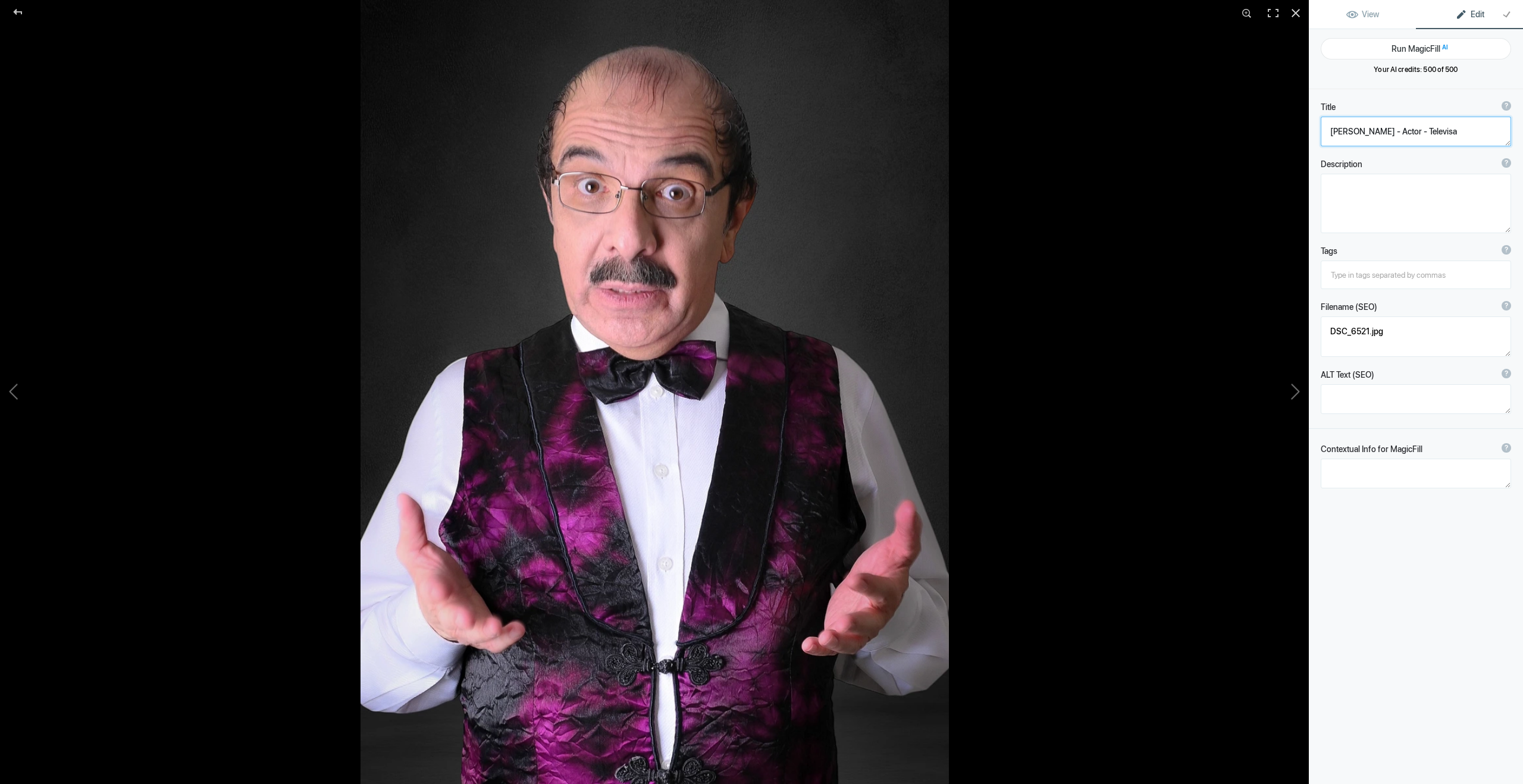 type on "DSC_6532" 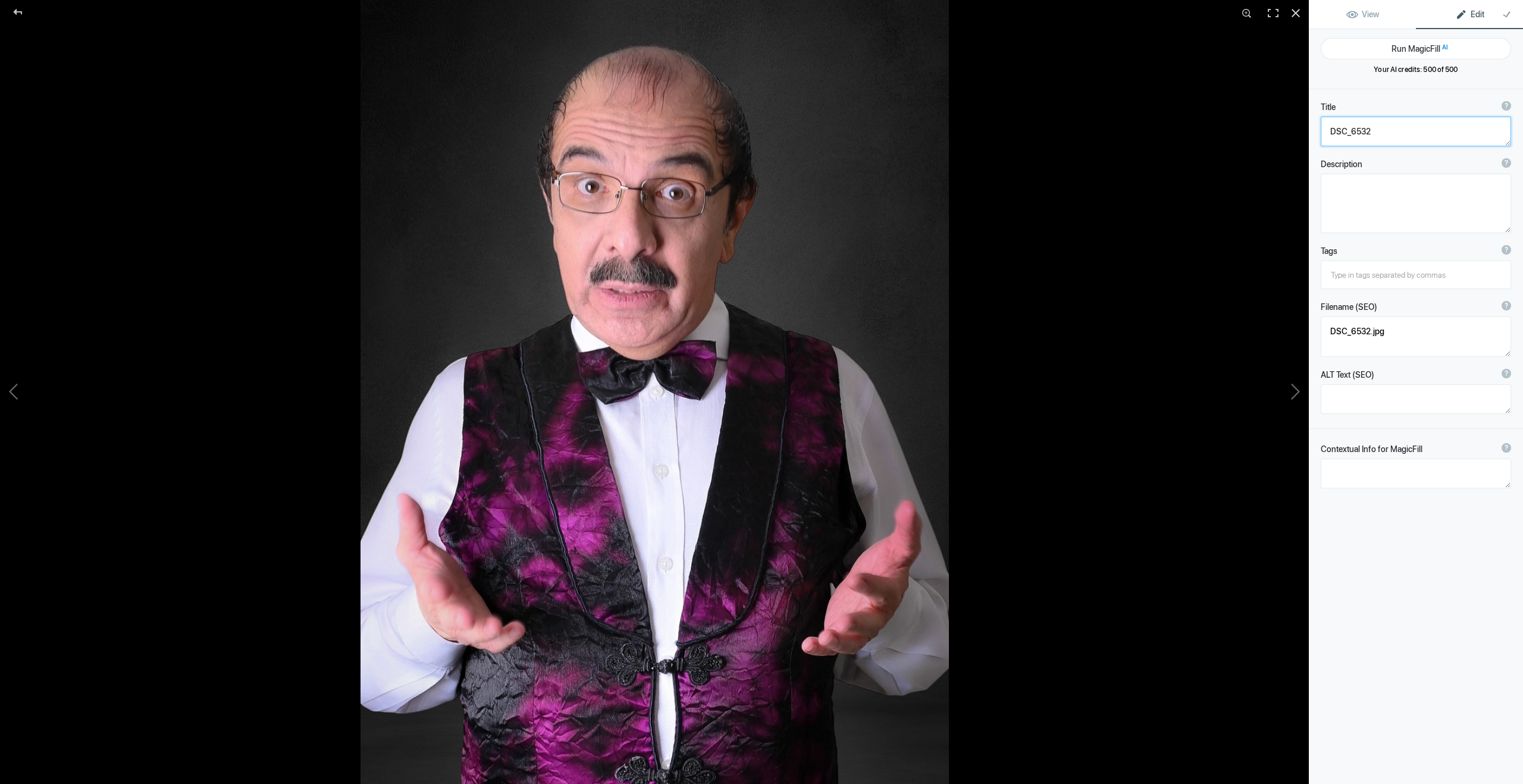 click 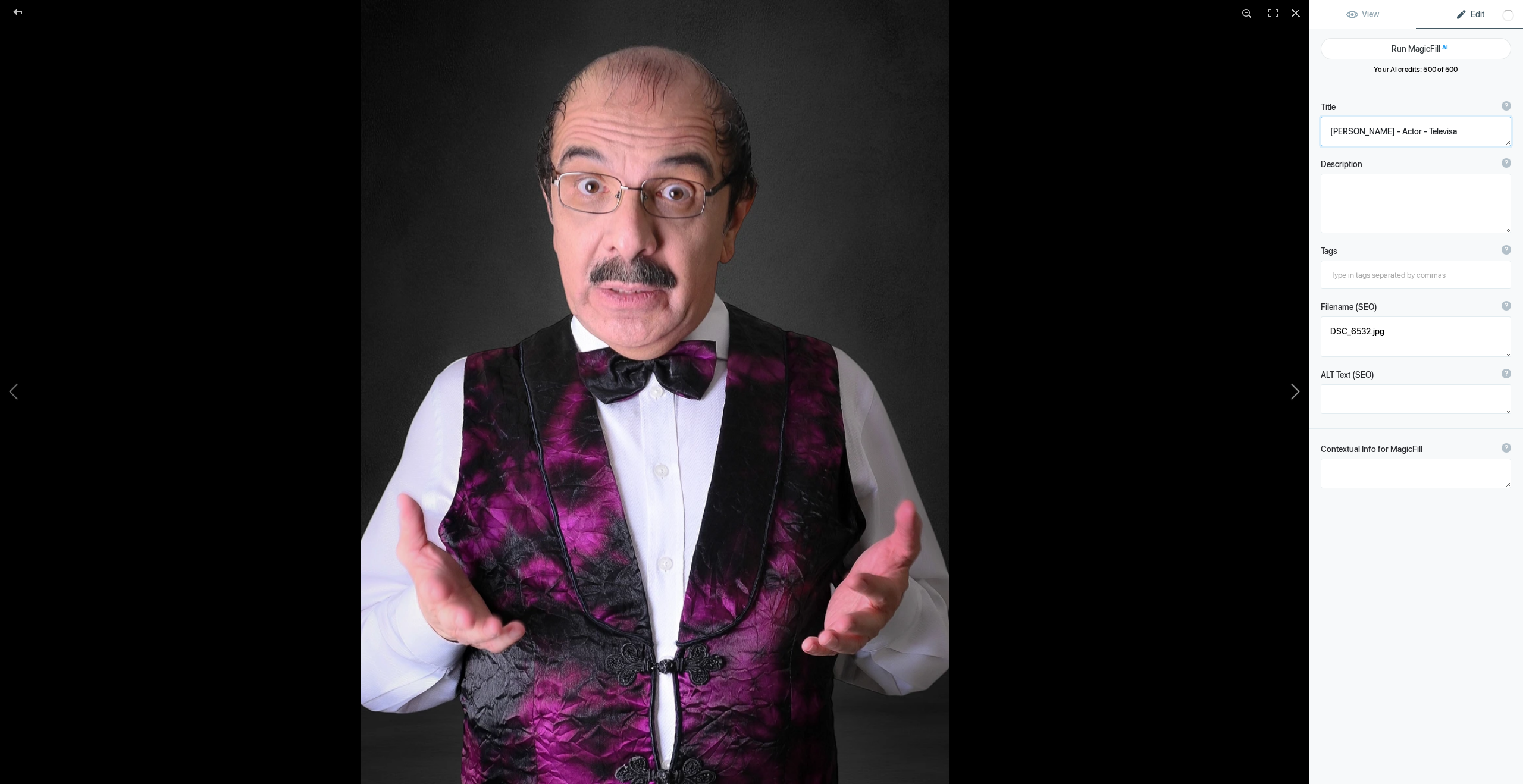 click 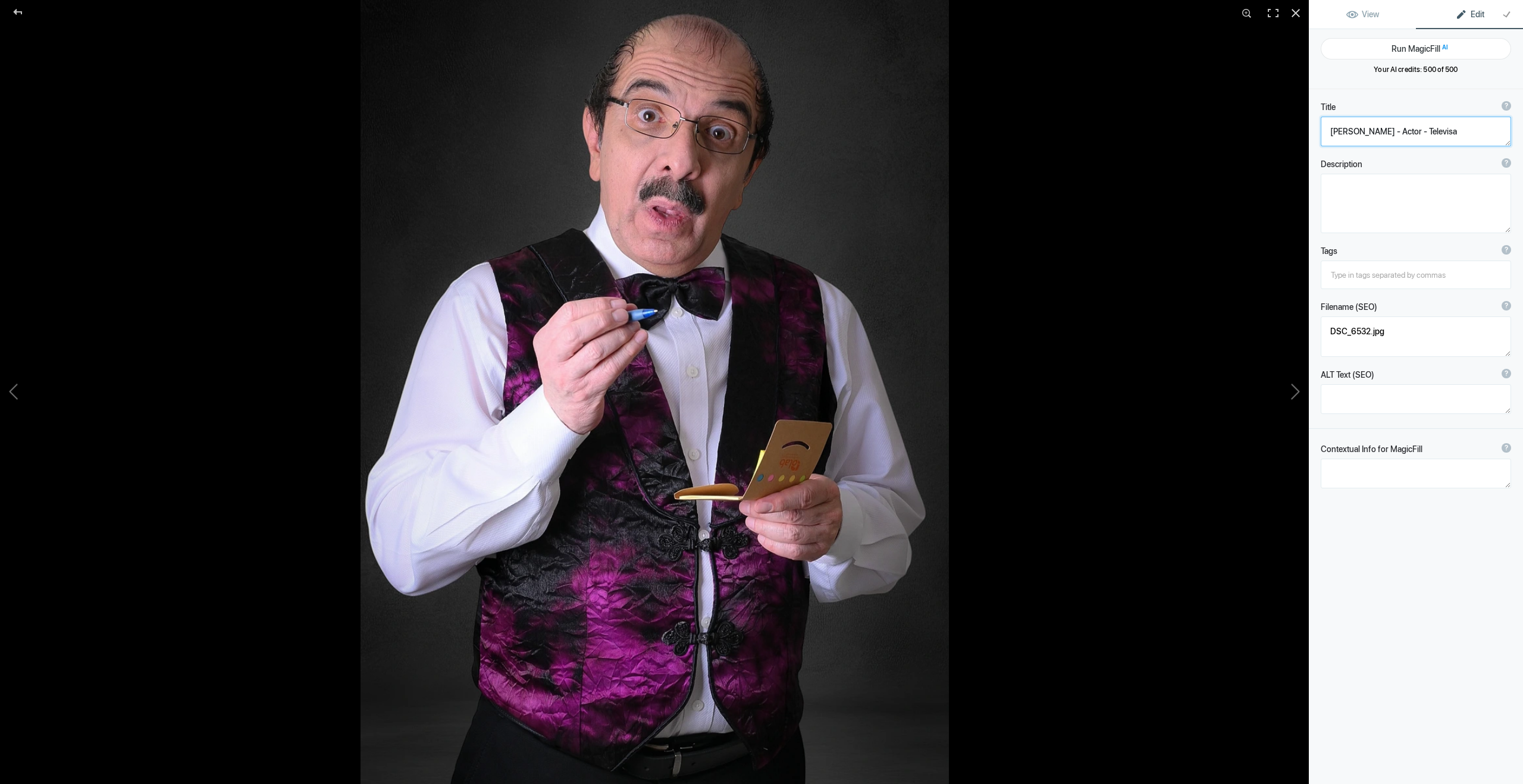 type on "DSC_6540" 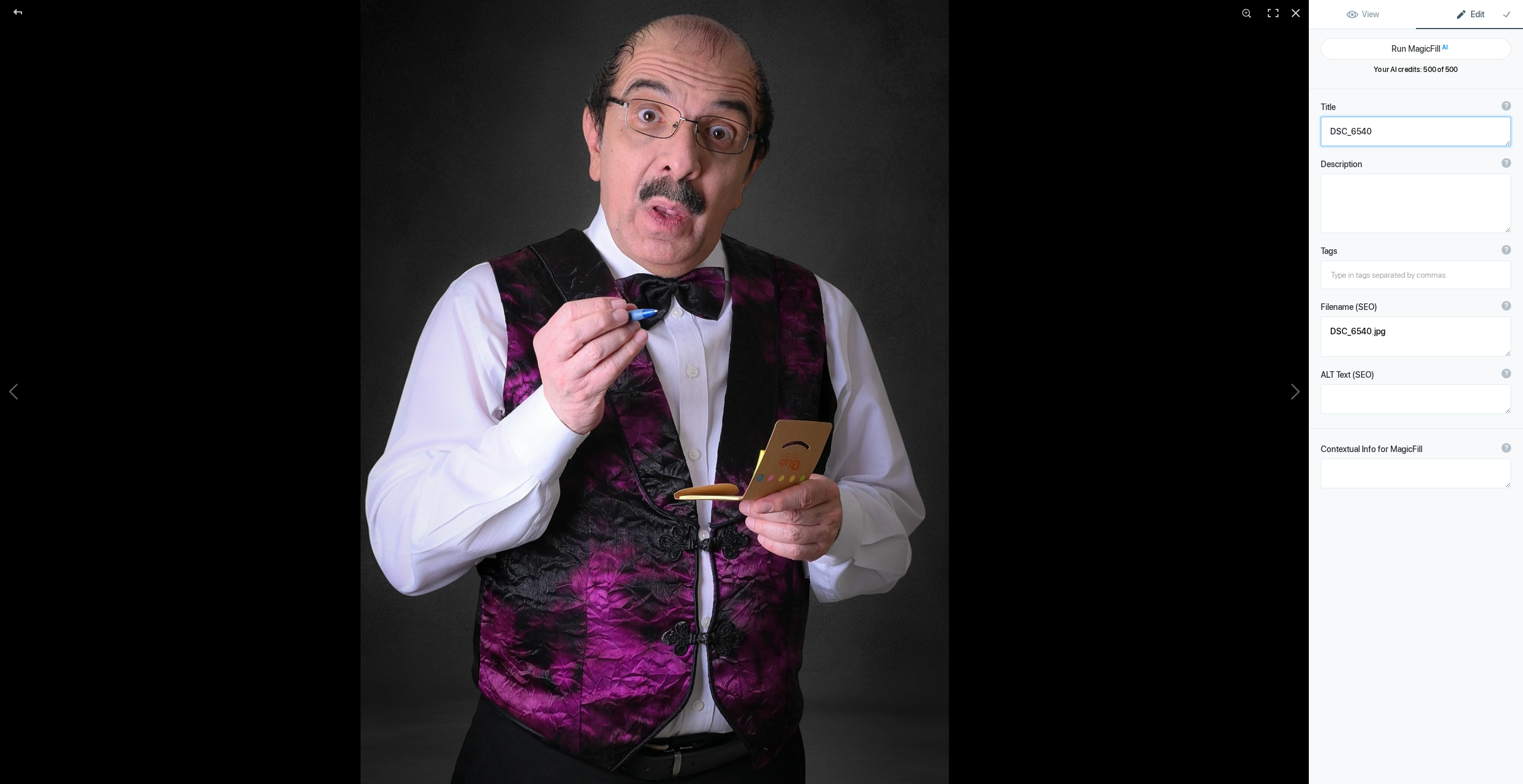 click 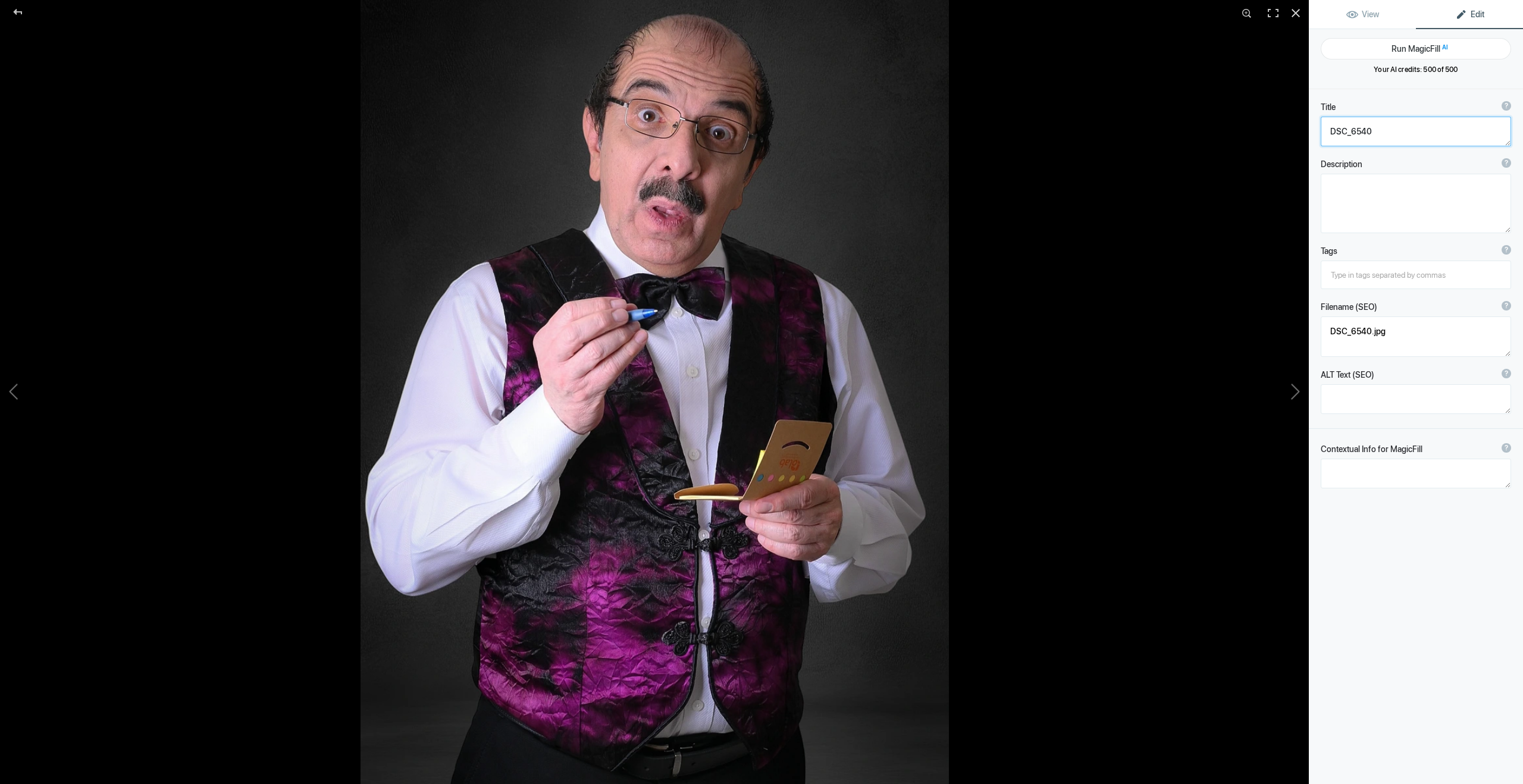 paste on "[PERSON_NAME] - Actor - Televisa" 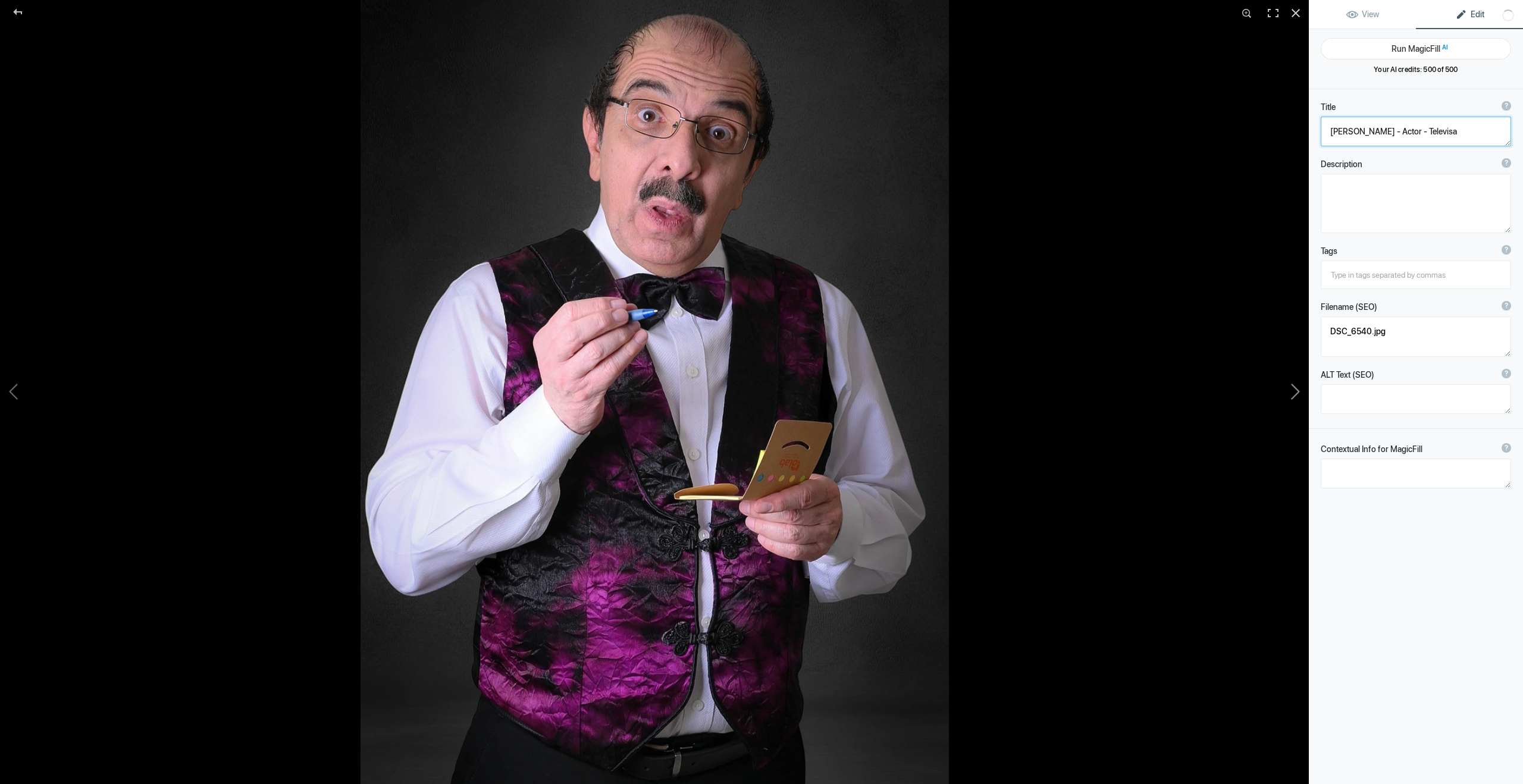 click 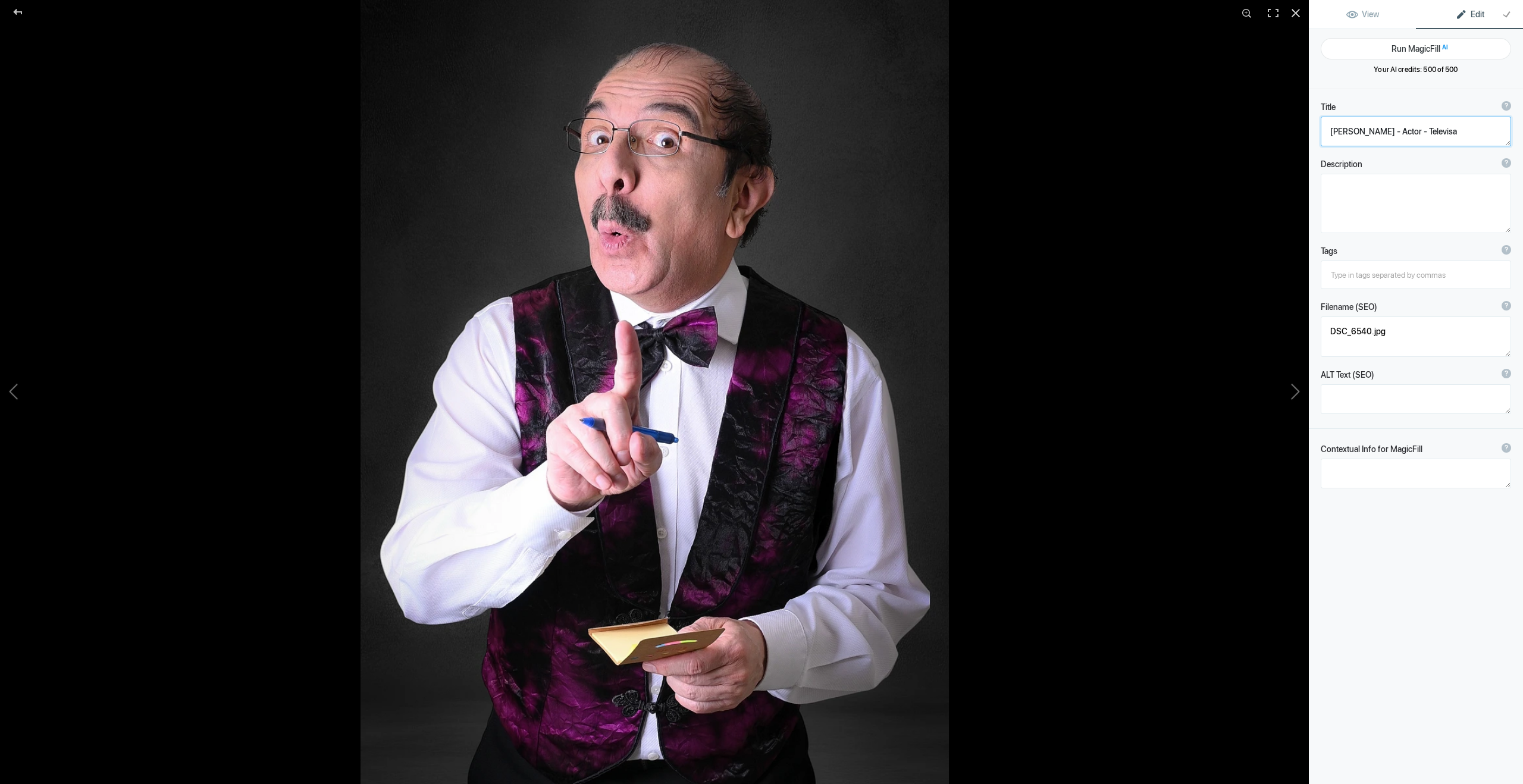type on "DSC_6552" 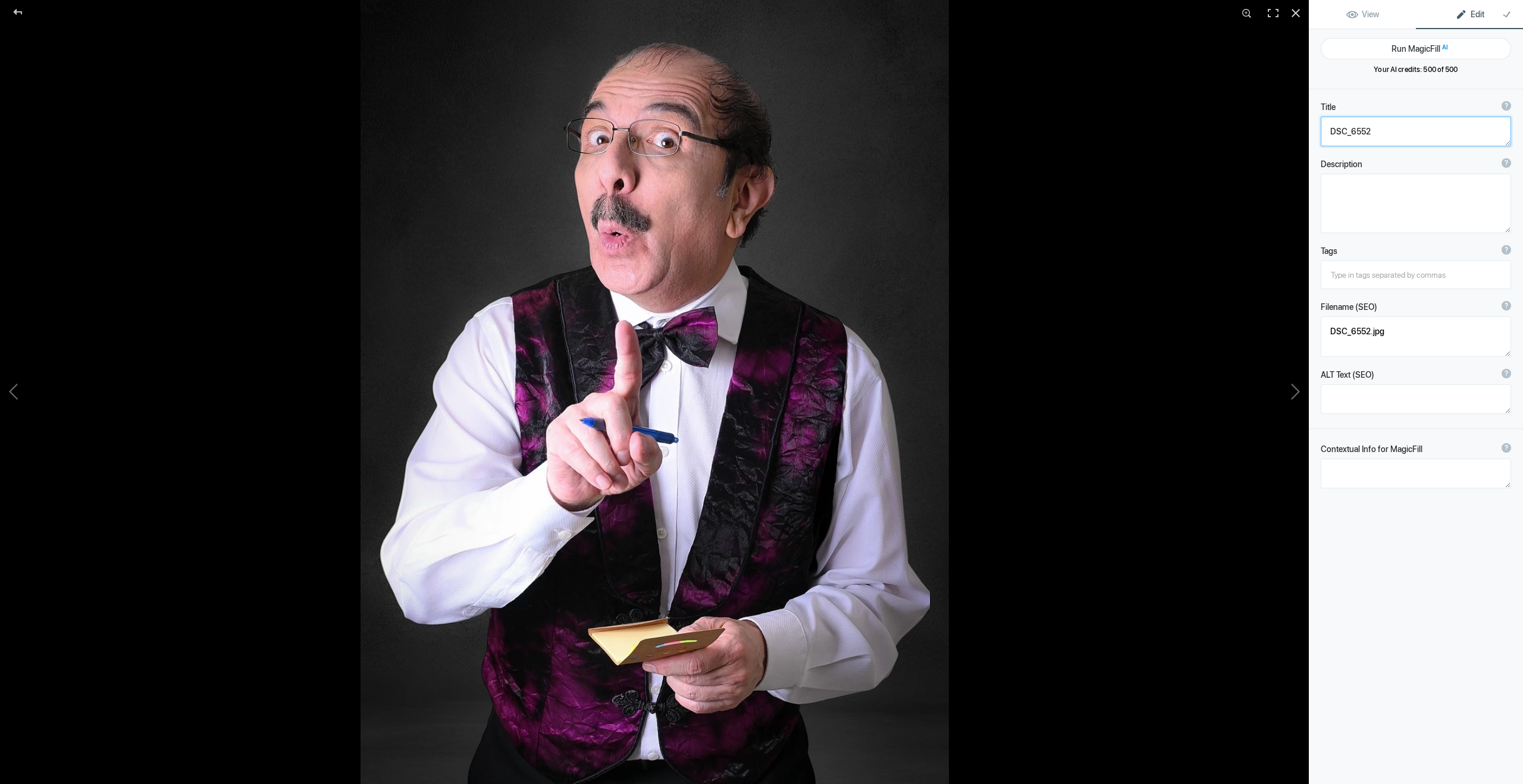 click 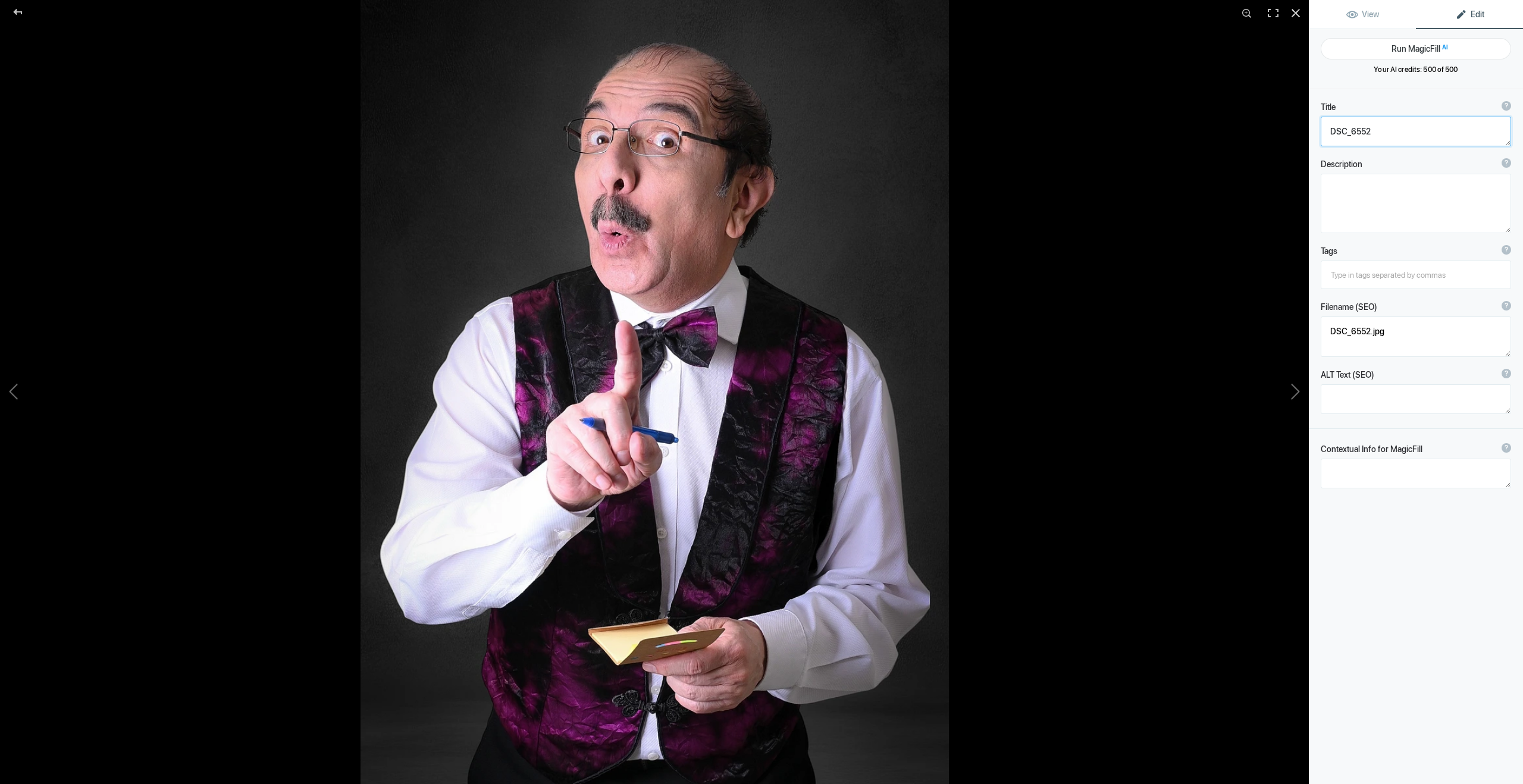 paste on "[PERSON_NAME] - Actor - Televisa" 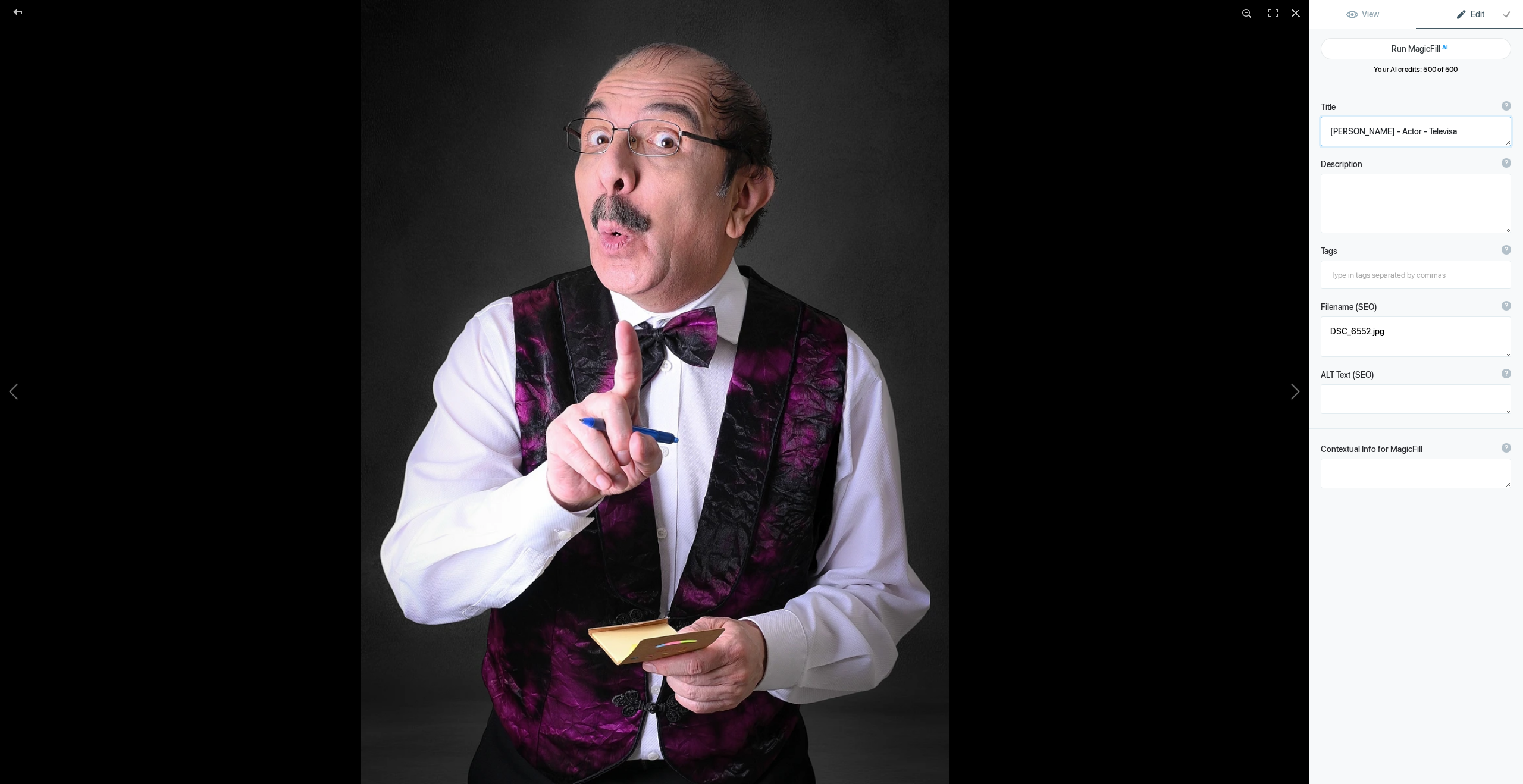 click 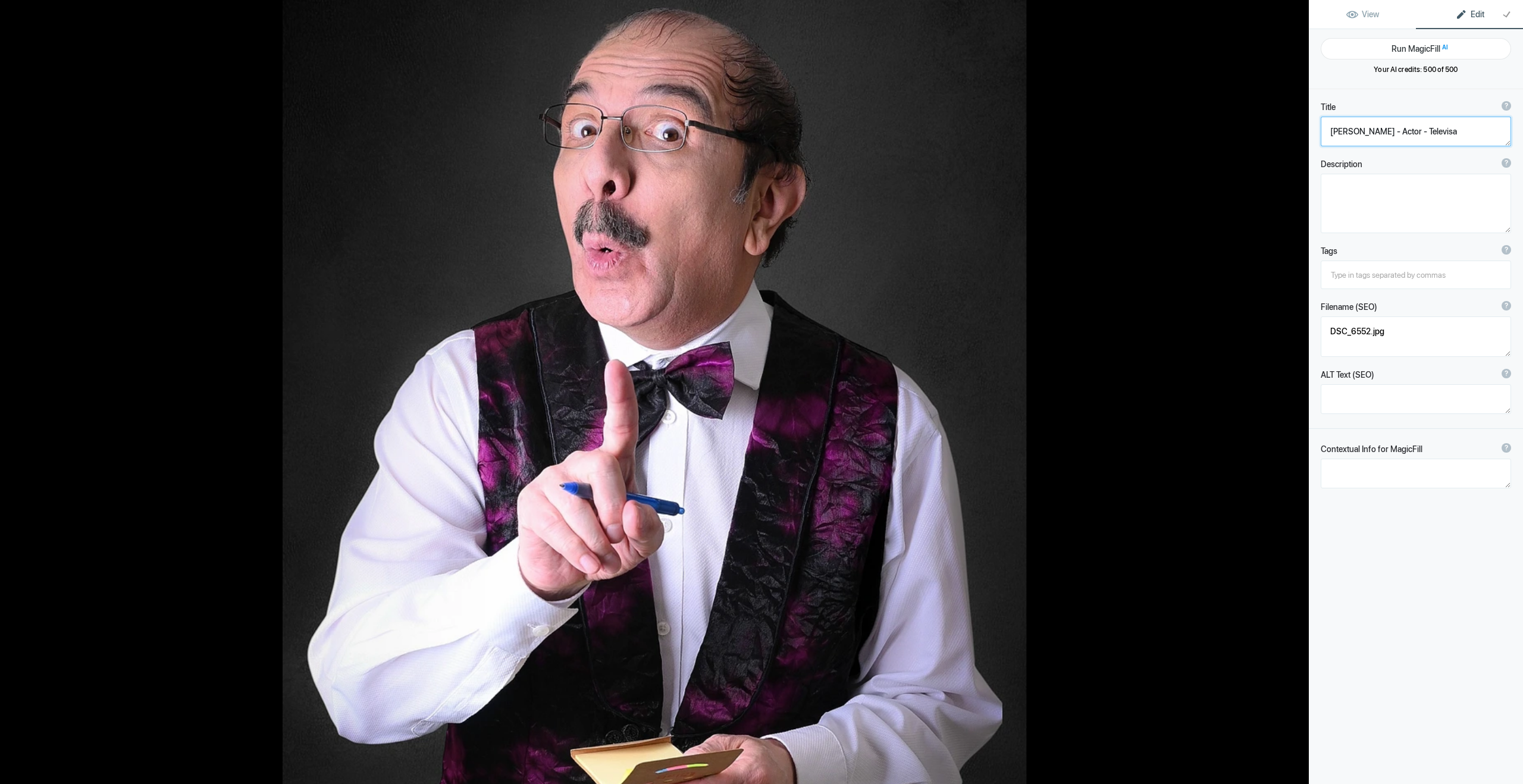 click 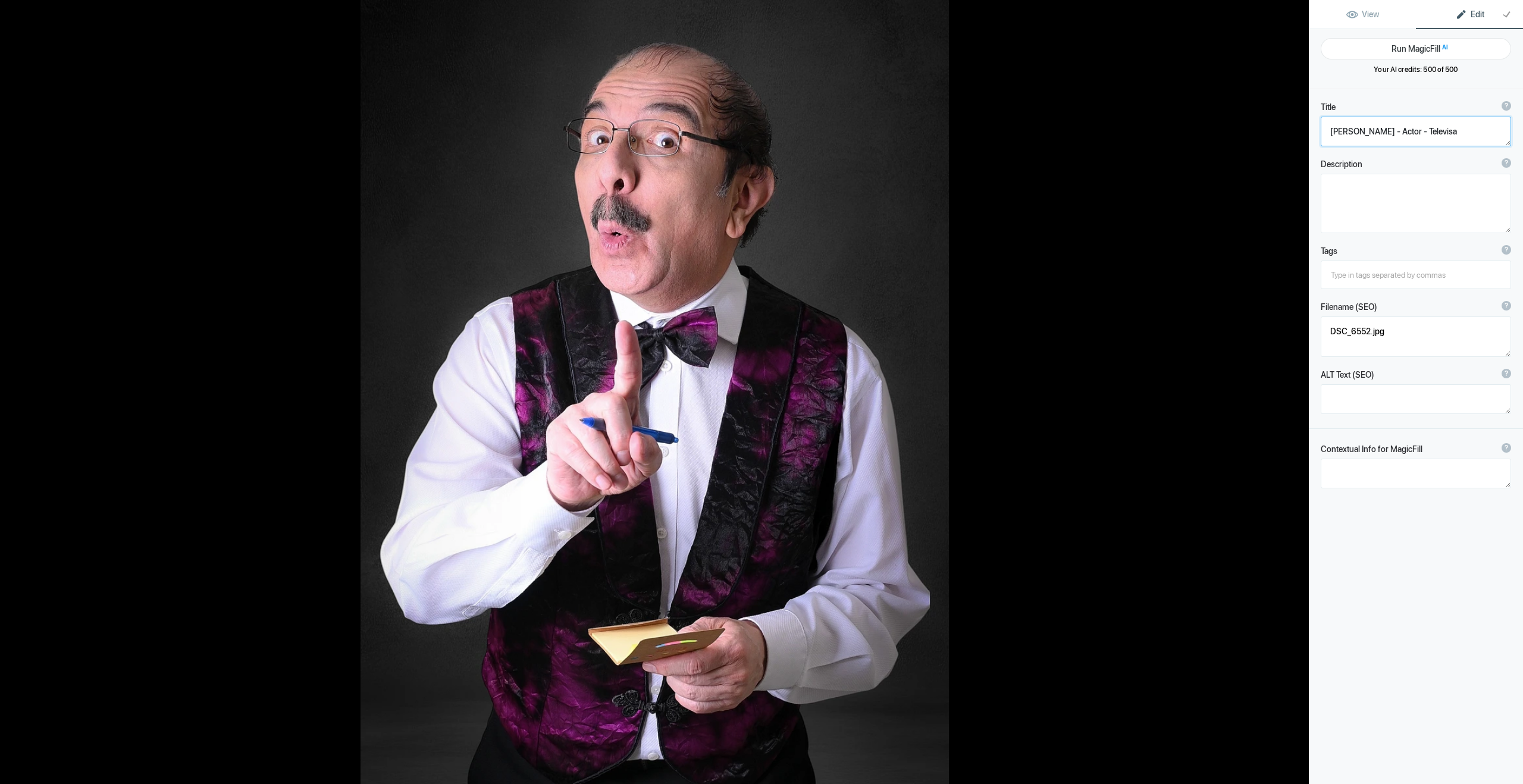 click 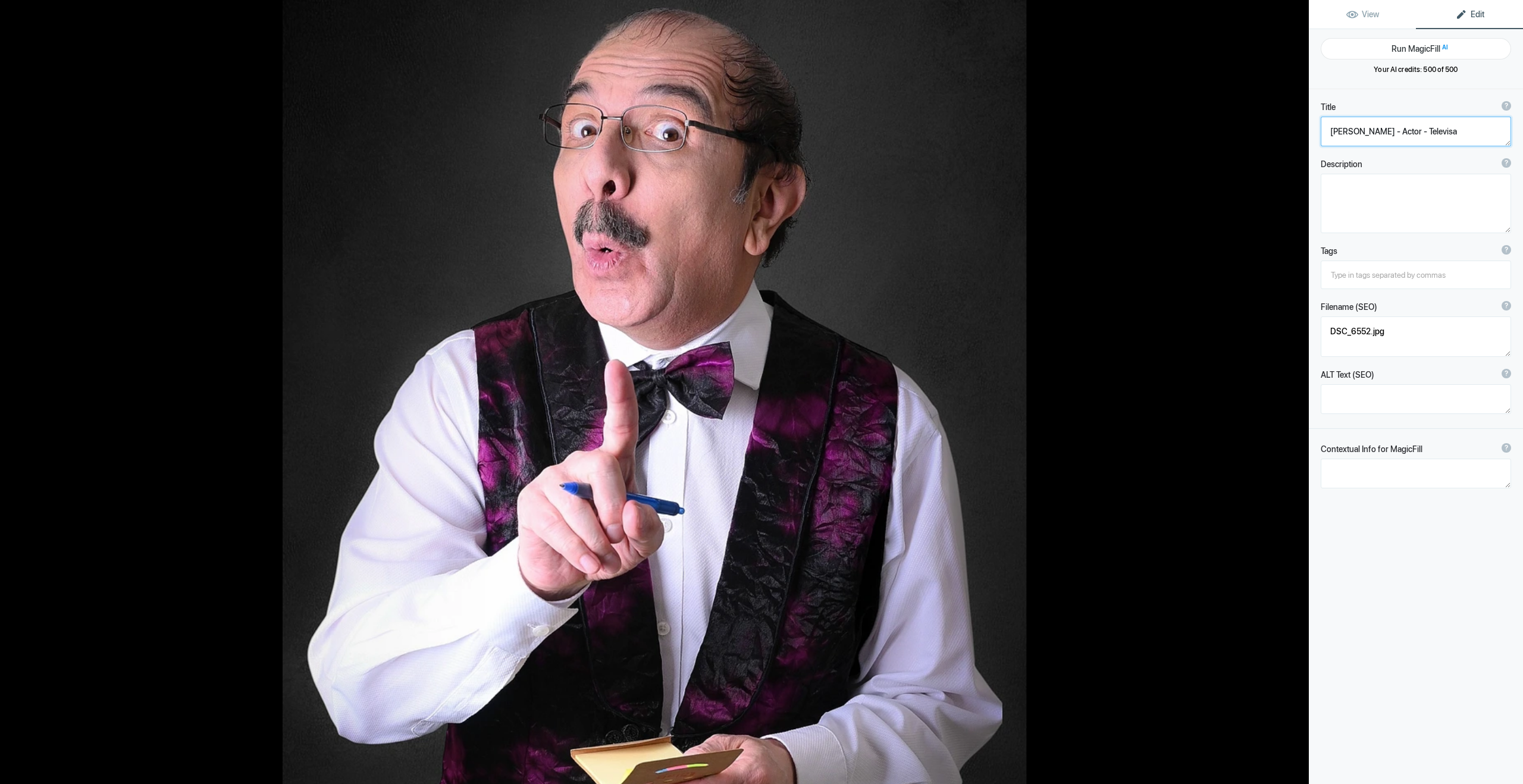 click 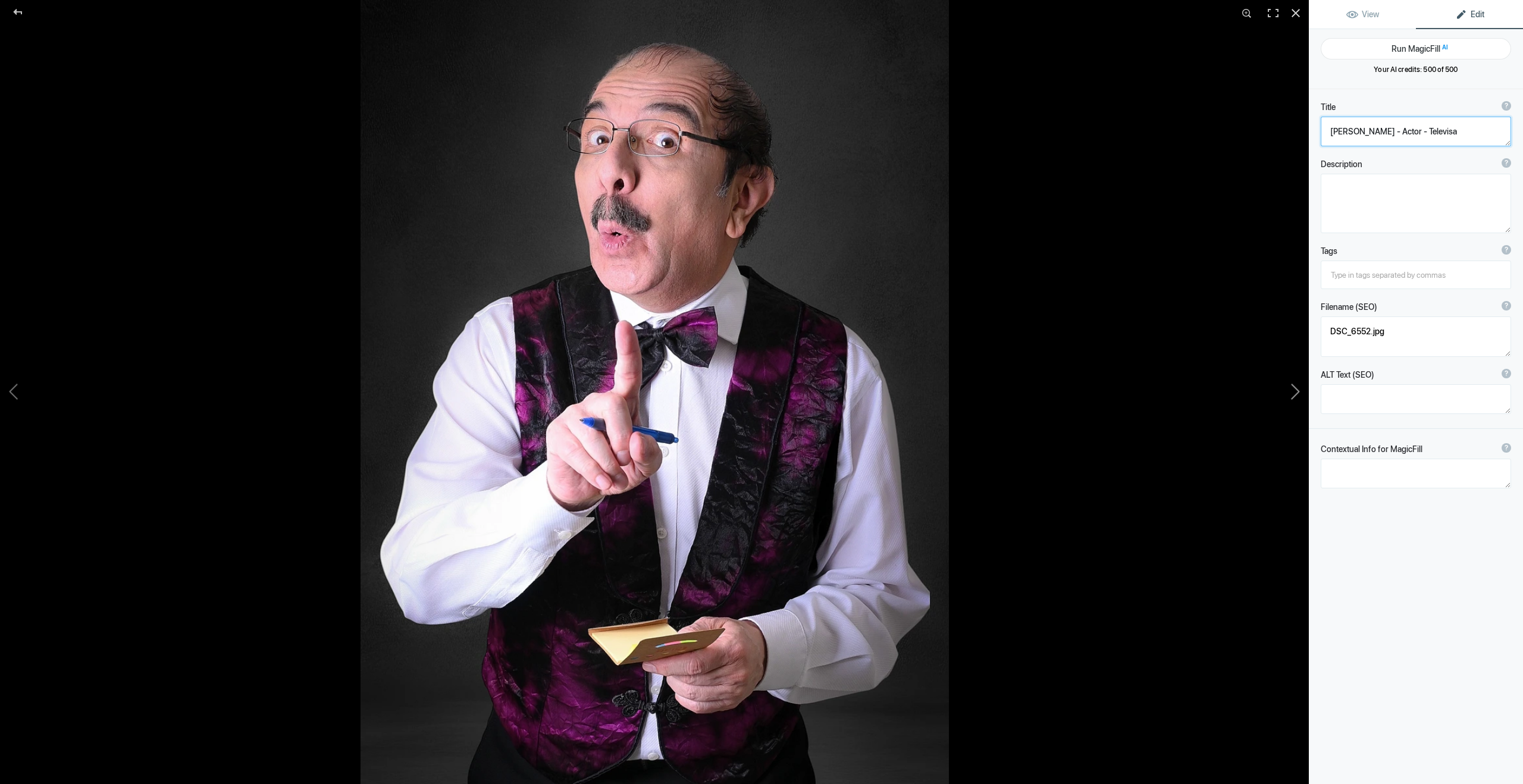 click 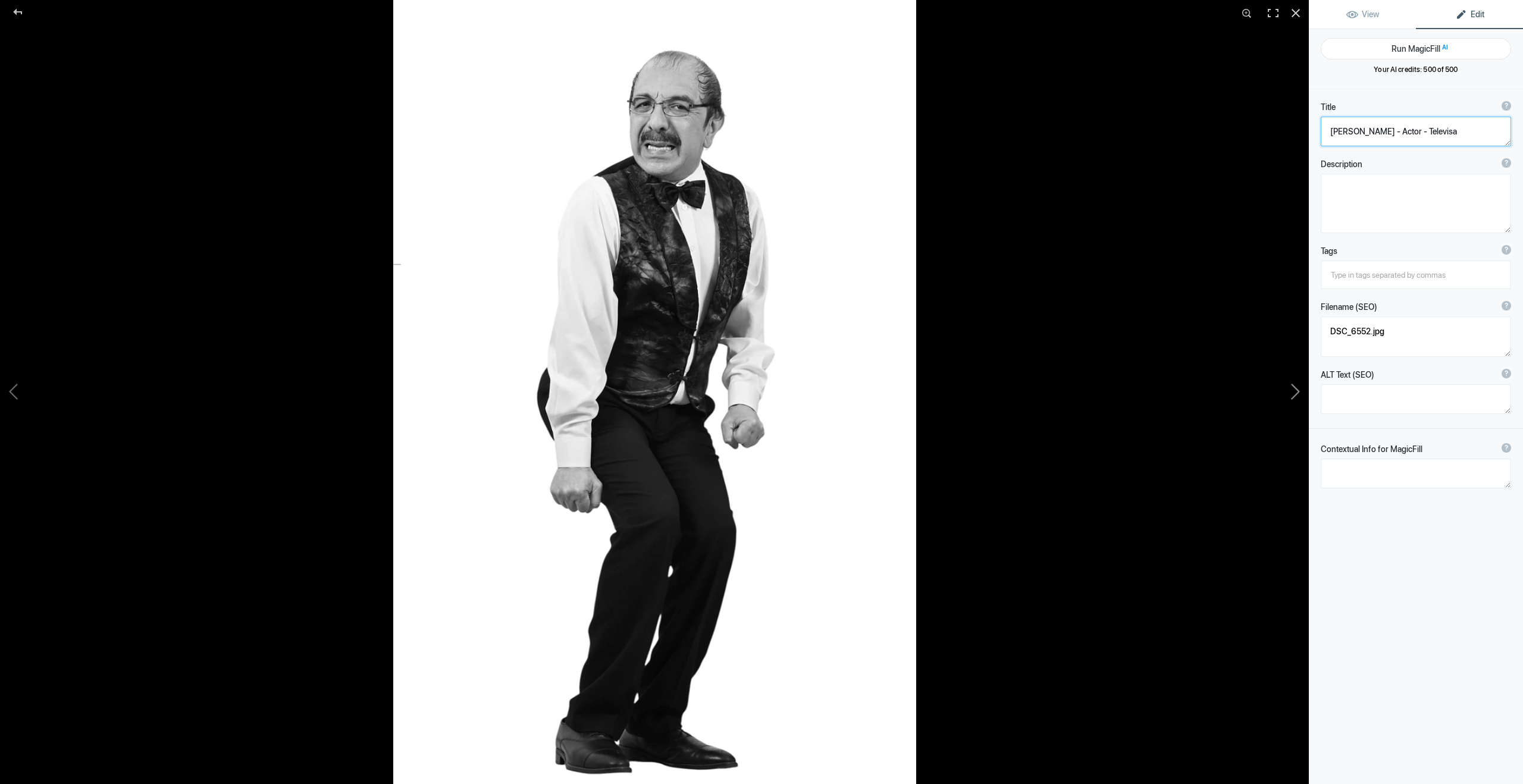 type on "DSC_6341-Editar" 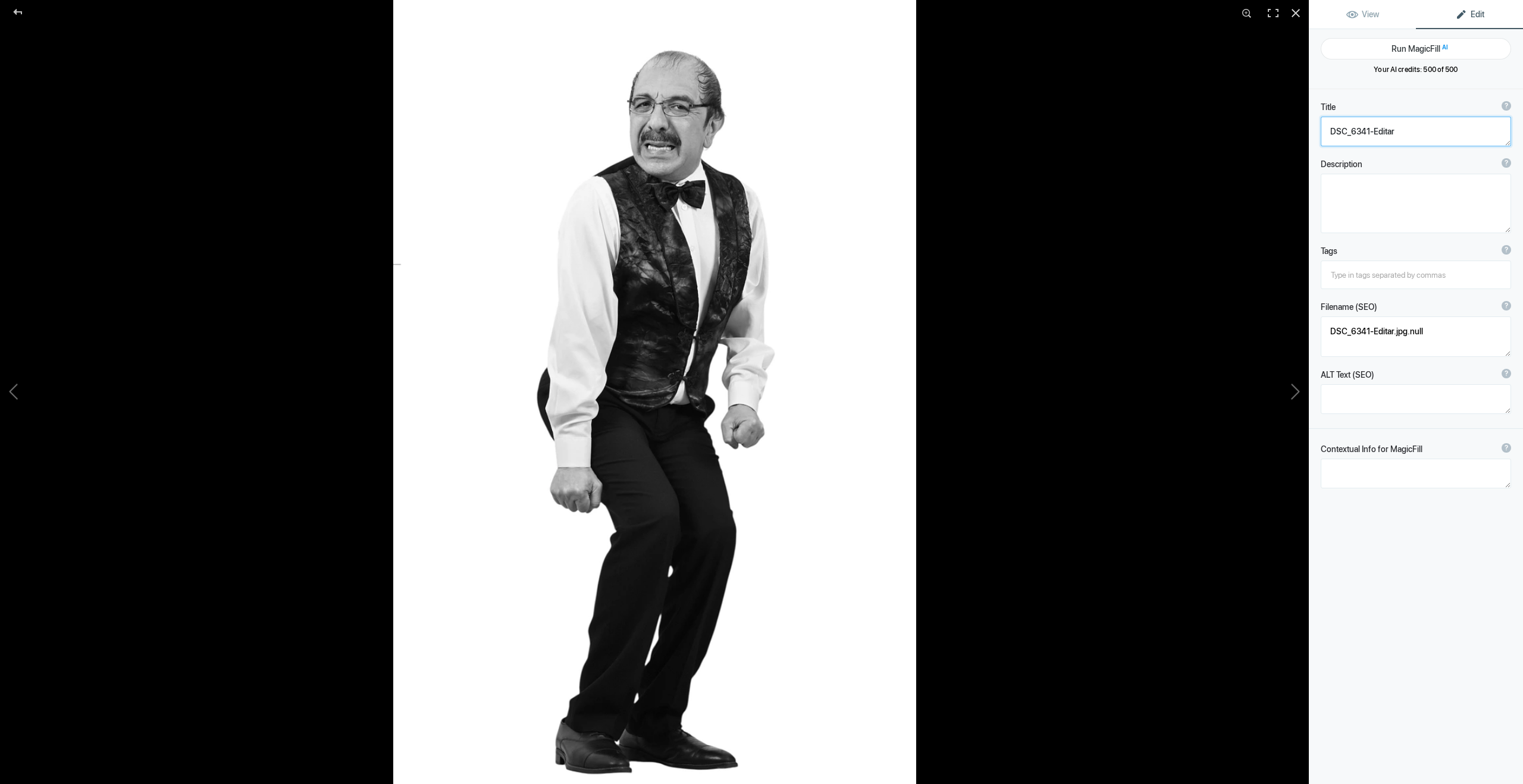 click 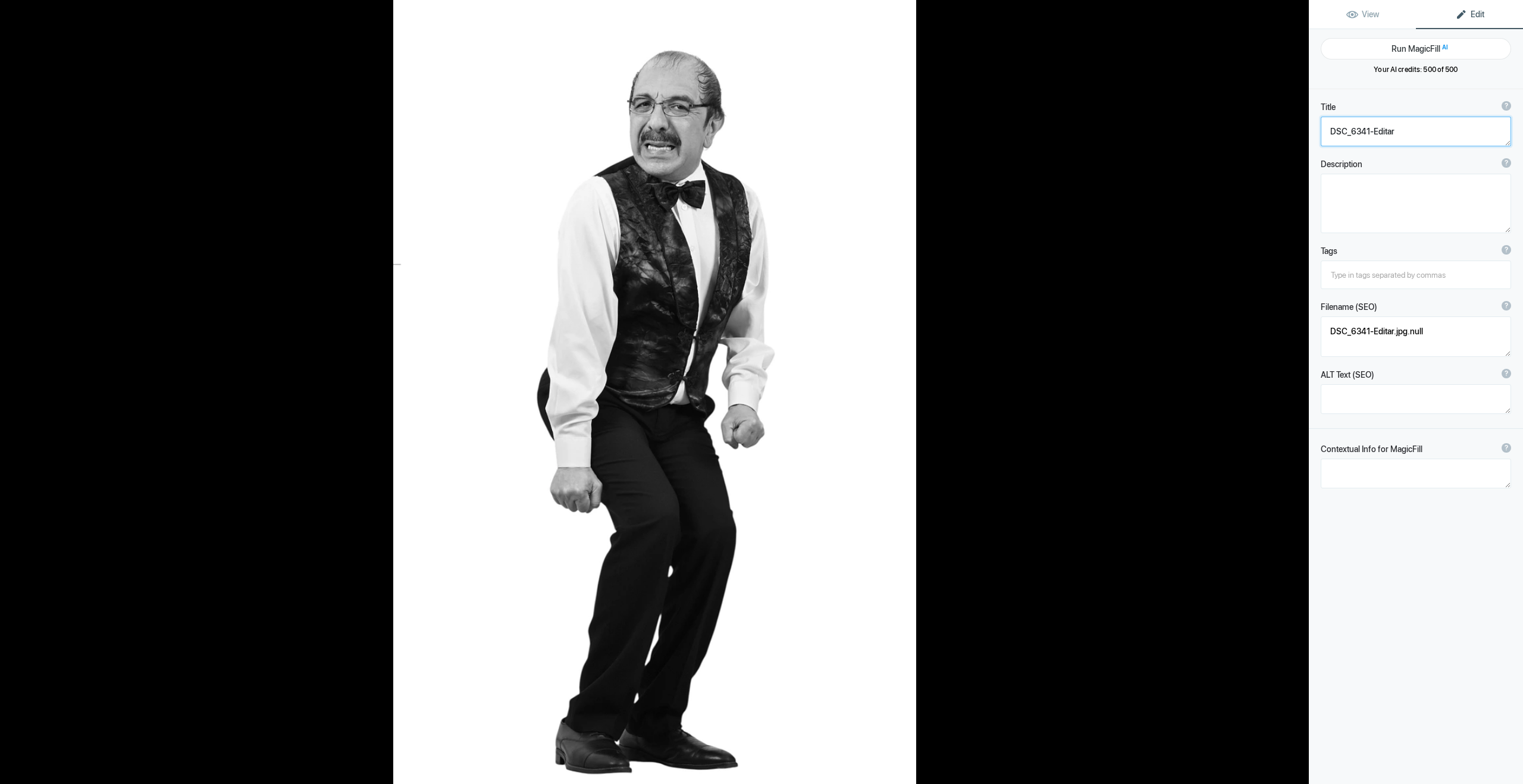 paste on "[PERSON_NAME] - Actor - Televisa" 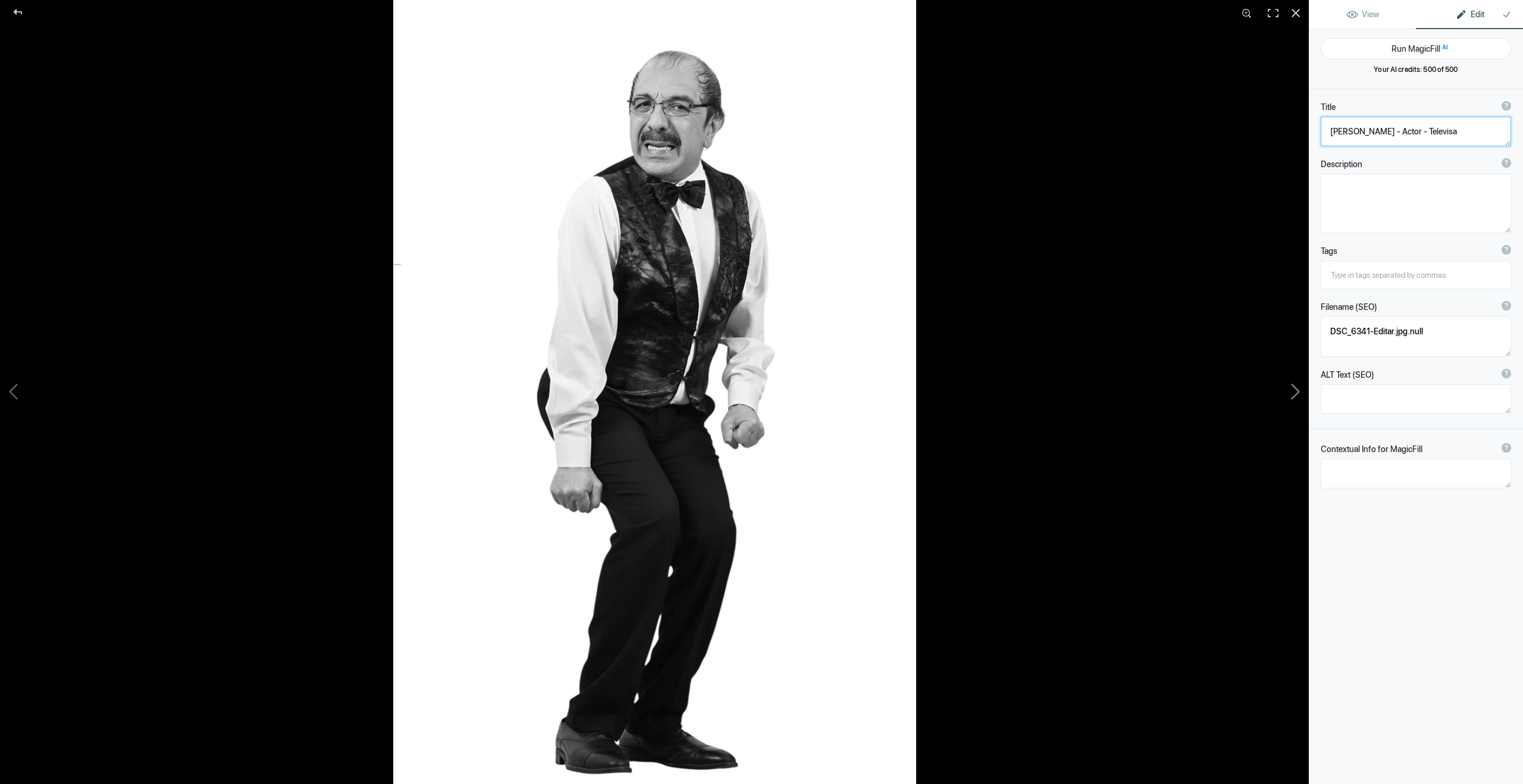 click 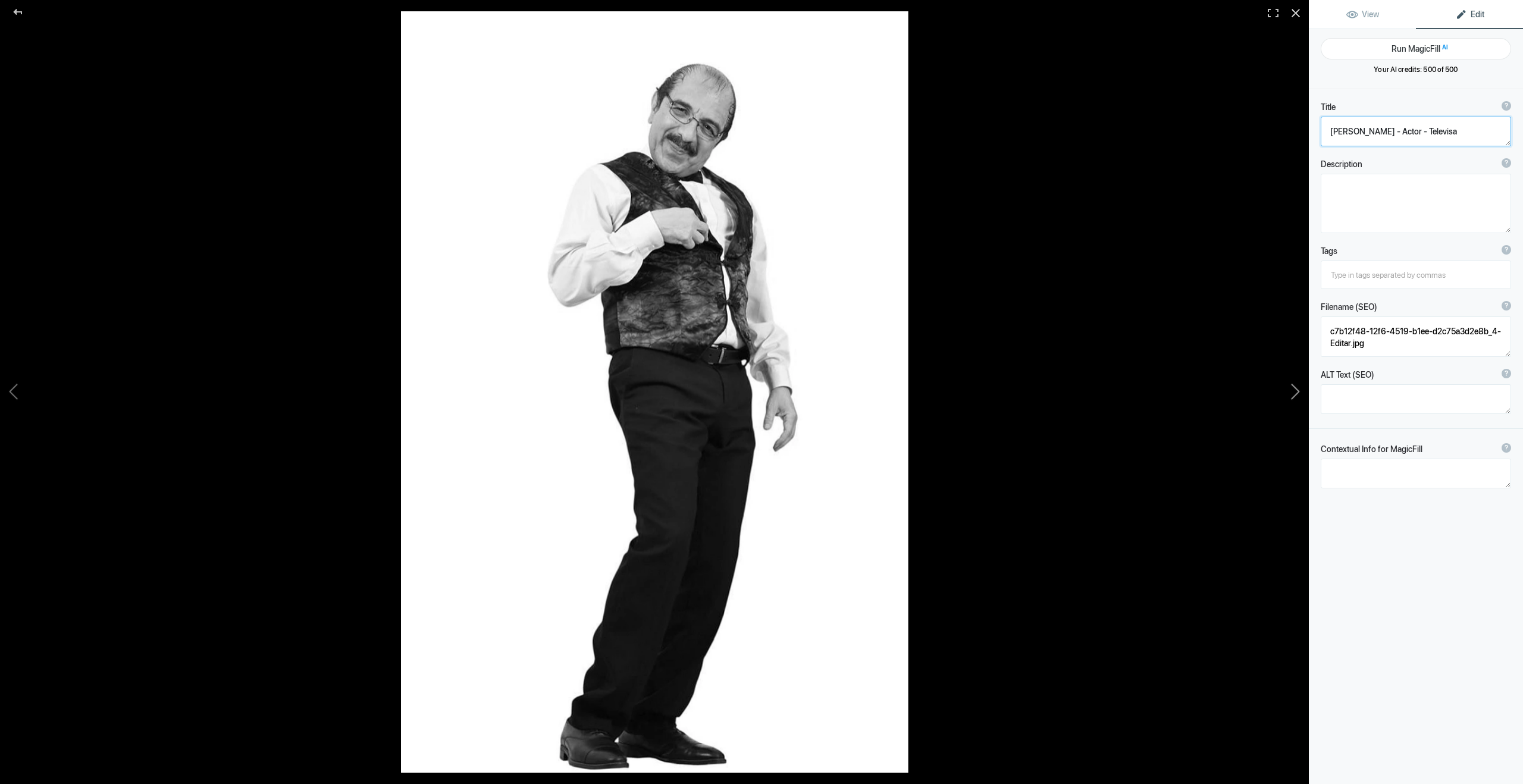 click 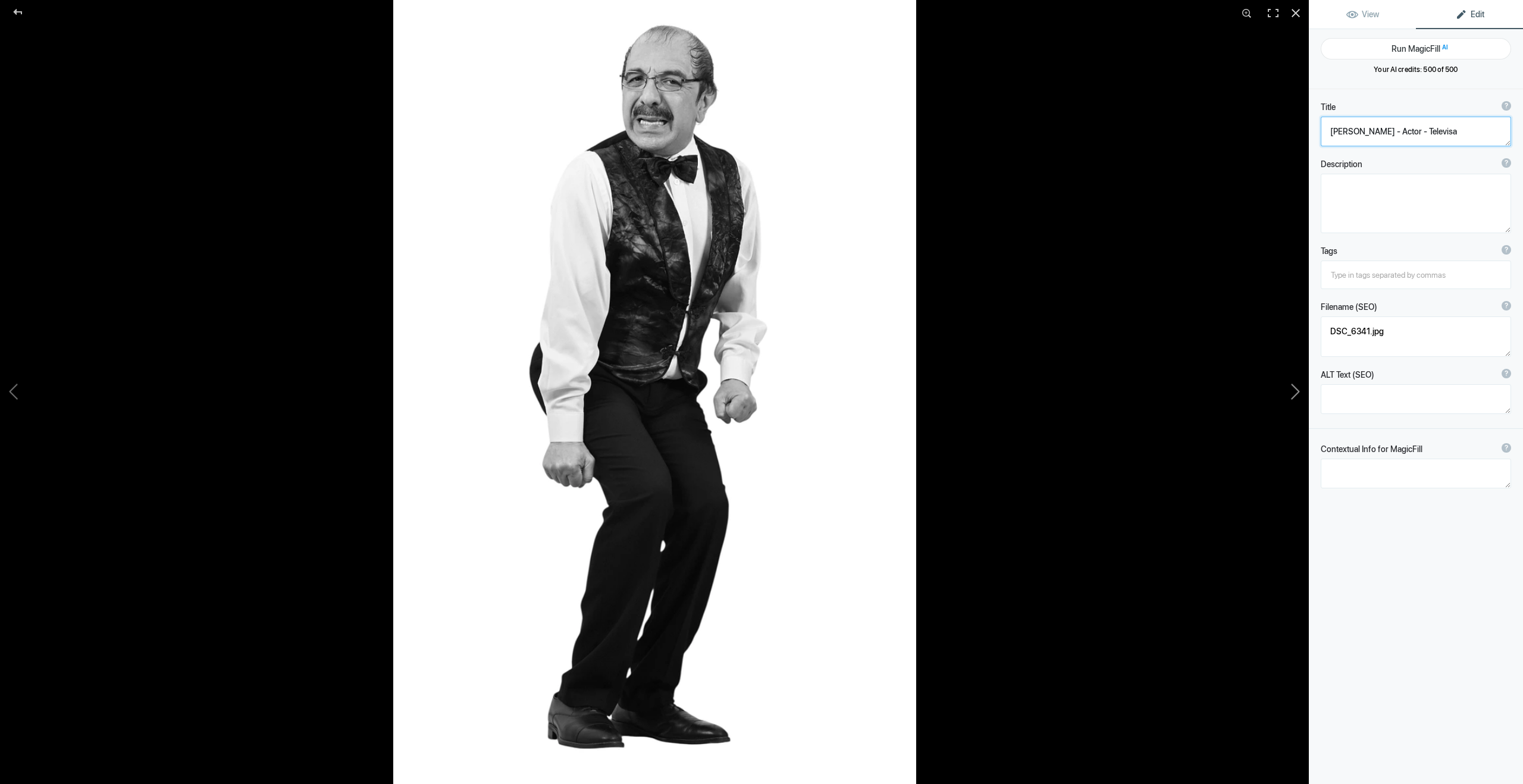 click 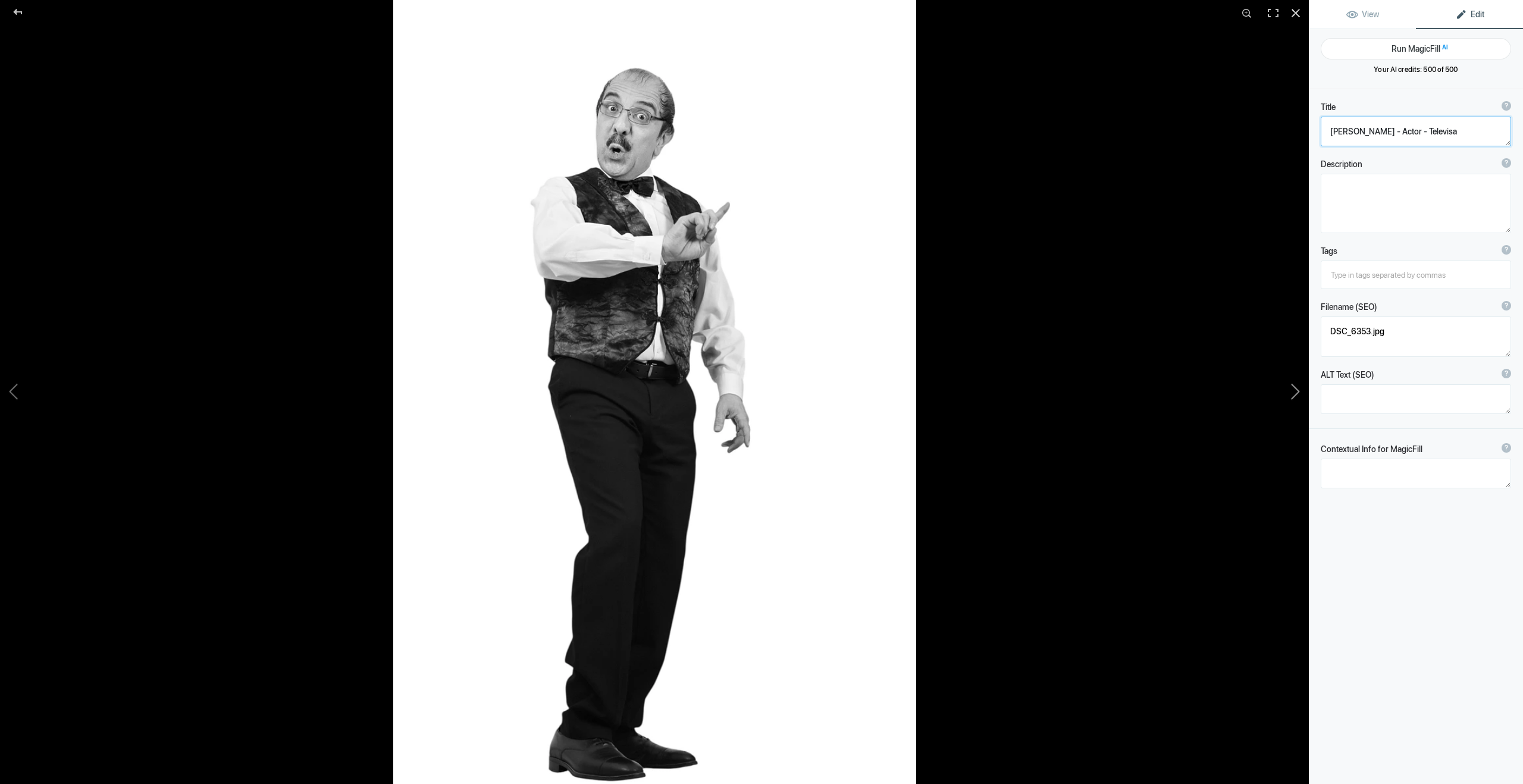 click 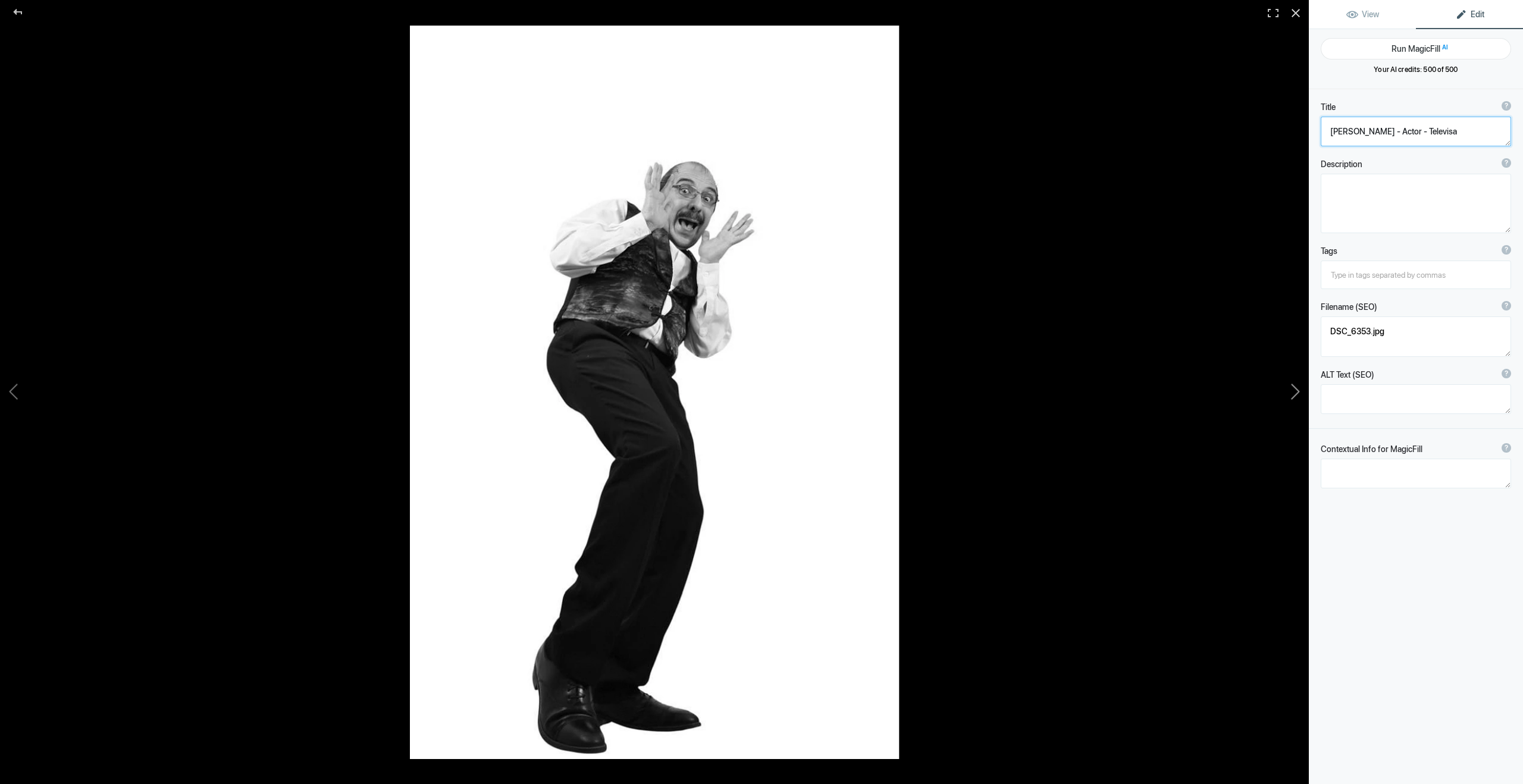 type on "a01e6fa8-30bc-42b1-bf42-daa44cd53b42_2.jpg" 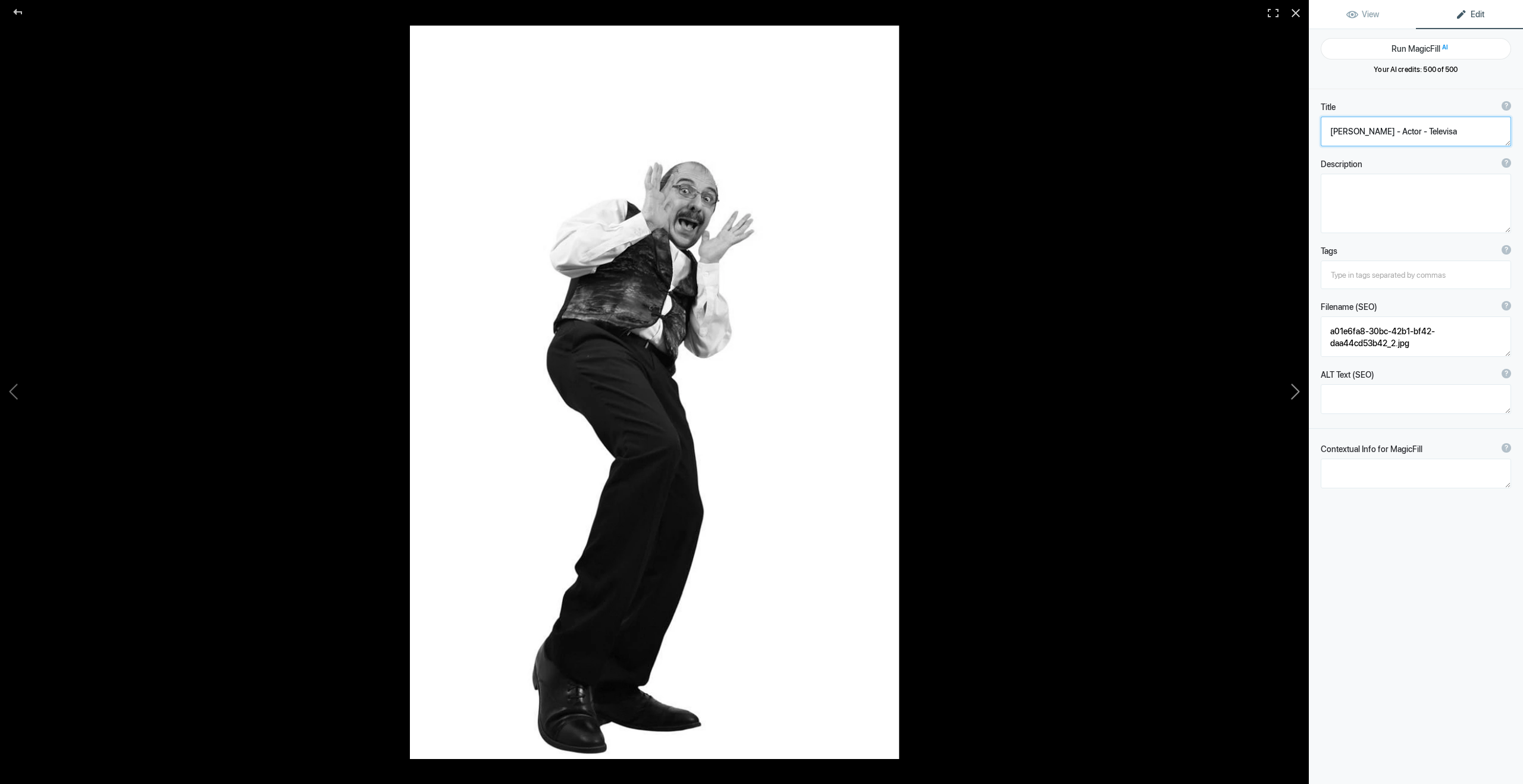 click 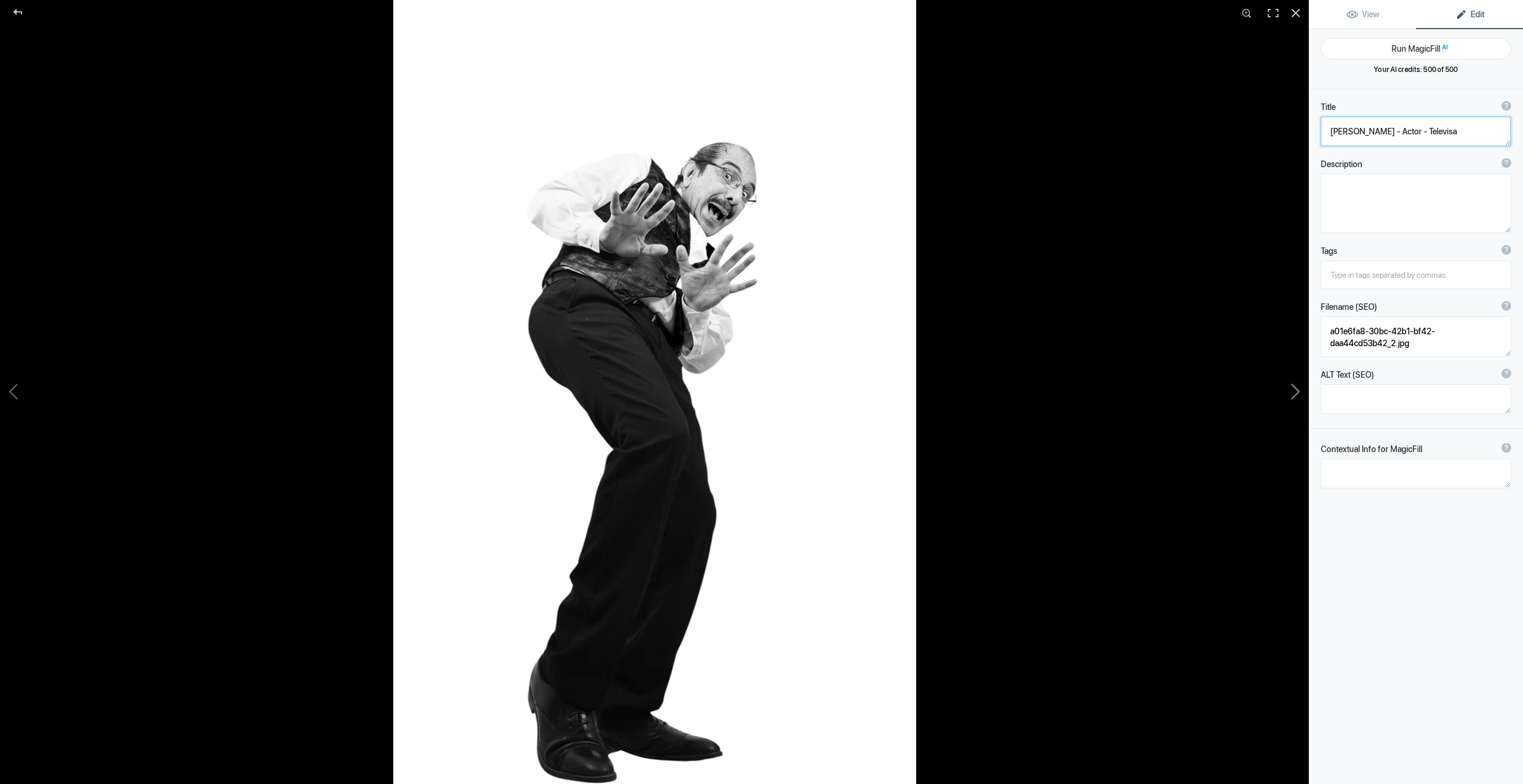 type on "DSC_6422" 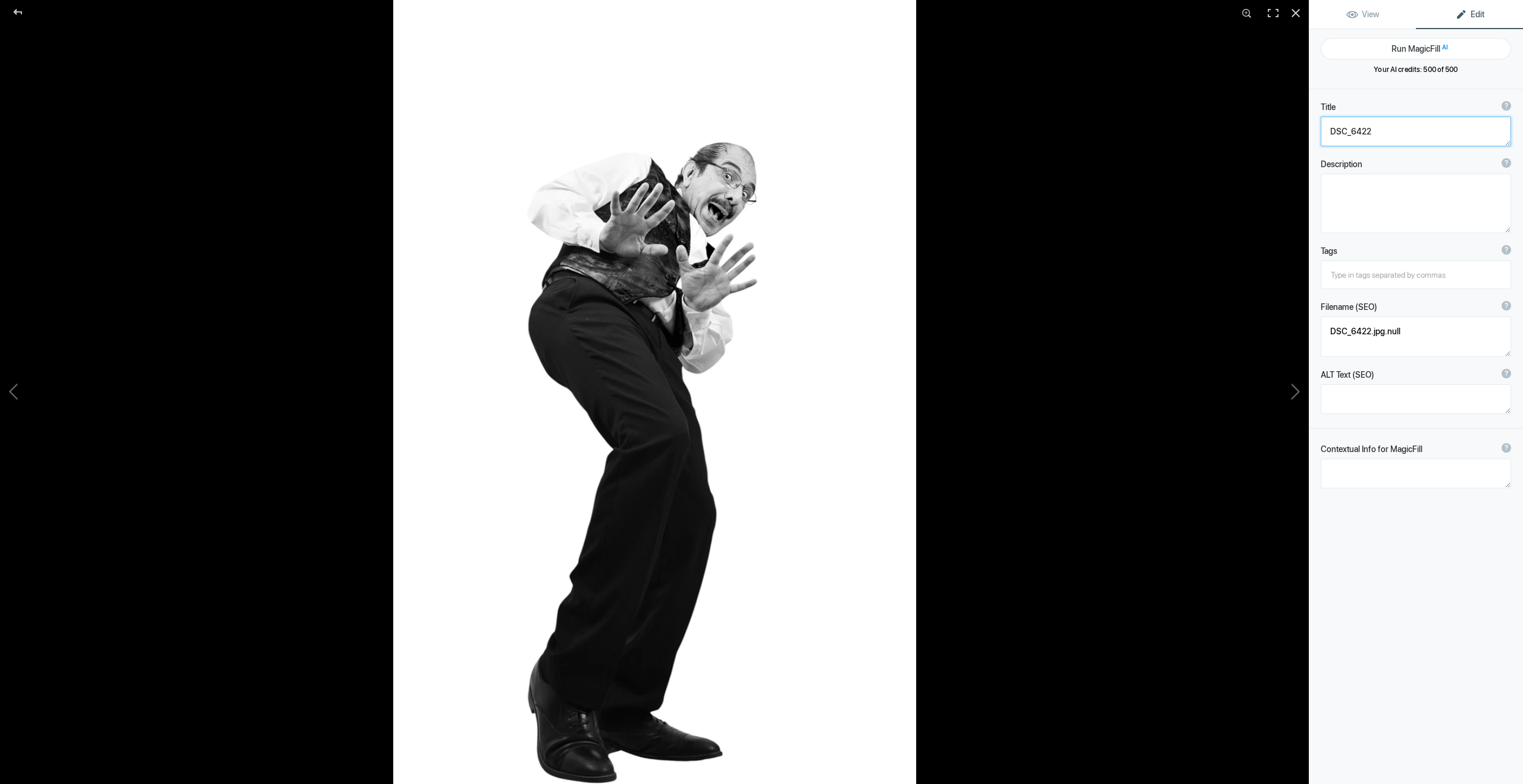click 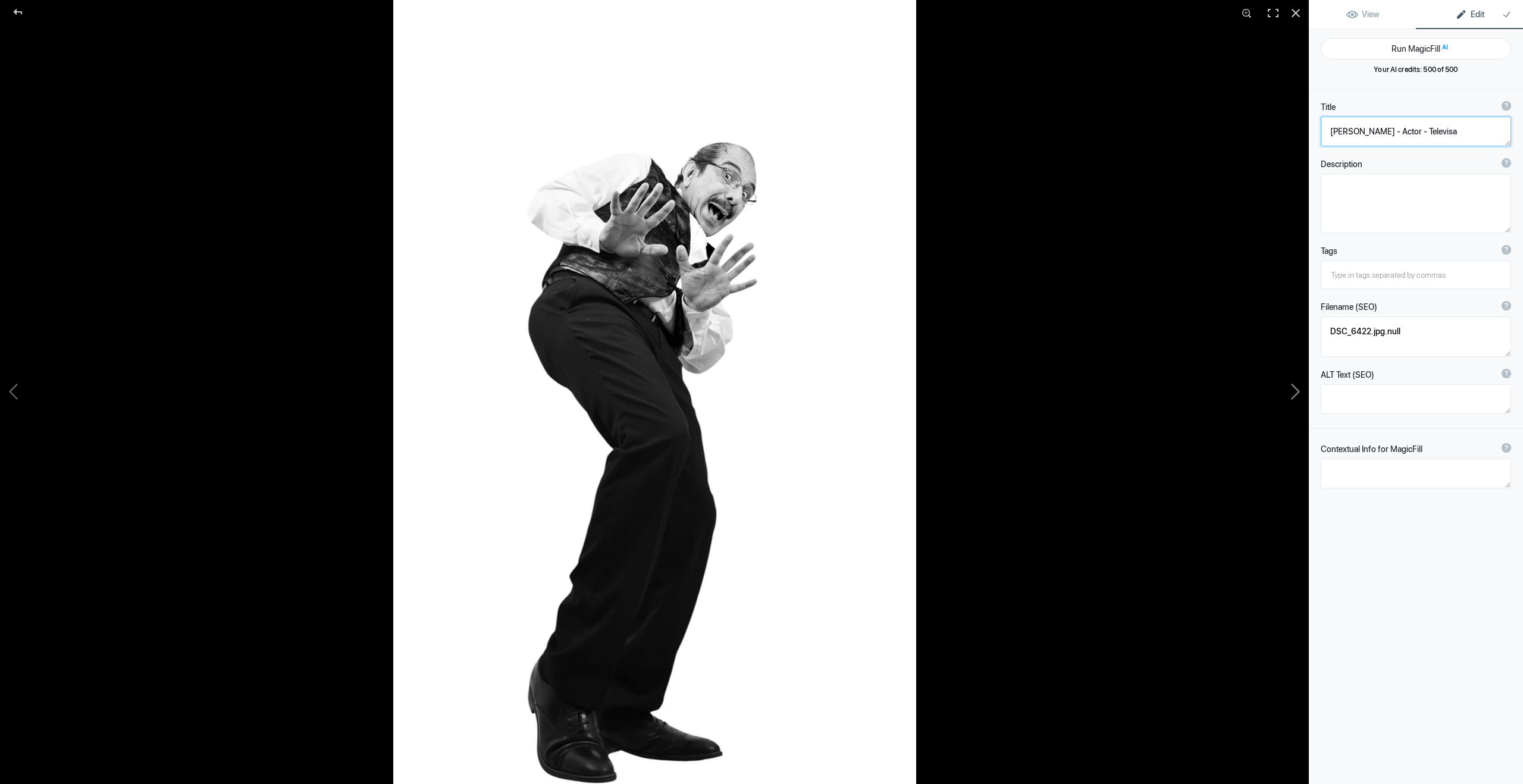 click 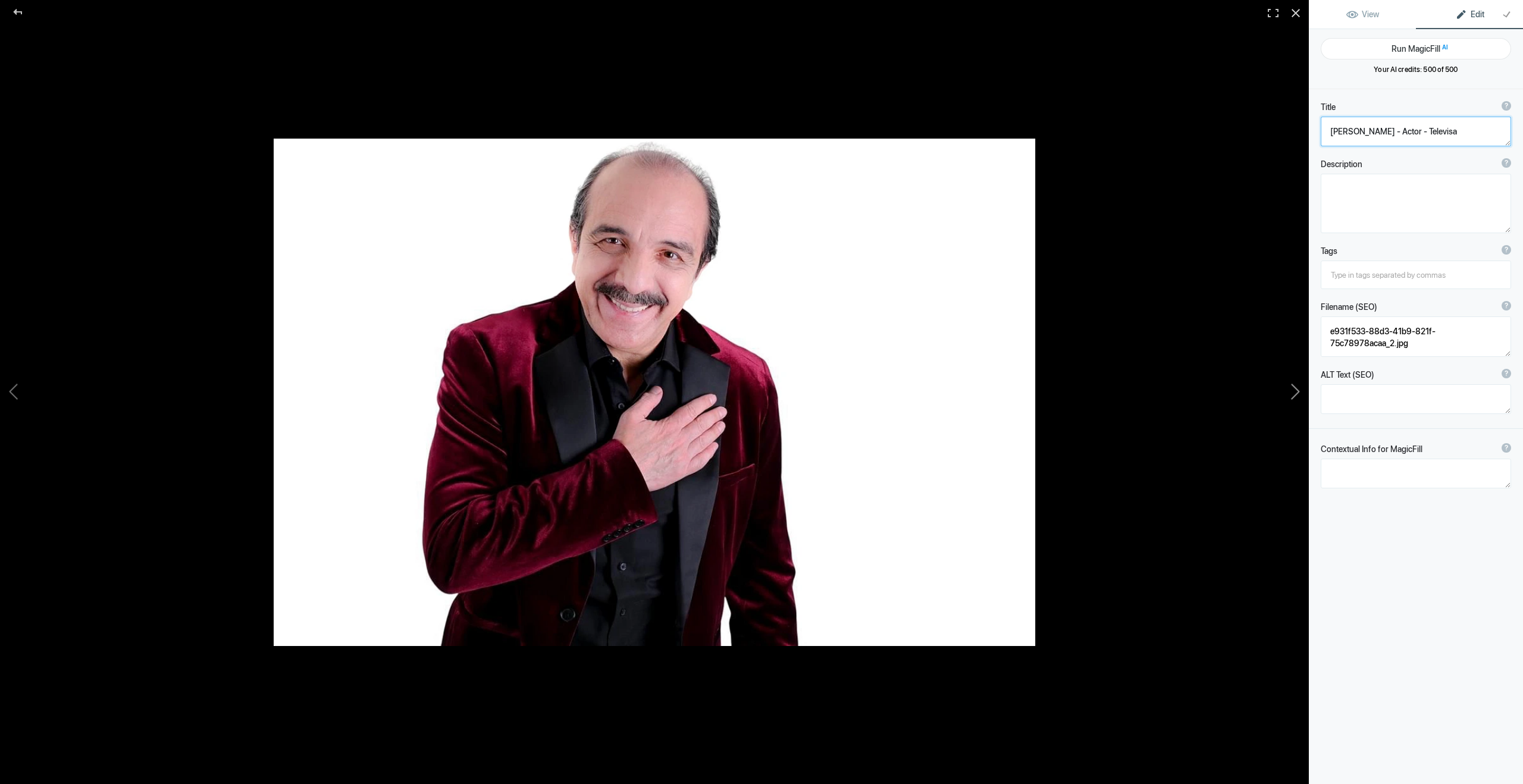 click 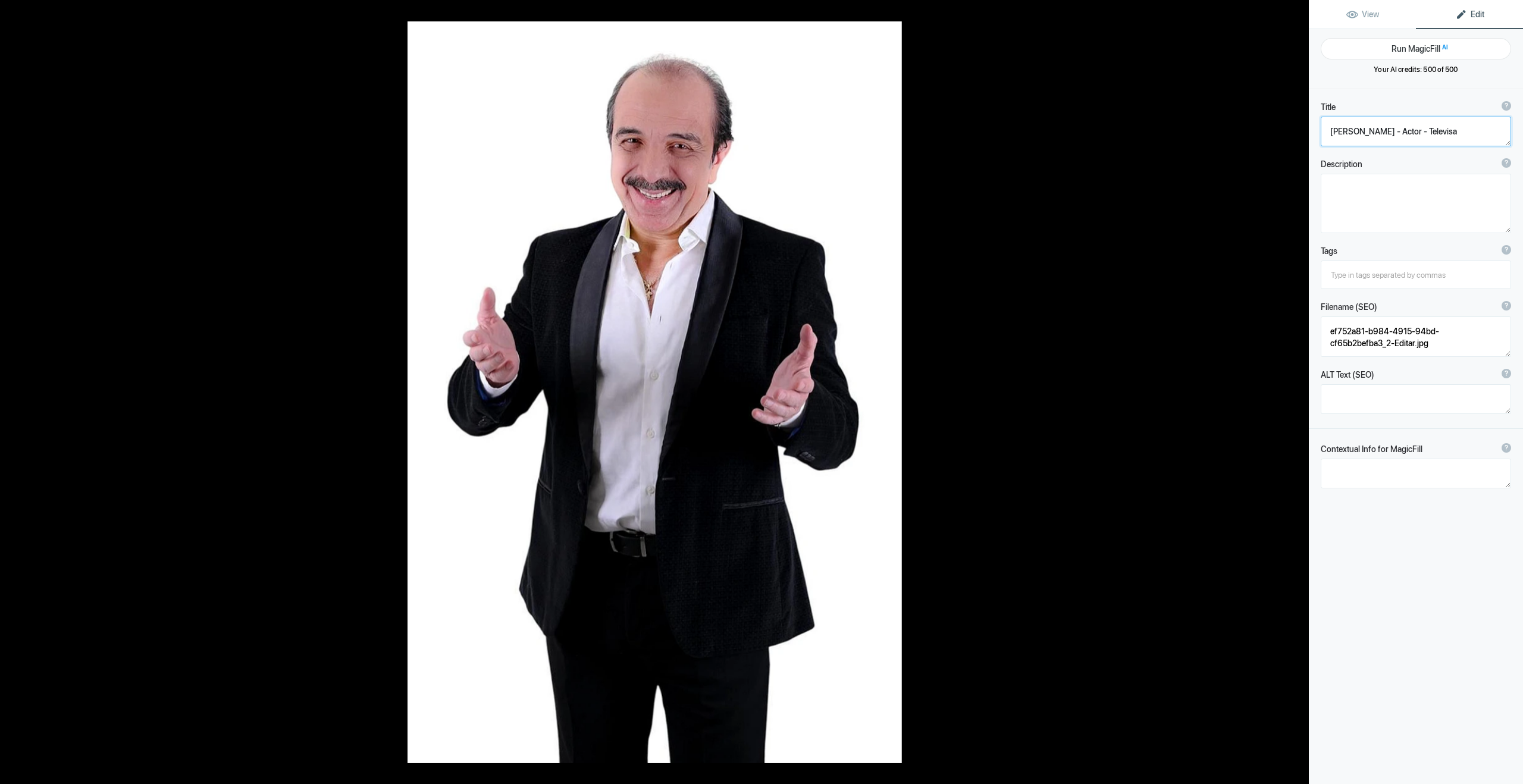 click 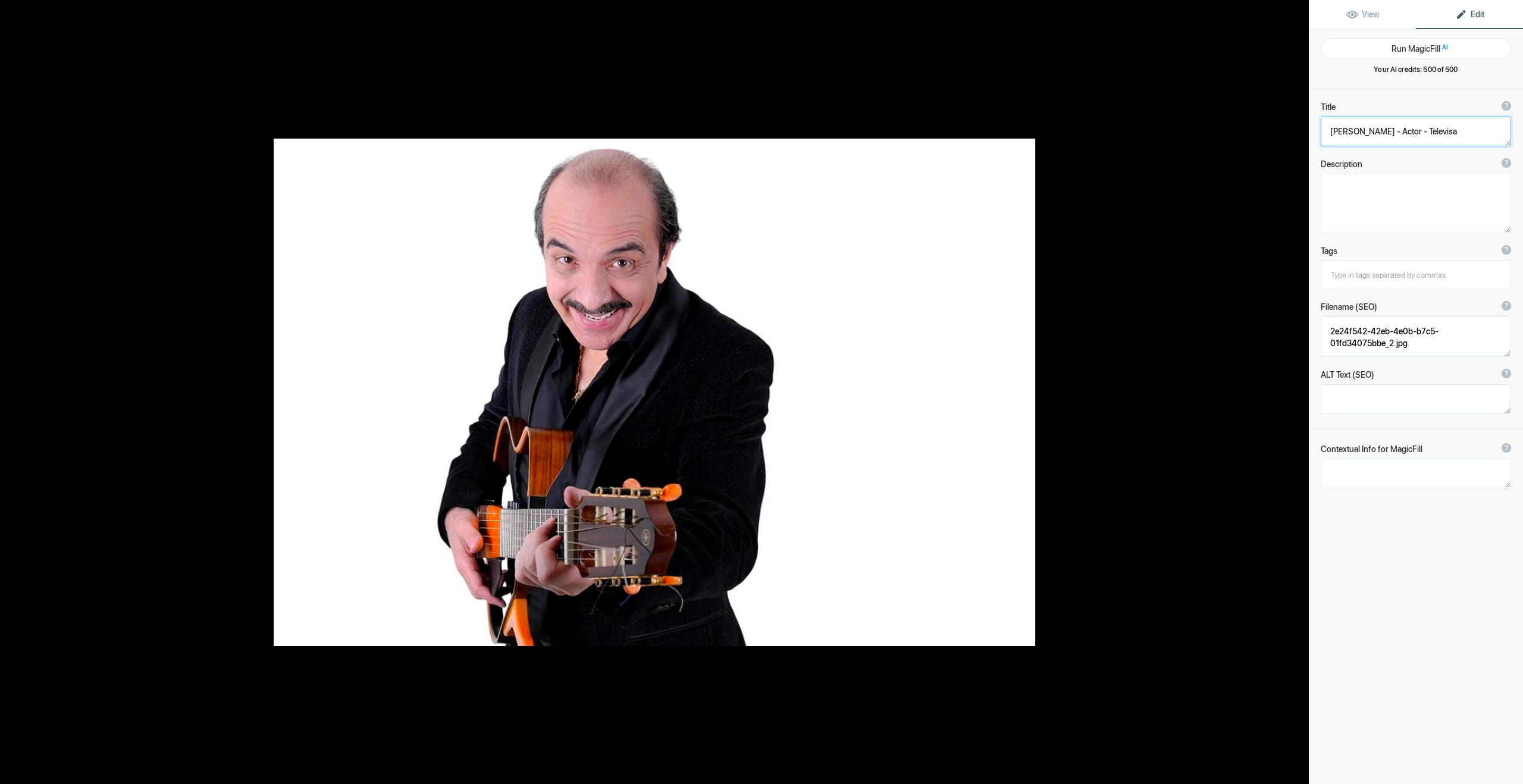 click 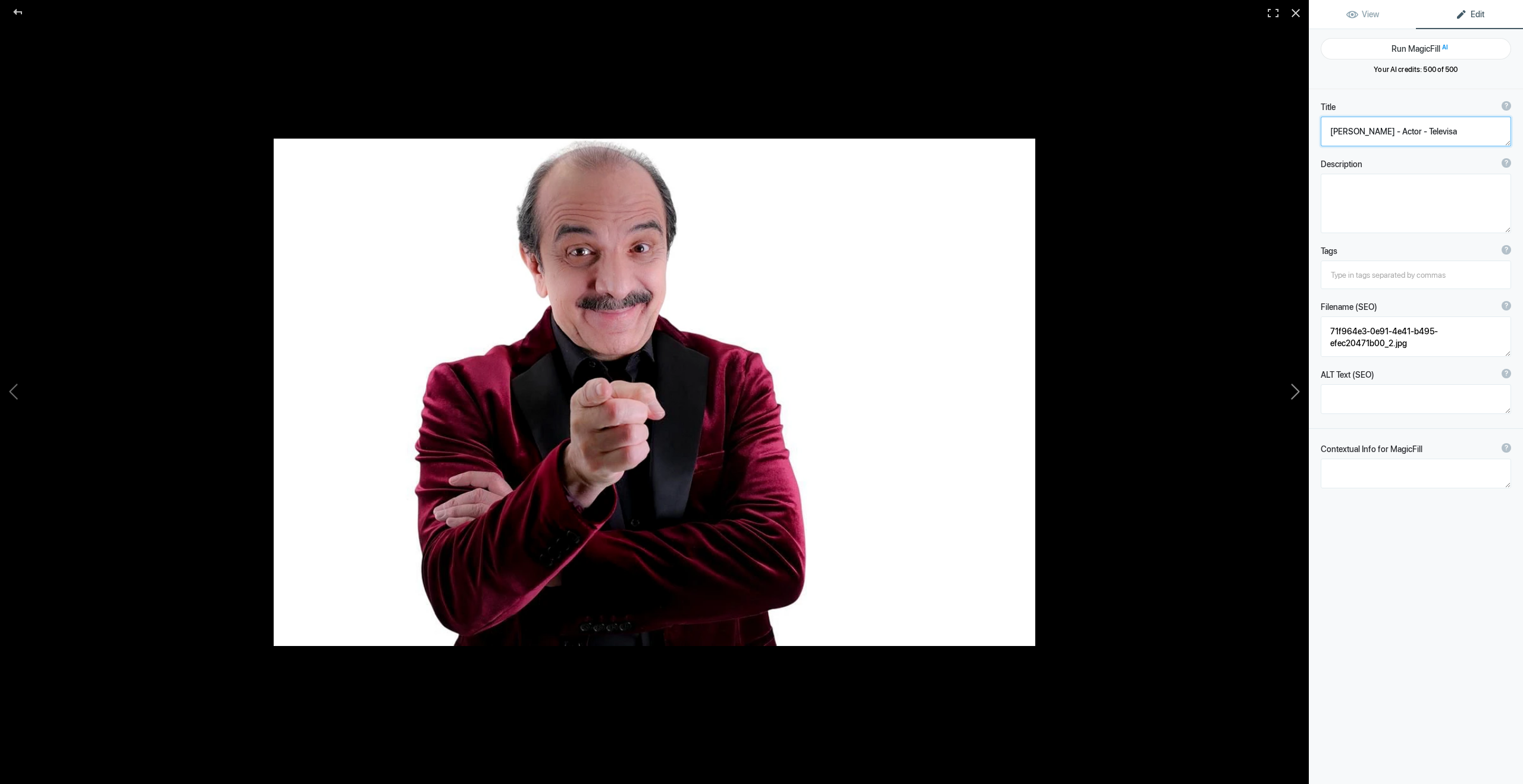 click 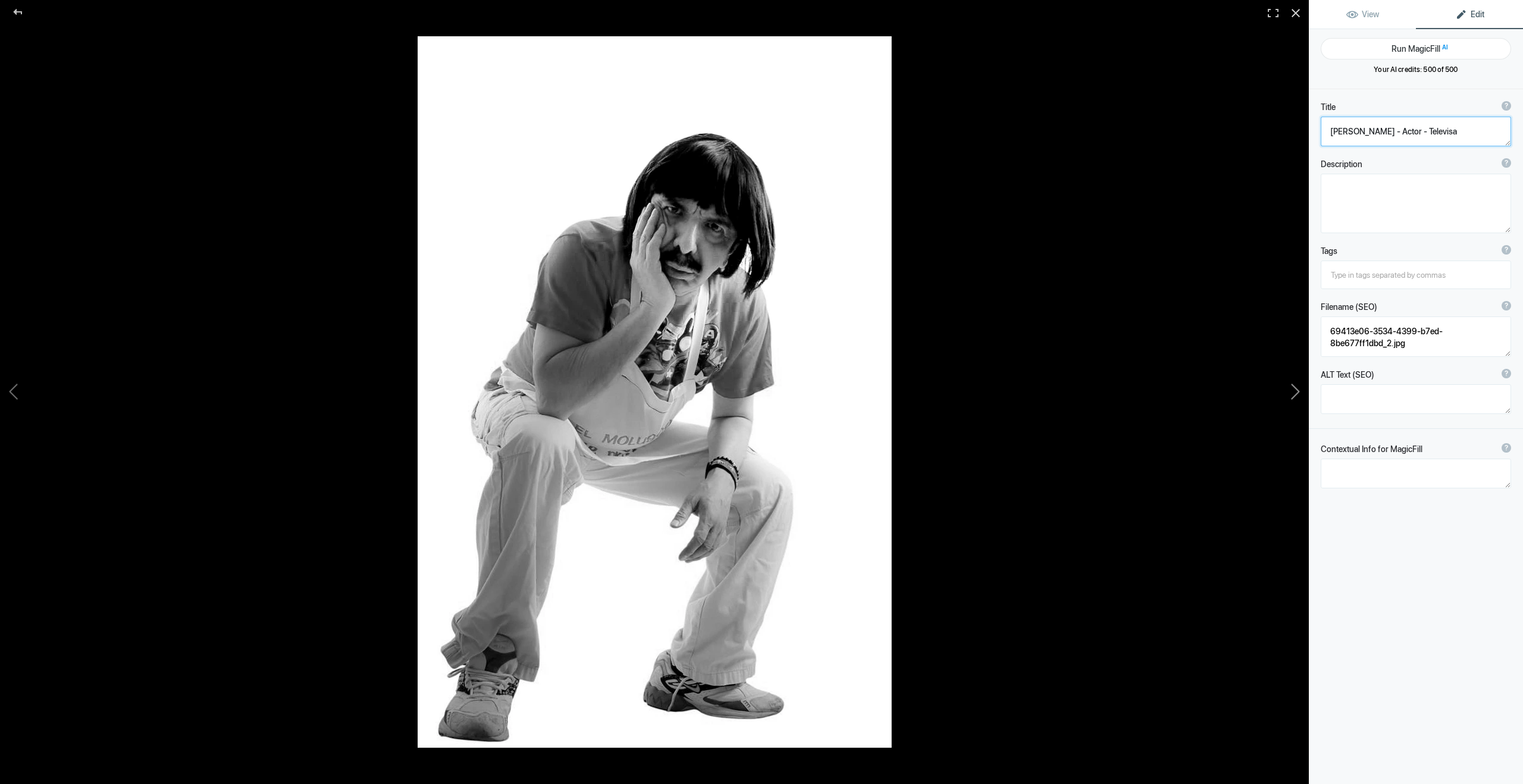 click 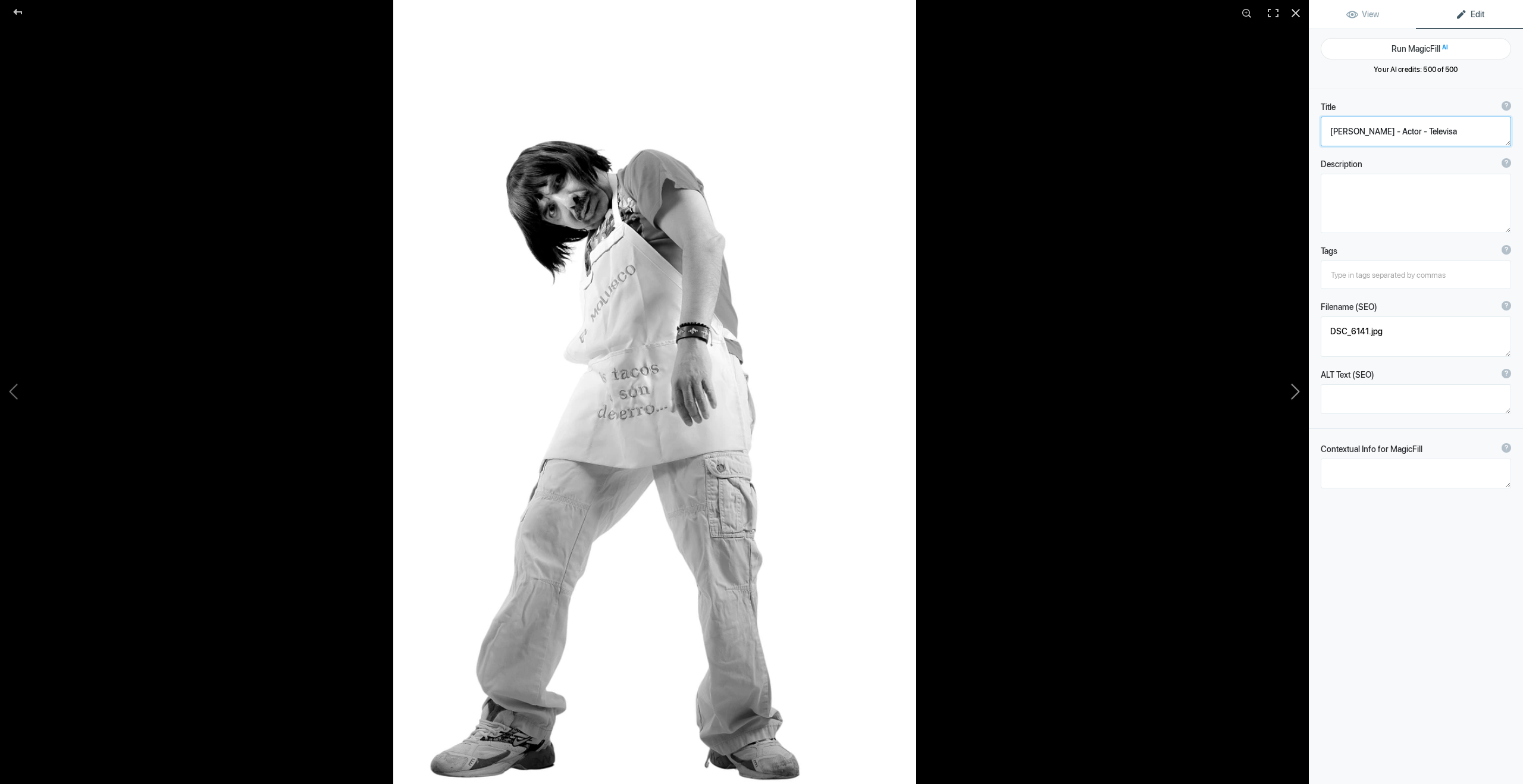 click 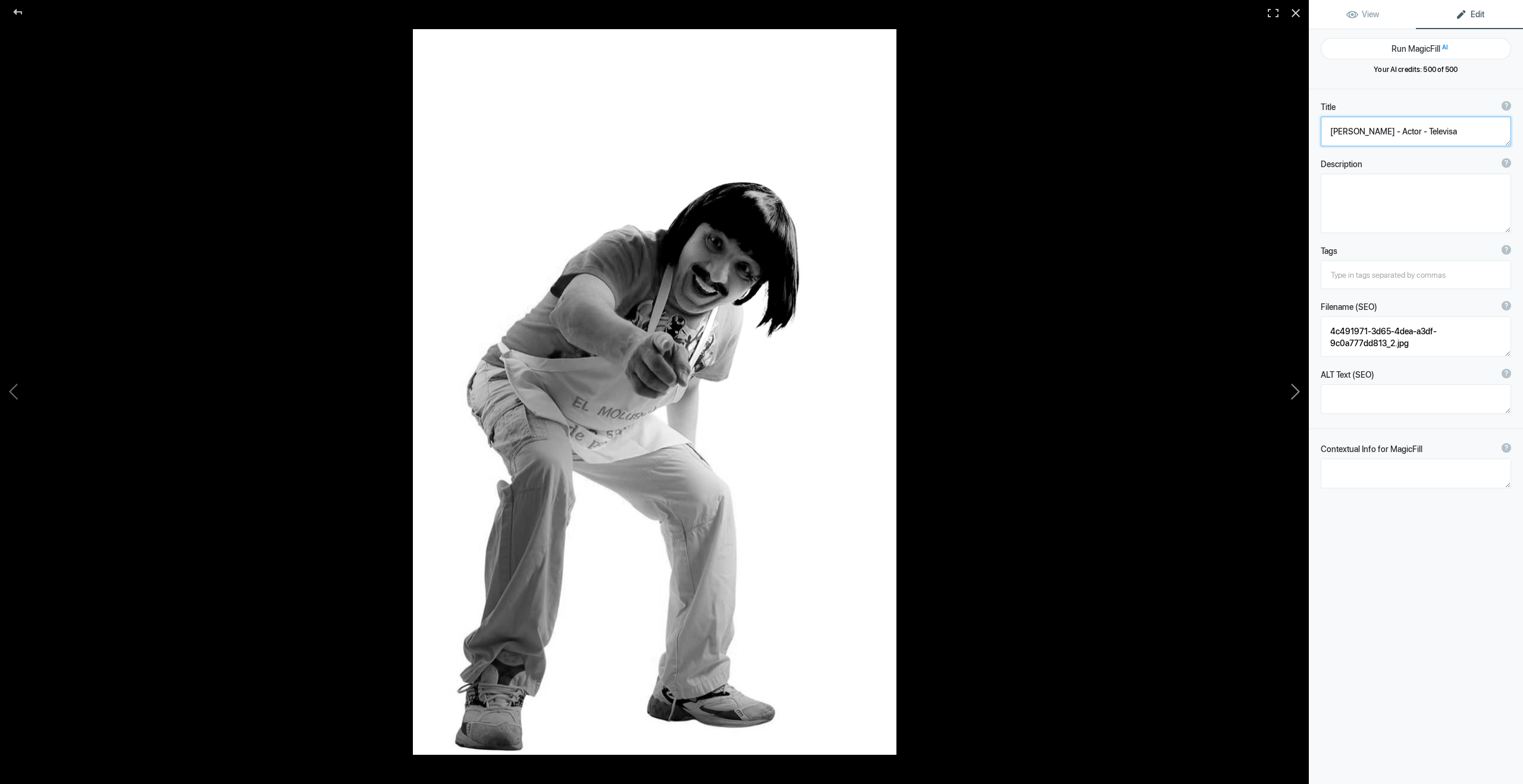 click 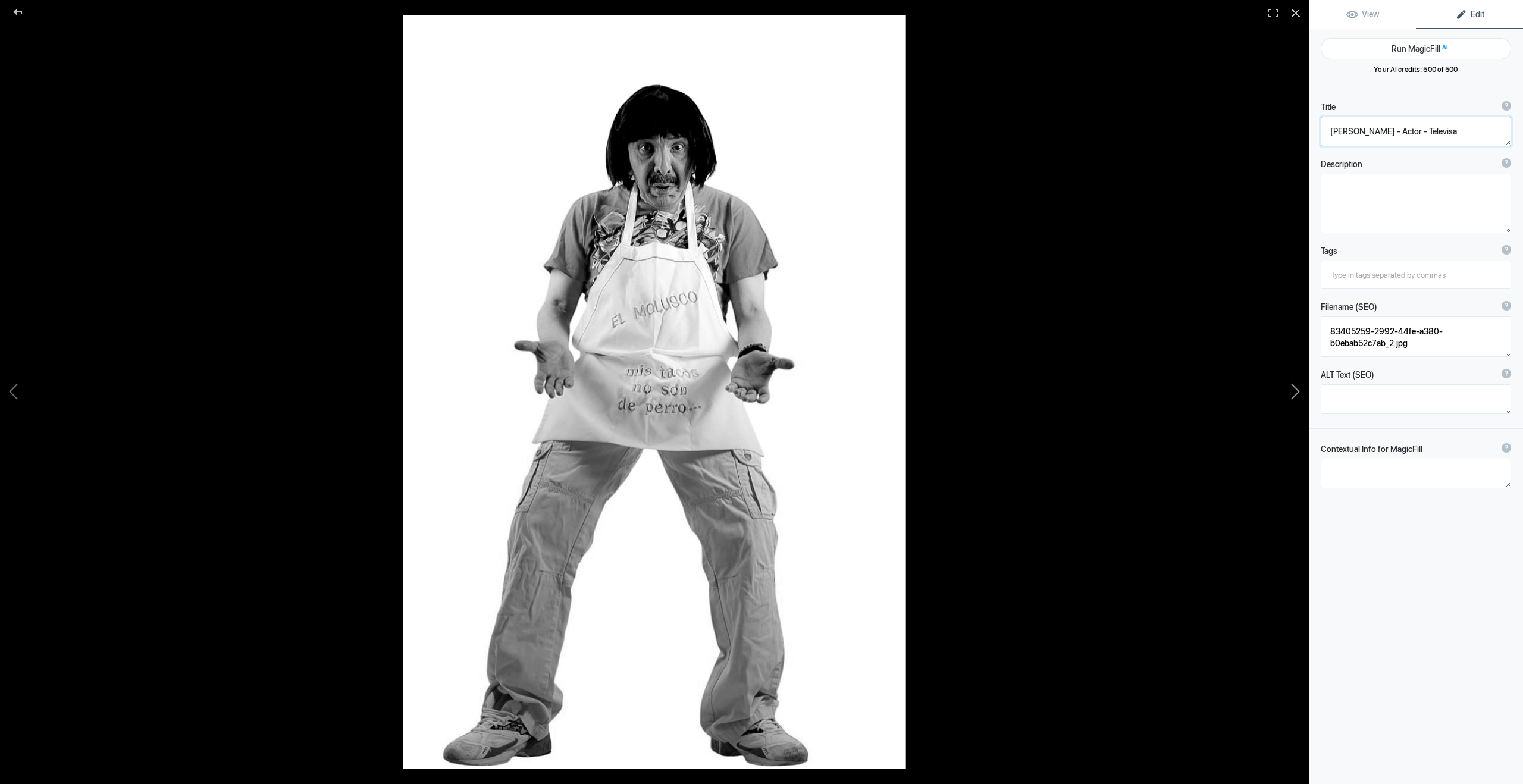 click 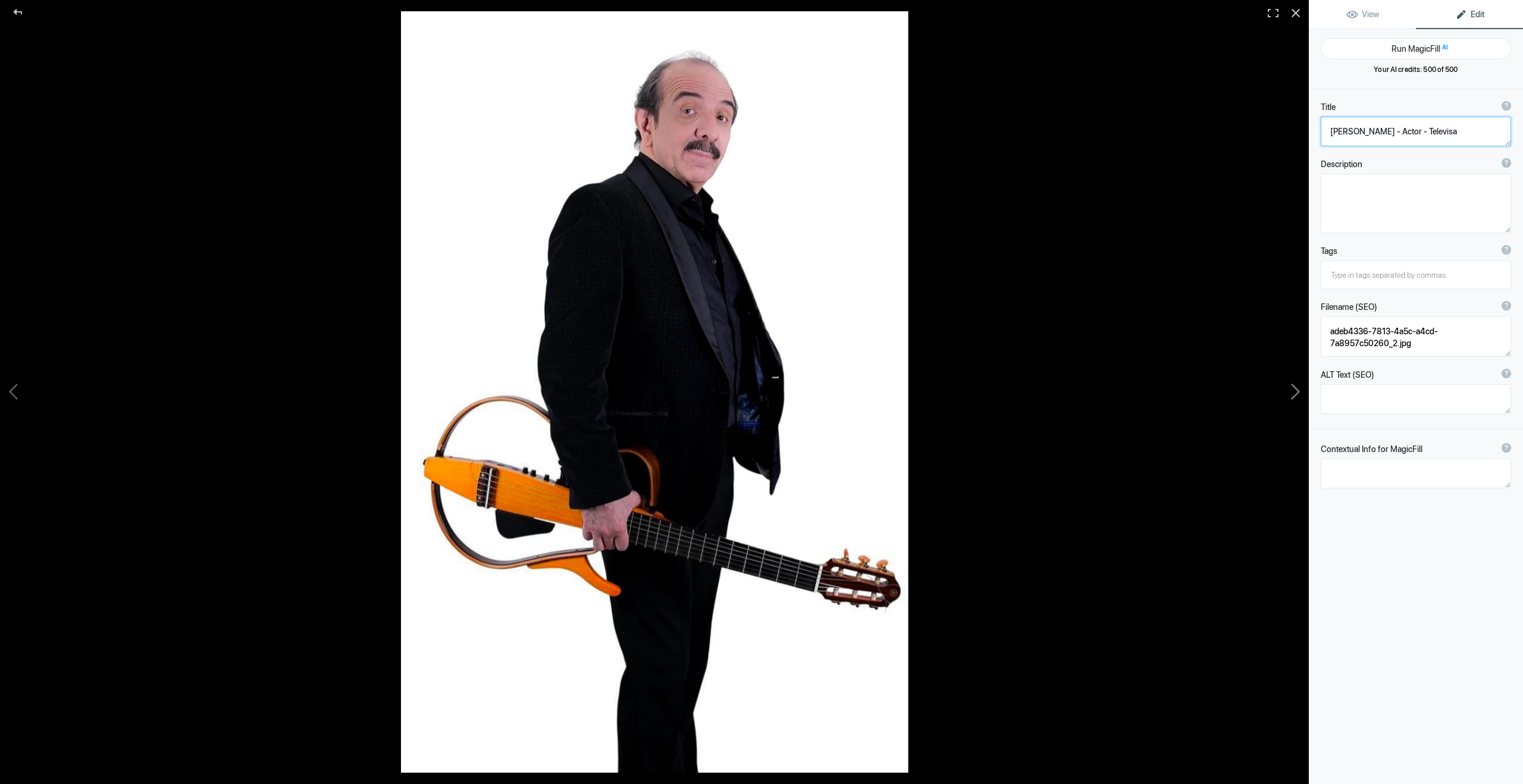 click 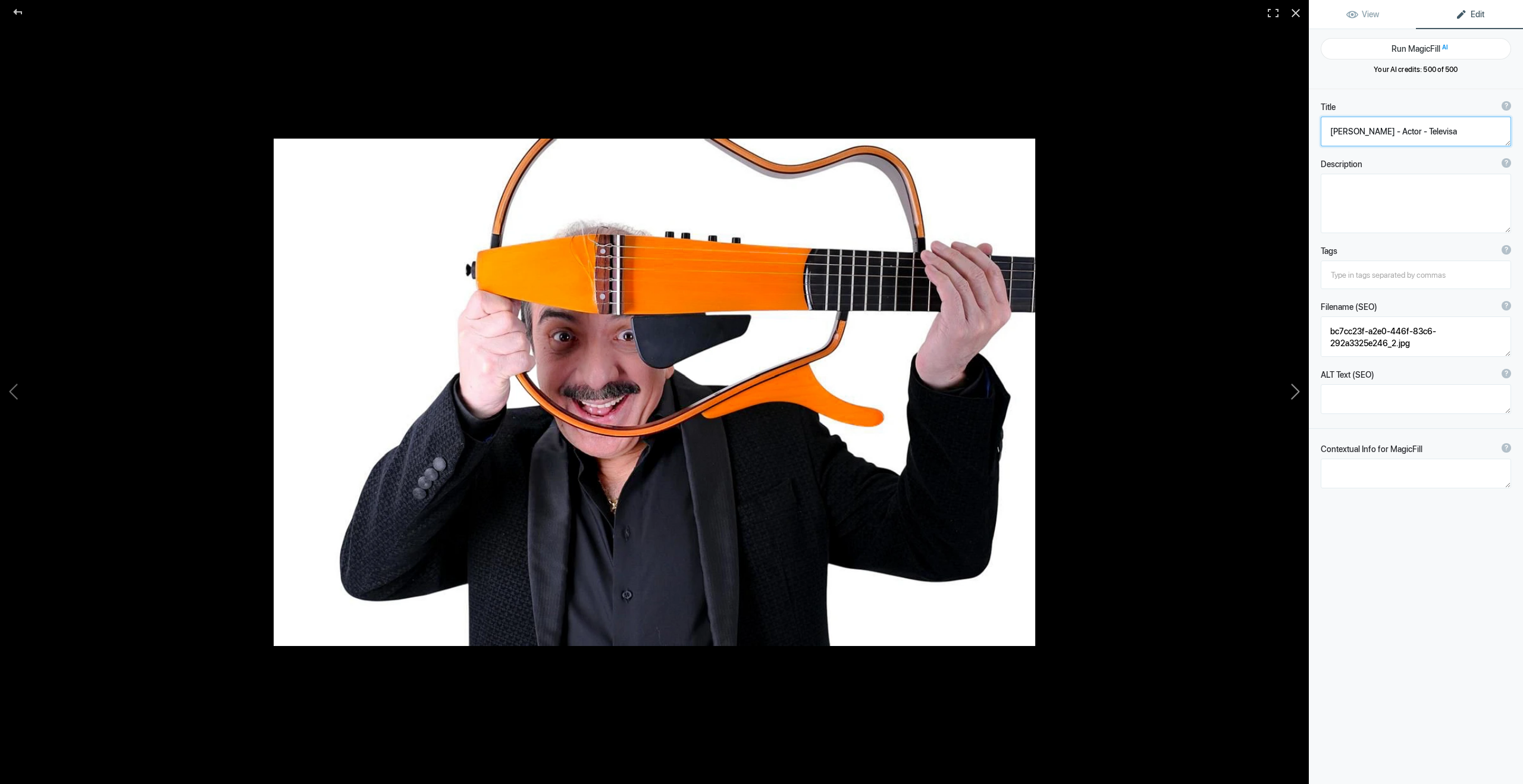 click 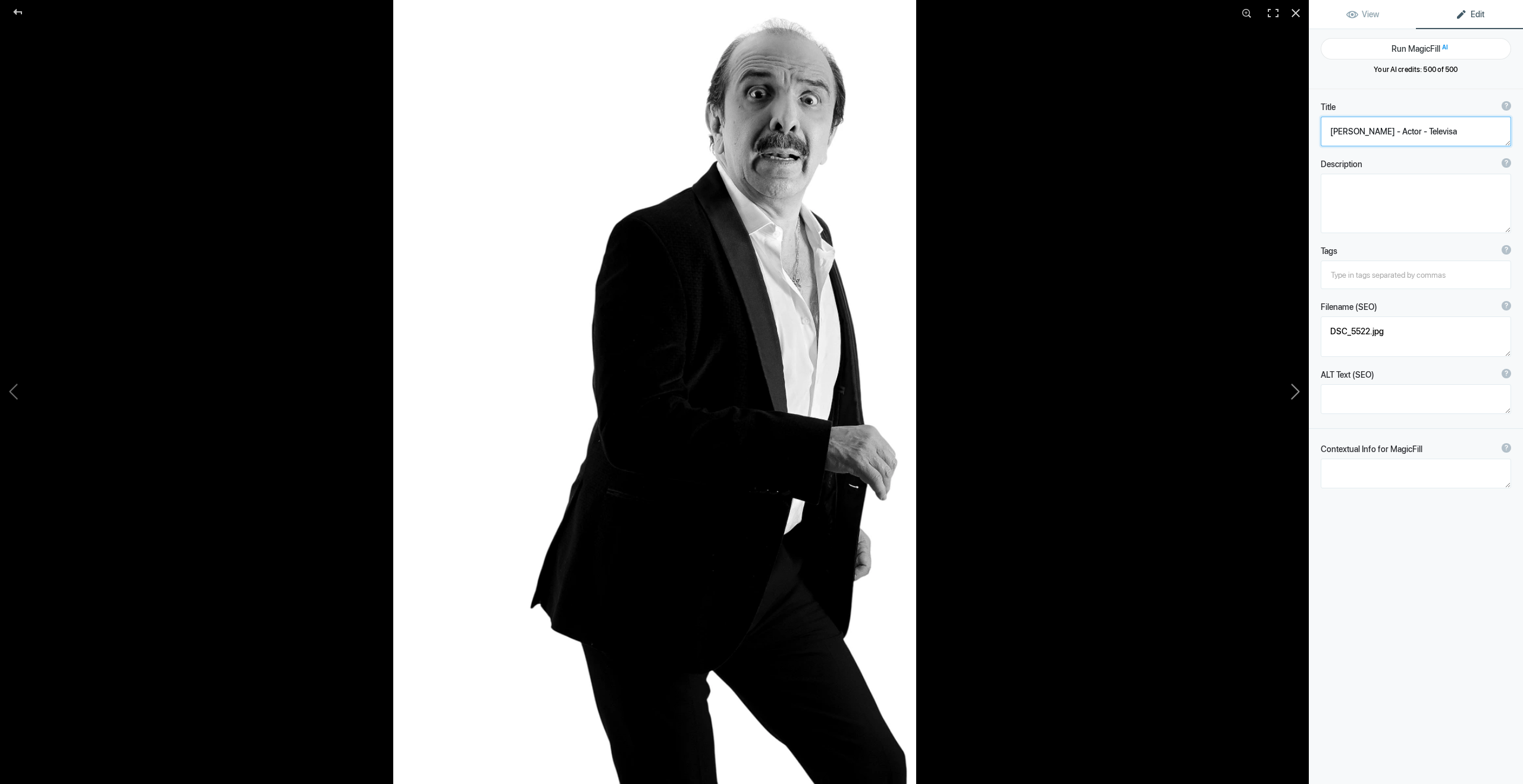 click 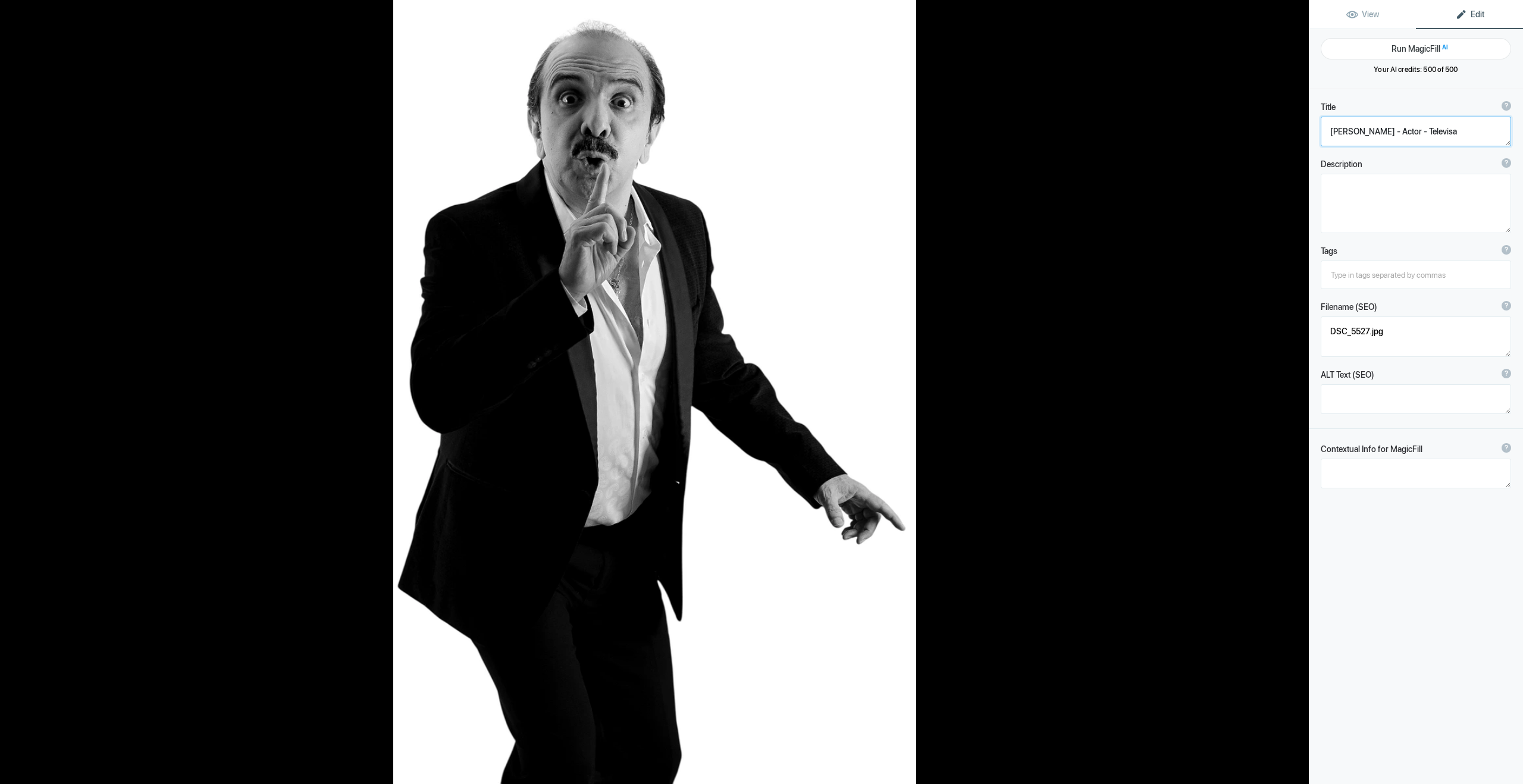 click 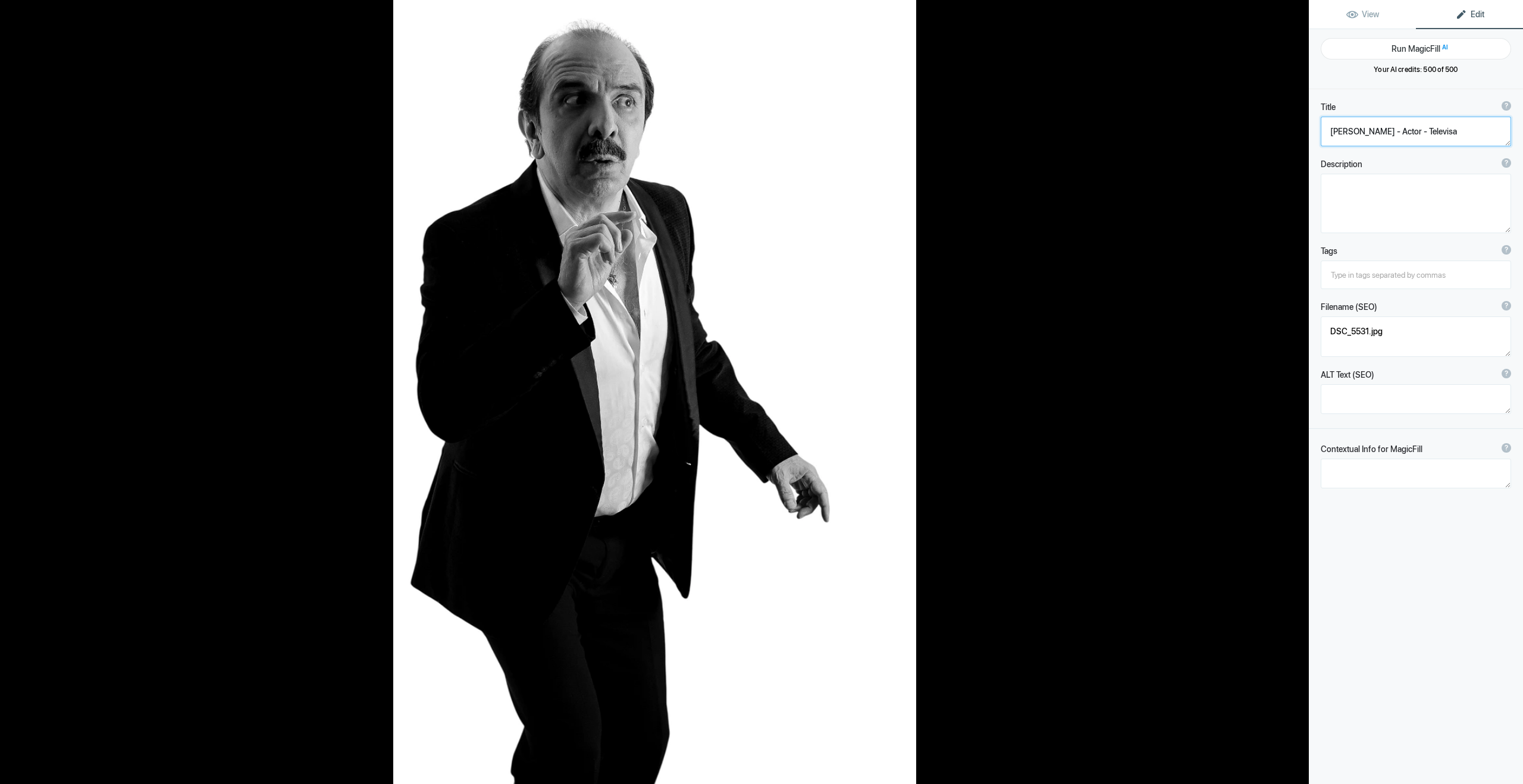 click 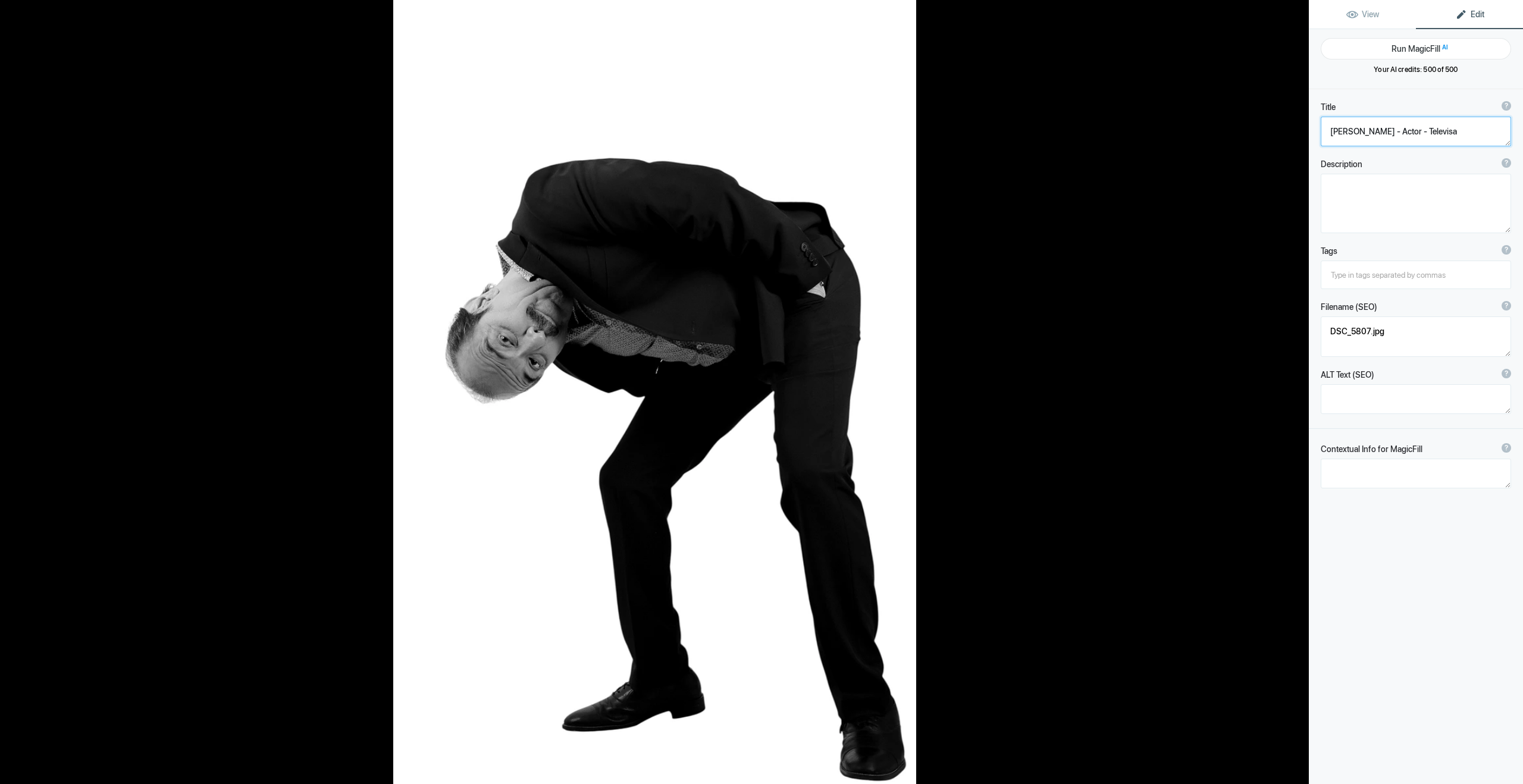 click 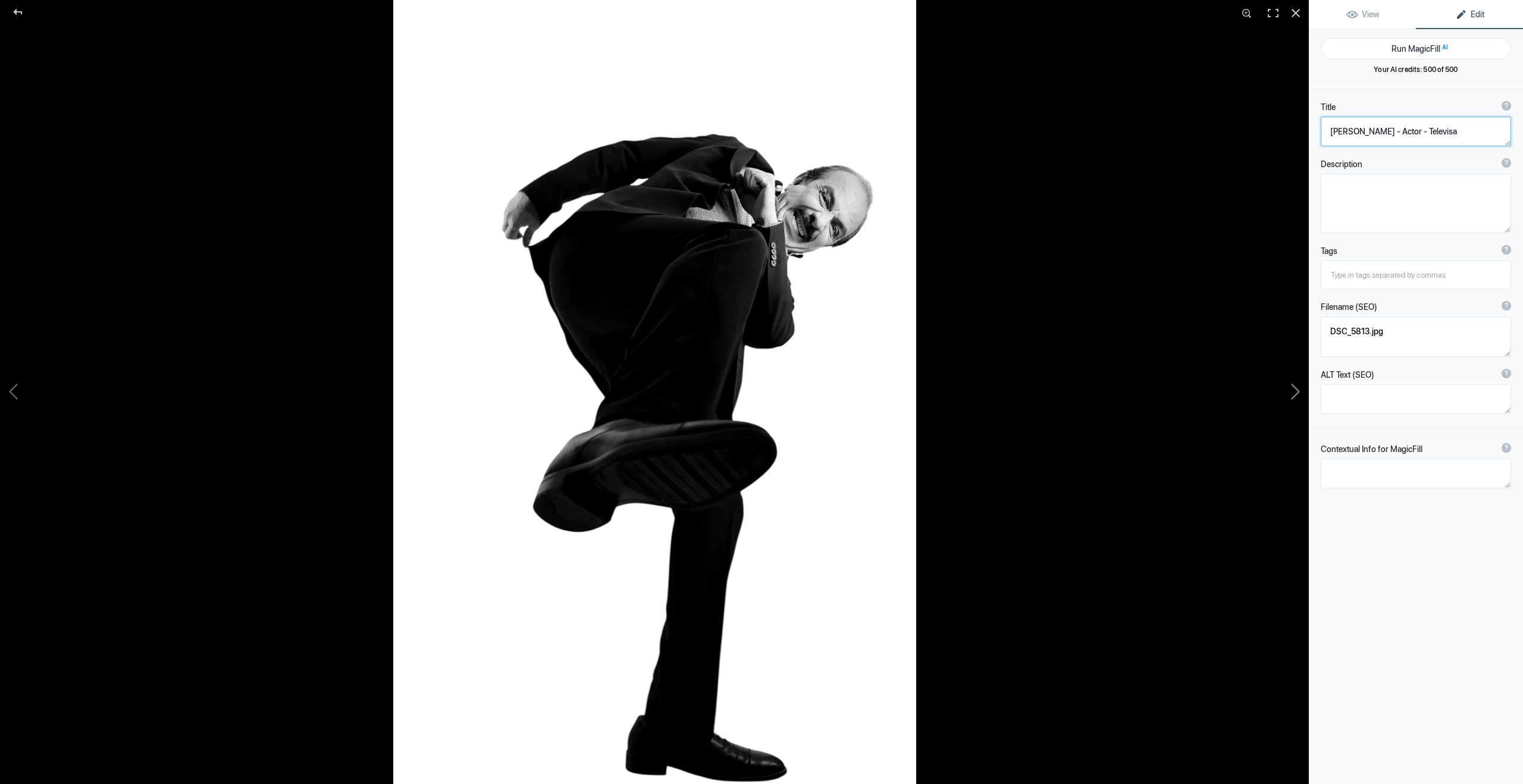 click 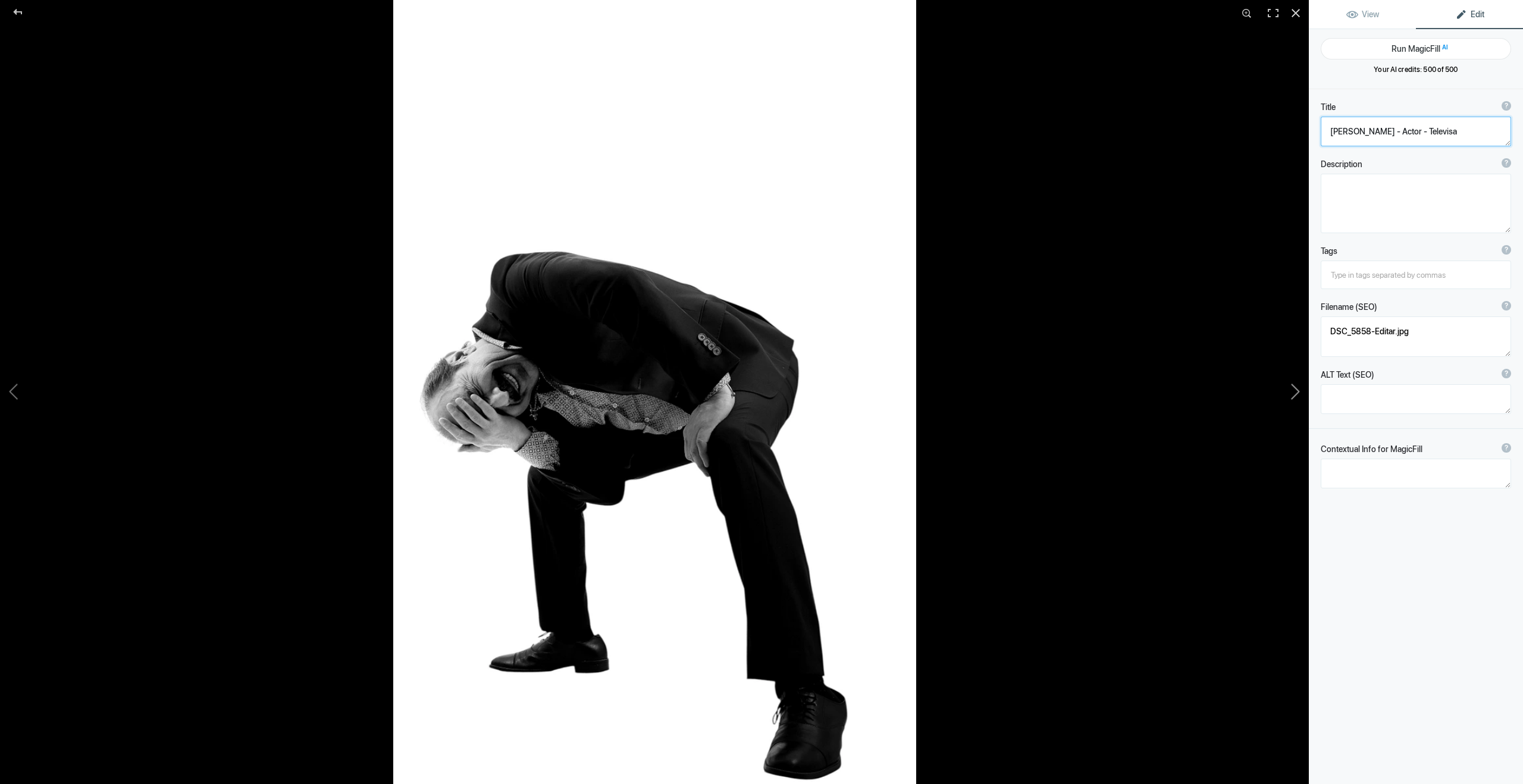 click 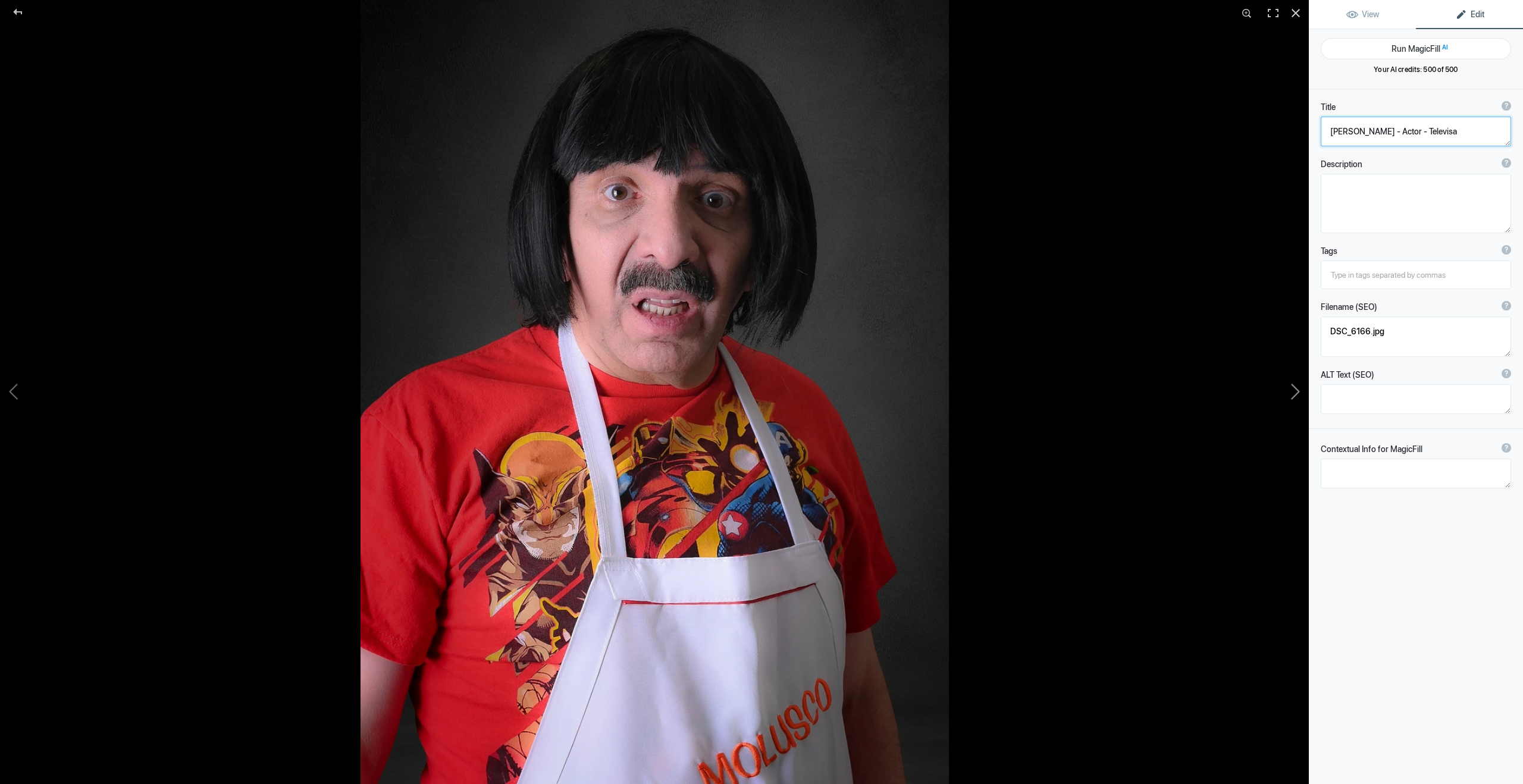 click 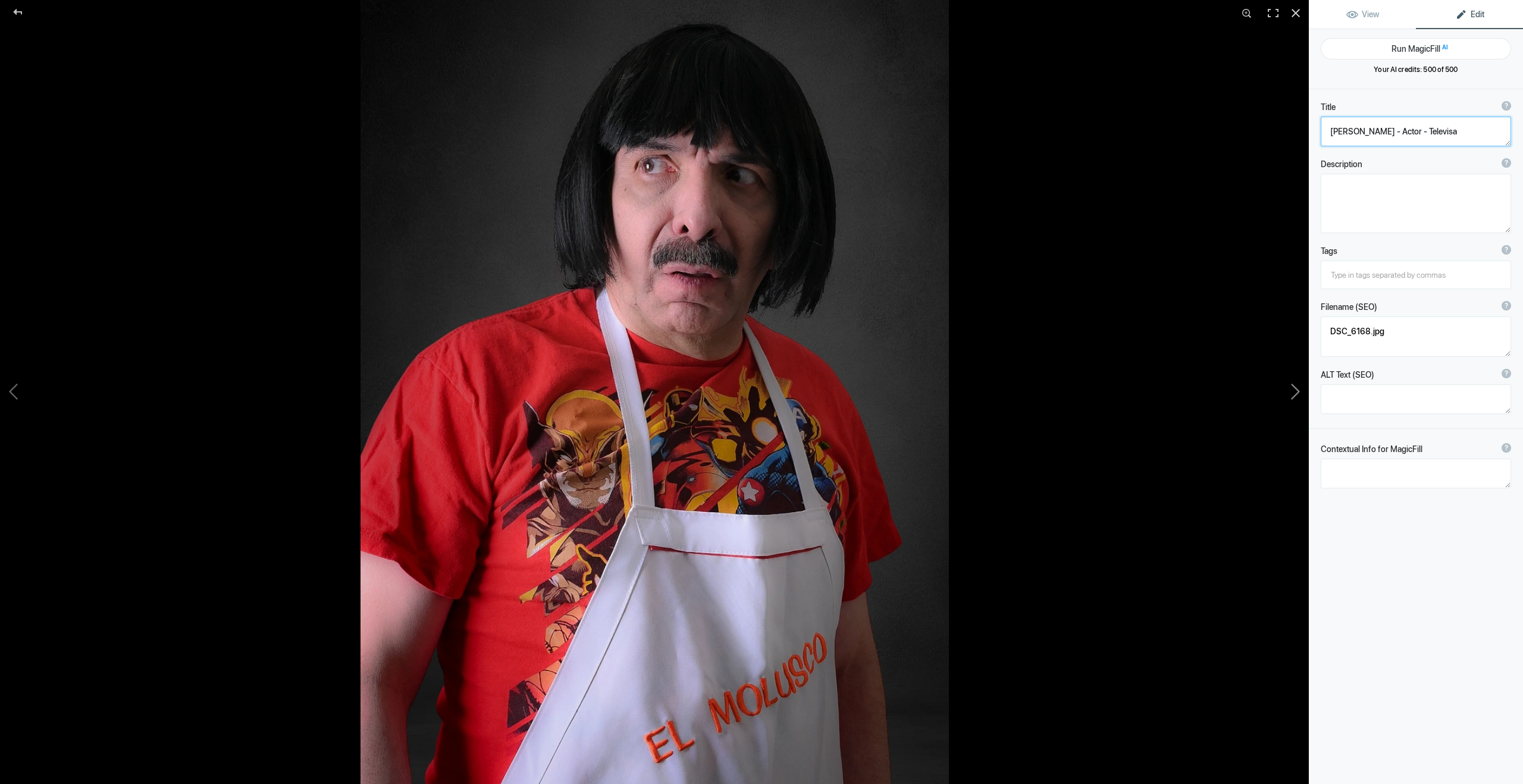click 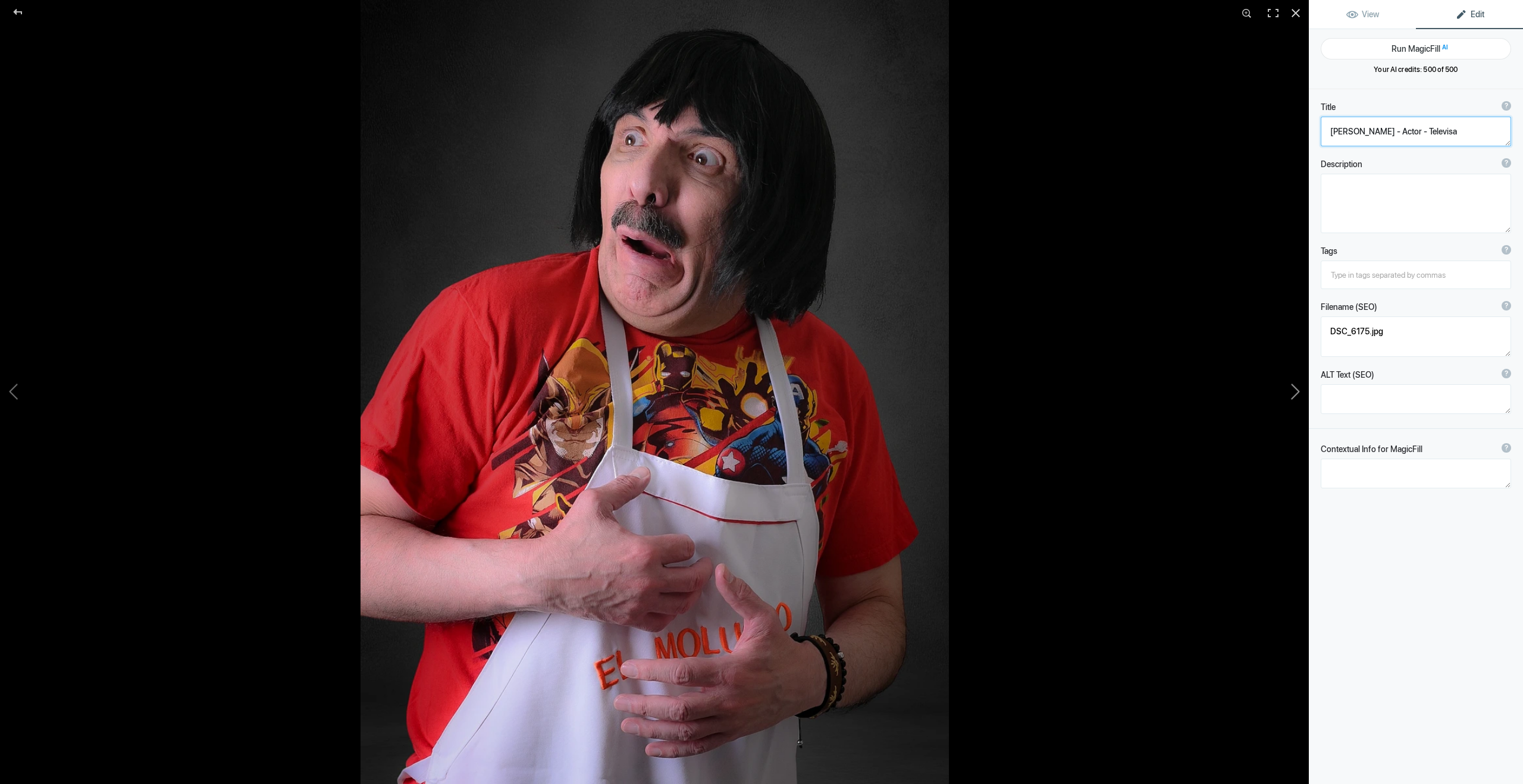 click 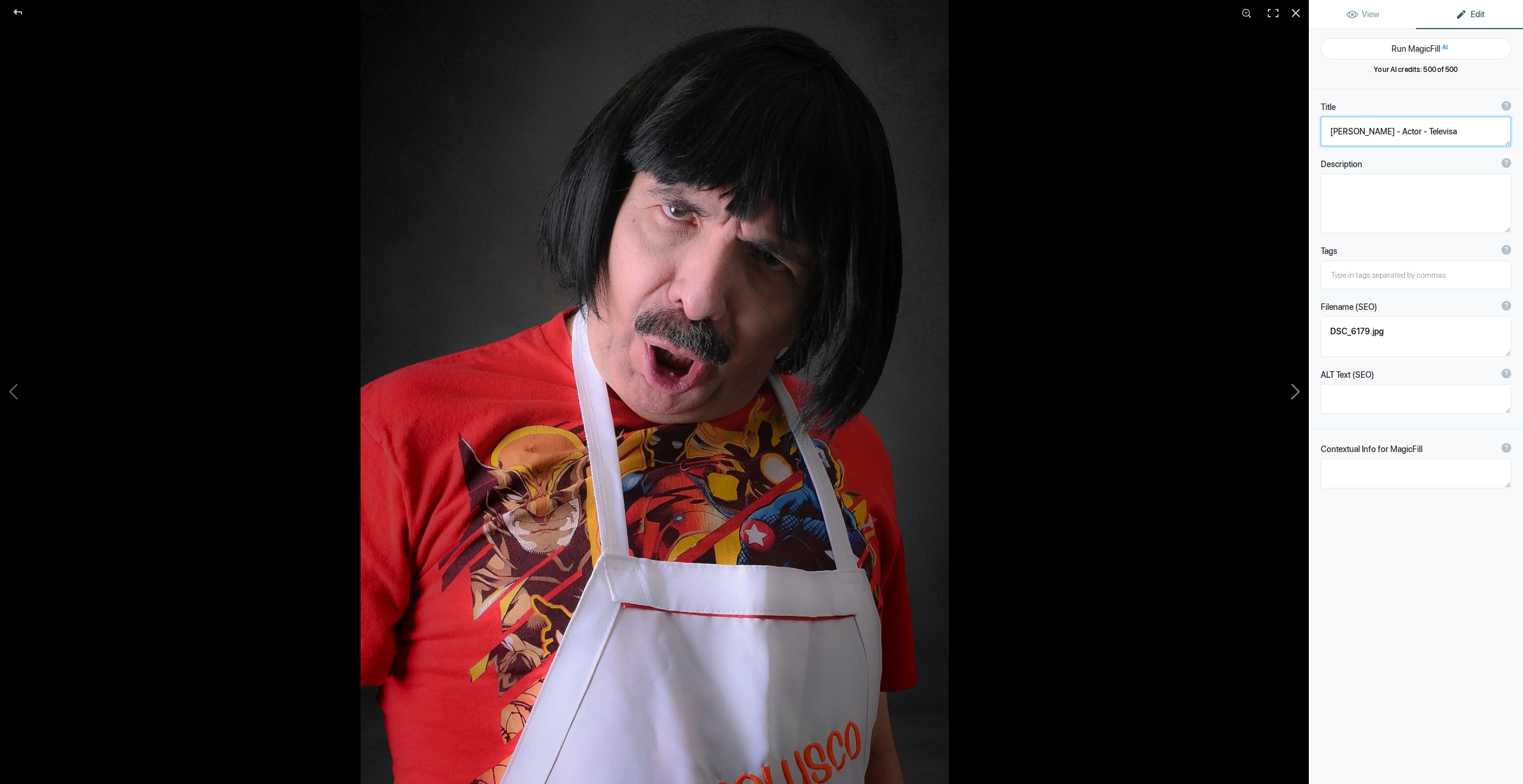 click 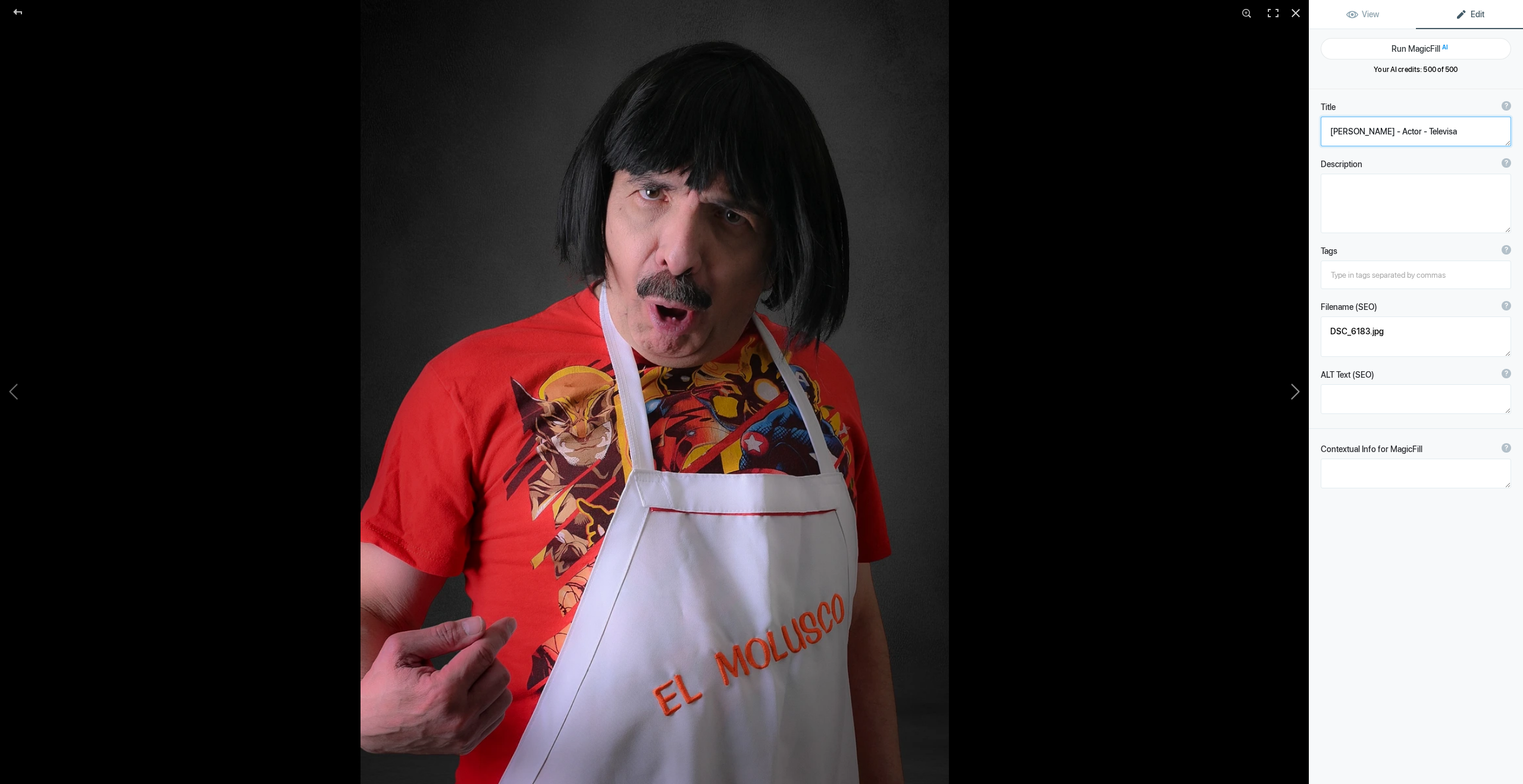 click 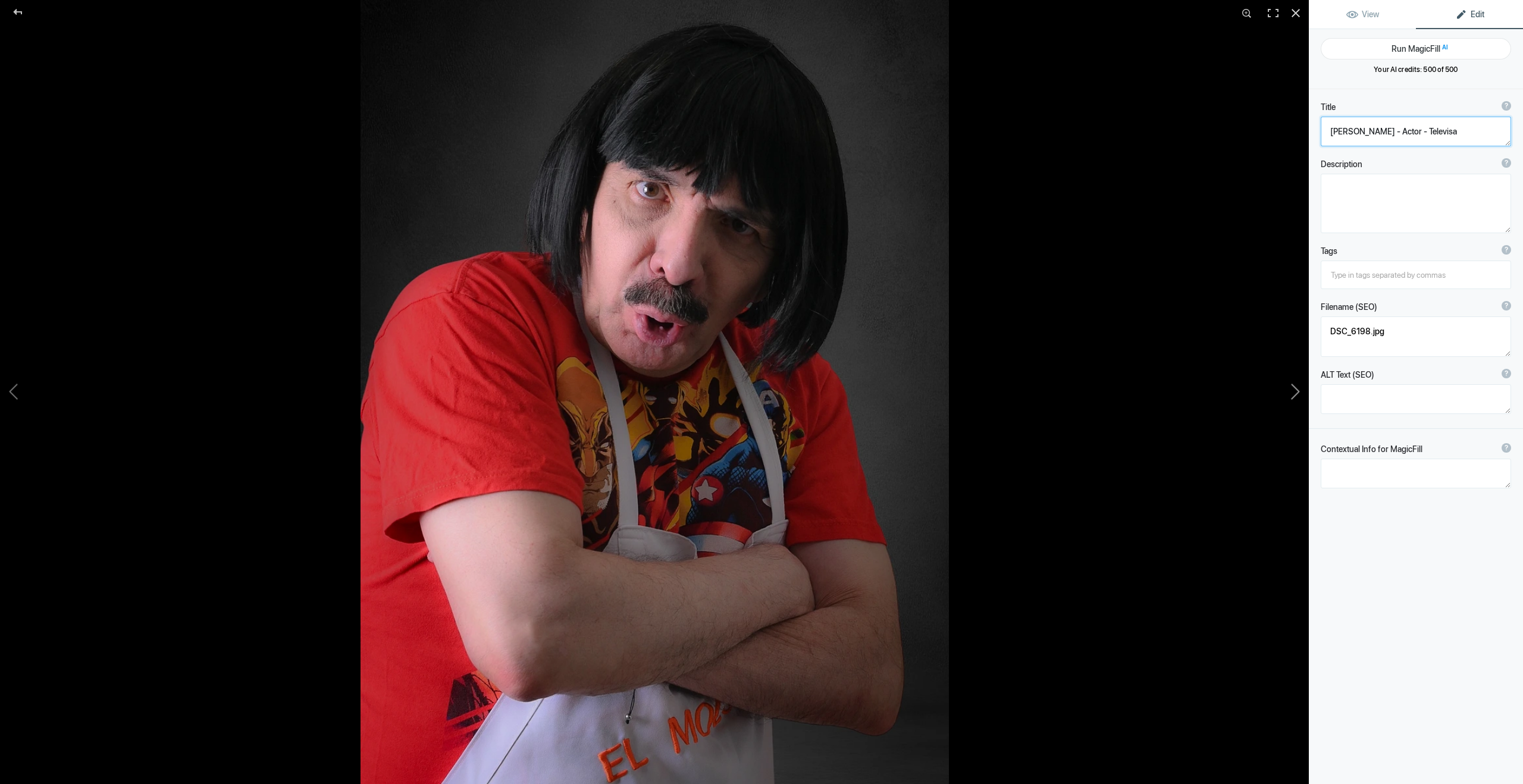 click 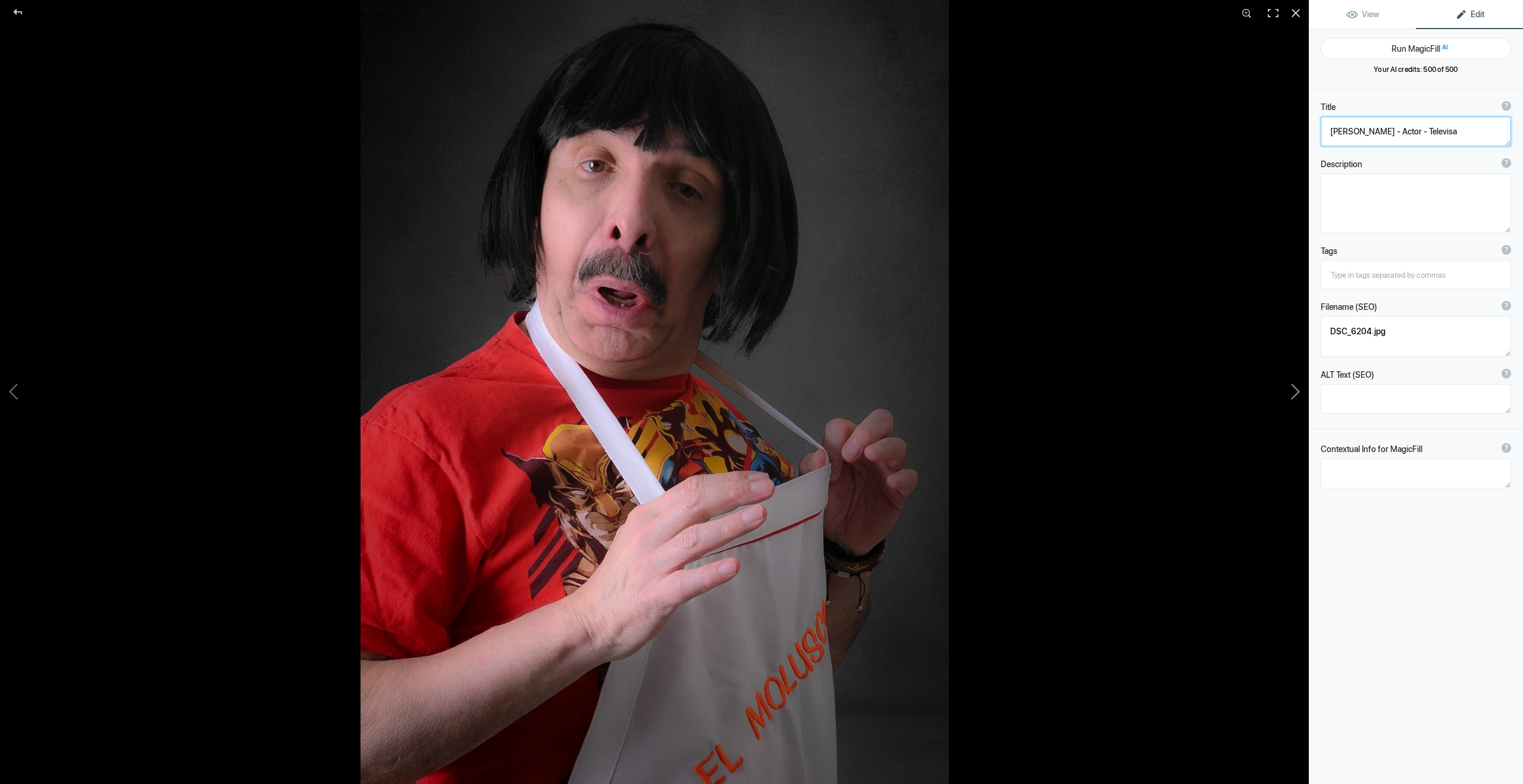 click 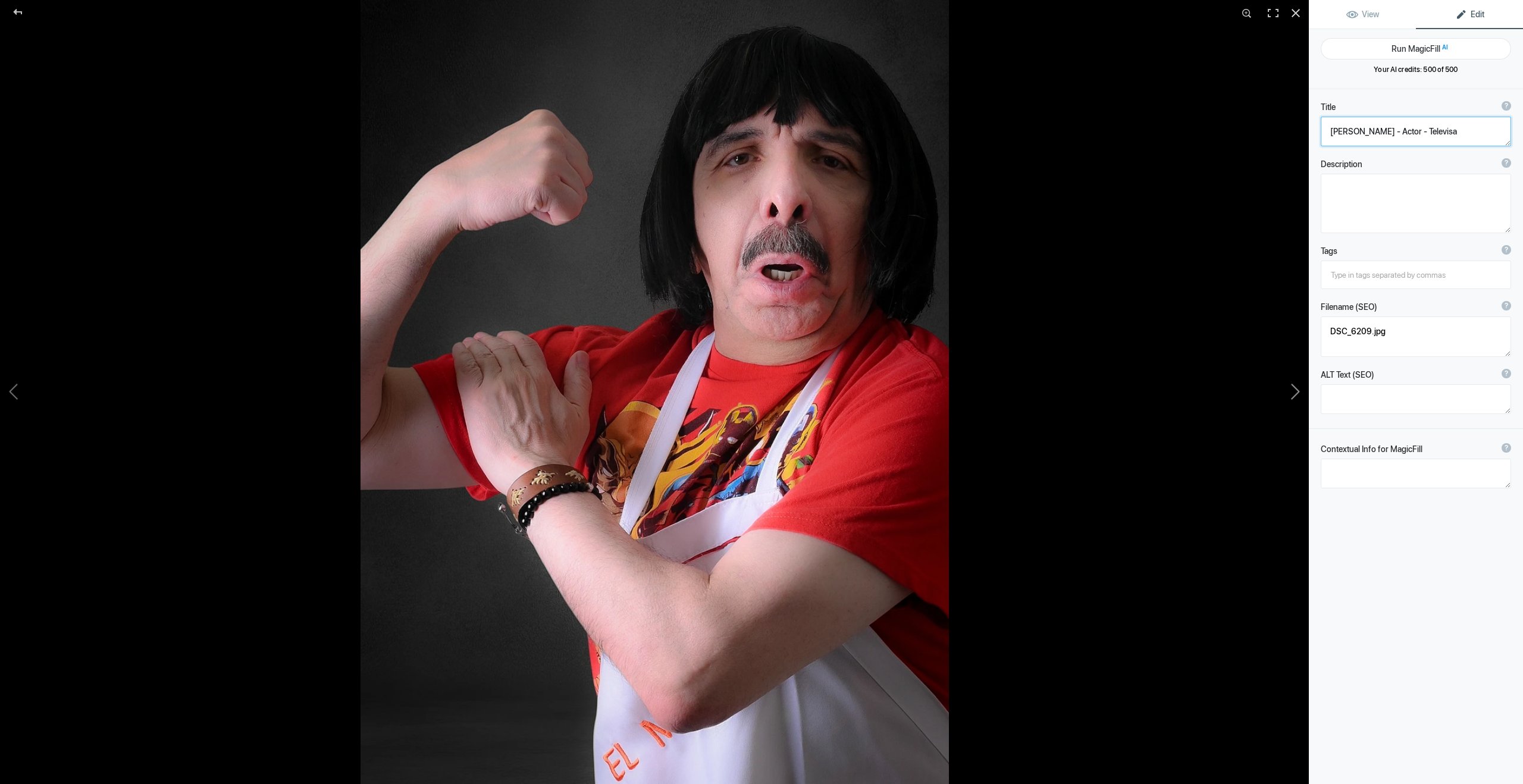 click 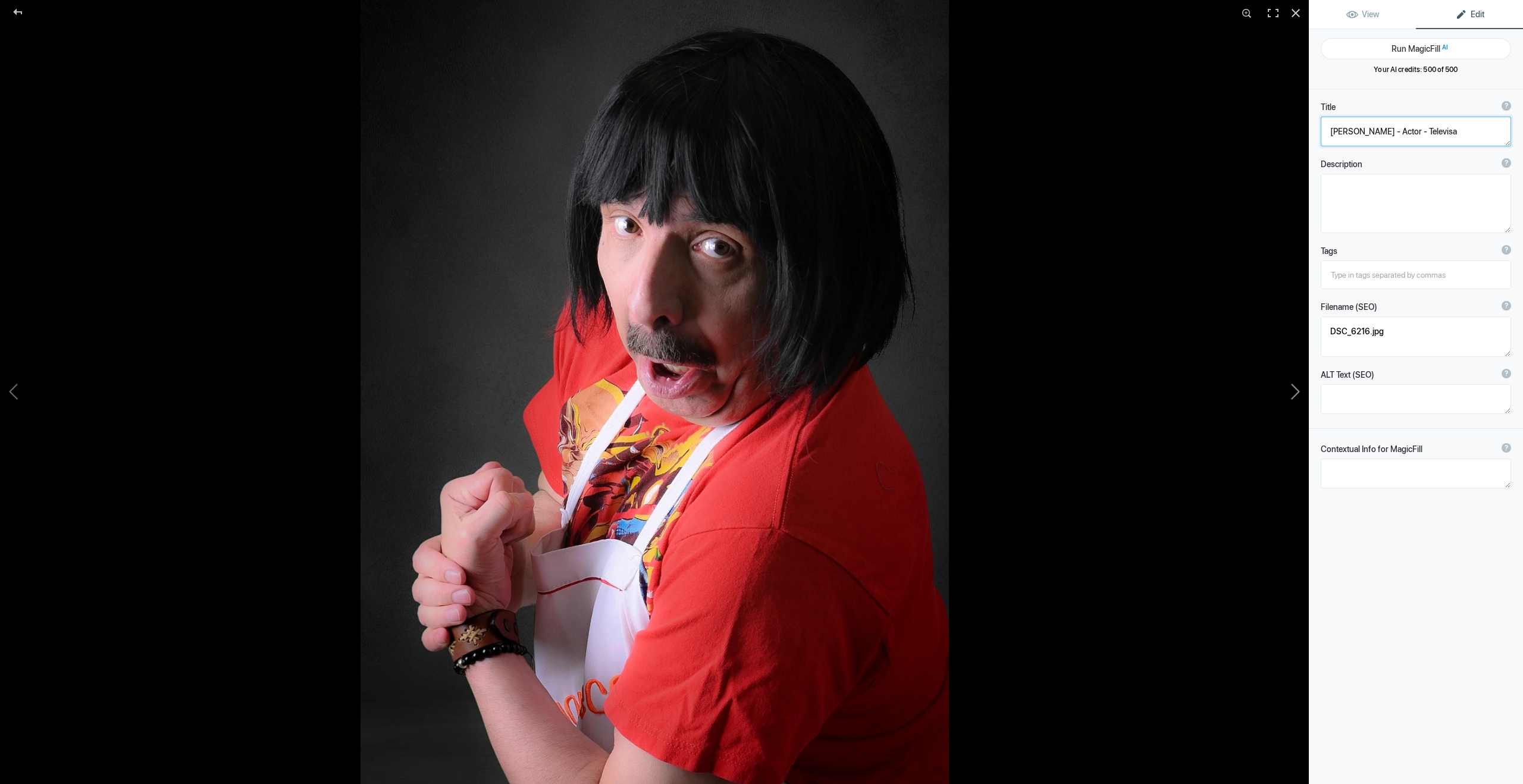 click 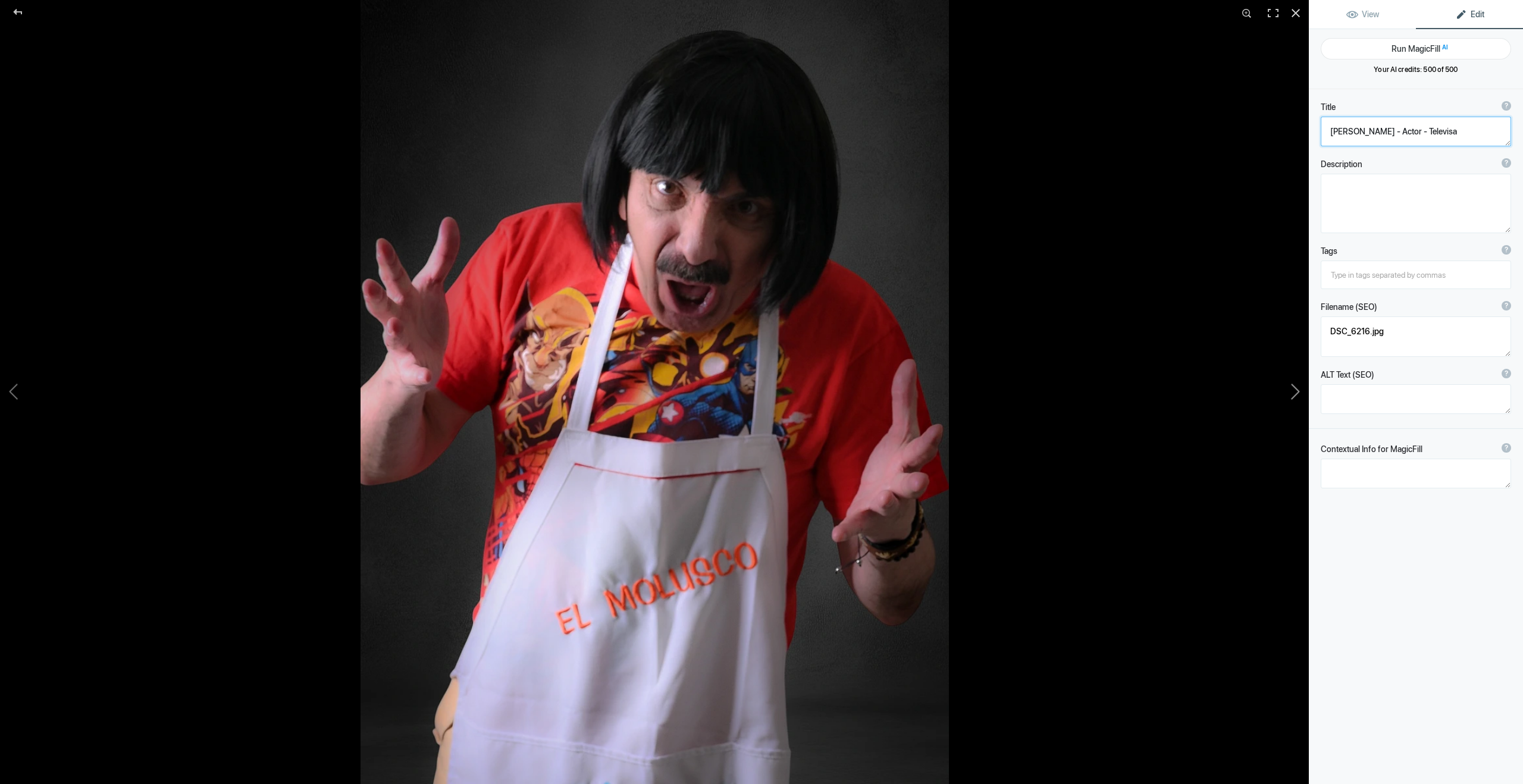 click 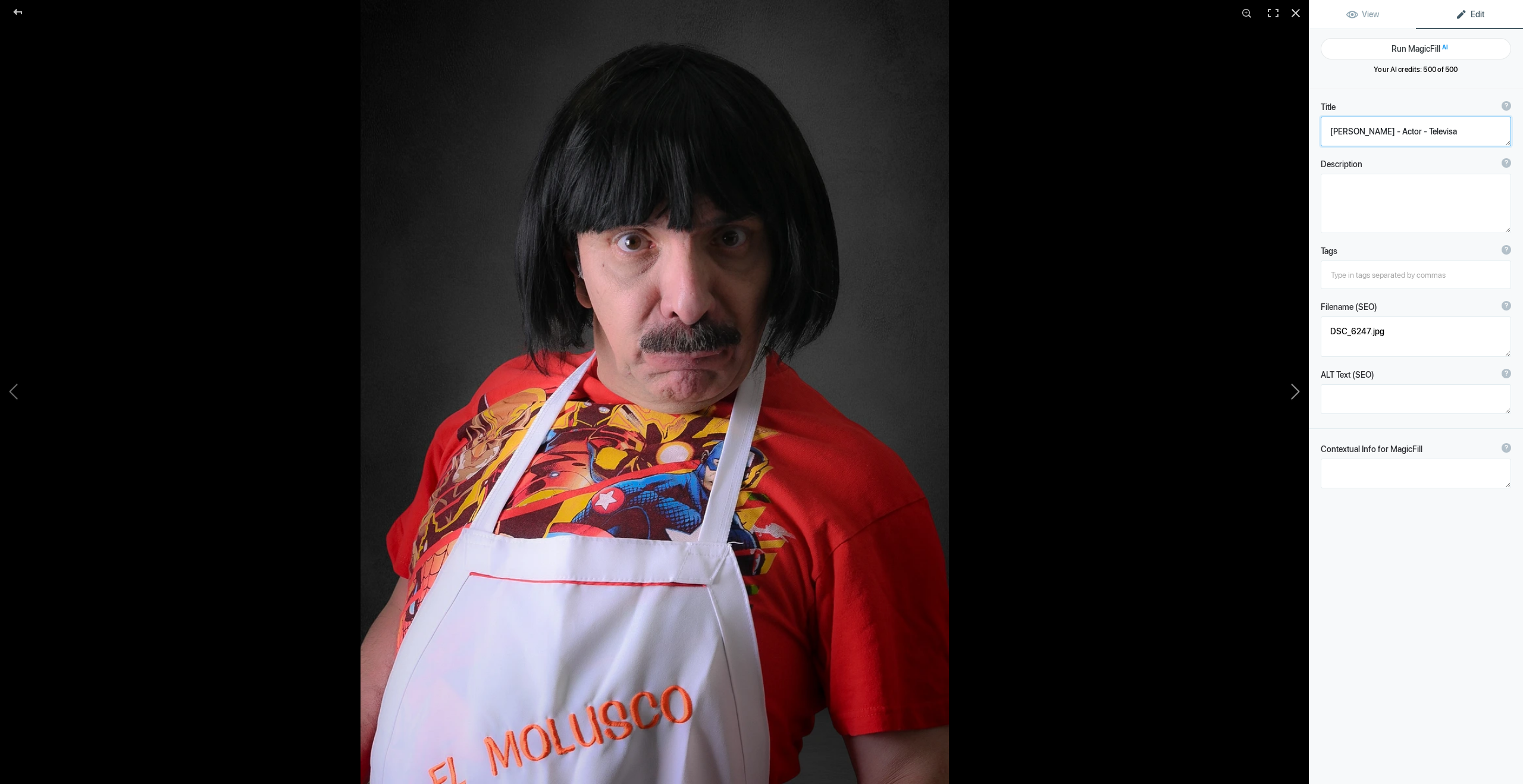 click 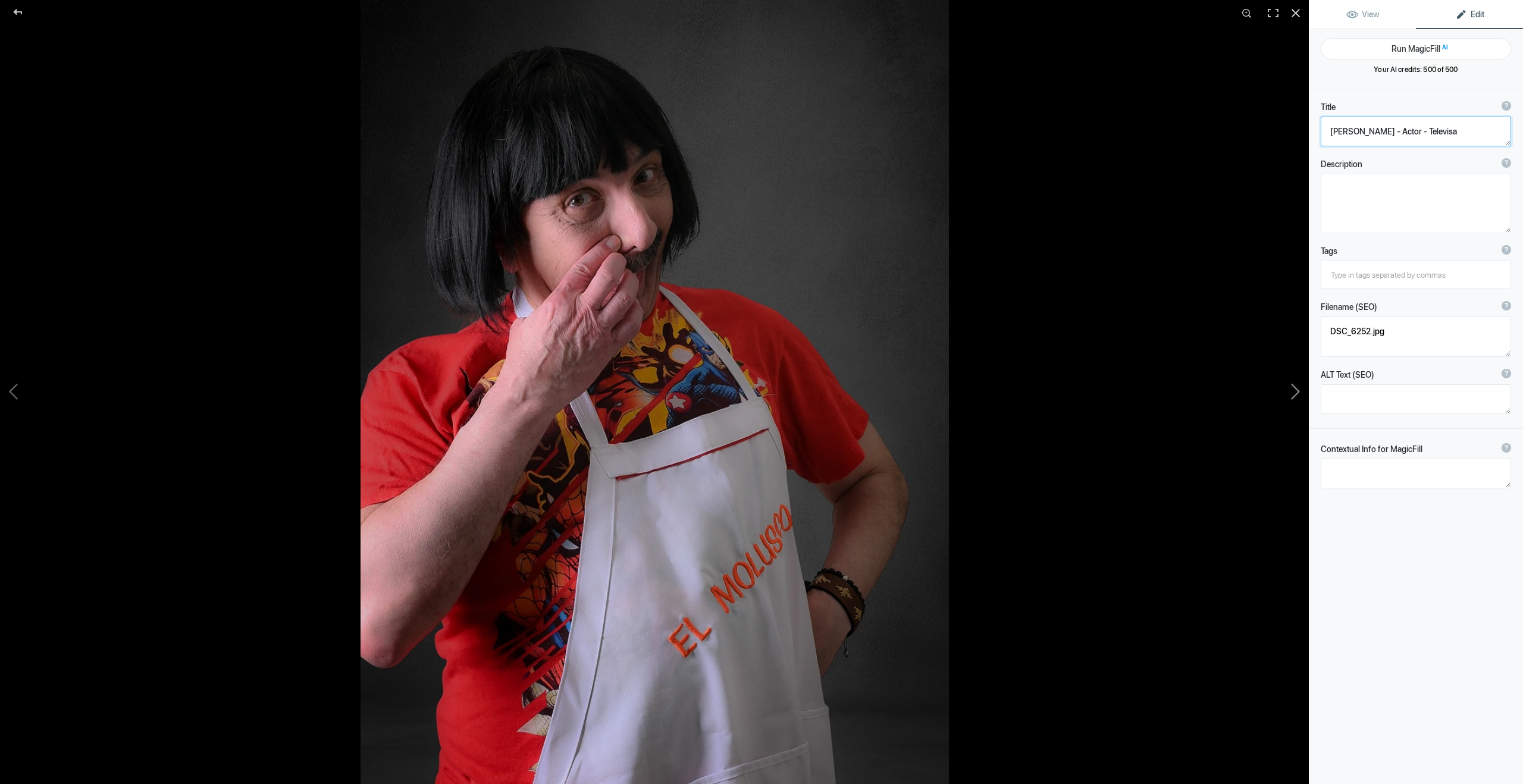 click 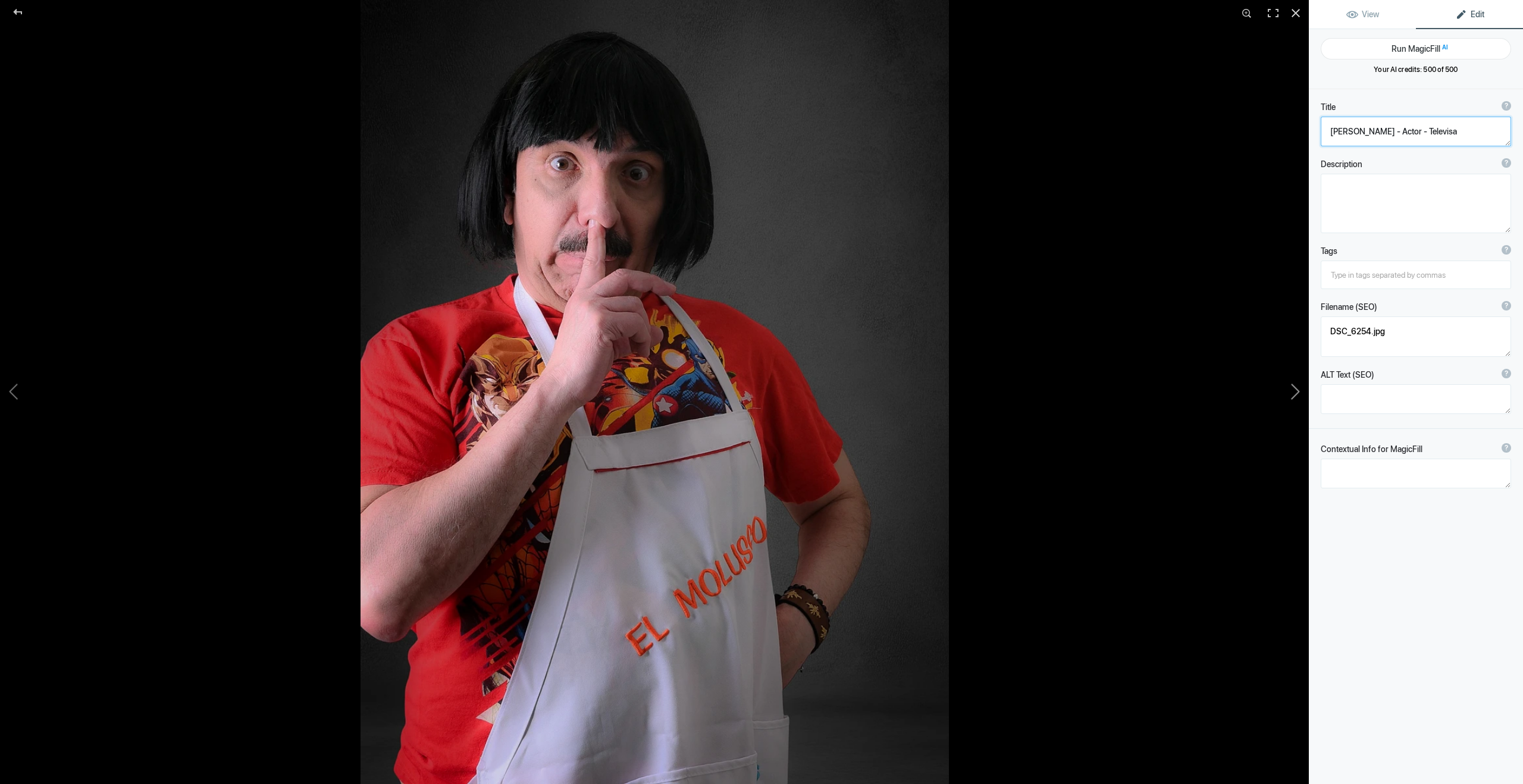 click 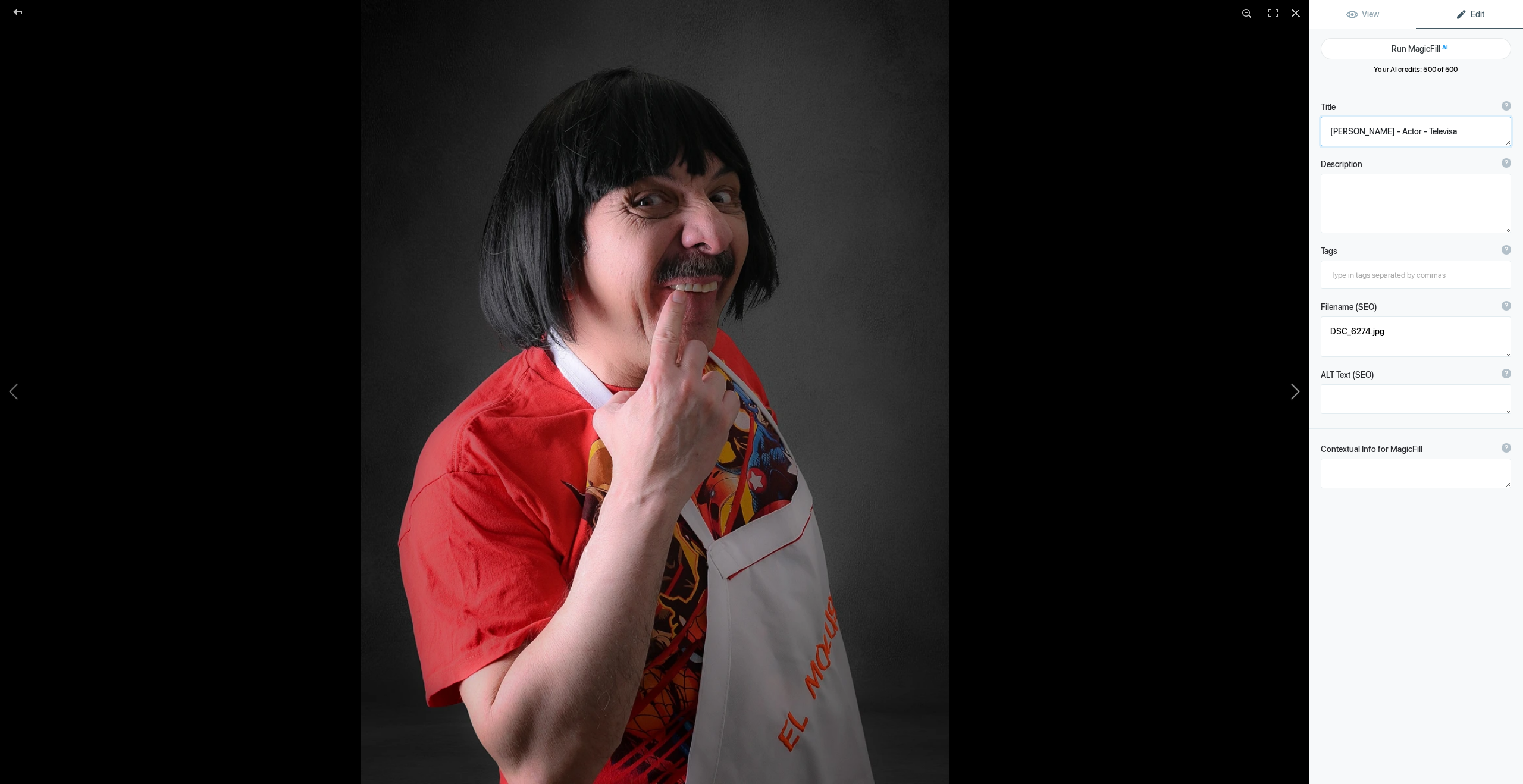 click 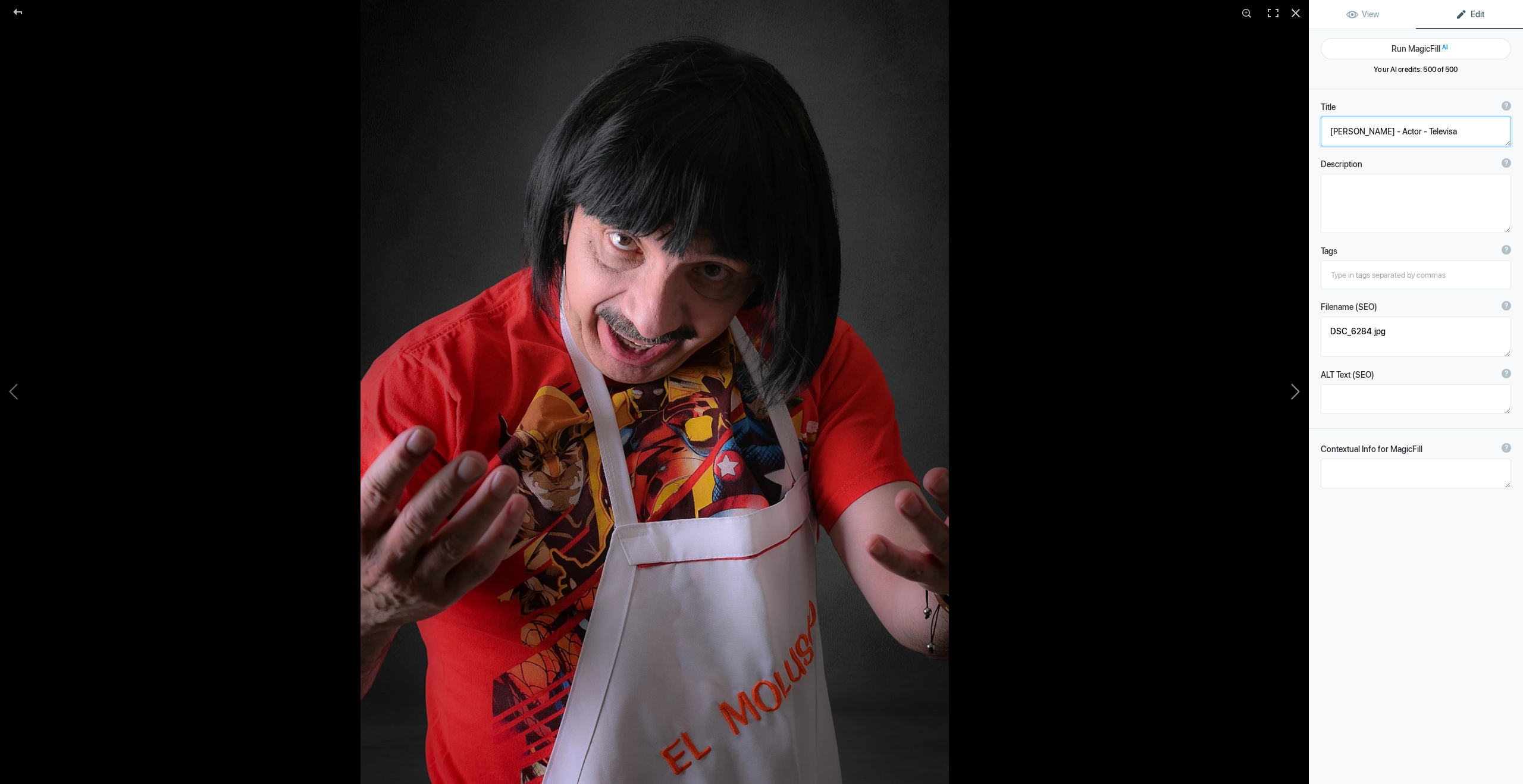 click 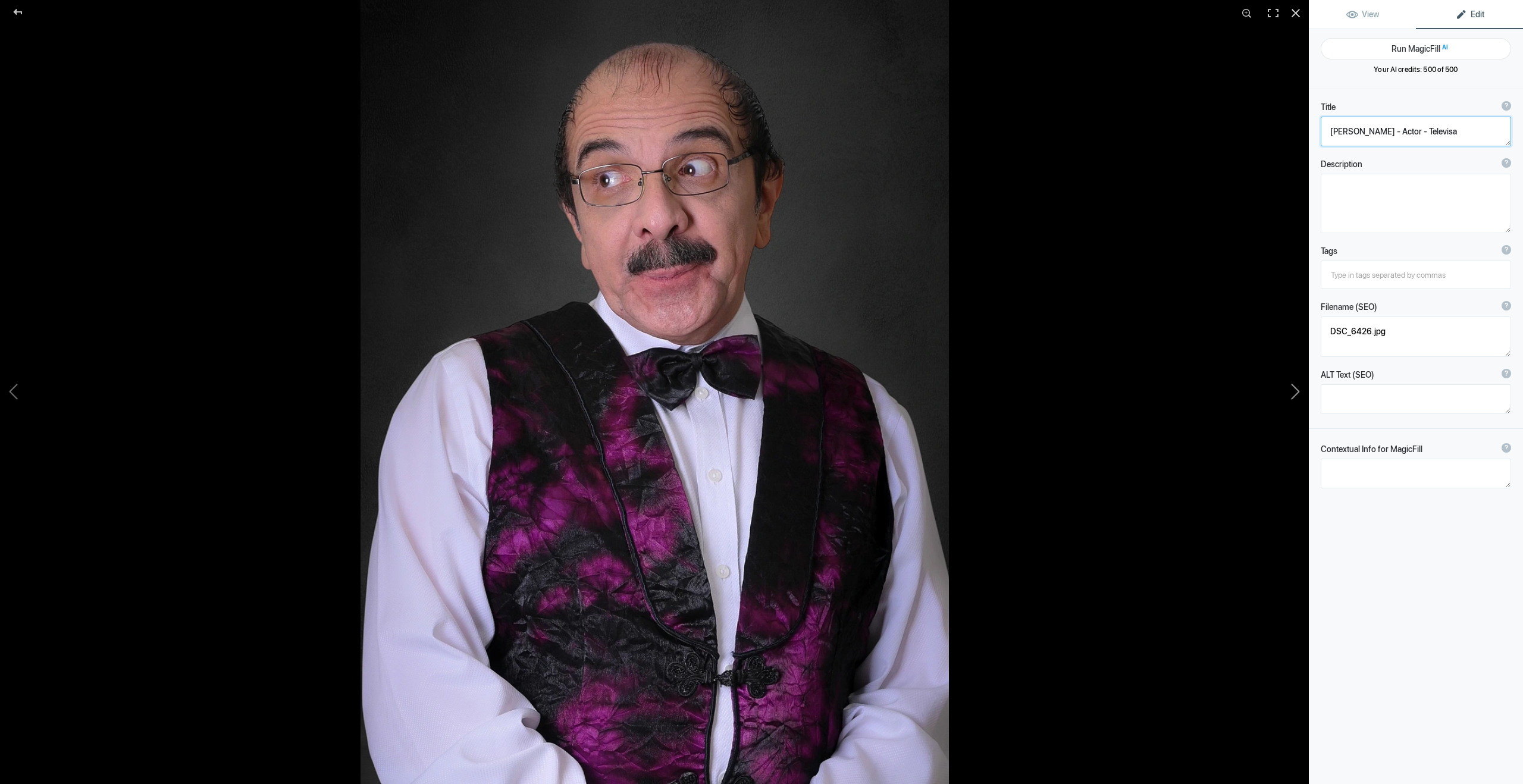 click 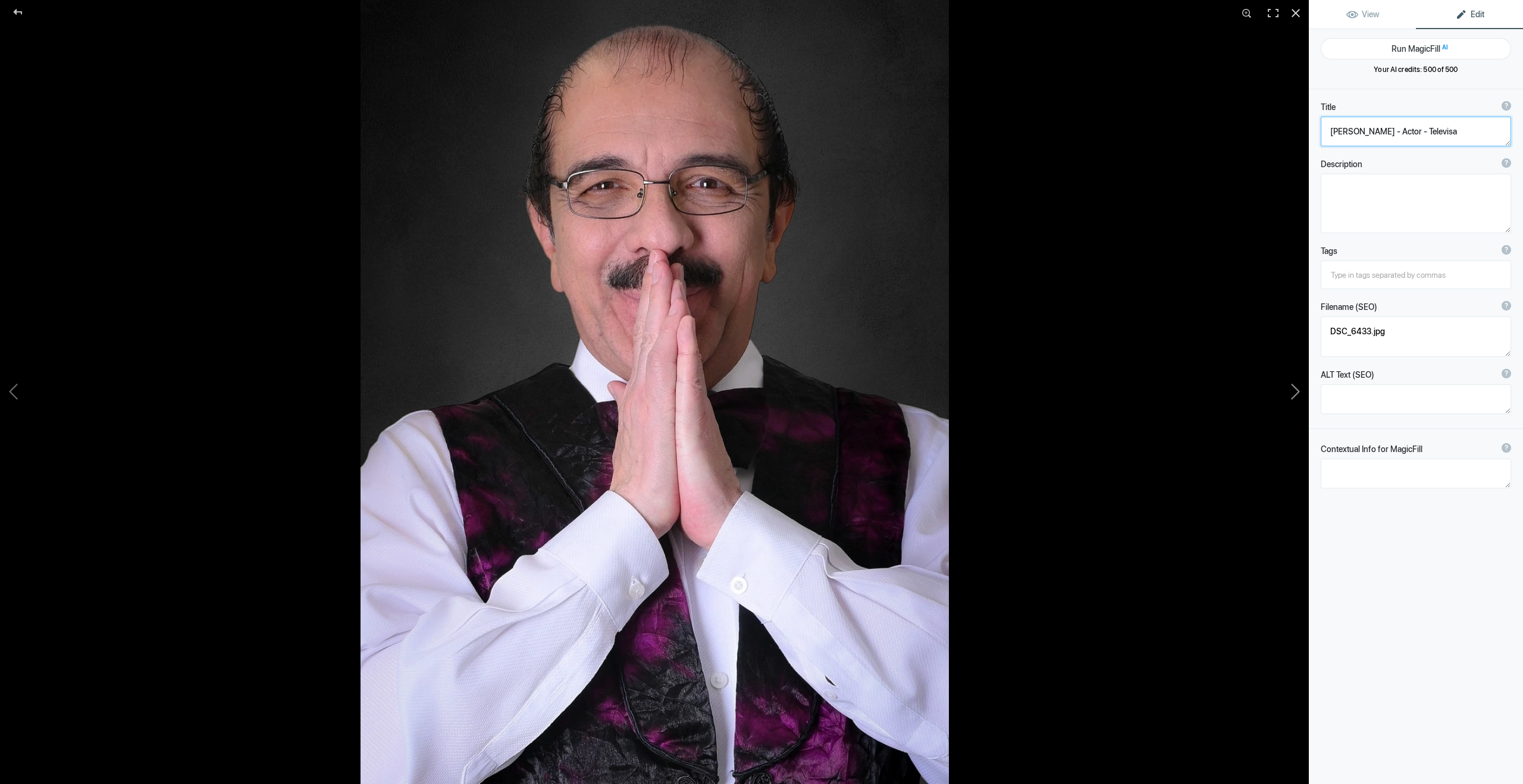 click 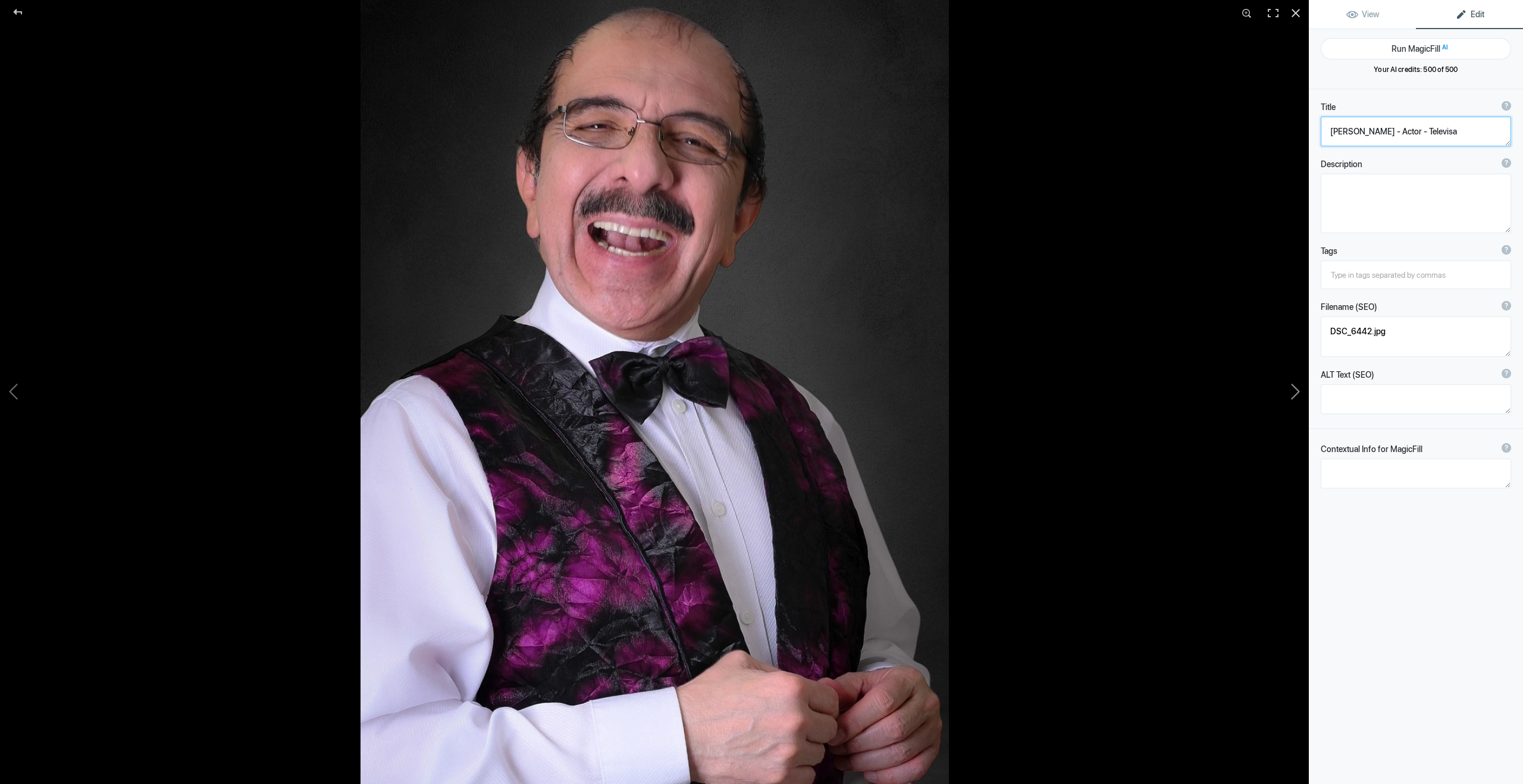 click 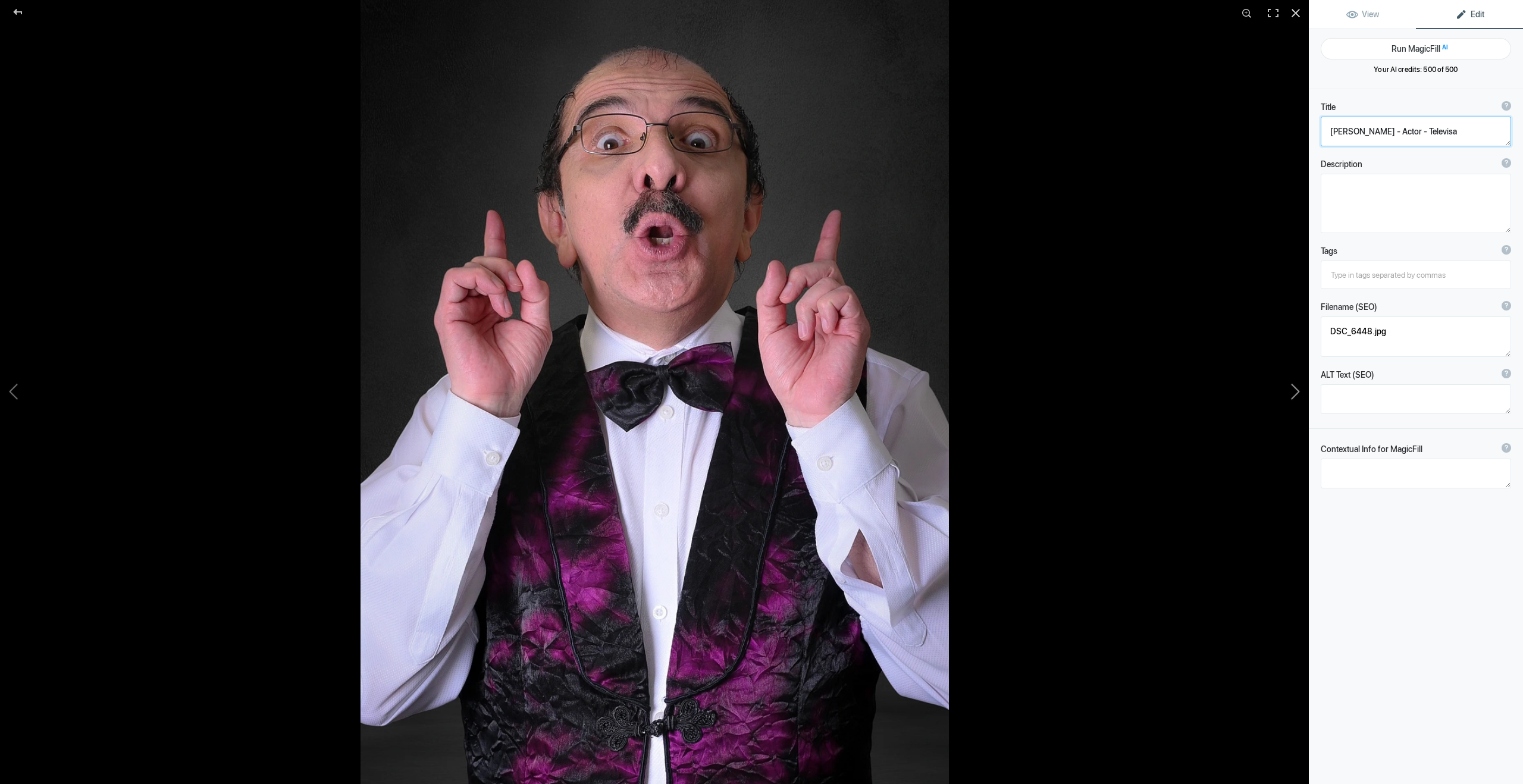 click 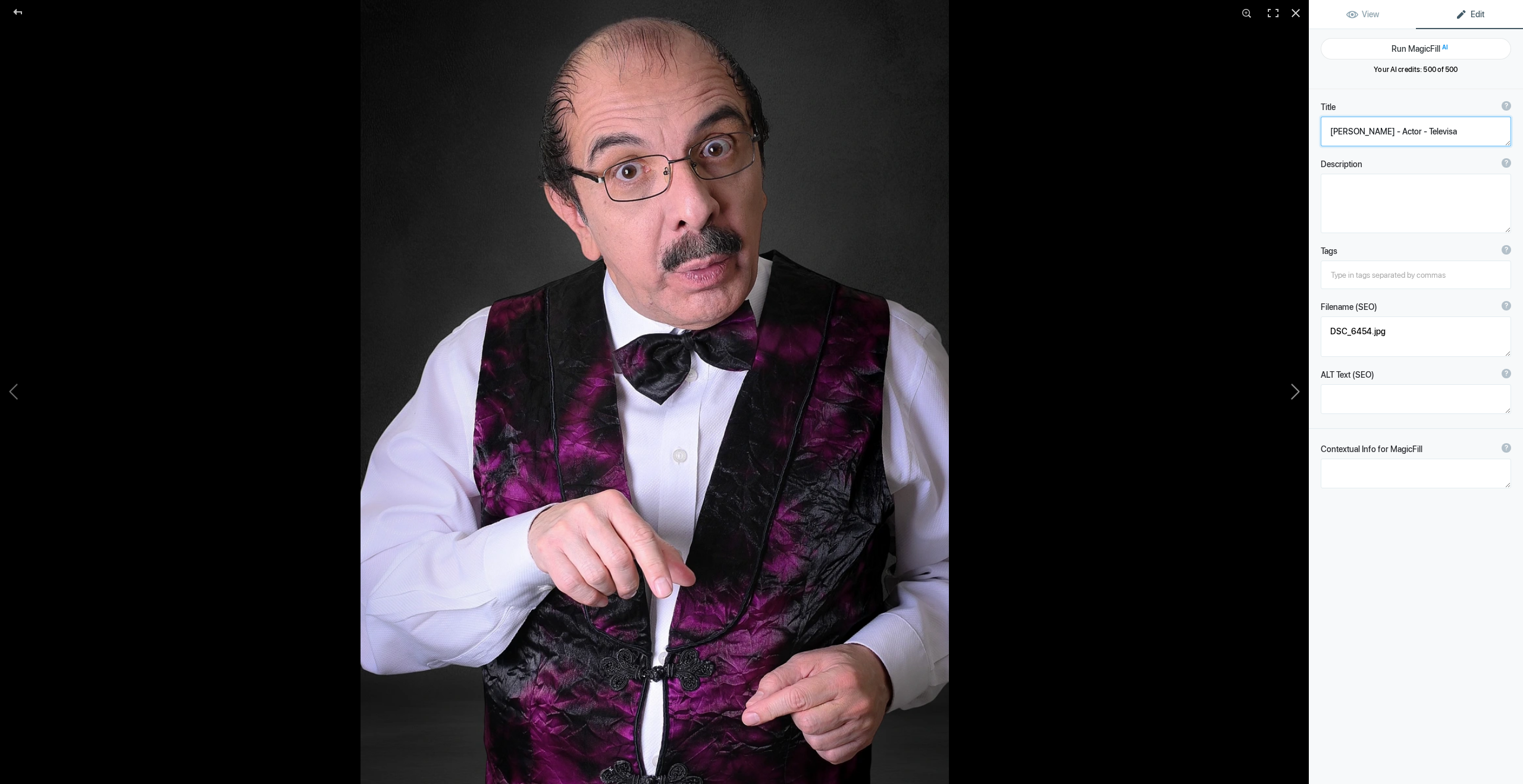 click 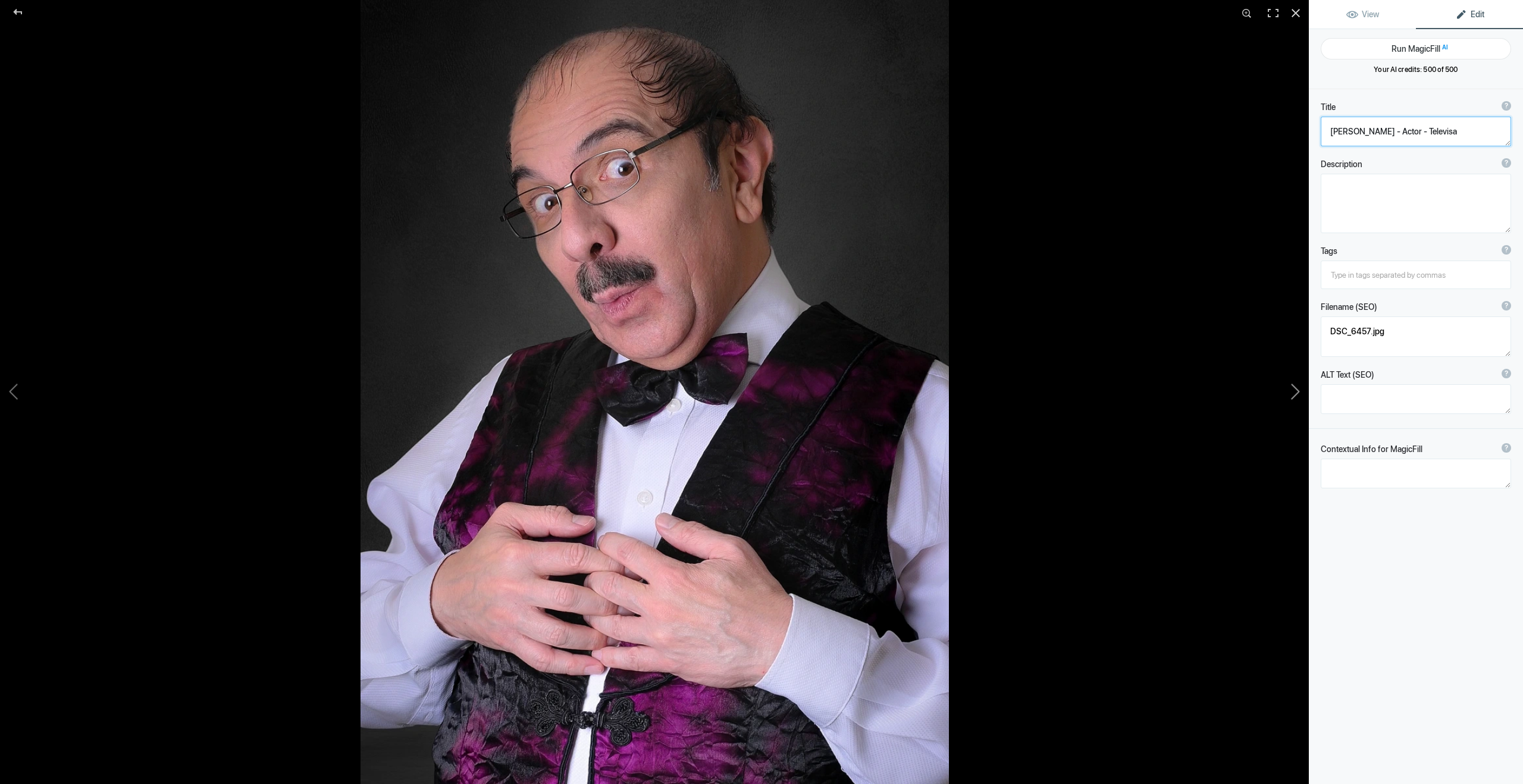 click 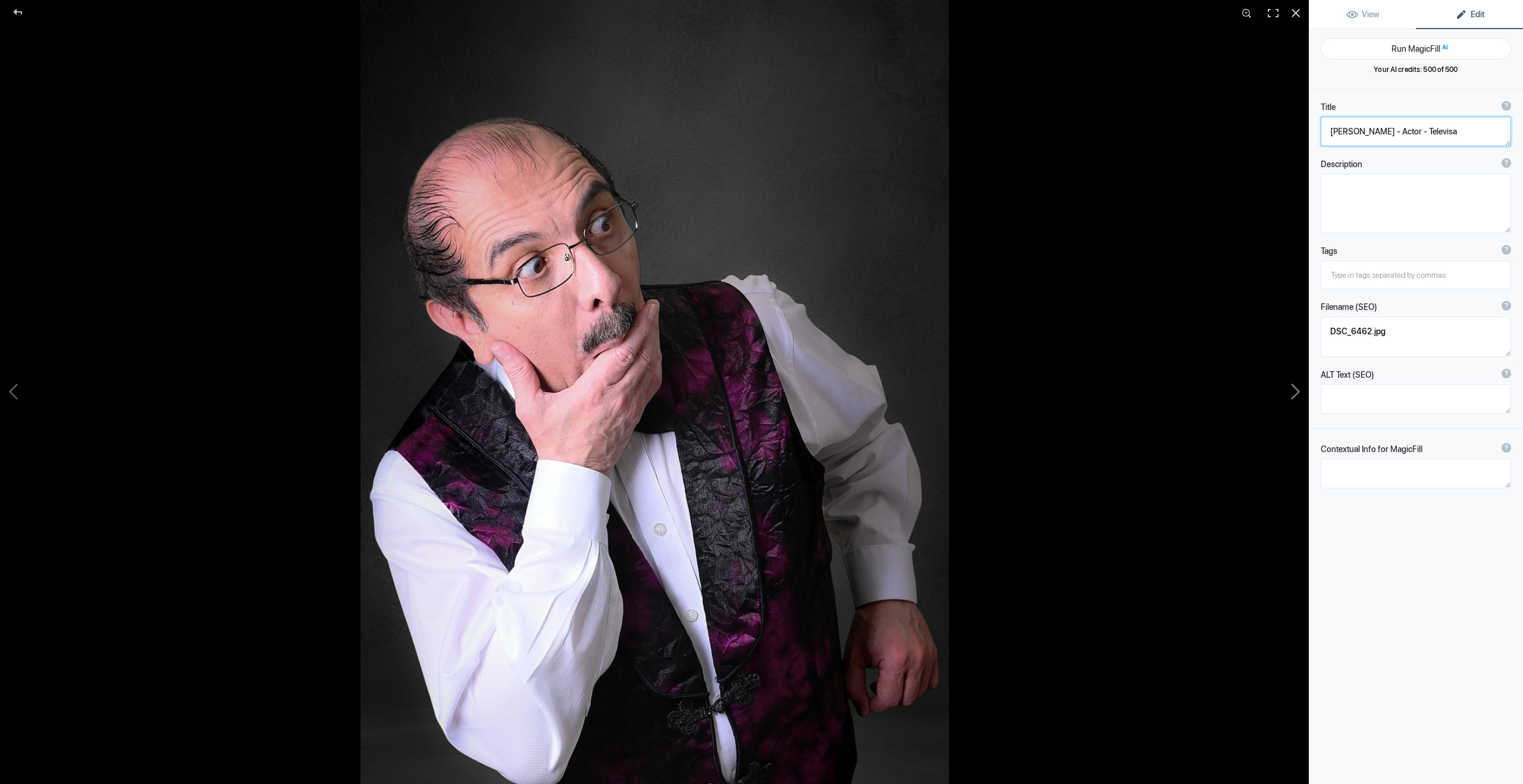 click 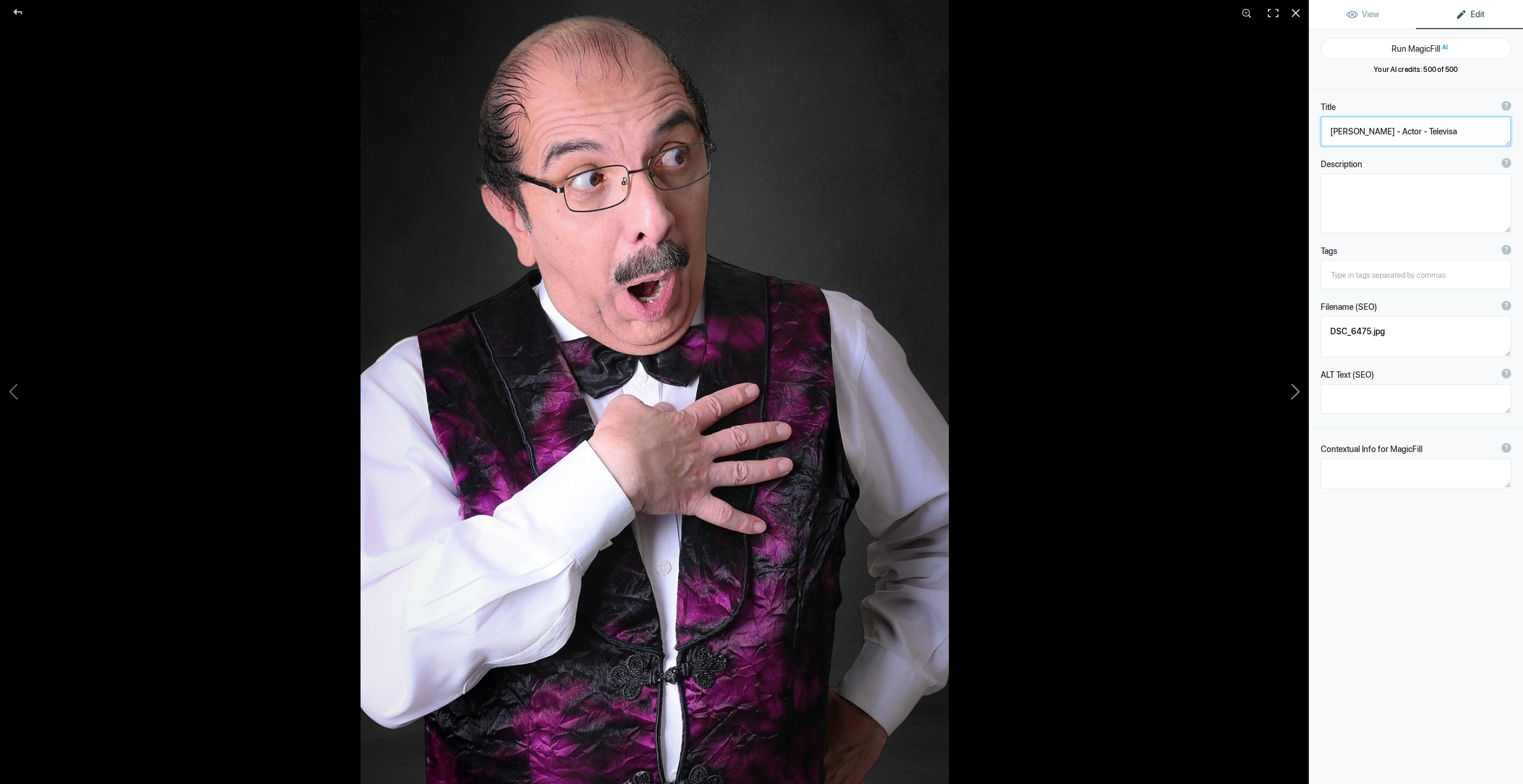 click 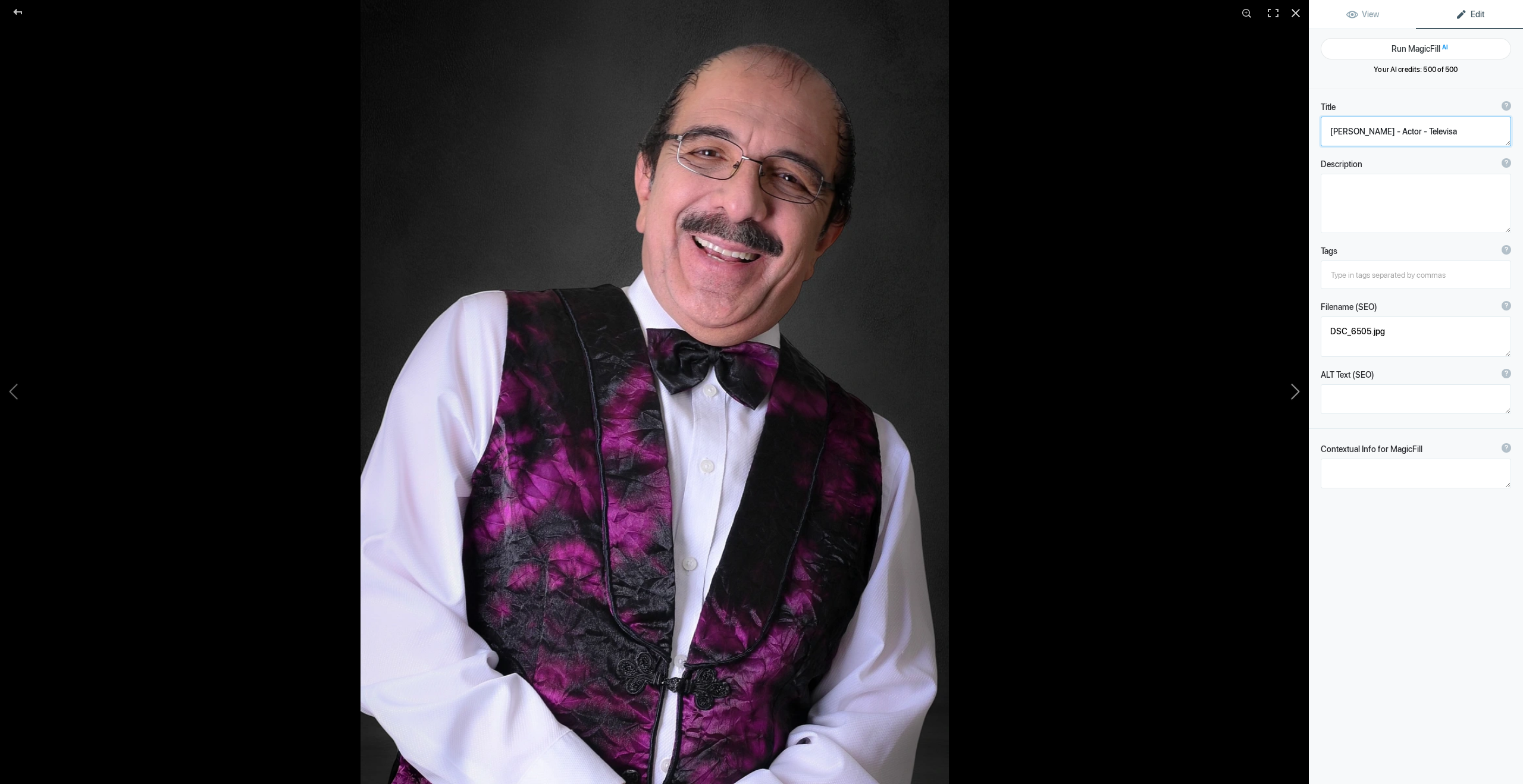 click 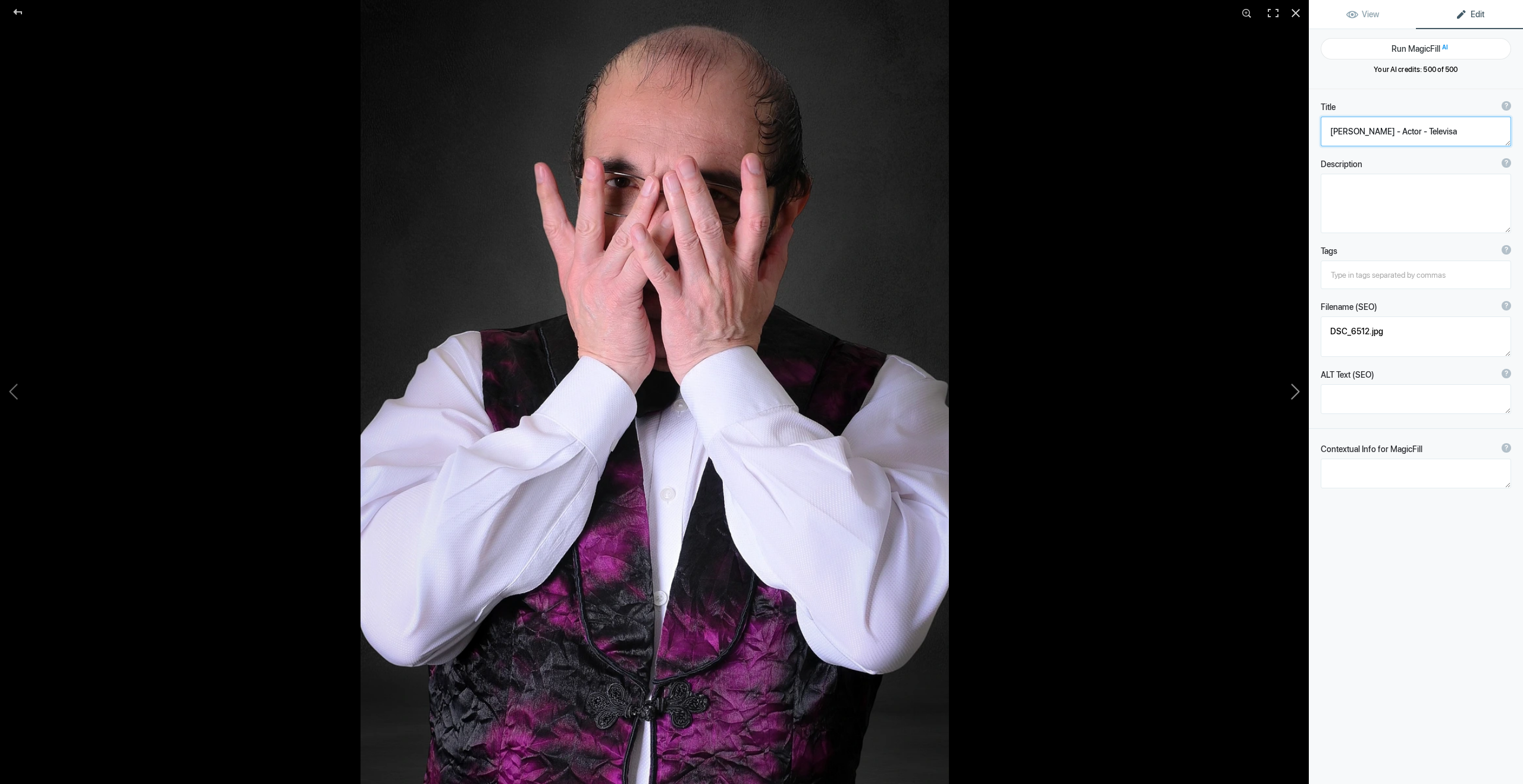 click 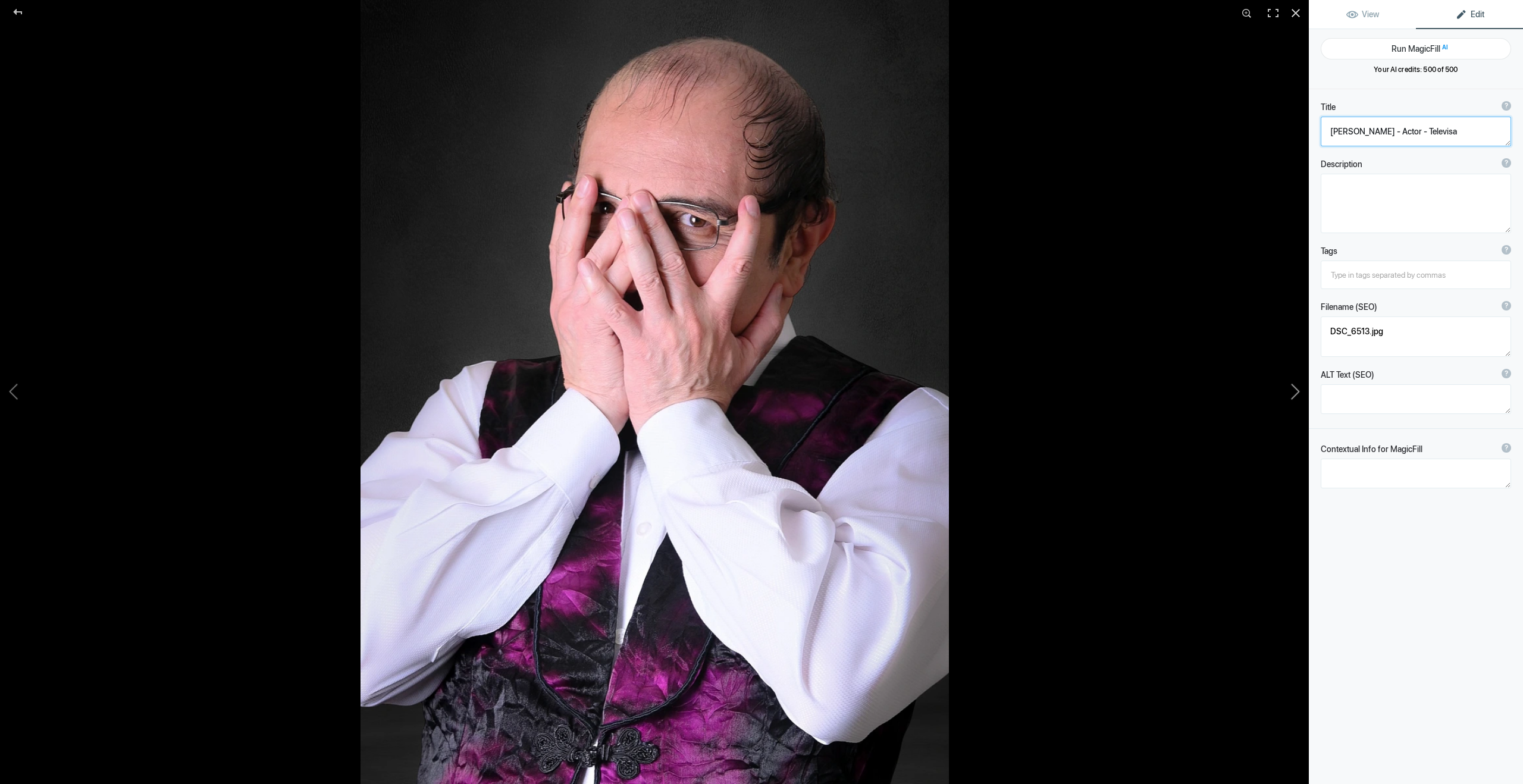 click 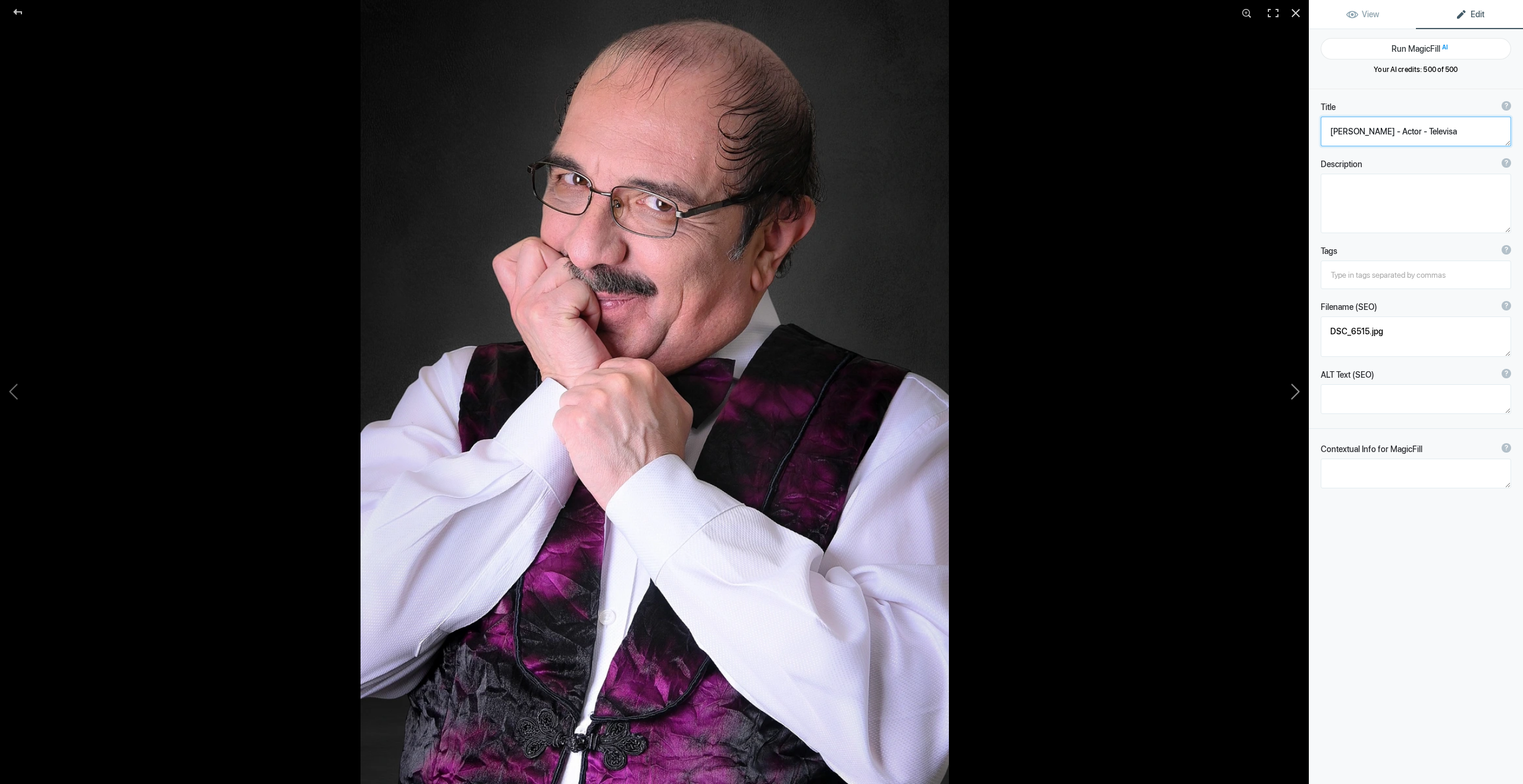click 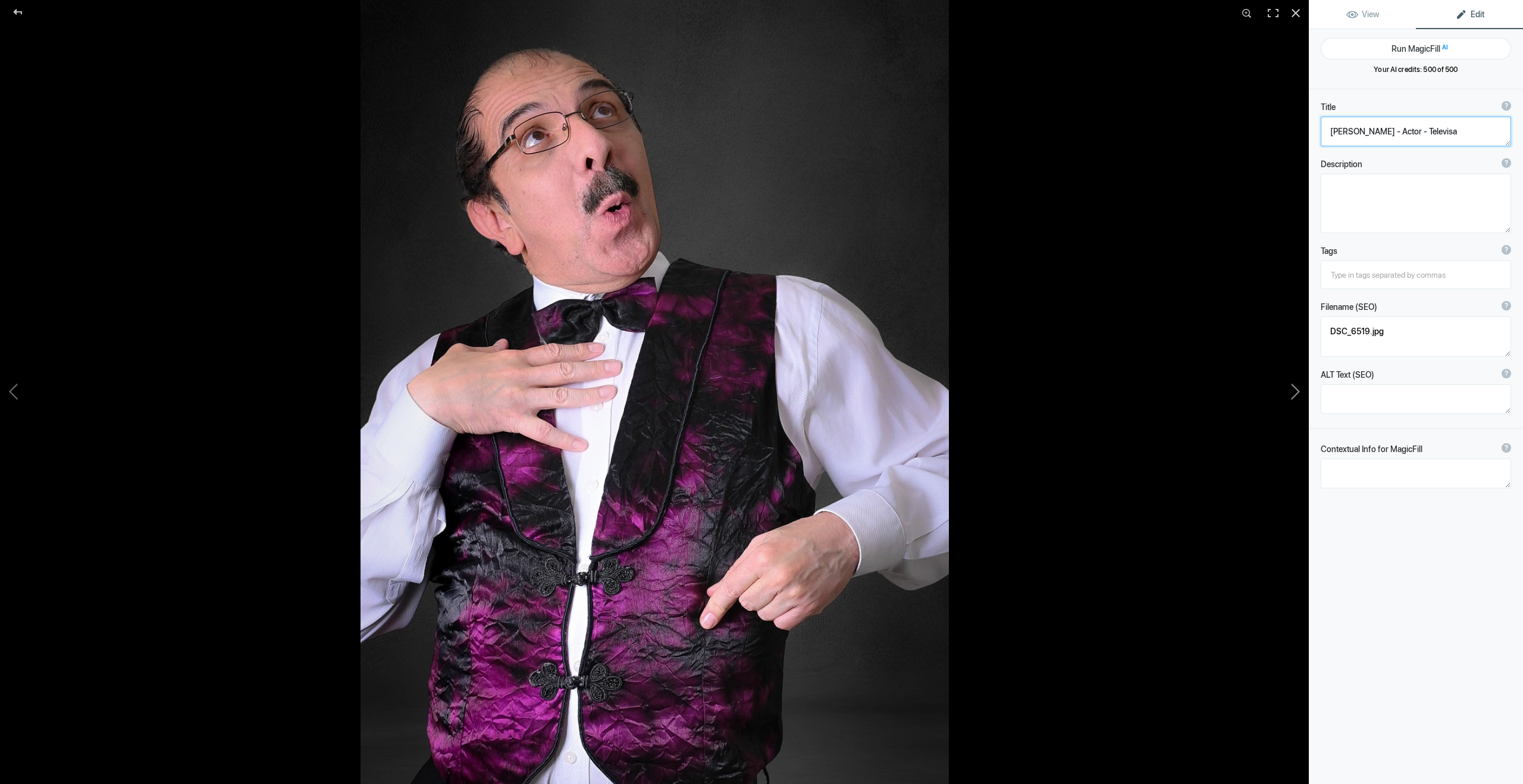 click 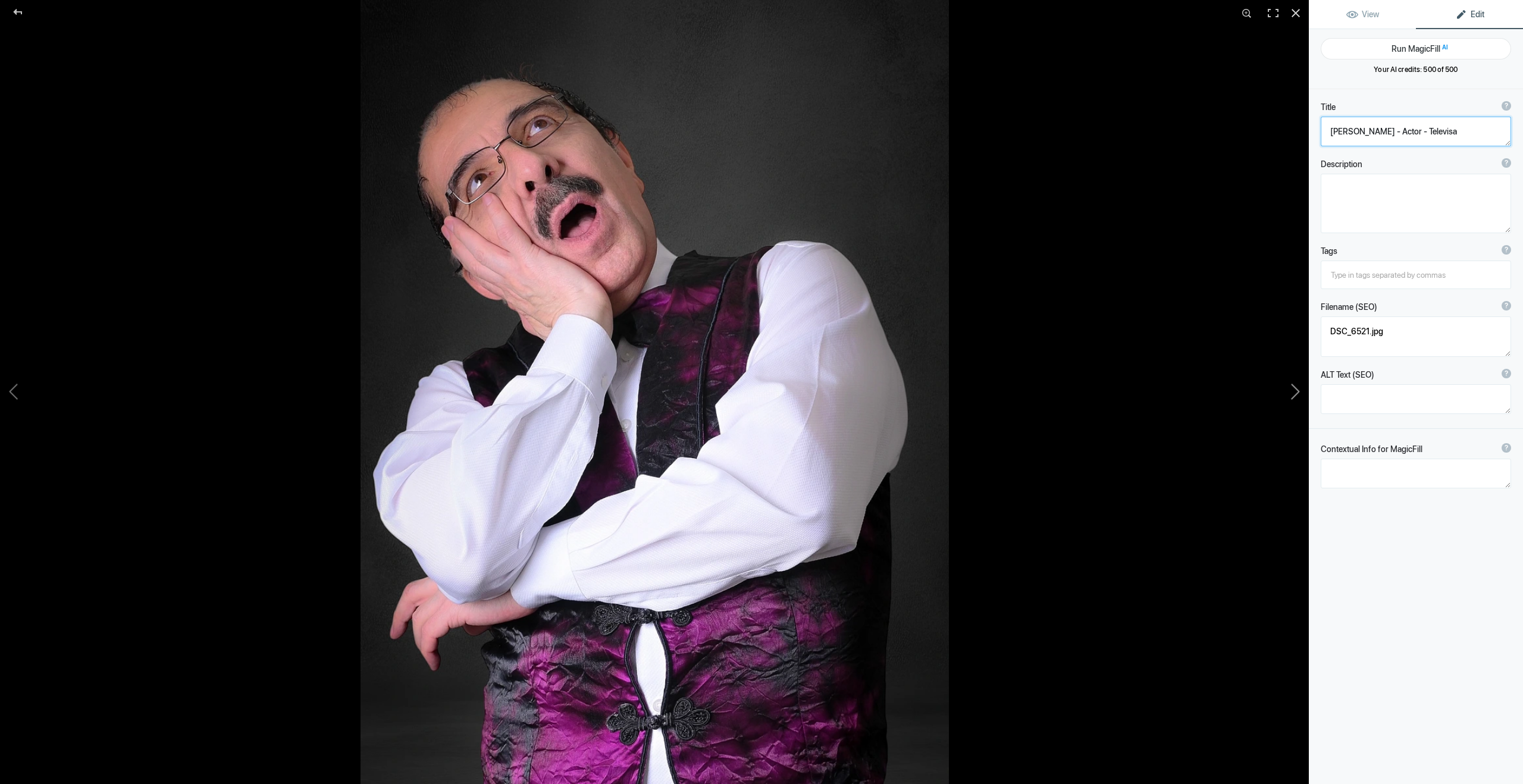 click 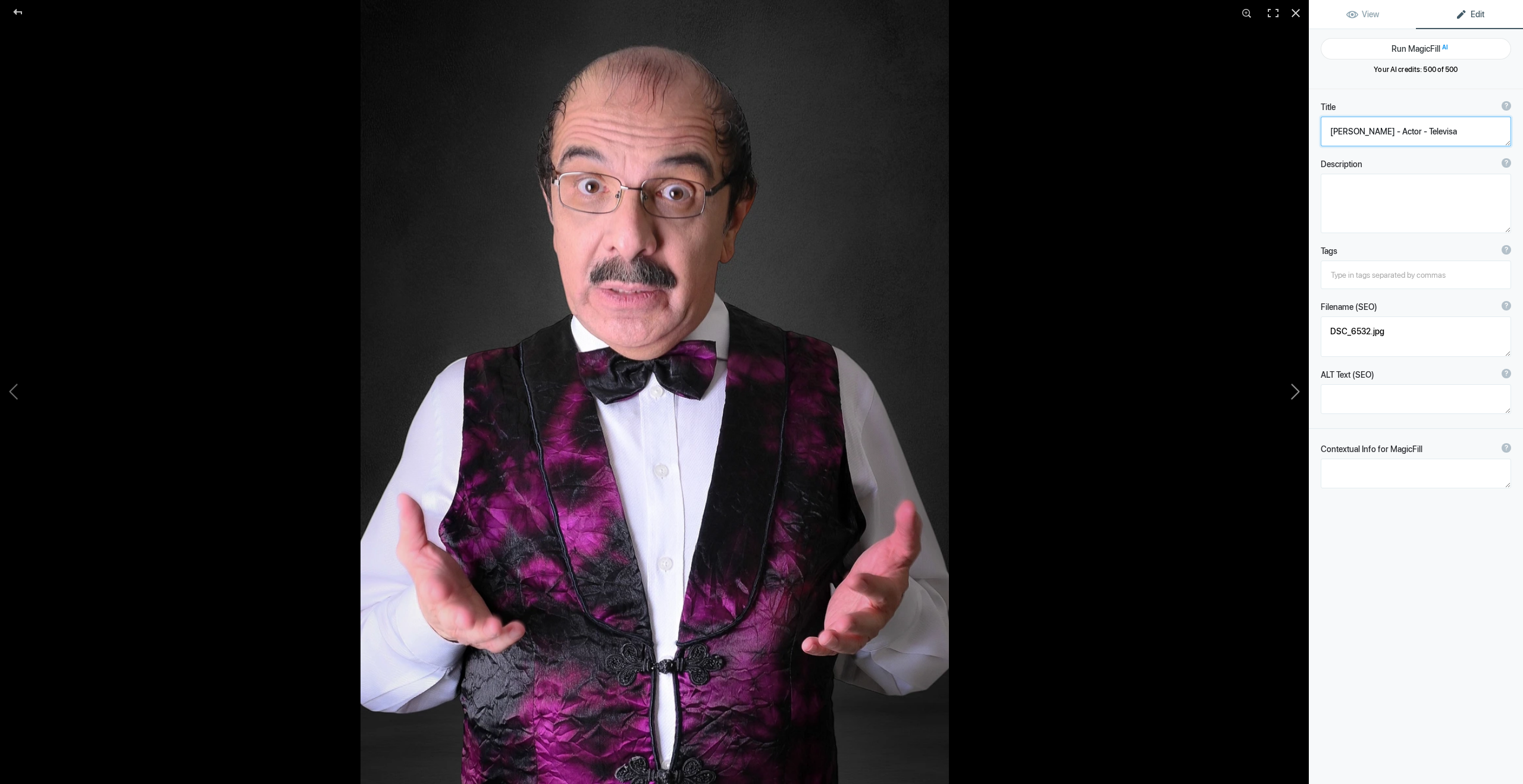 click 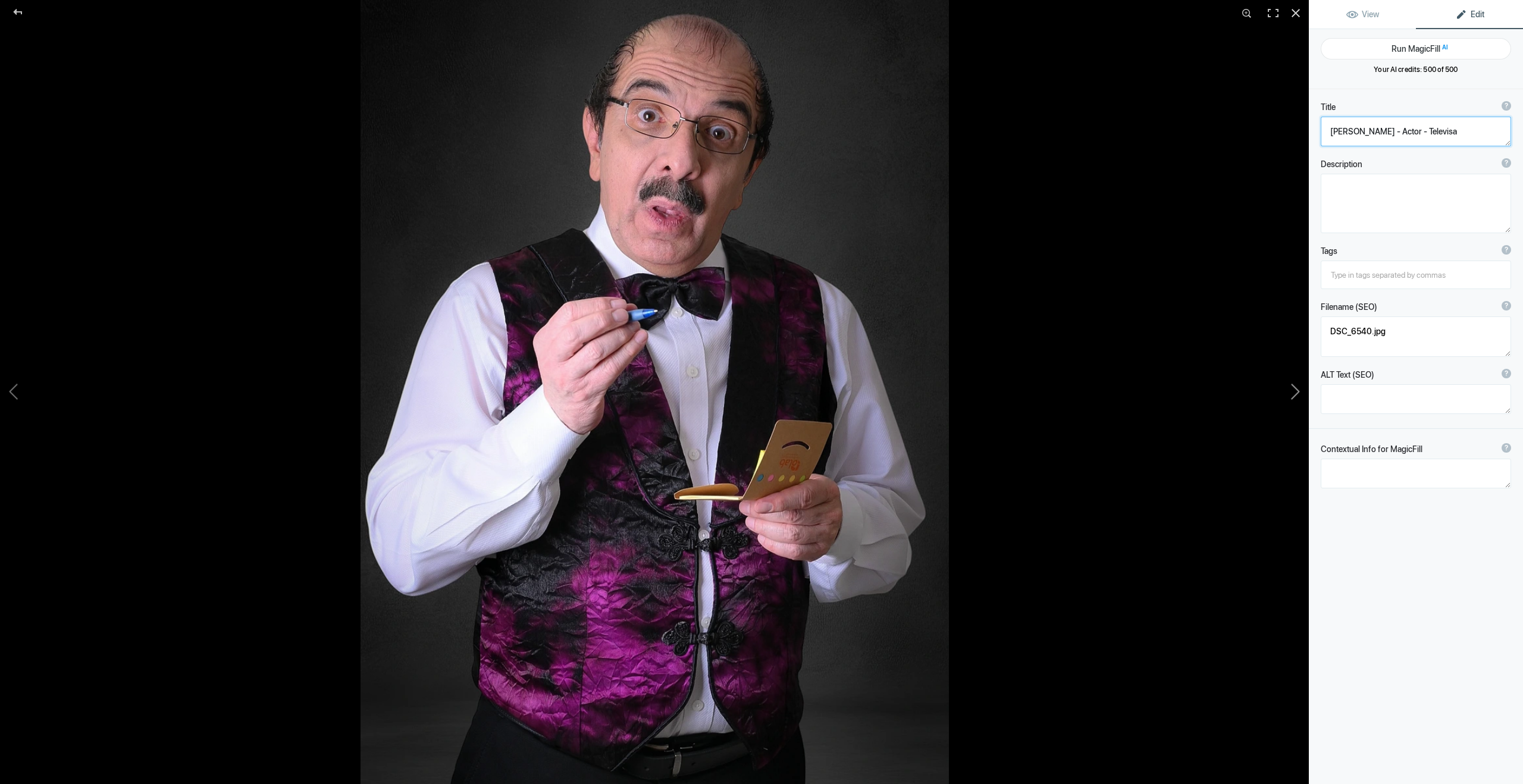 click 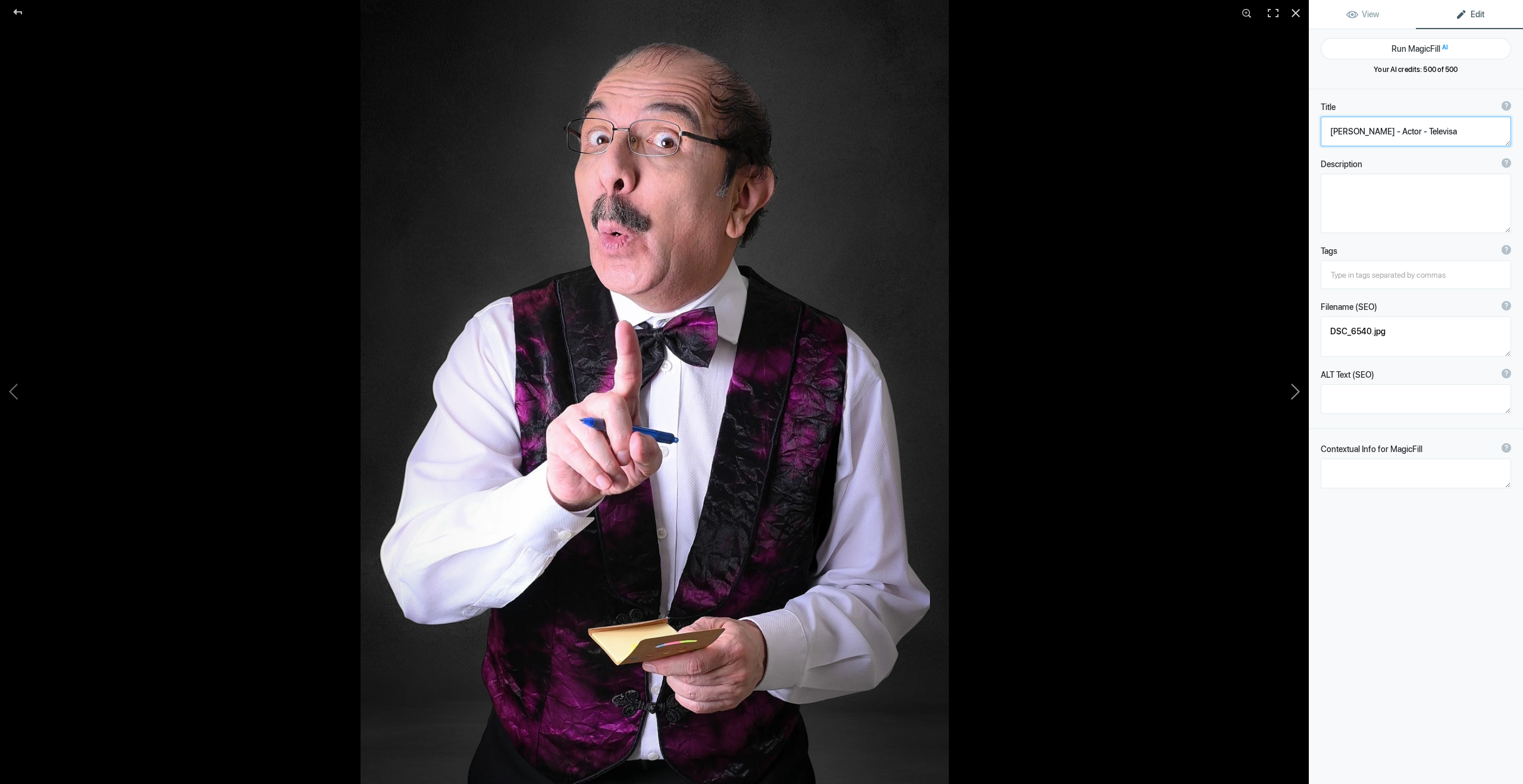 type on "DSC_6552.jpg" 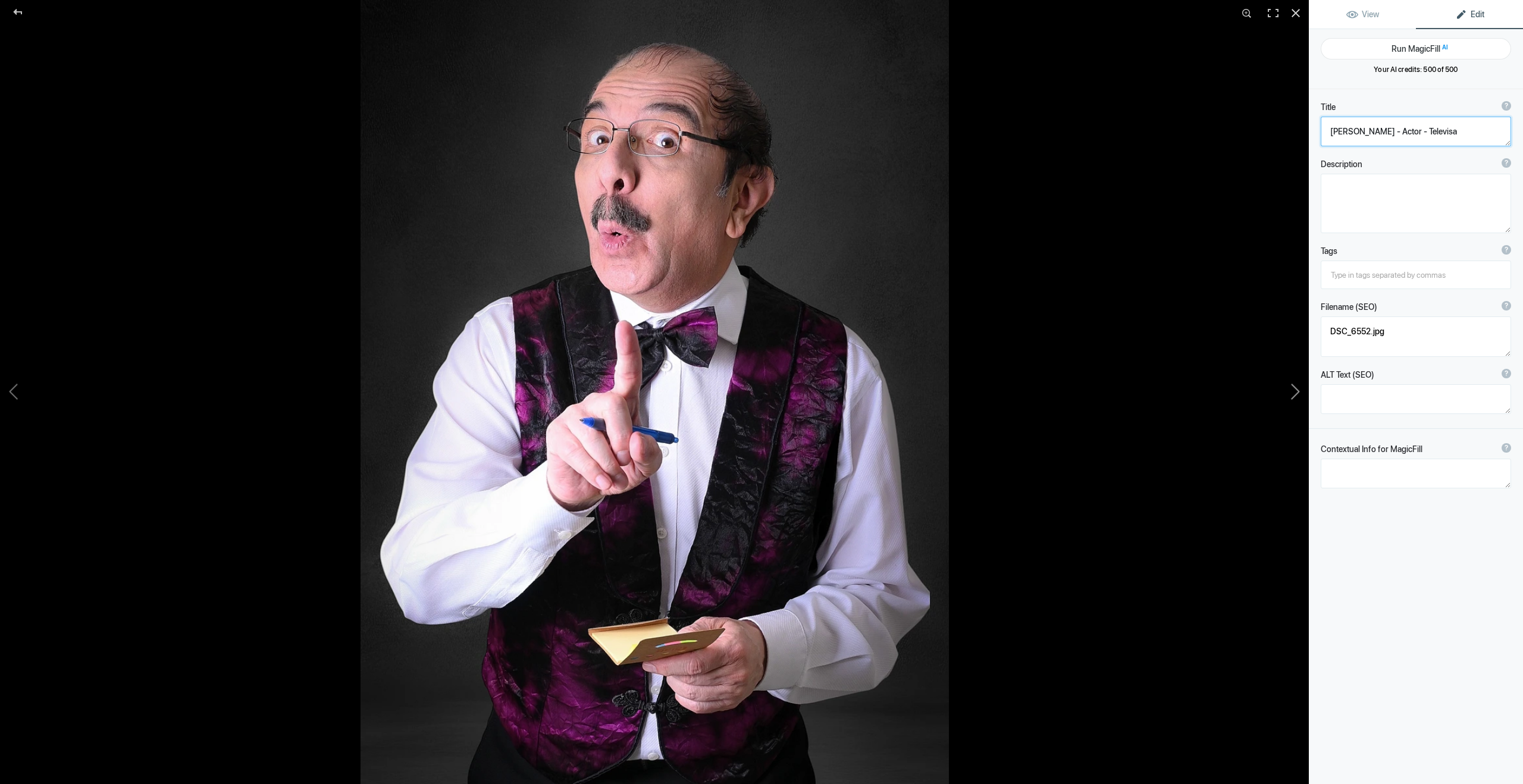 click 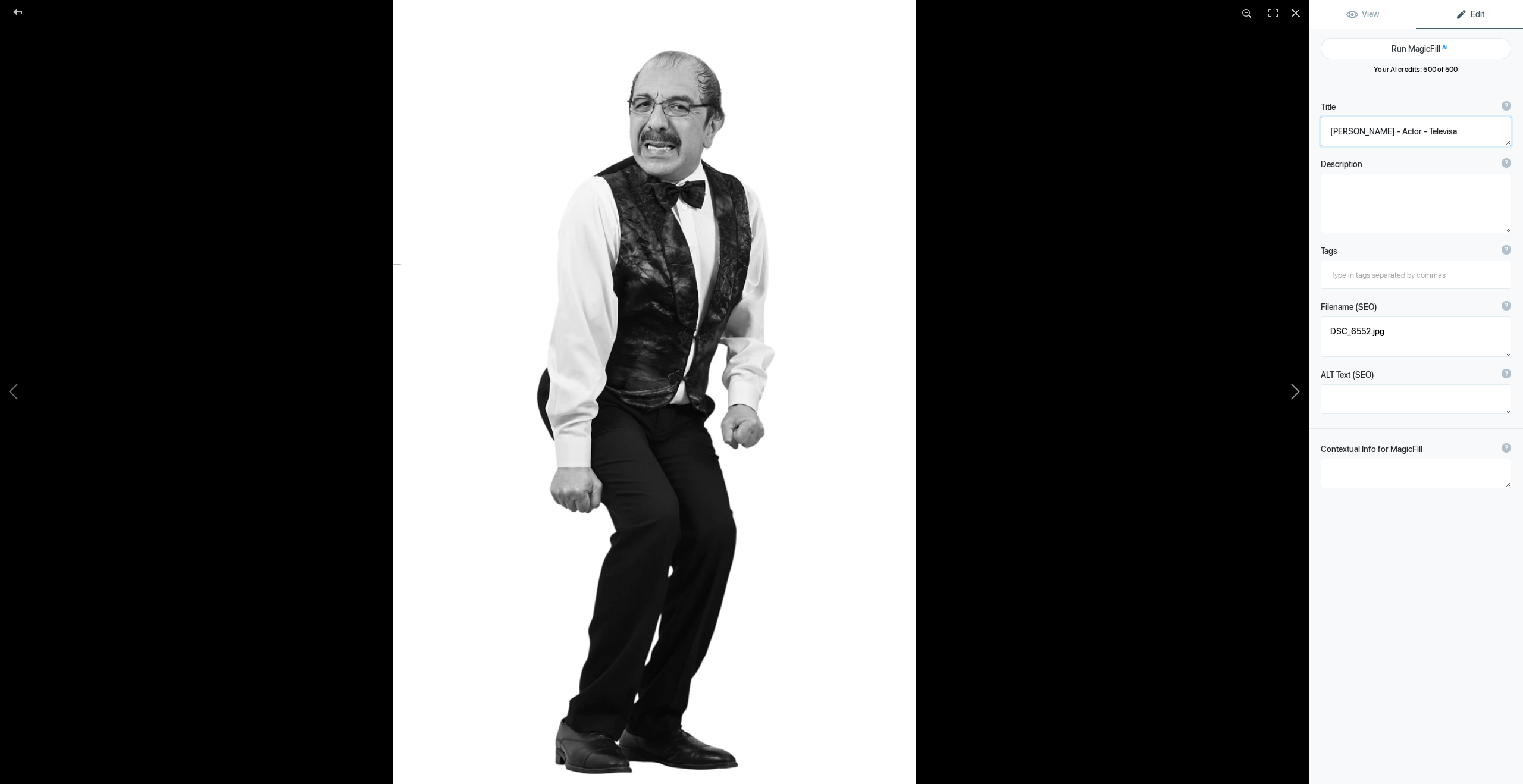 type on "DSC_6341-Editar" 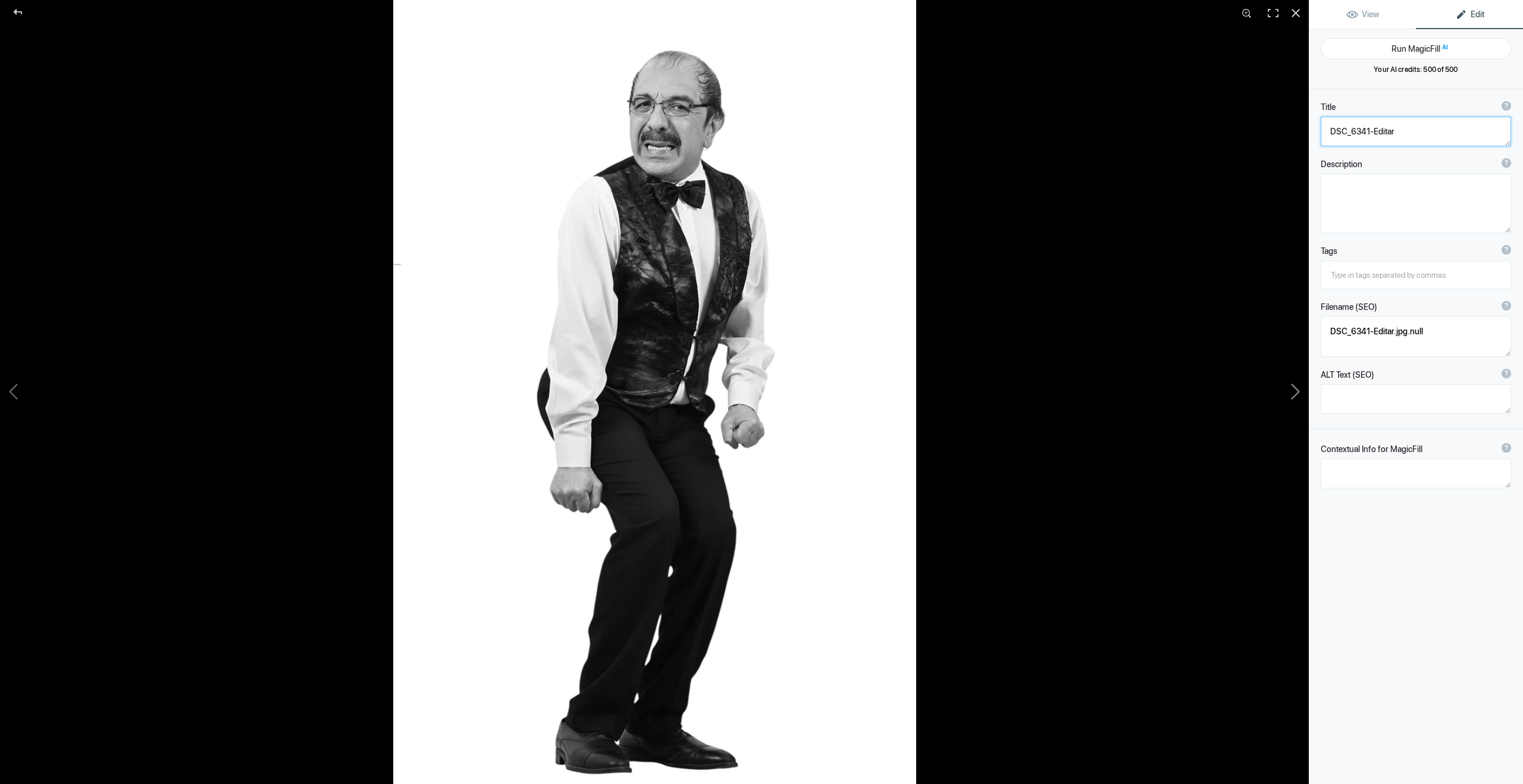 click 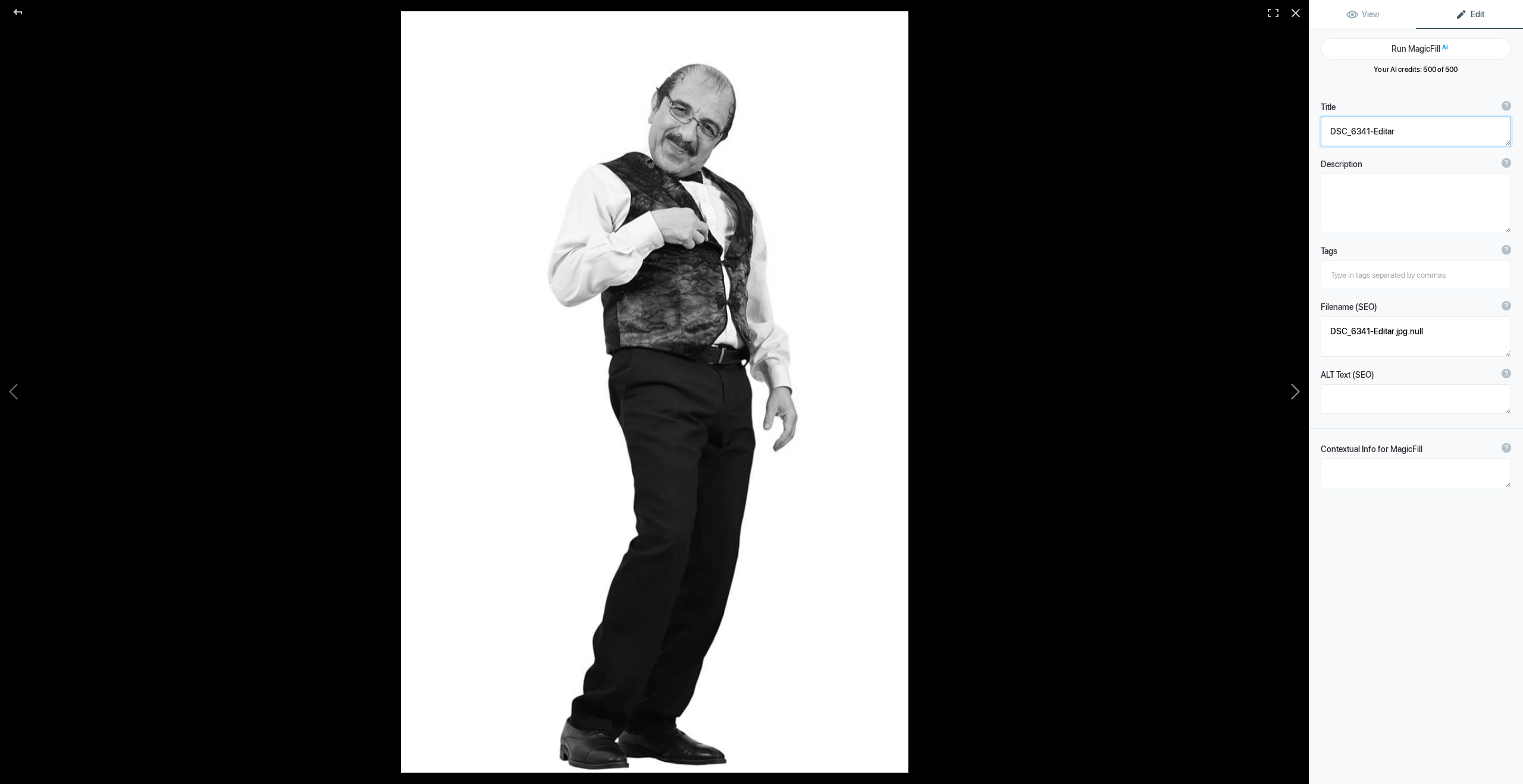 type on "[PERSON_NAME] - Actor - Televisa" 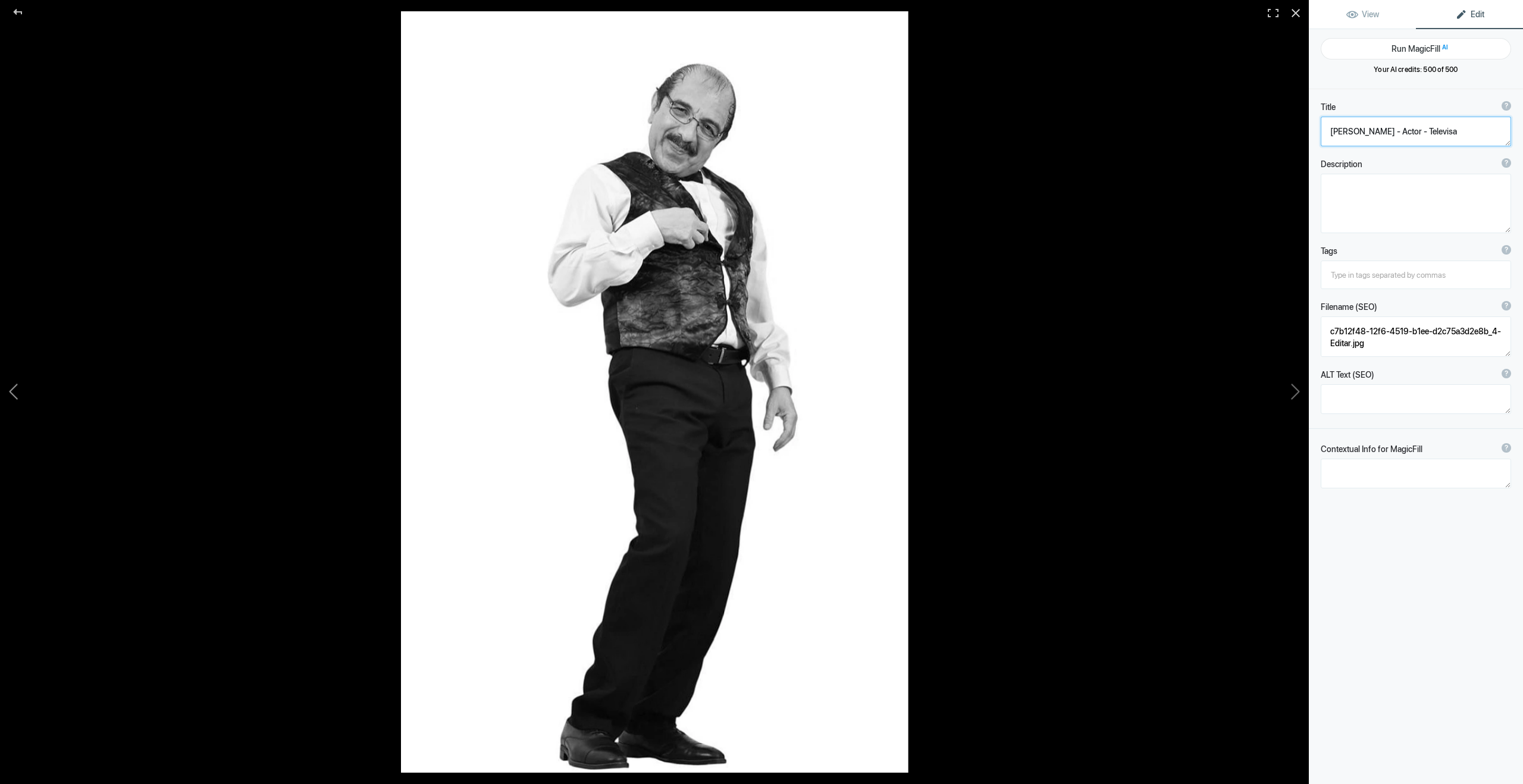 click 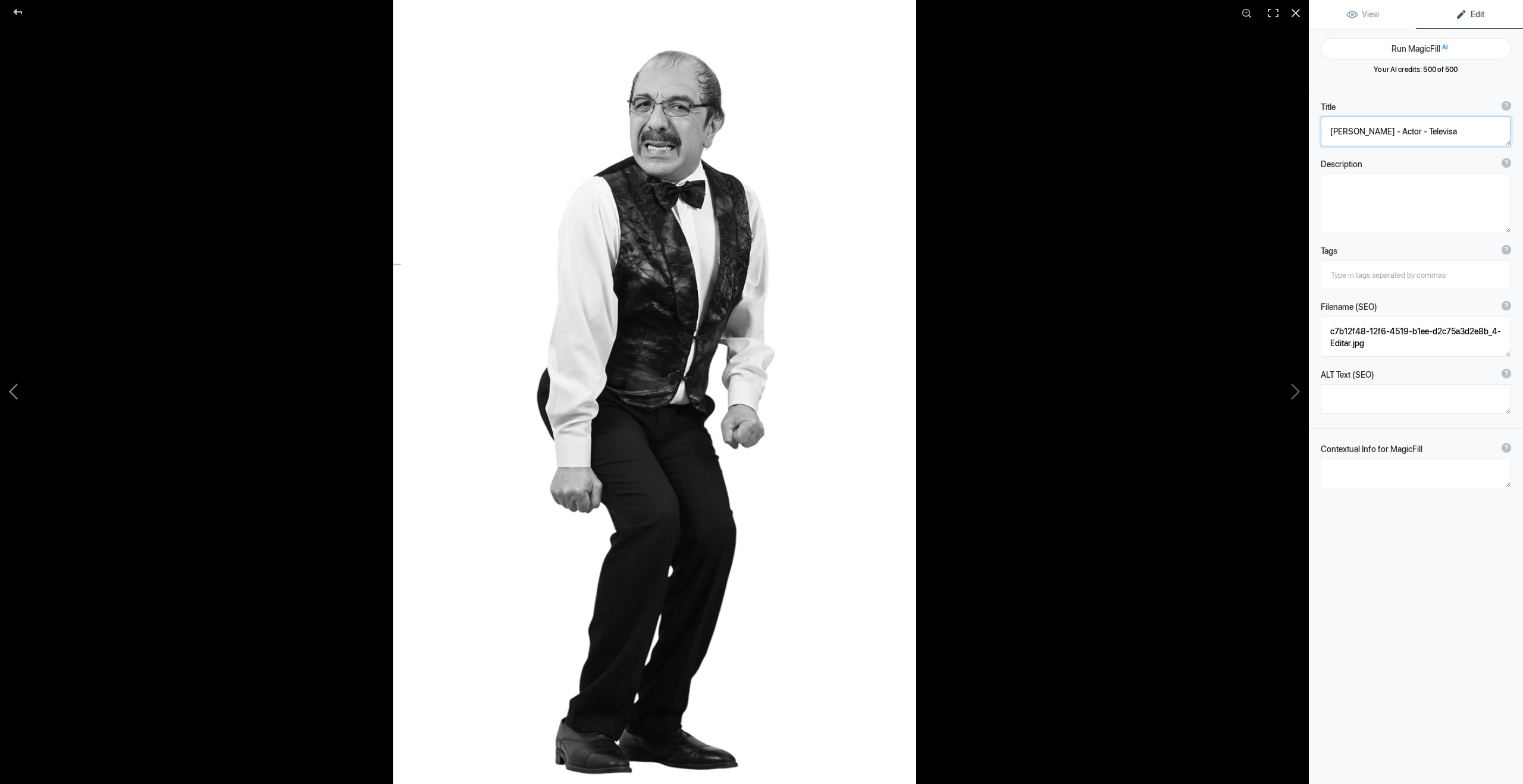 type on "DSC_6341-Editar" 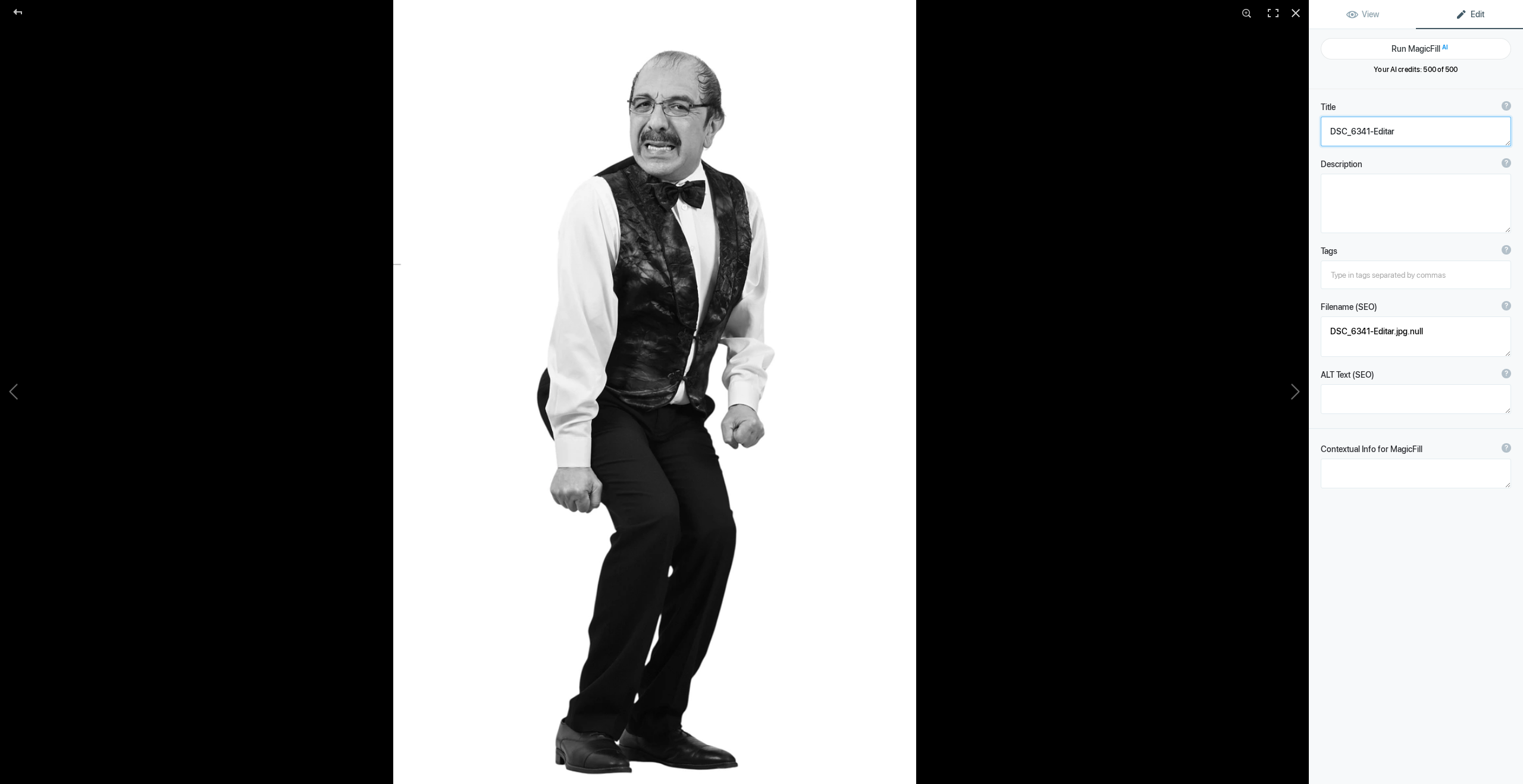 click 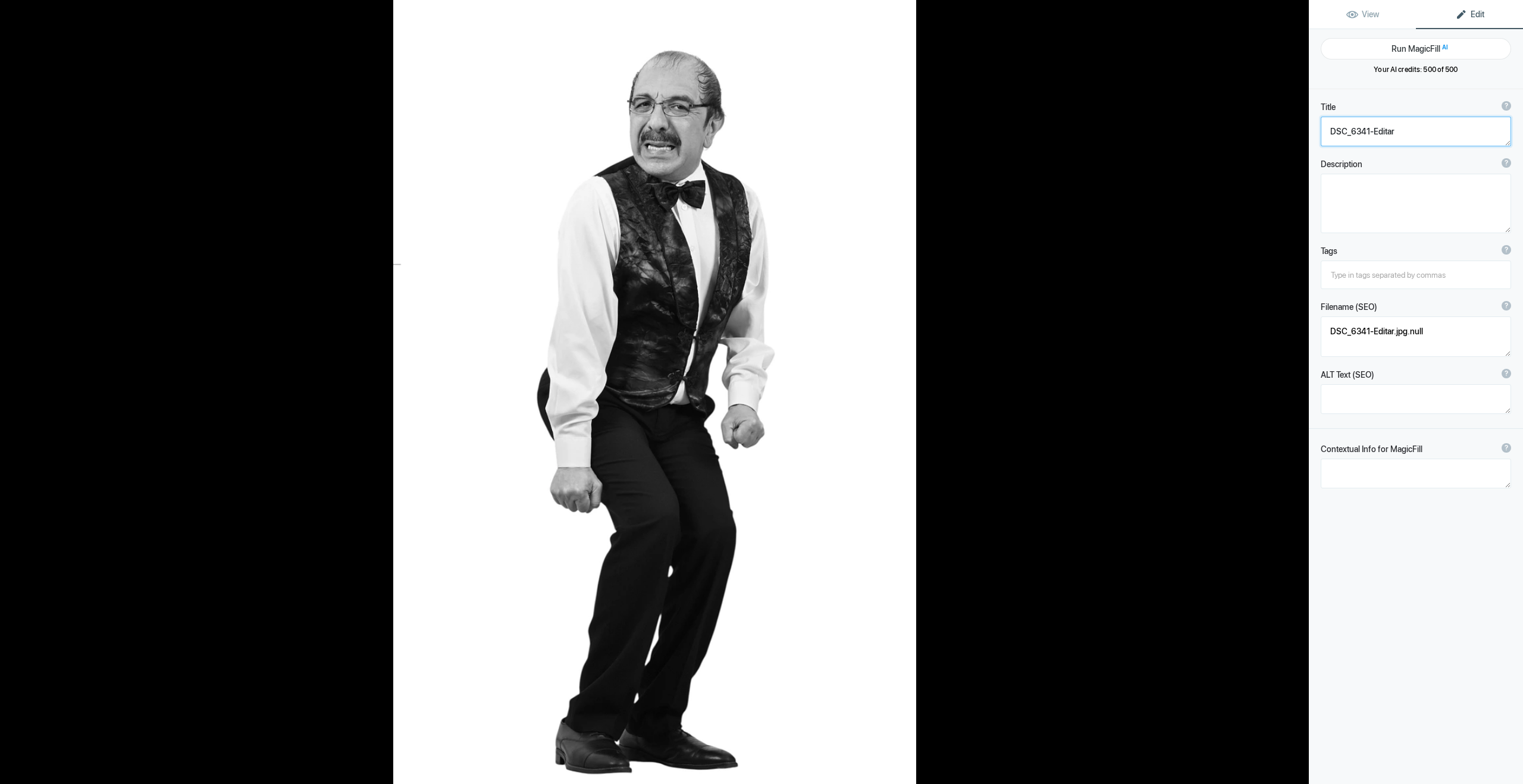 paste on "[PERSON_NAME] - Actor - Televisa" 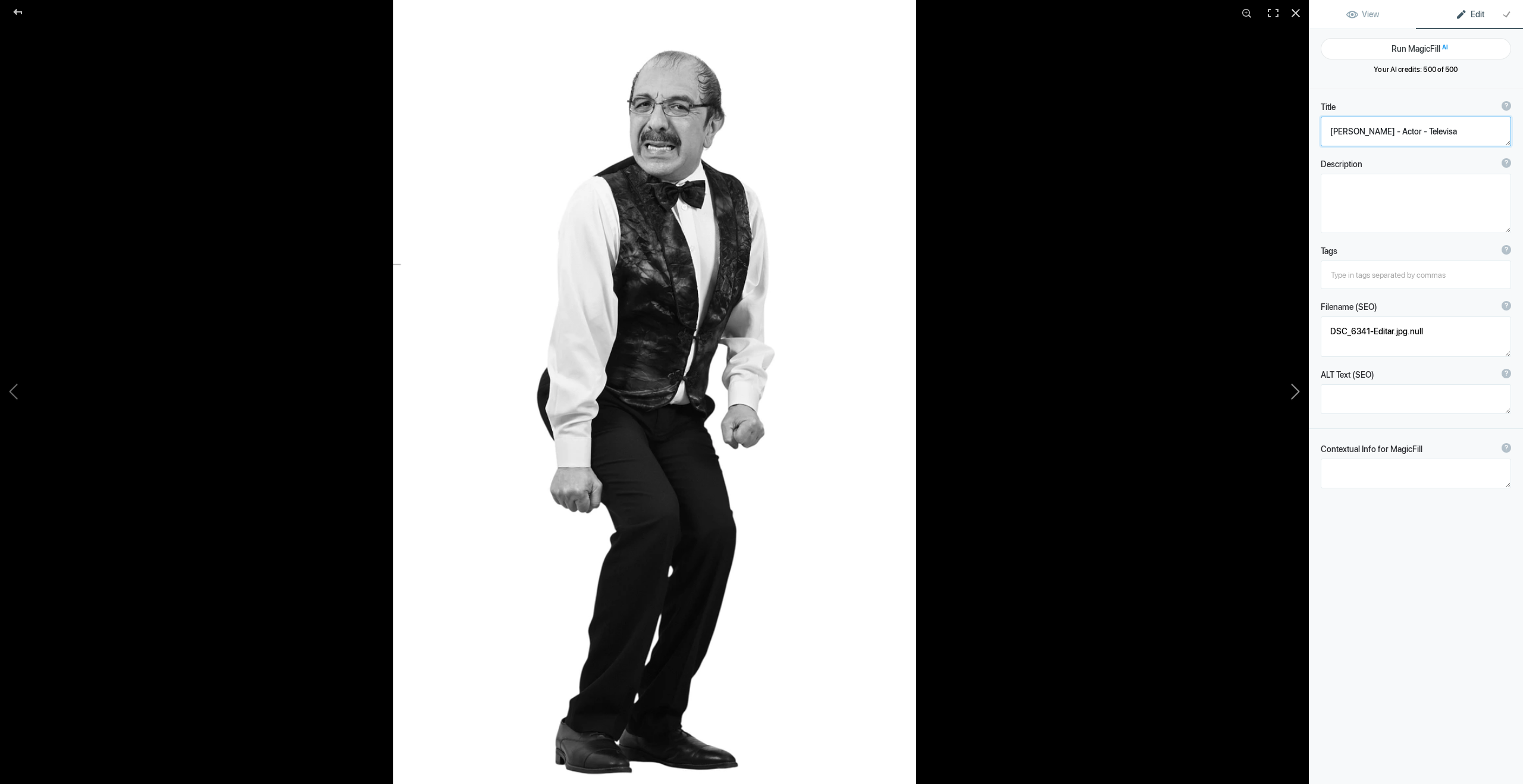 click 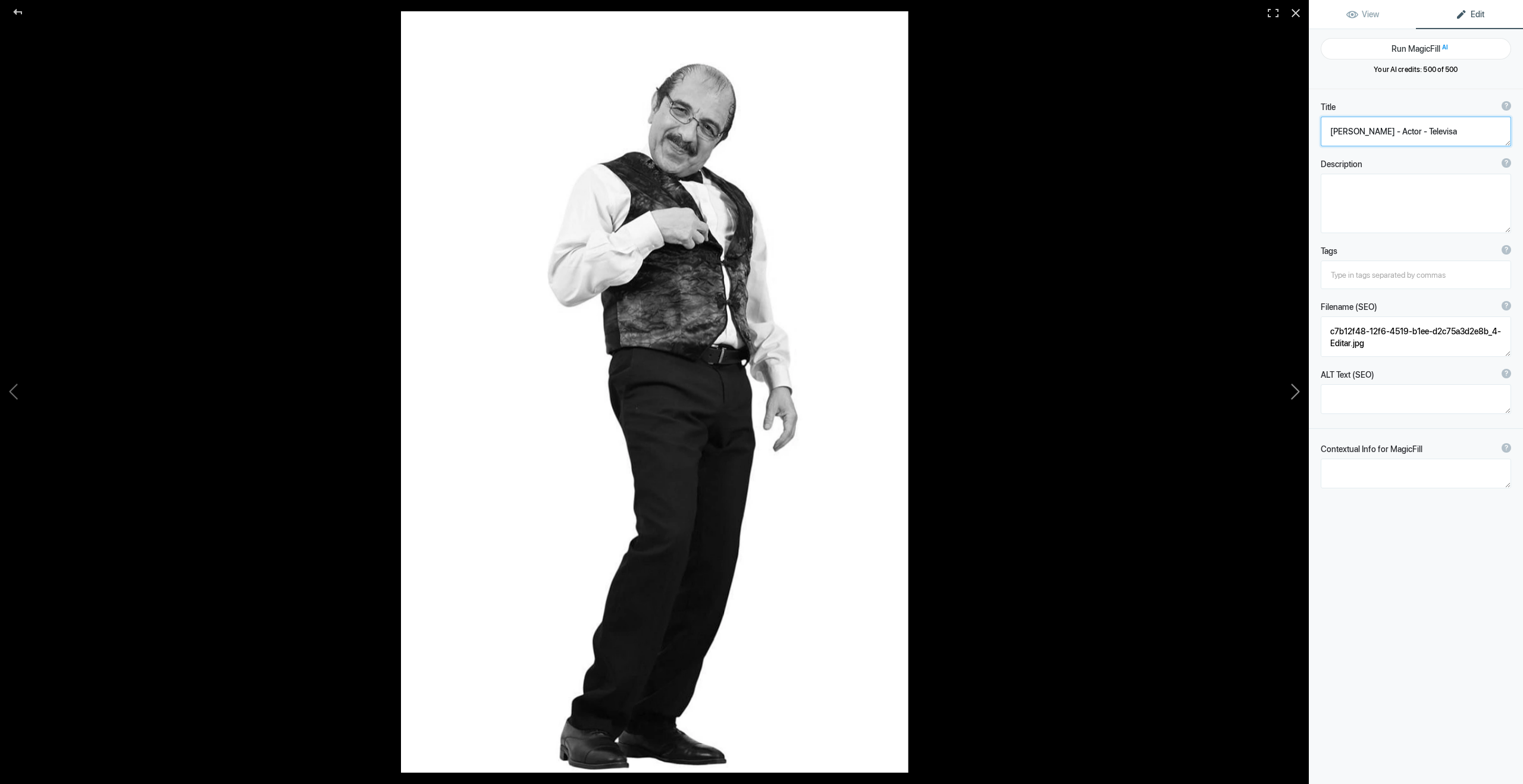 click 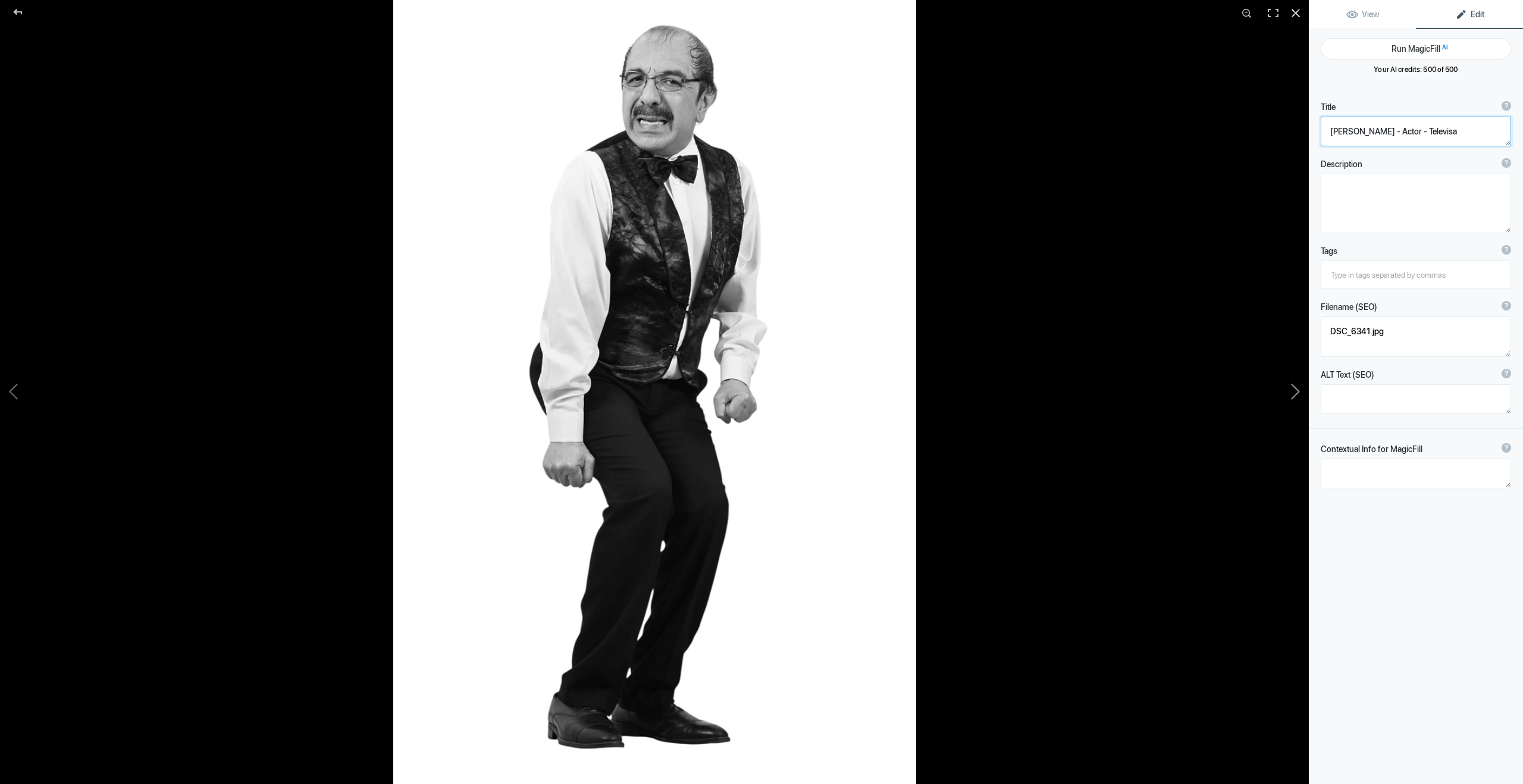 click 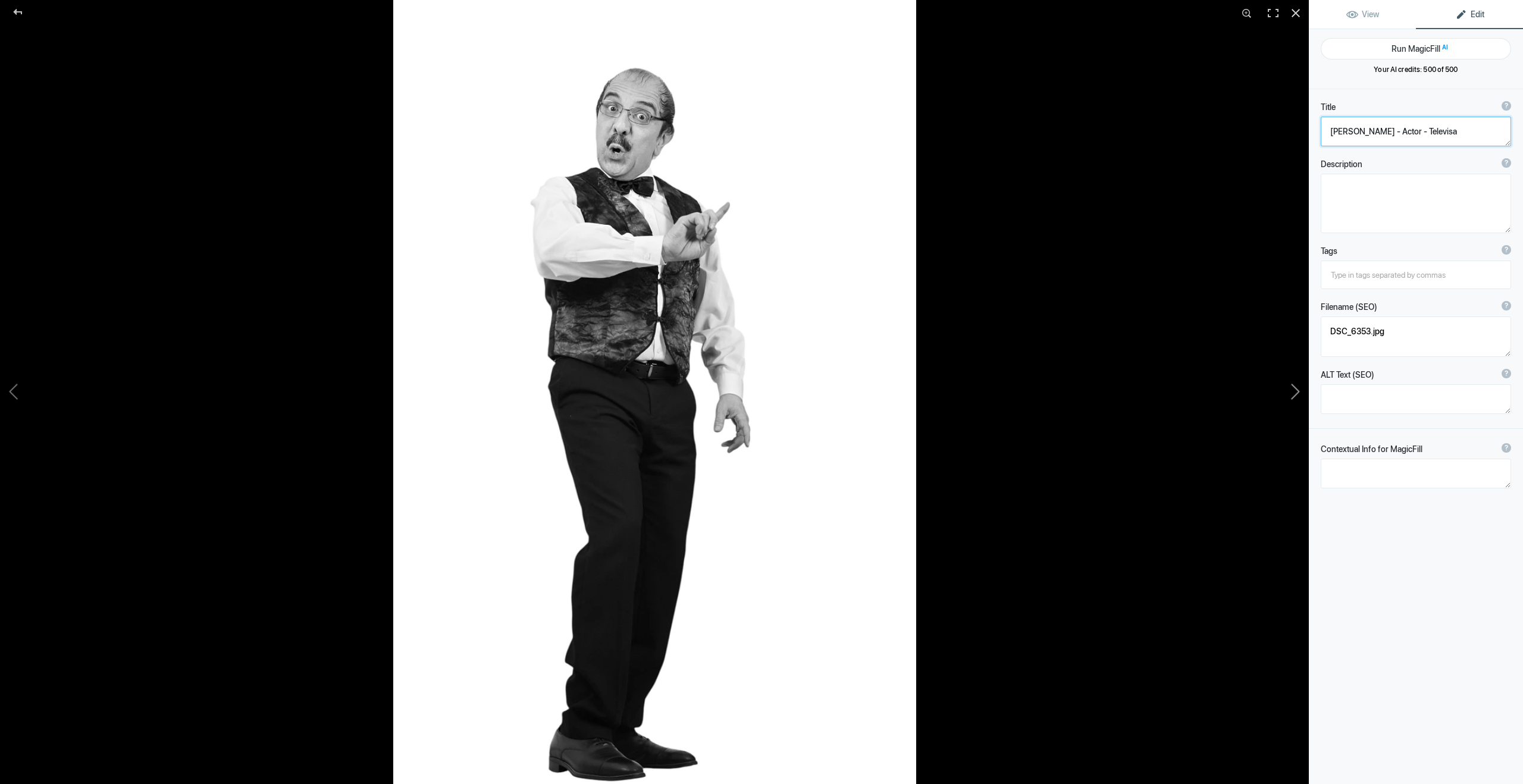 click 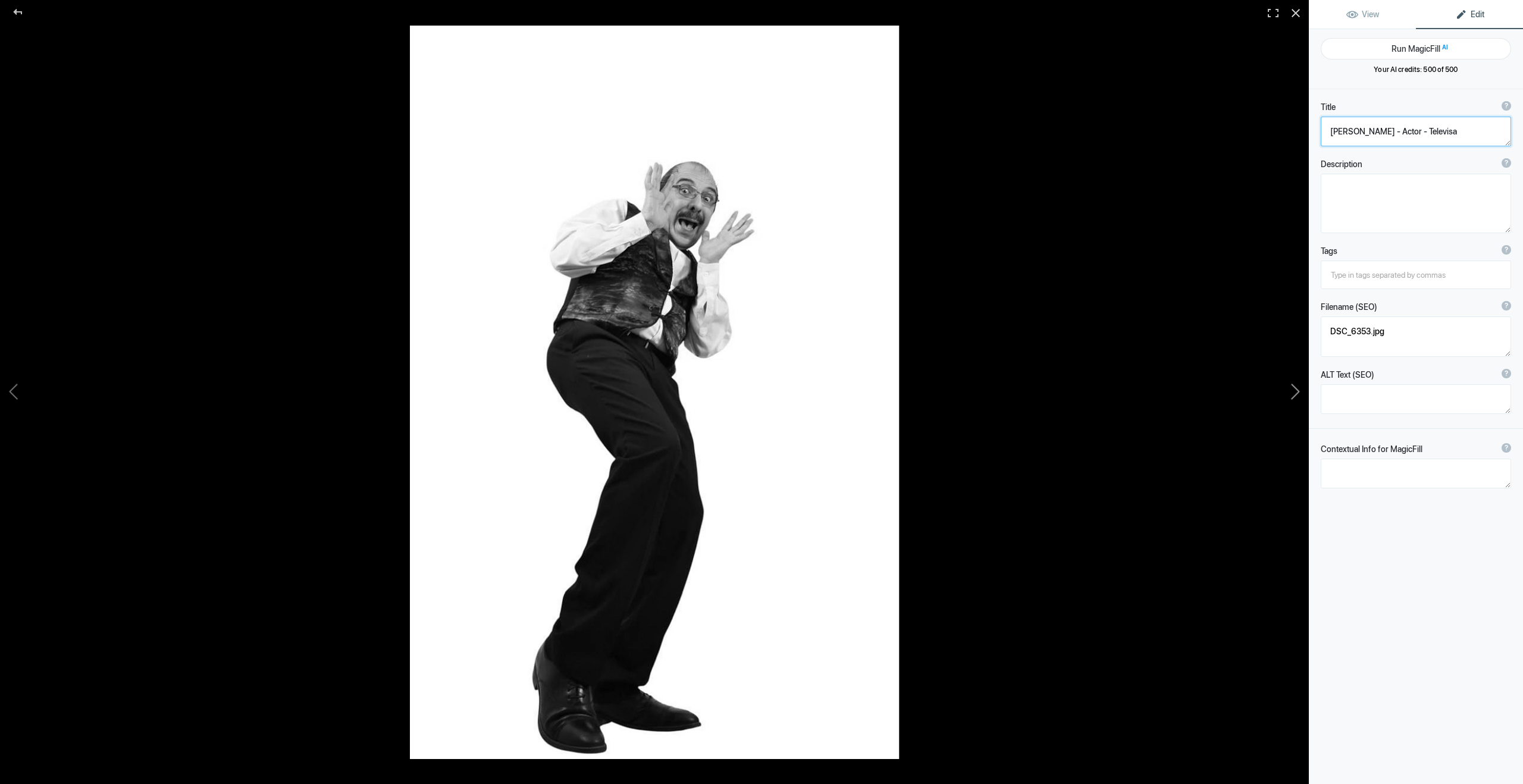 type on "a01e6fa8-30bc-42b1-bf42-daa44cd53b42_2.jpg" 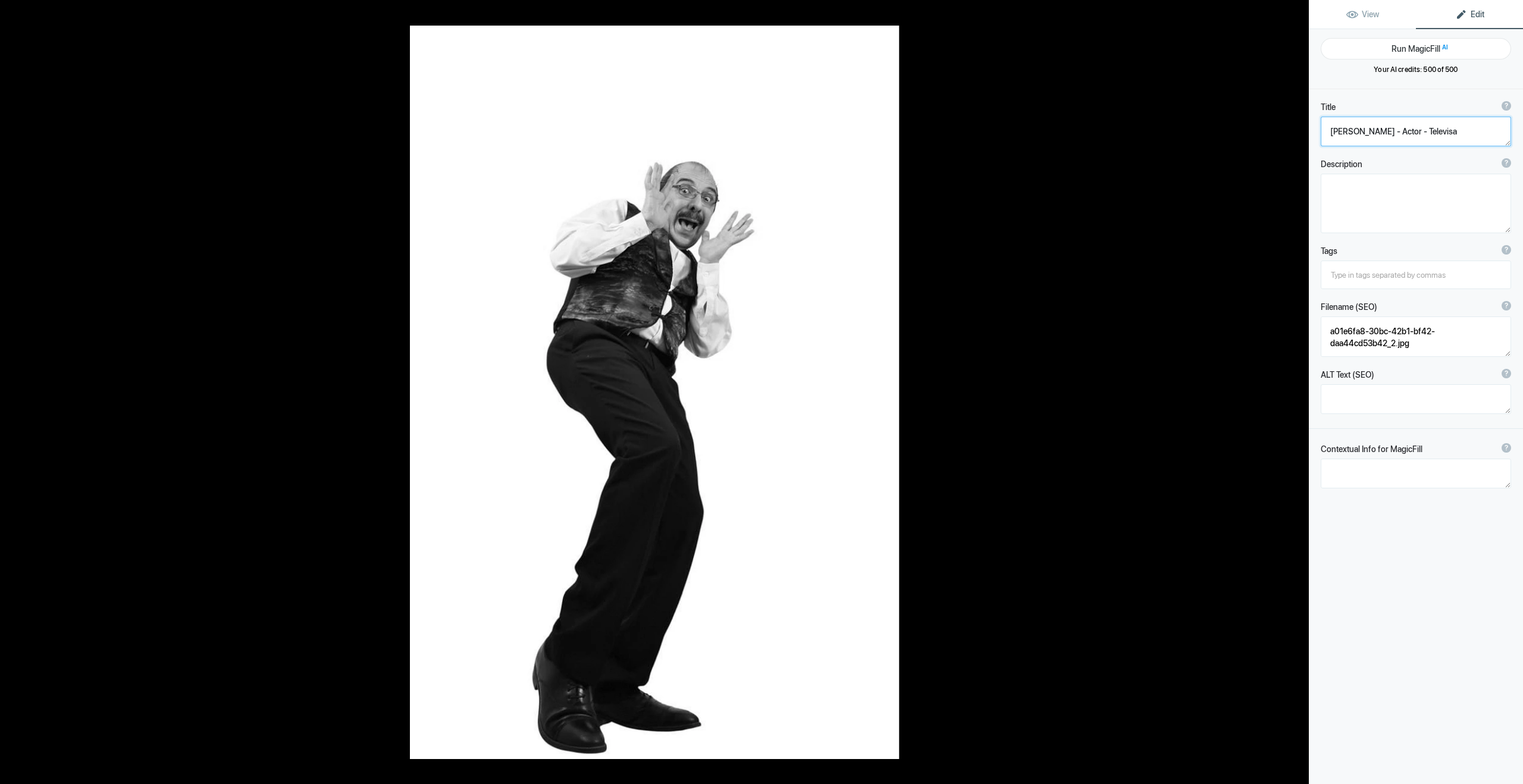 click 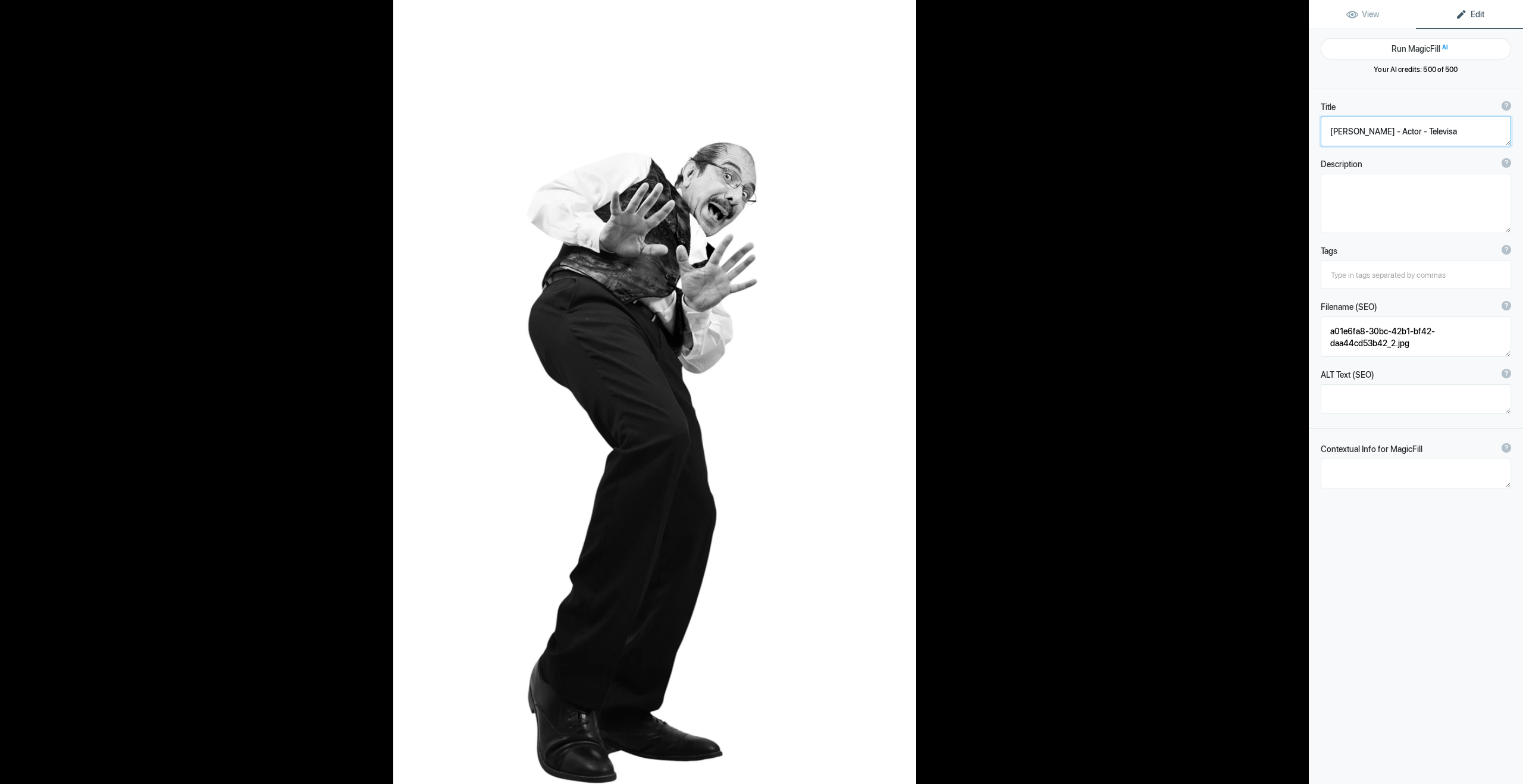 type on "DSC_6422" 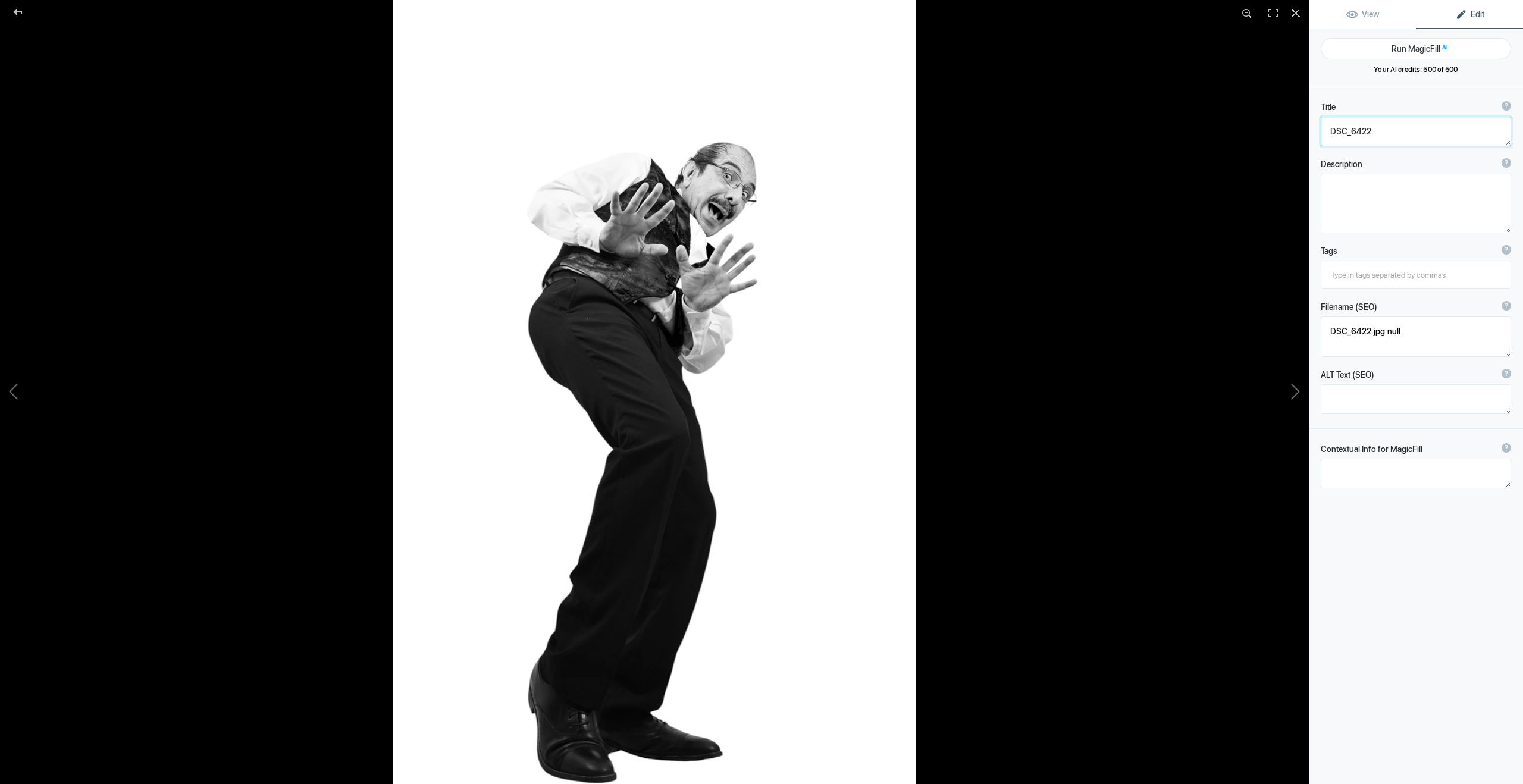 click 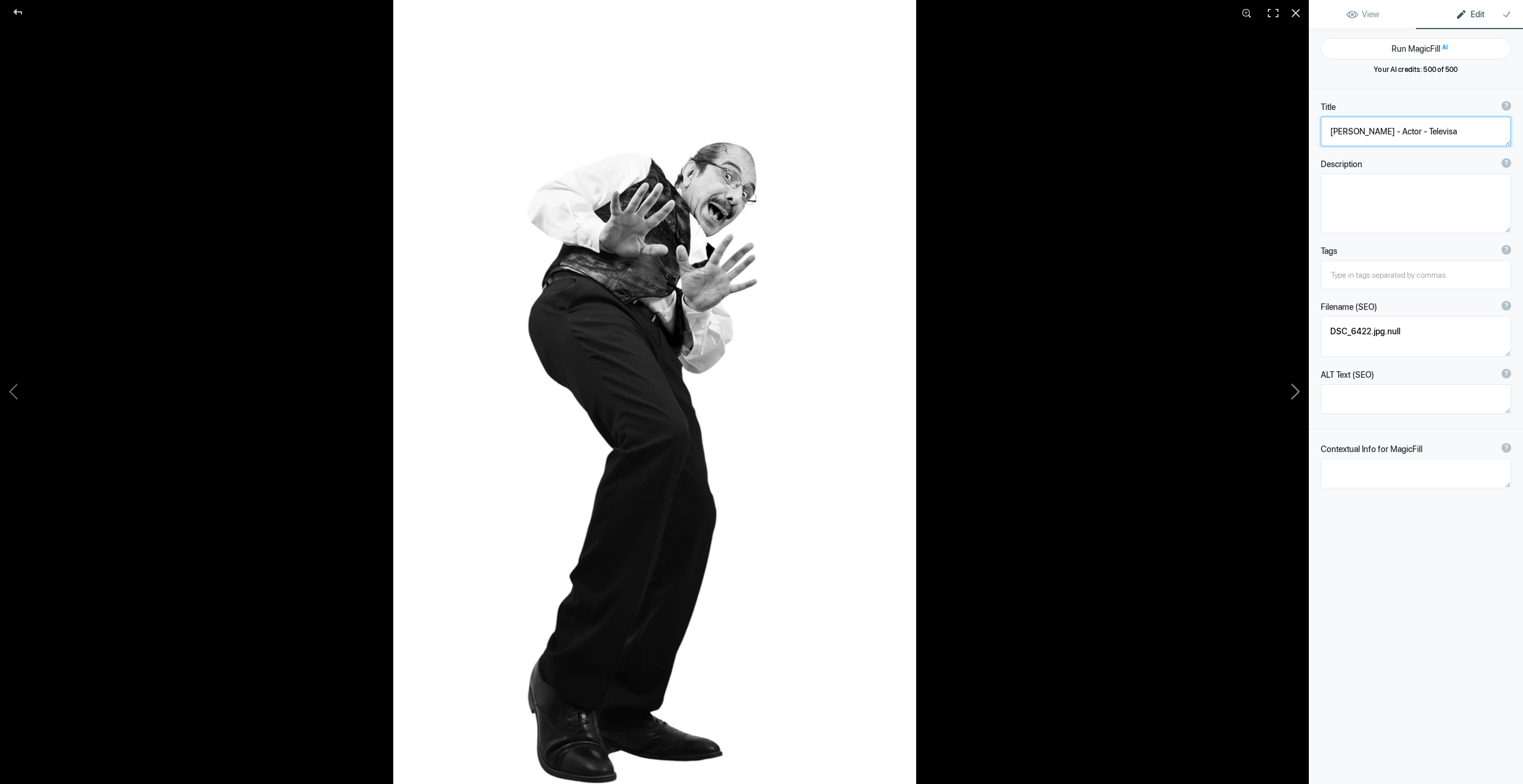 click 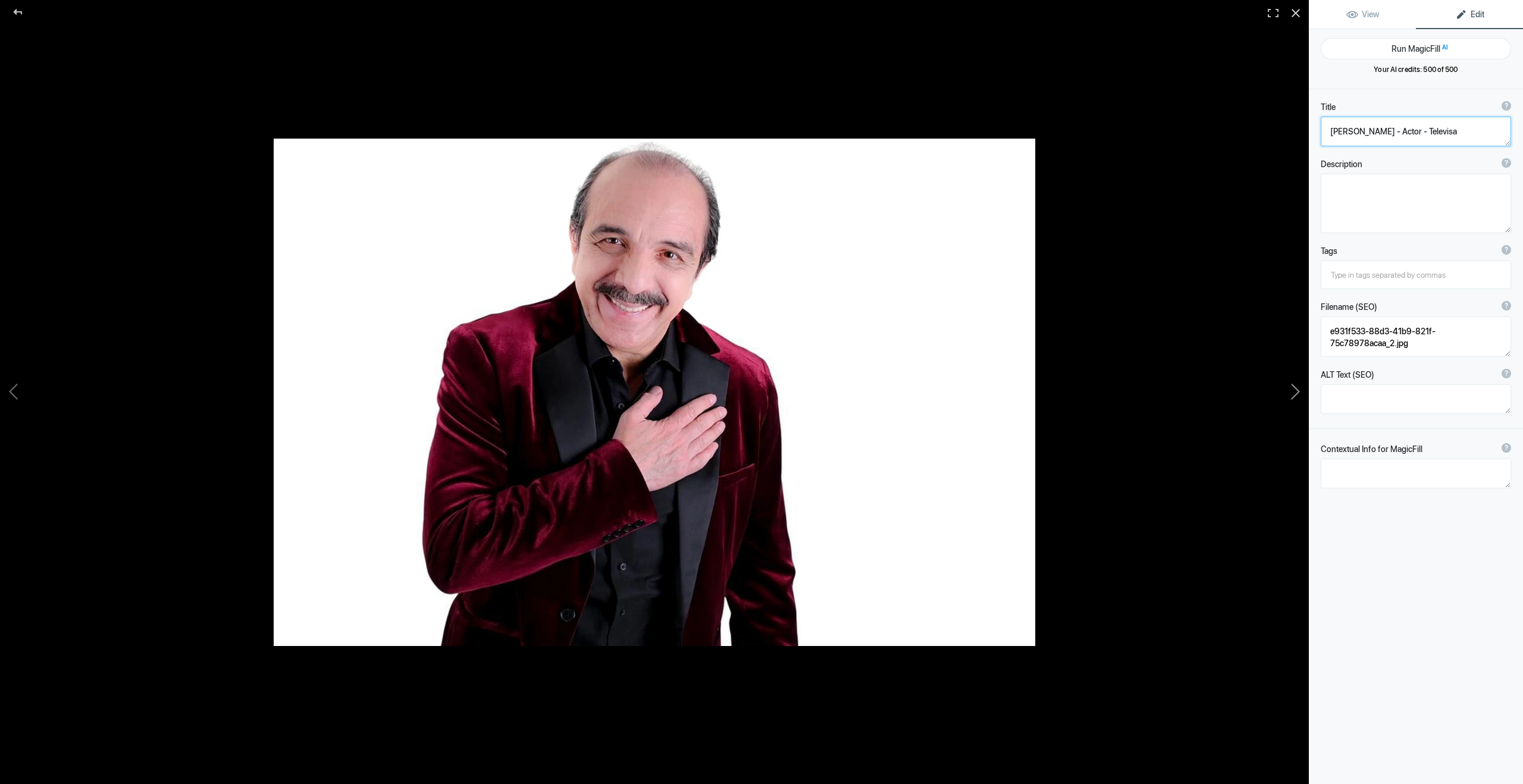 click 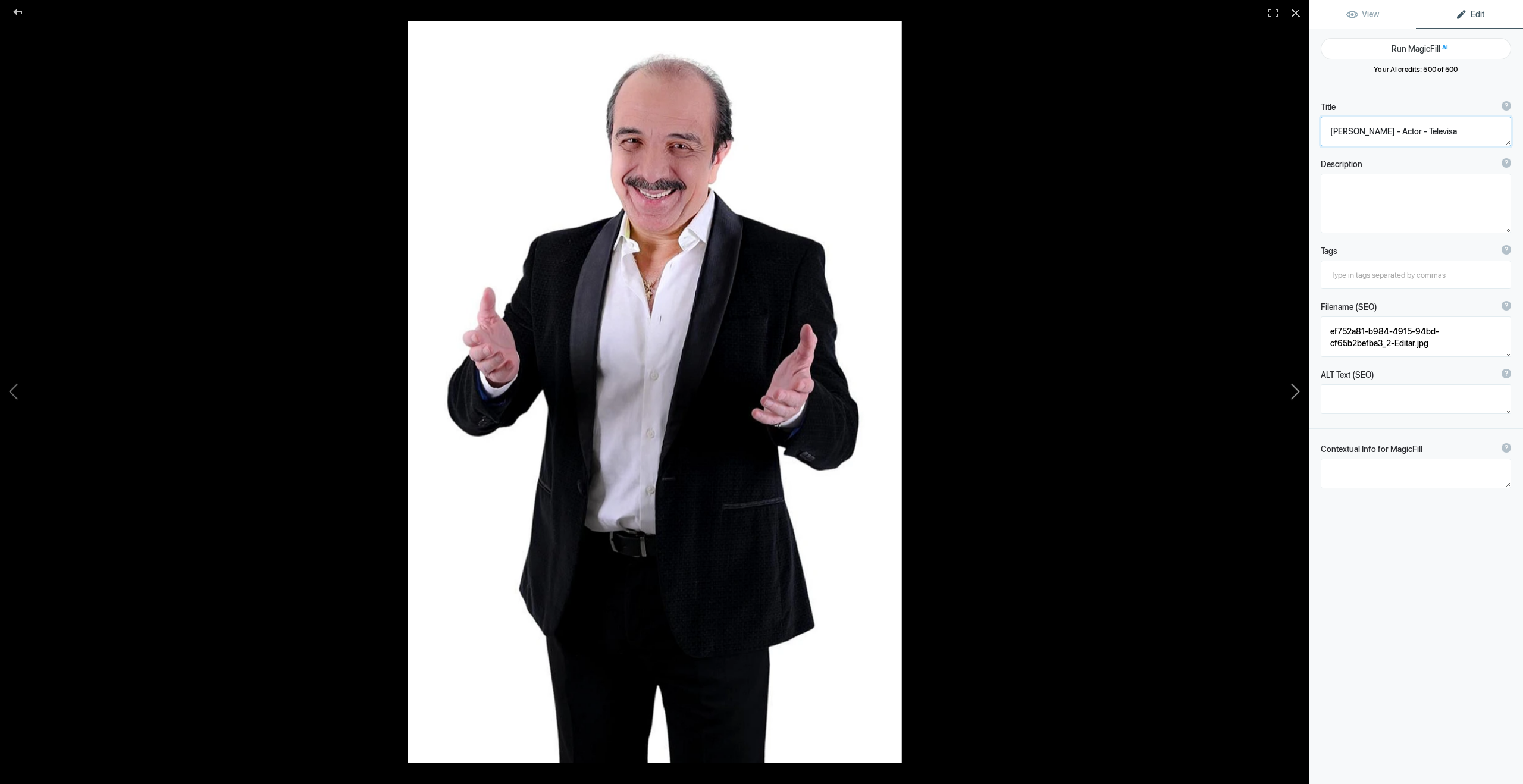 click 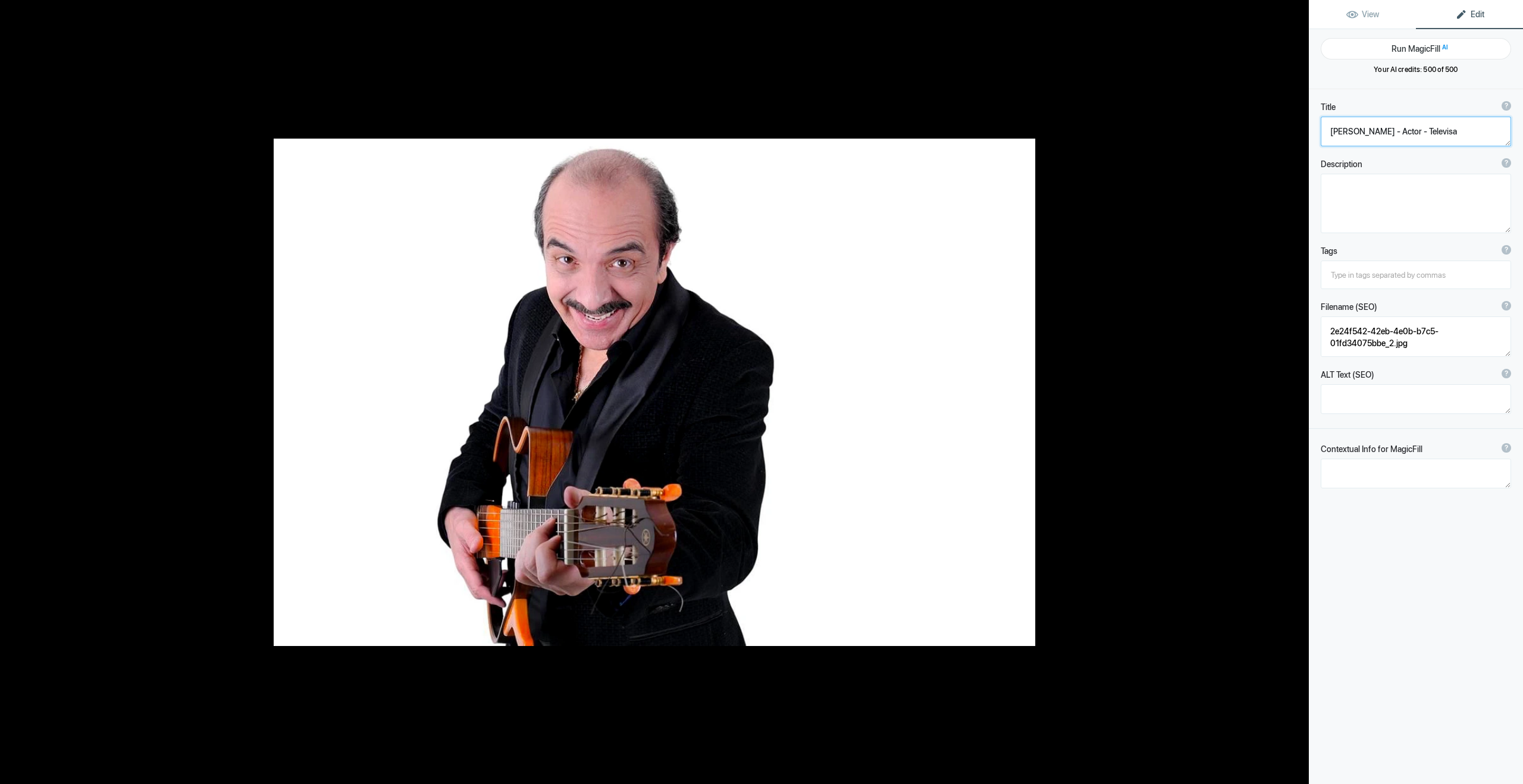 click 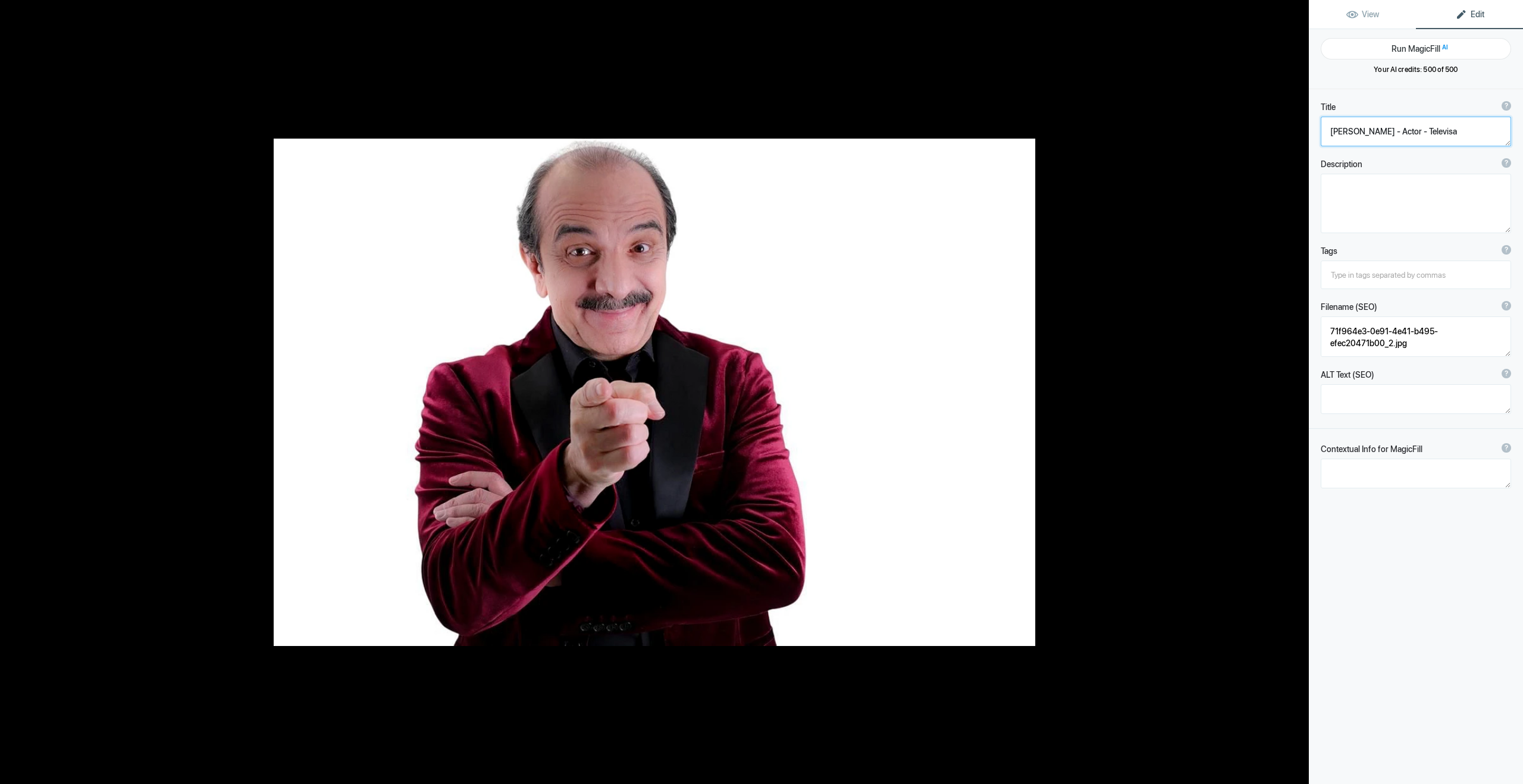 click 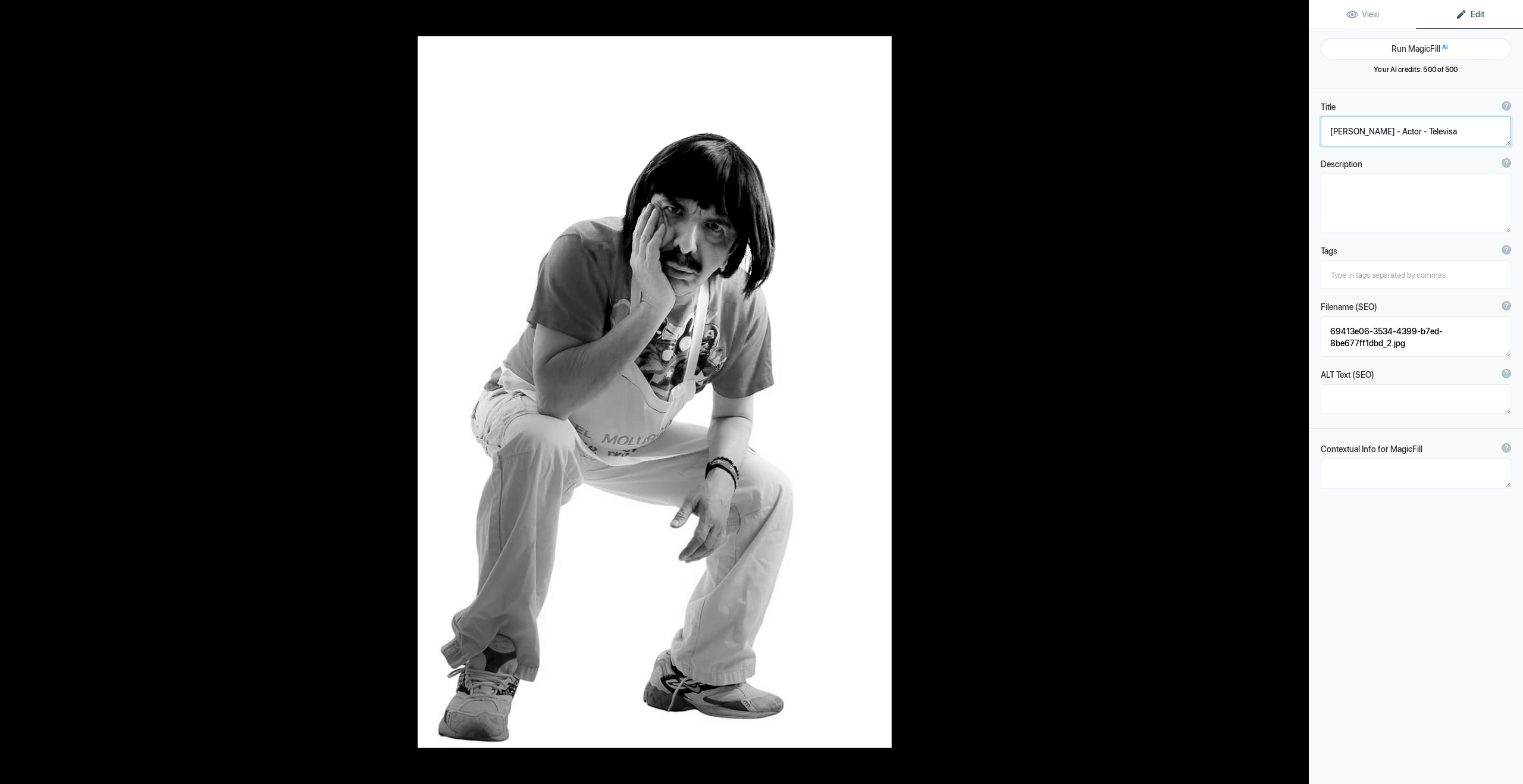 click 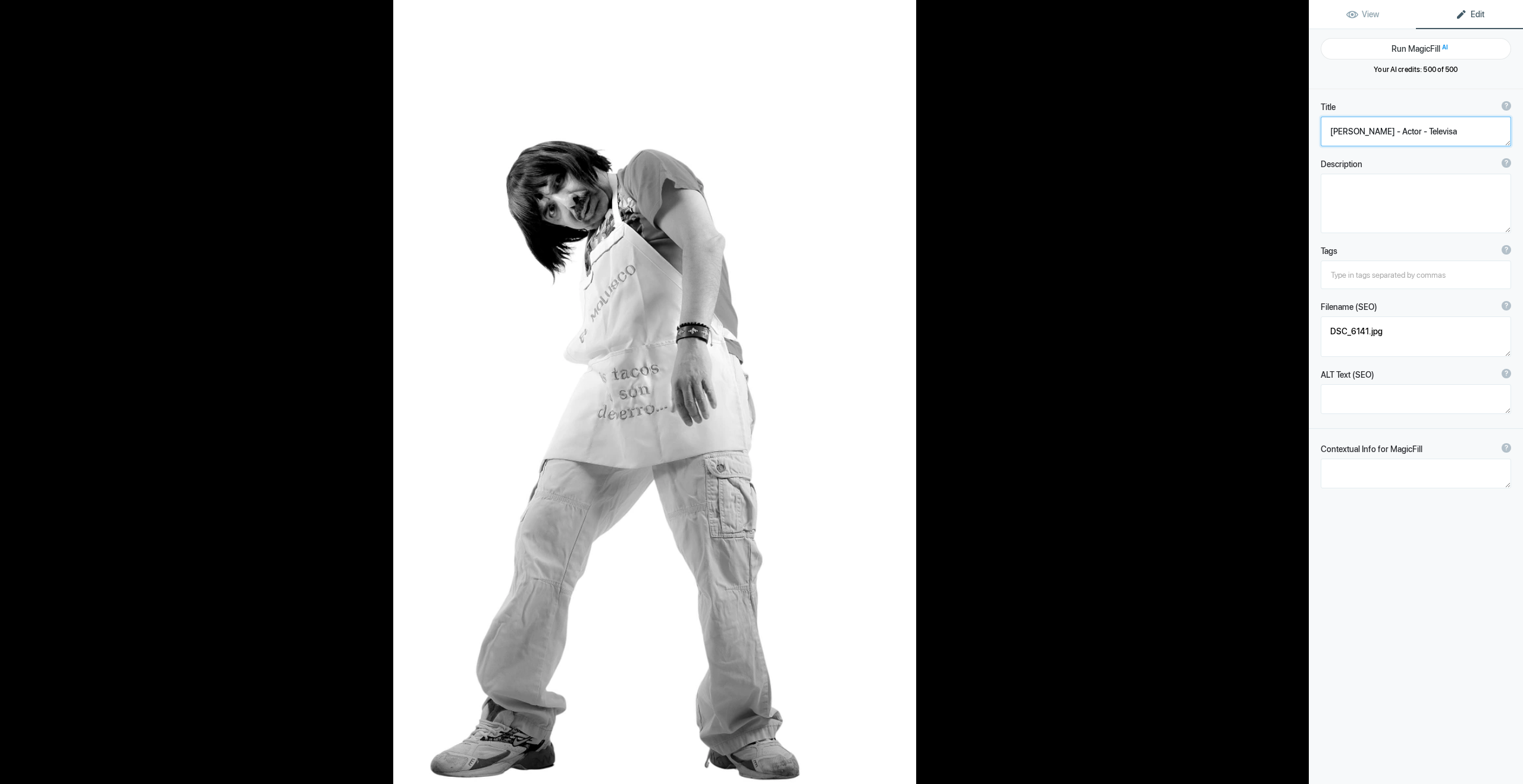 click 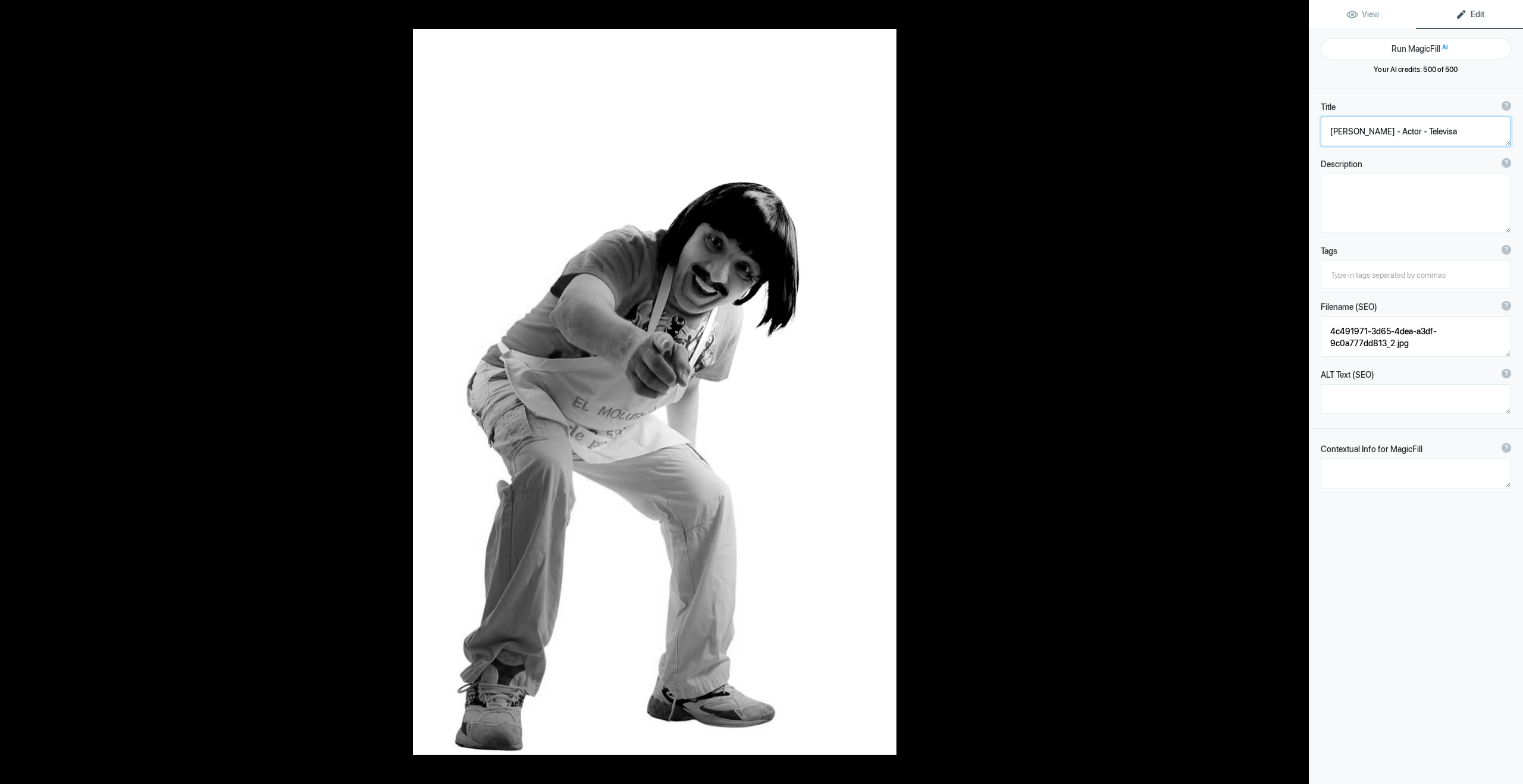 click 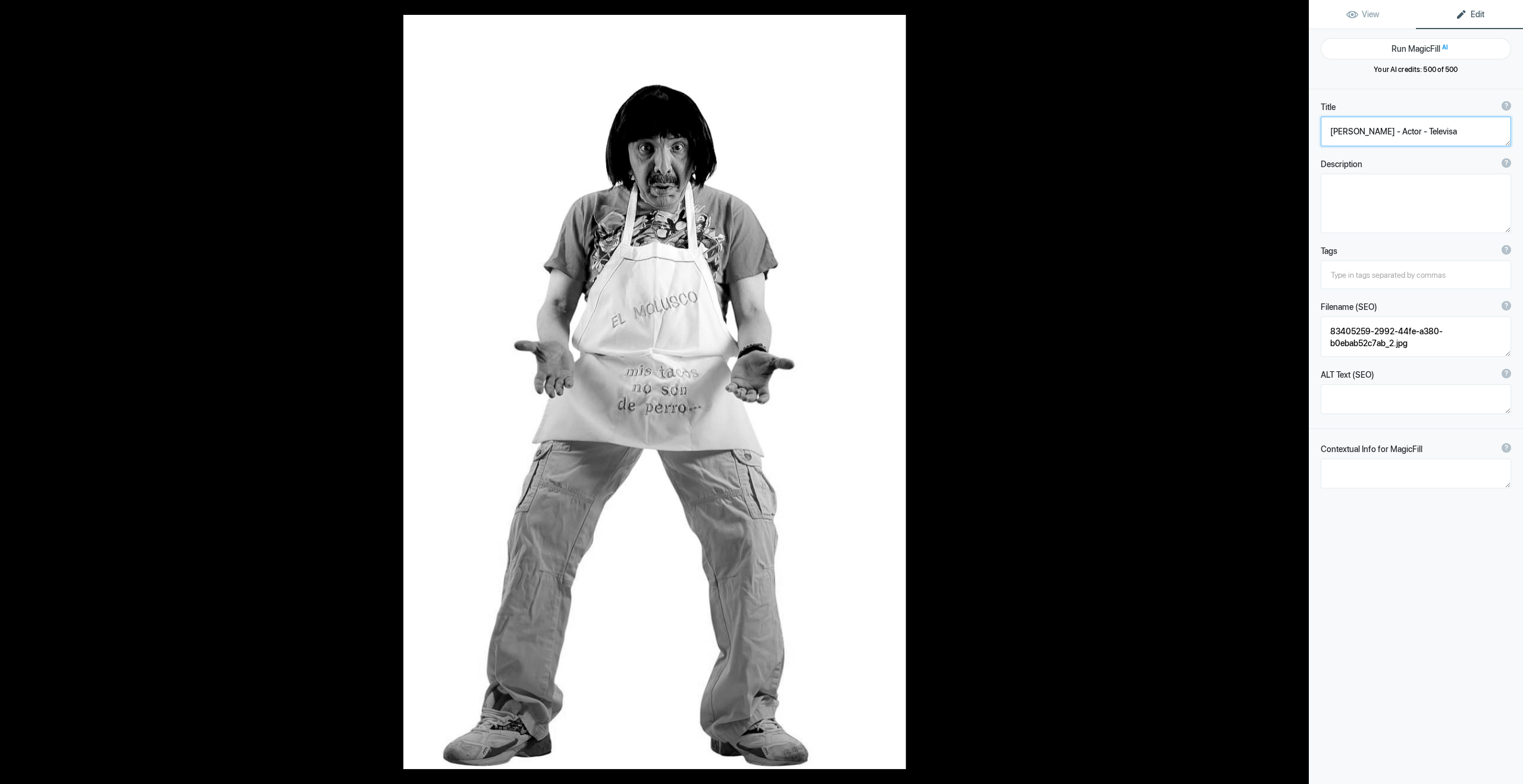 click 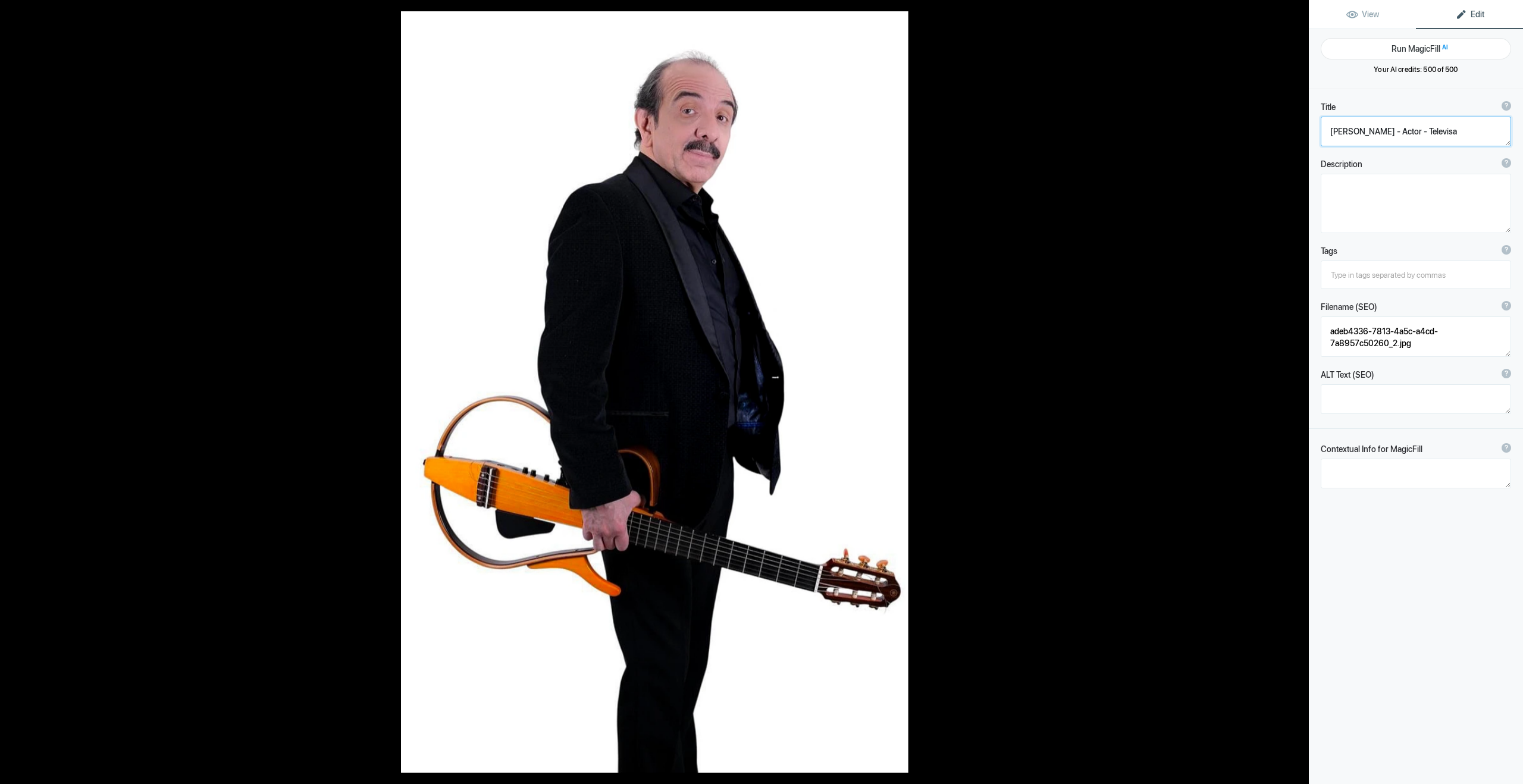 click 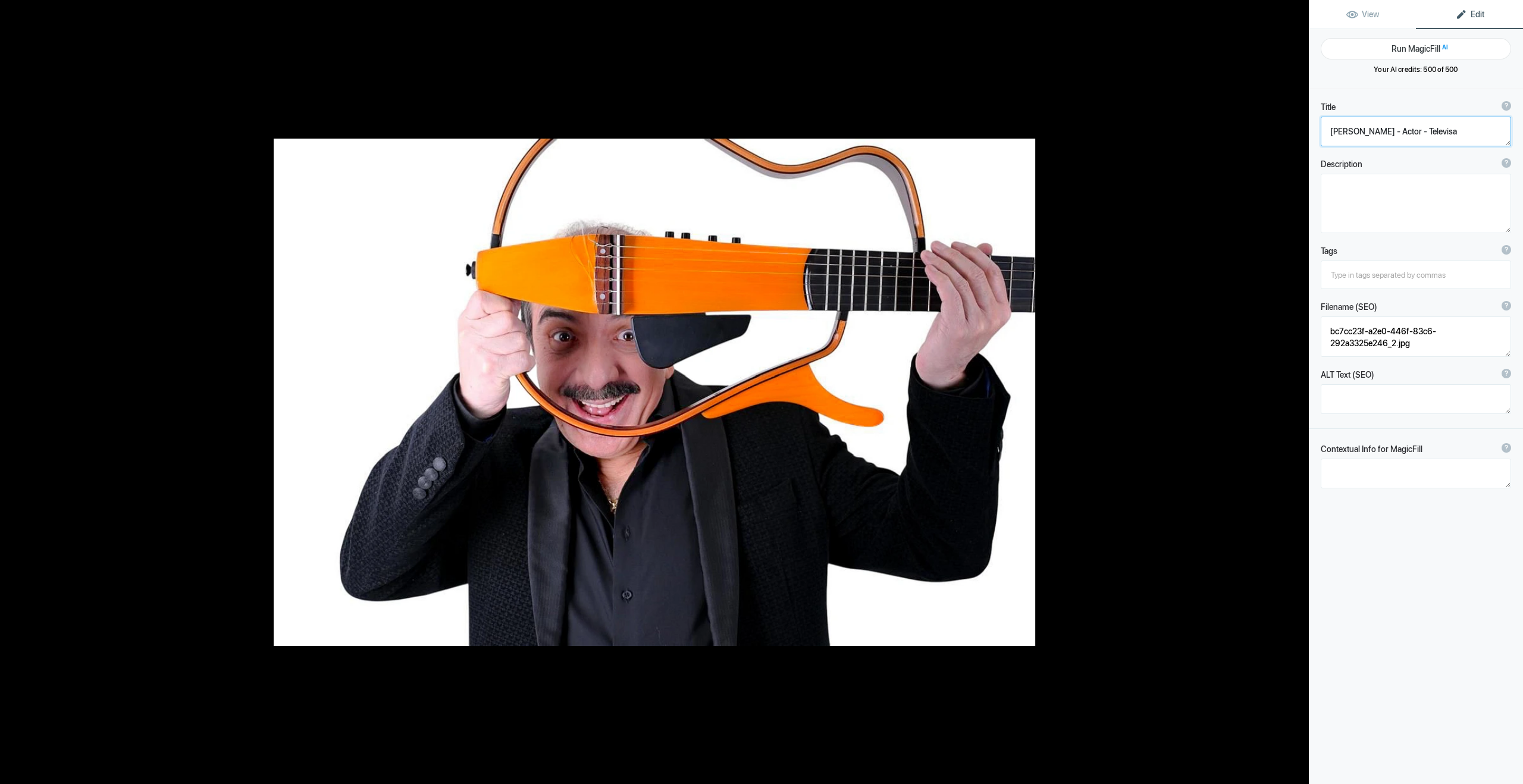 click 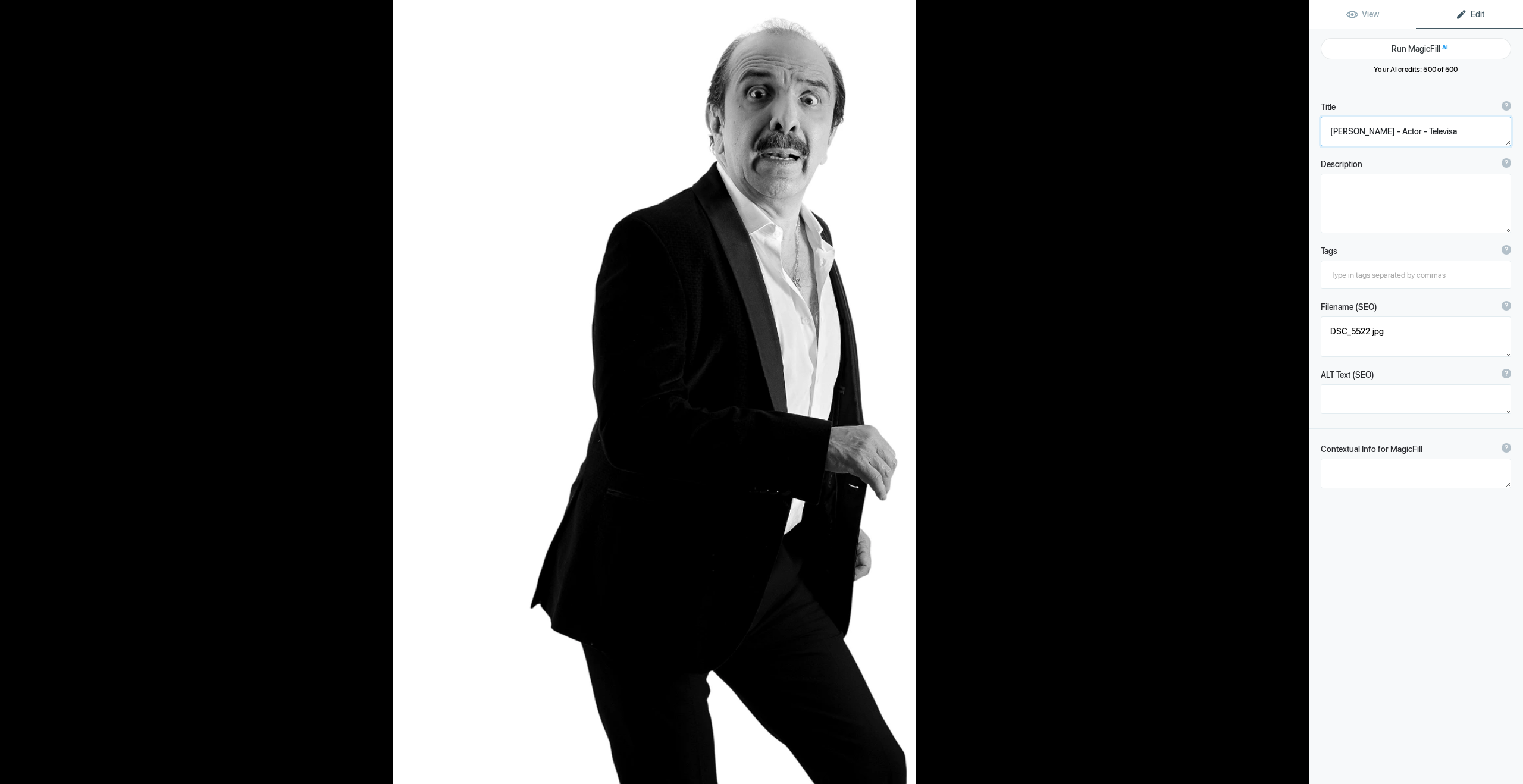 click 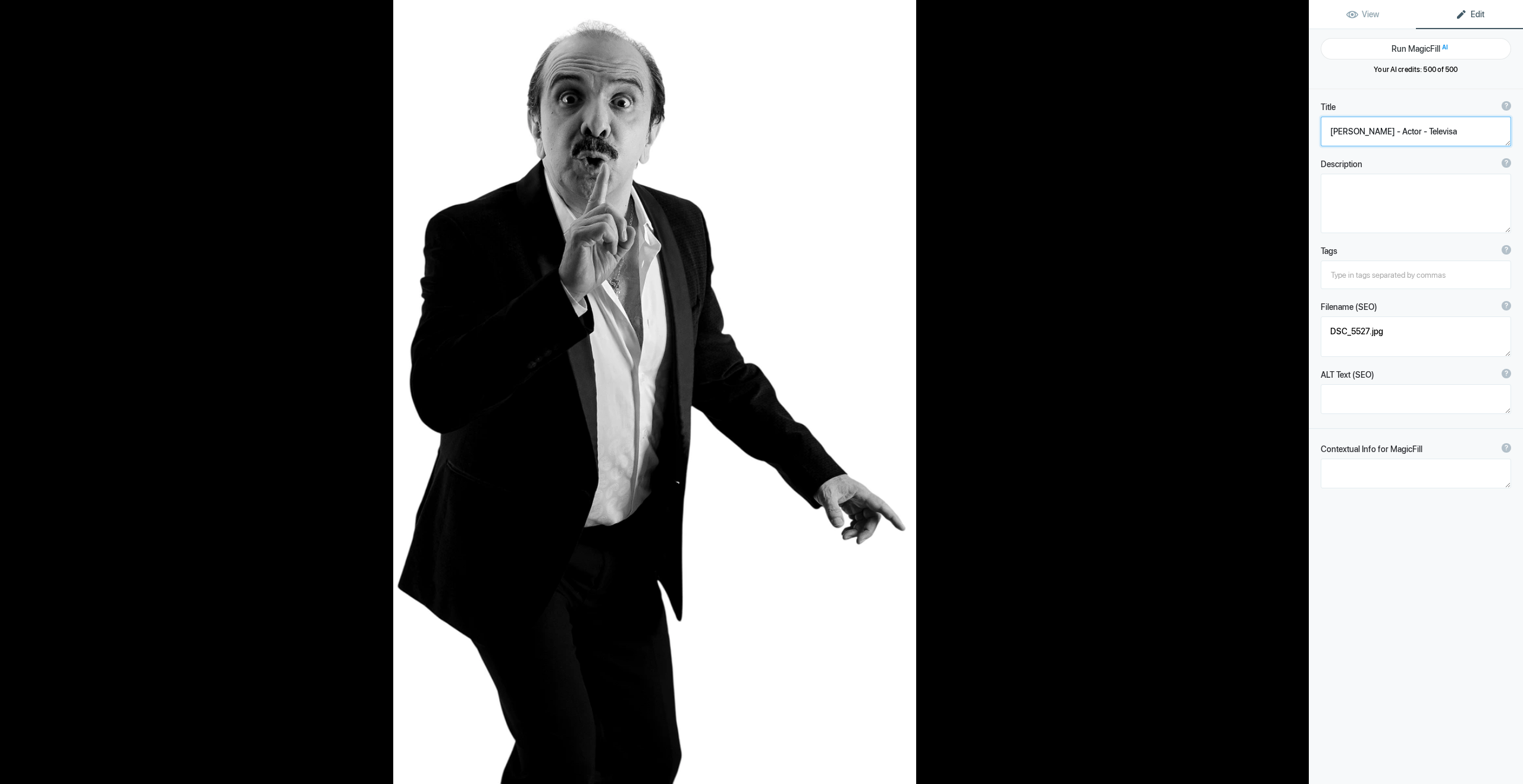 click 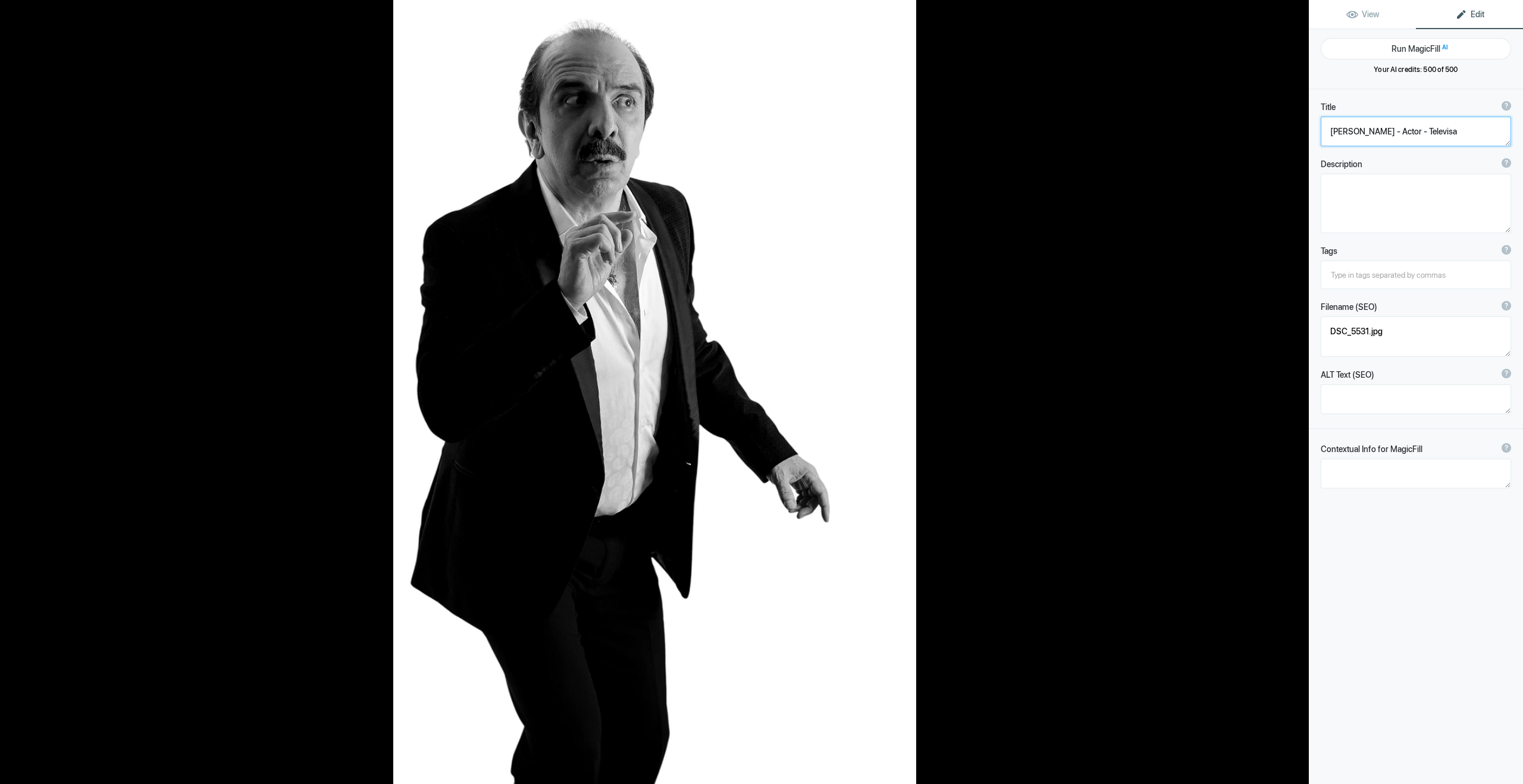 click 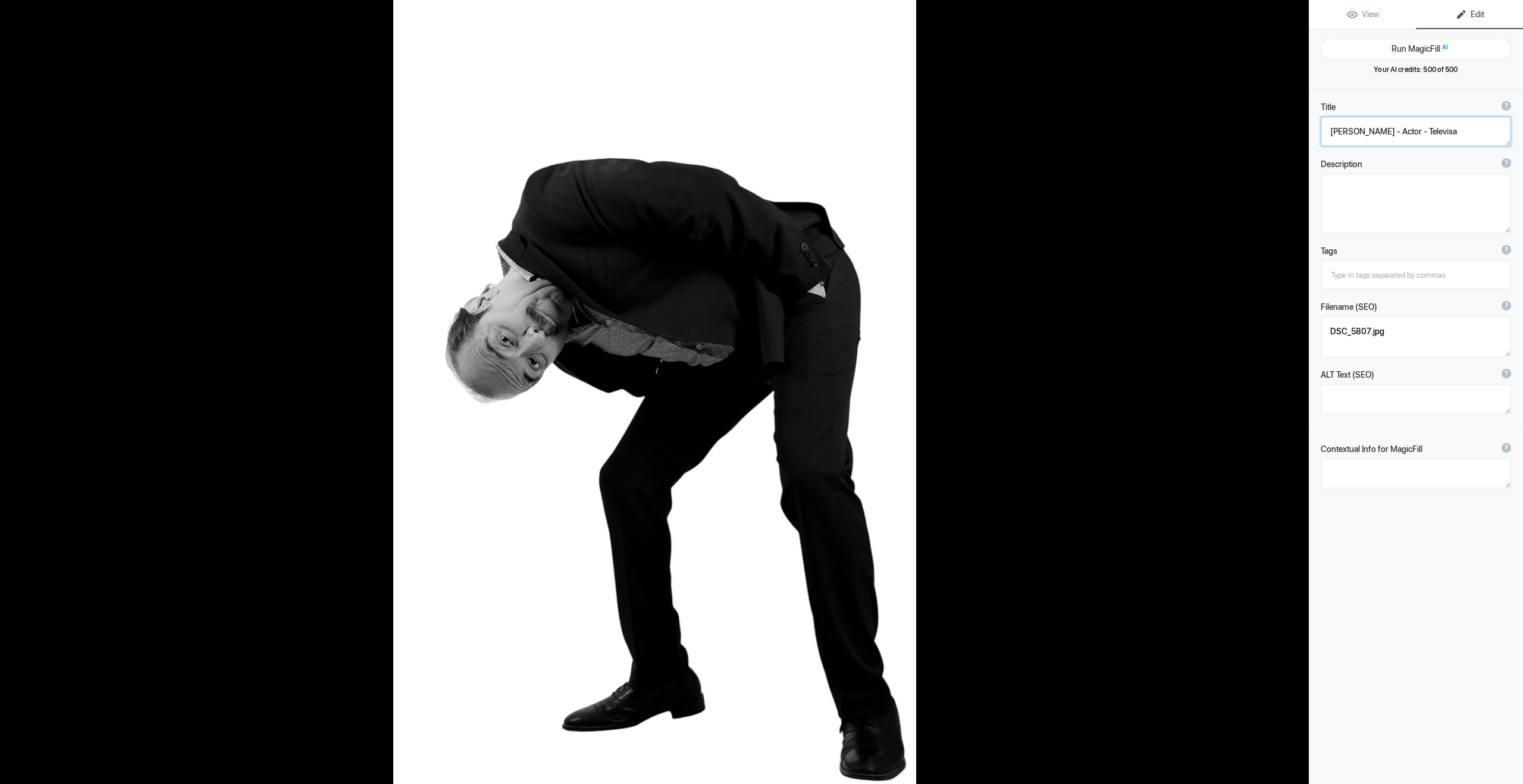 click 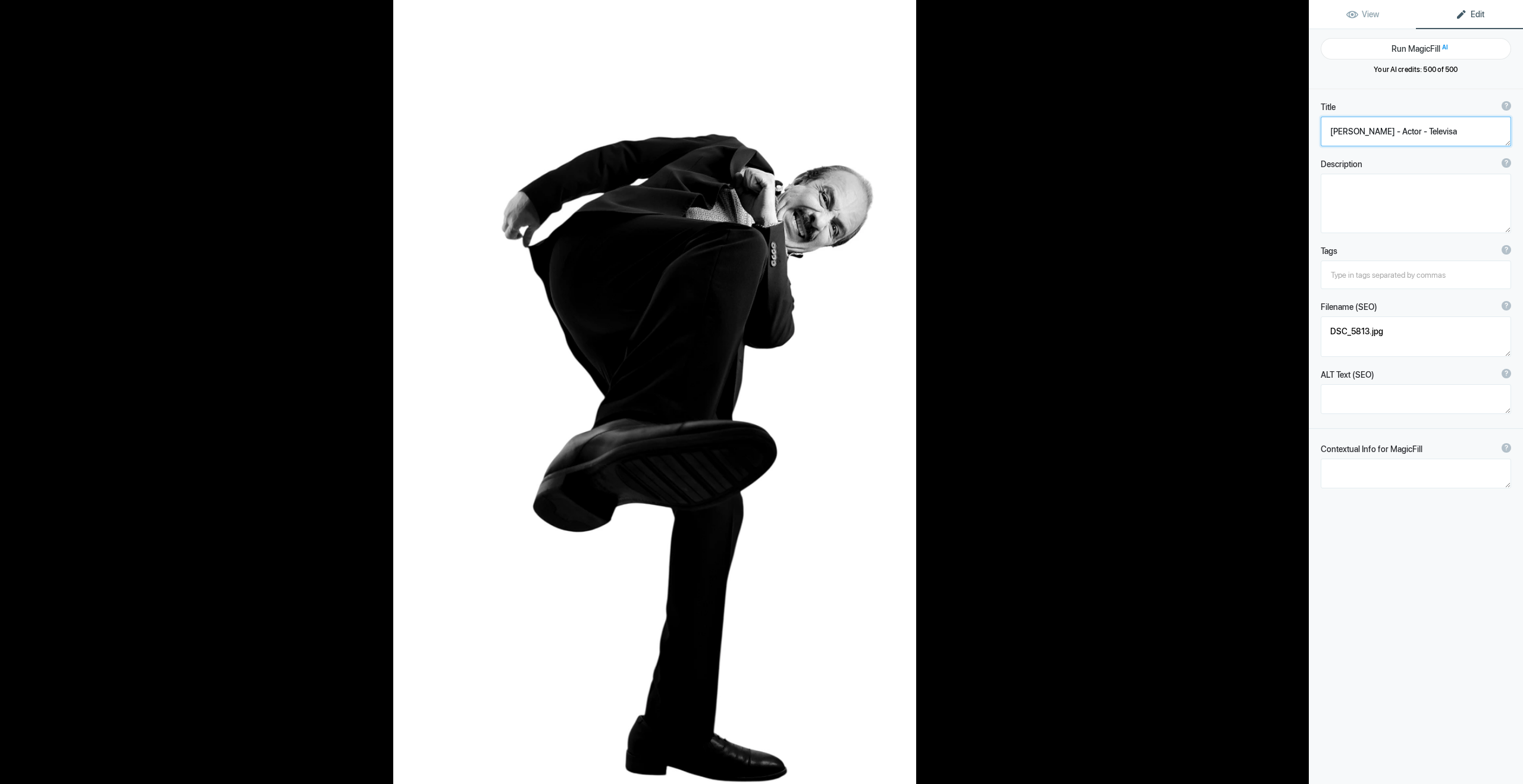 click 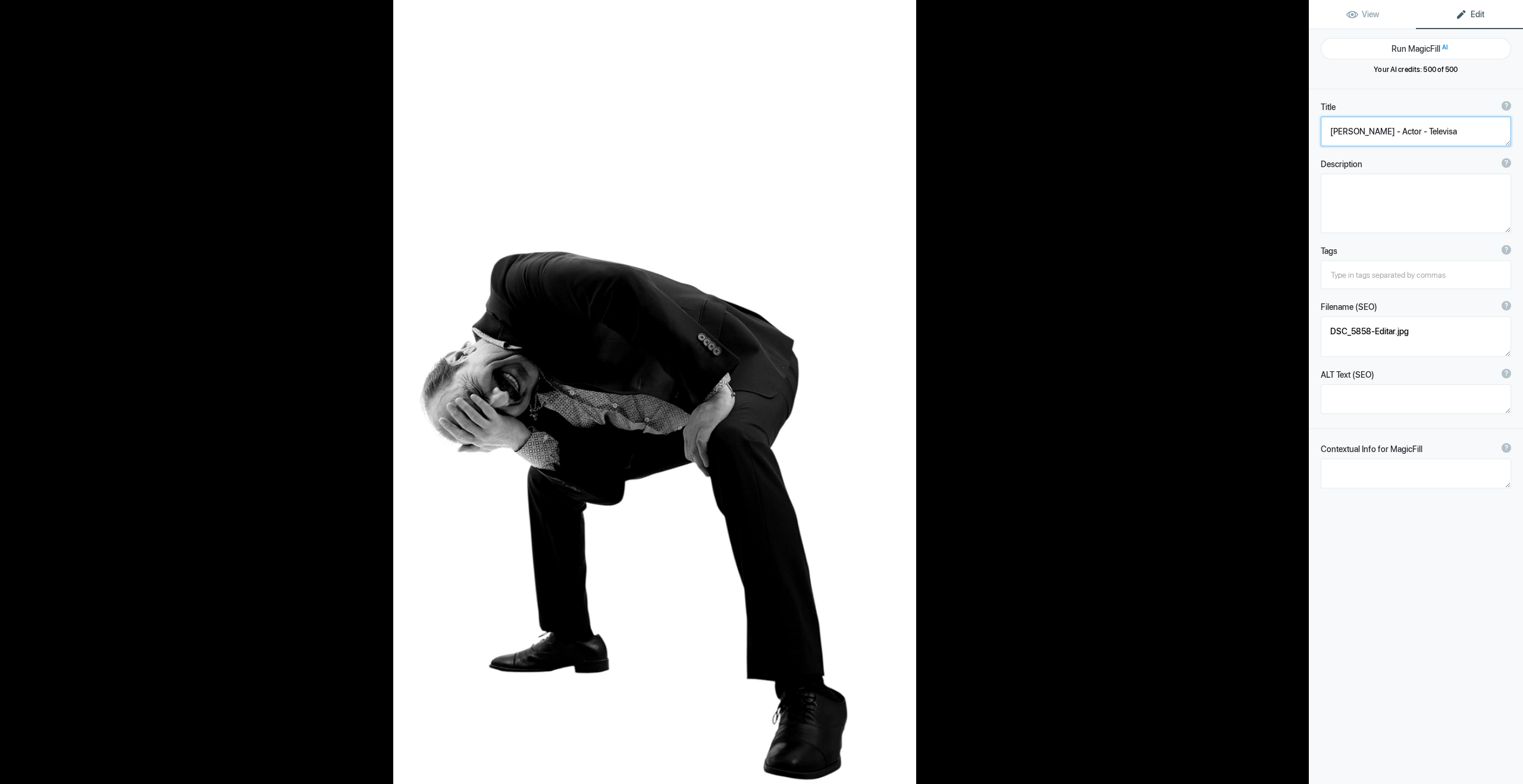 click 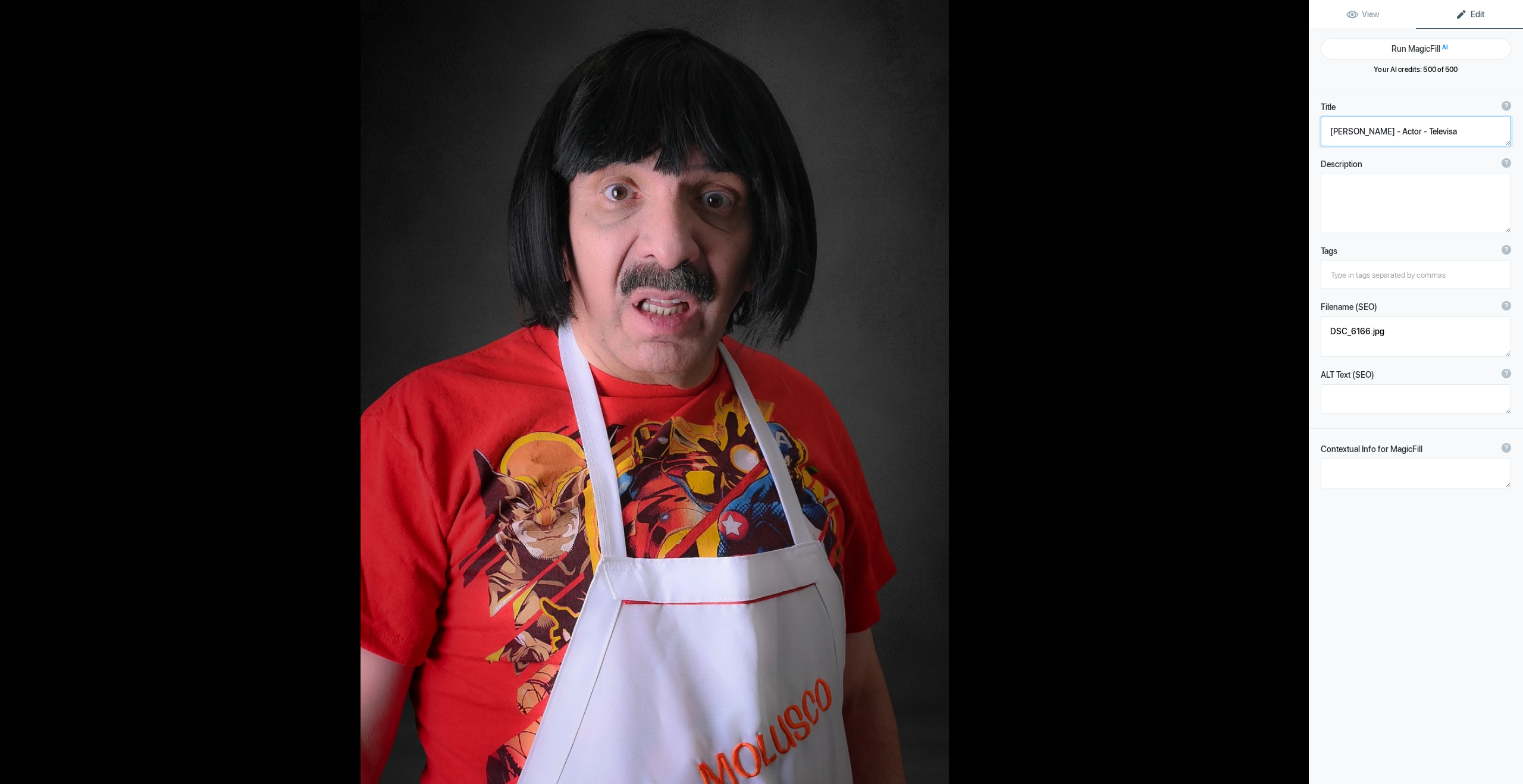 click 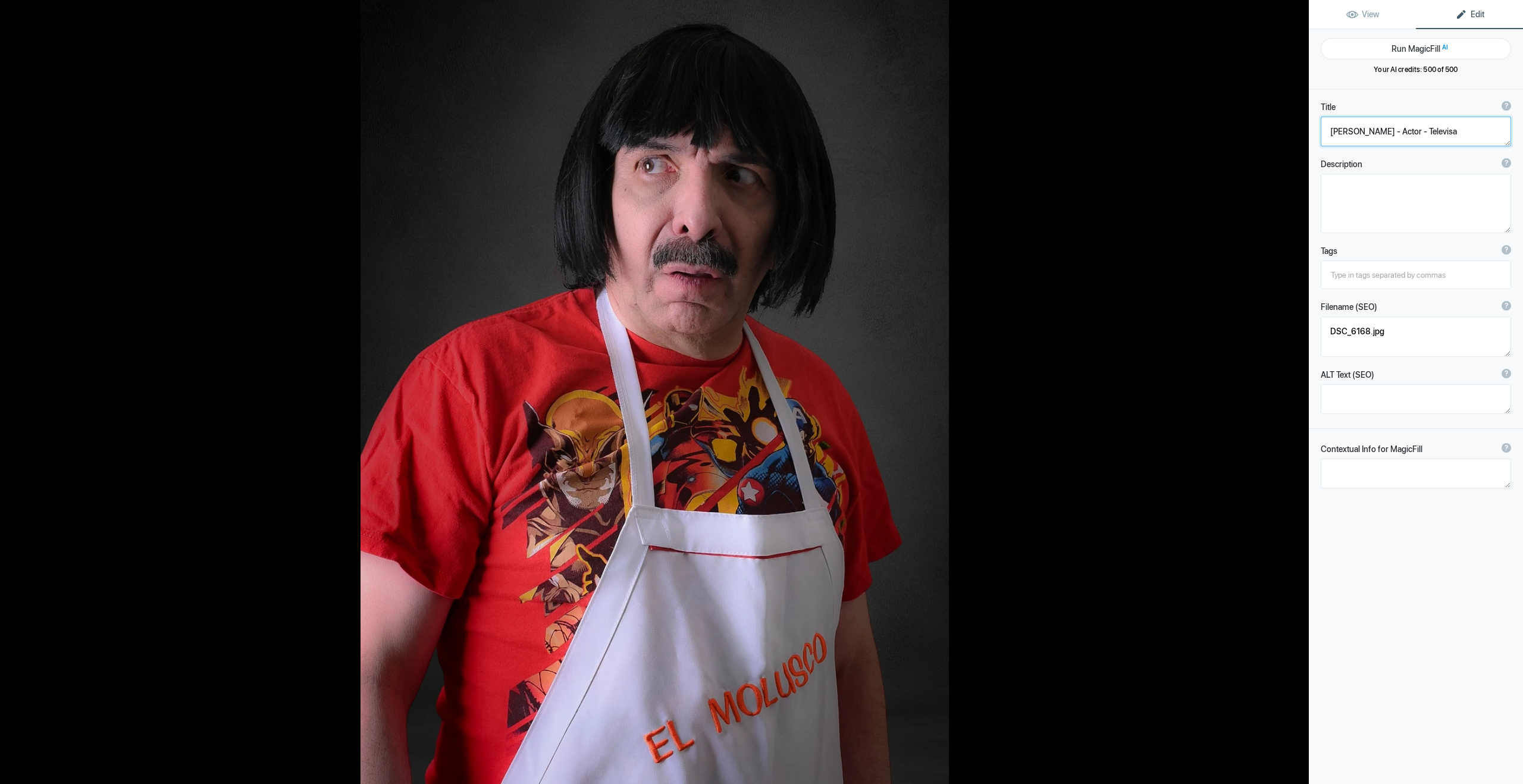 click 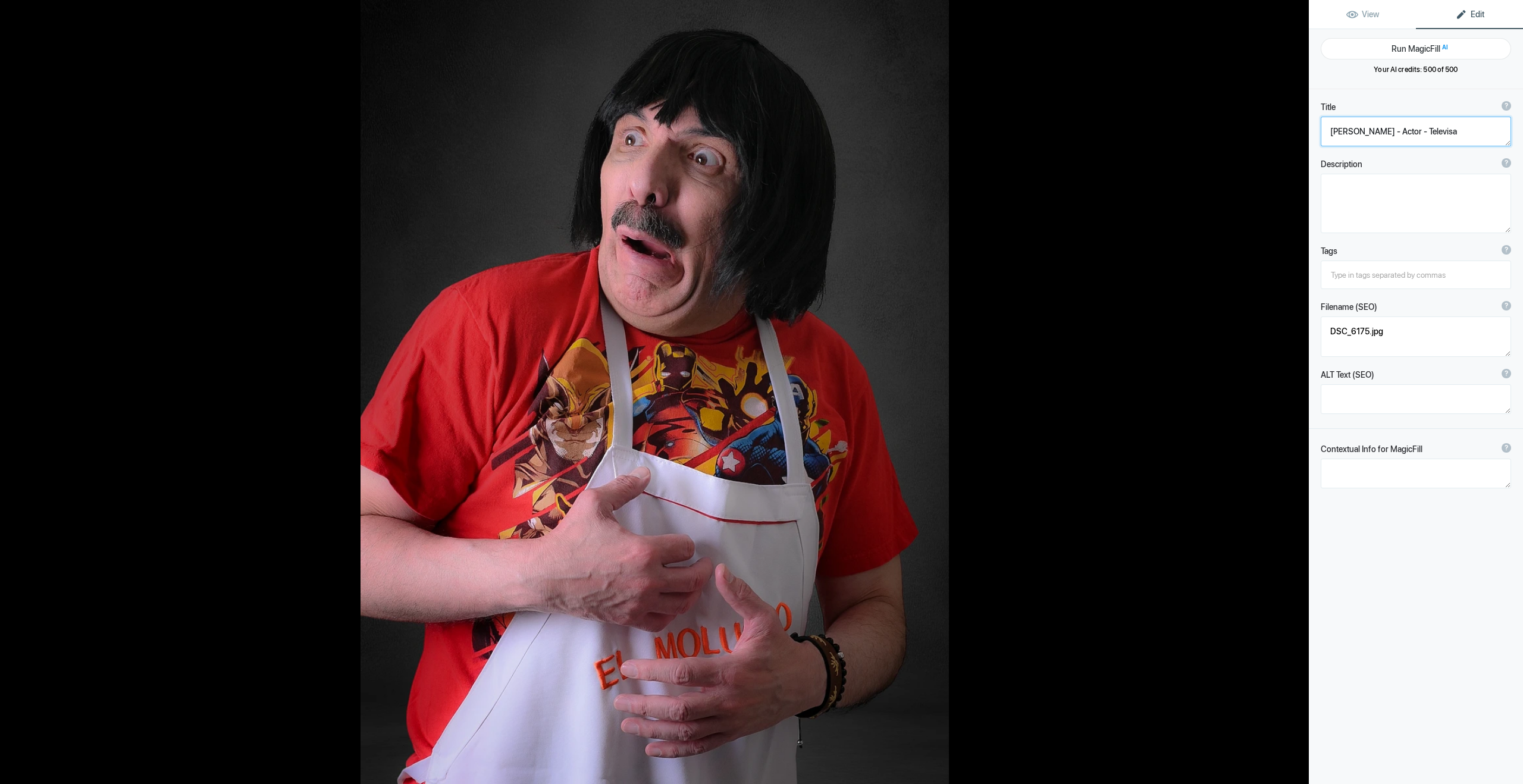 click 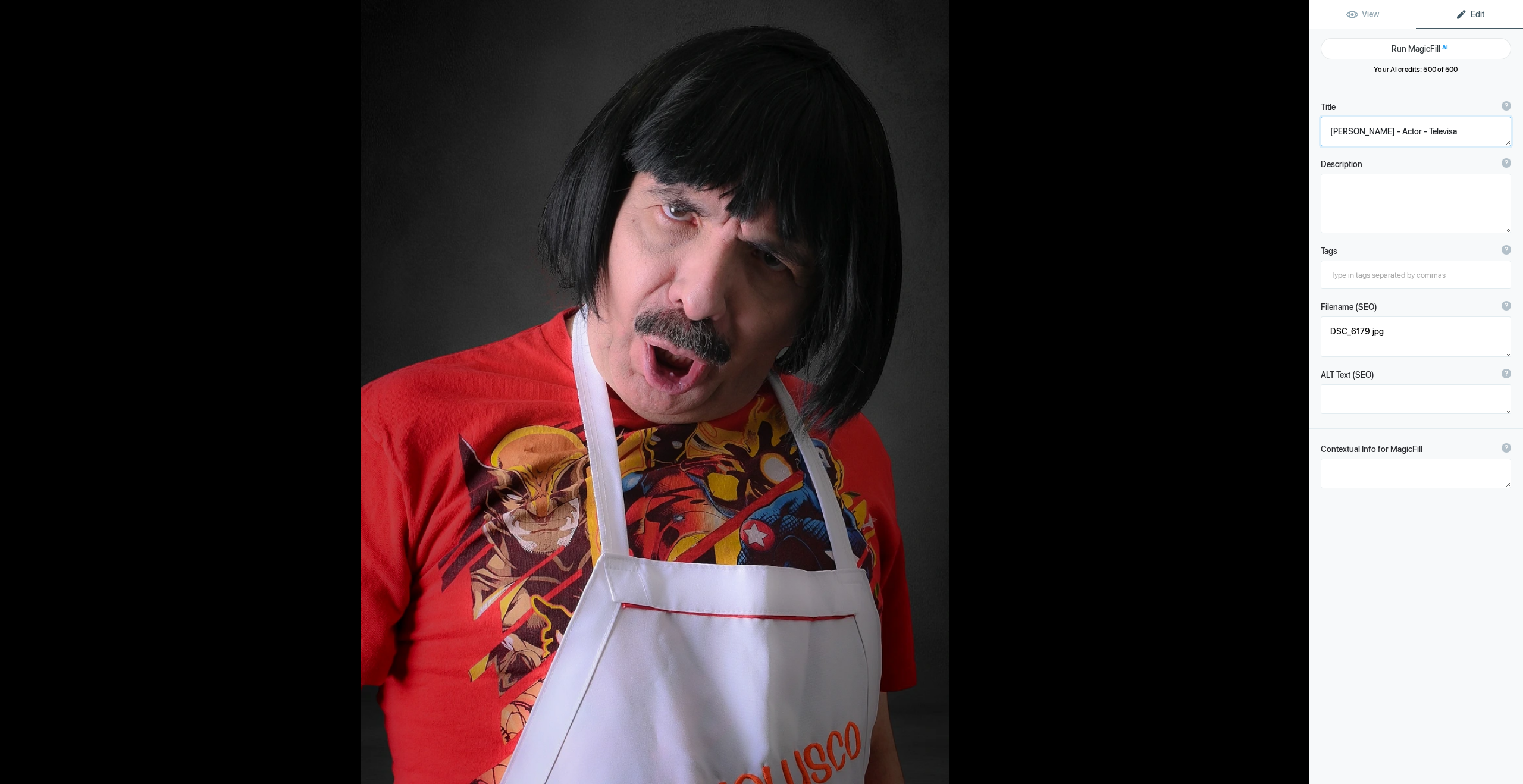 click 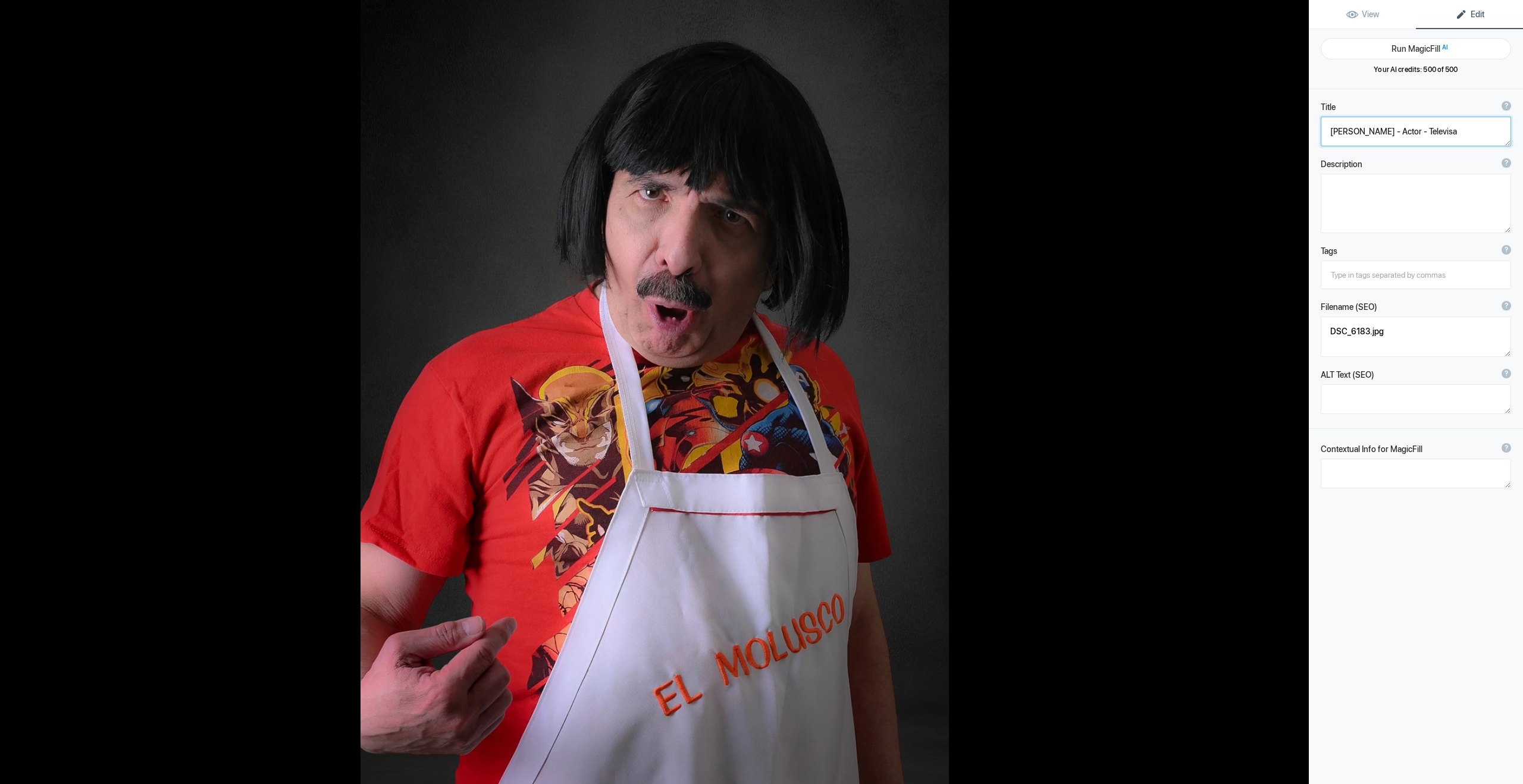 click 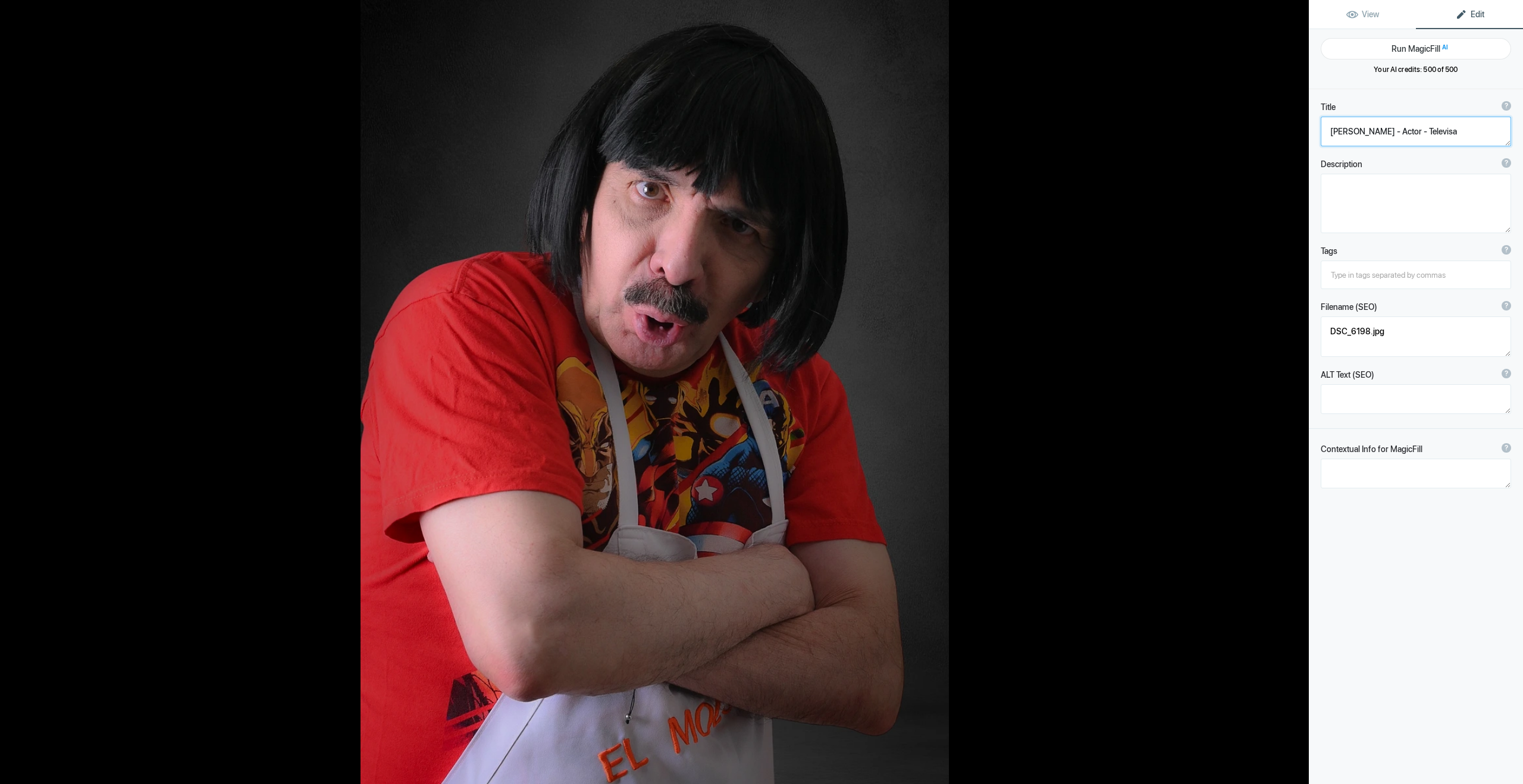 click 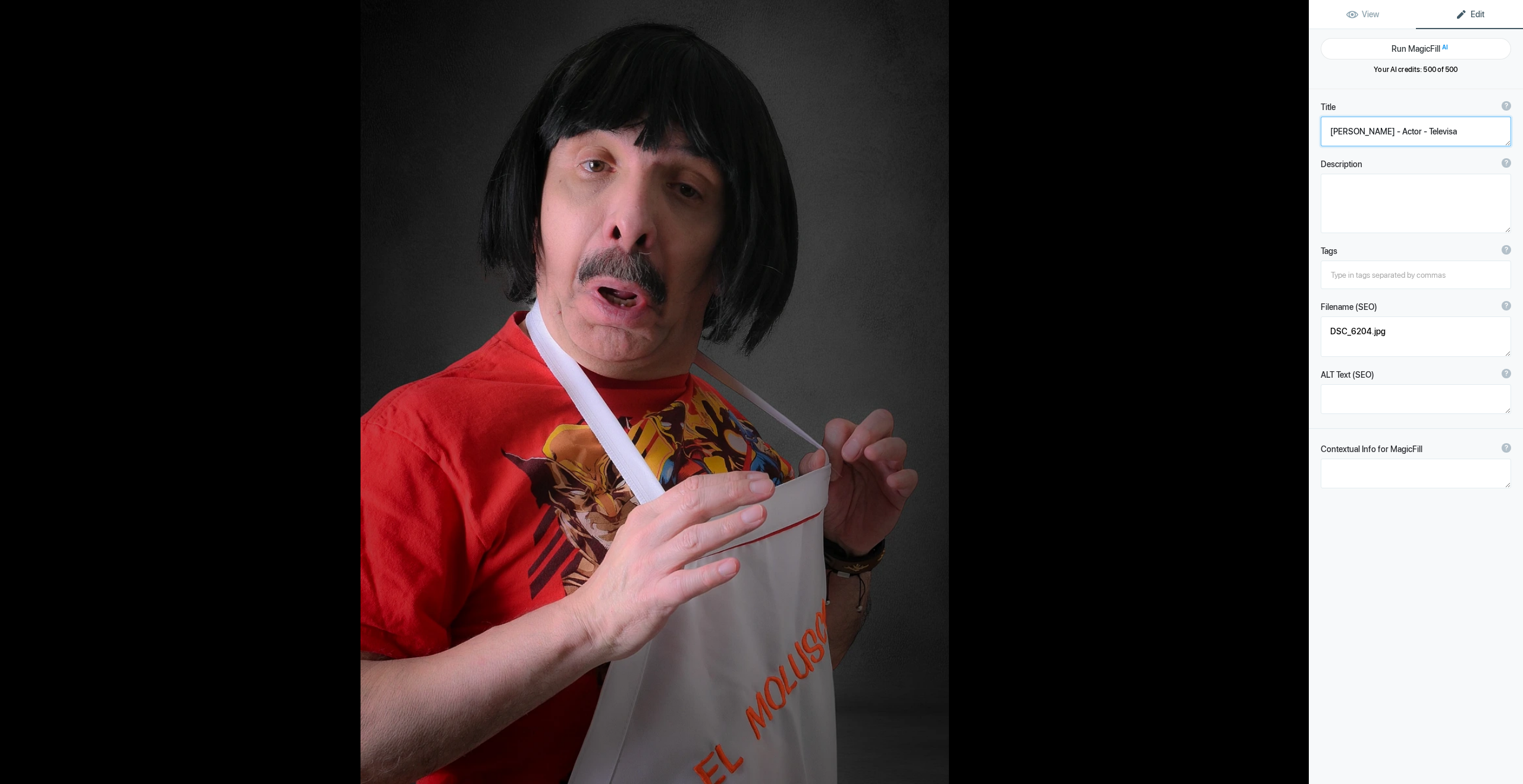 click 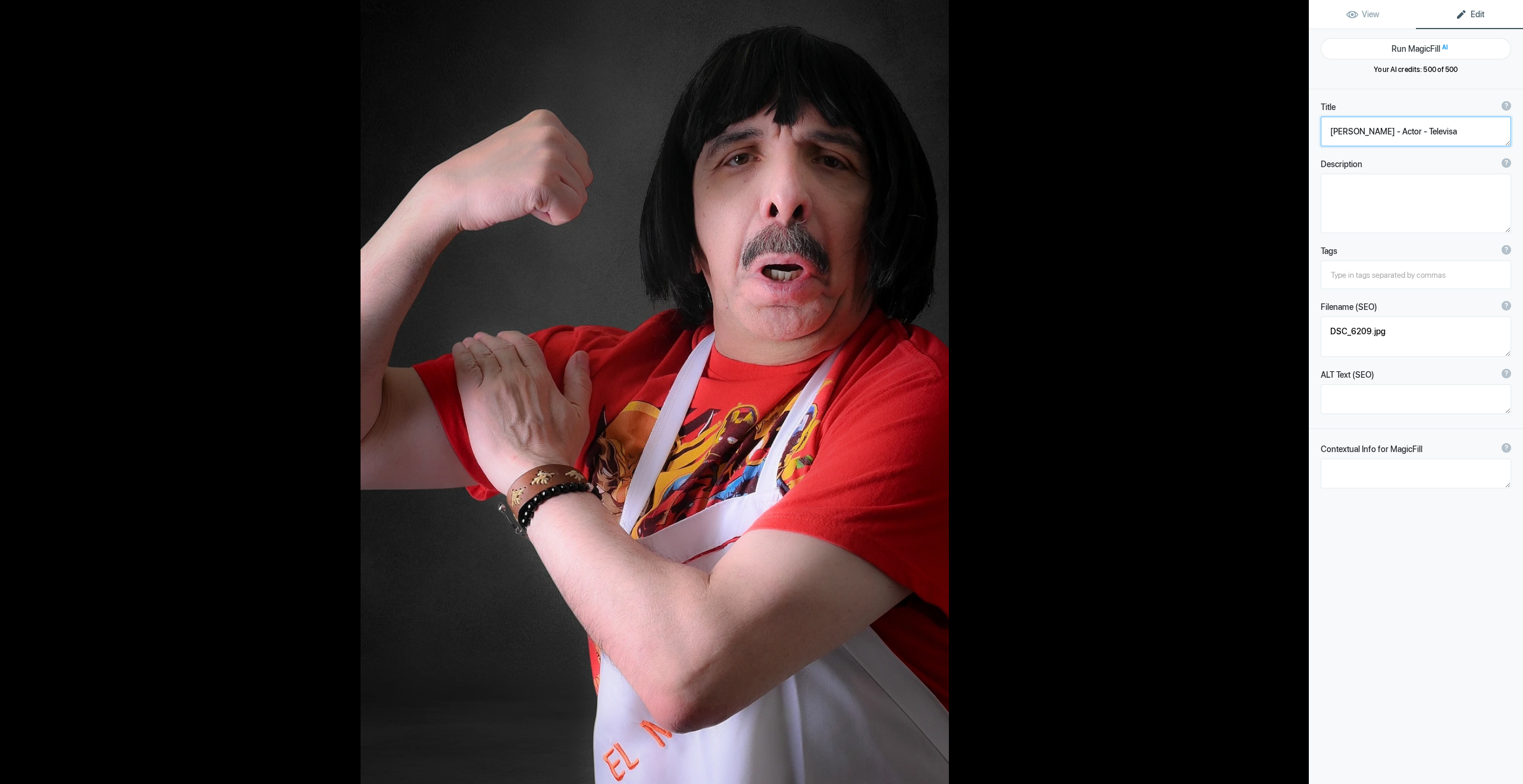 click 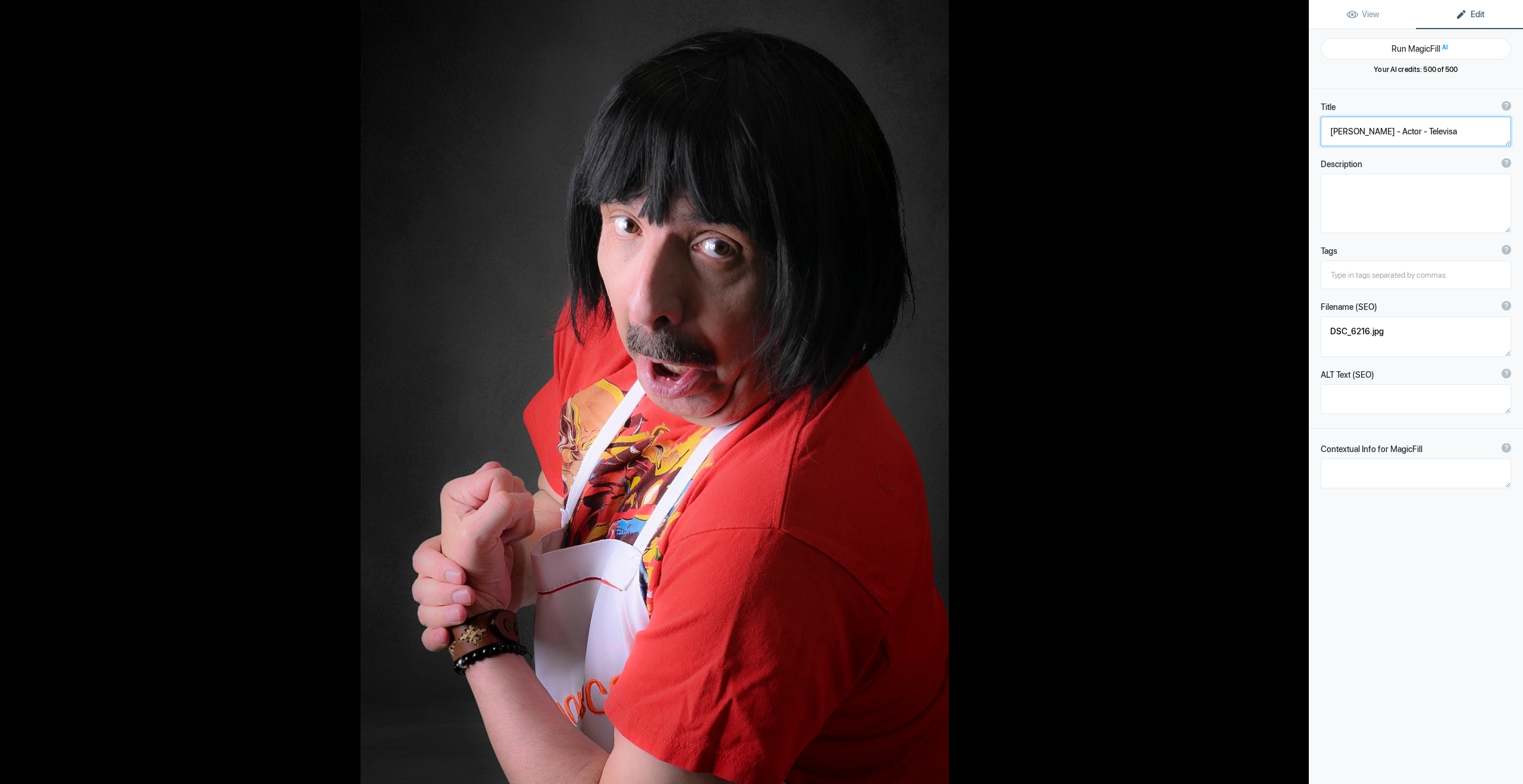 click 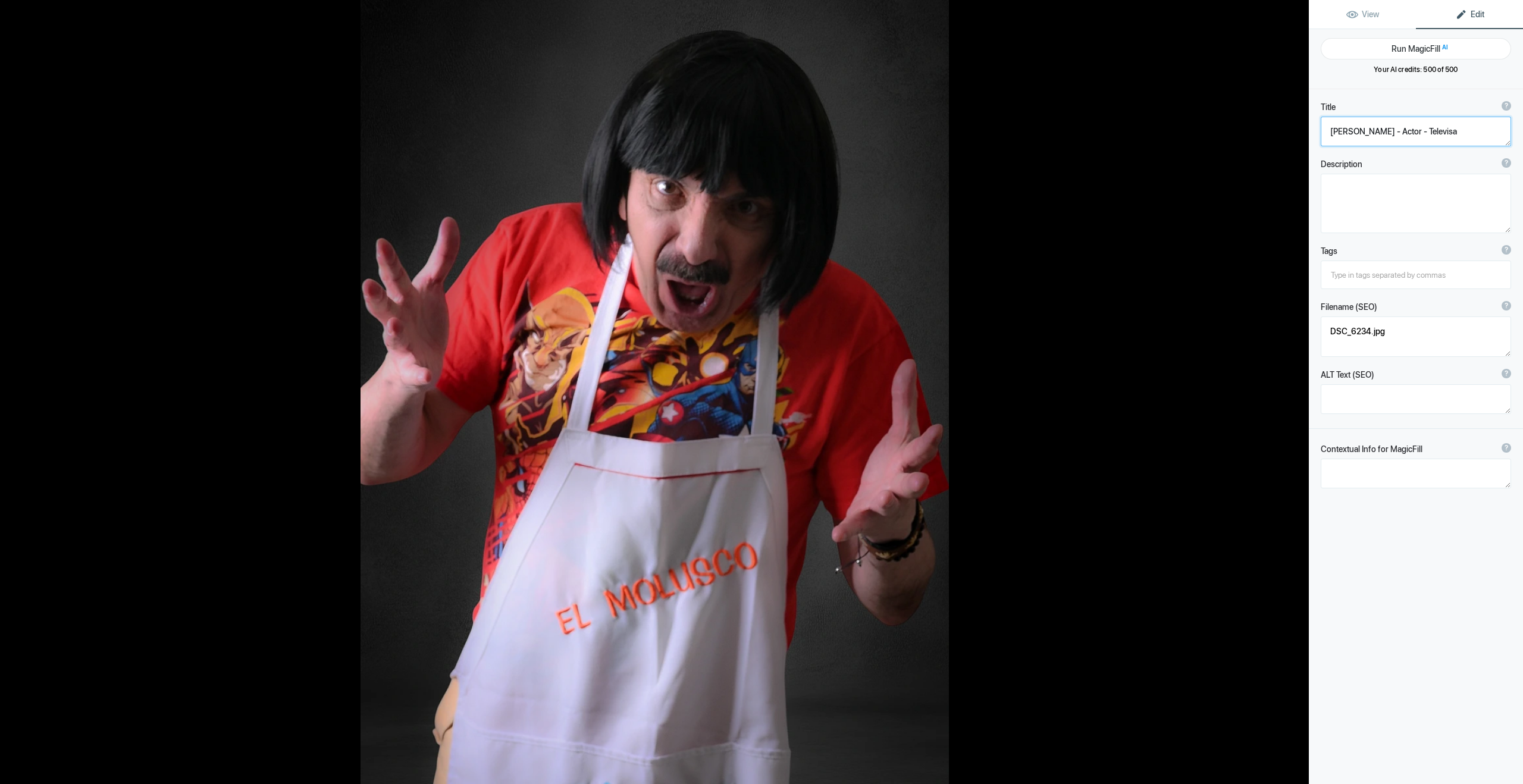click 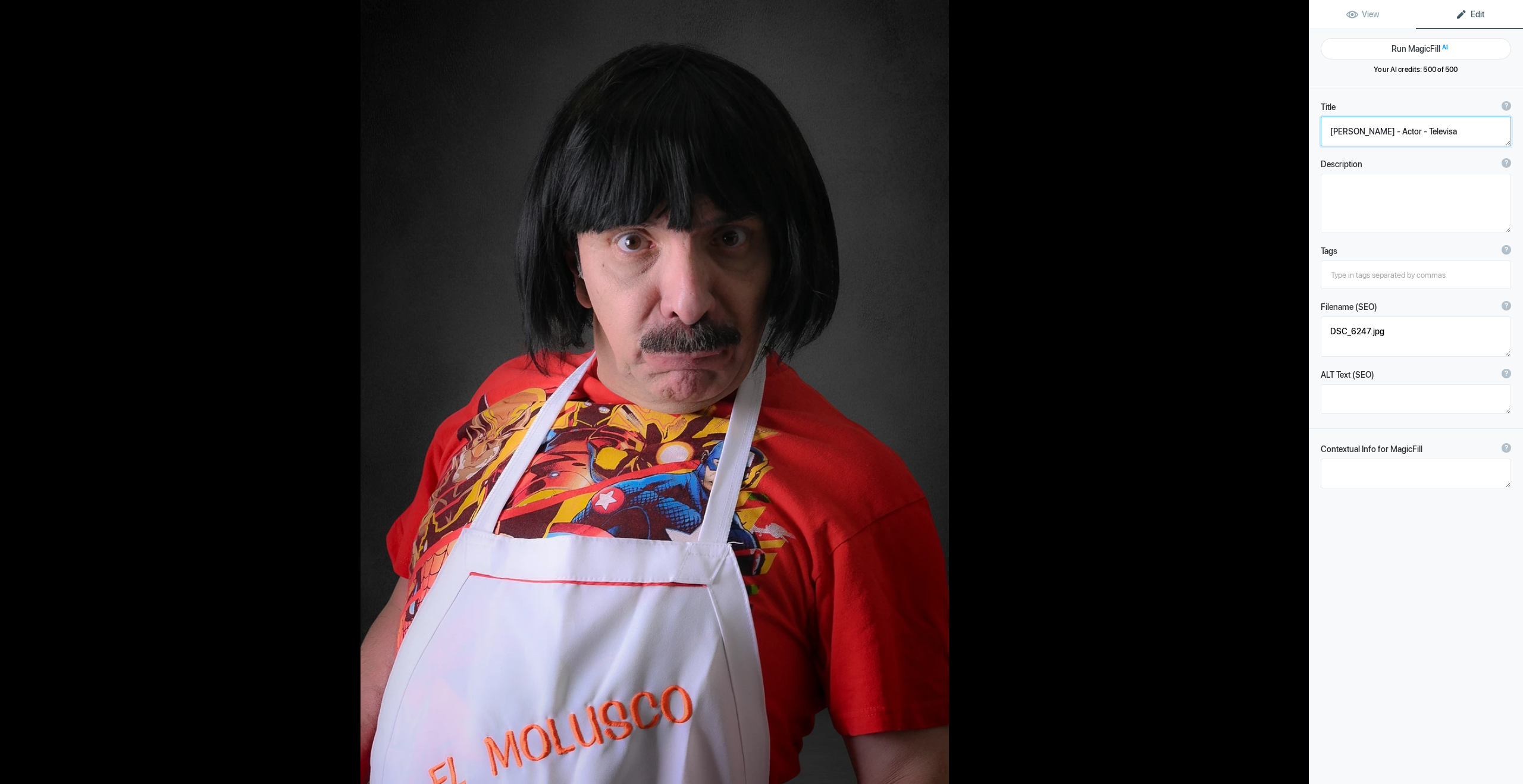 click 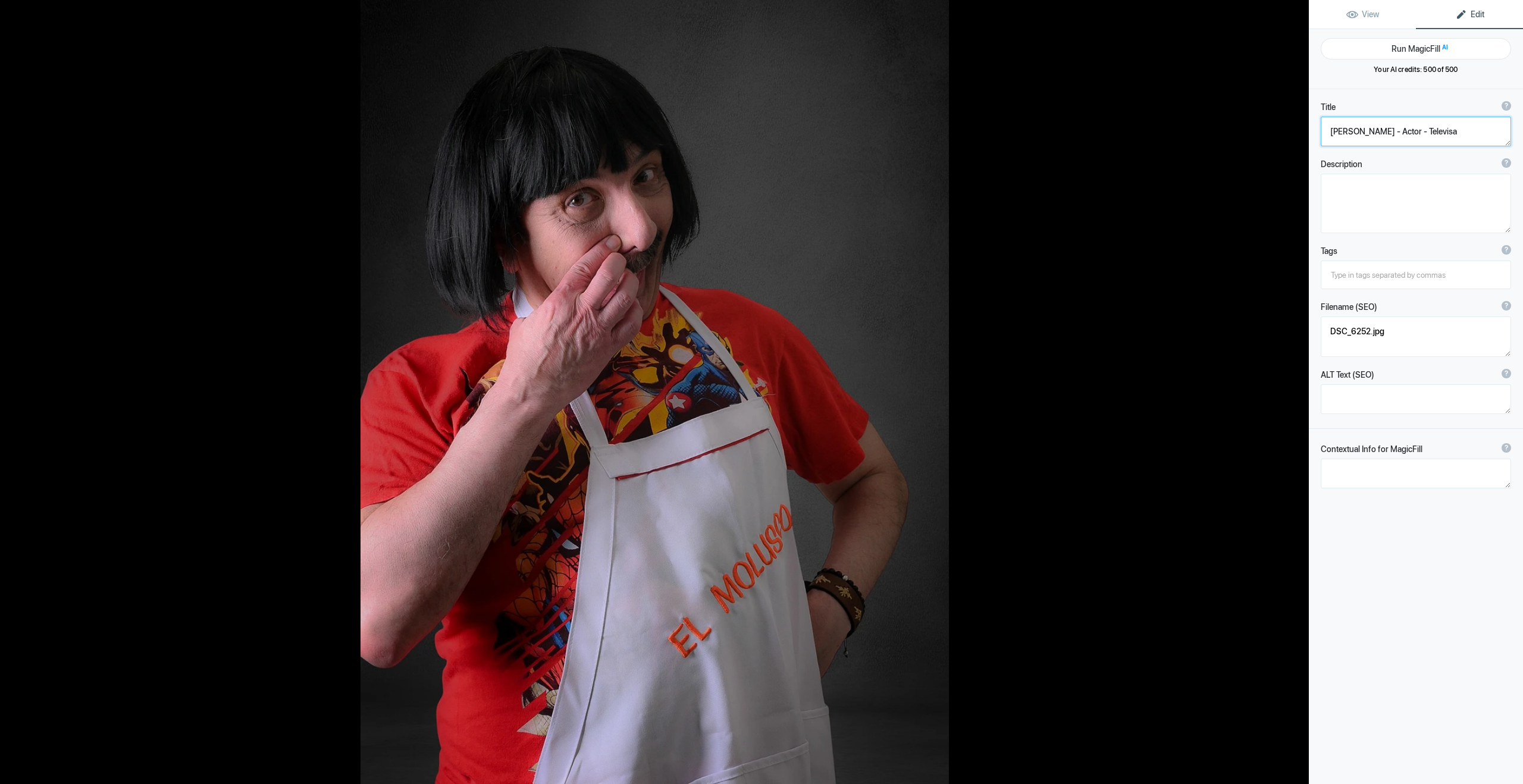 click 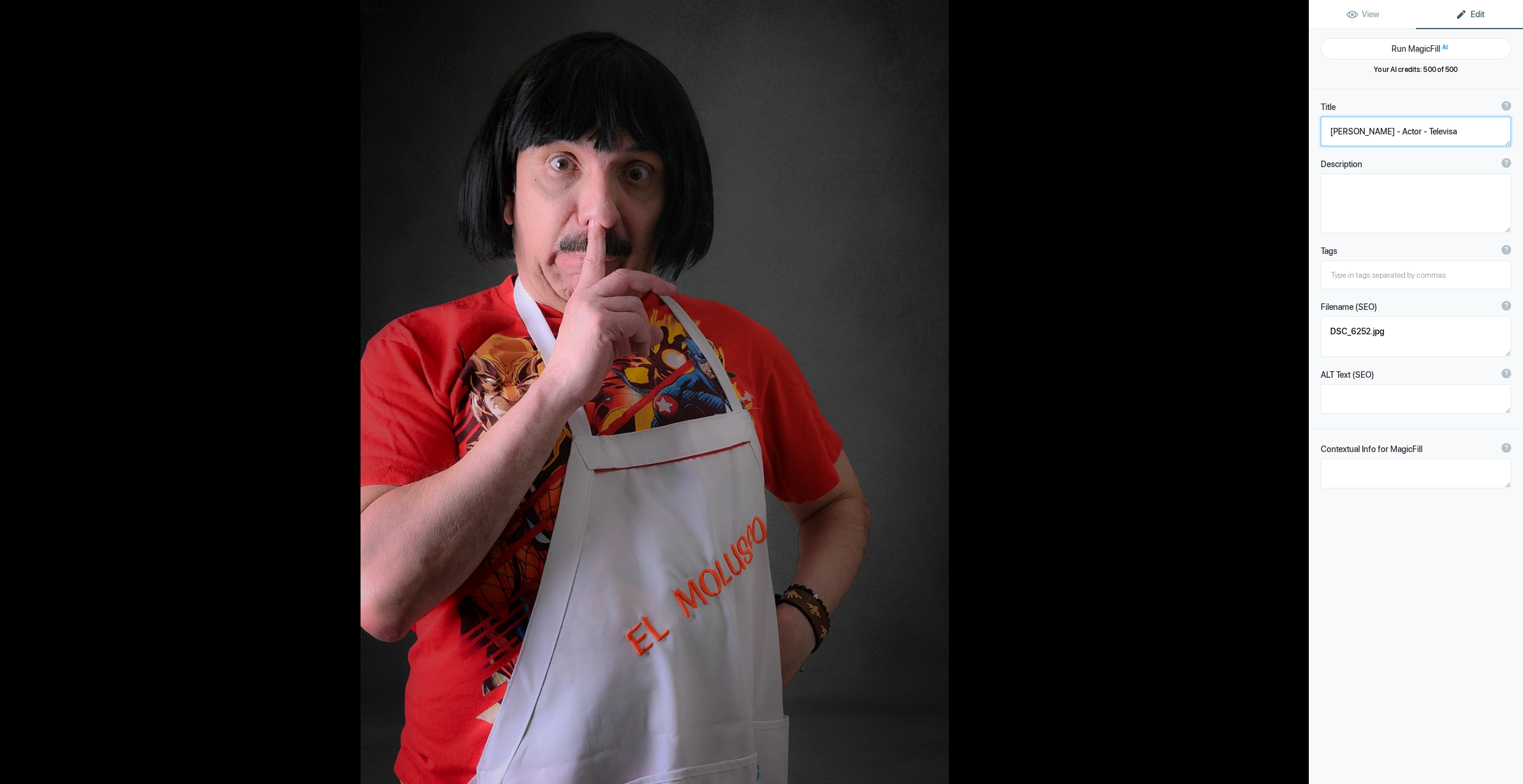 type on "DSC_6254.jpg" 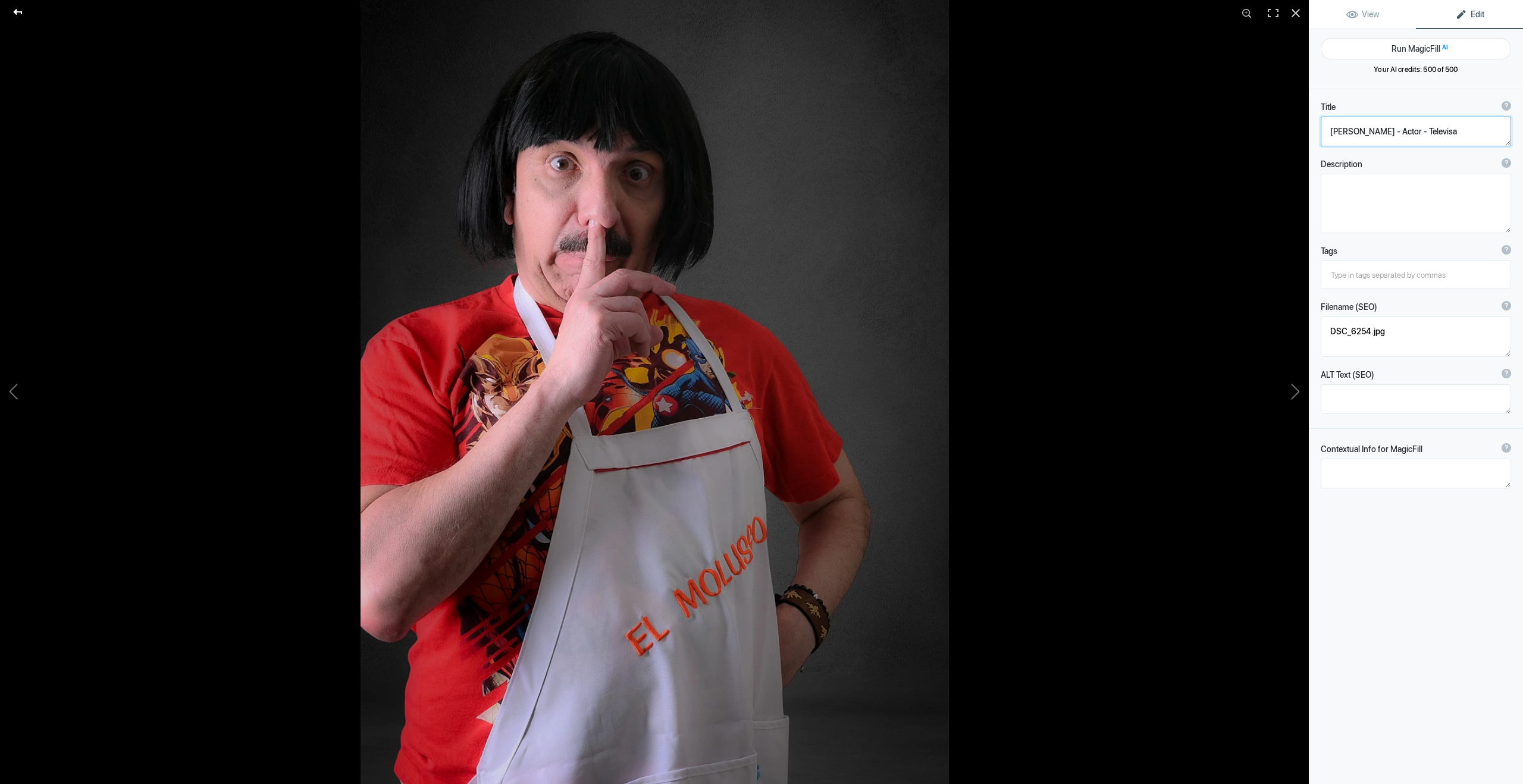 click 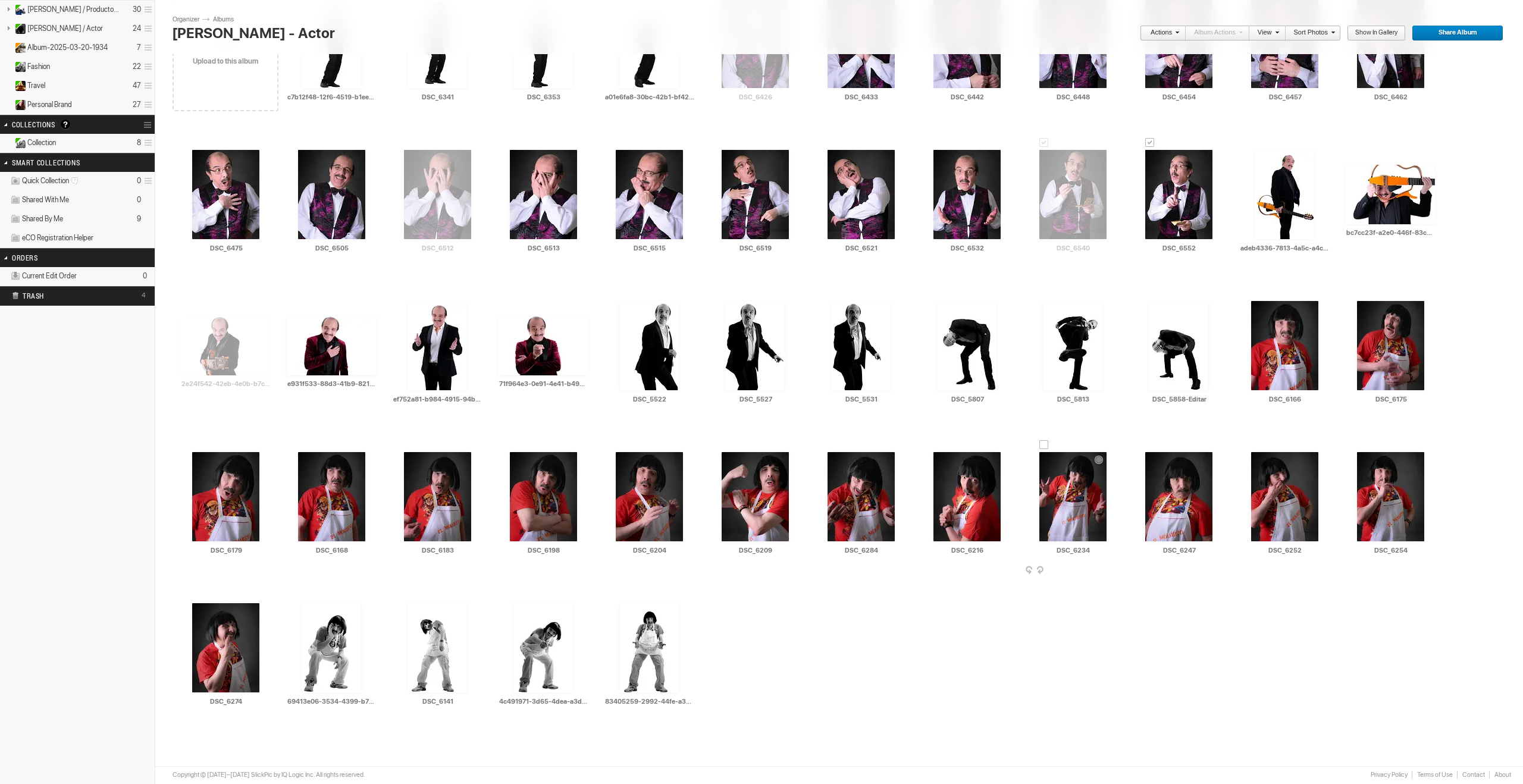 scroll, scrollTop: 0, scrollLeft: 0, axis: both 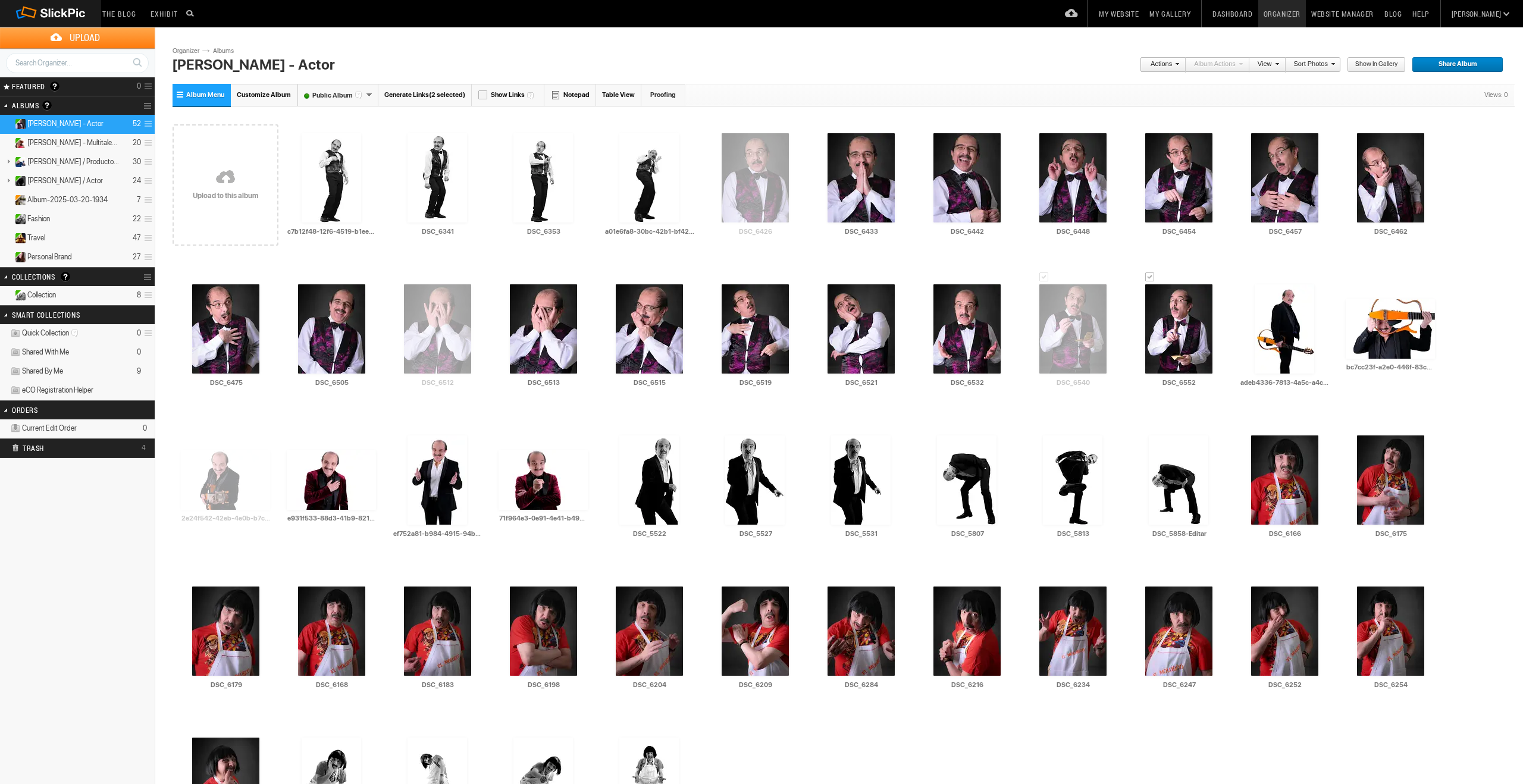 click on "Share Album" at bounding box center (1453, 65) 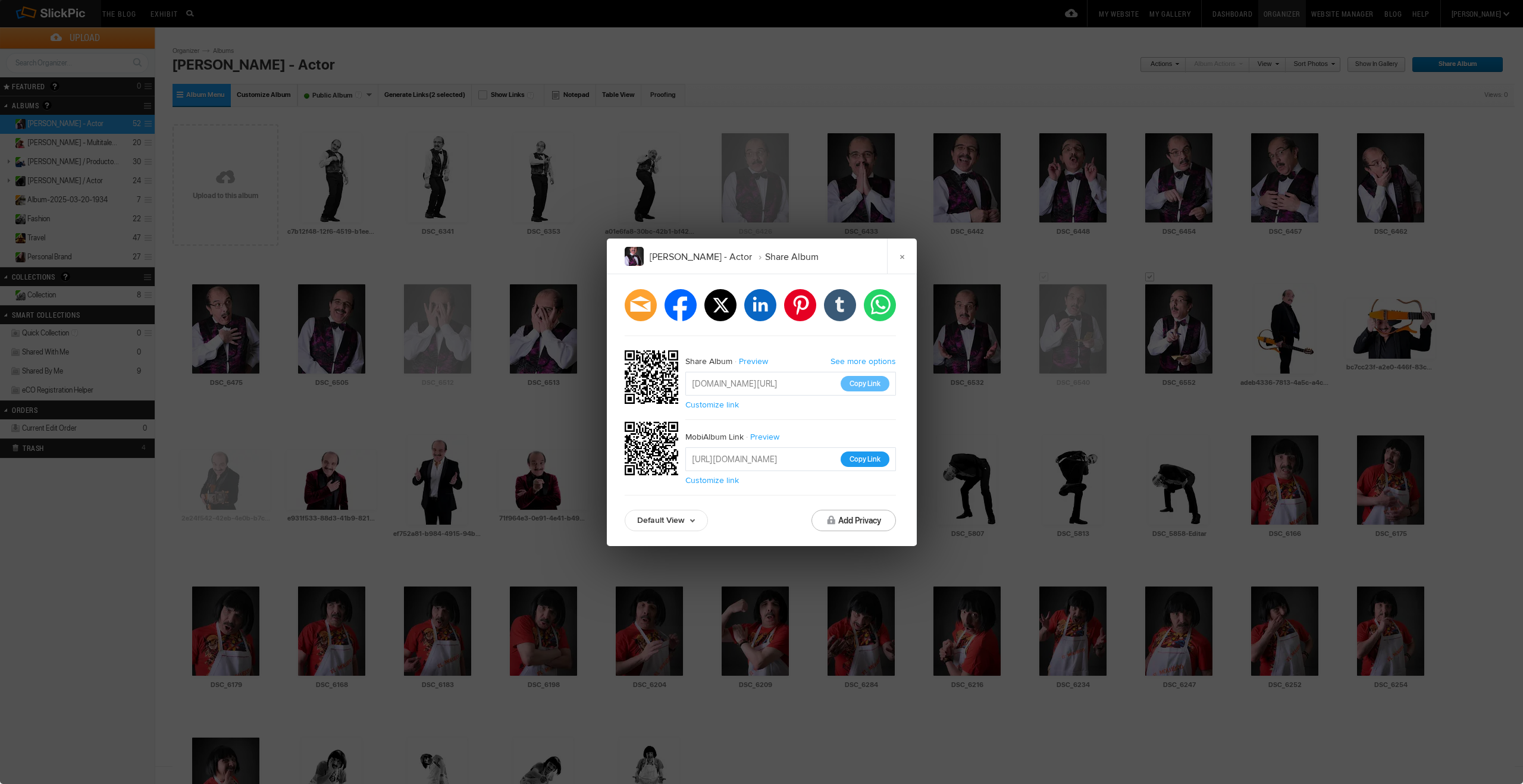 click on "Copy Link" 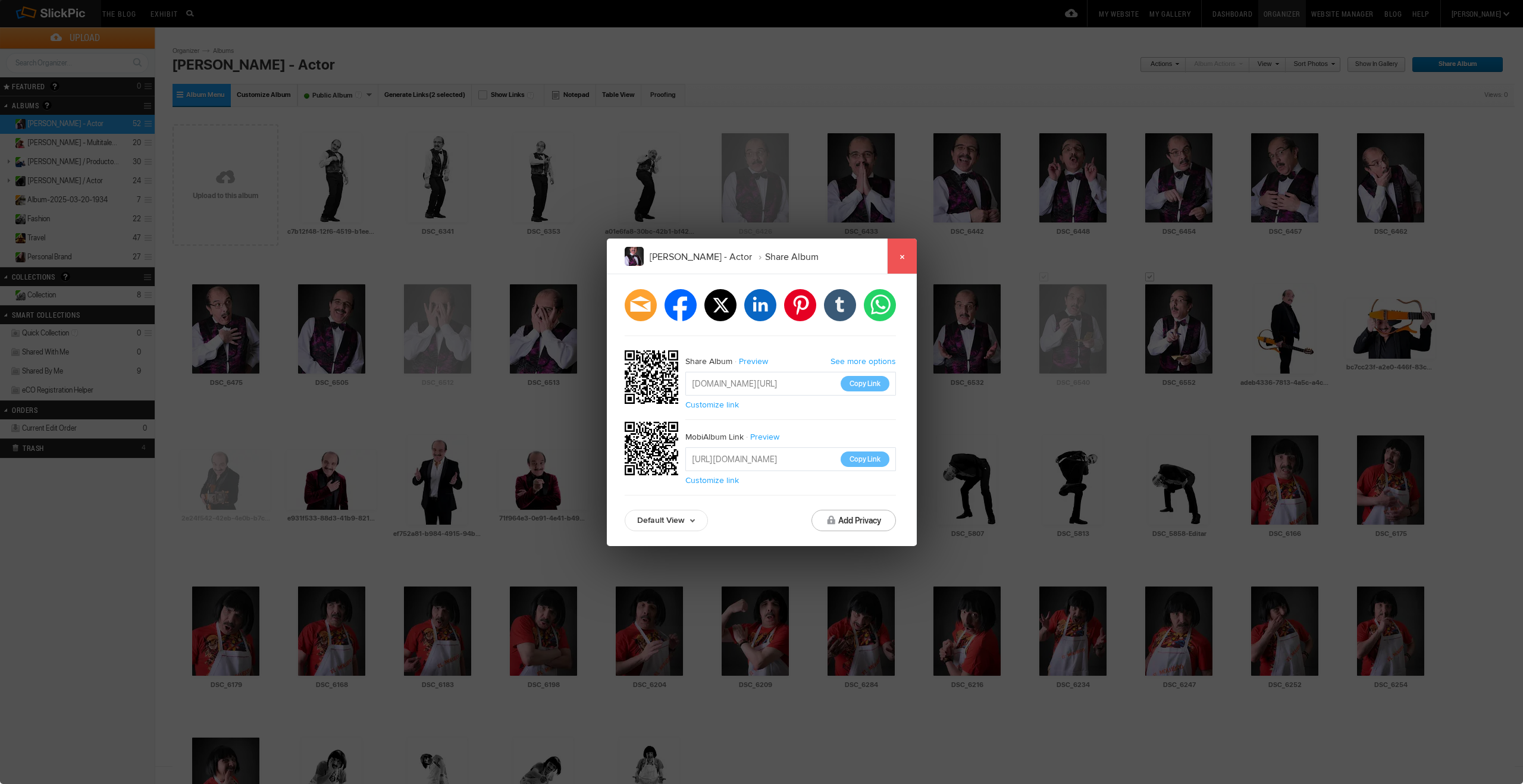 click on "×" 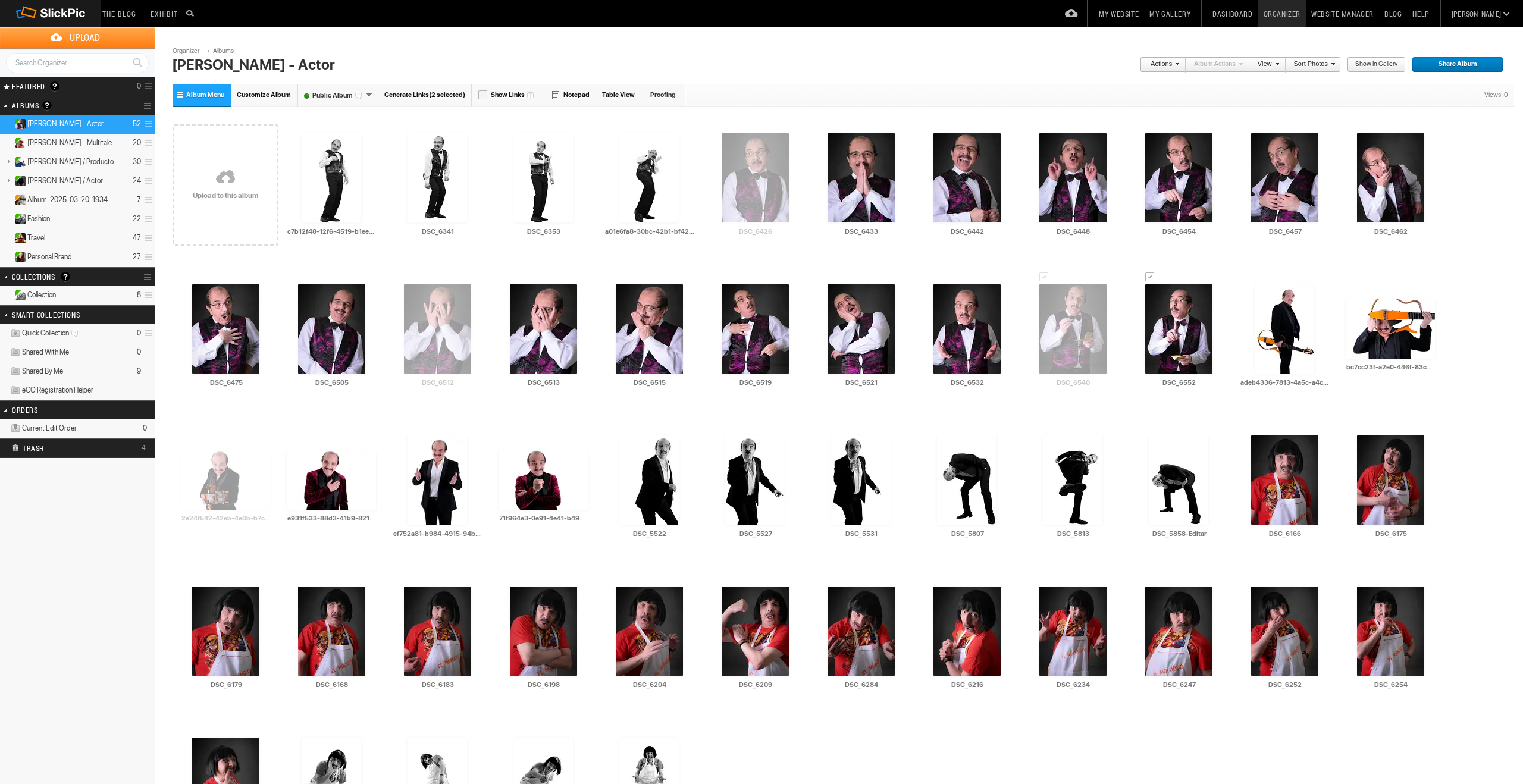 click on "Customize Album" at bounding box center [264, 95] 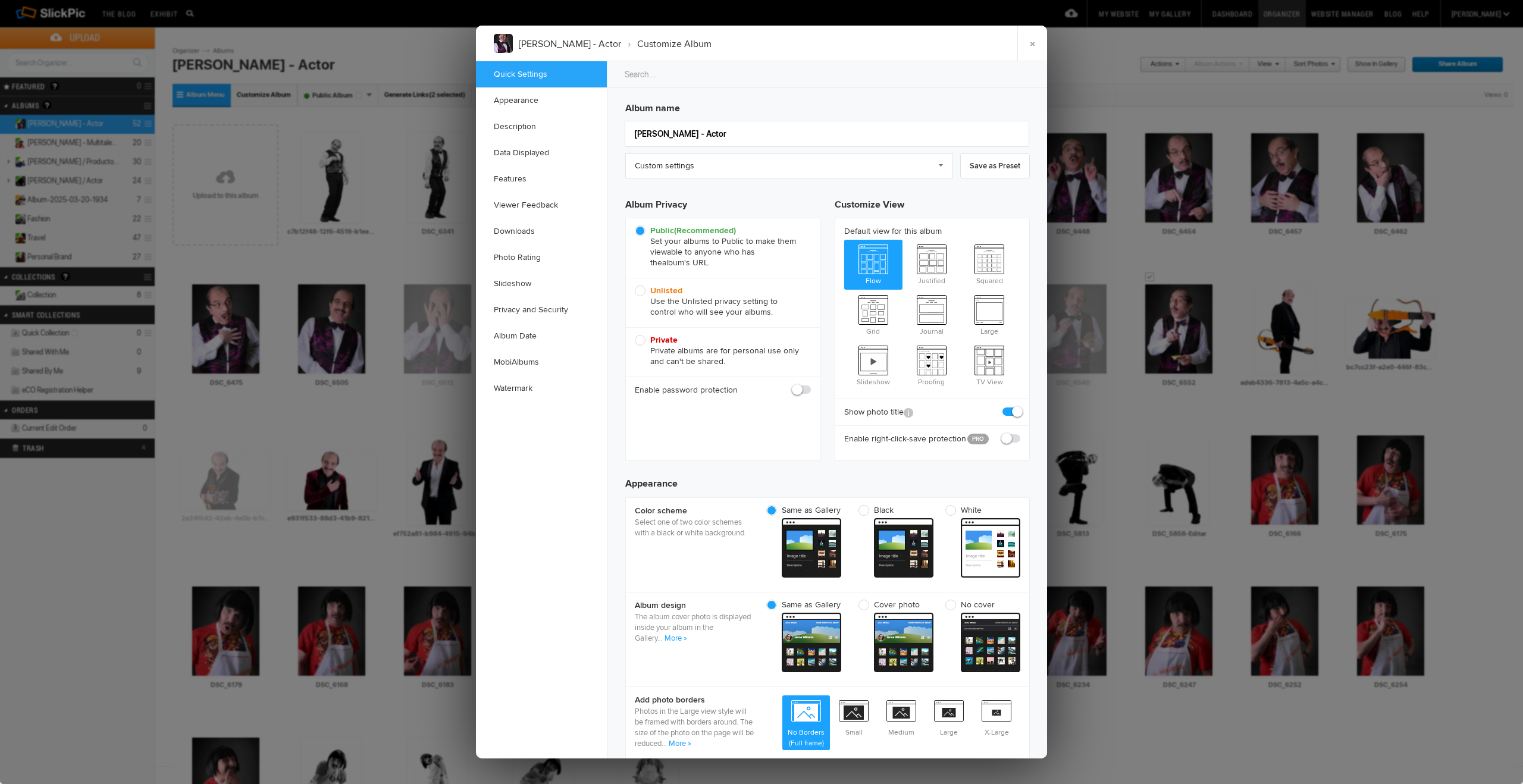 scroll, scrollTop: 0, scrollLeft: 0, axis: both 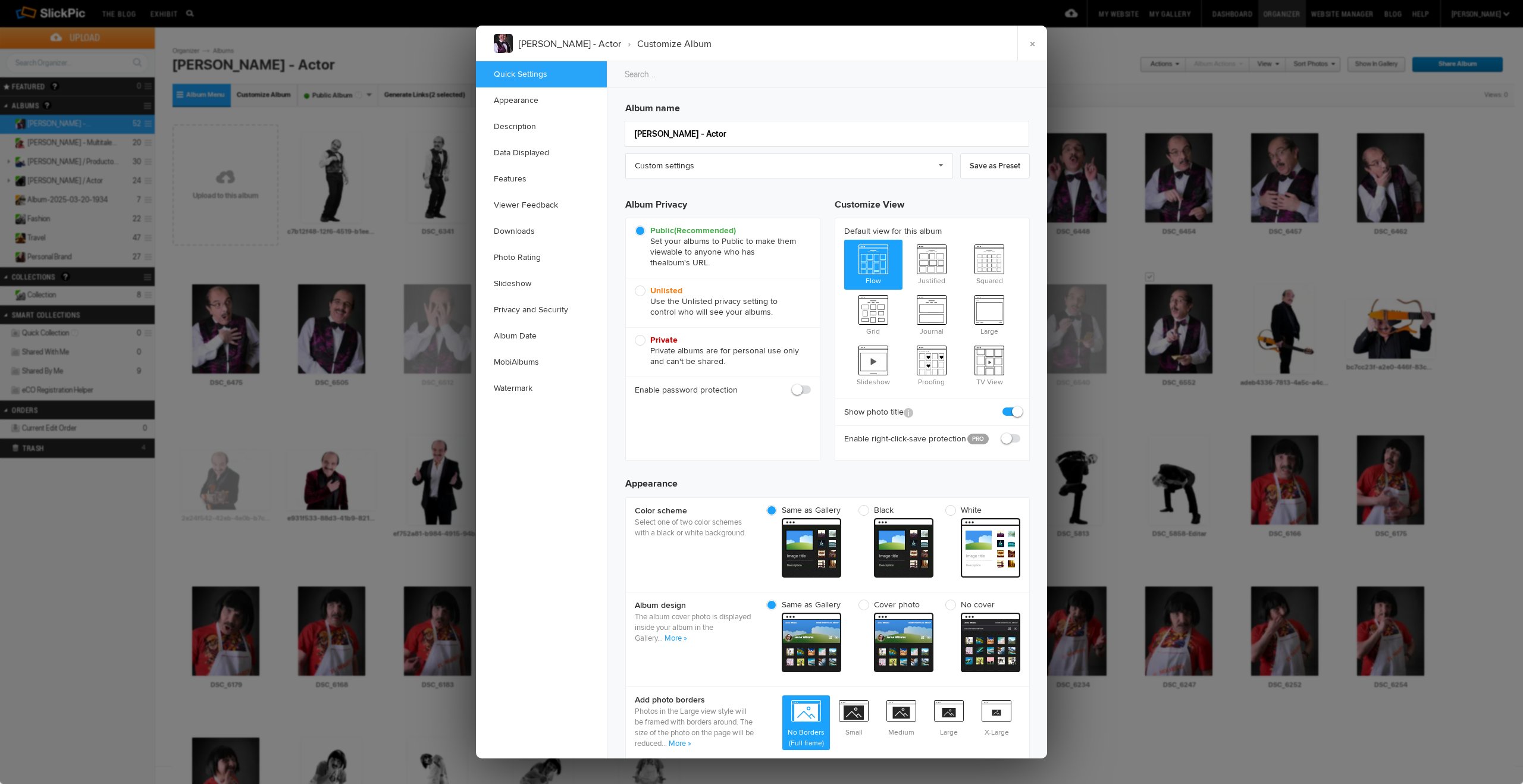 click 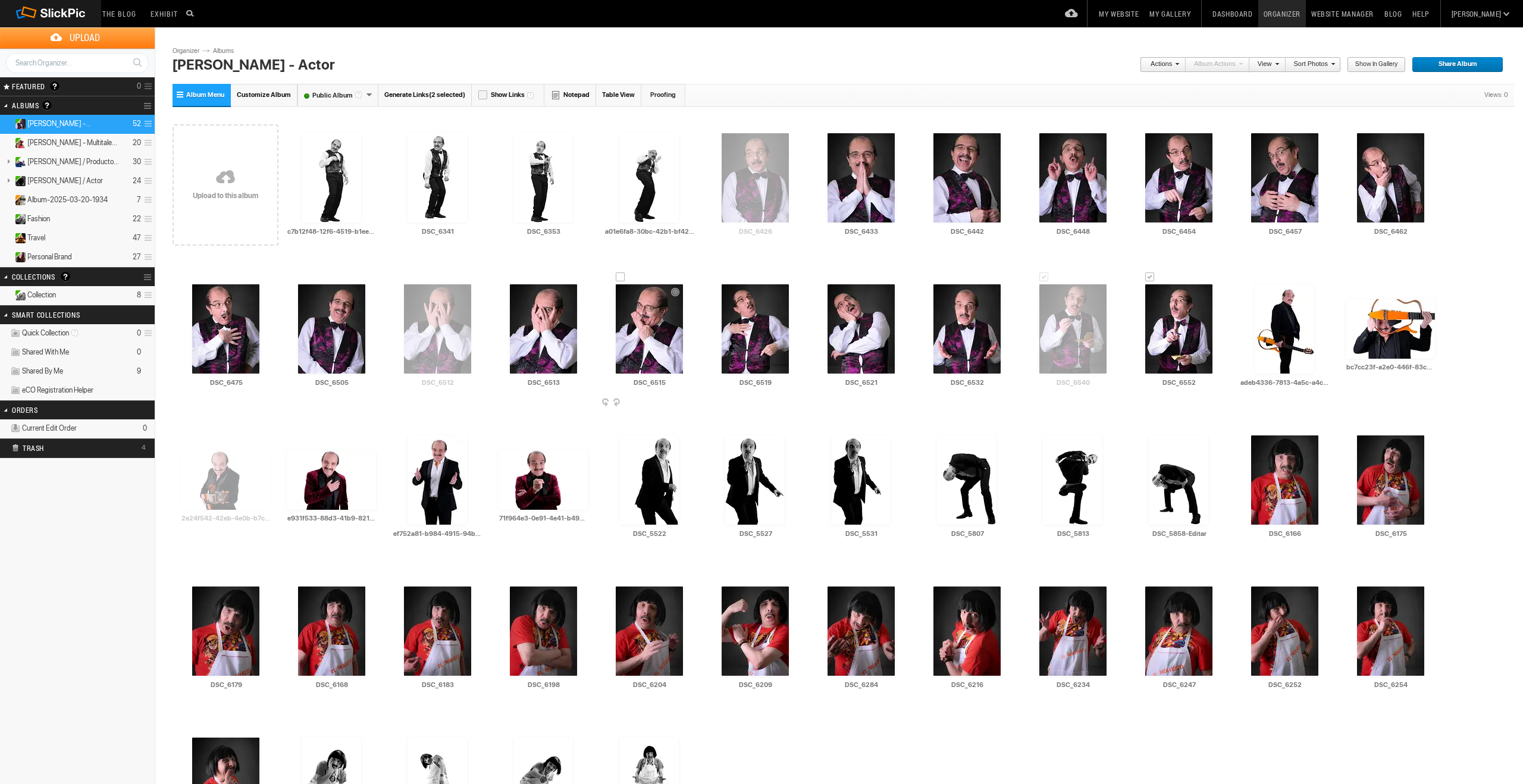 click at bounding box center [692, 403] 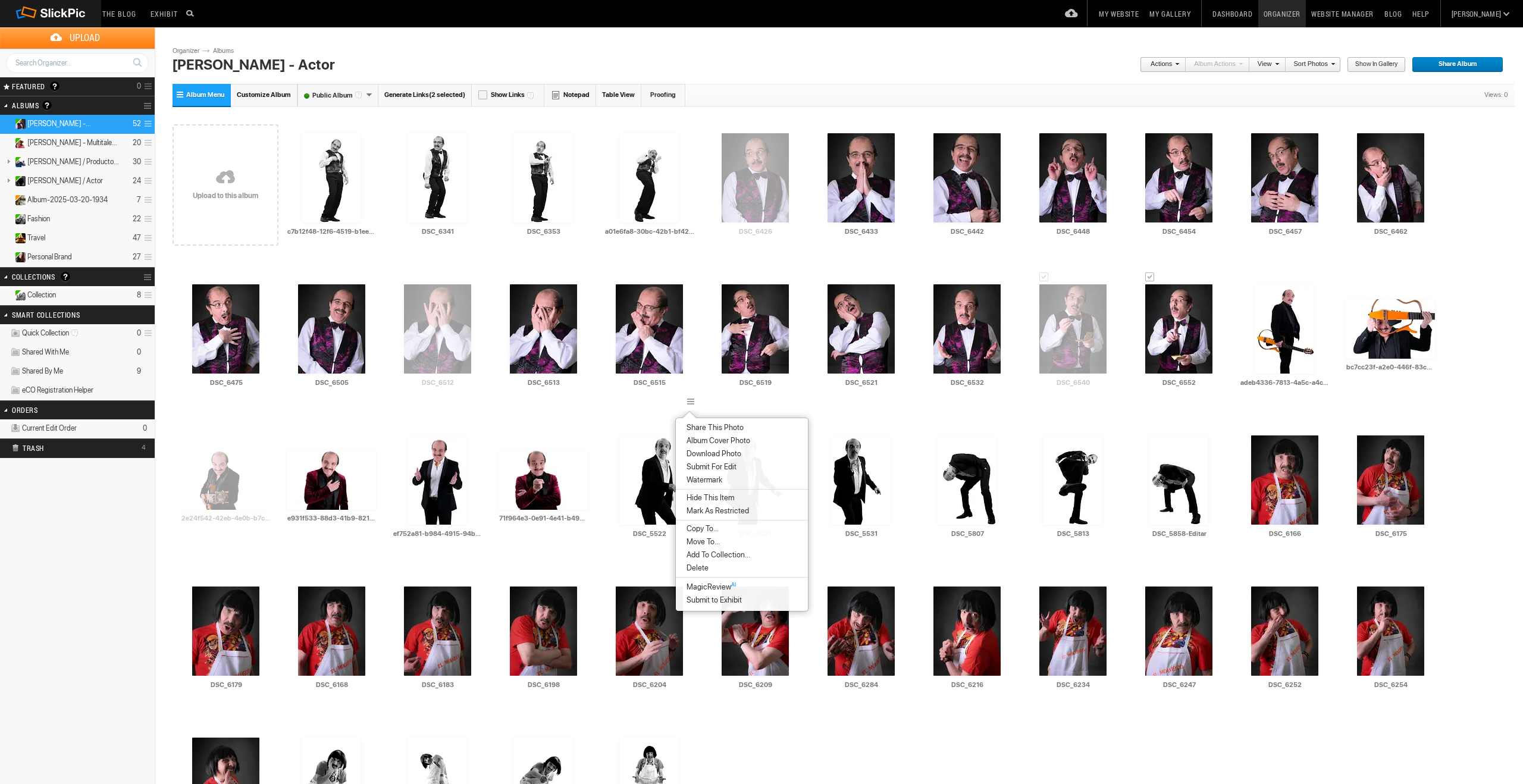 click on "Album Cover Photo" at bounding box center (716, 441) 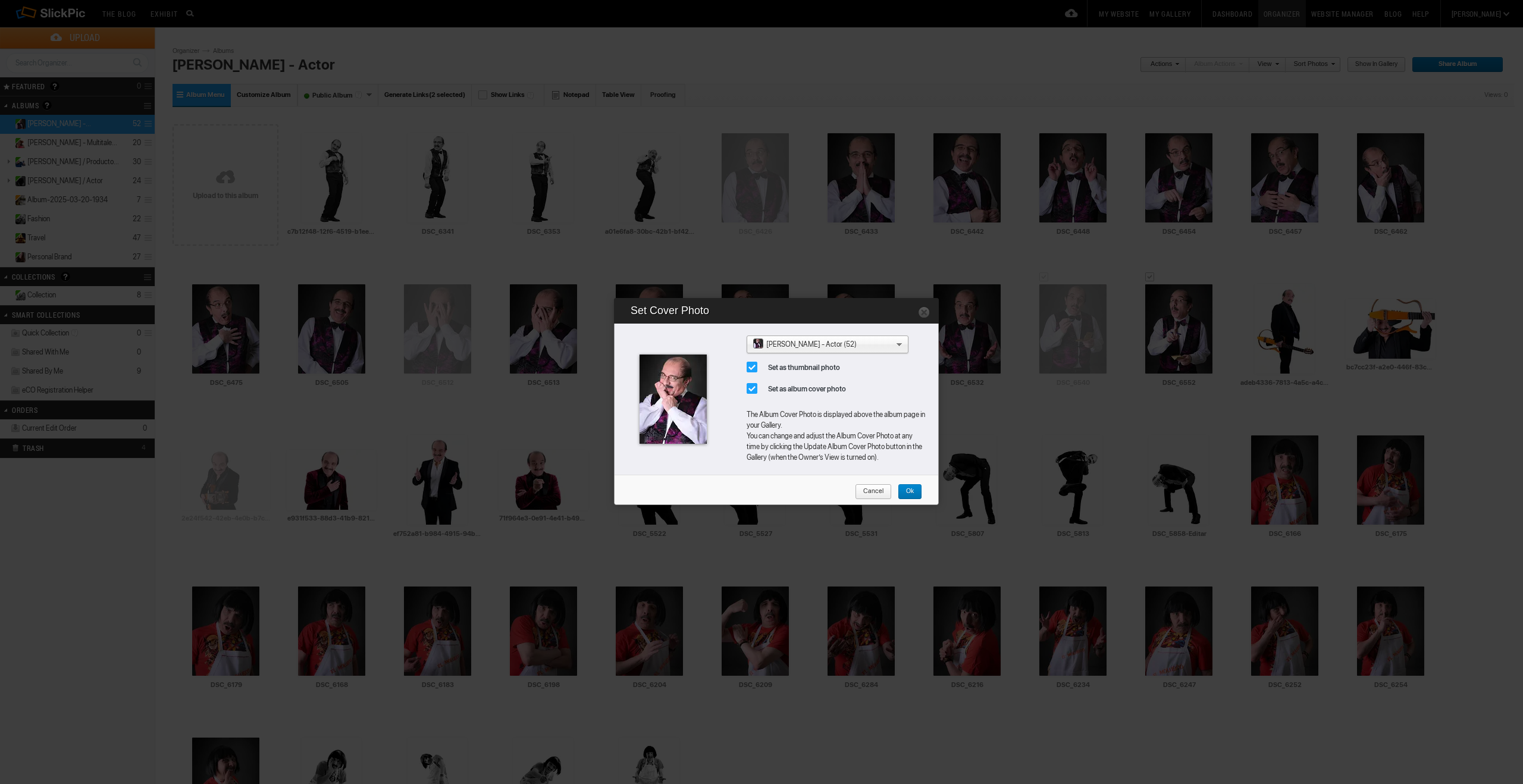 click on "Ok" at bounding box center [910, 492] 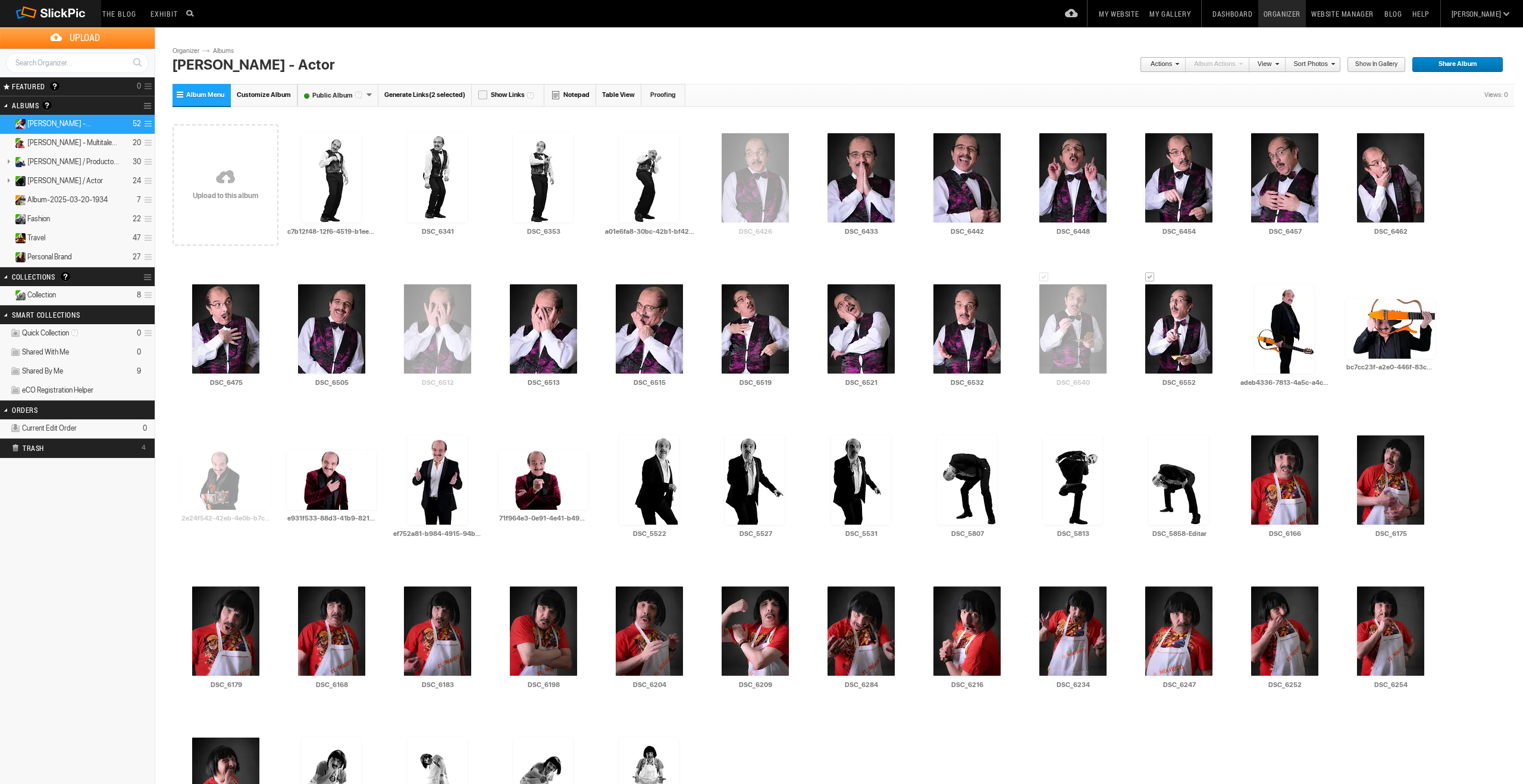 click on "Share Album" at bounding box center [1453, 65] 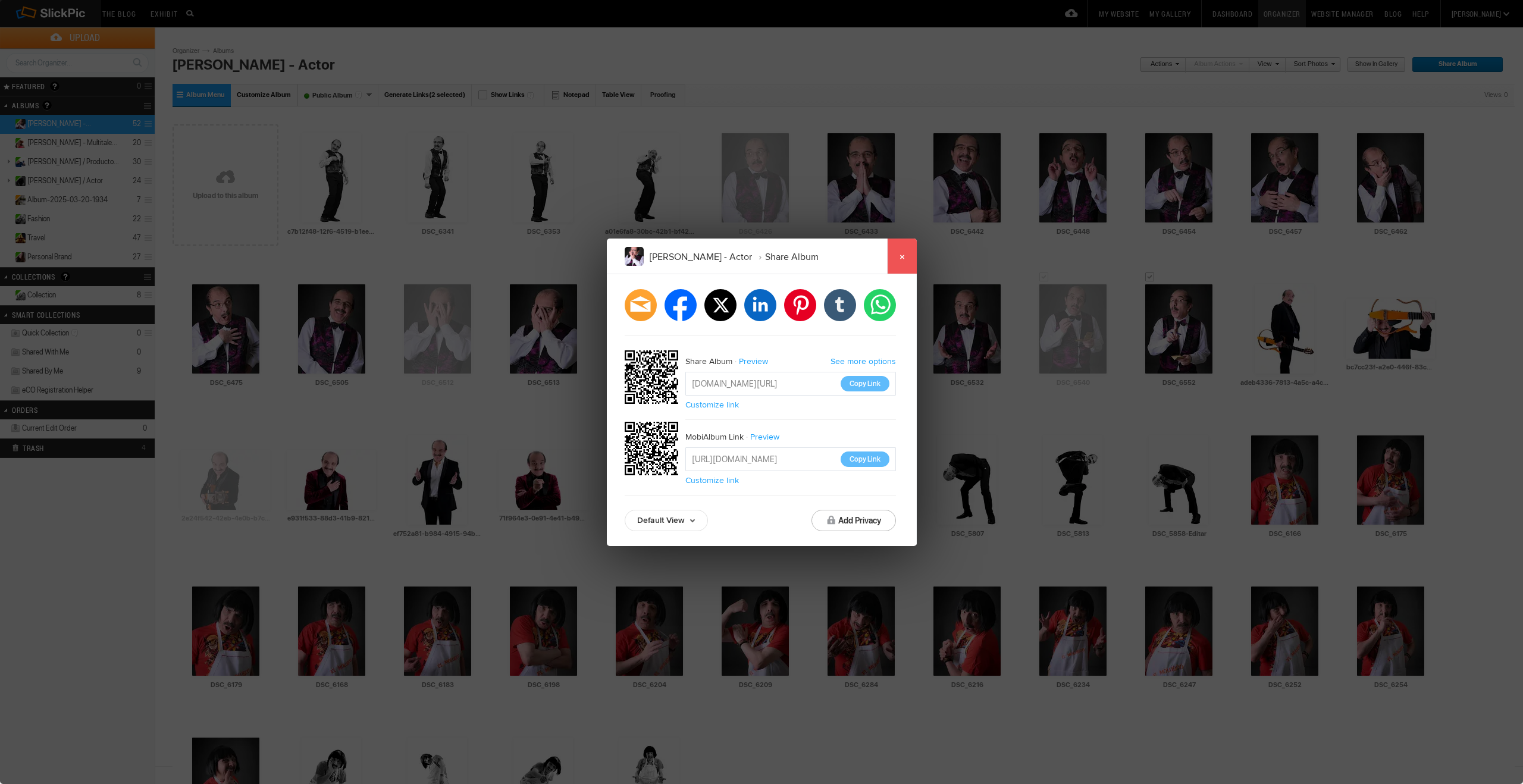 click on "×" 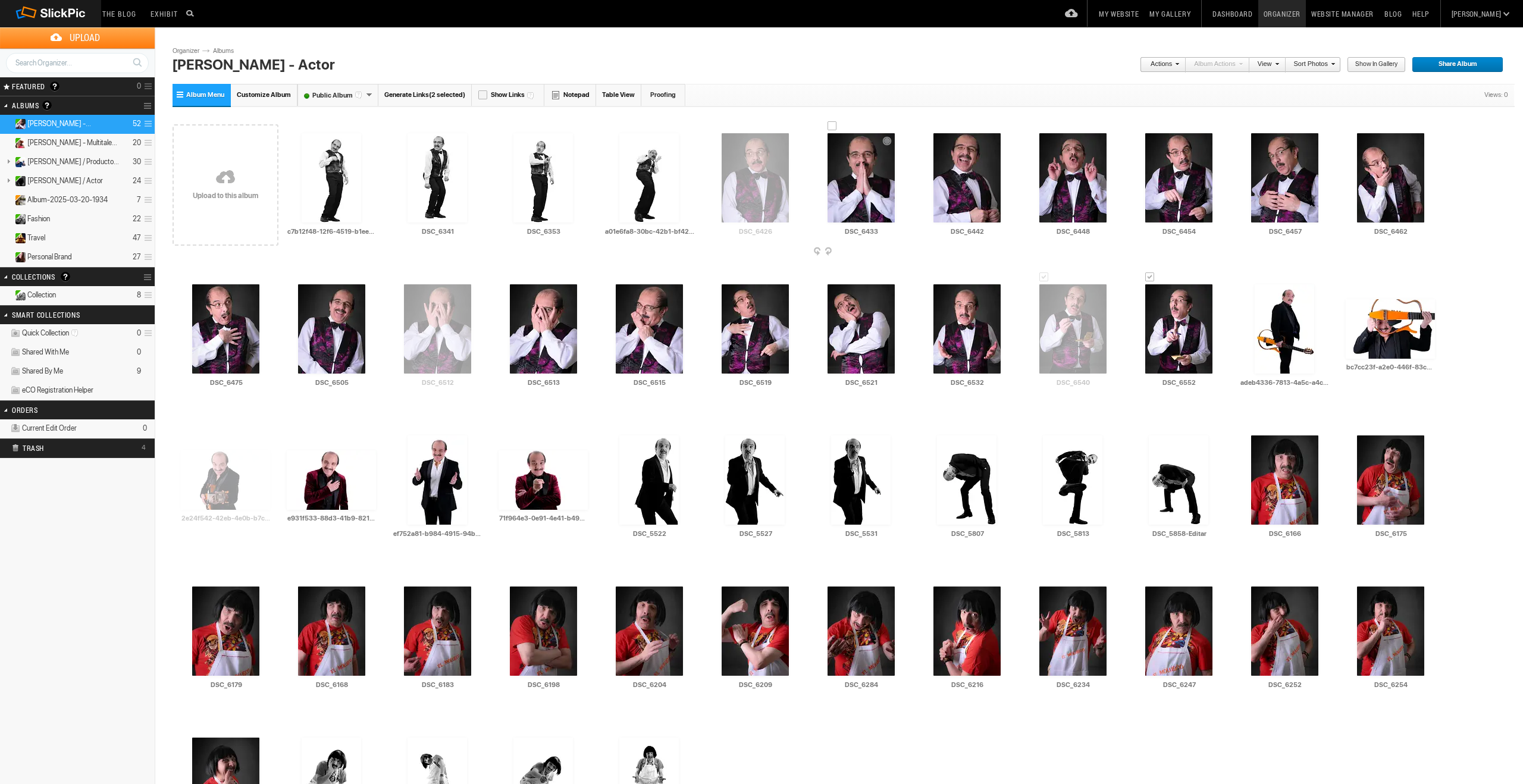 click at bounding box center (904, 252) 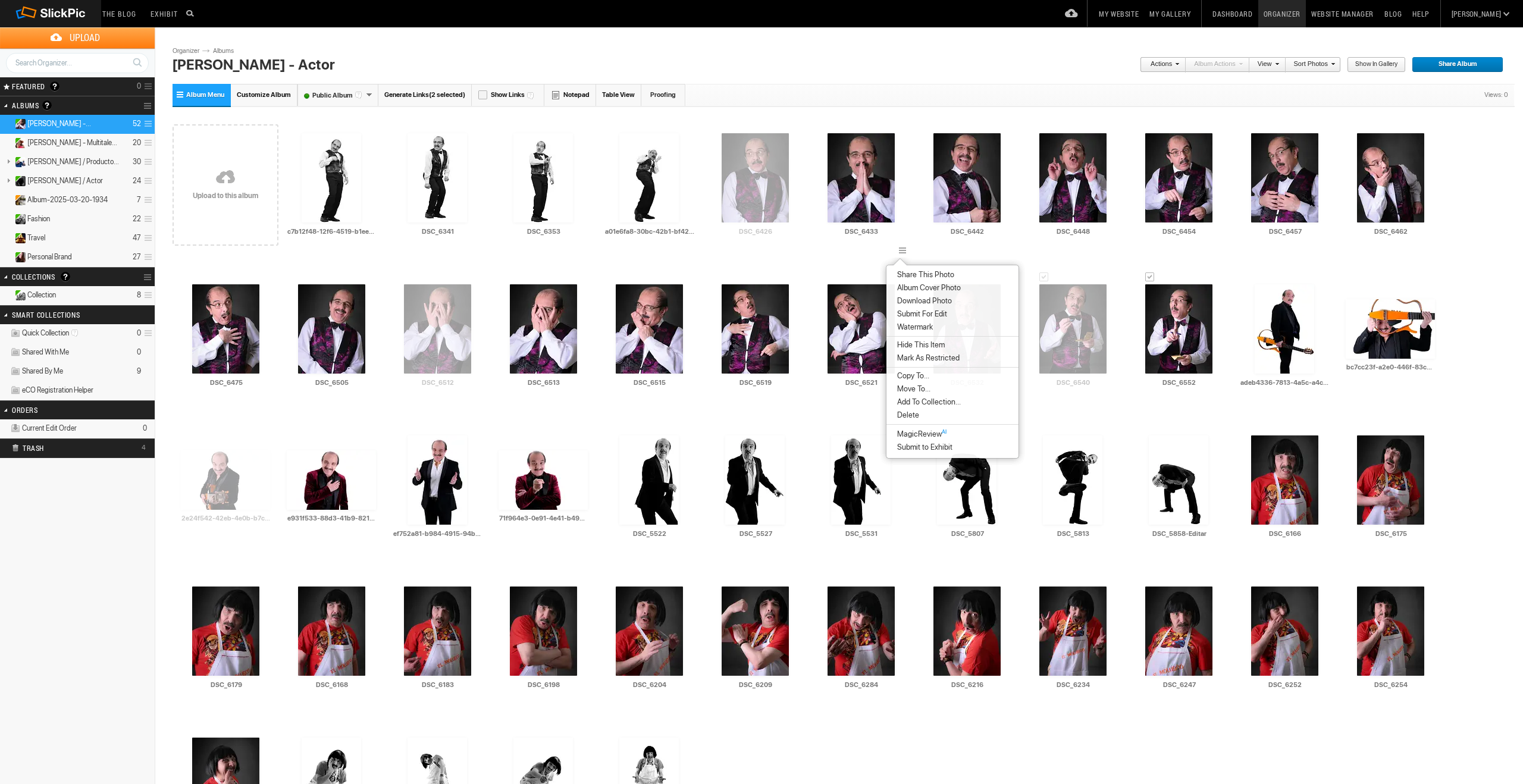 click on "Album Cover Photo" at bounding box center (952, 288) 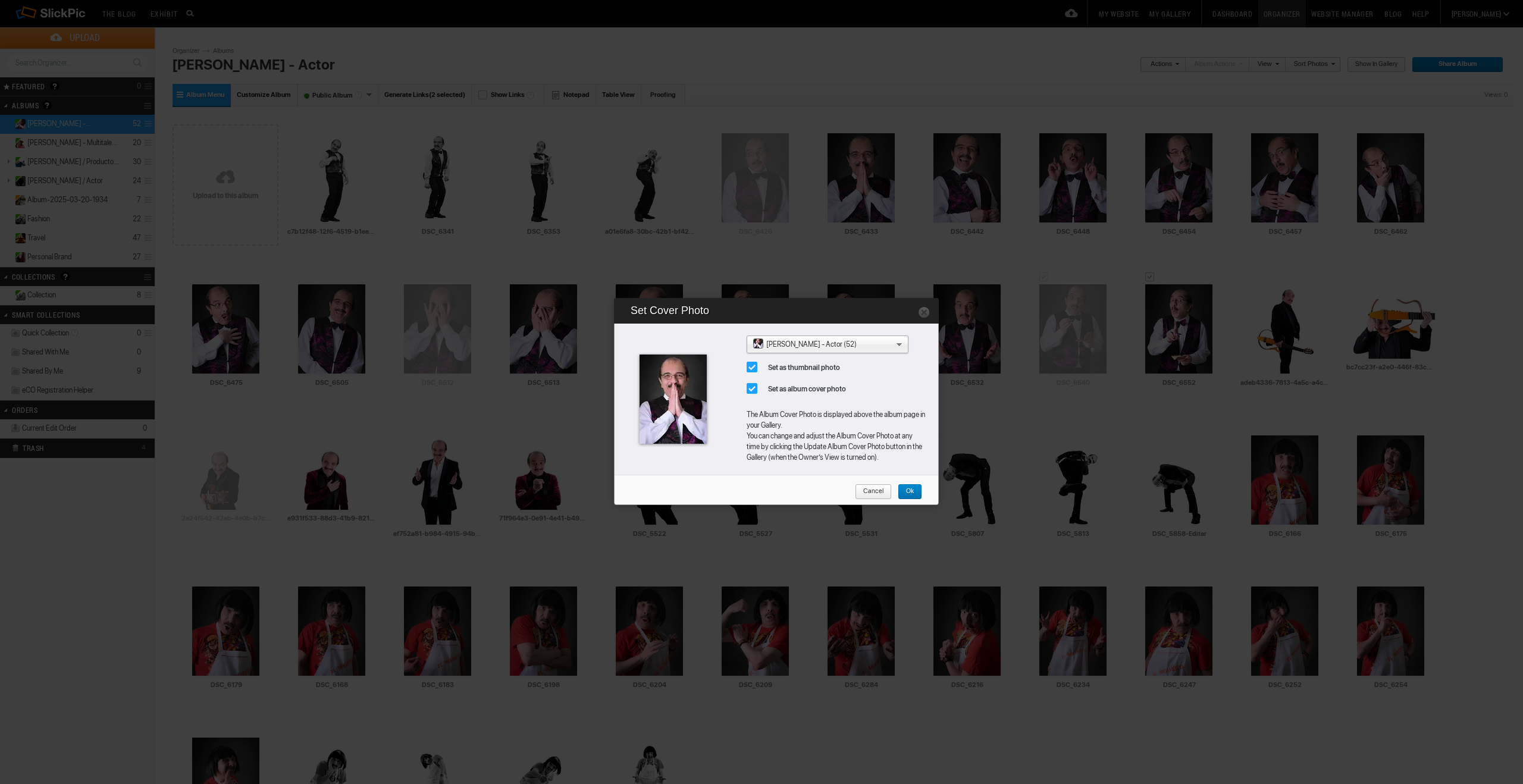 click on "Ok" at bounding box center [905, 492] 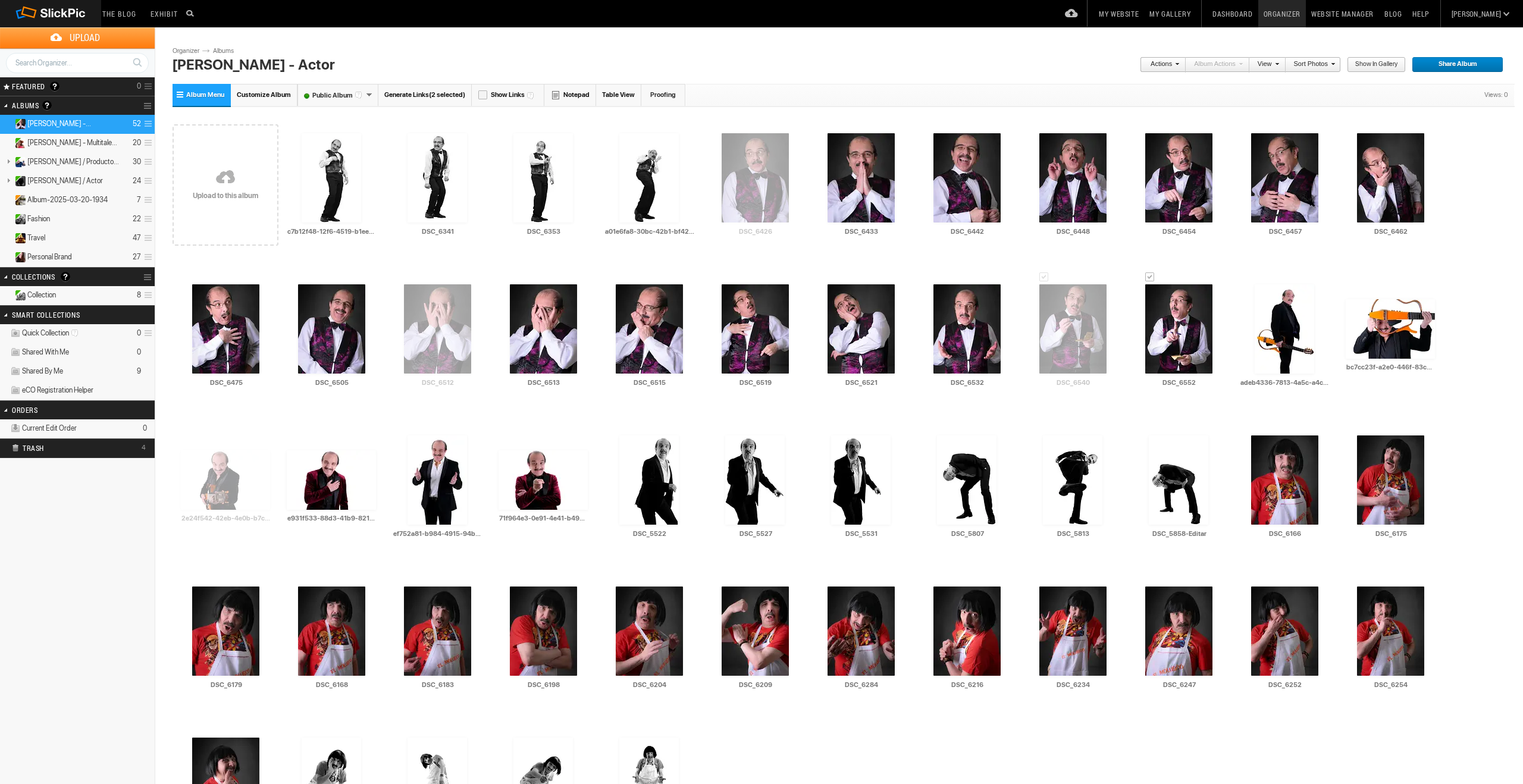 click on "Share Album" at bounding box center (1453, 65) 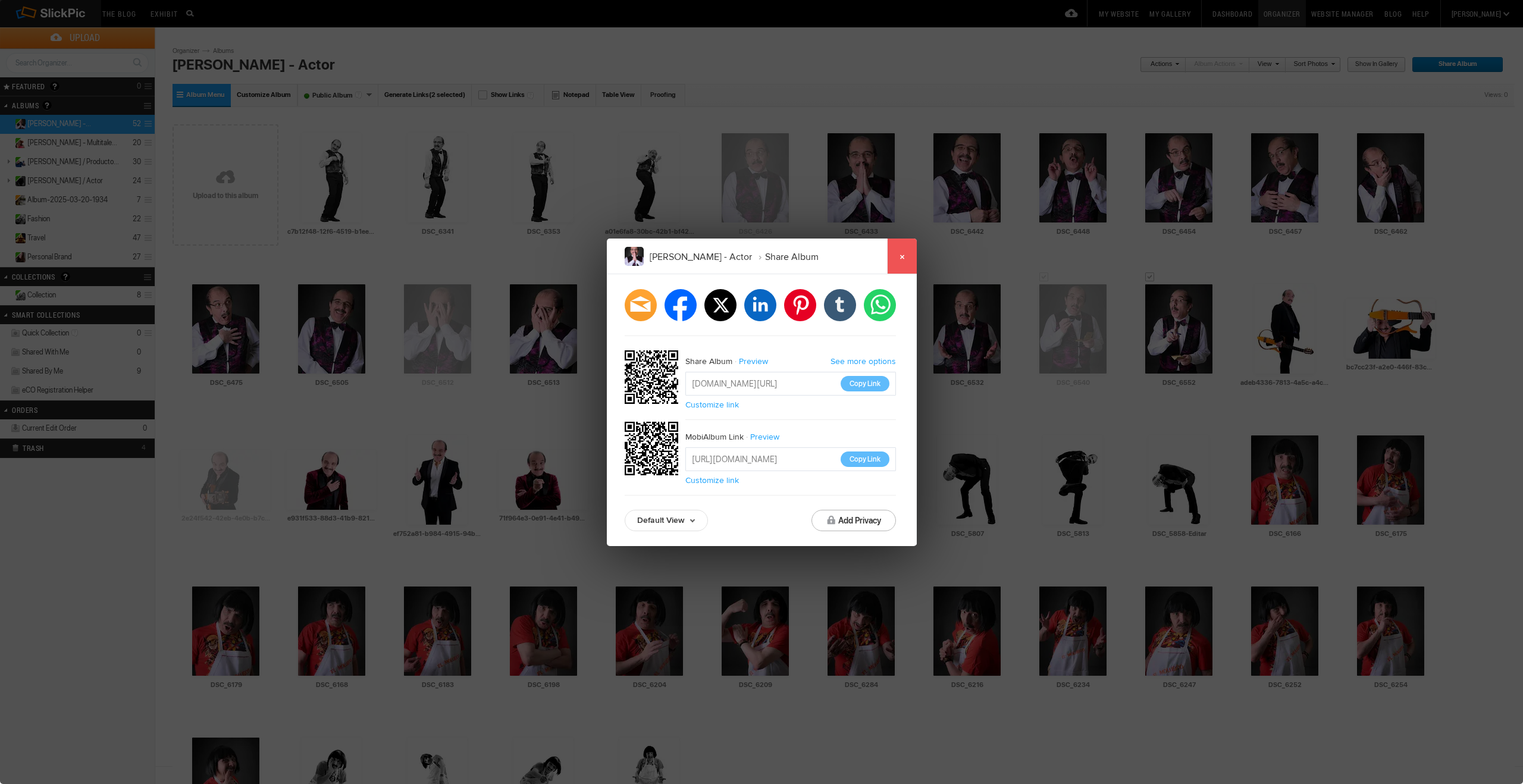click on "×" 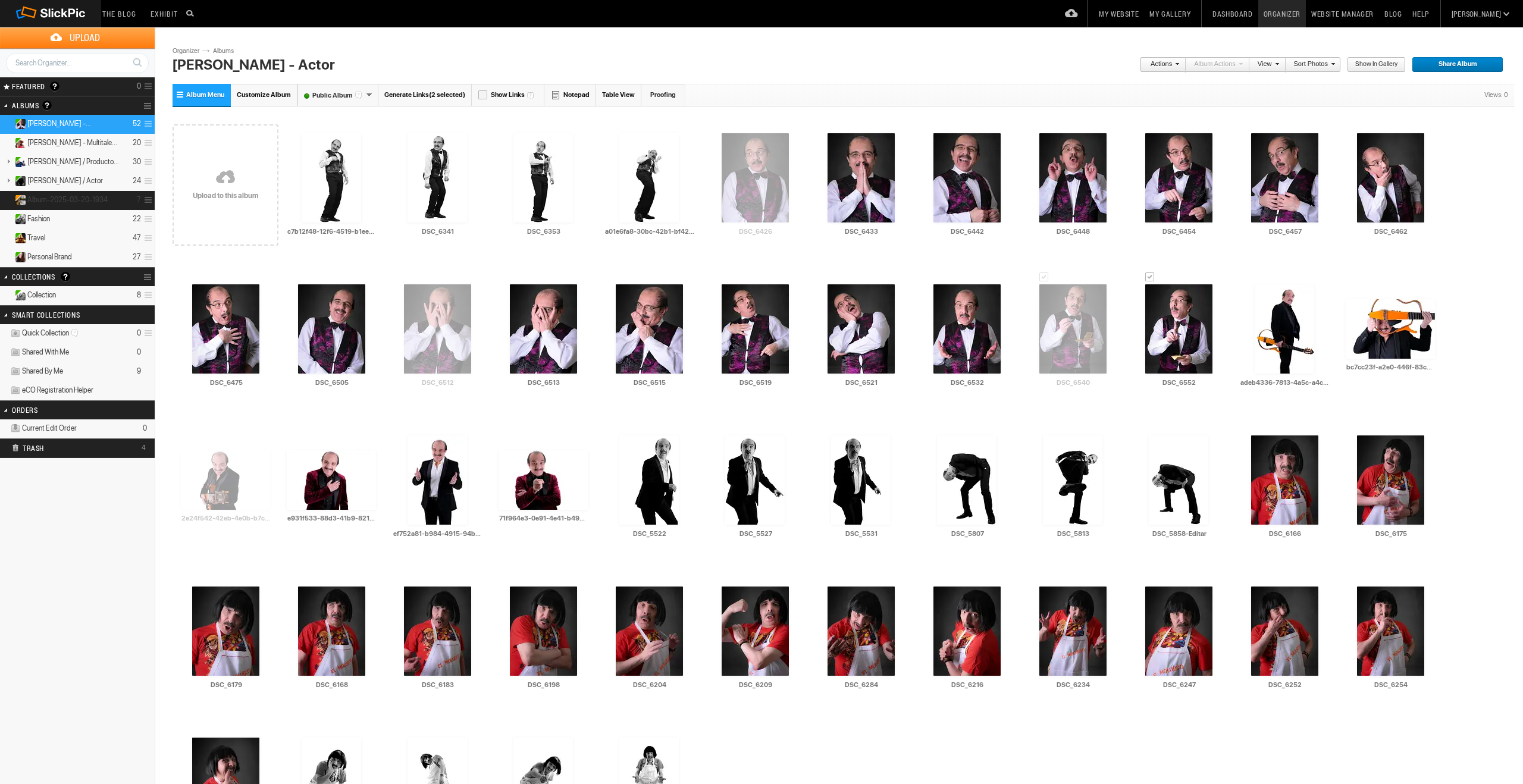 click on "Album-2025-03-20-1934" at bounding box center [67, 200] 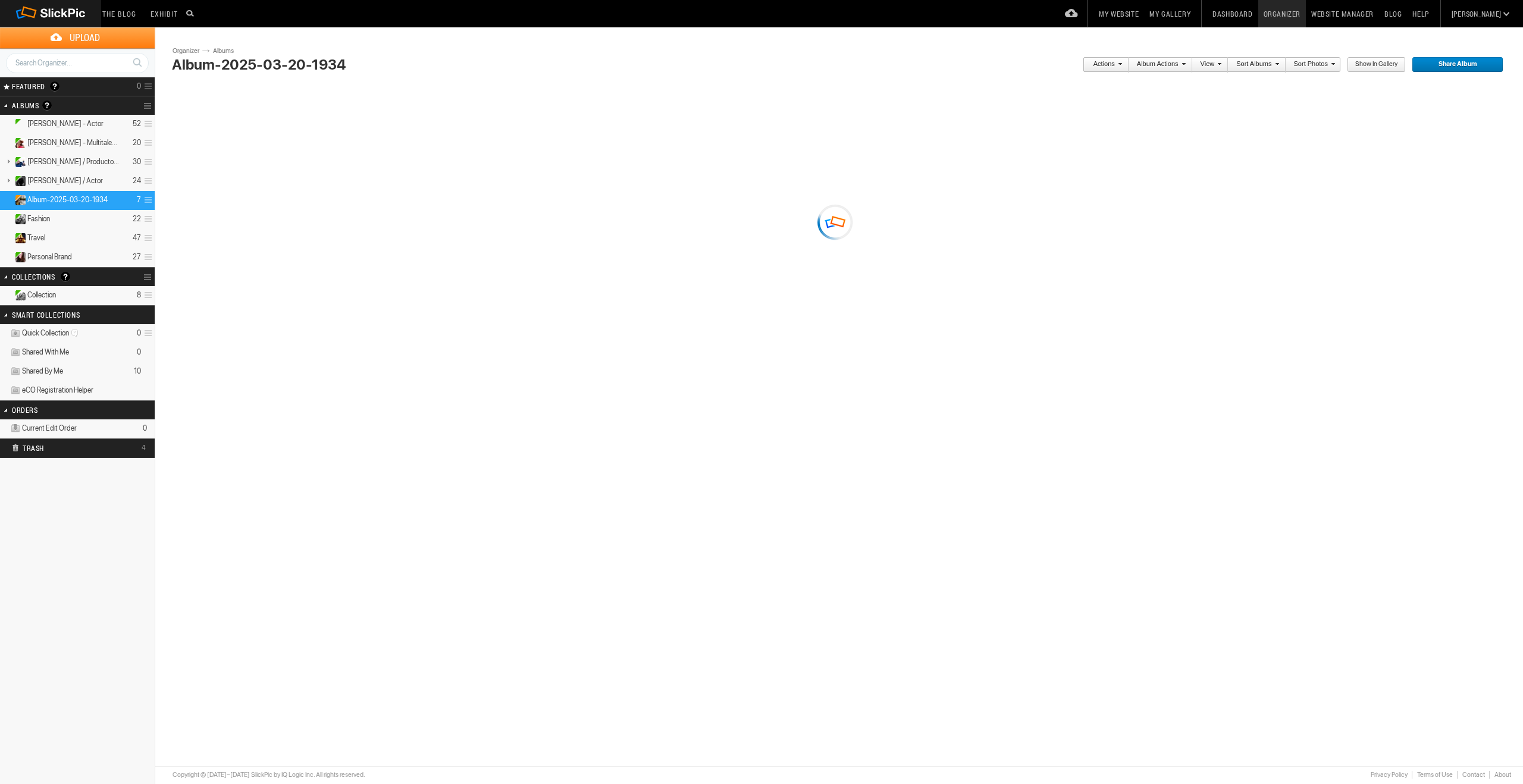 scroll, scrollTop: 0, scrollLeft: 0, axis: both 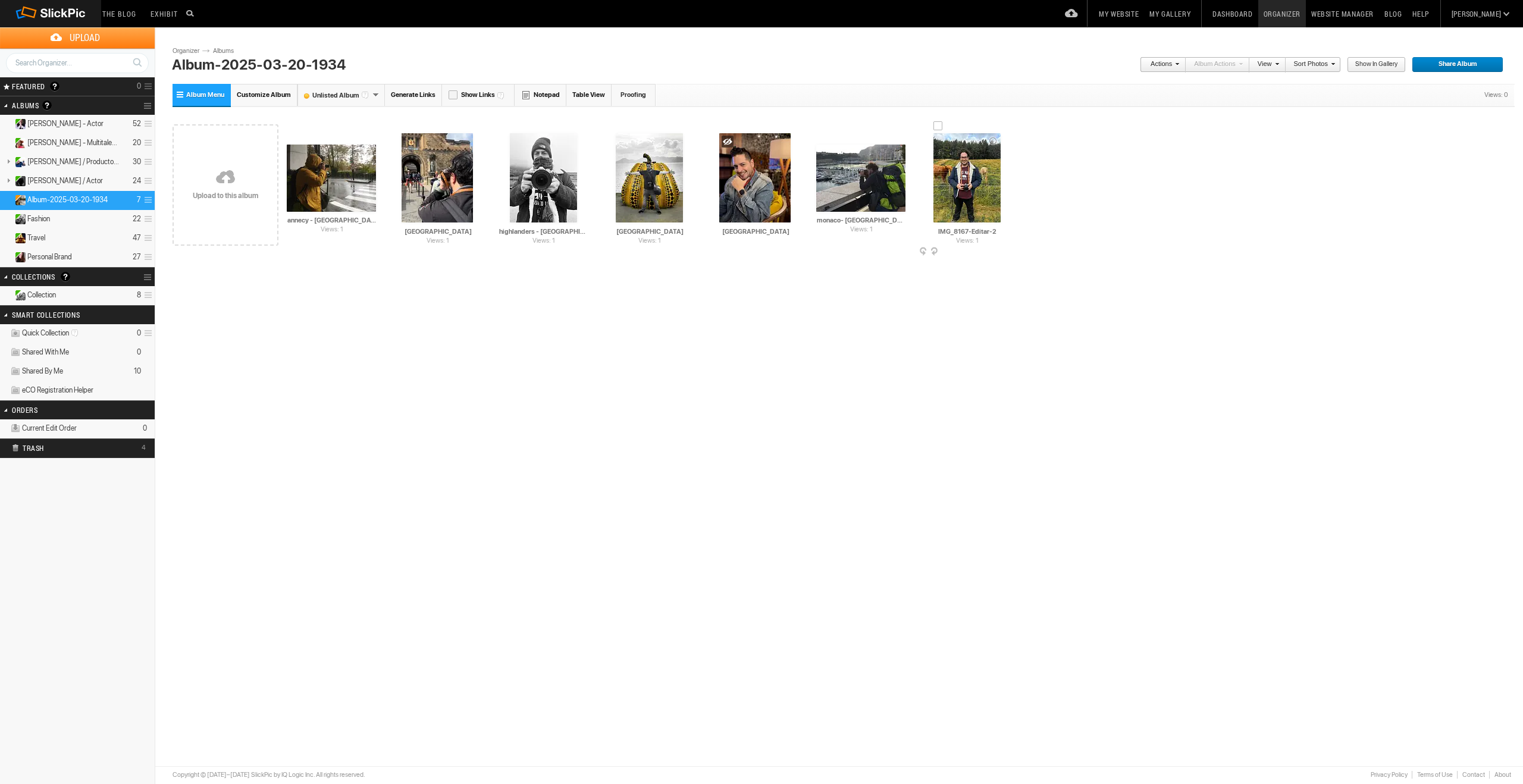 click at bounding box center [967, 178] 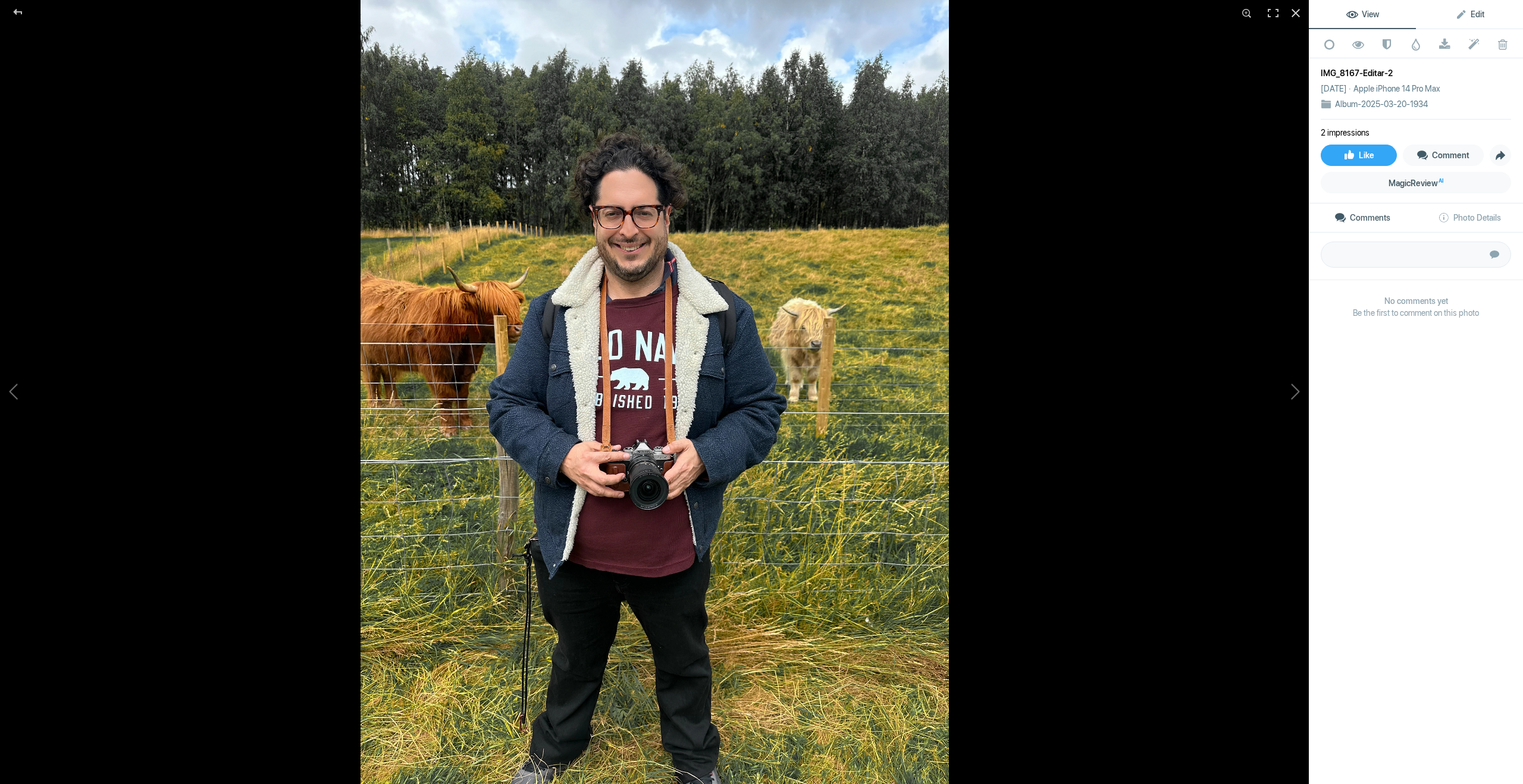 click on "Edit" 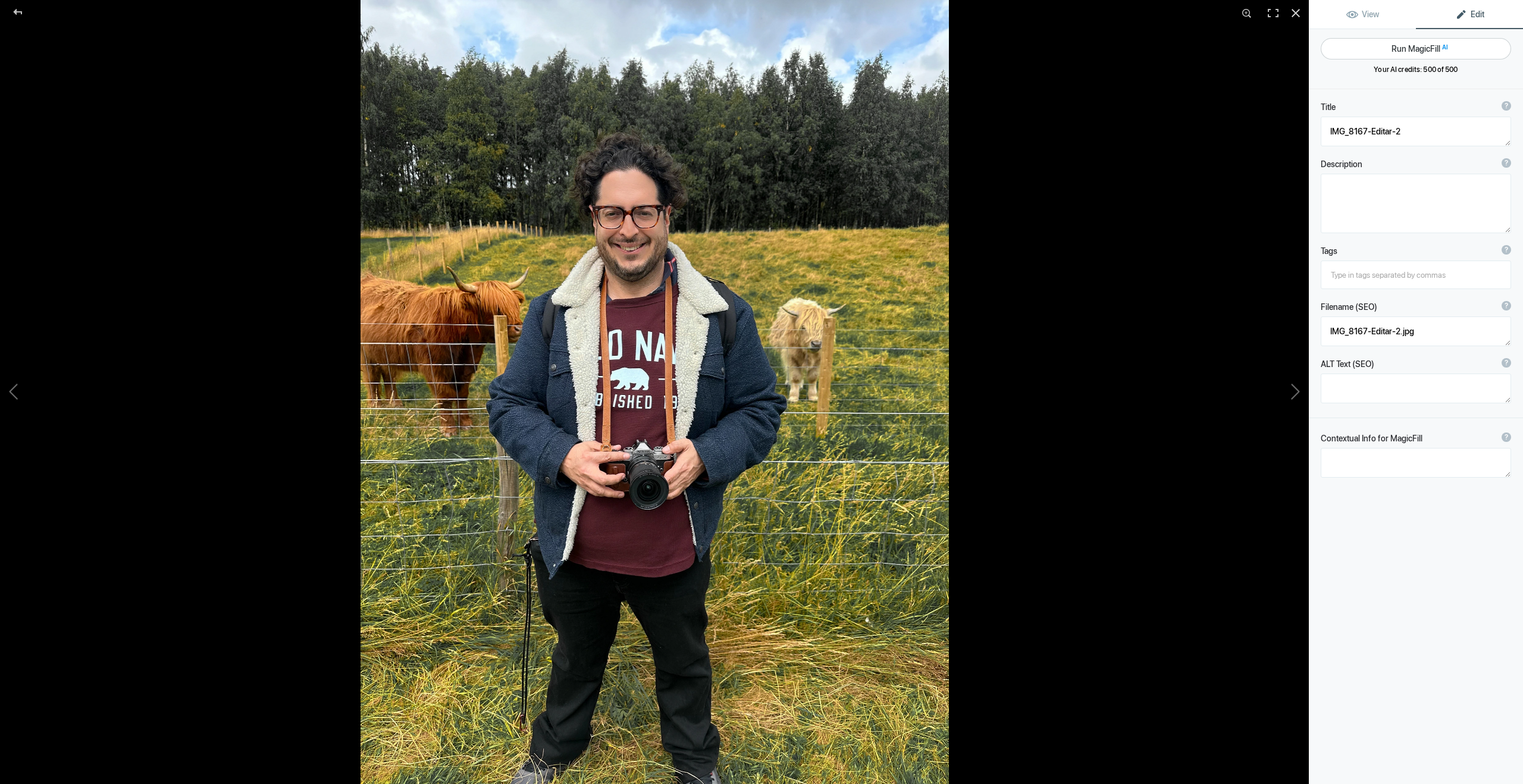 click on "Run MagicFill AI" 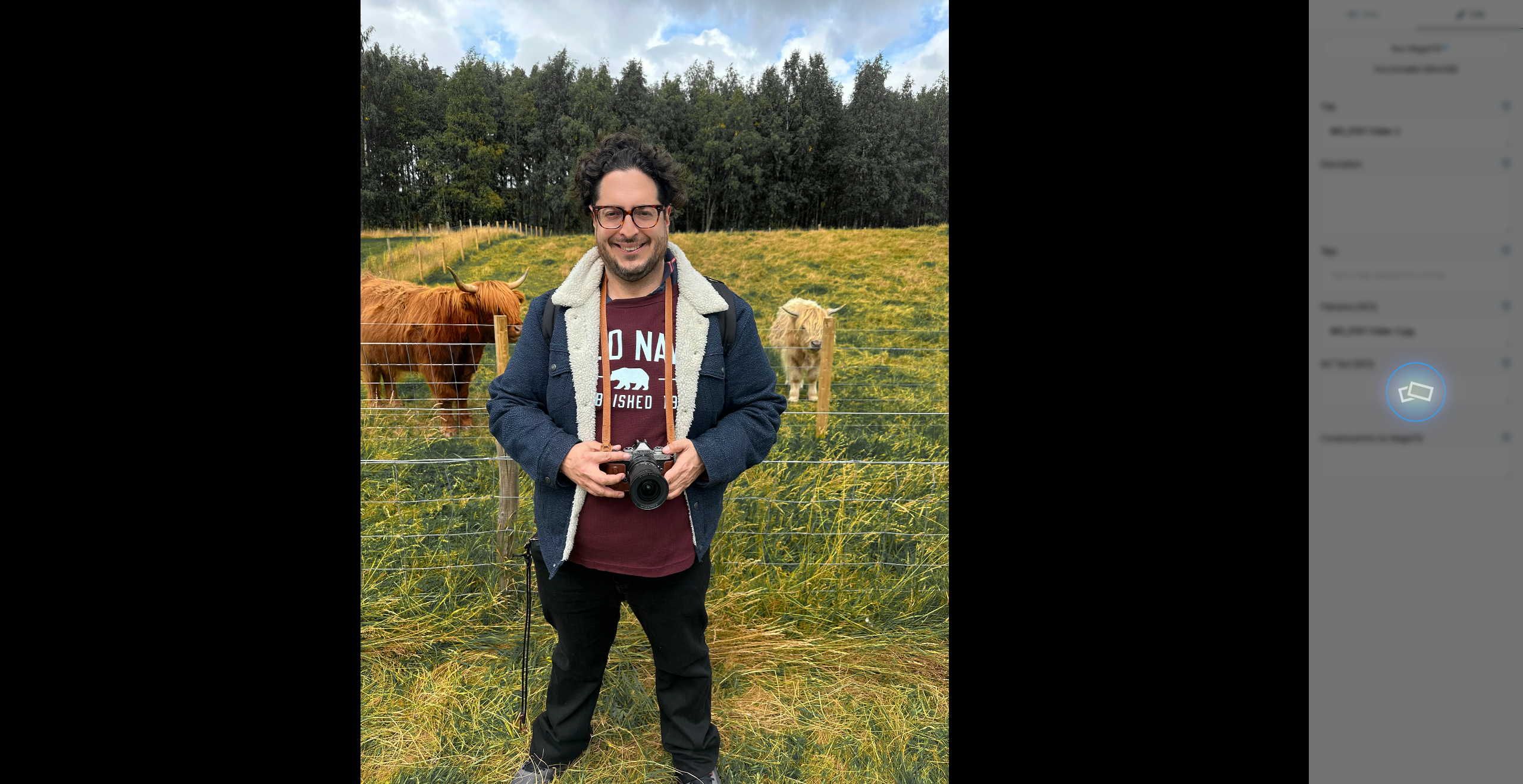 type on "Photographer with Camera in Scenic Pasture" 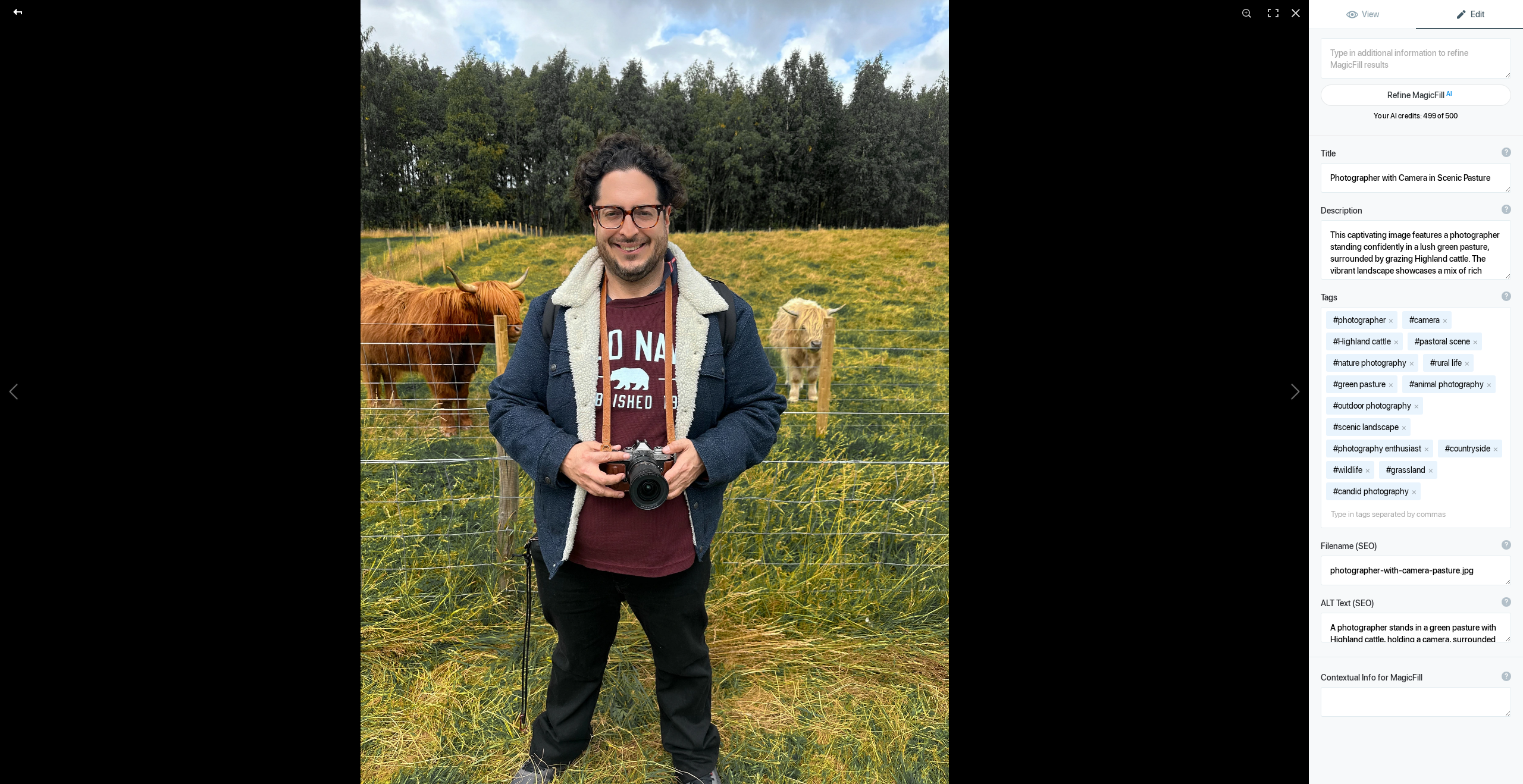 click 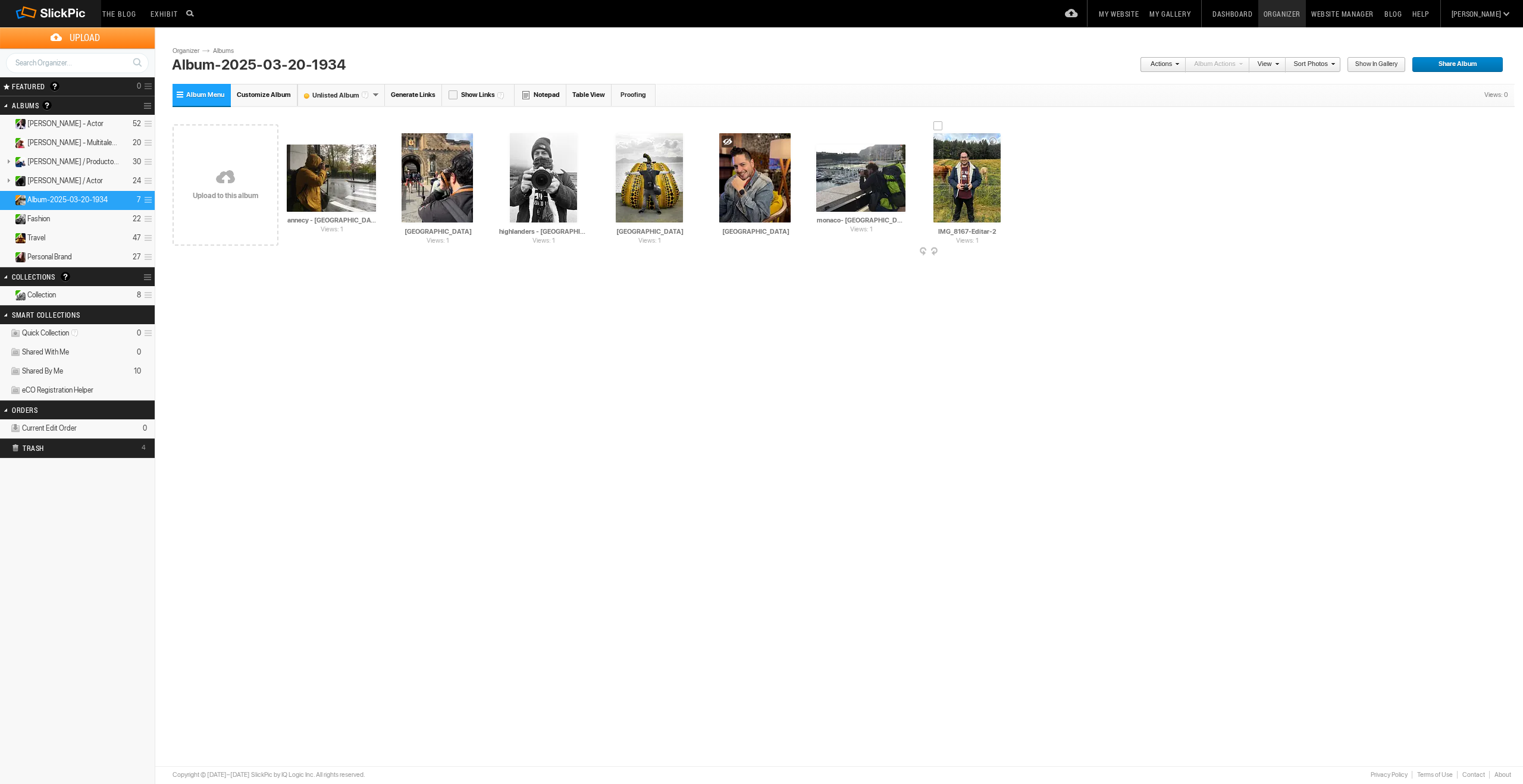 click on "IMG_8167-Editar-2" at bounding box center (967, 231) 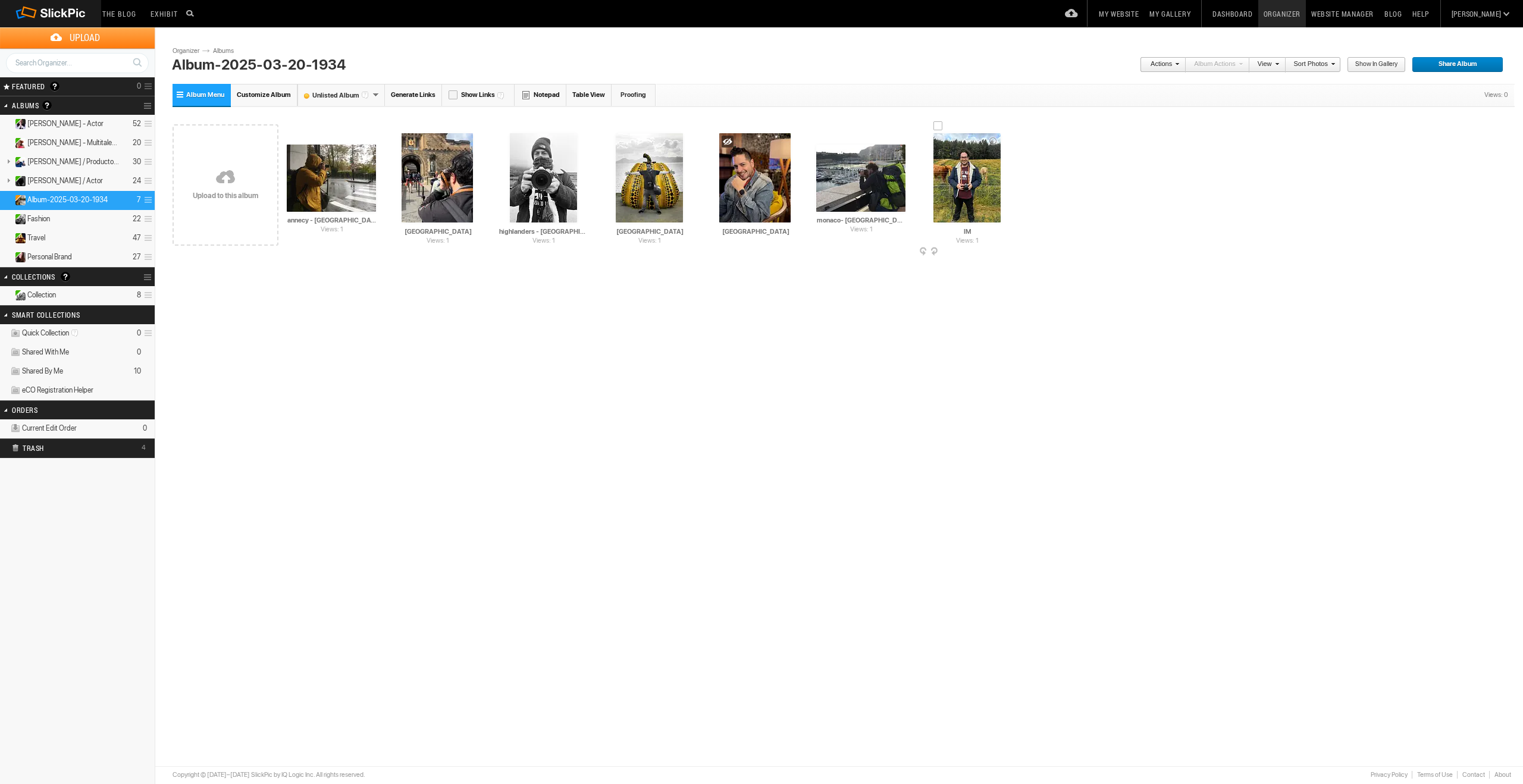 type on "I" 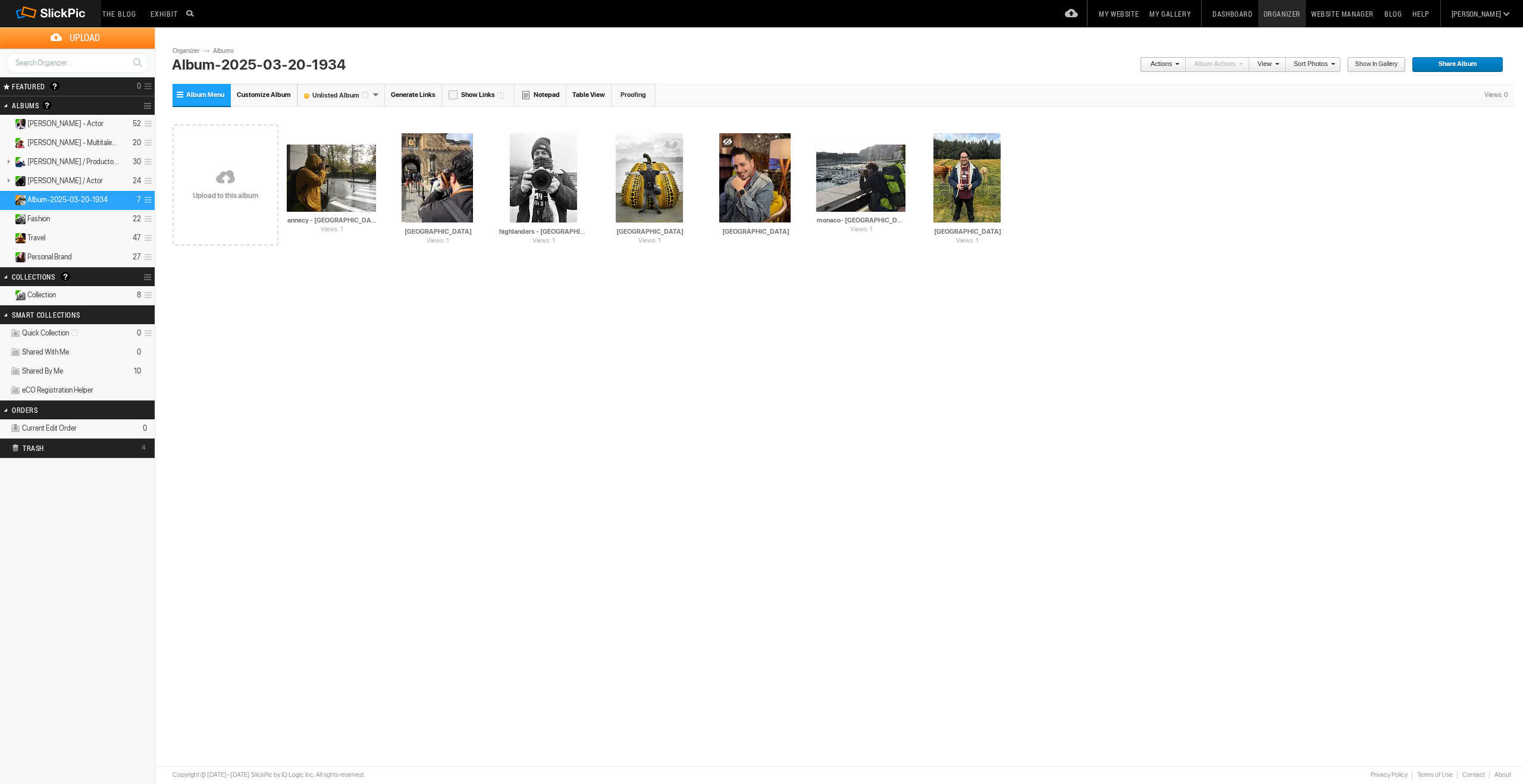 type on "Scotland" 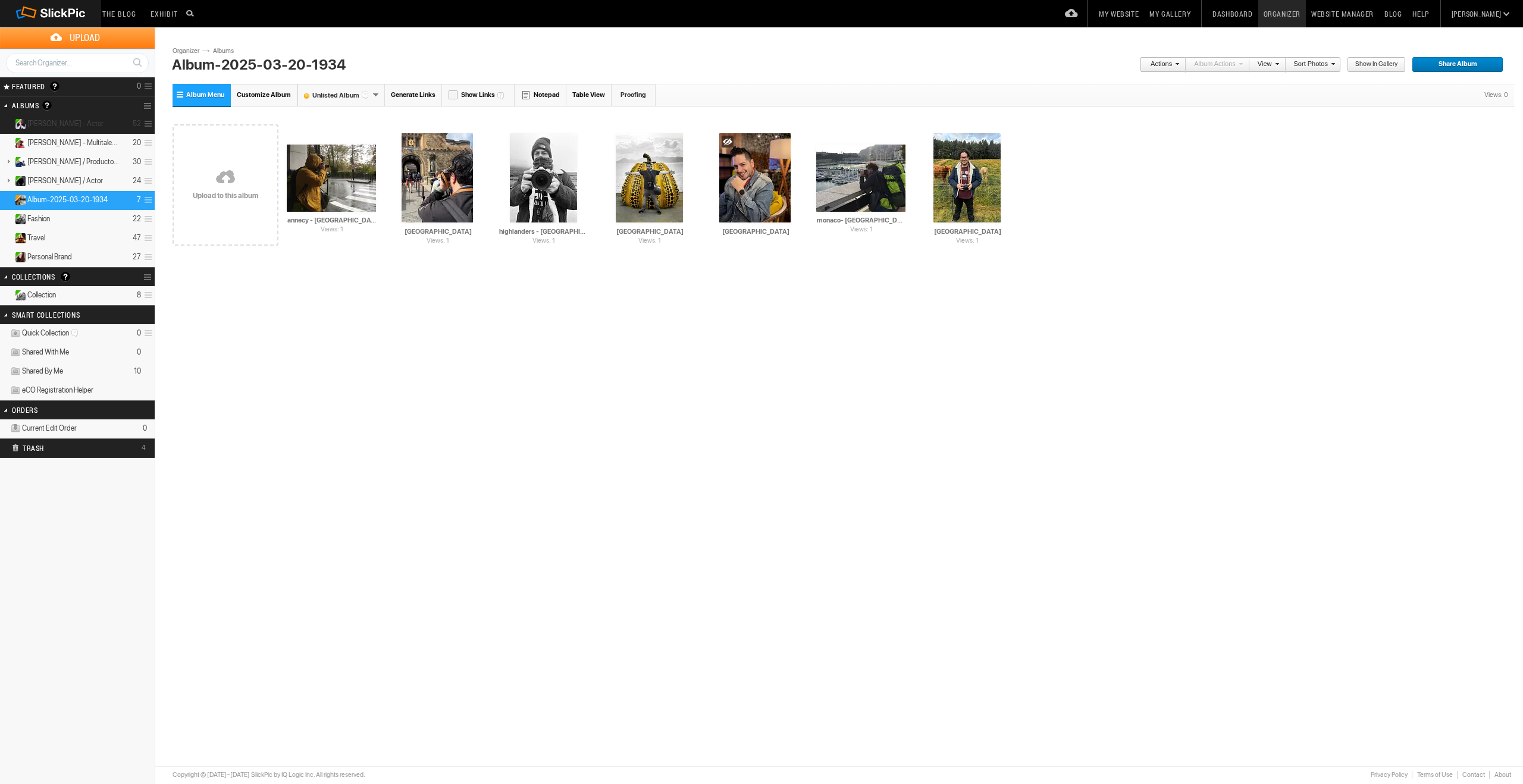 click on "[PERSON_NAME] - Actor" at bounding box center [65, 124] 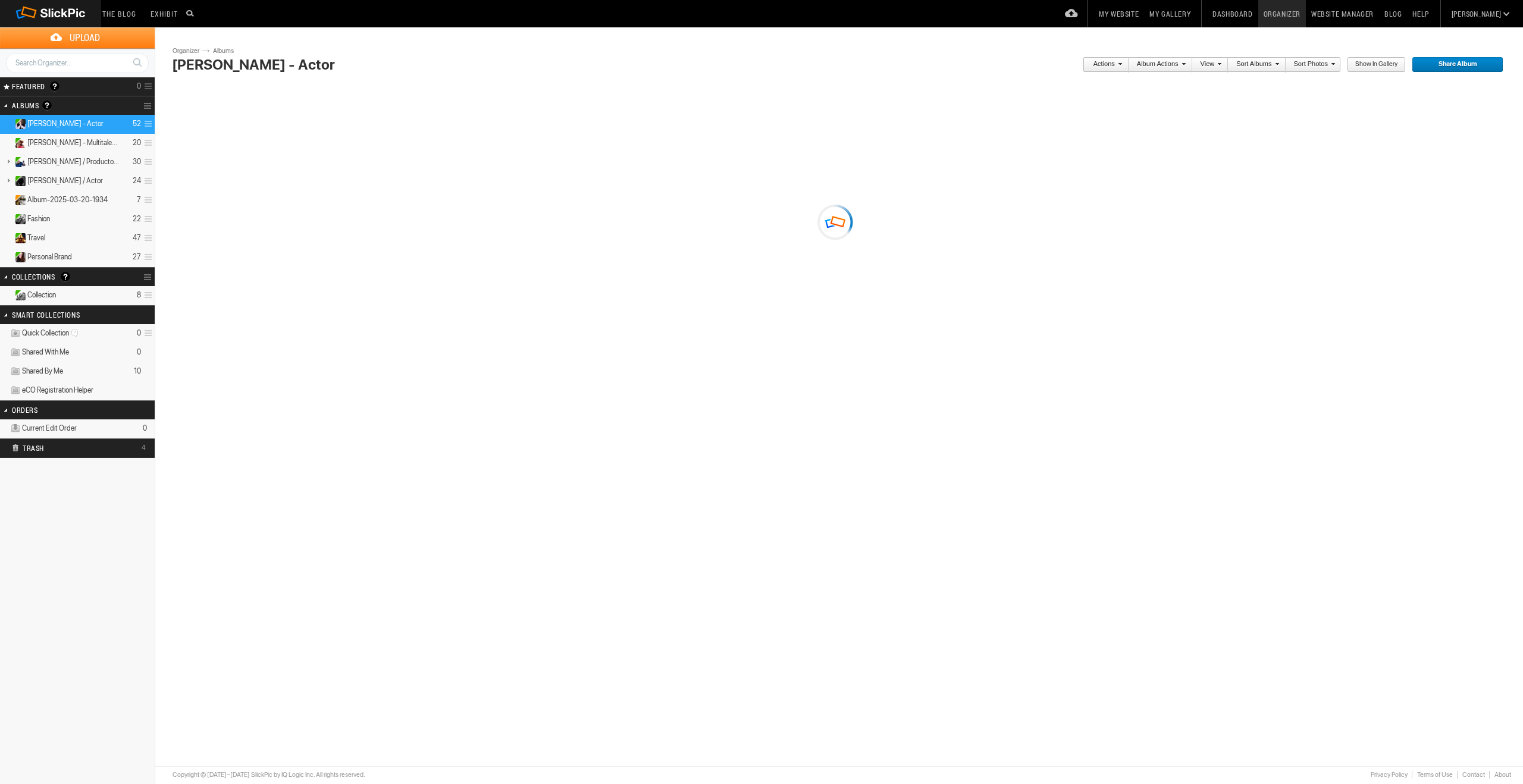 scroll, scrollTop: 0, scrollLeft: 0, axis: both 